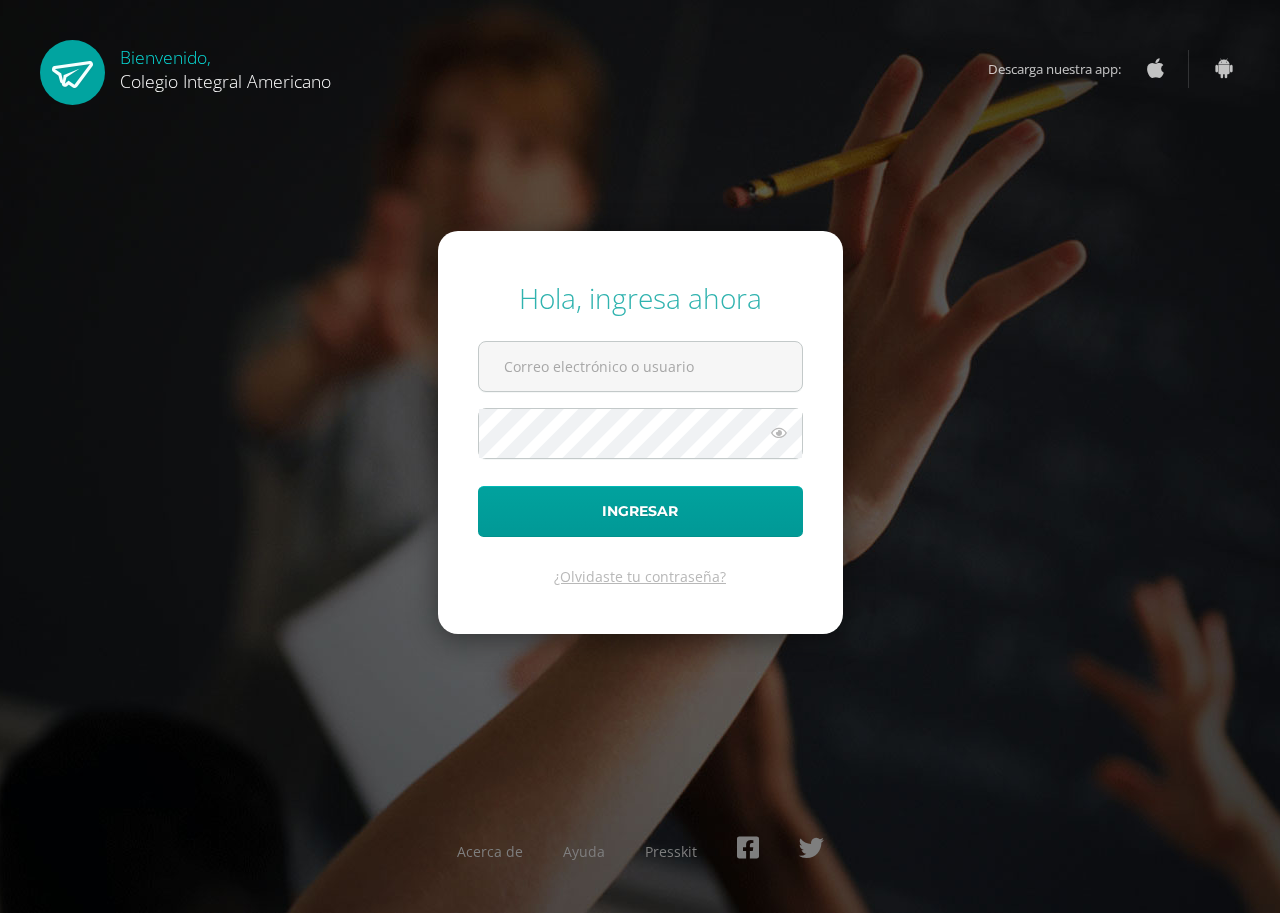 scroll, scrollTop: 0, scrollLeft: 0, axis: both 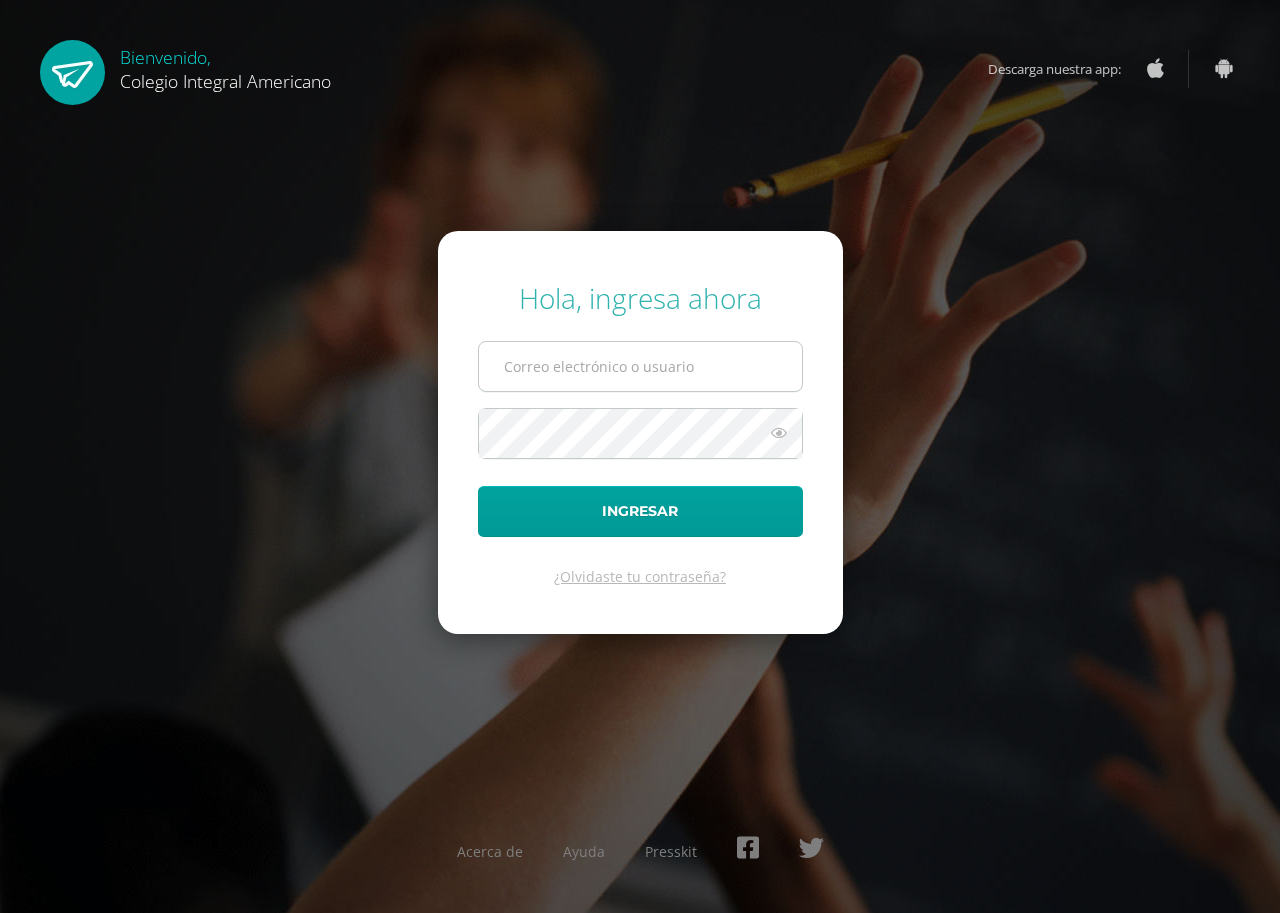 type on "[EMAIL_ADDRESS][DOMAIN_NAME]" 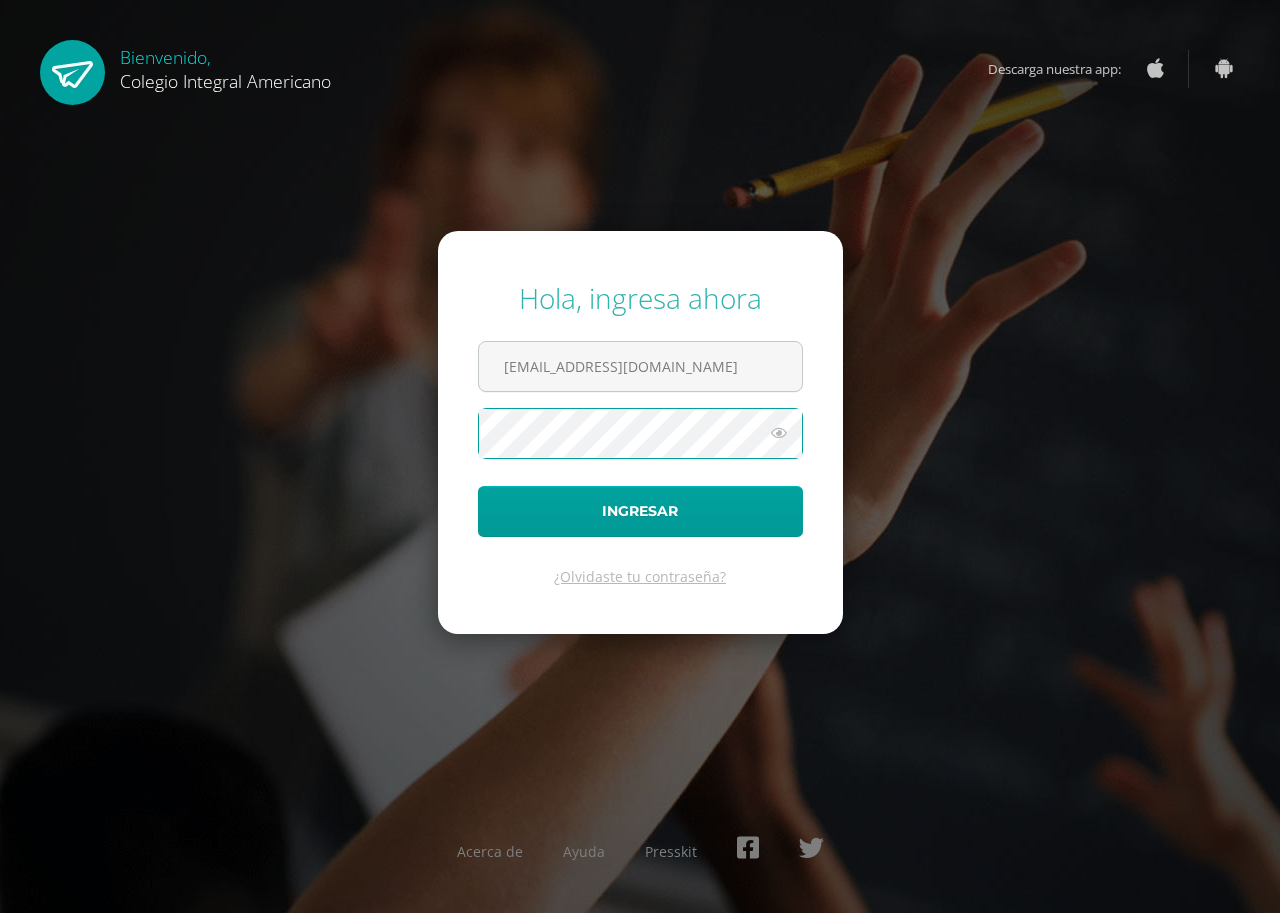 click on "Ingresar" at bounding box center [640, 511] 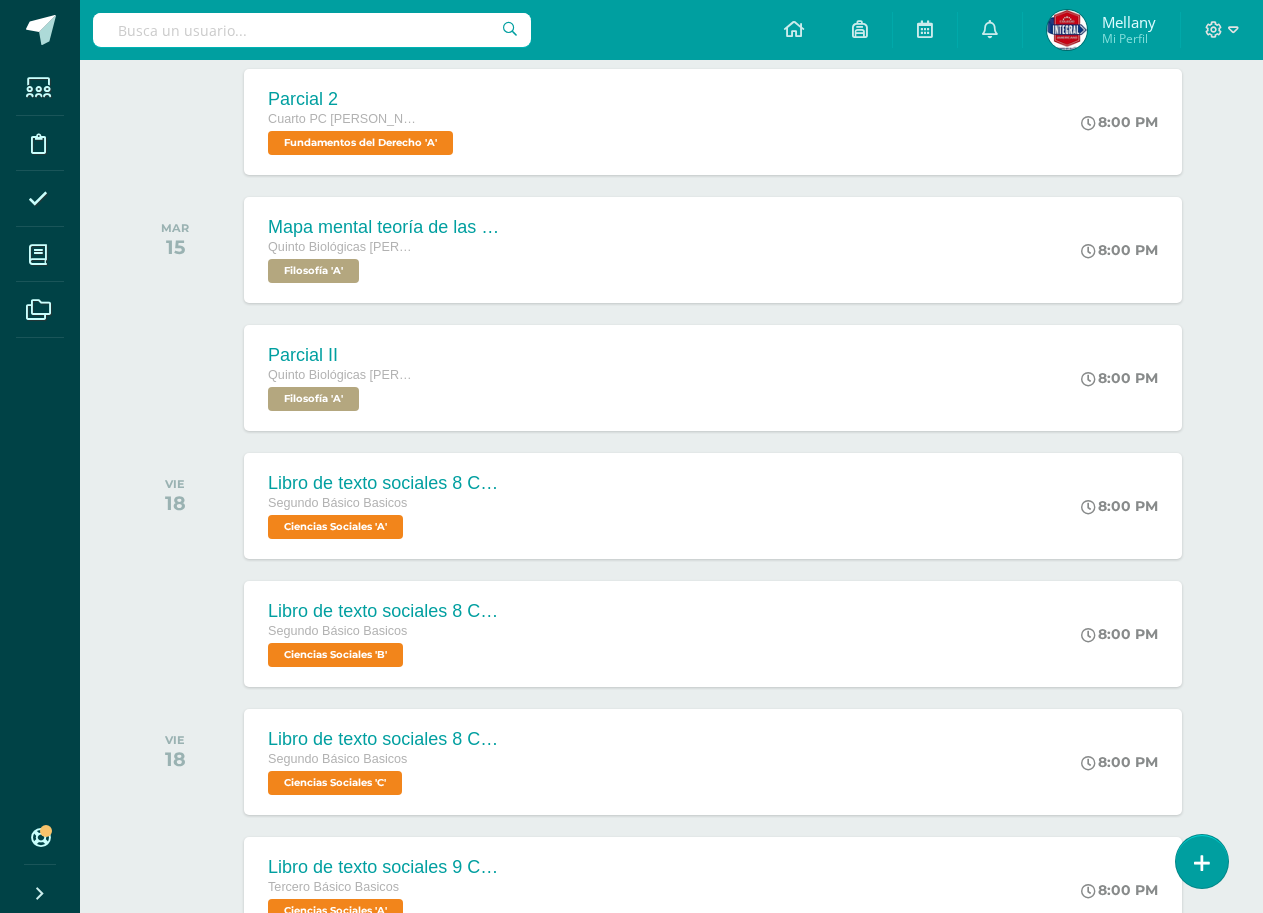 scroll, scrollTop: 0, scrollLeft: 0, axis: both 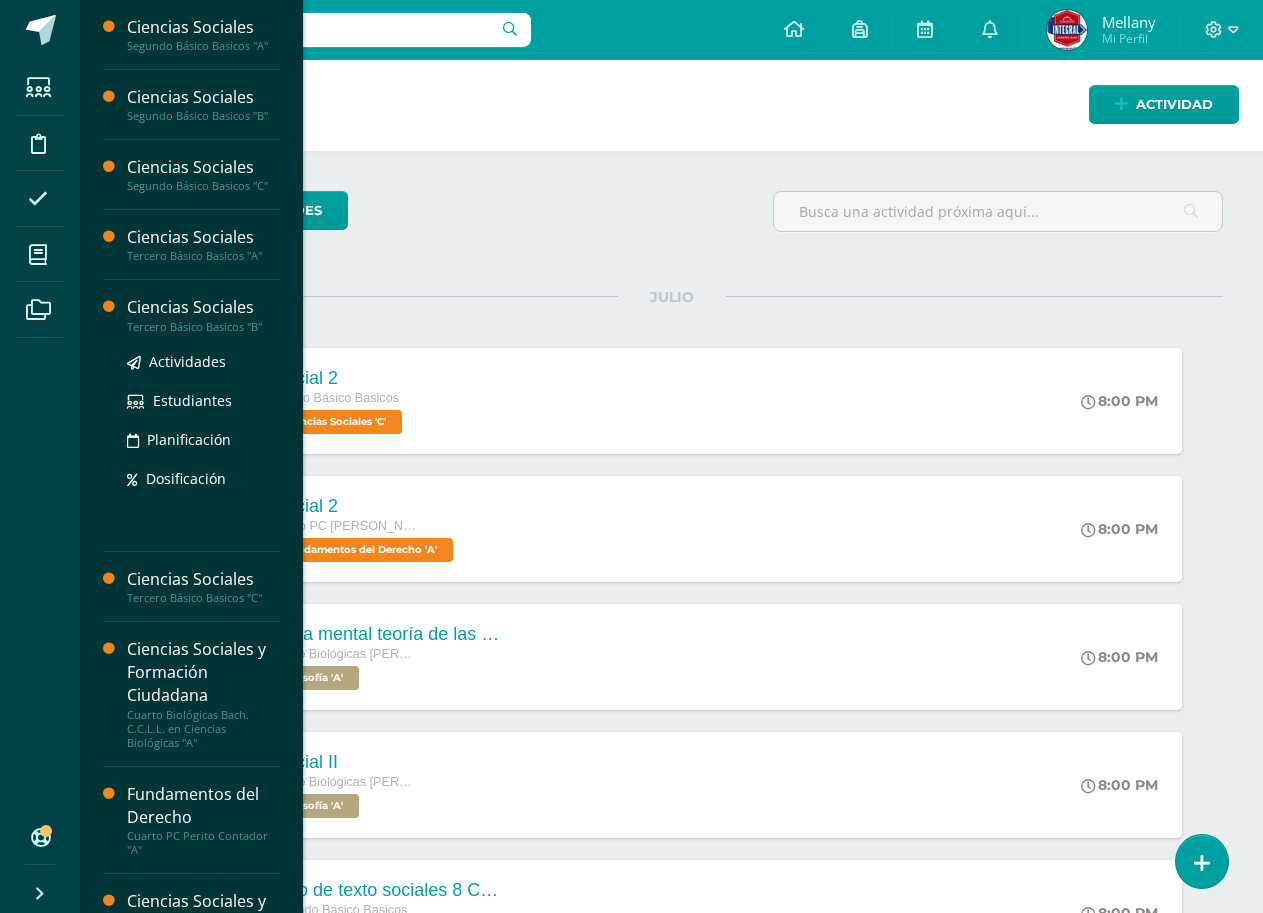 click on "Ciencias Sociales" at bounding box center [203, 307] 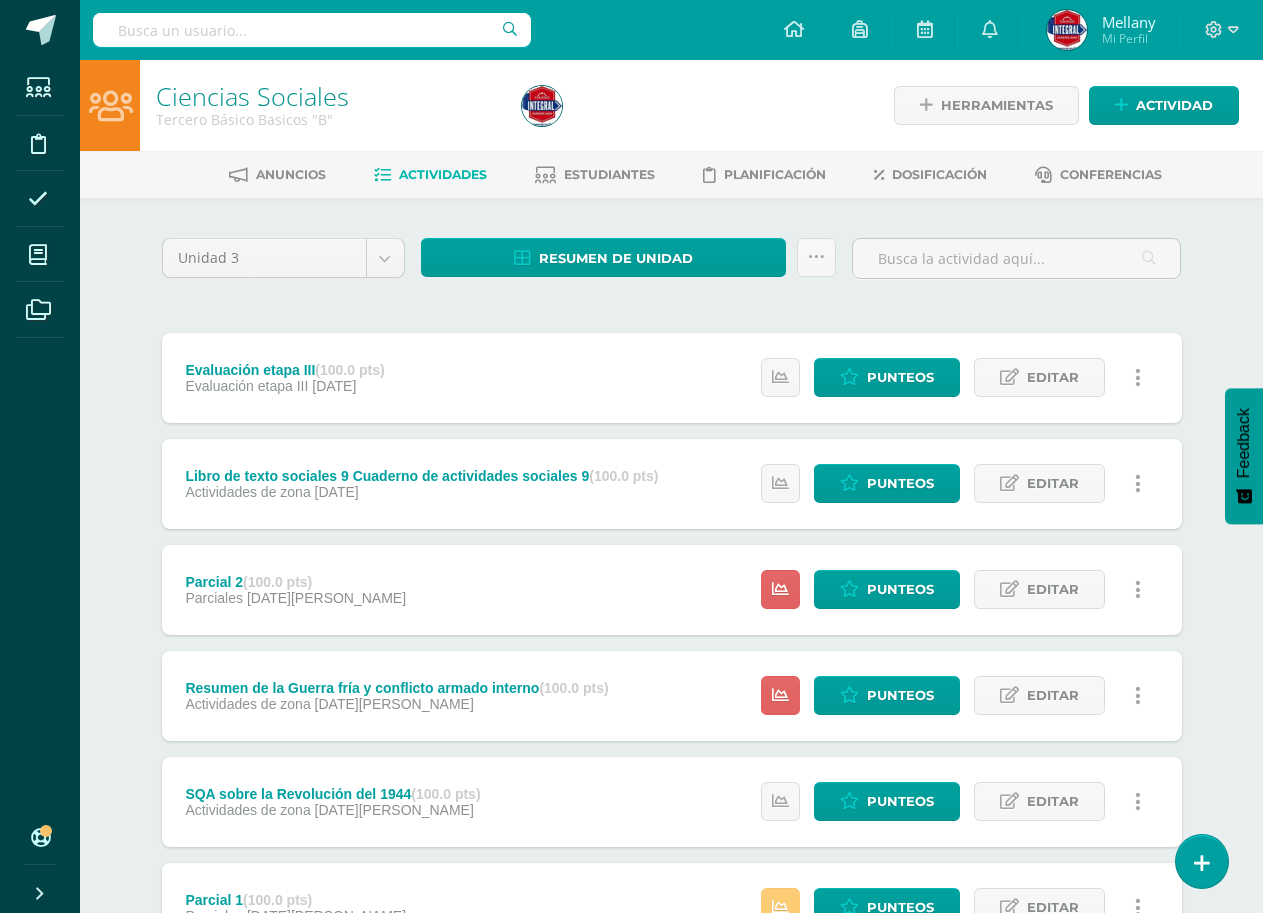 scroll, scrollTop: 100, scrollLeft: 0, axis: vertical 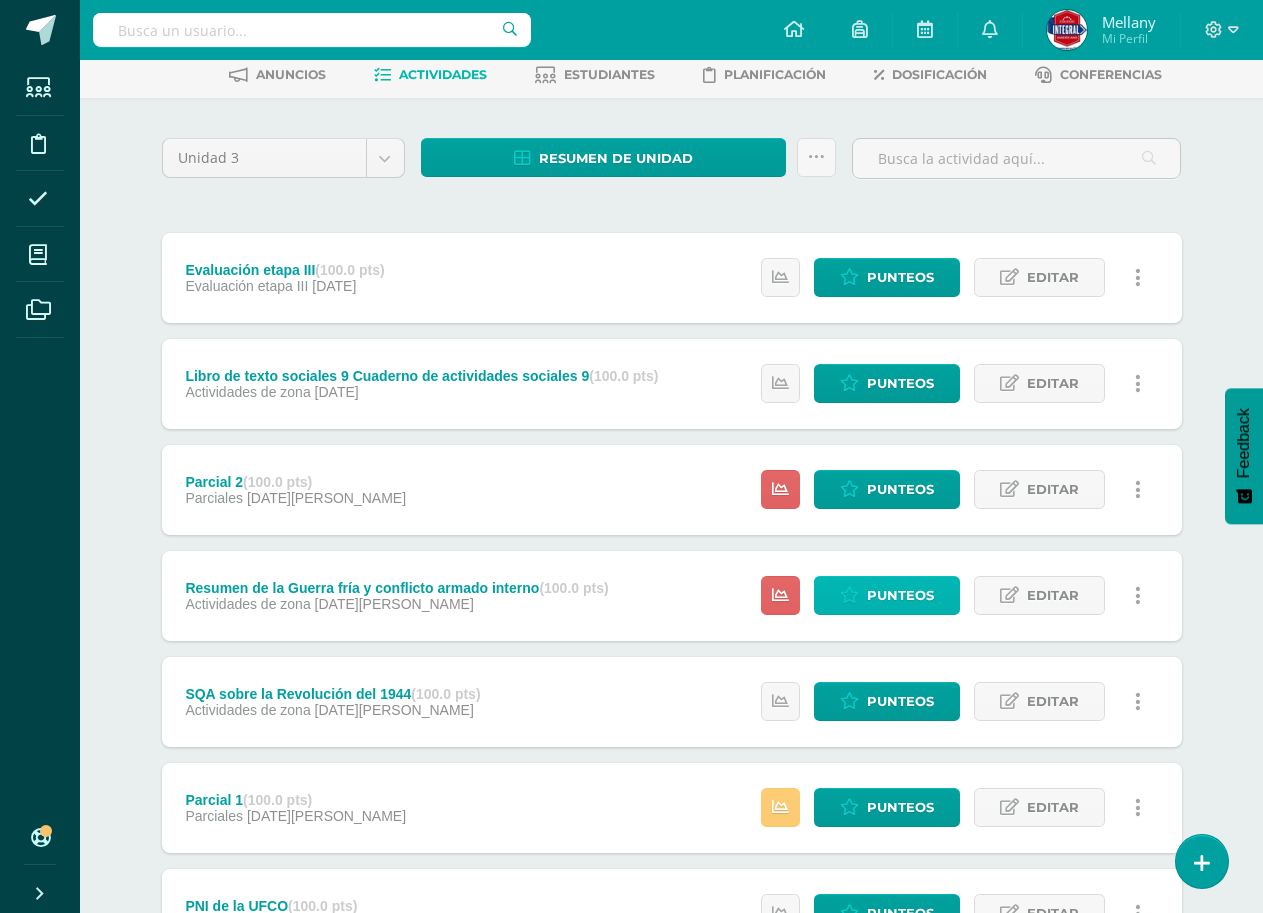 click on "Punteos" at bounding box center [887, 595] 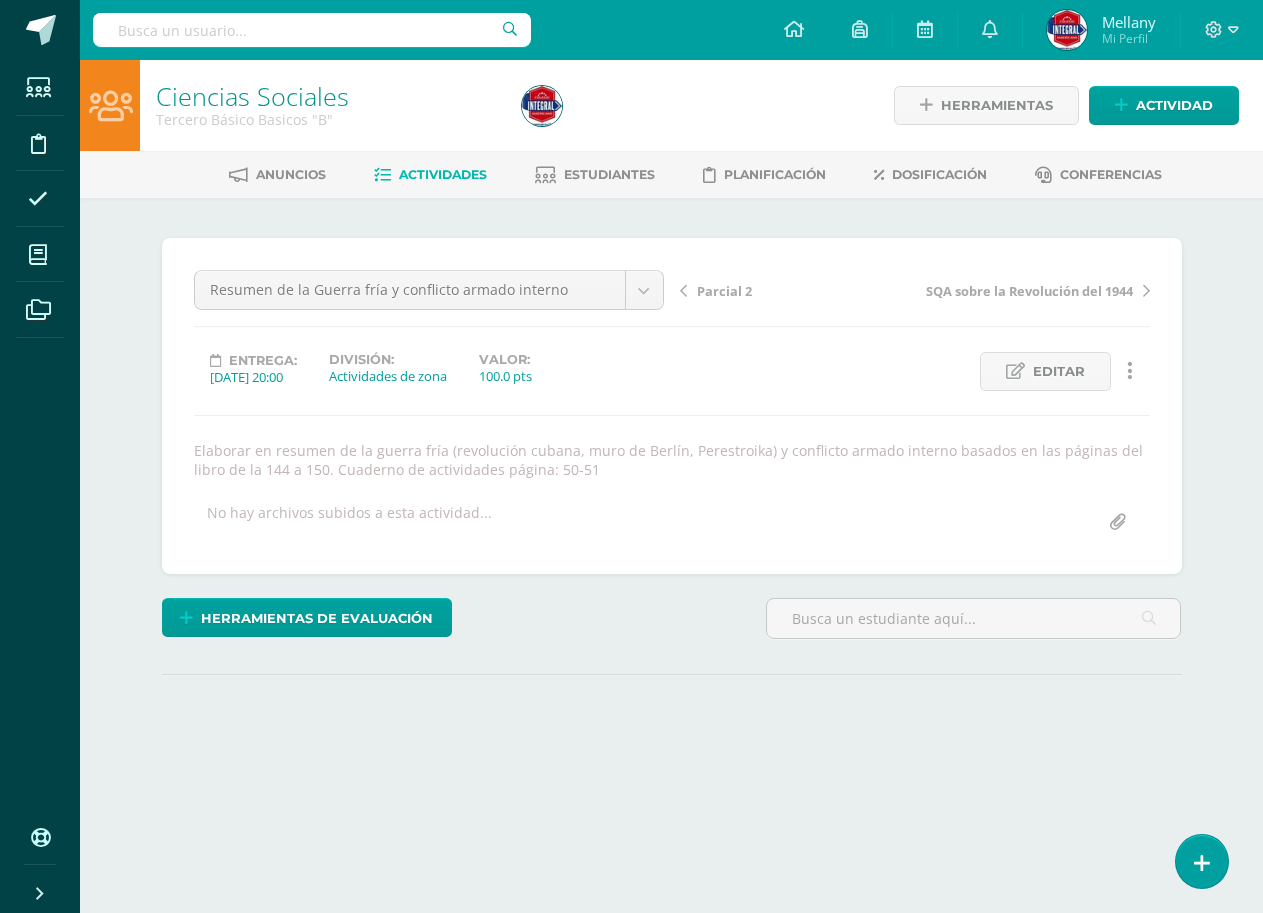 scroll, scrollTop: 0, scrollLeft: 0, axis: both 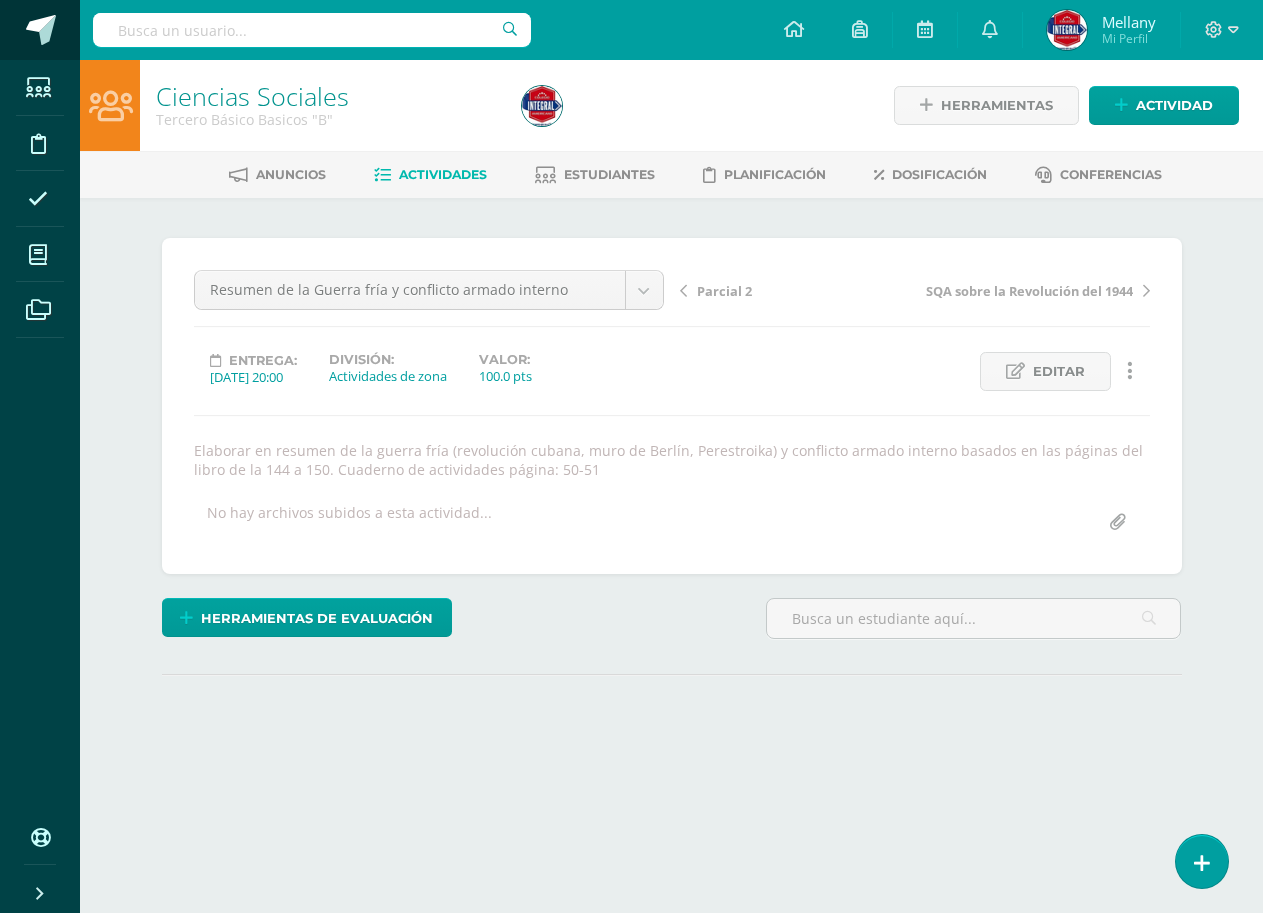 click at bounding box center [40, 30] 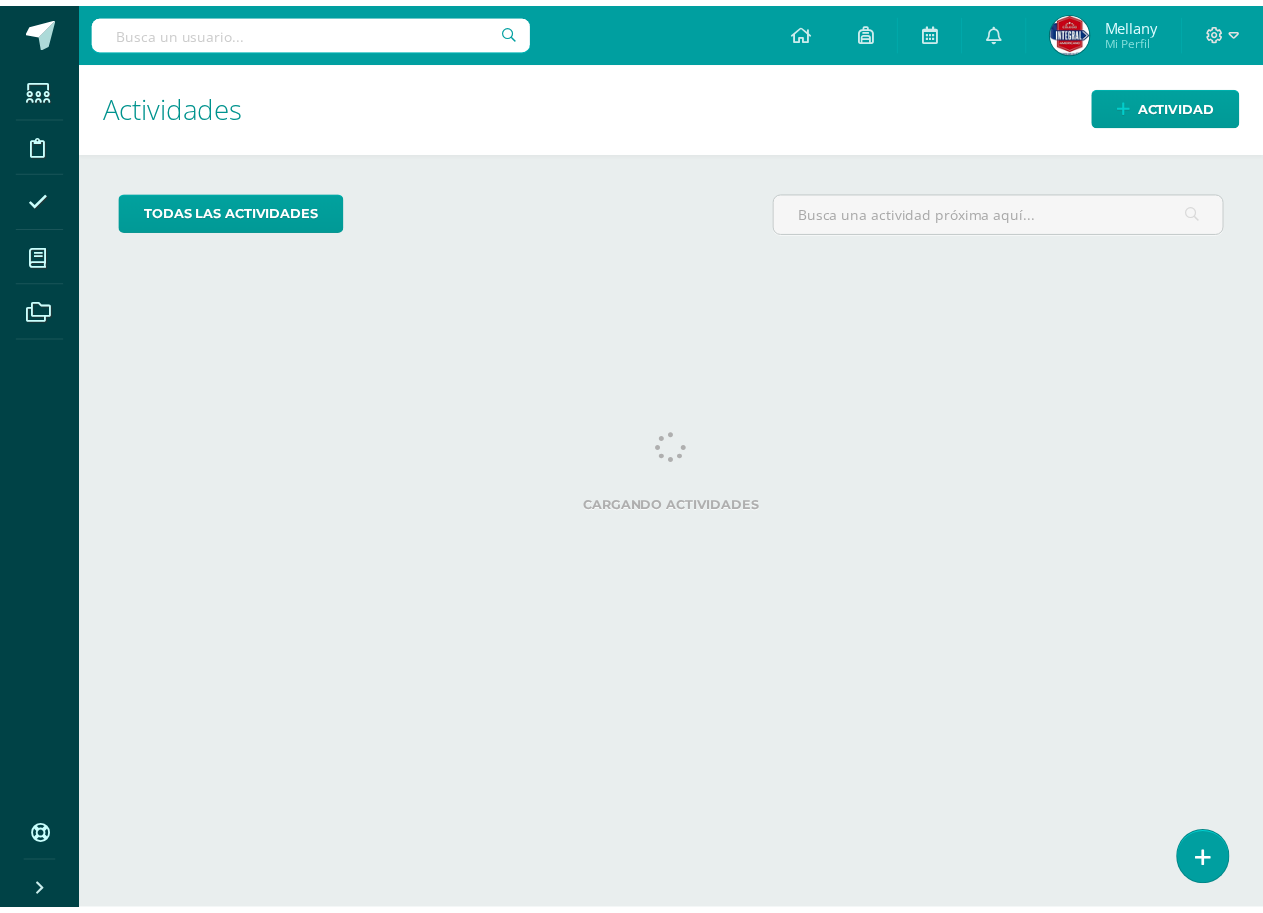 scroll, scrollTop: 0, scrollLeft: 0, axis: both 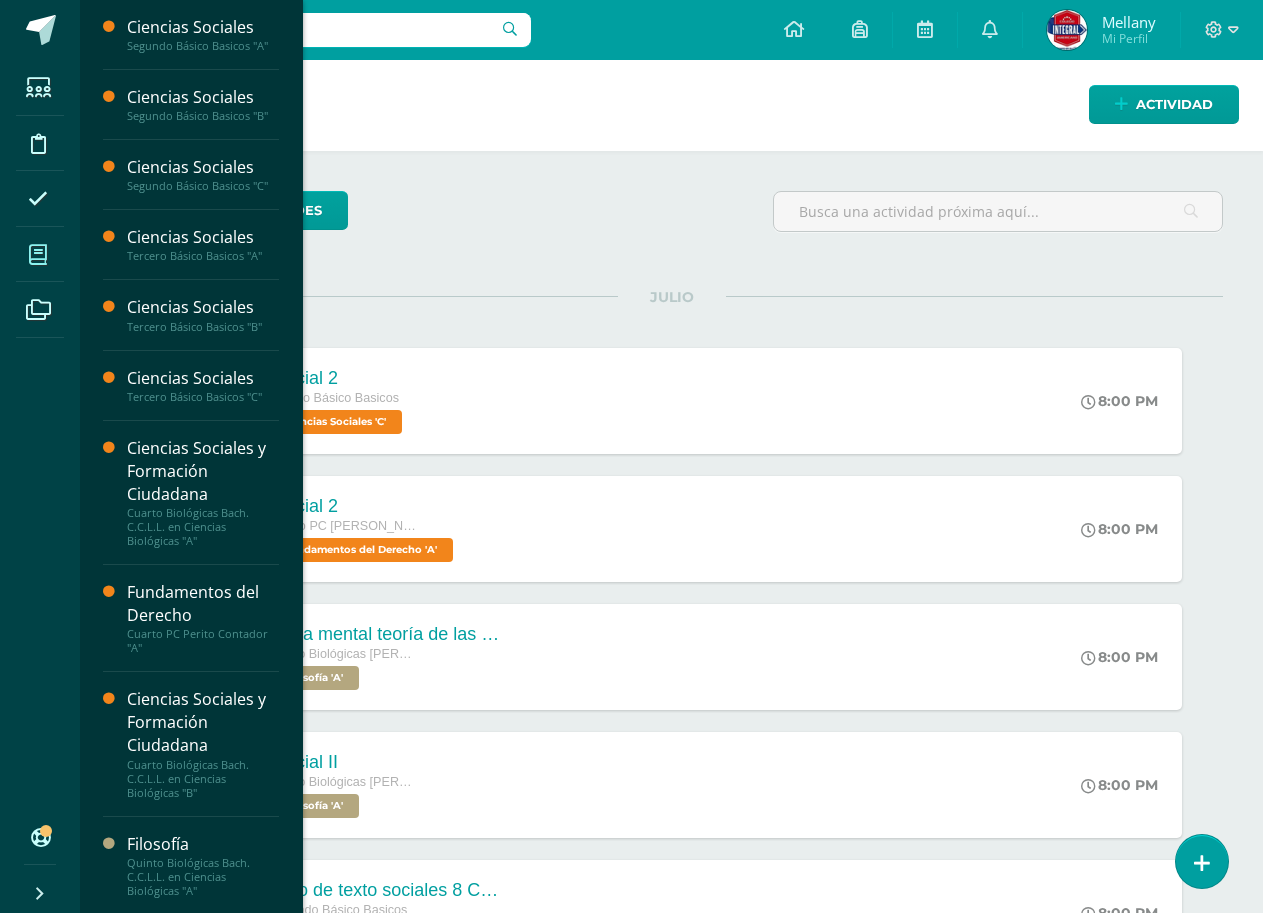 click at bounding box center (38, 255) 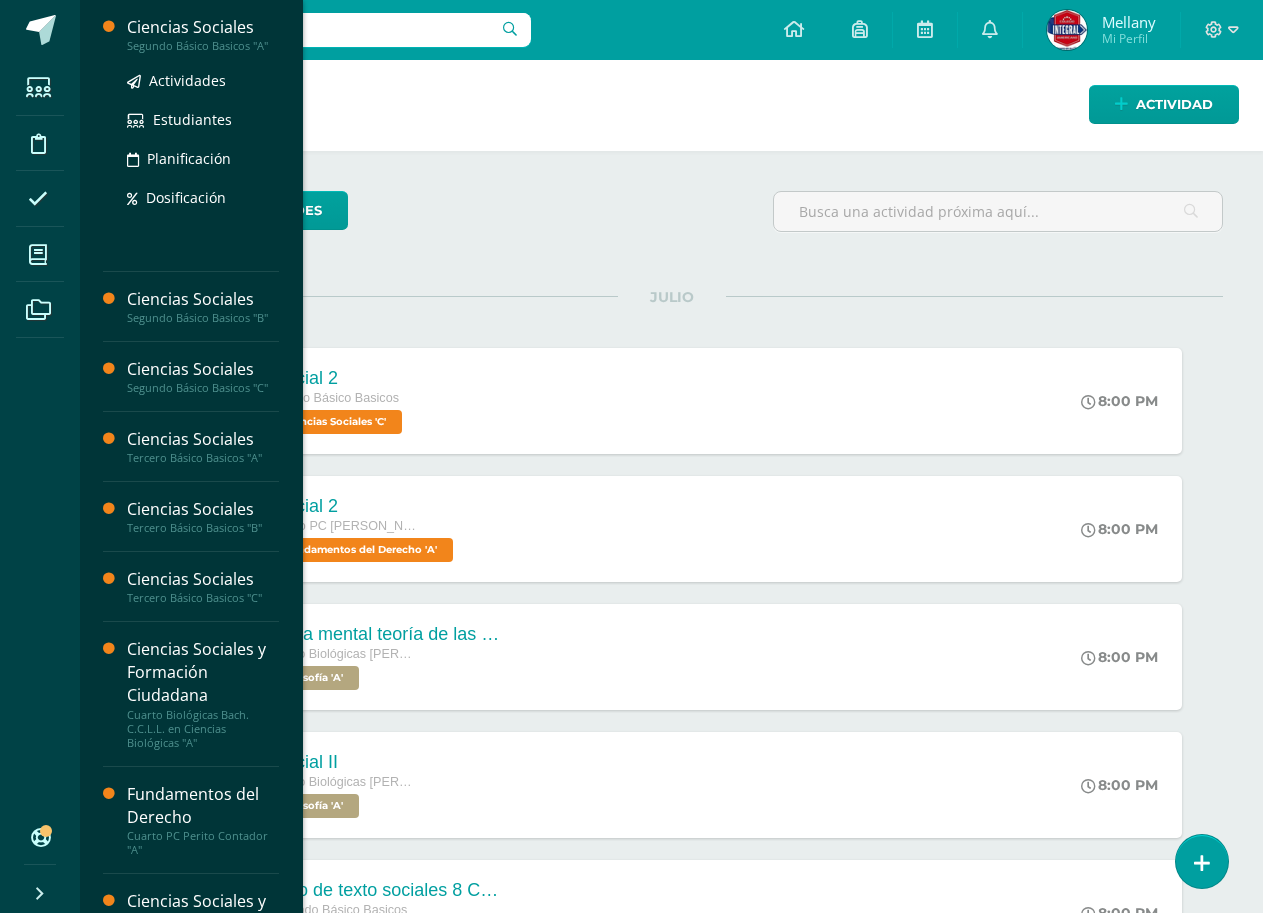 click on "Ciencias Sociales" at bounding box center (203, 27) 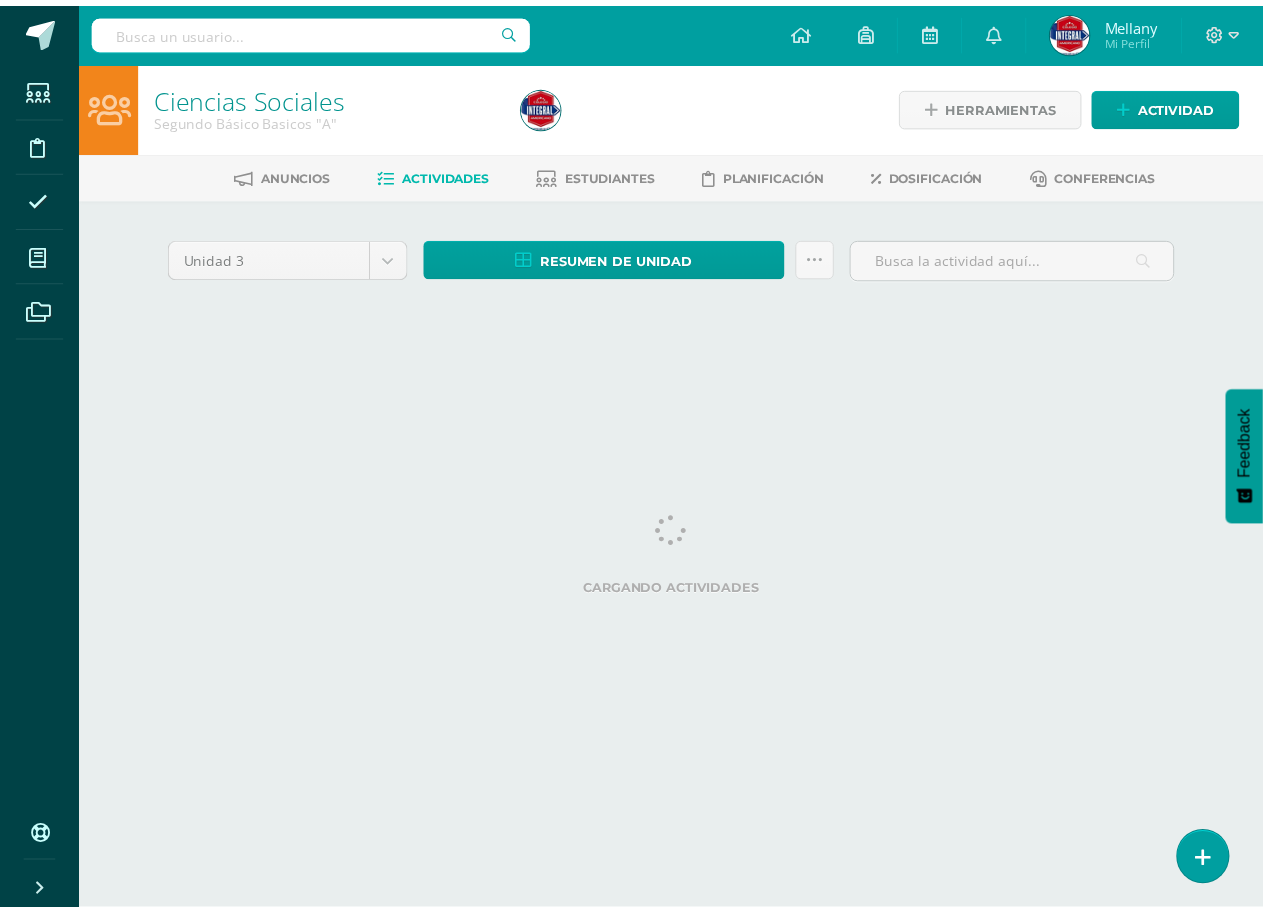 scroll, scrollTop: 0, scrollLeft: 0, axis: both 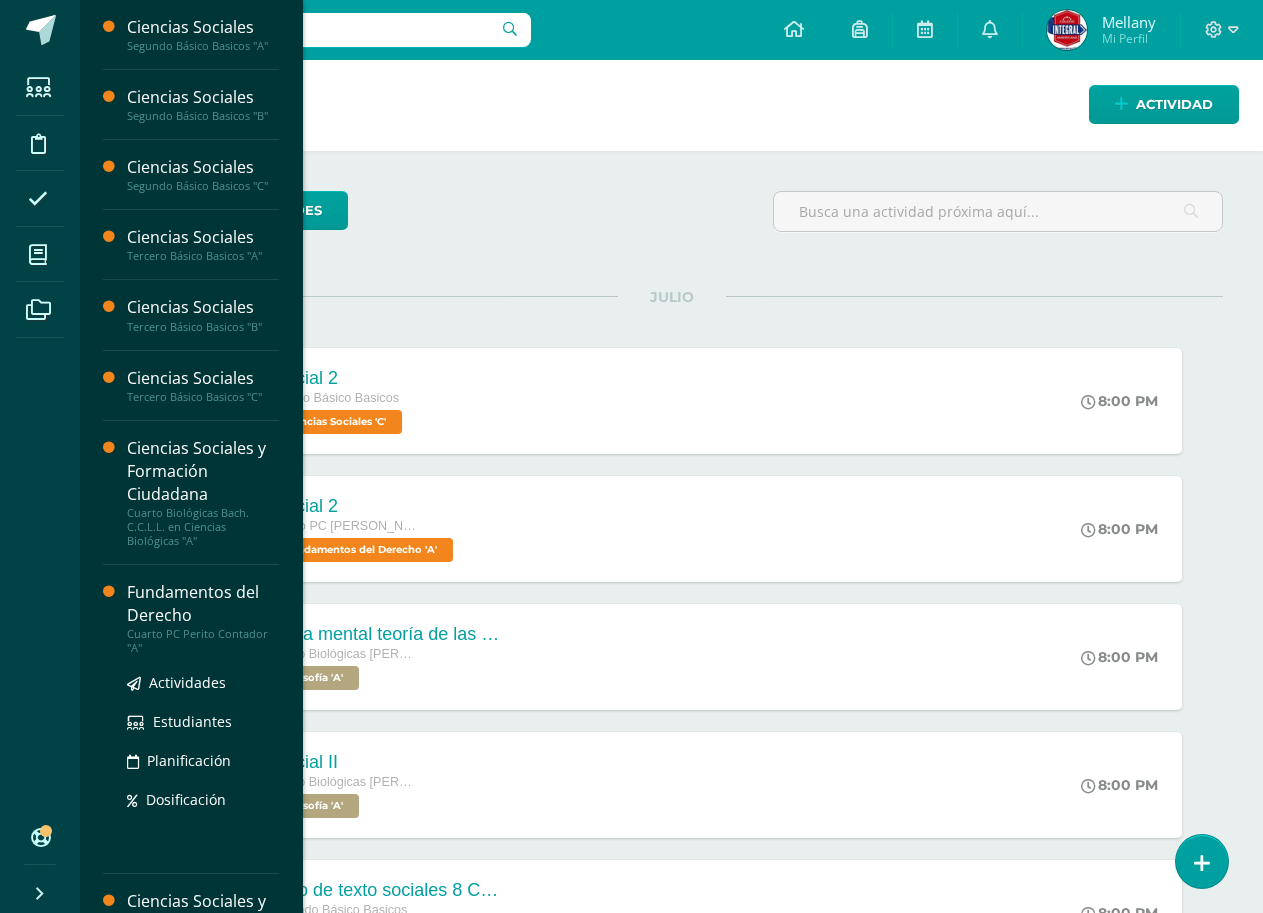 click on "Cuarto PC
Perito Contador
"A"" at bounding box center [203, 641] 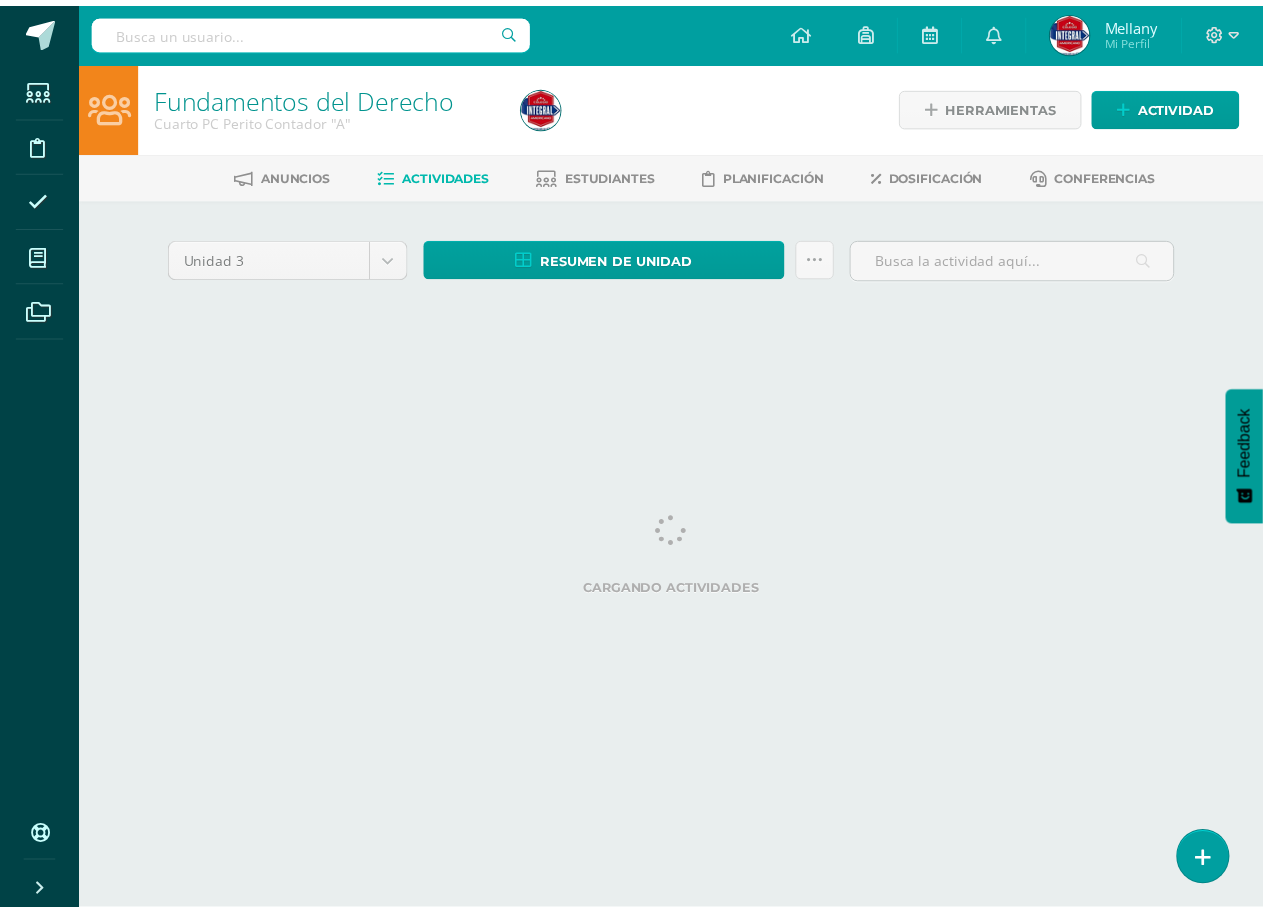 scroll, scrollTop: 0, scrollLeft: 0, axis: both 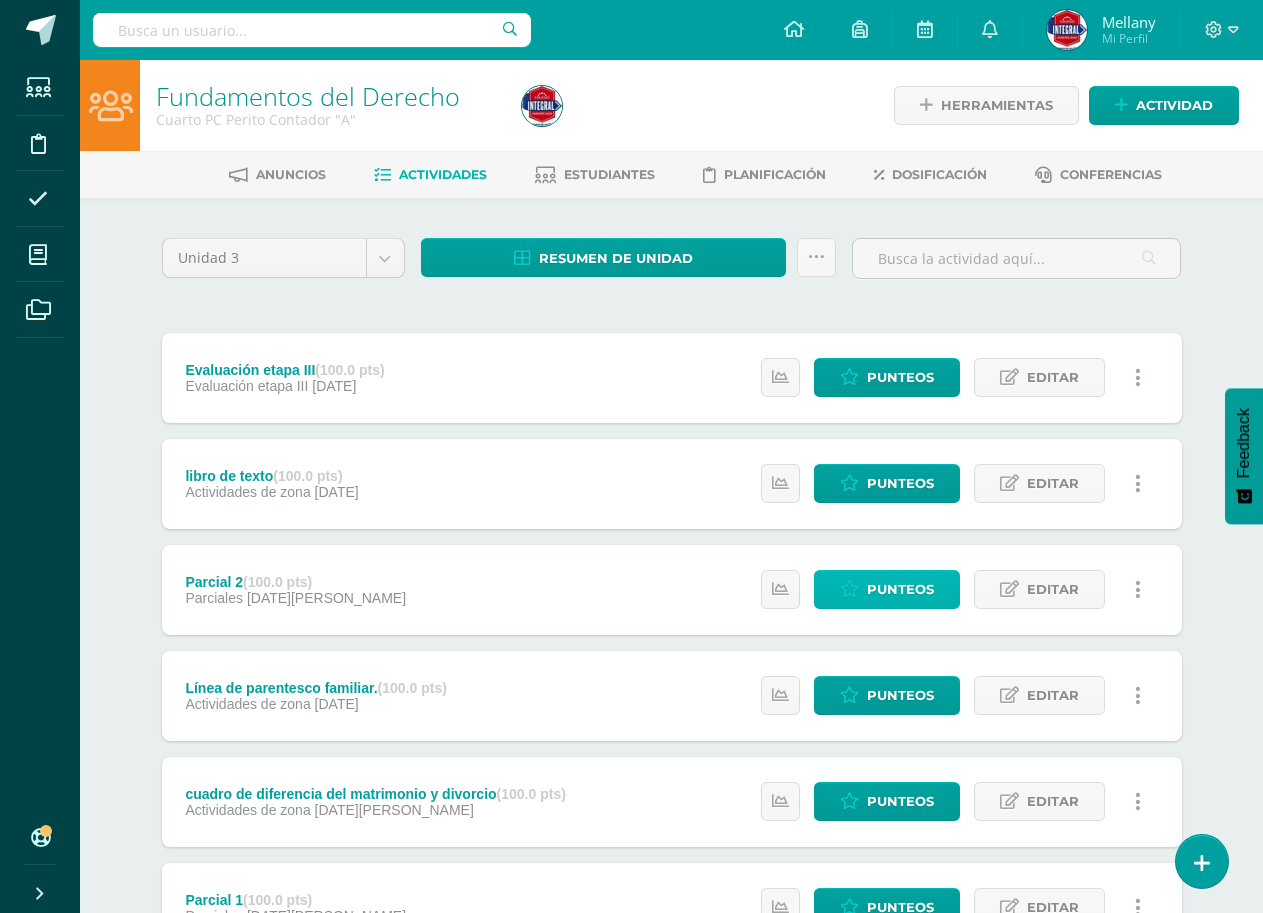 click on "Punteos" at bounding box center [900, 589] 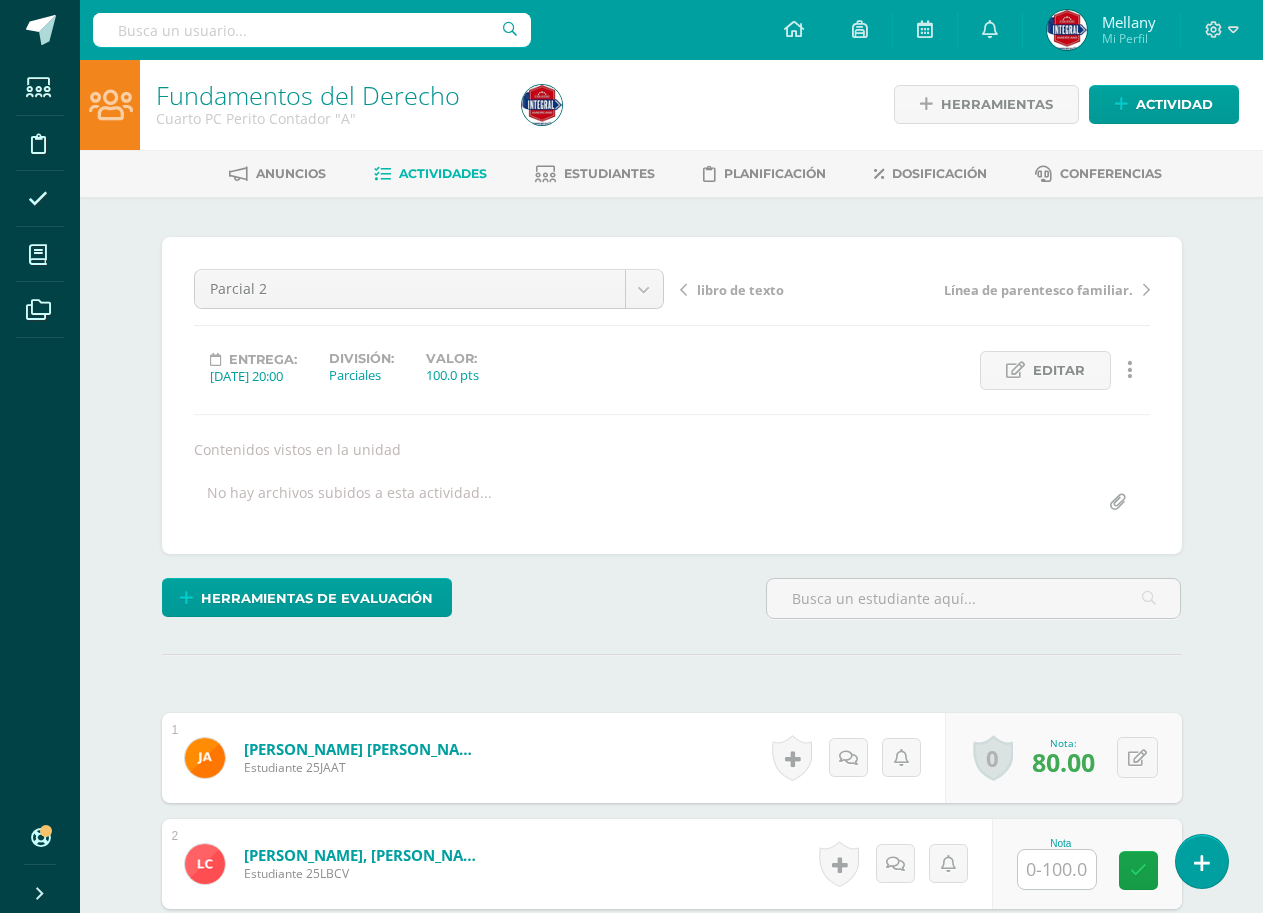 scroll, scrollTop: 2, scrollLeft: 0, axis: vertical 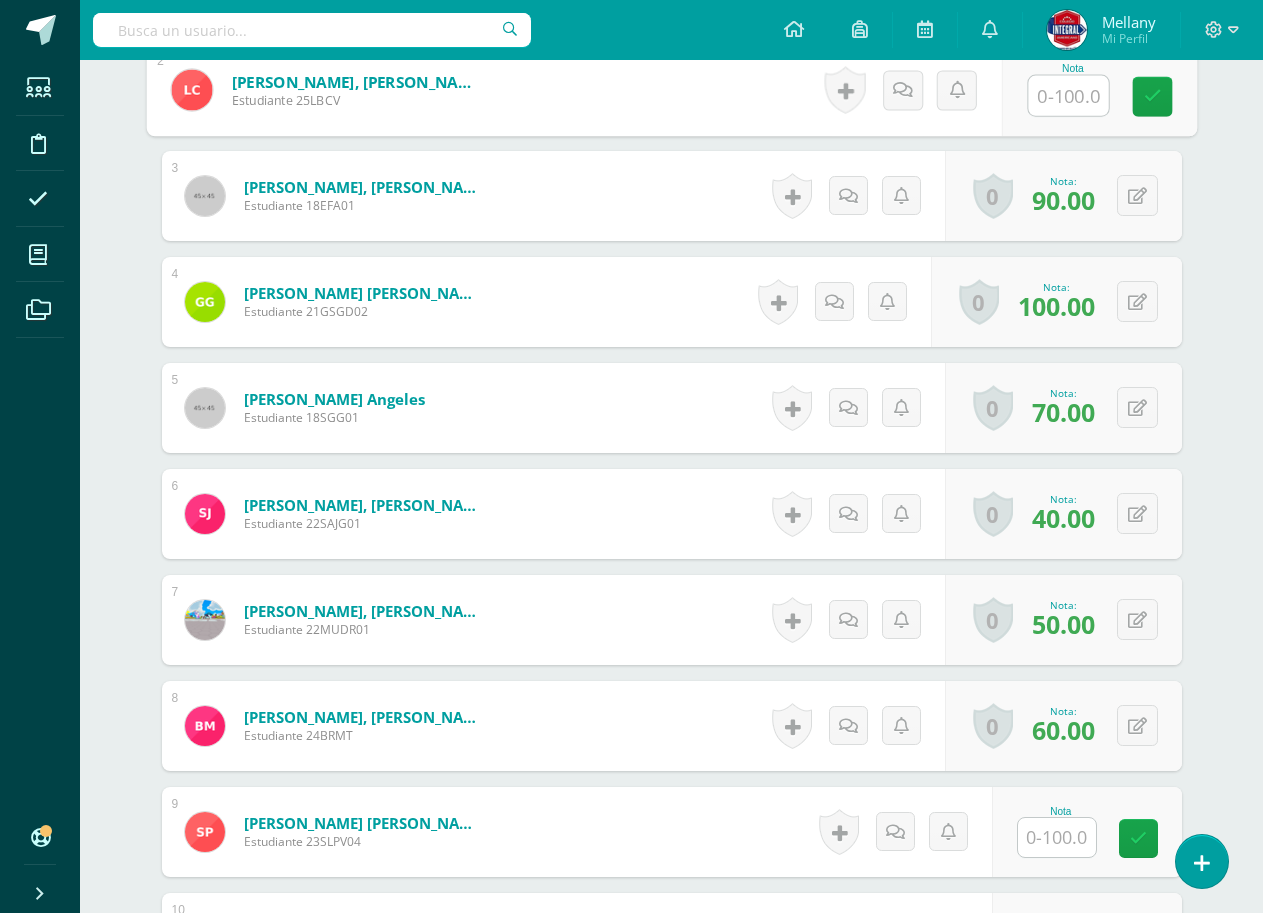click at bounding box center [1068, 96] 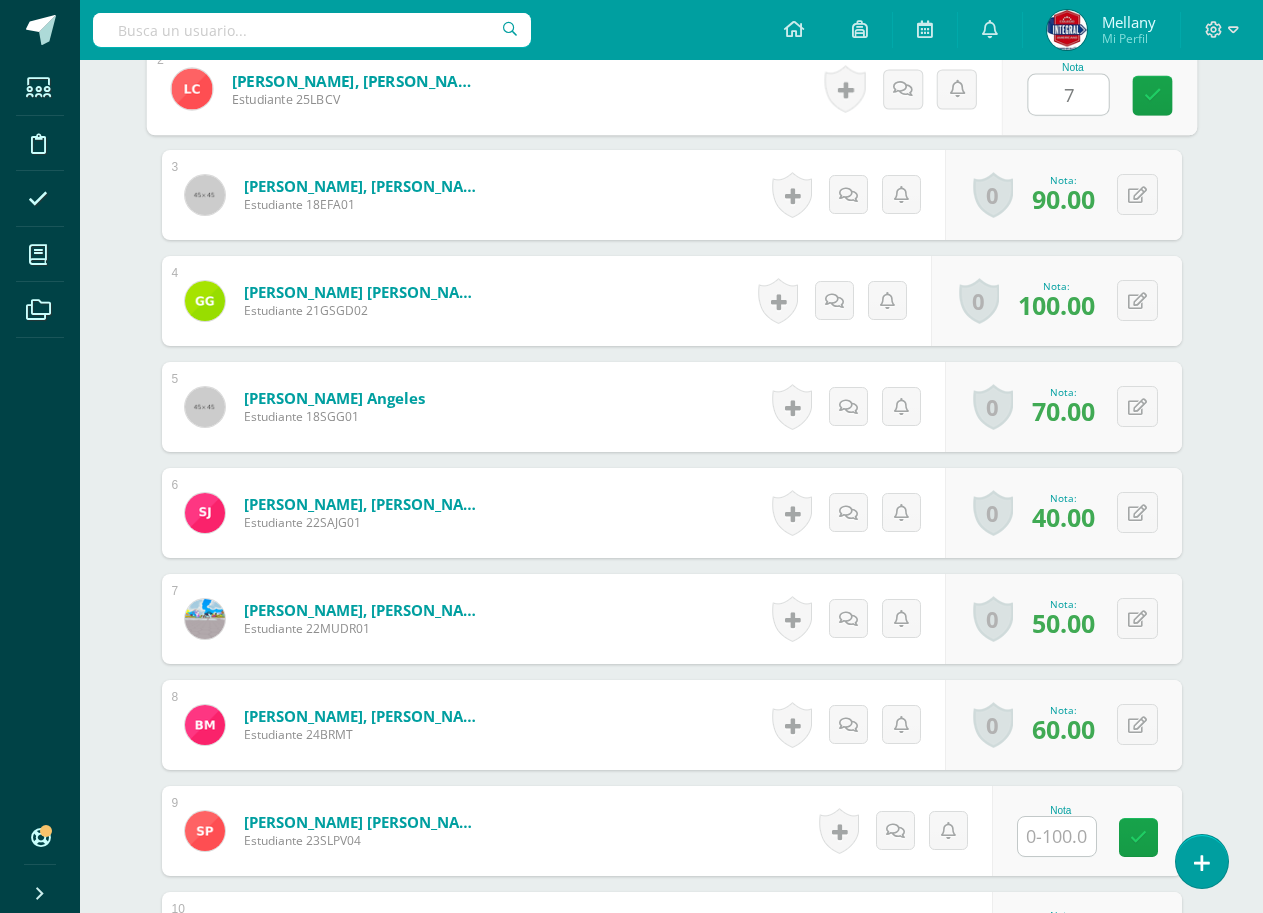 type on "70" 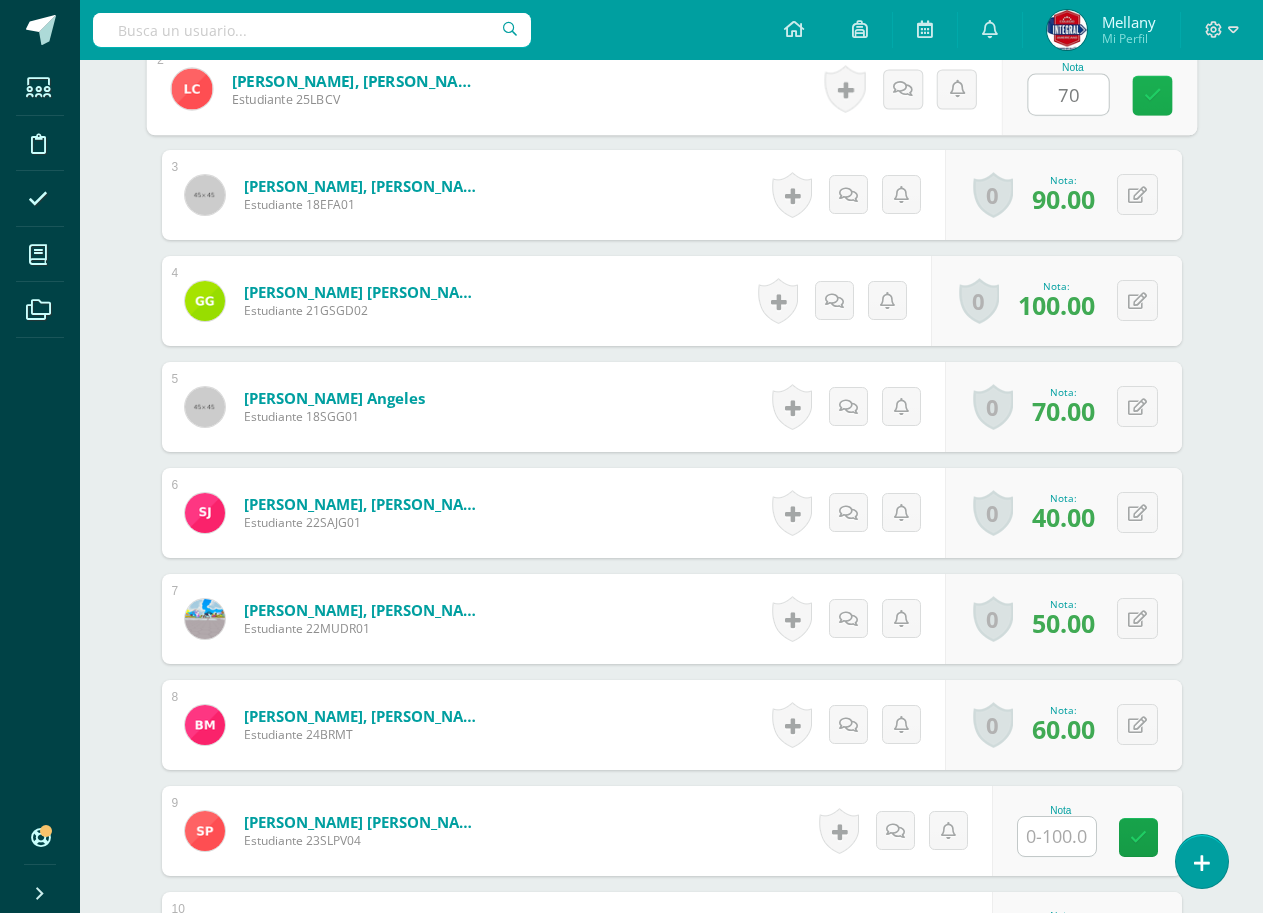 click at bounding box center [1152, 96] 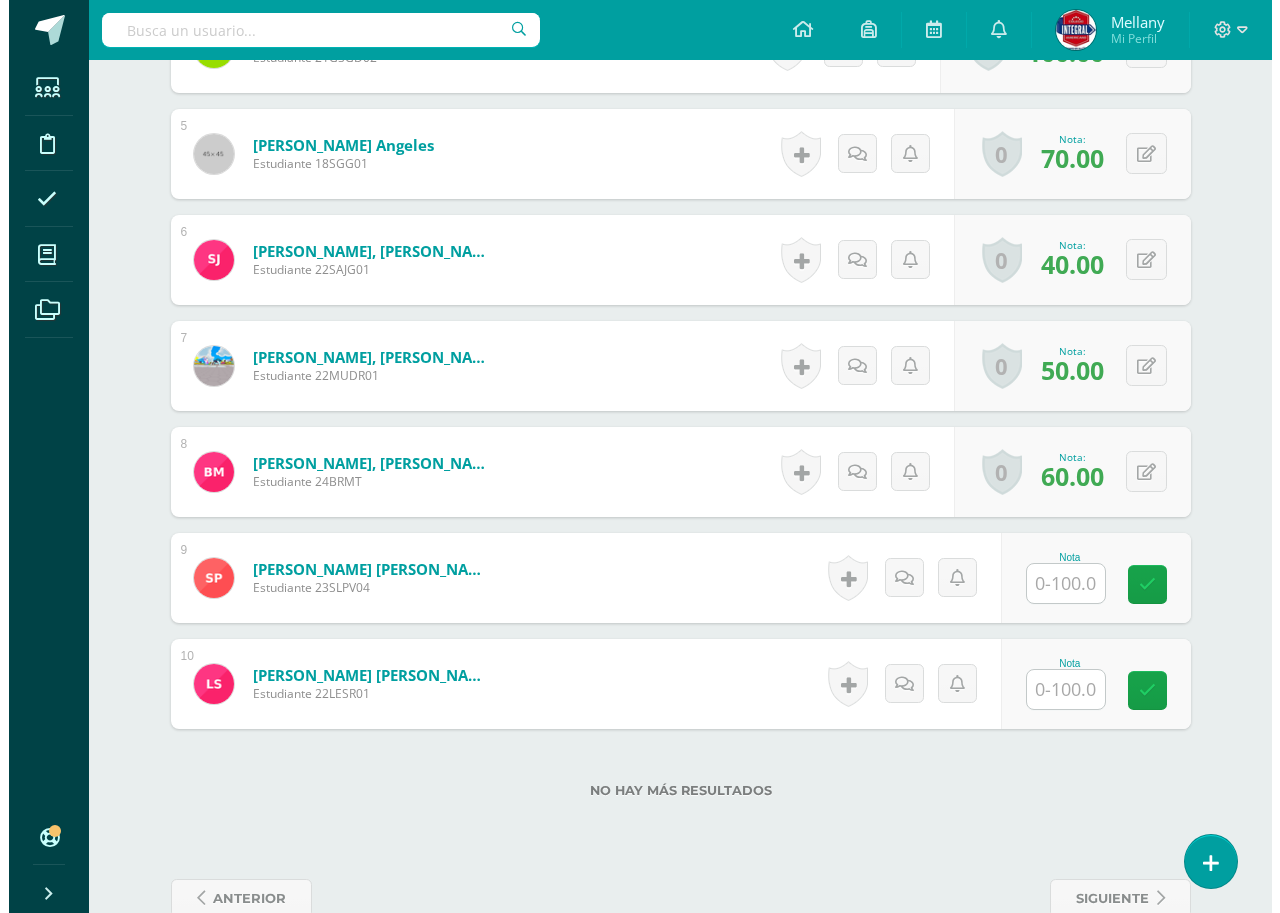 scroll, scrollTop: 1074, scrollLeft: 0, axis: vertical 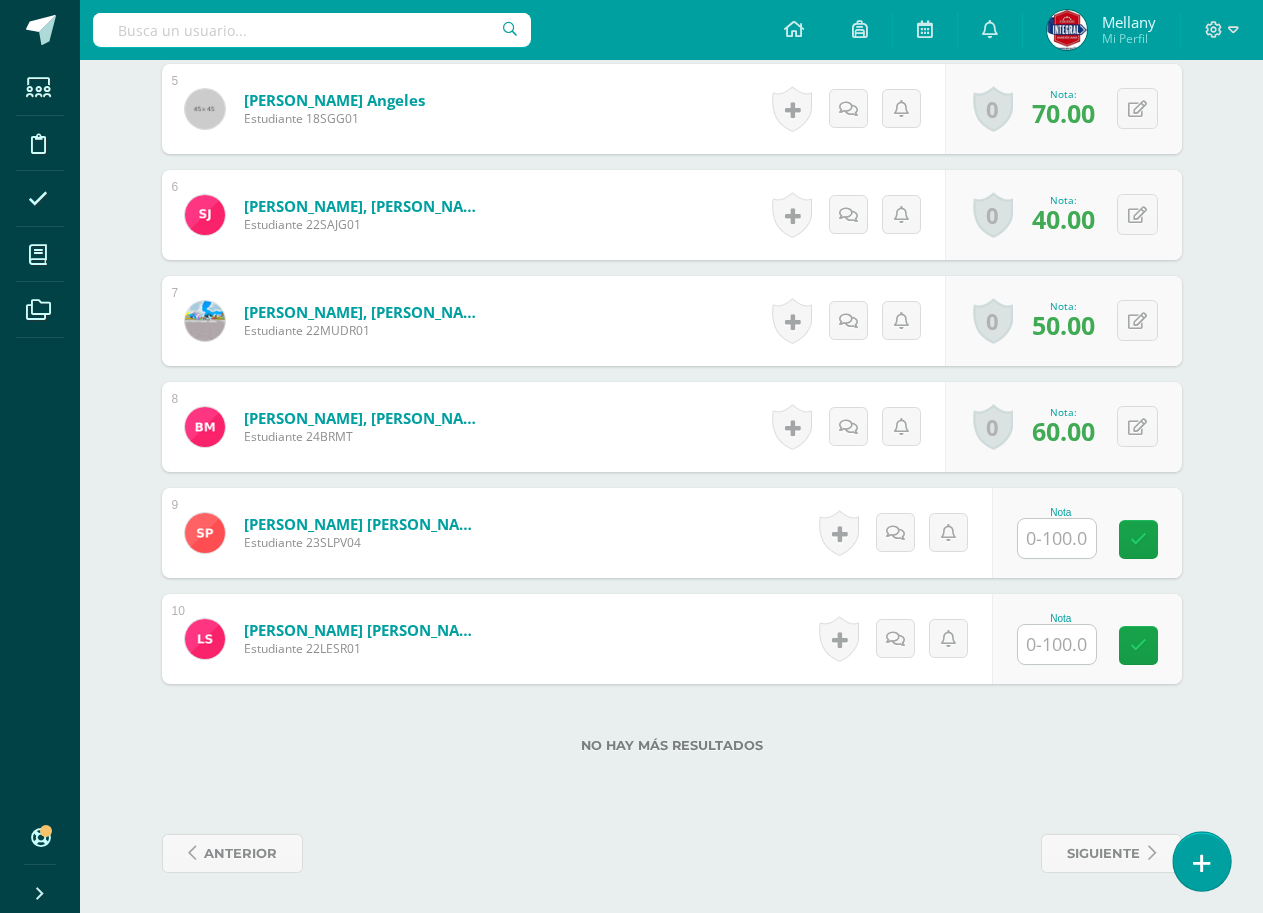 click at bounding box center (1202, 863) 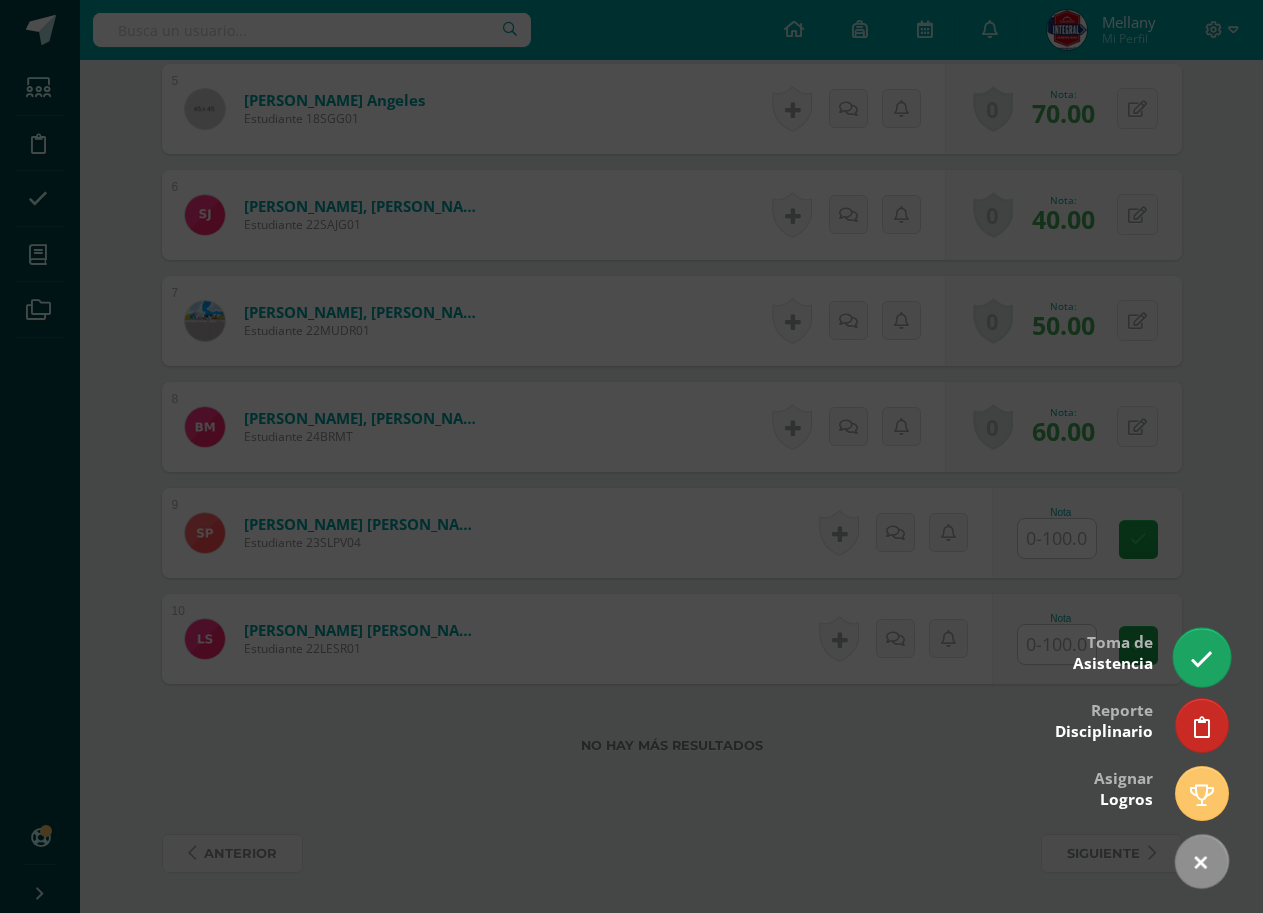 click at bounding box center [1201, 657] 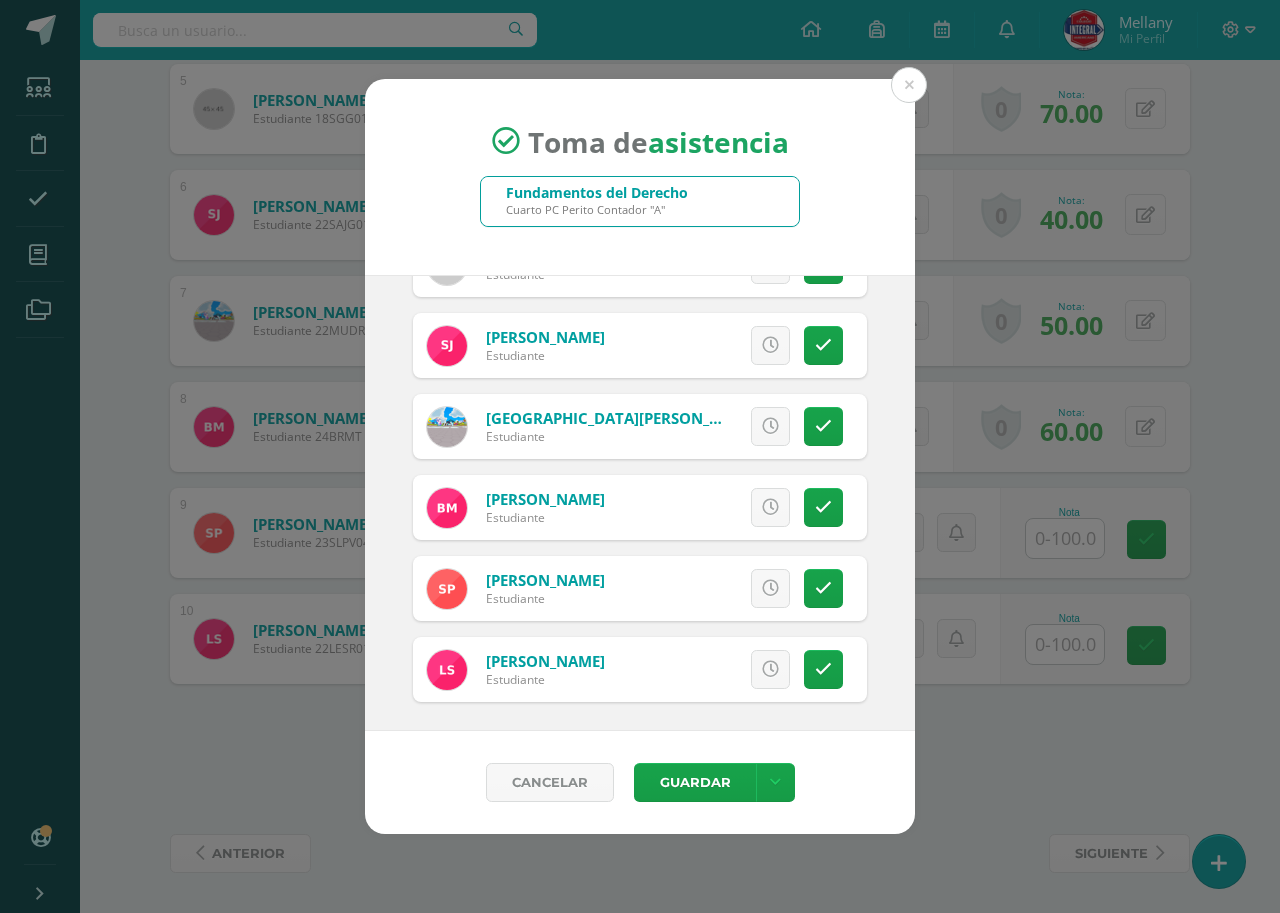 scroll, scrollTop: 461, scrollLeft: 0, axis: vertical 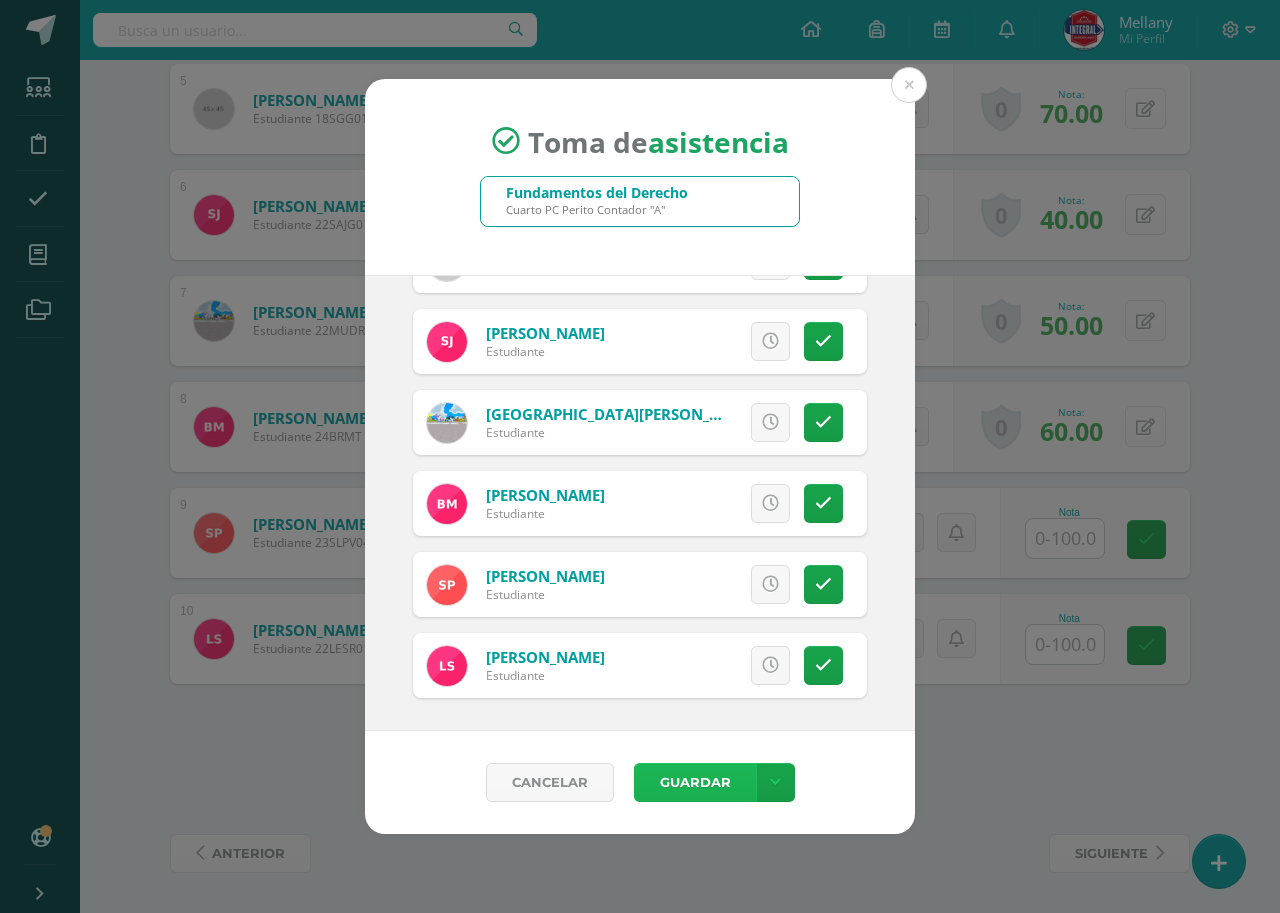 drag, startPoint x: 703, startPoint y: 774, endPoint x: 684, endPoint y: 783, distance: 21.023796 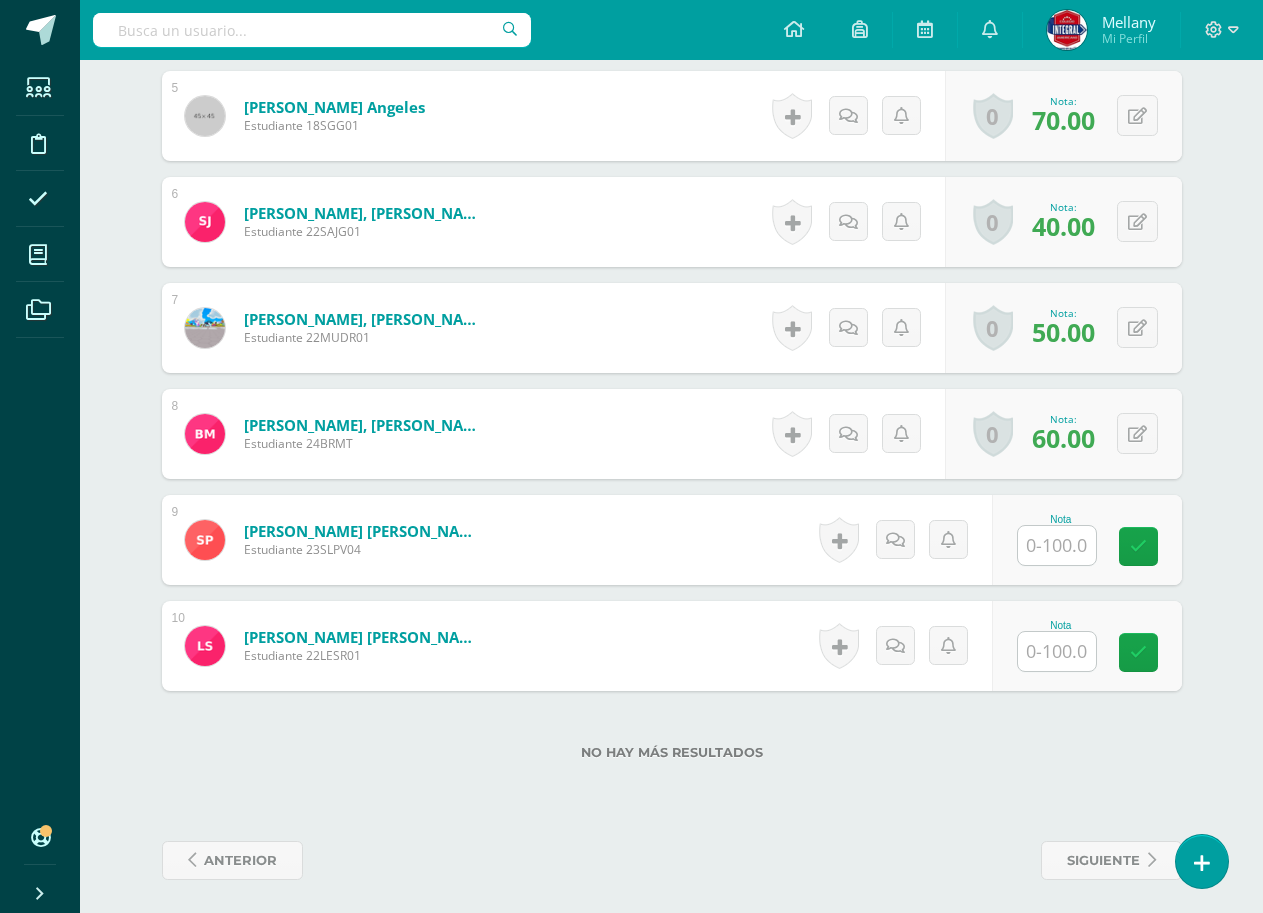 scroll, scrollTop: 1068, scrollLeft: 0, axis: vertical 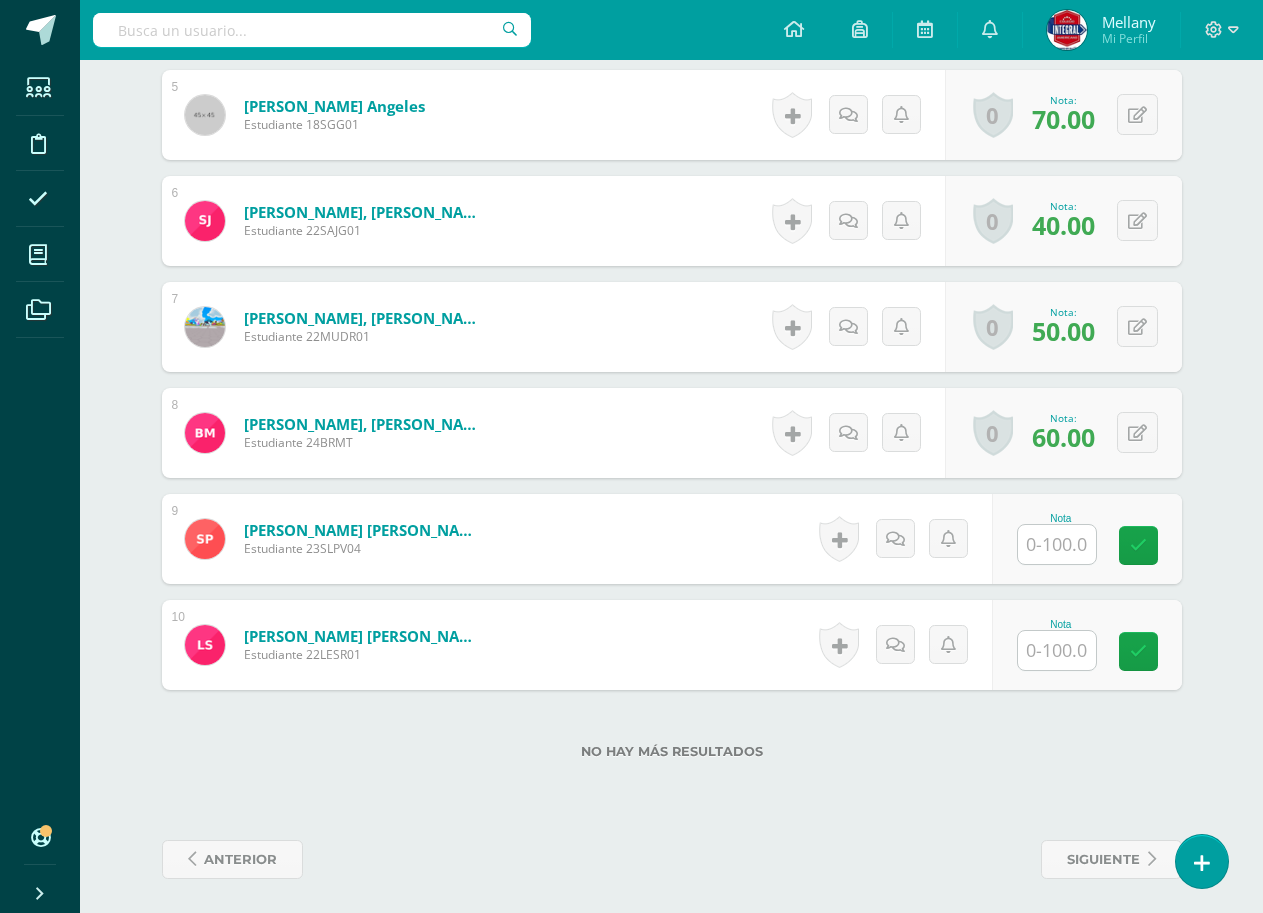 click on "Nota" at bounding box center [1087, 539] 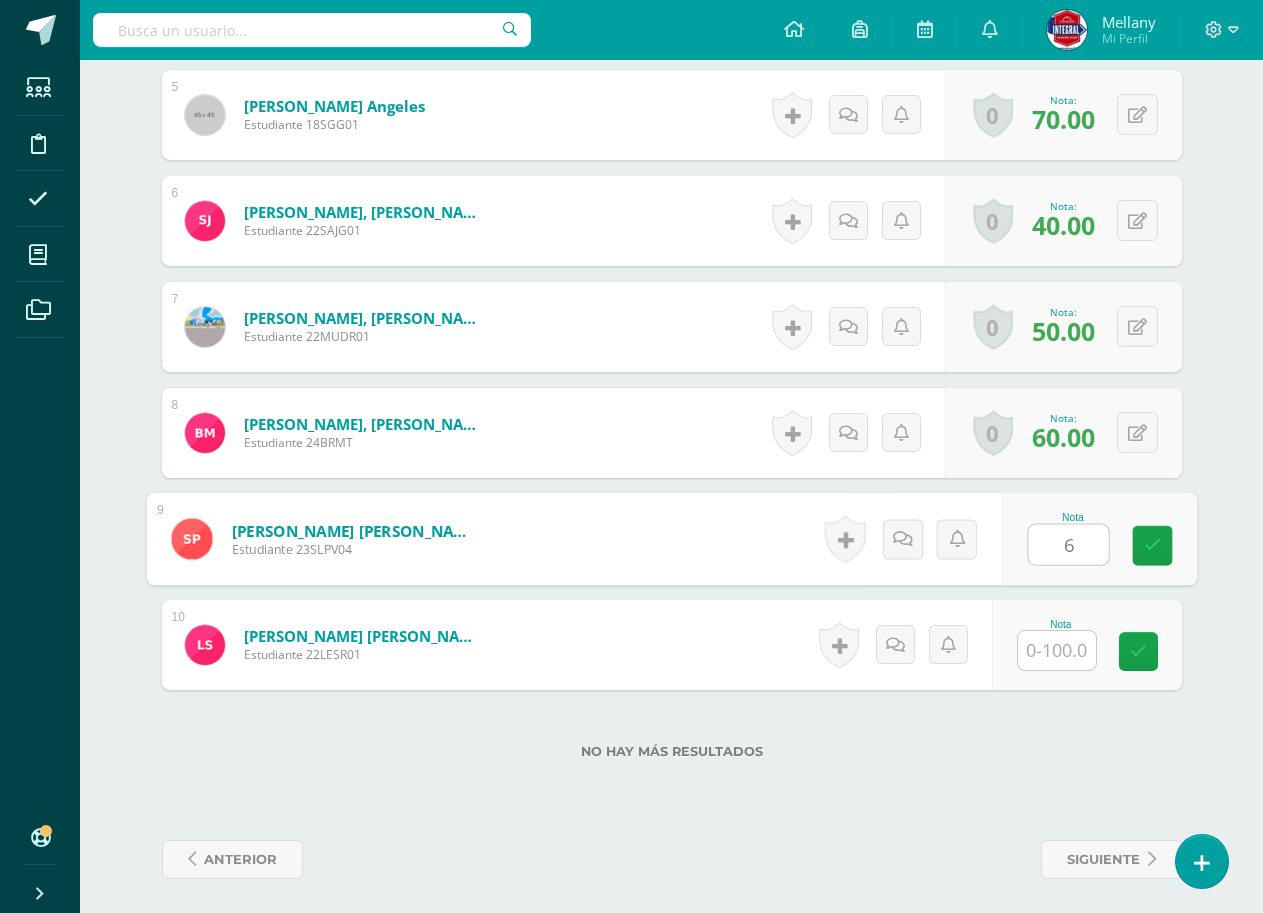 type on "60" 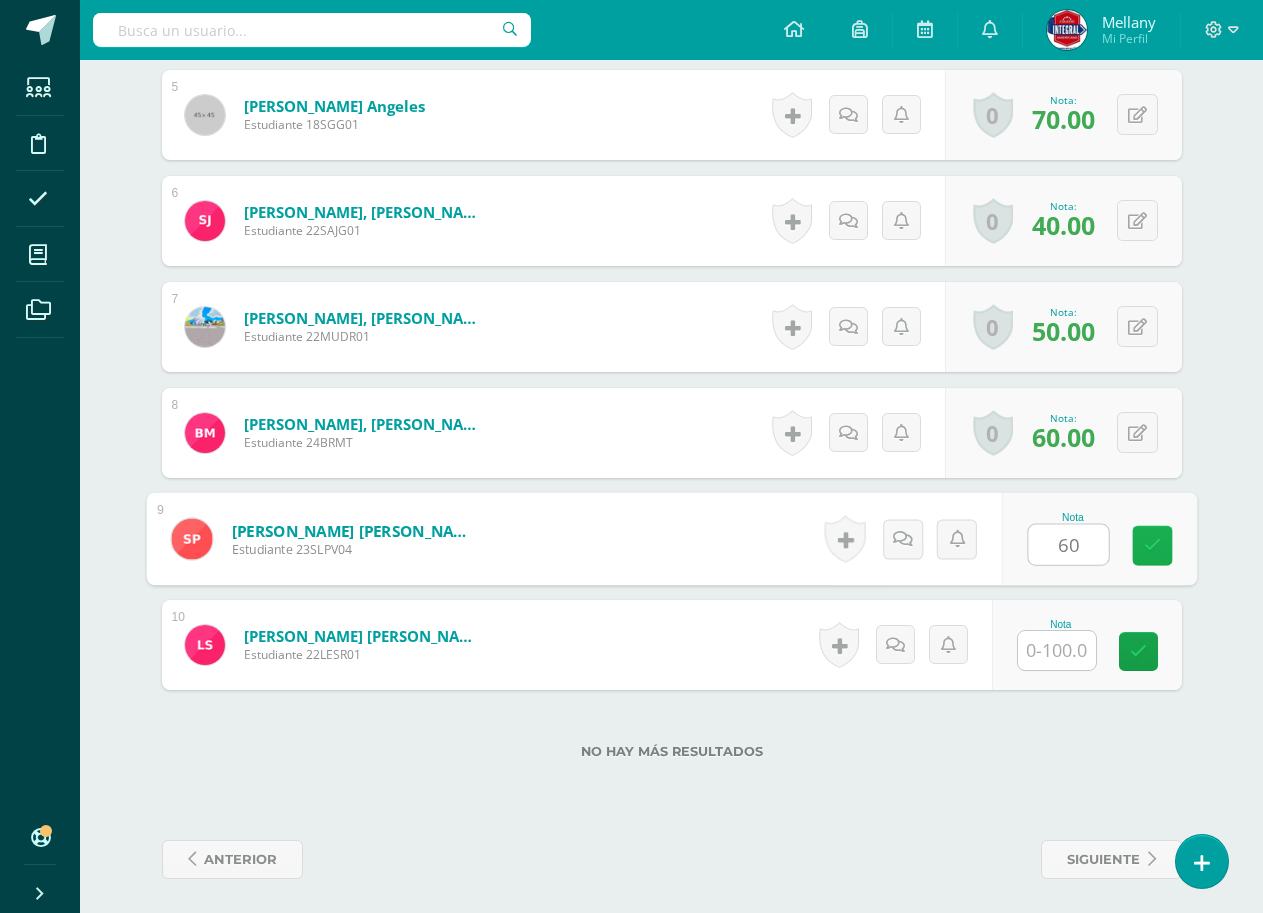 click at bounding box center [1152, 545] 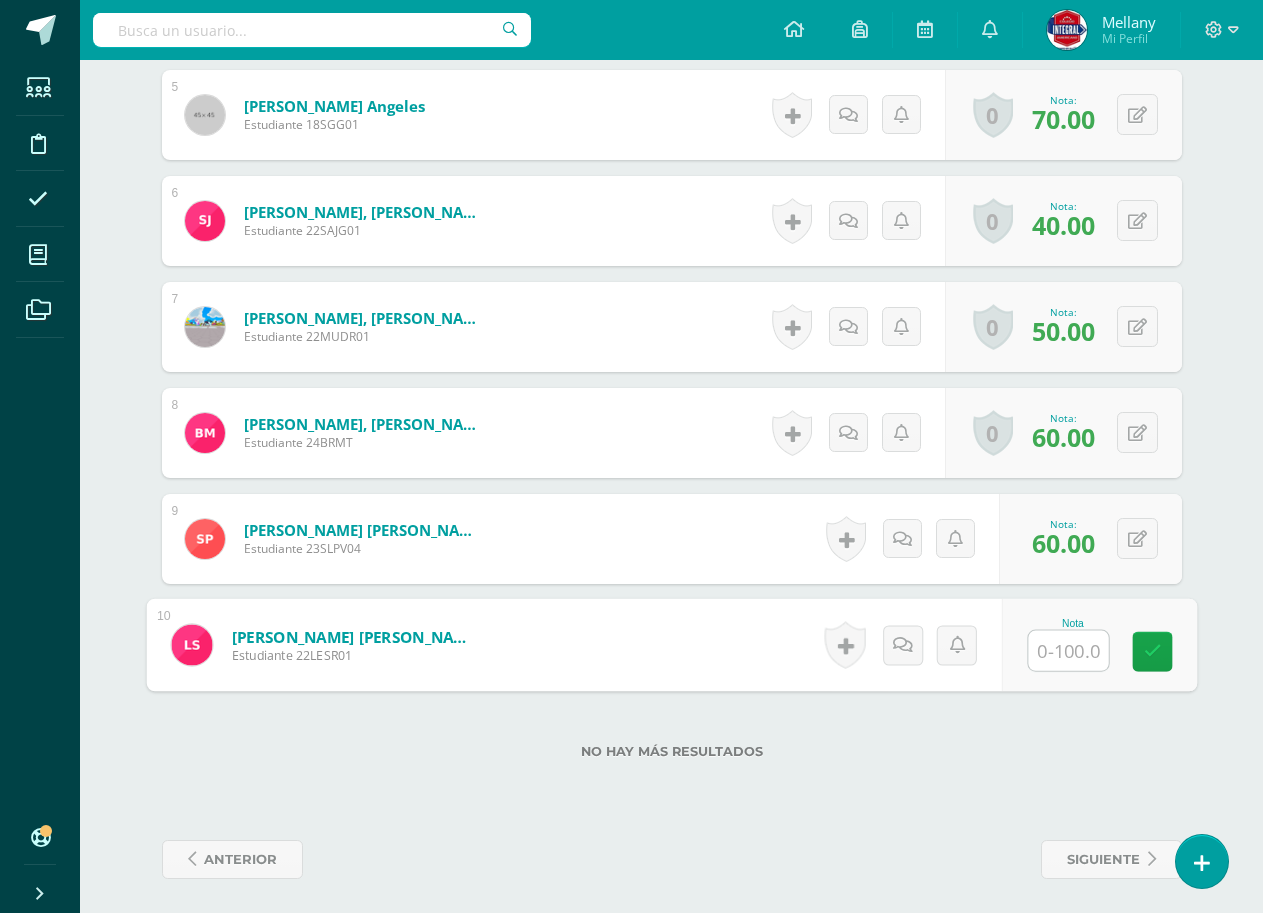 click at bounding box center [1068, 651] 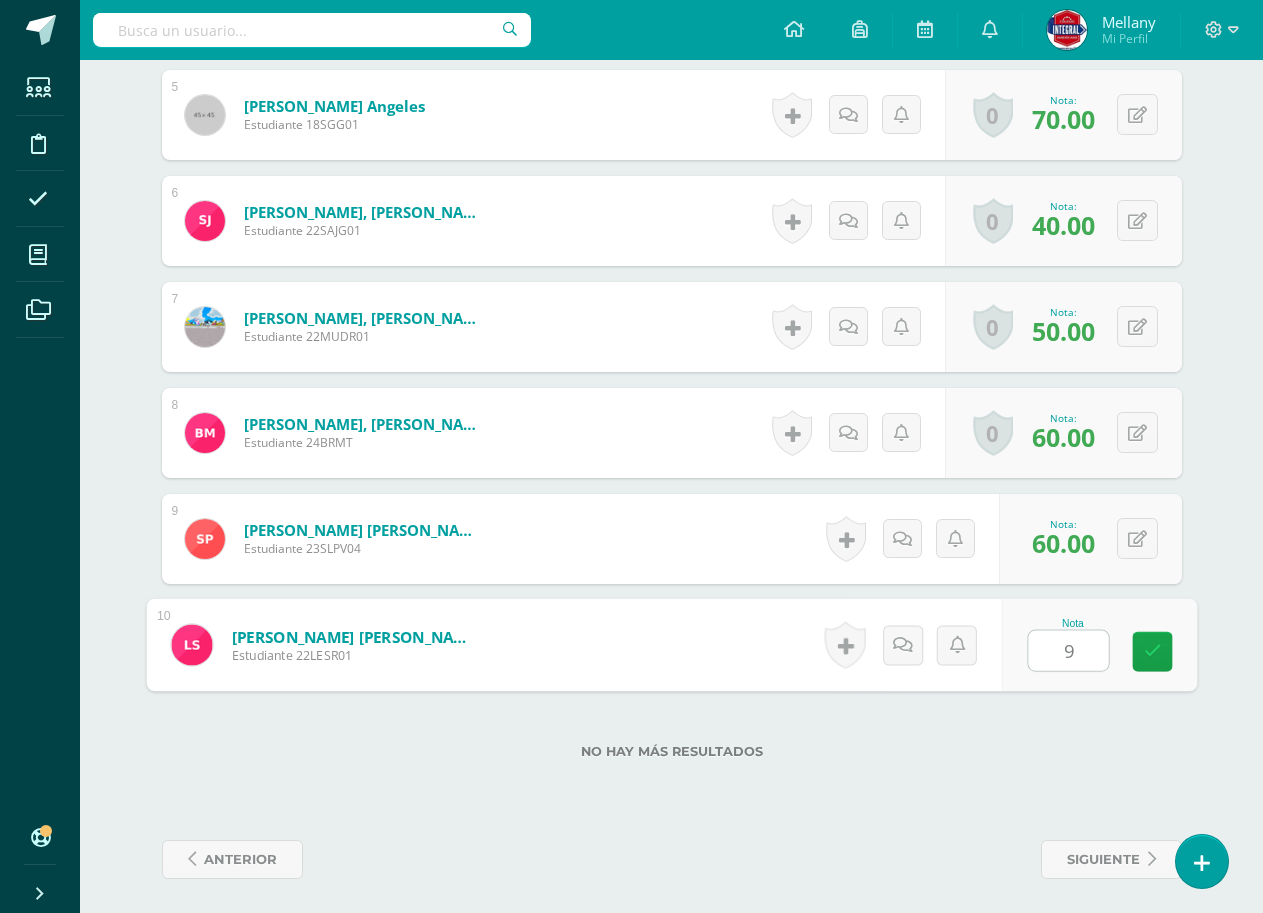 type on "90" 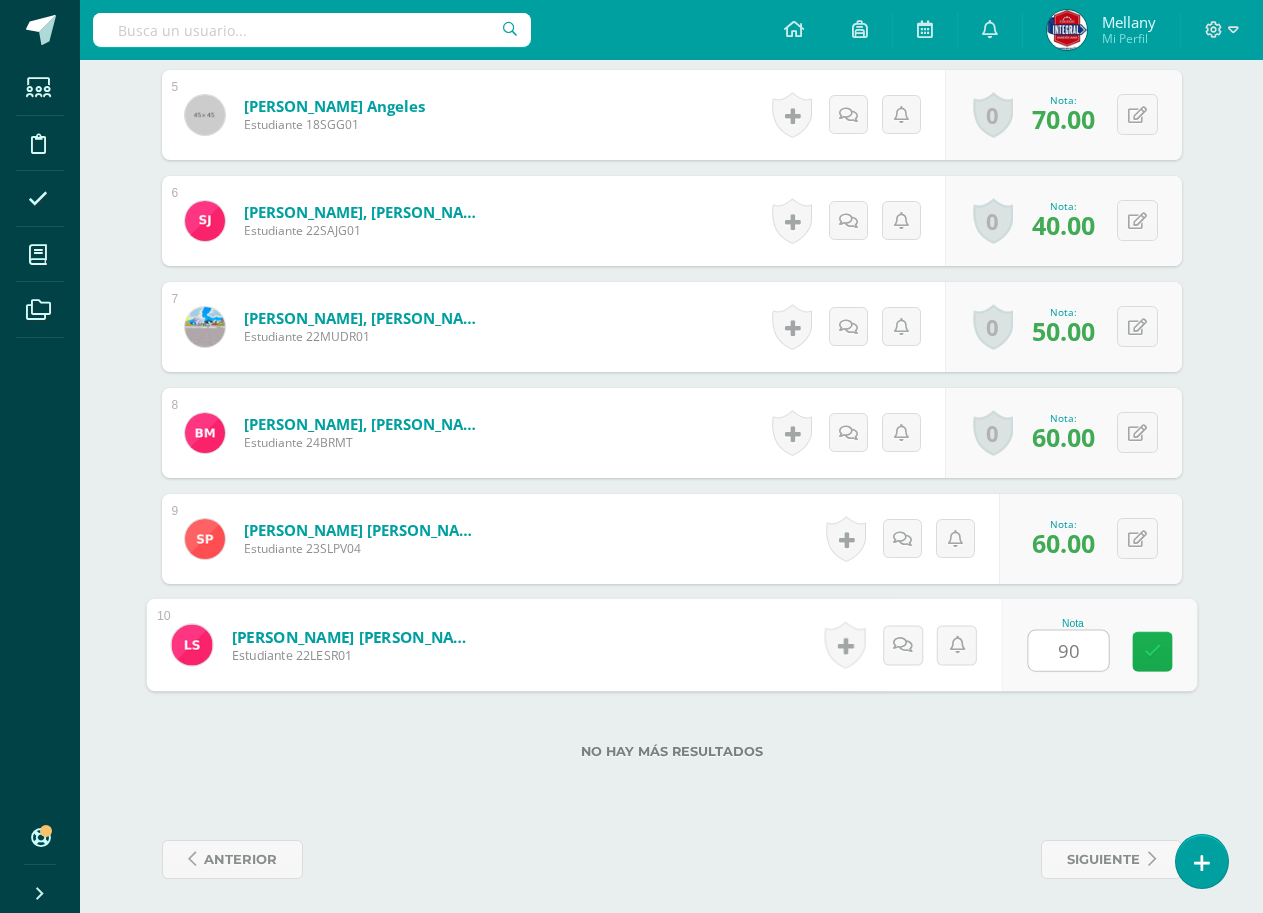 click at bounding box center (1152, 651) 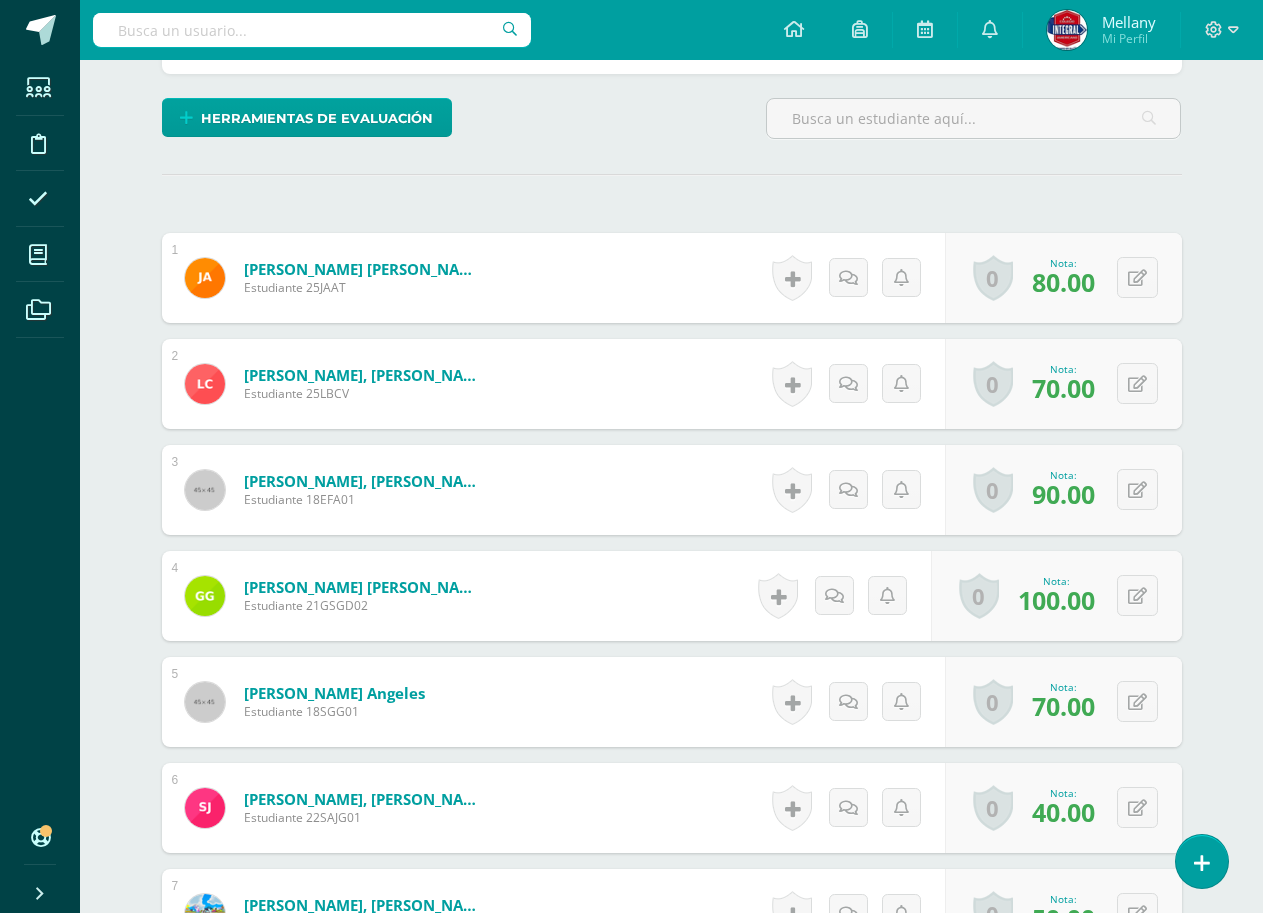 scroll, scrollTop: 0, scrollLeft: 0, axis: both 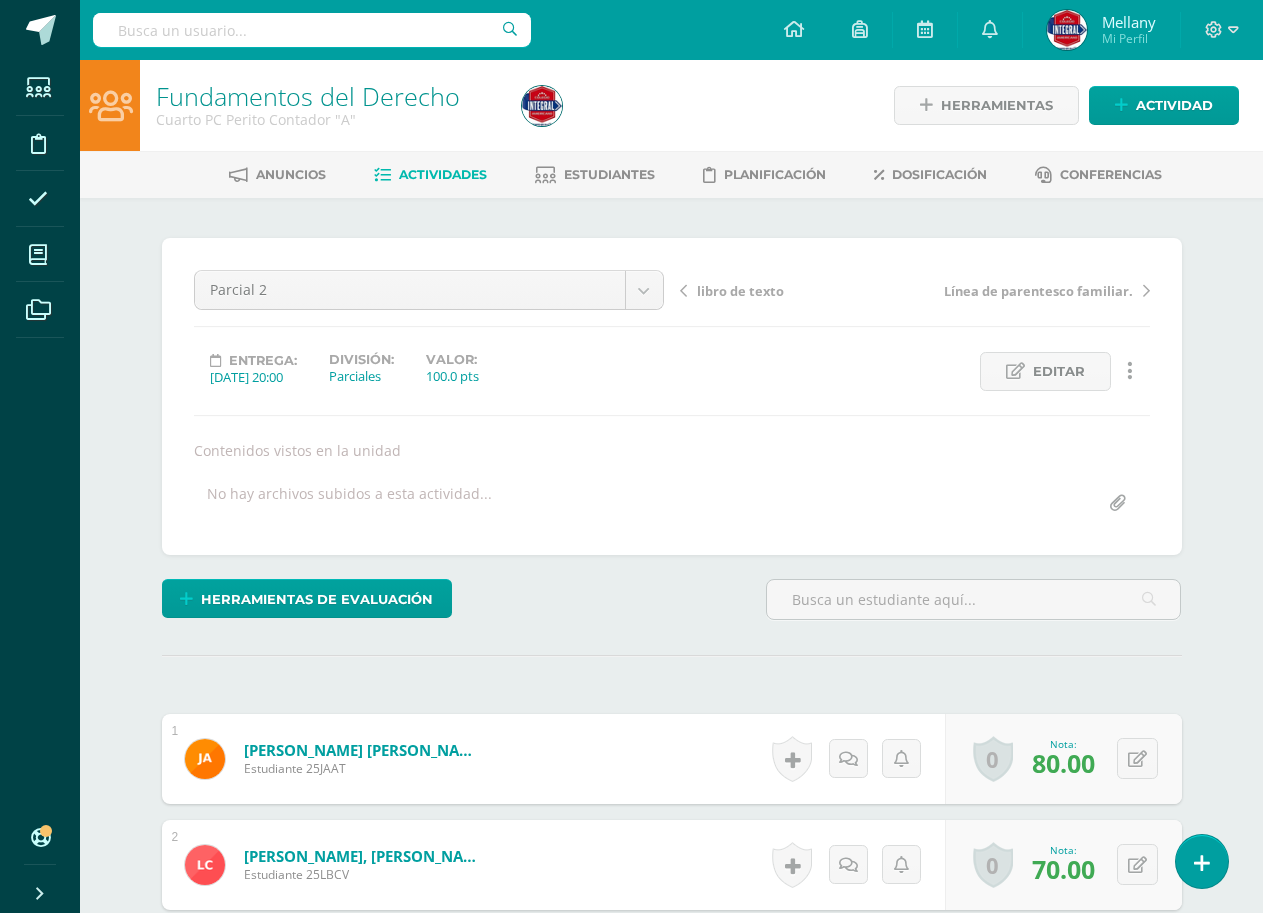 click on "Actividades" at bounding box center [430, 175] 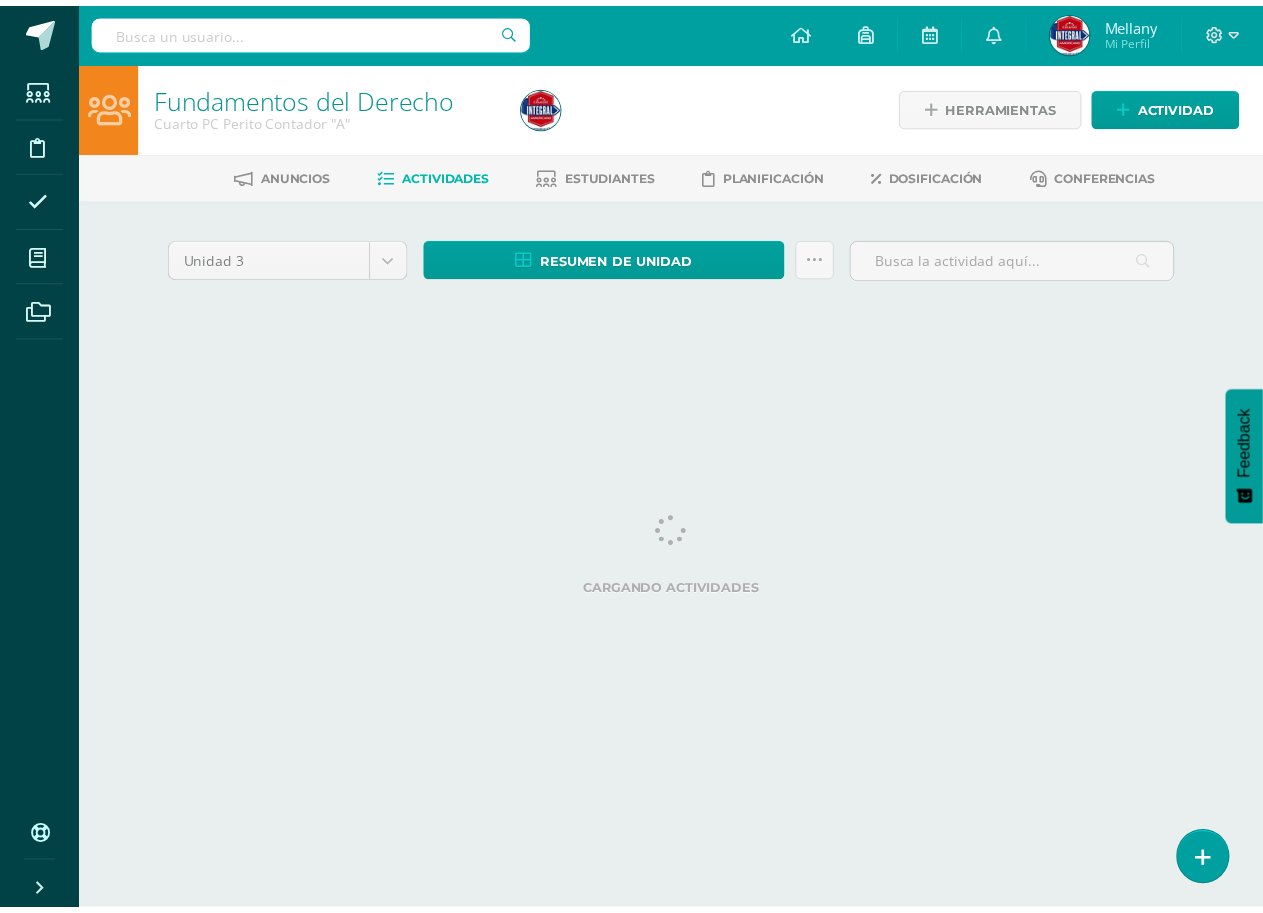 scroll, scrollTop: 0, scrollLeft: 0, axis: both 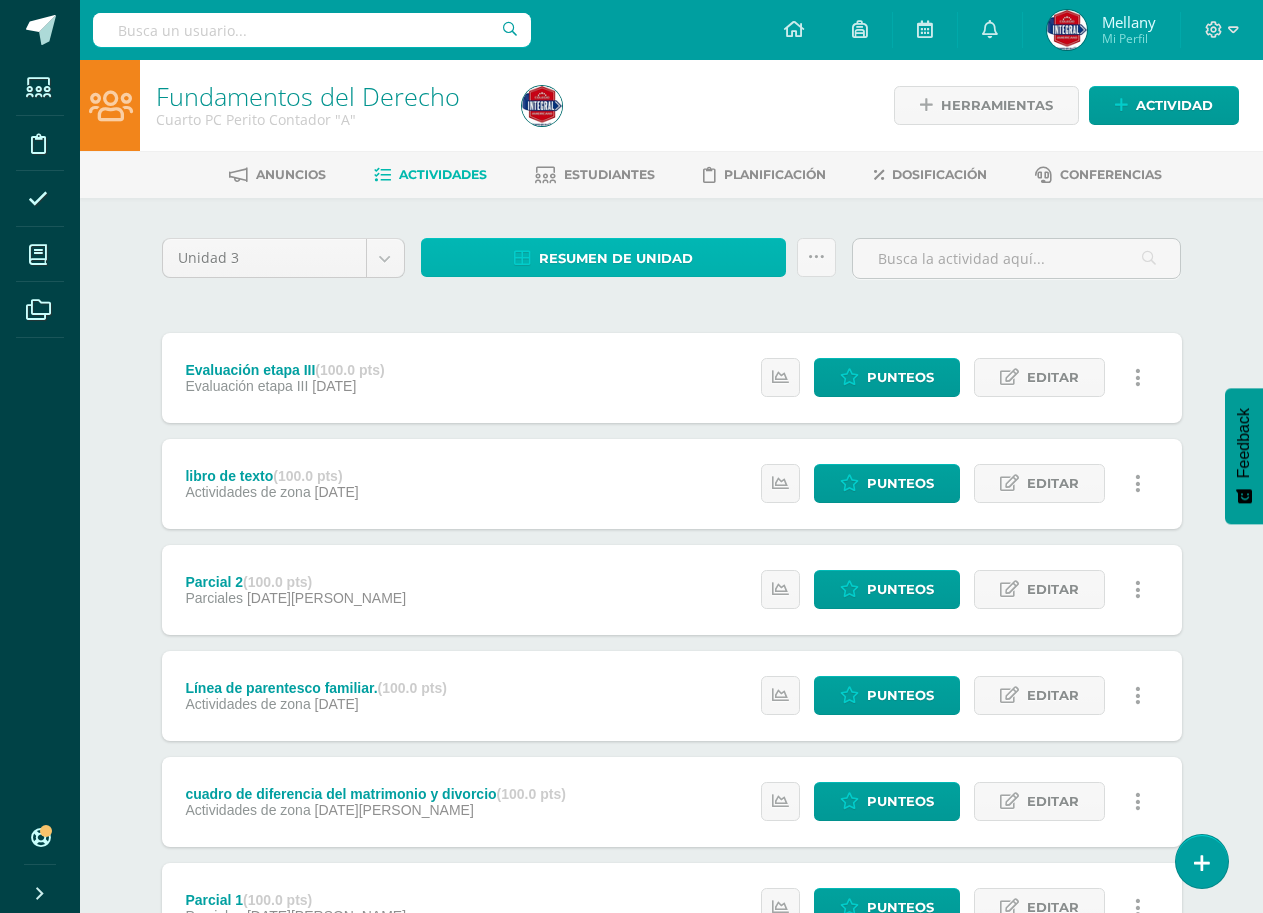click on "Resumen de unidad" at bounding box center (616, 258) 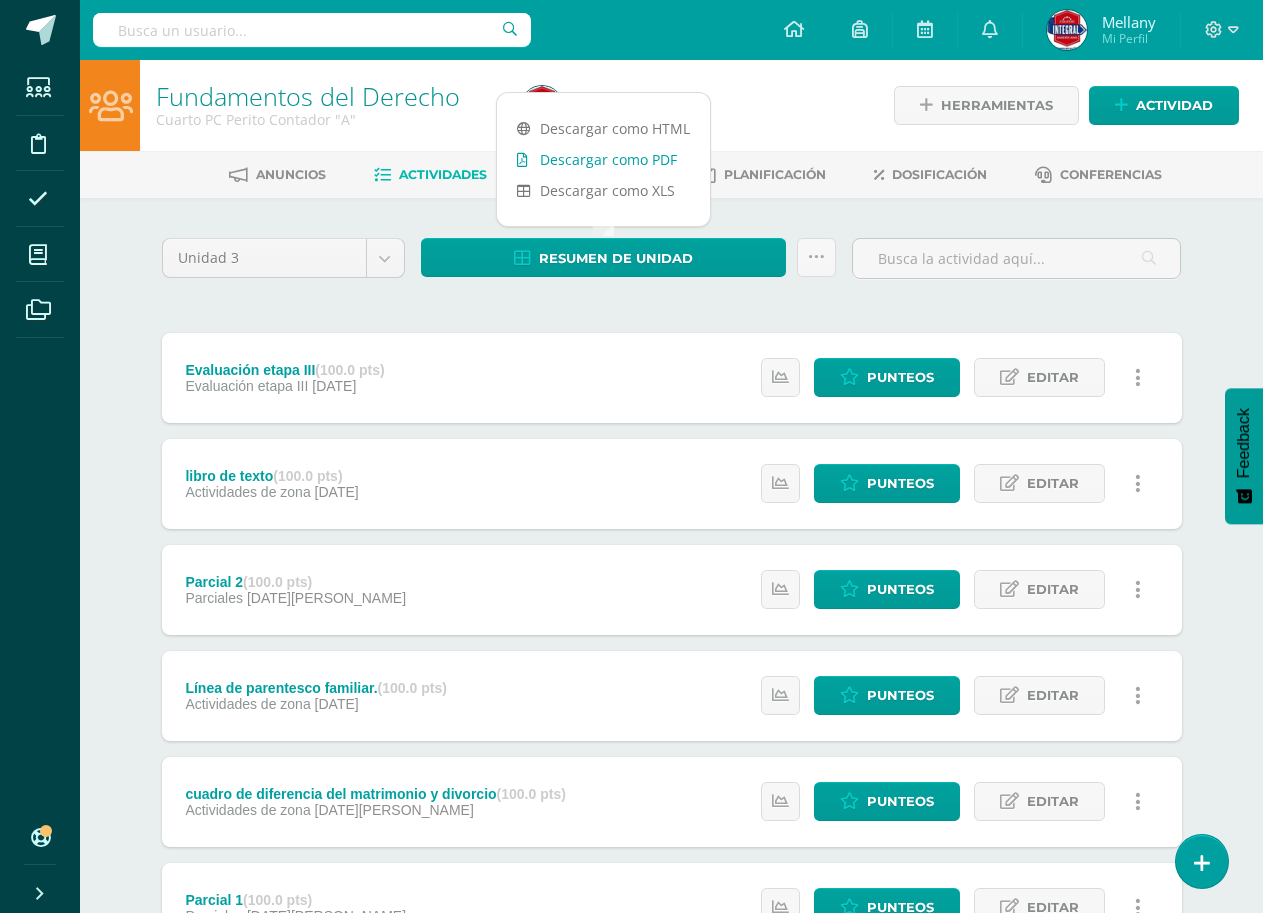 click on "Descargar como PDF" at bounding box center [603, 159] 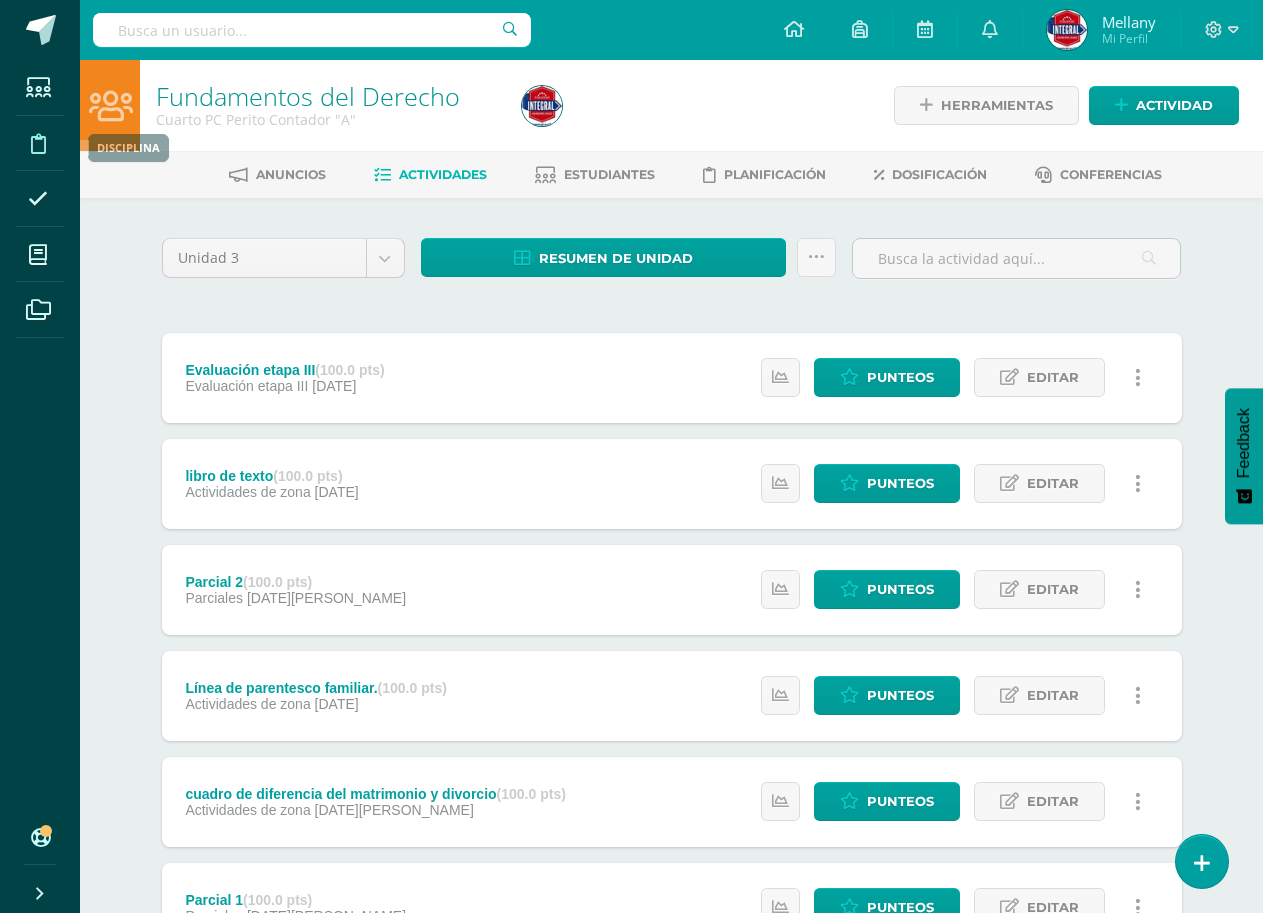 click at bounding box center [38, 144] 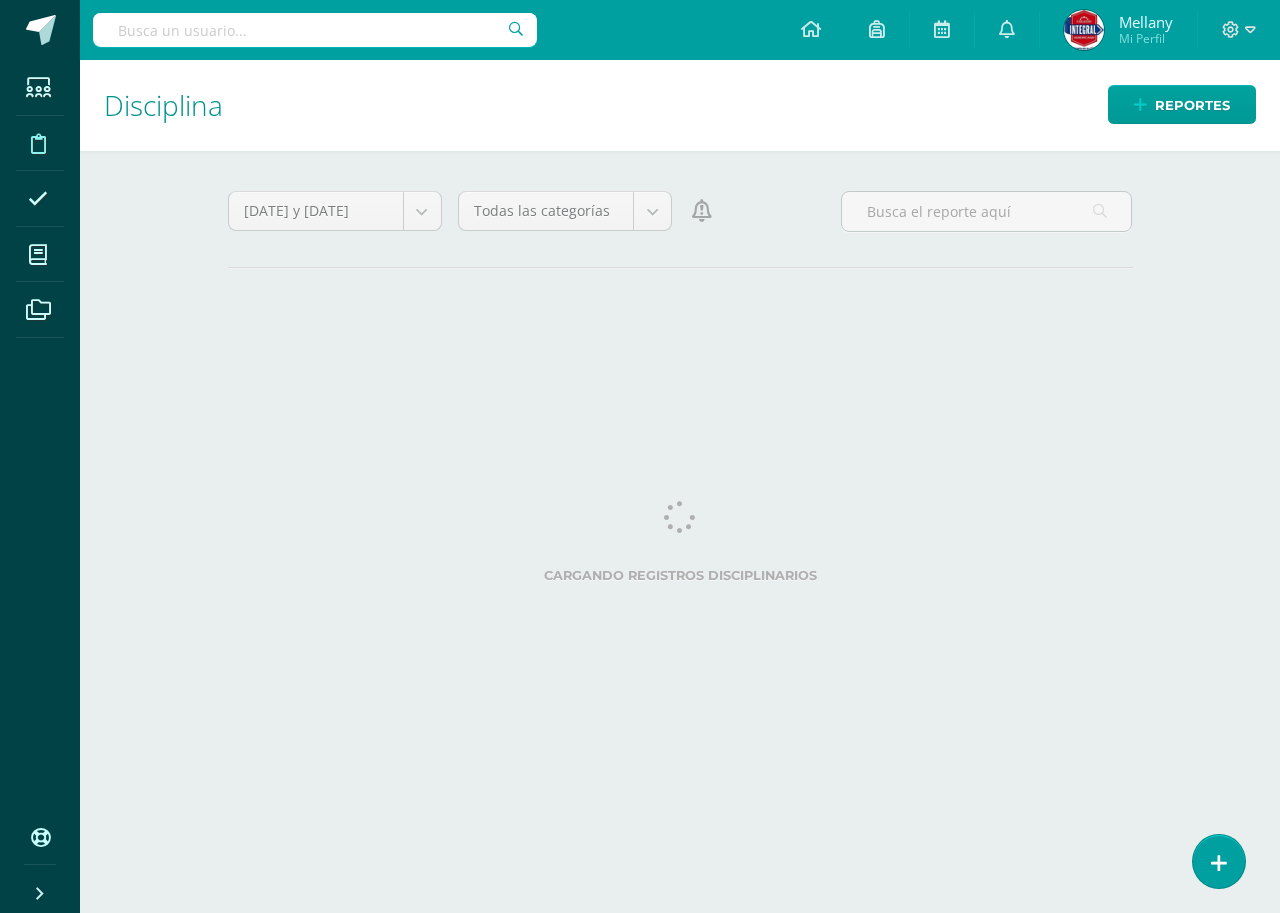 scroll, scrollTop: 0, scrollLeft: 0, axis: both 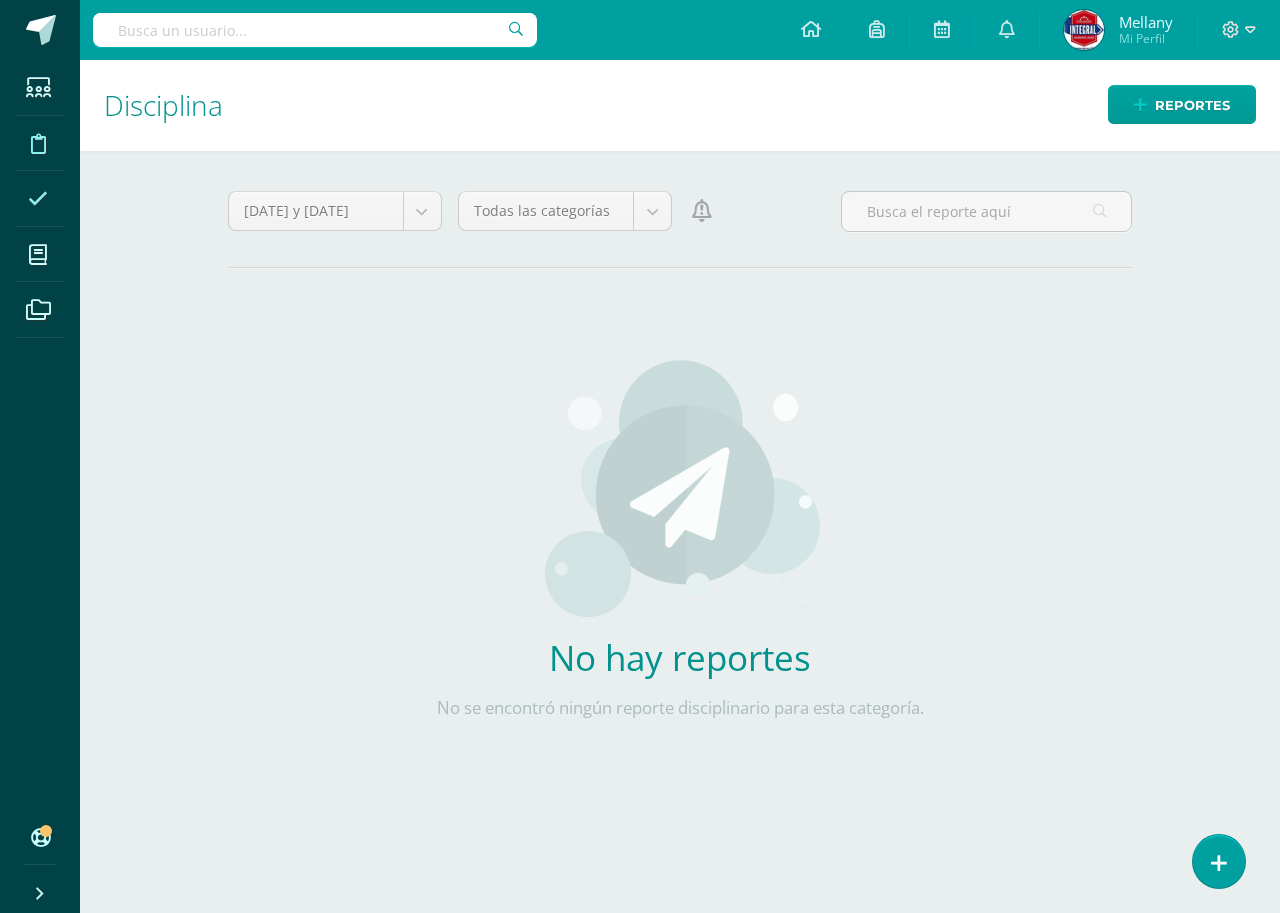 click at bounding box center (38, 199) 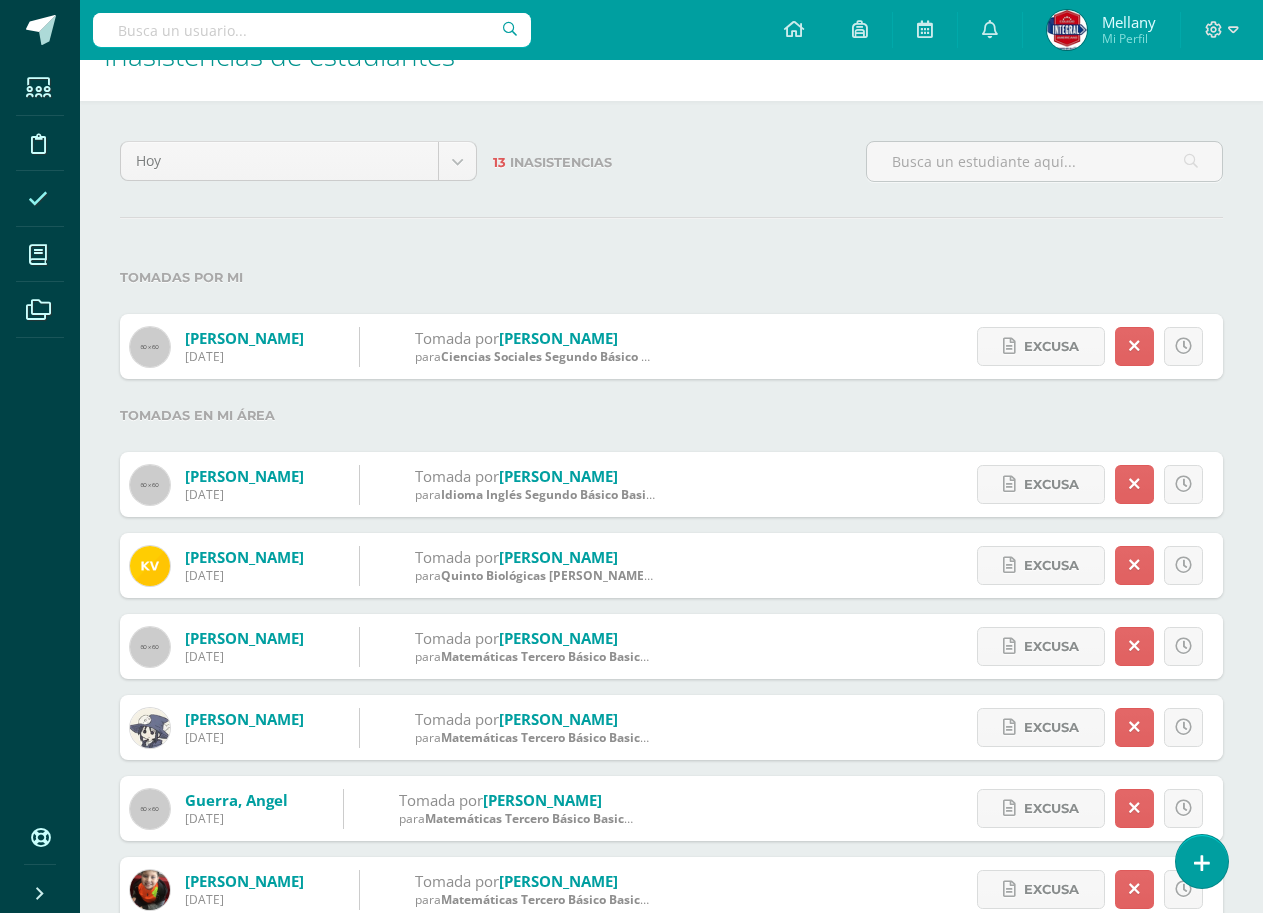 scroll, scrollTop: 100, scrollLeft: 0, axis: vertical 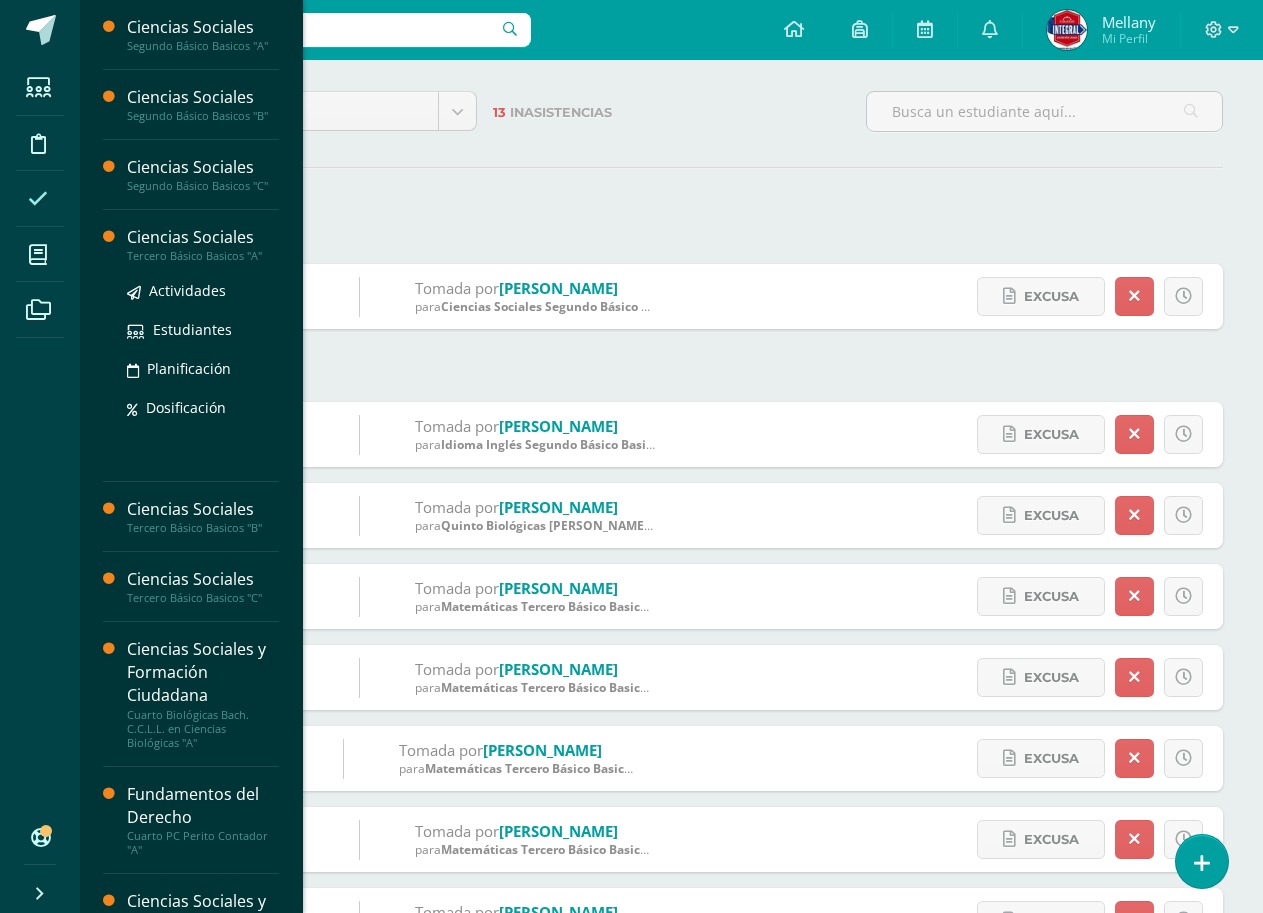click on "Ciencias Sociales" at bounding box center (203, 237) 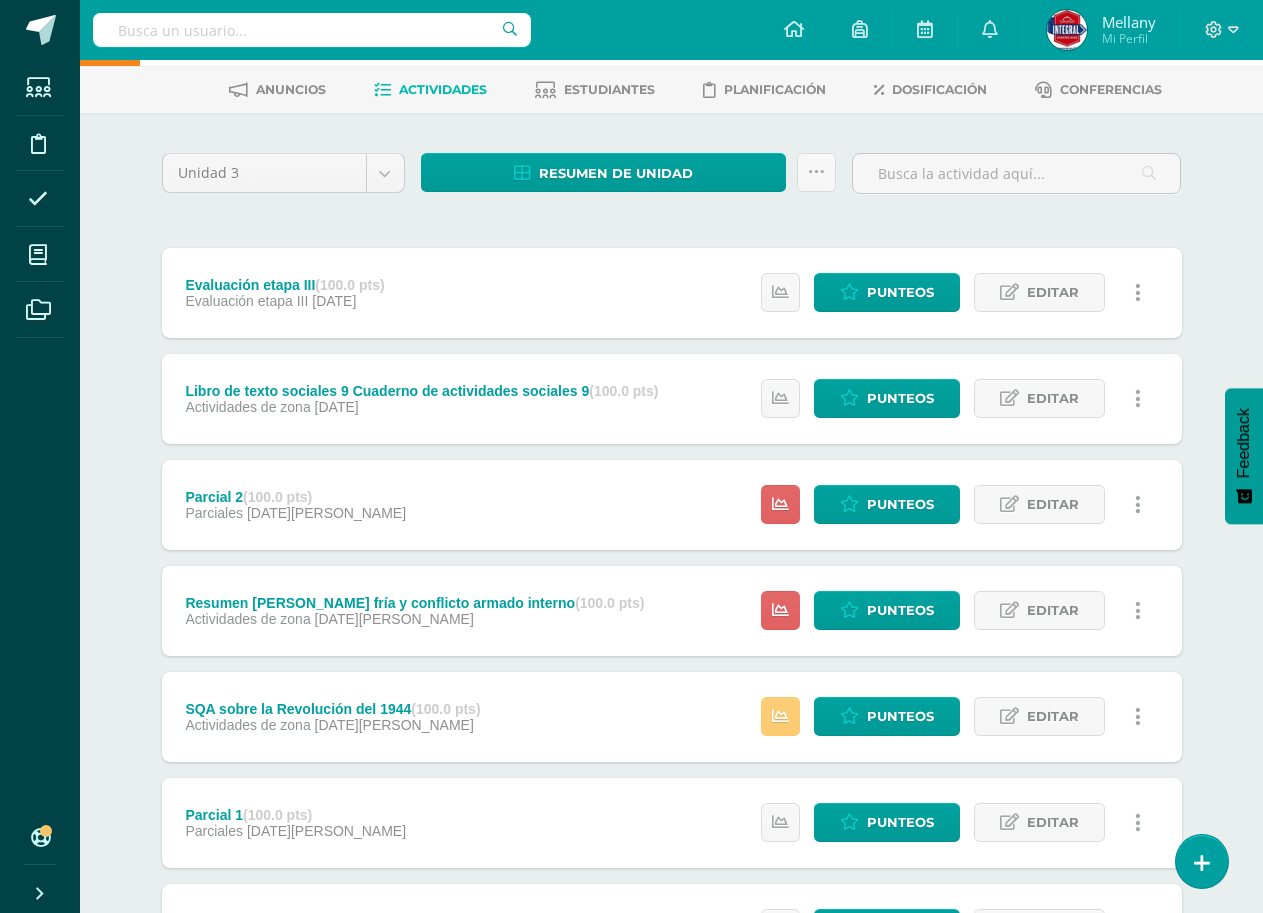 scroll, scrollTop: 200, scrollLeft: 0, axis: vertical 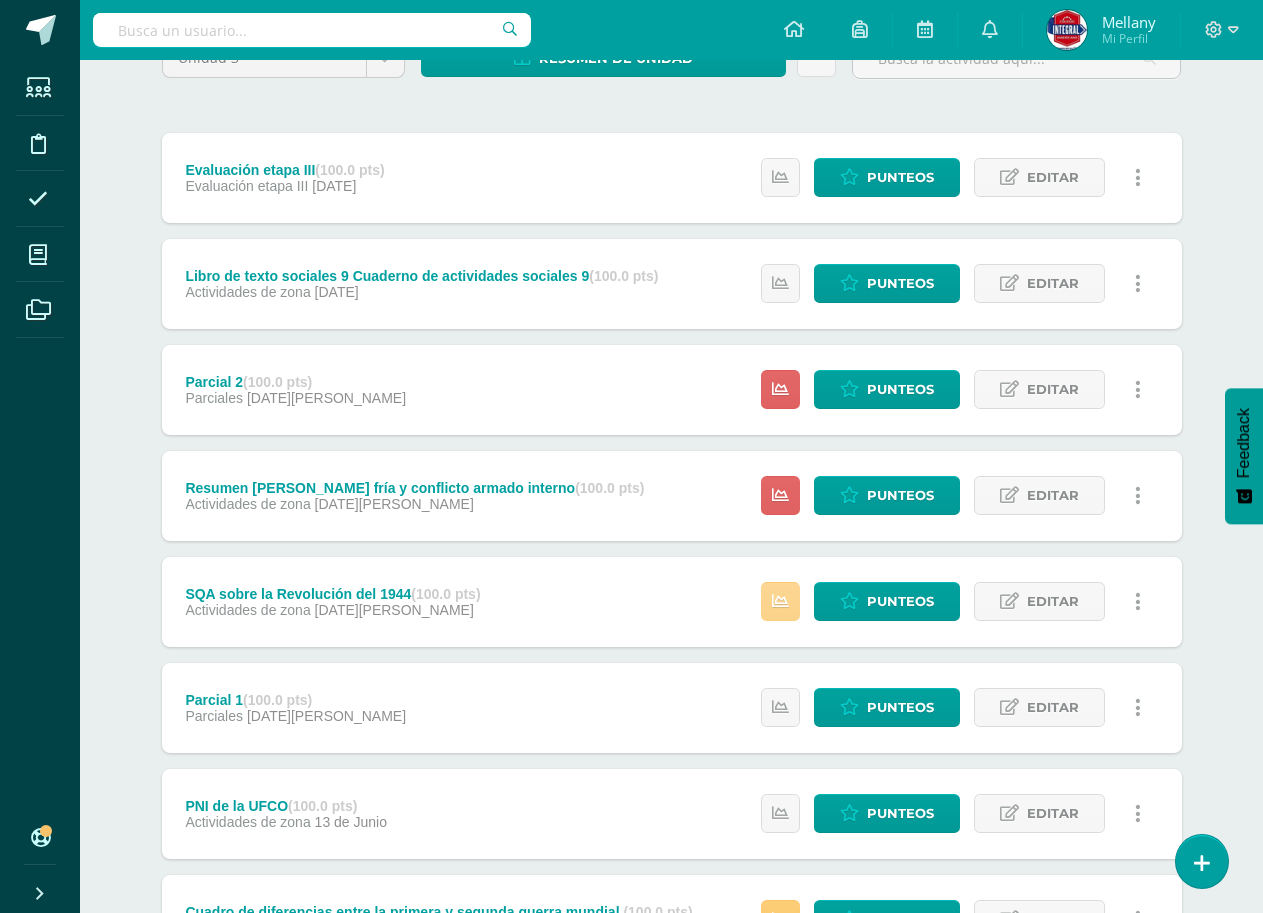 click at bounding box center [780, 601] 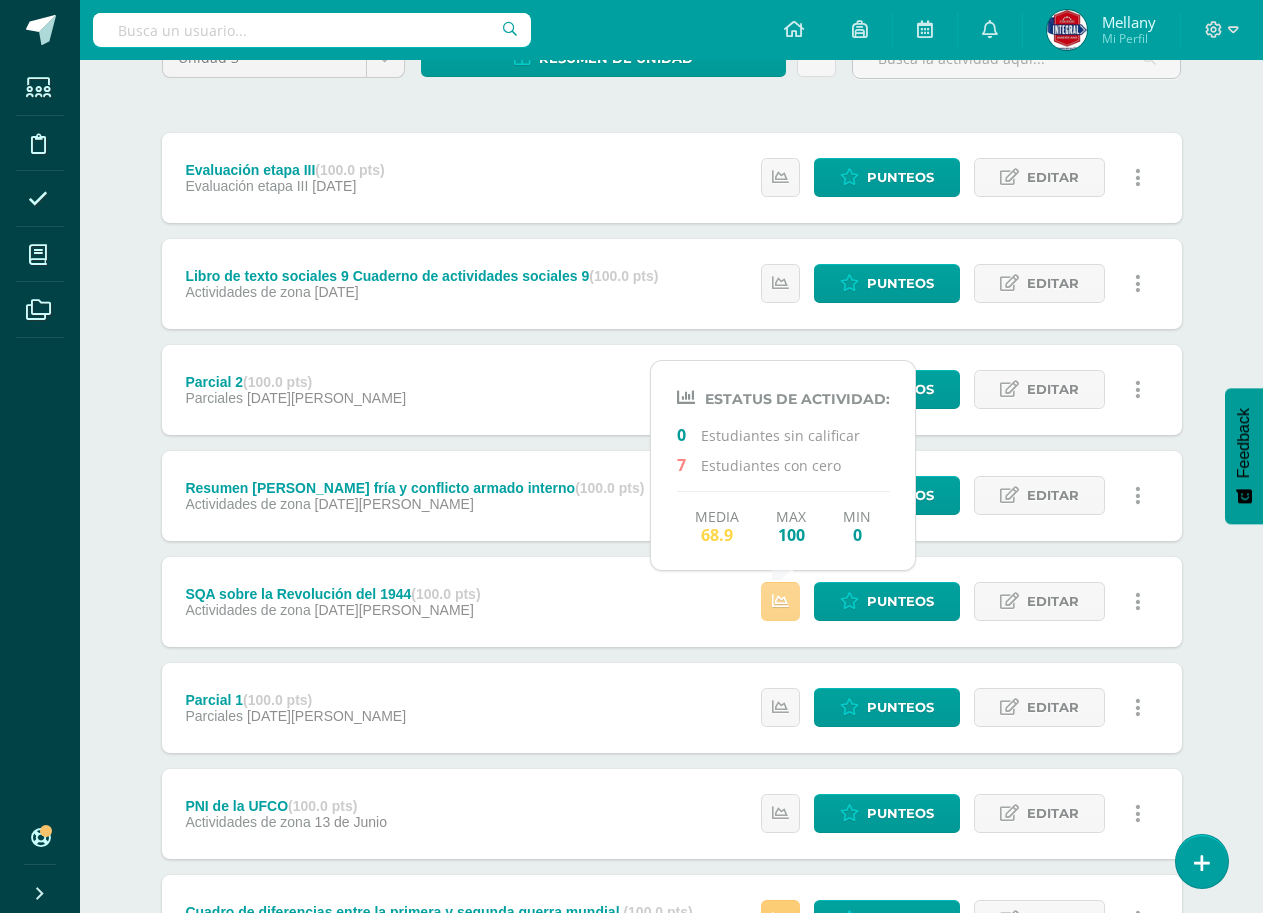 click at bounding box center (780, 601) 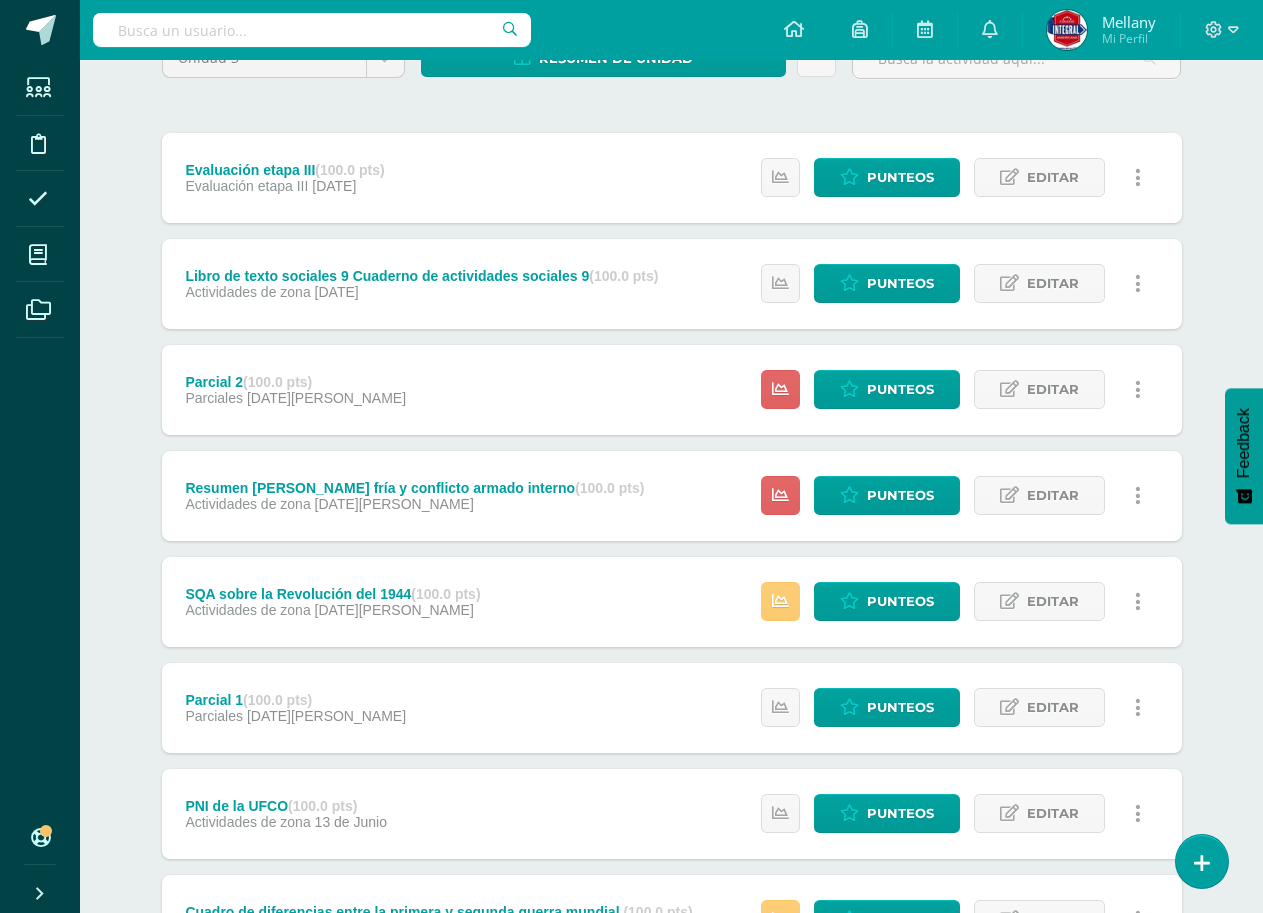 click on "SQA sobre la Revolución del 1944  (100.0 pts)
Actividades de zona
20 de Junio
Punteos
Editar
Historial de actividad
Eliminar
Historial de actividad
eliminar" at bounding box center (672, 602) 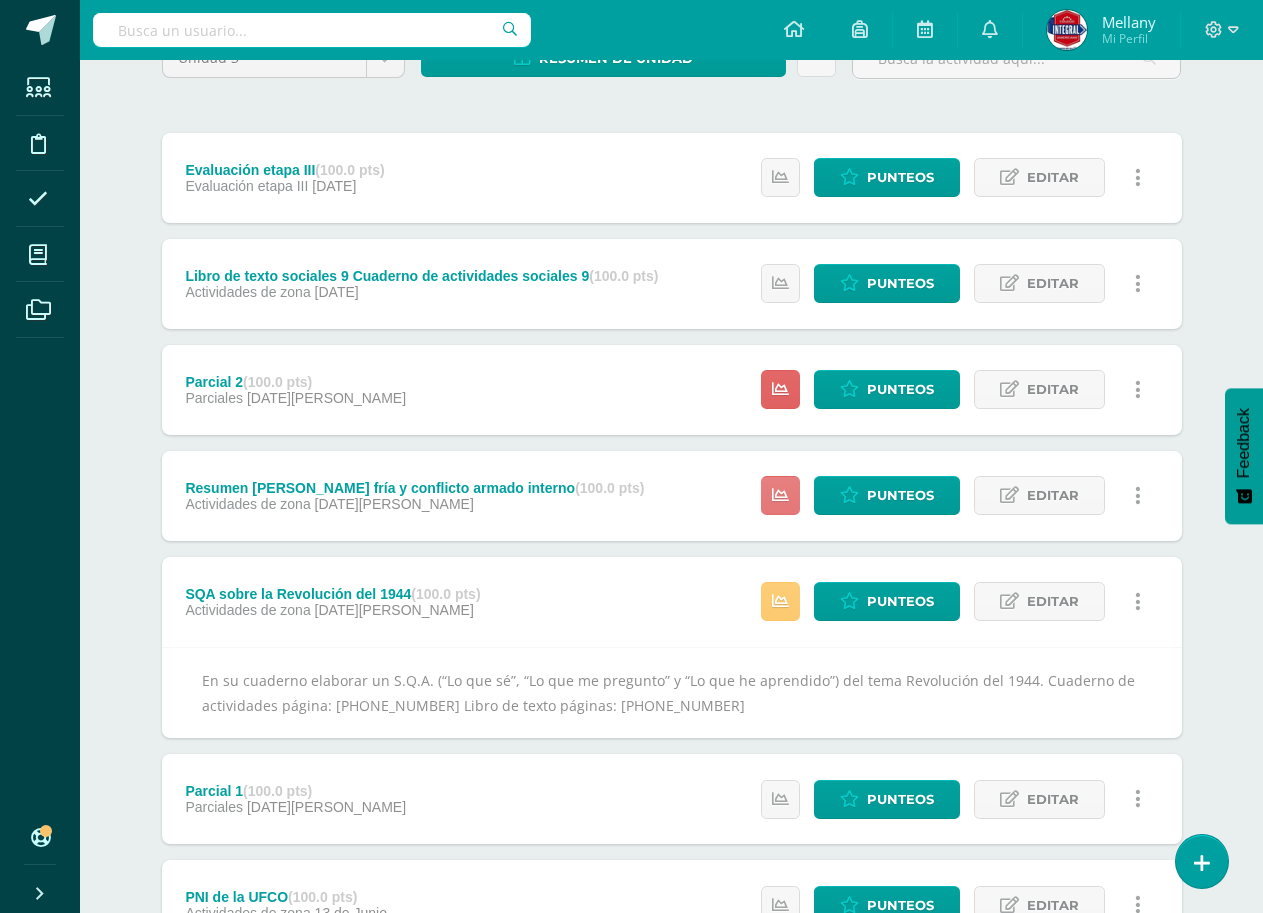 click at bounding box center [780, 495] 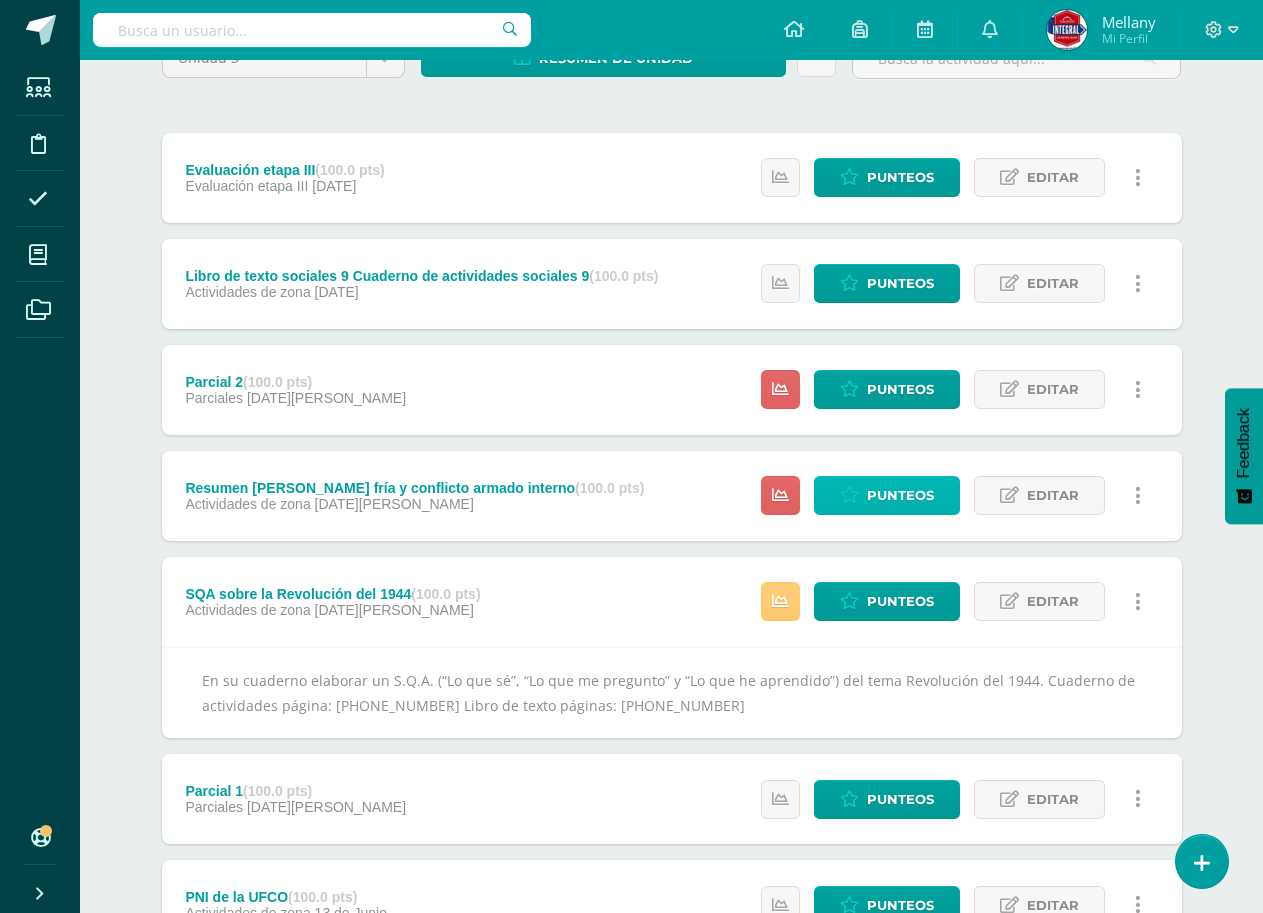 click on "Punteos" at bounding box center (900, 495) 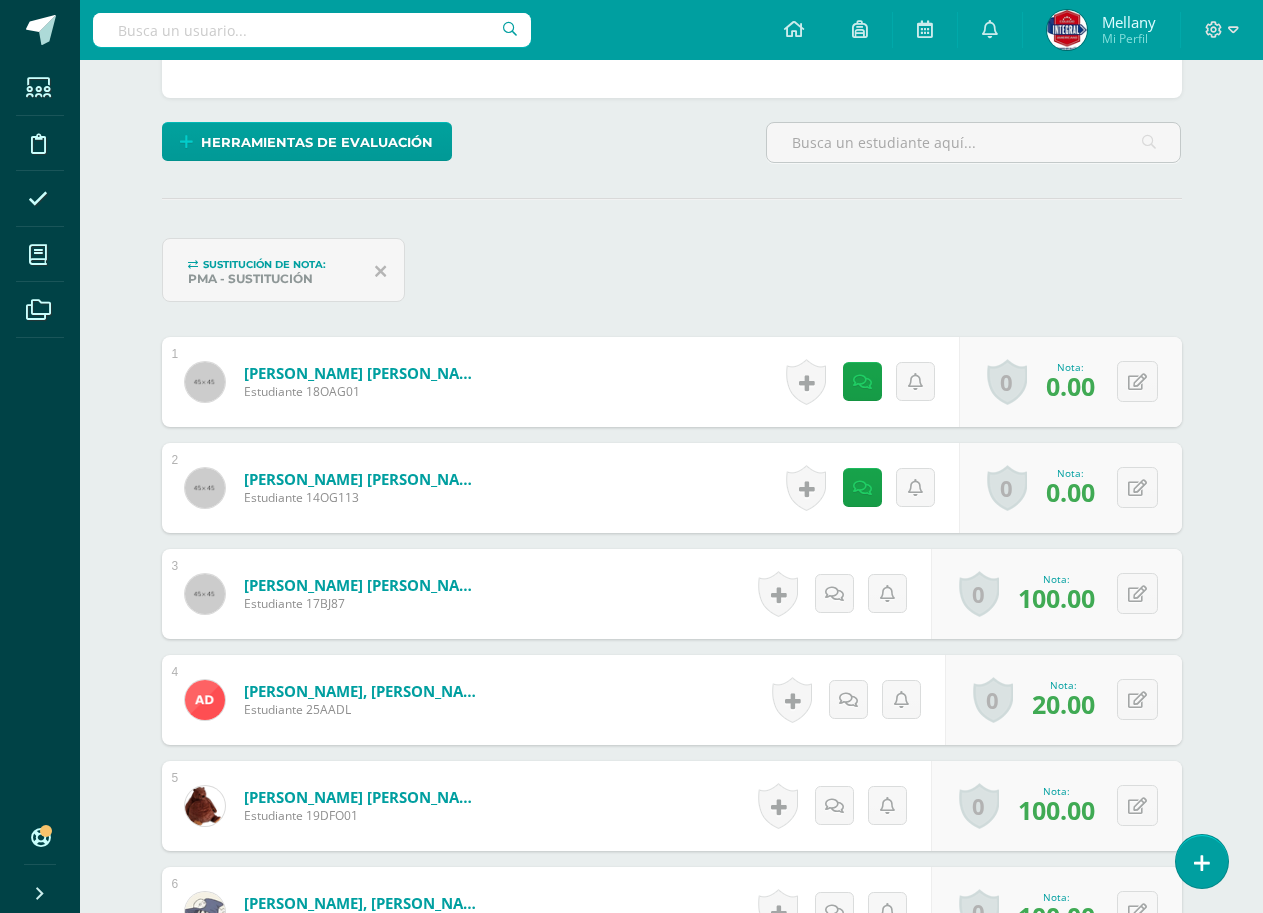 scroll, scrollTop: 0, scrollLeft: 0, axis: both 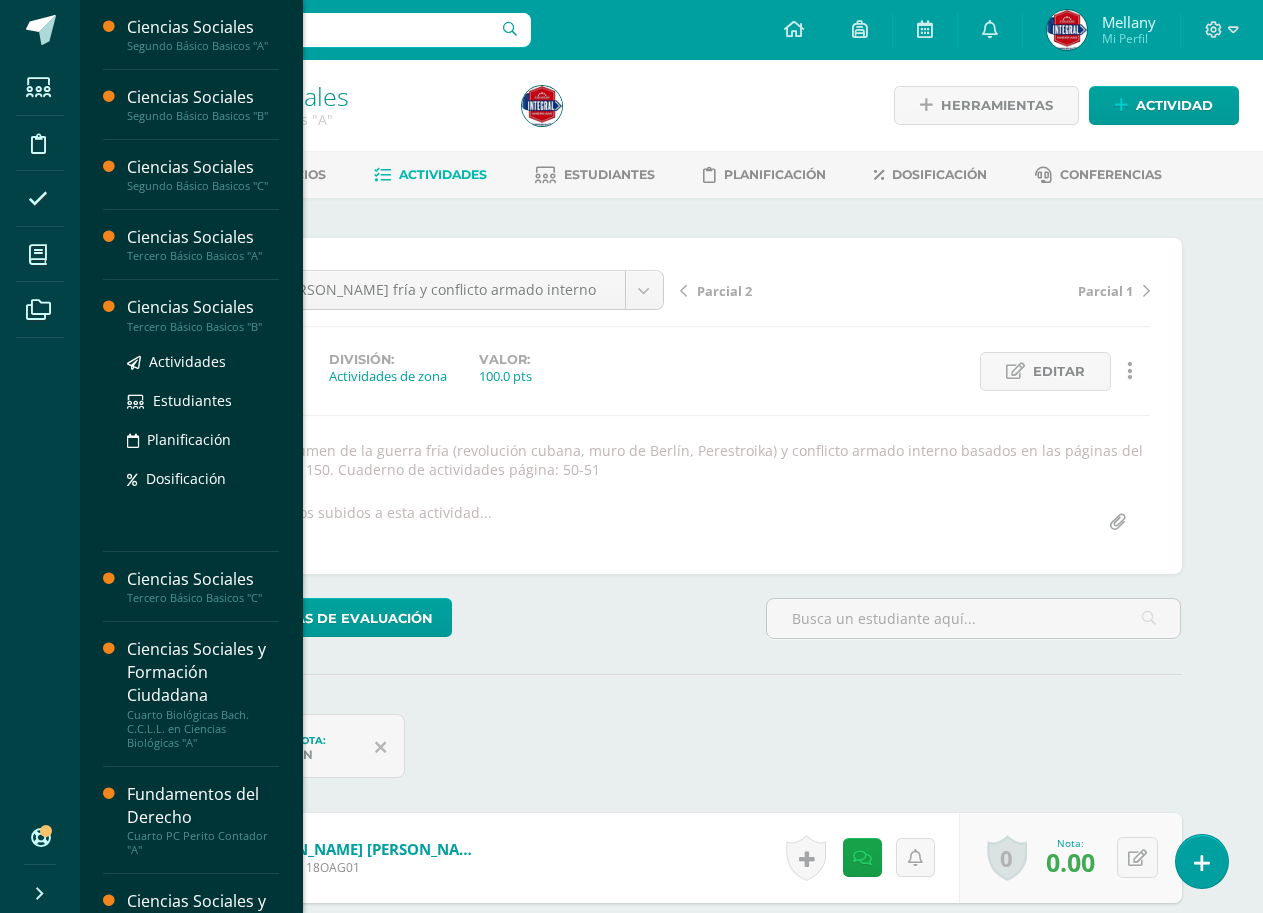 click on "Ciencias Sociales" at bounding box center [203, 307] 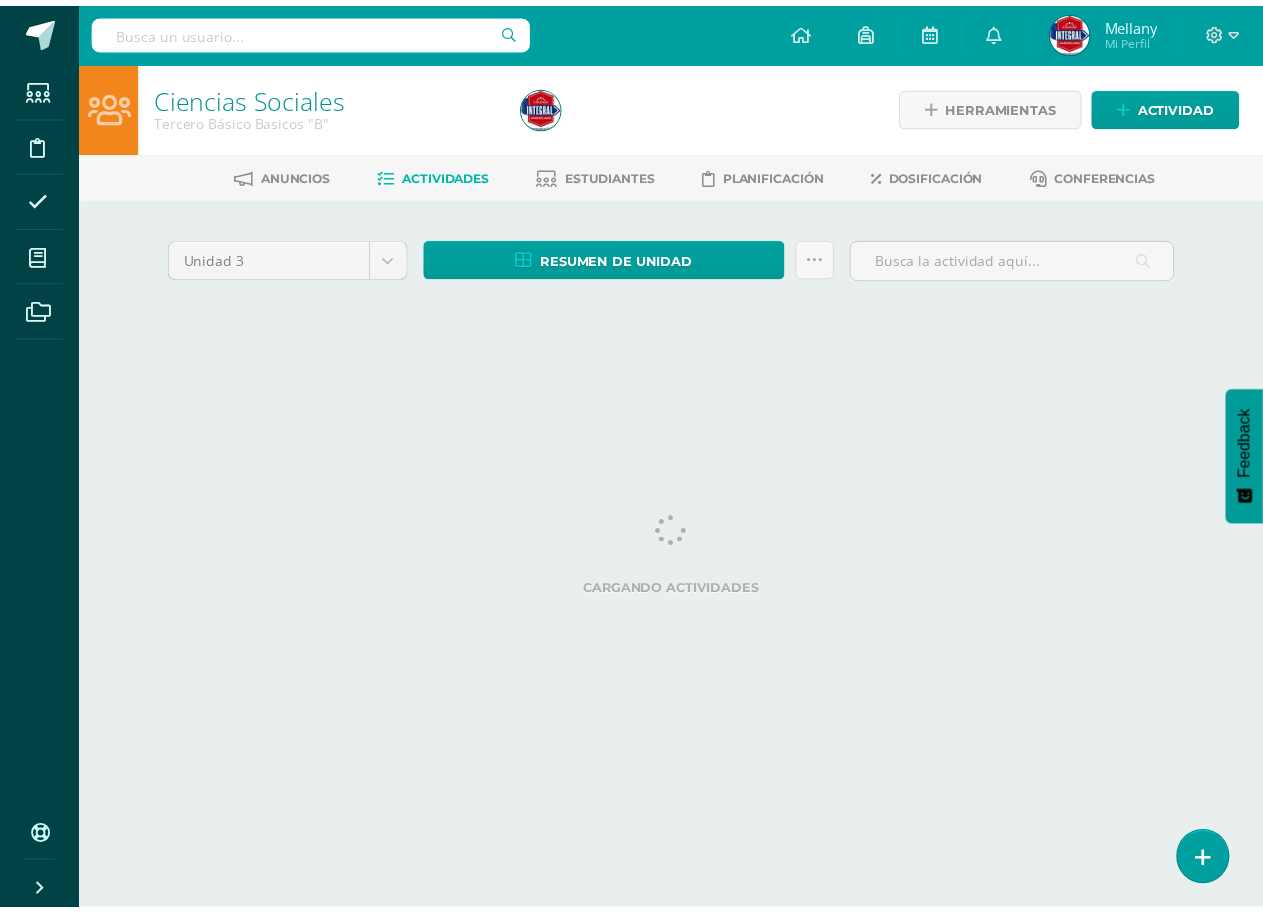 scroll, scrollTop: 0, scrollLeft: 0, axis: both 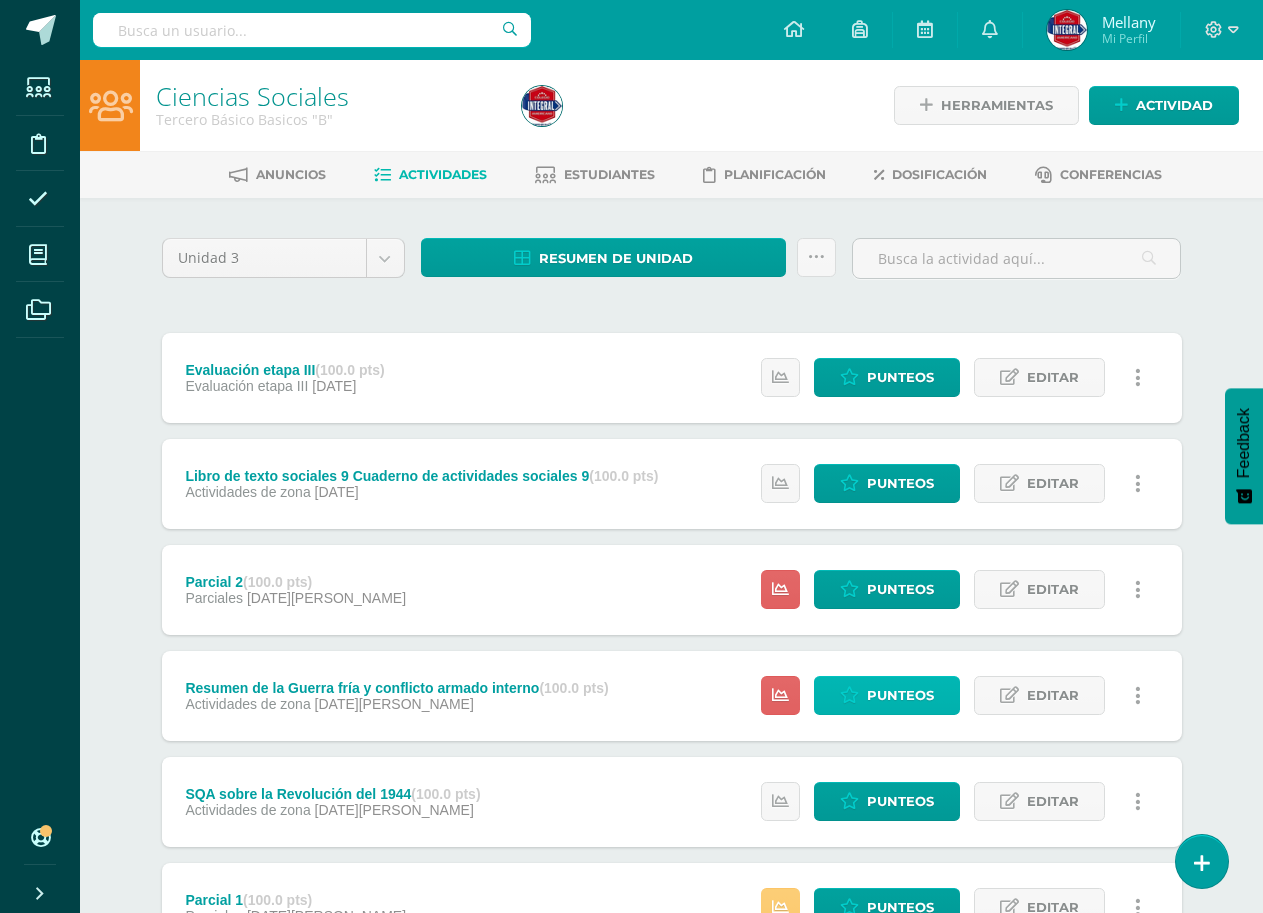 click on "Punteos" at bounding box center (900, 695) 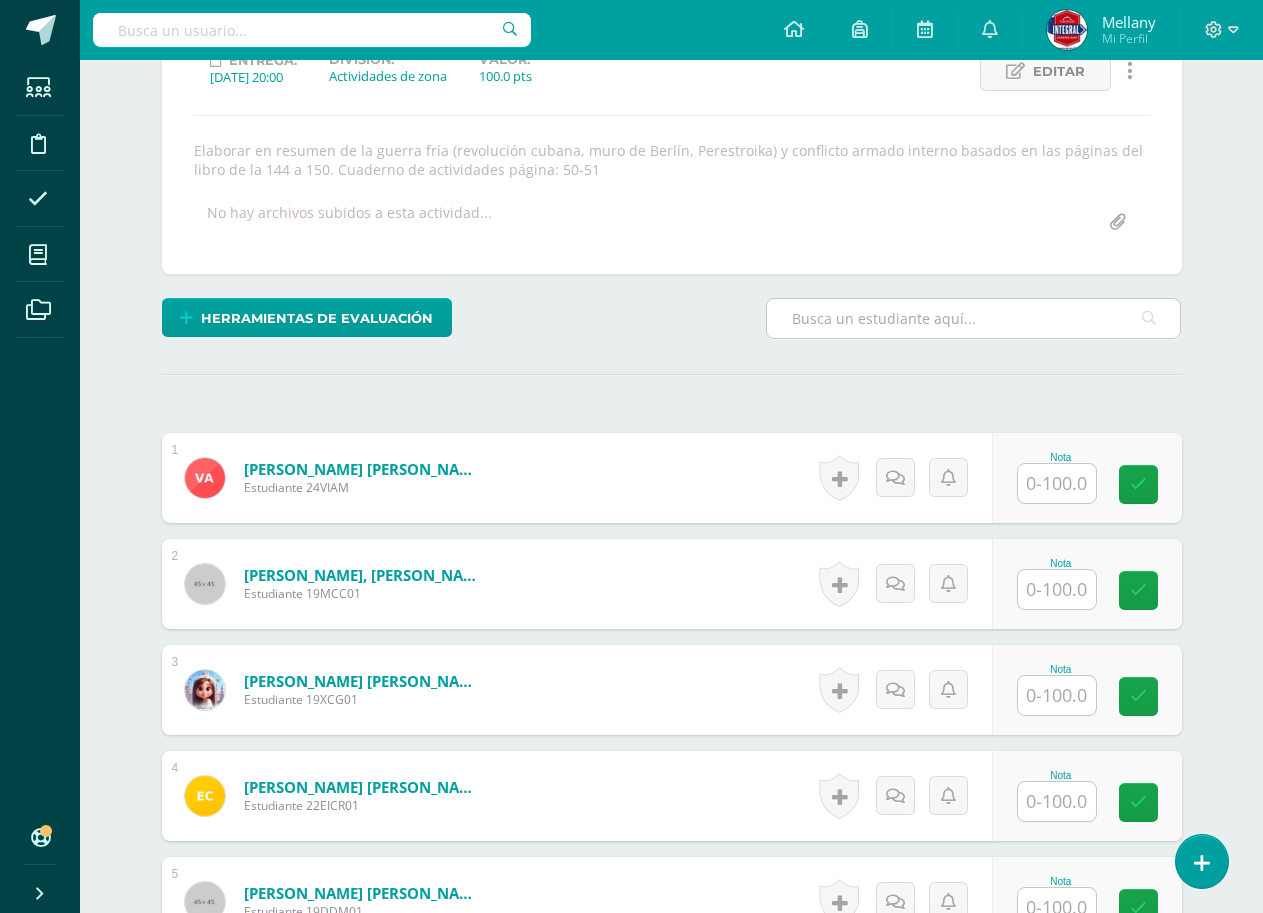scroll, scrollTop: 400, scrollLeft: 0, axis: vertical 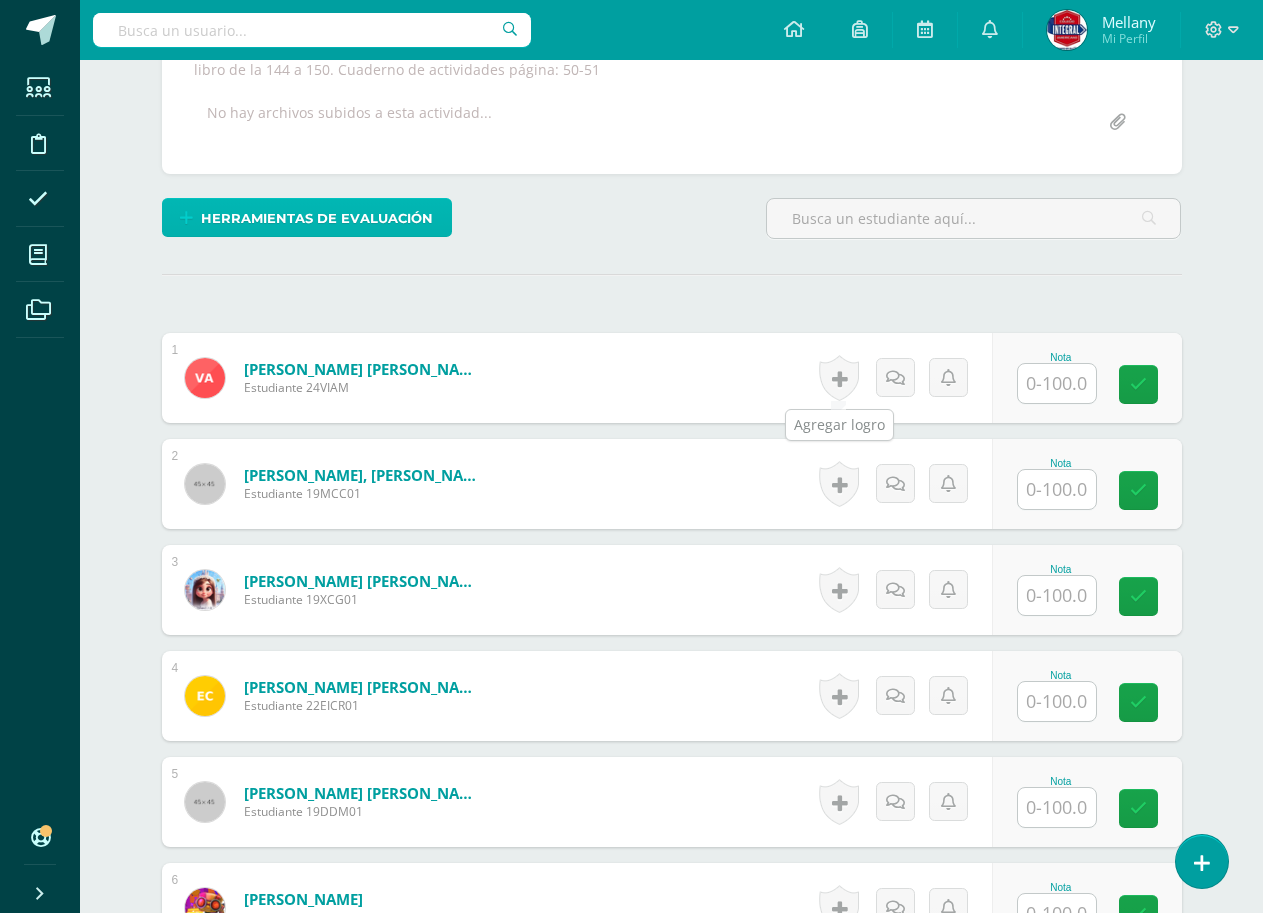 click on "Herramientas de evaluación" at bounding box center [317, 218] 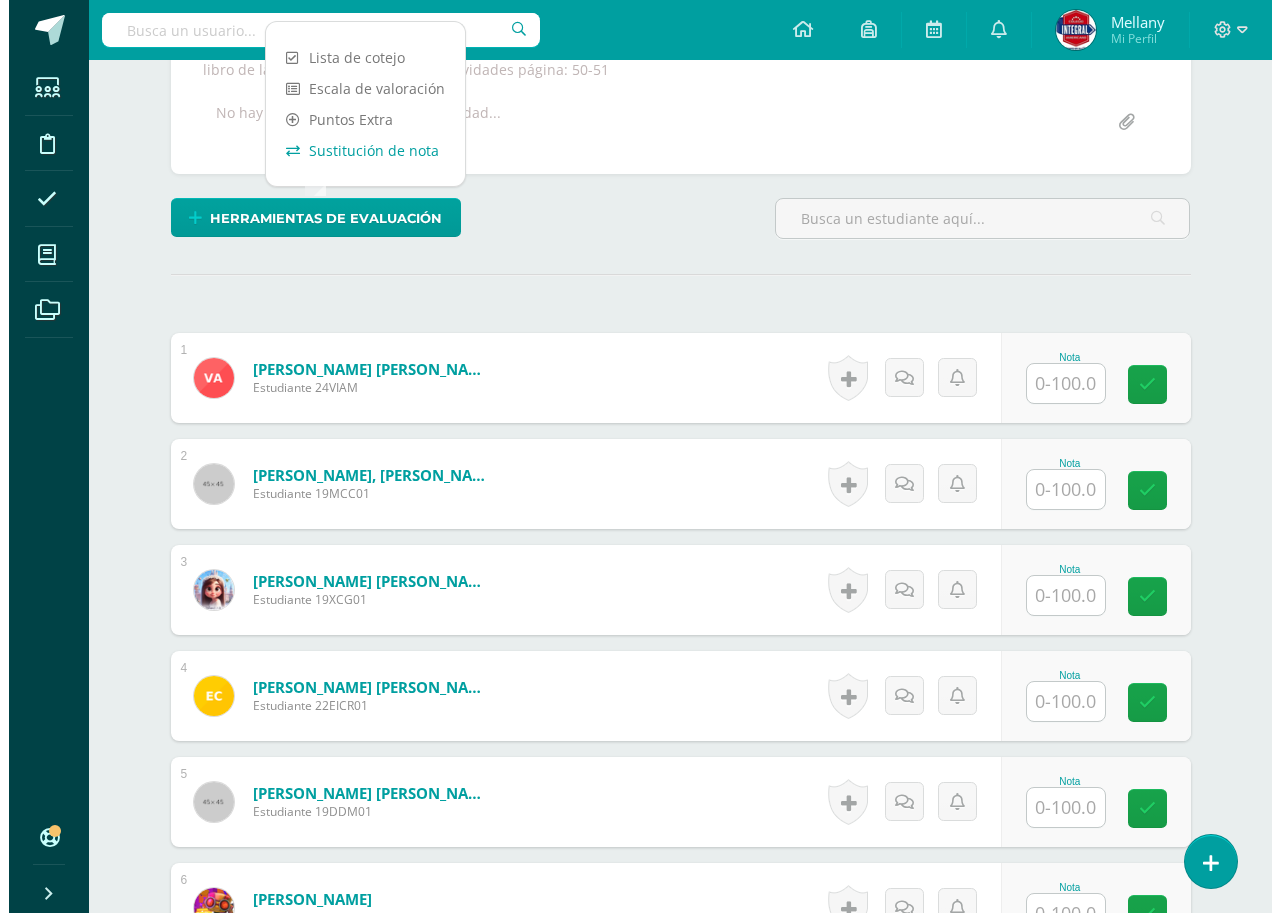 scroll, scrollTop: 401, scrollLeft: 0, axis: vertical 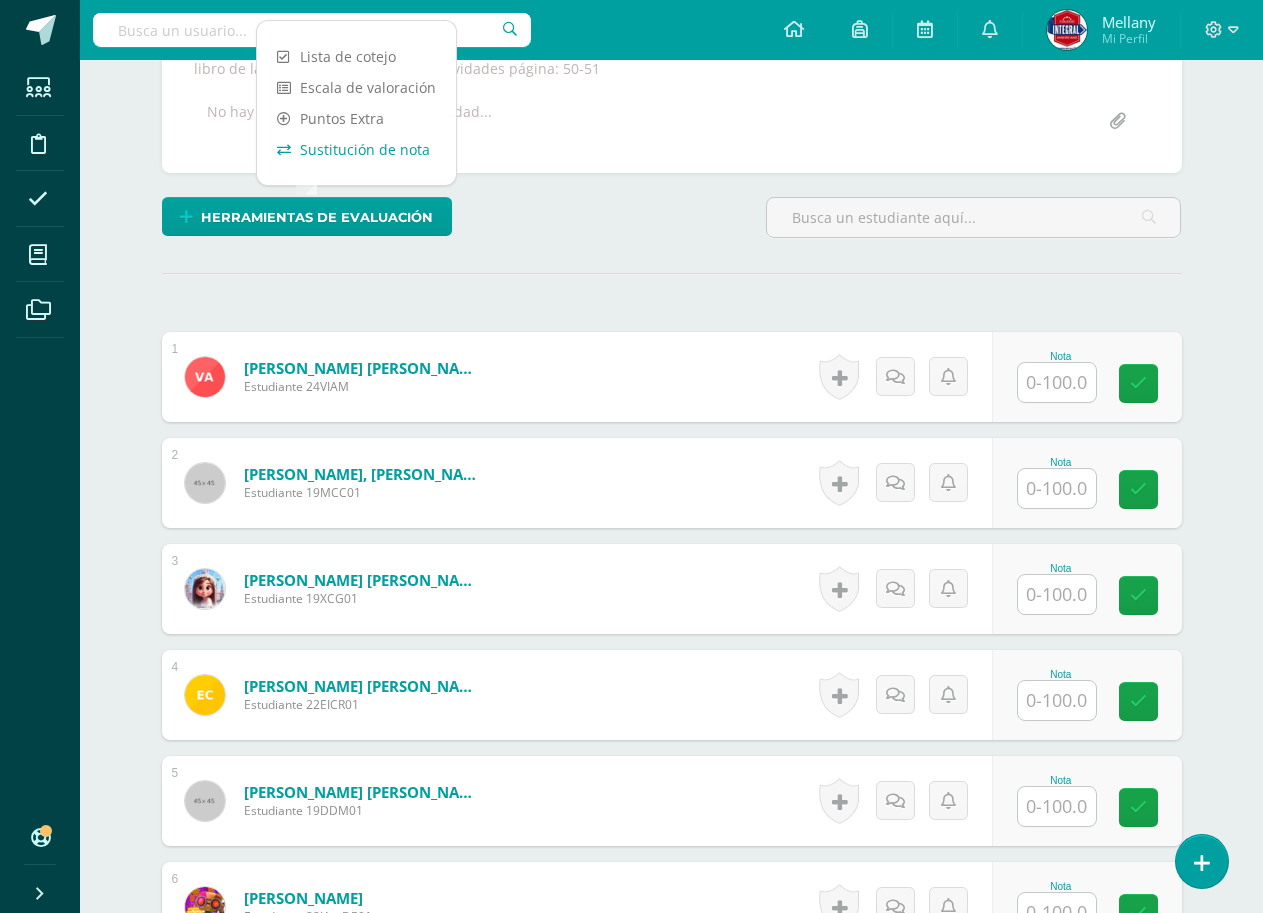 click on "Sustitución de nota" at bounding box center (356, 149) 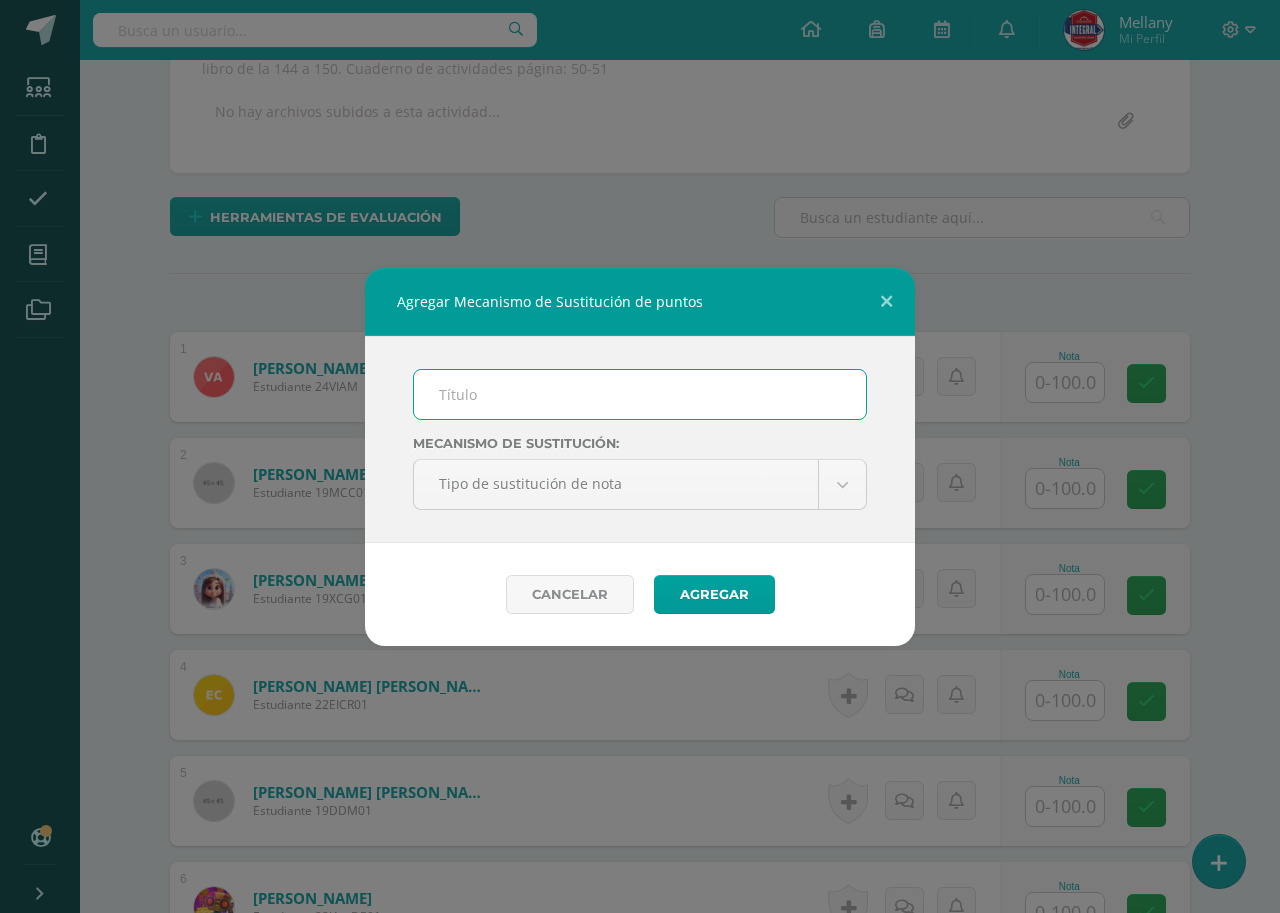click at bounding box center [640, 394] 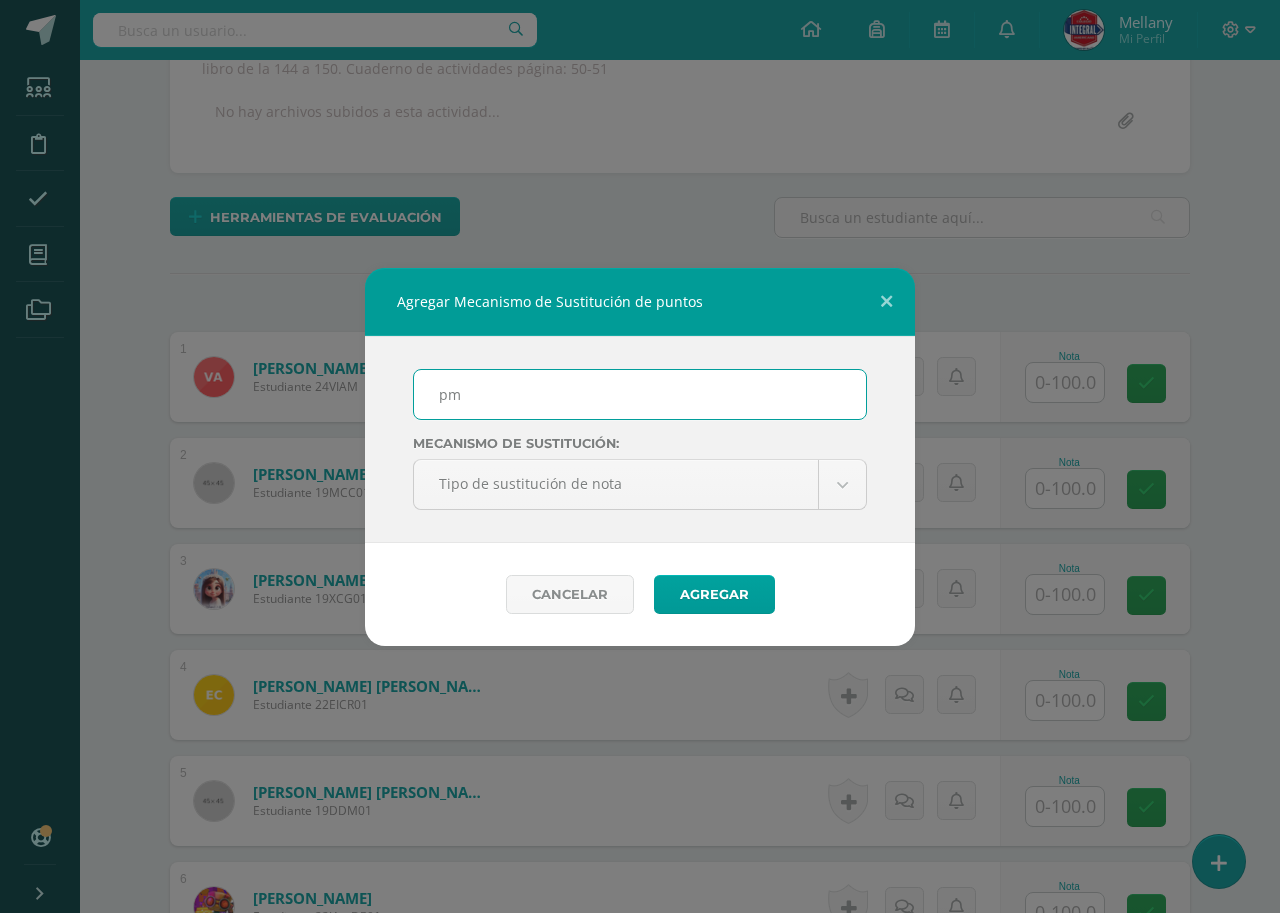 type on "pma" 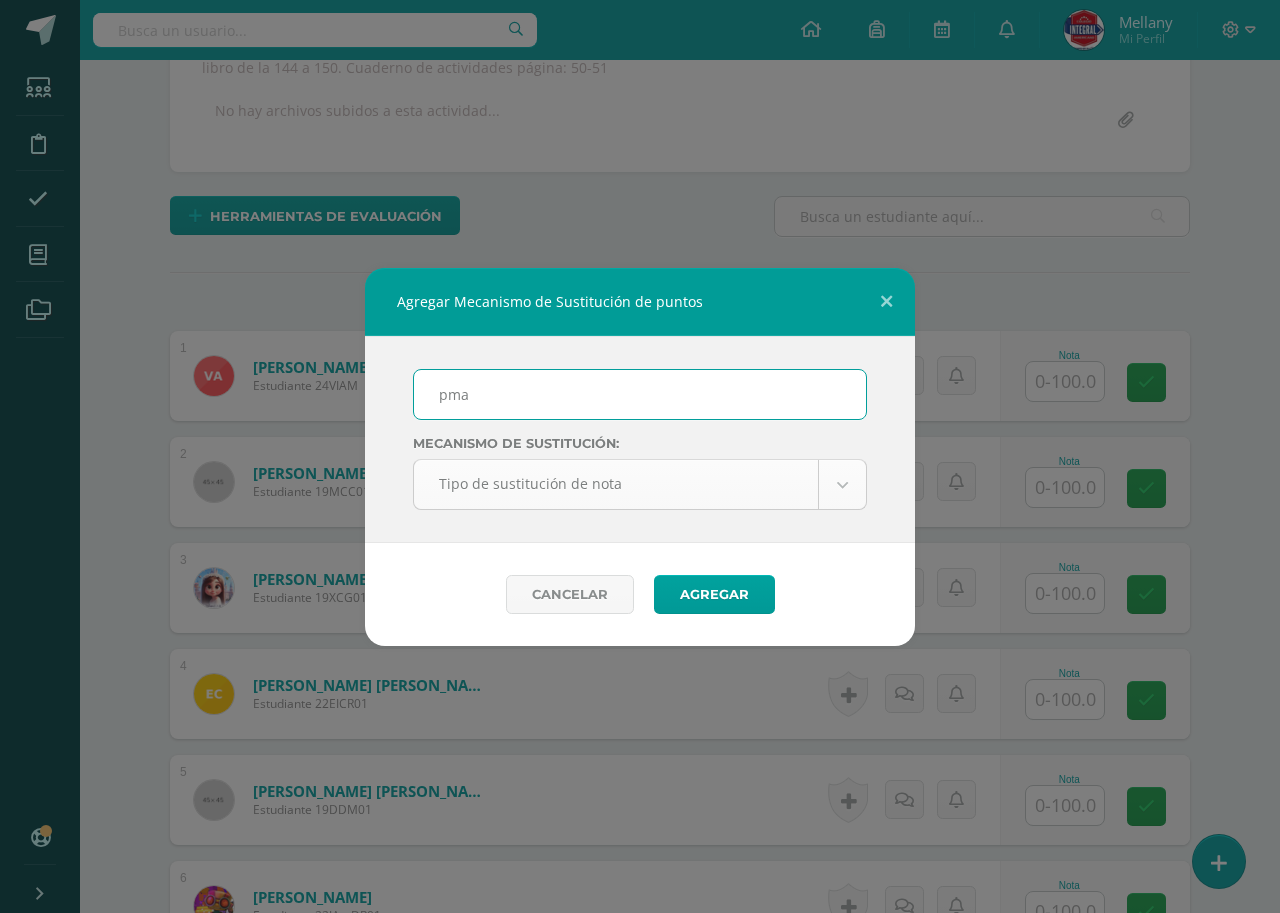 scroll, scrollTop: 403, scrollLeft: 0, axis: vertical 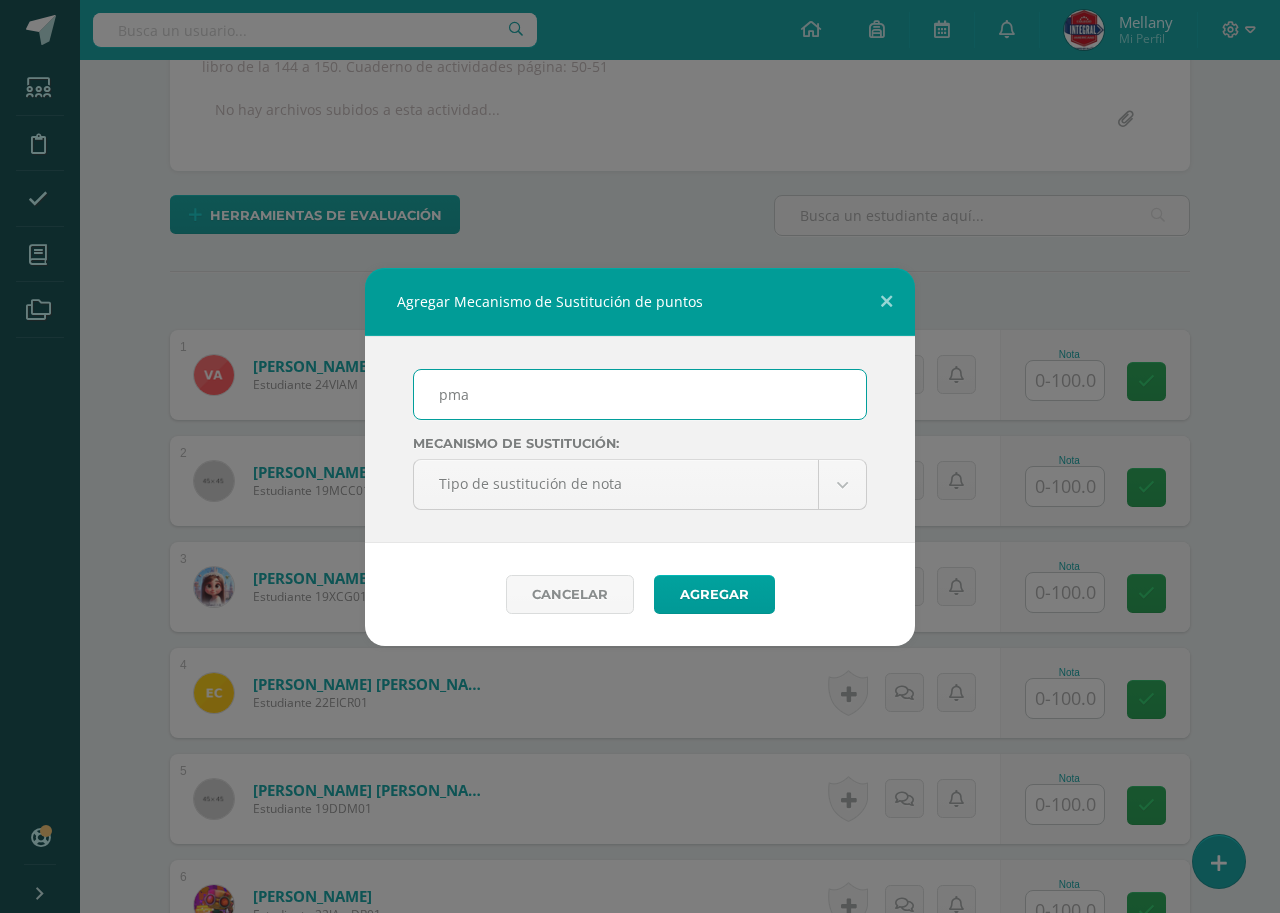 drag, startPoint x: 563, startPoint y: 401, endPoint x: 338, endPoint y: 374, distance: 226.61421 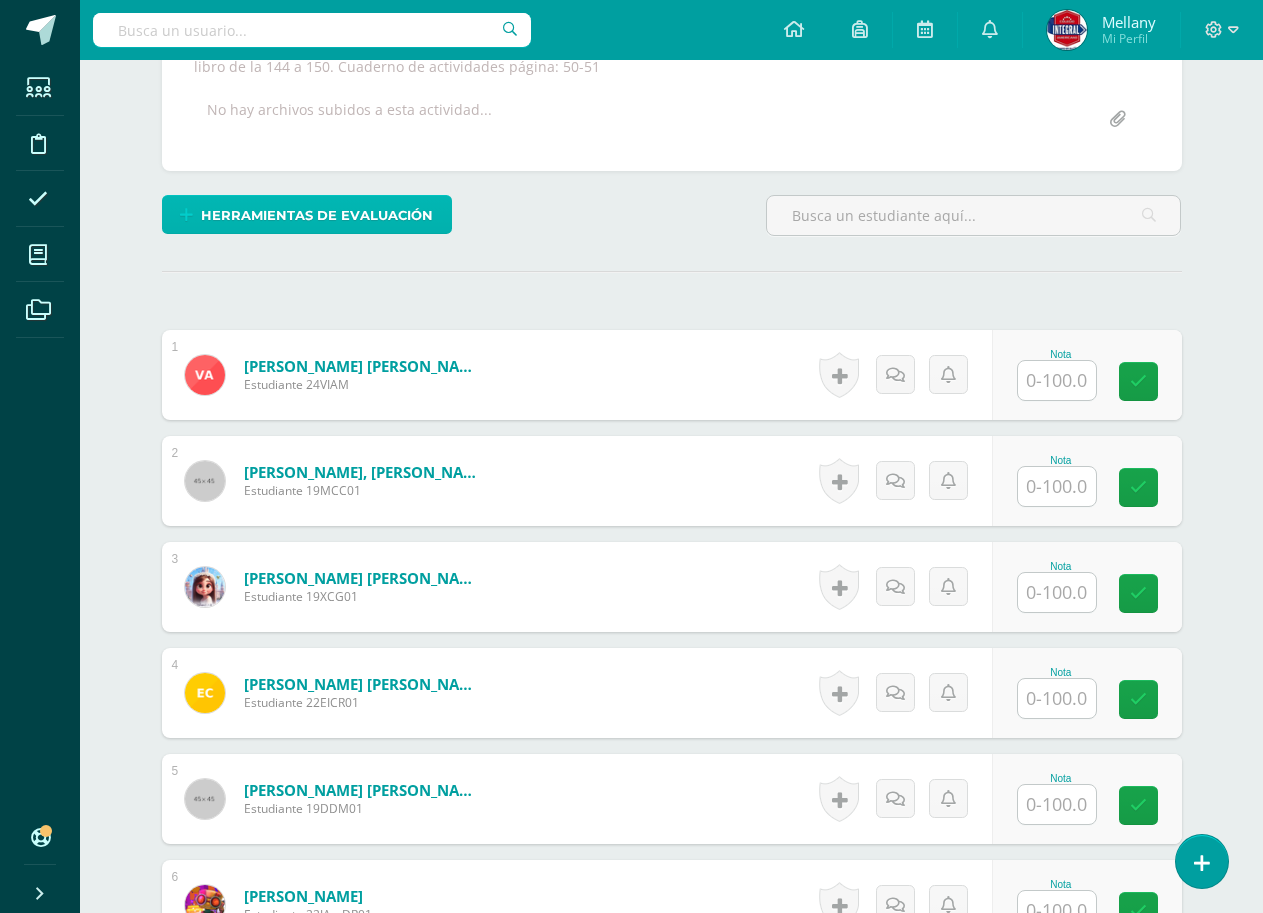 click on "Herramientas de evaluación" at bounding box center (317, 215) 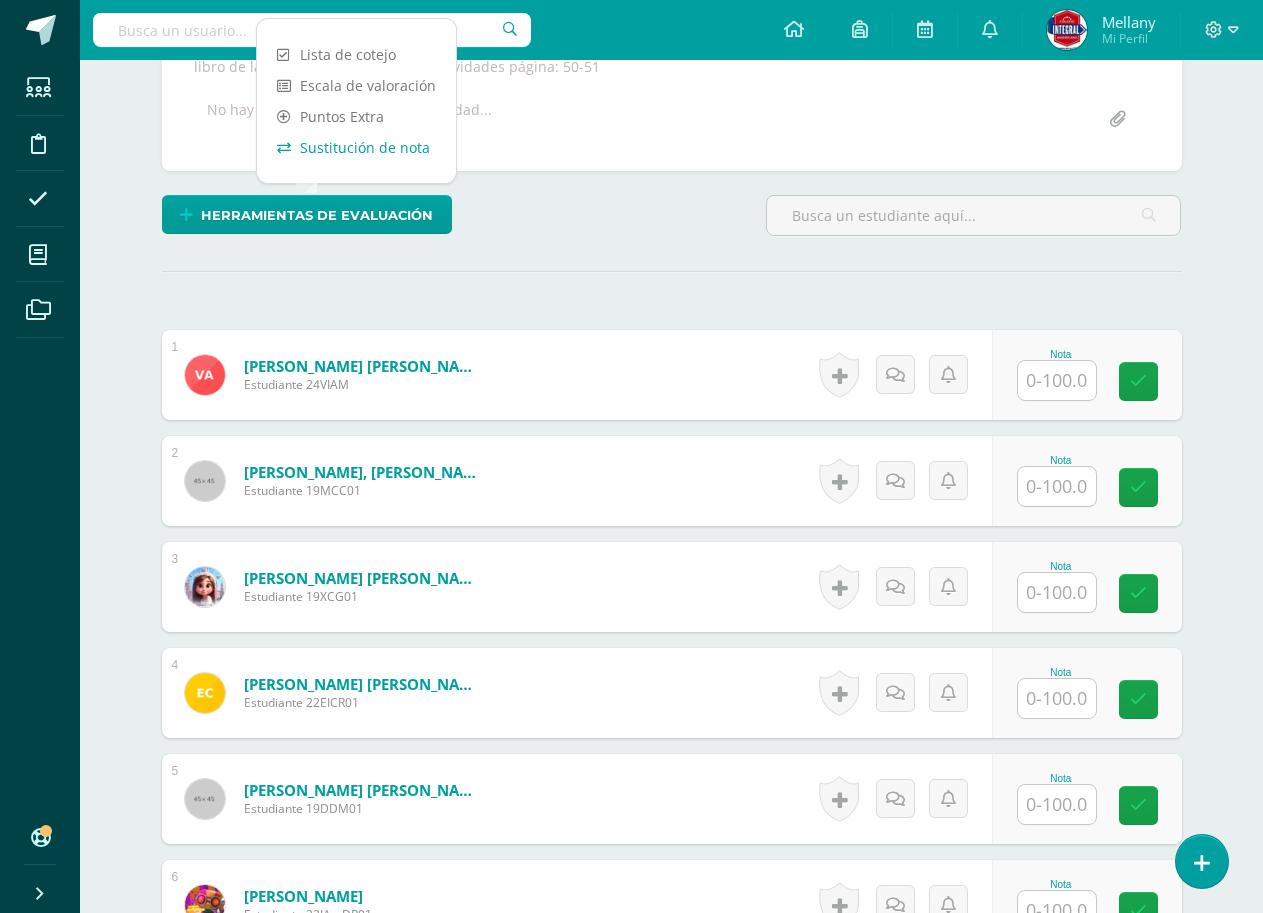 click on "Sustitución de nota" at bounding box center (356, 147) 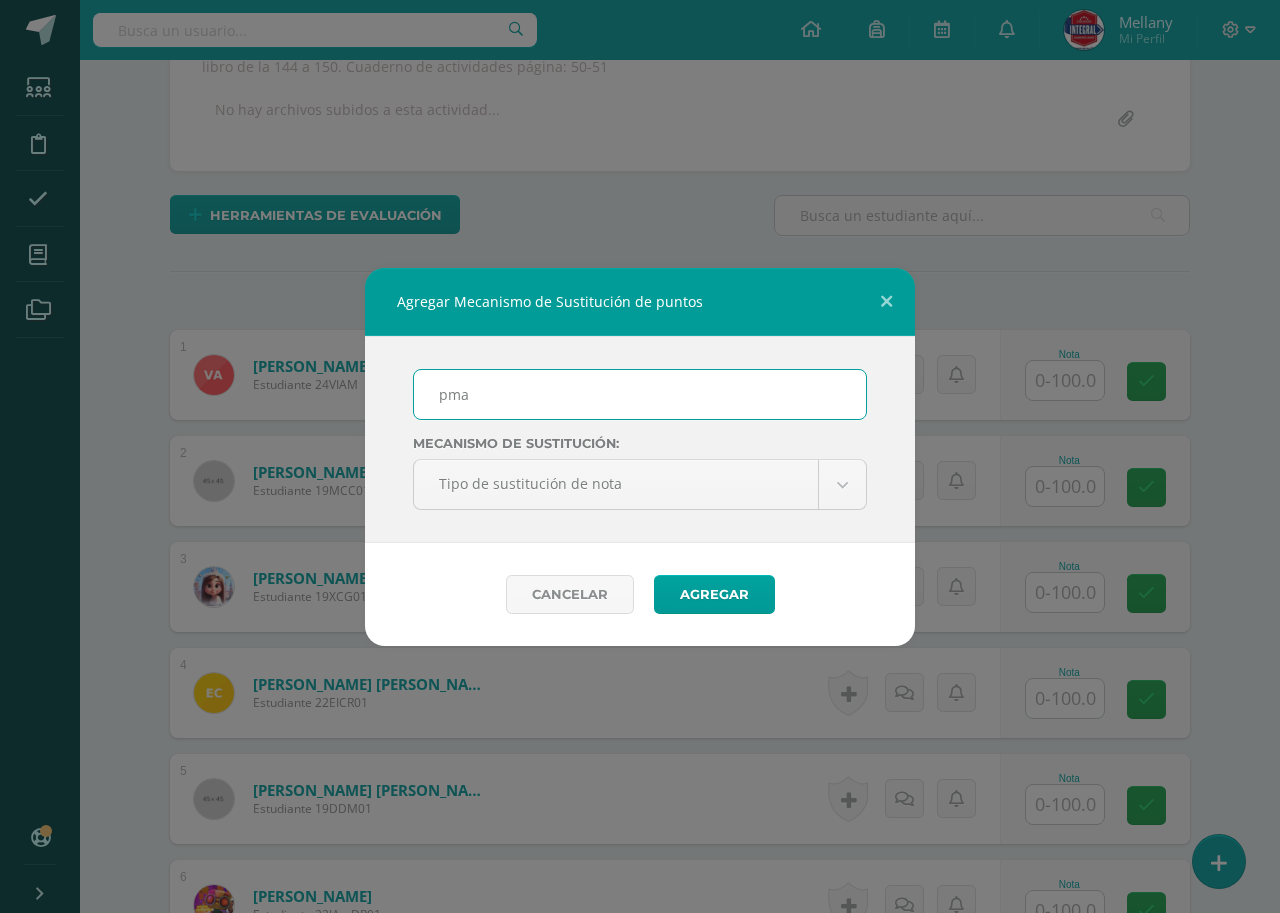 click on "pma" at bounding box center (640, 394) 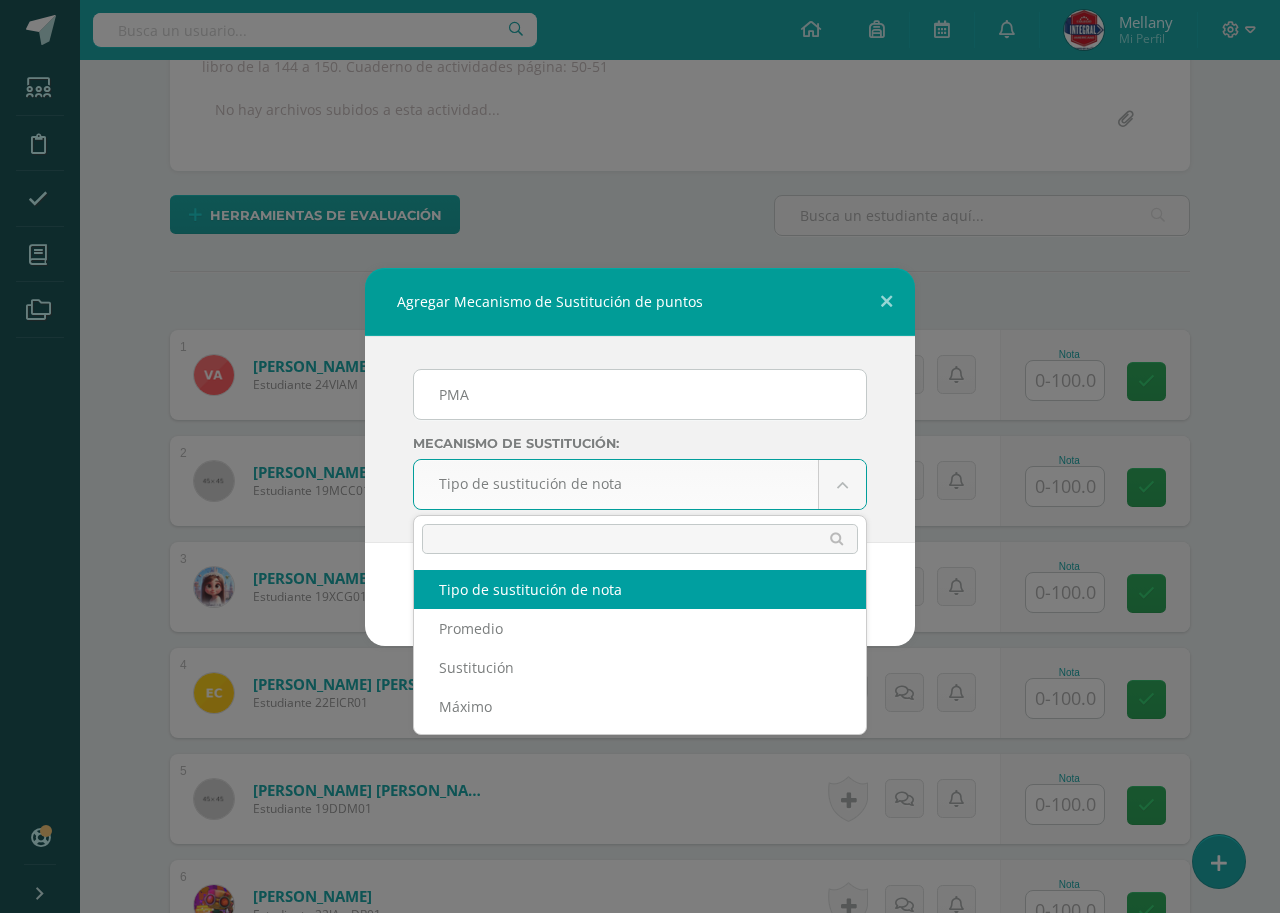 drag, startPoint x: 524, startPoint y: 482, endPoint x: 522, endPoint y: 516, distance: 34.058773 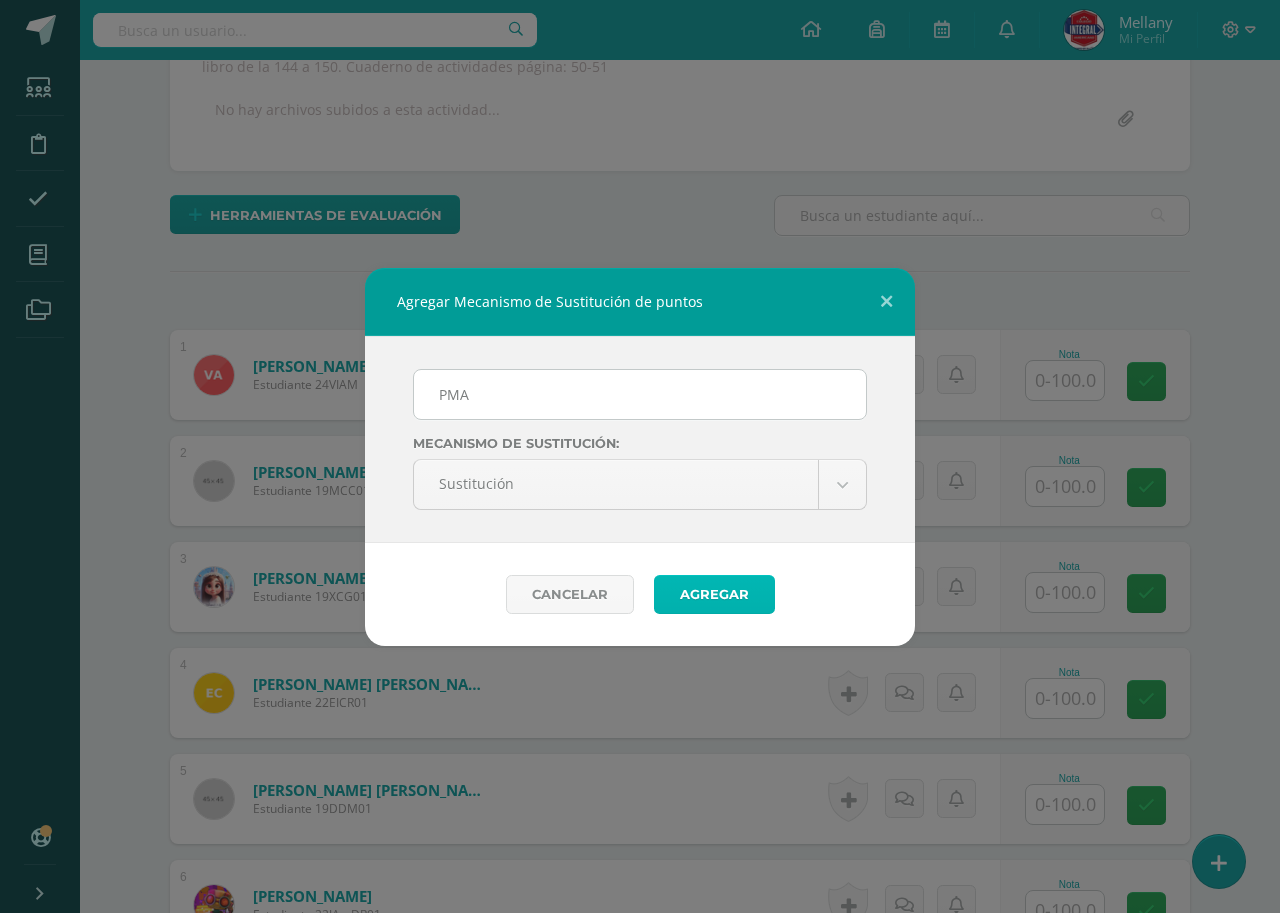 click on "Agregar" at bounding box center (714, 594) 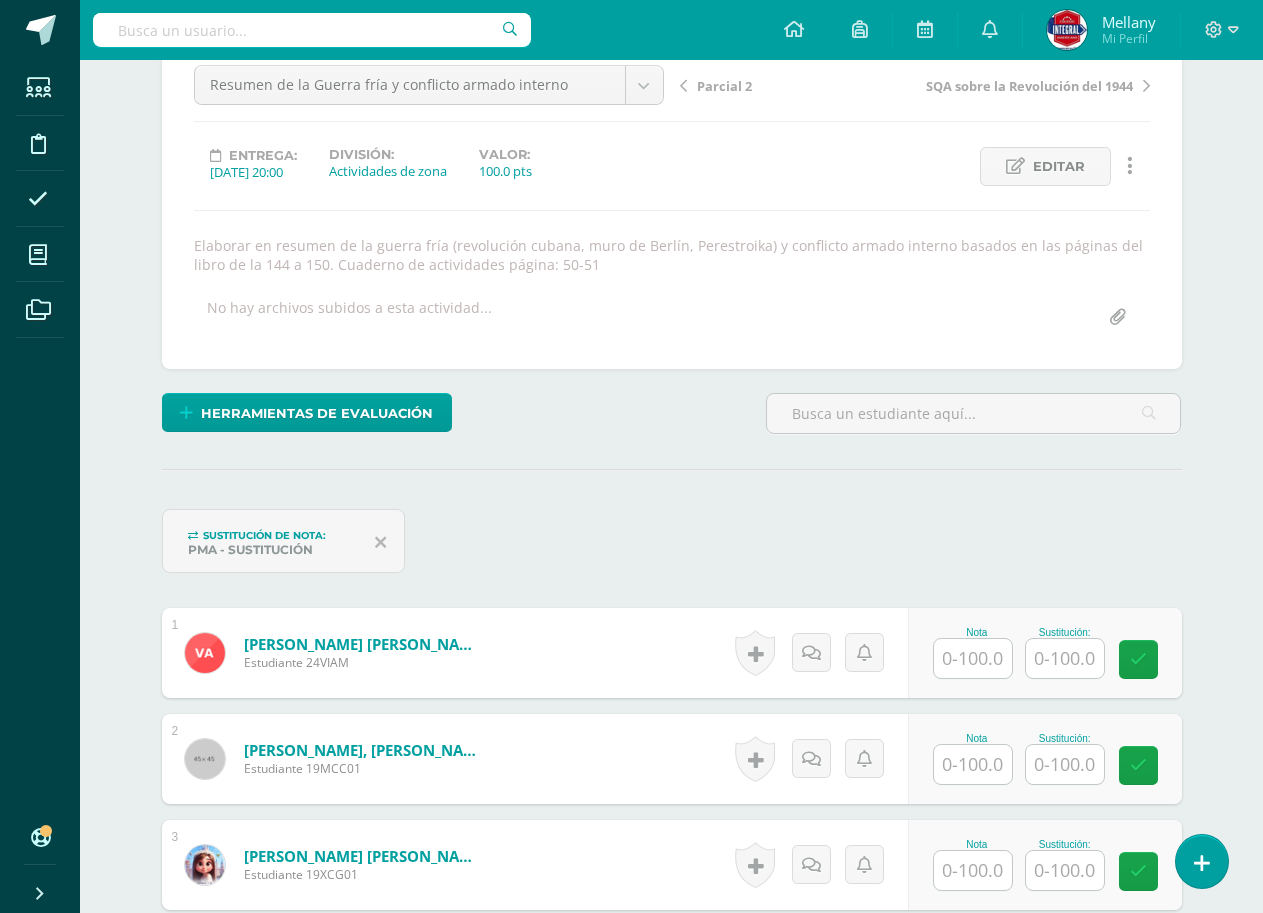 scroll, scrollTop: 329, scrollLeft: 0, axis: vertical 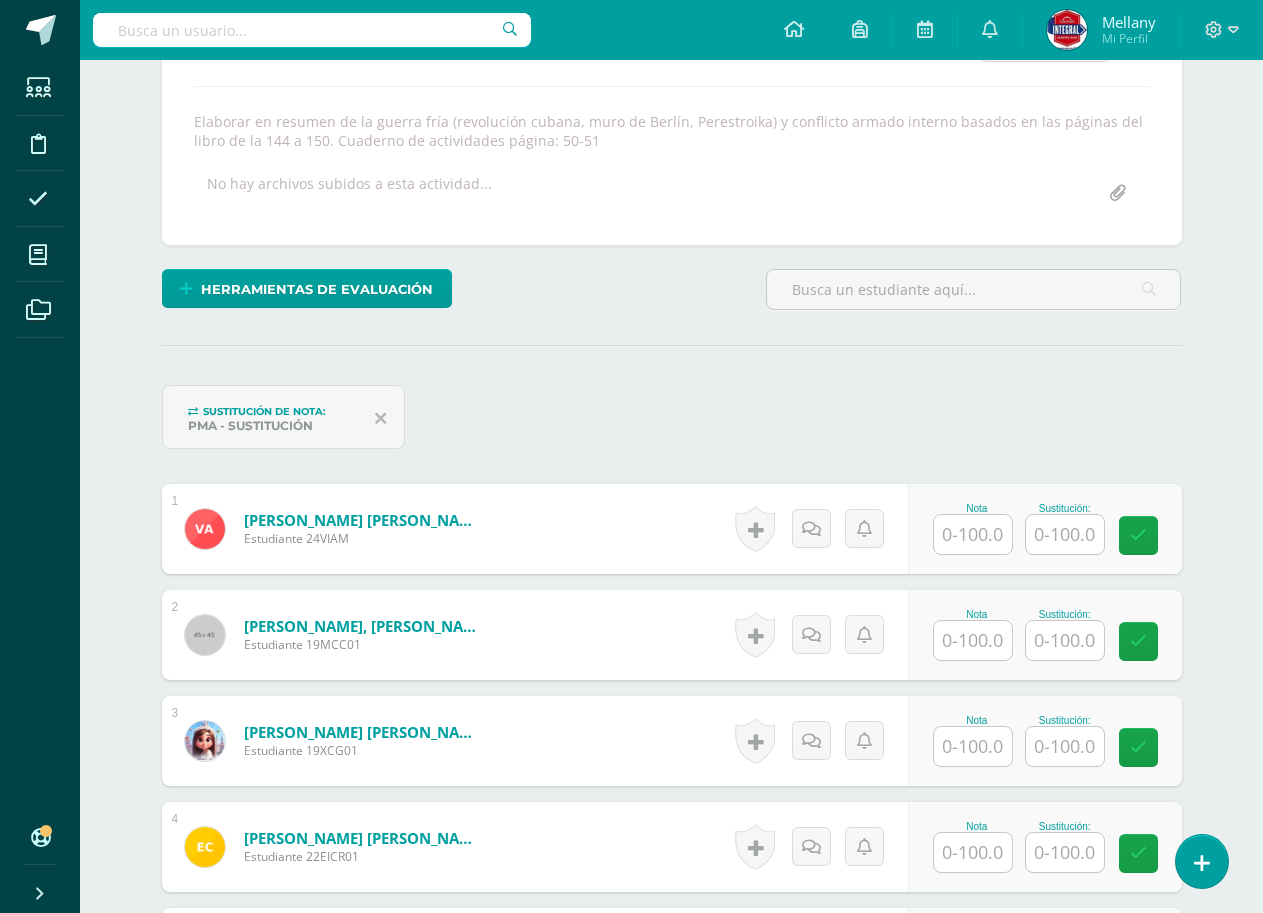click at bounding box center [973, 534] 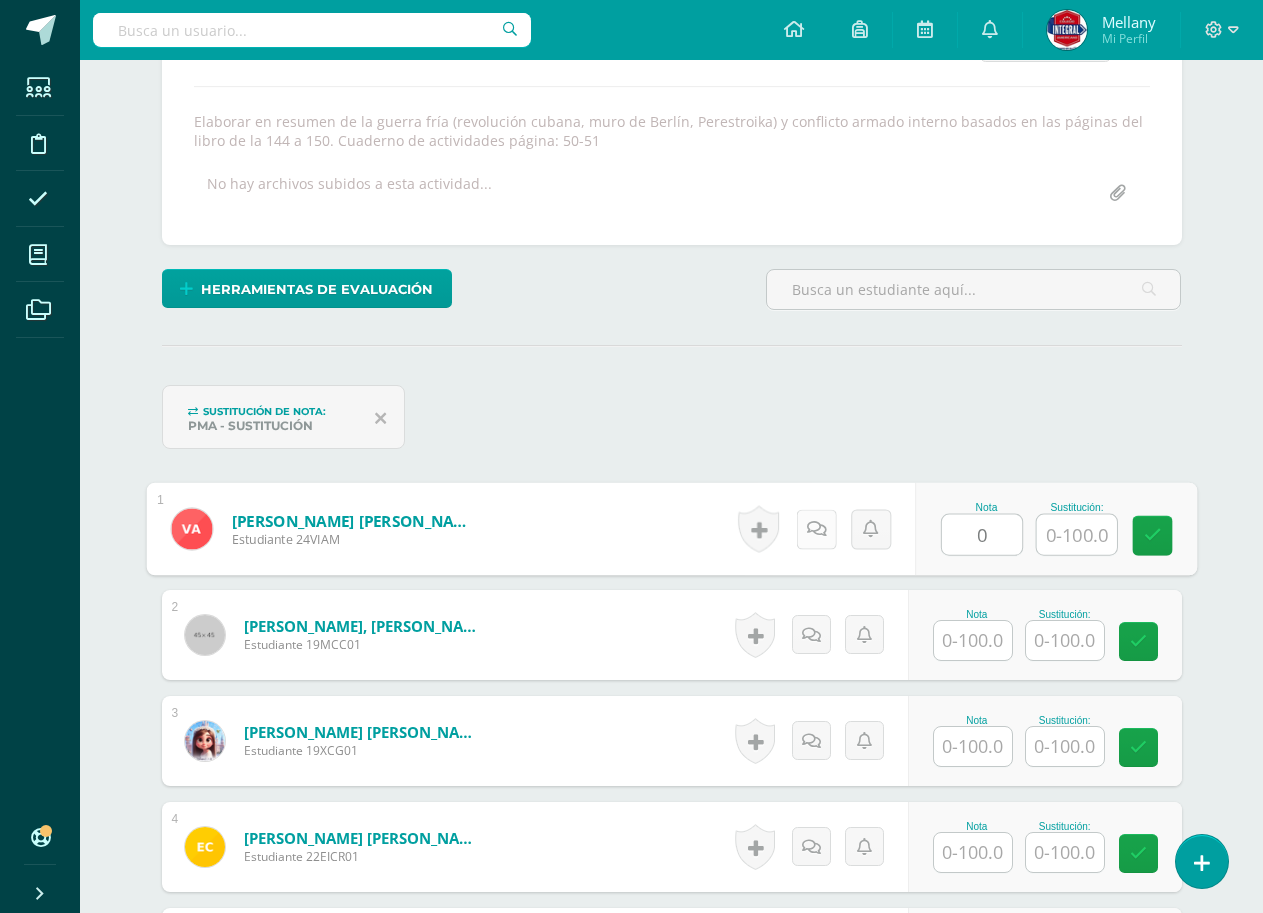 type on "0" 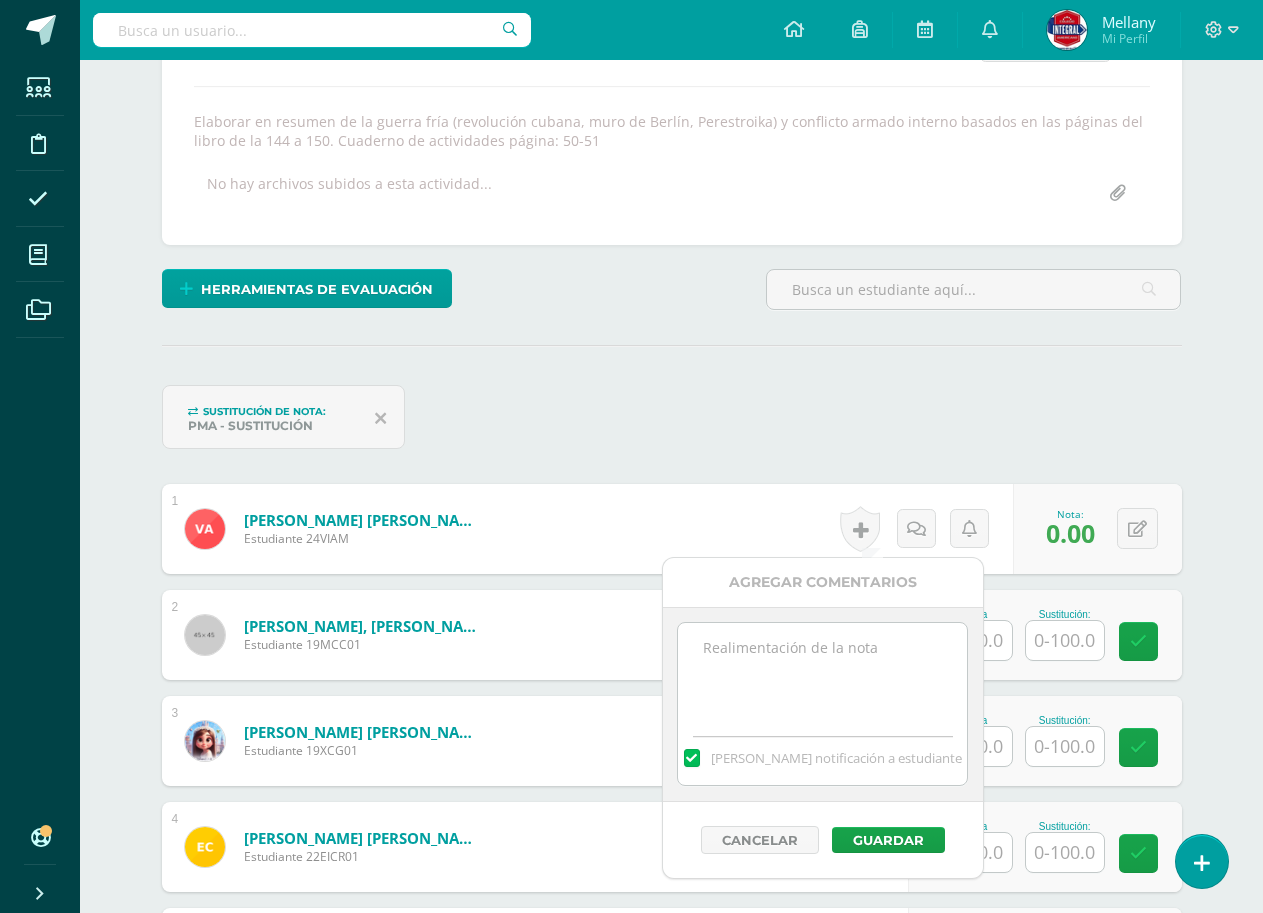 click at bounding box center (822, 673) 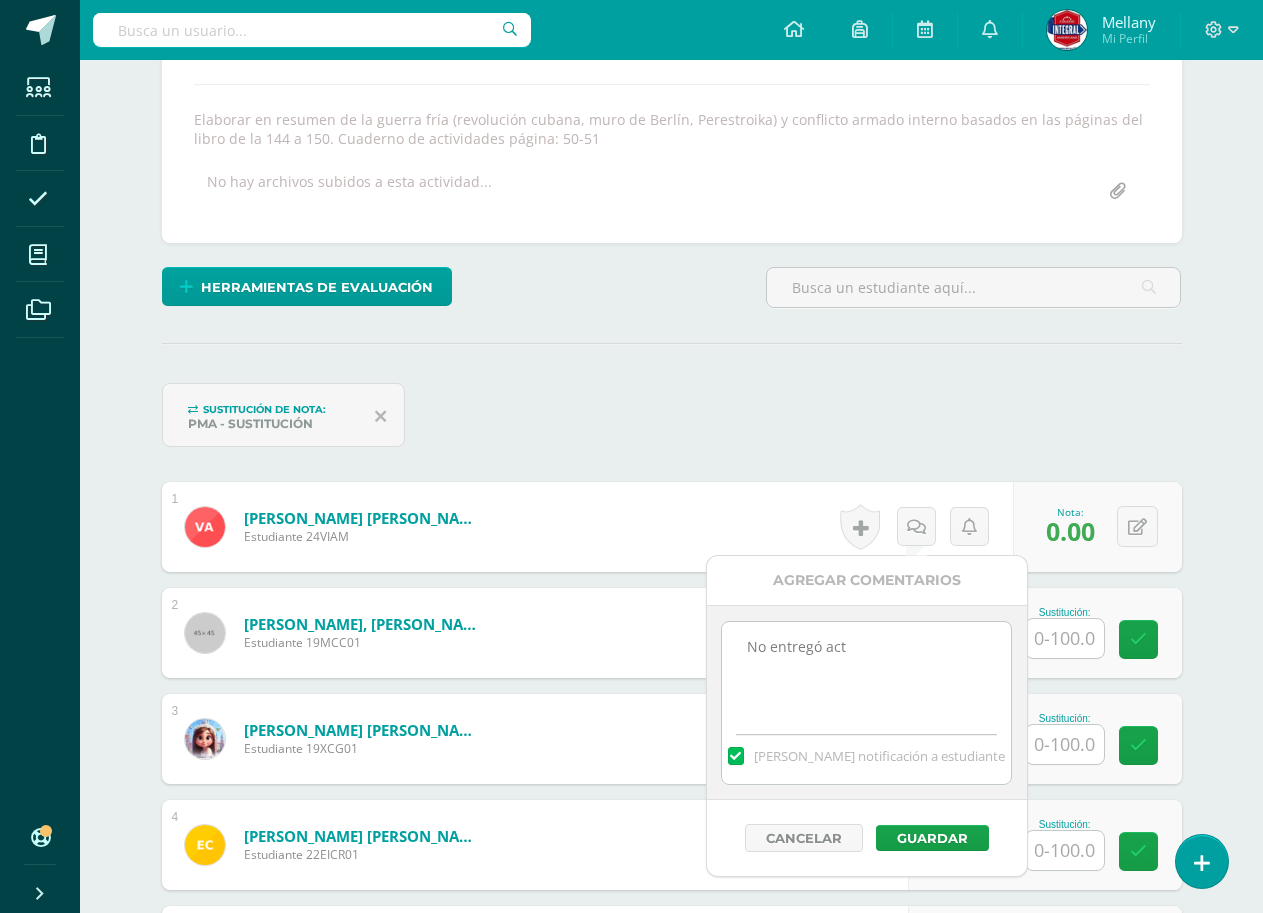 scroll, scrollTop: 332, scrollLeft: 0, axis: vertical 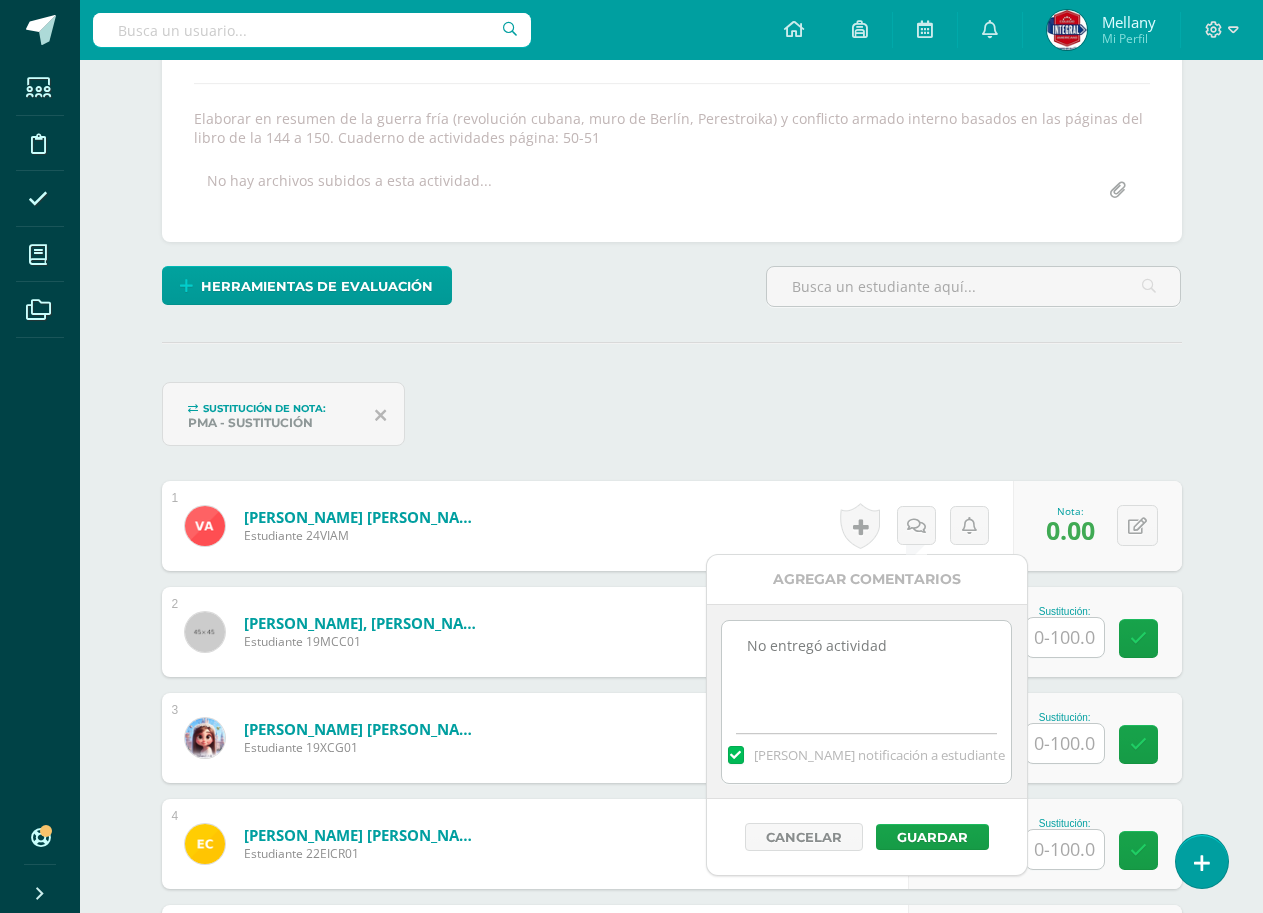 drag, startPoint x: 903, startPoint y: 643, endPoint x: 704, endPoint y: 625, distance: 199.81241 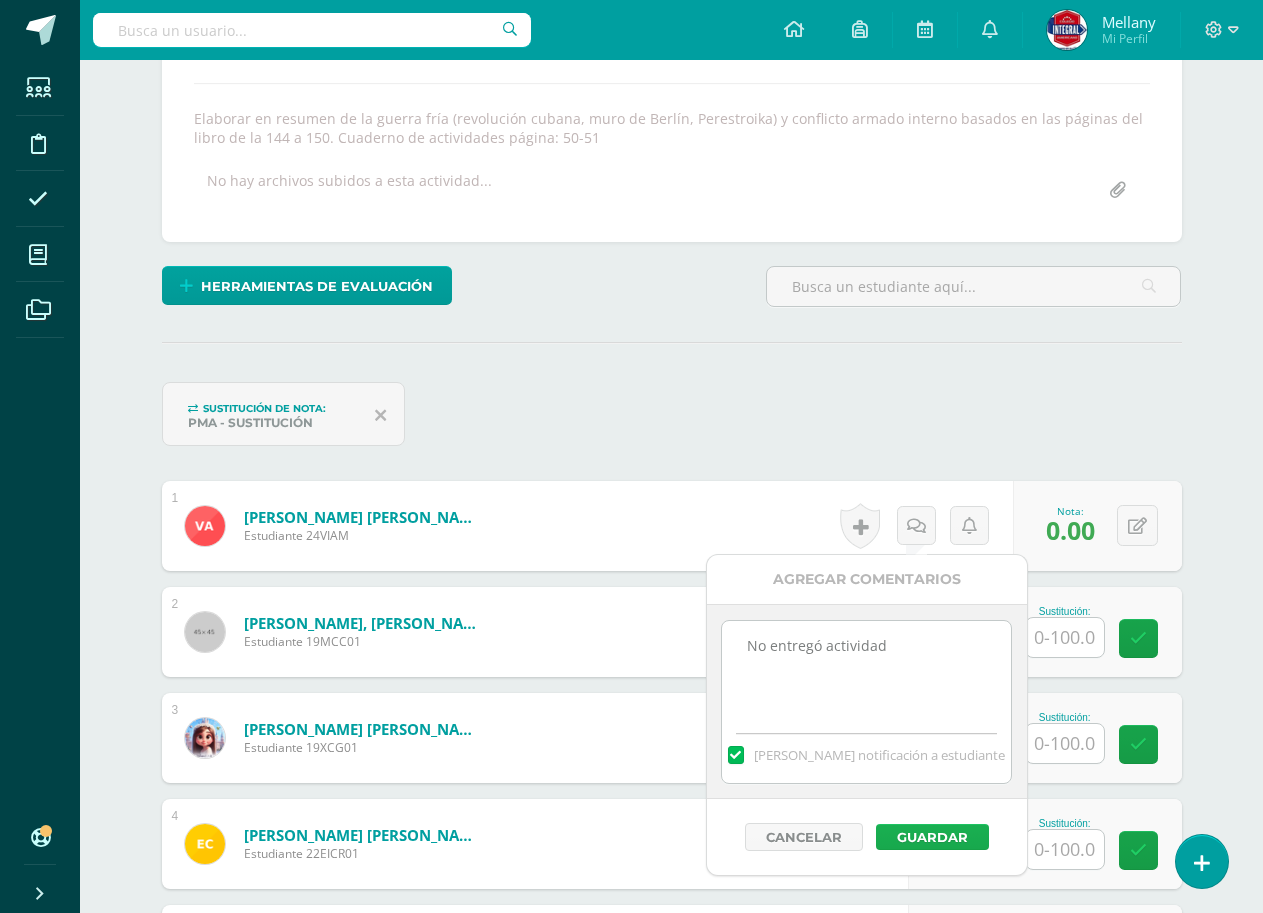 type on "No entregó actividad" 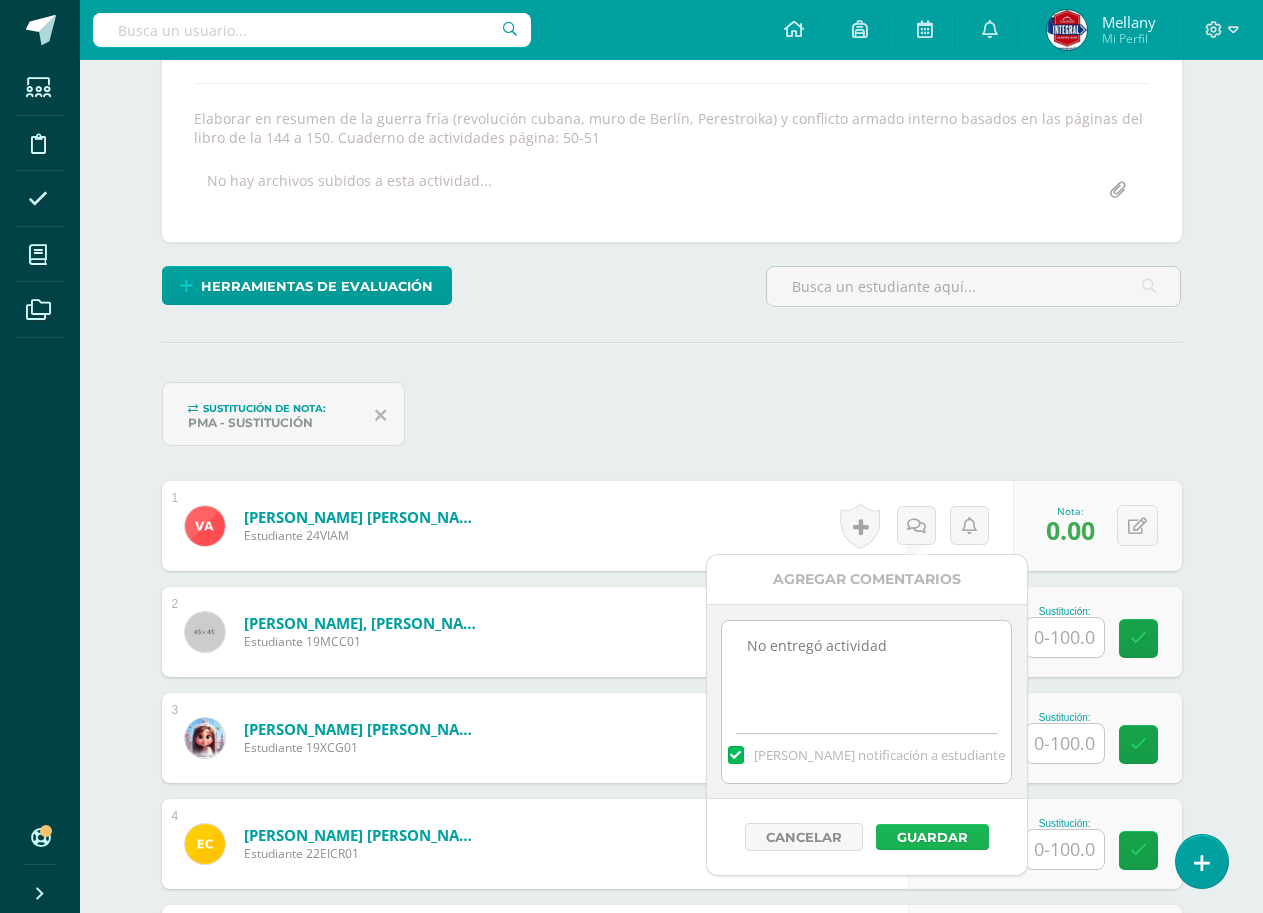click on "Guardar" at bounding box center [932, 837] 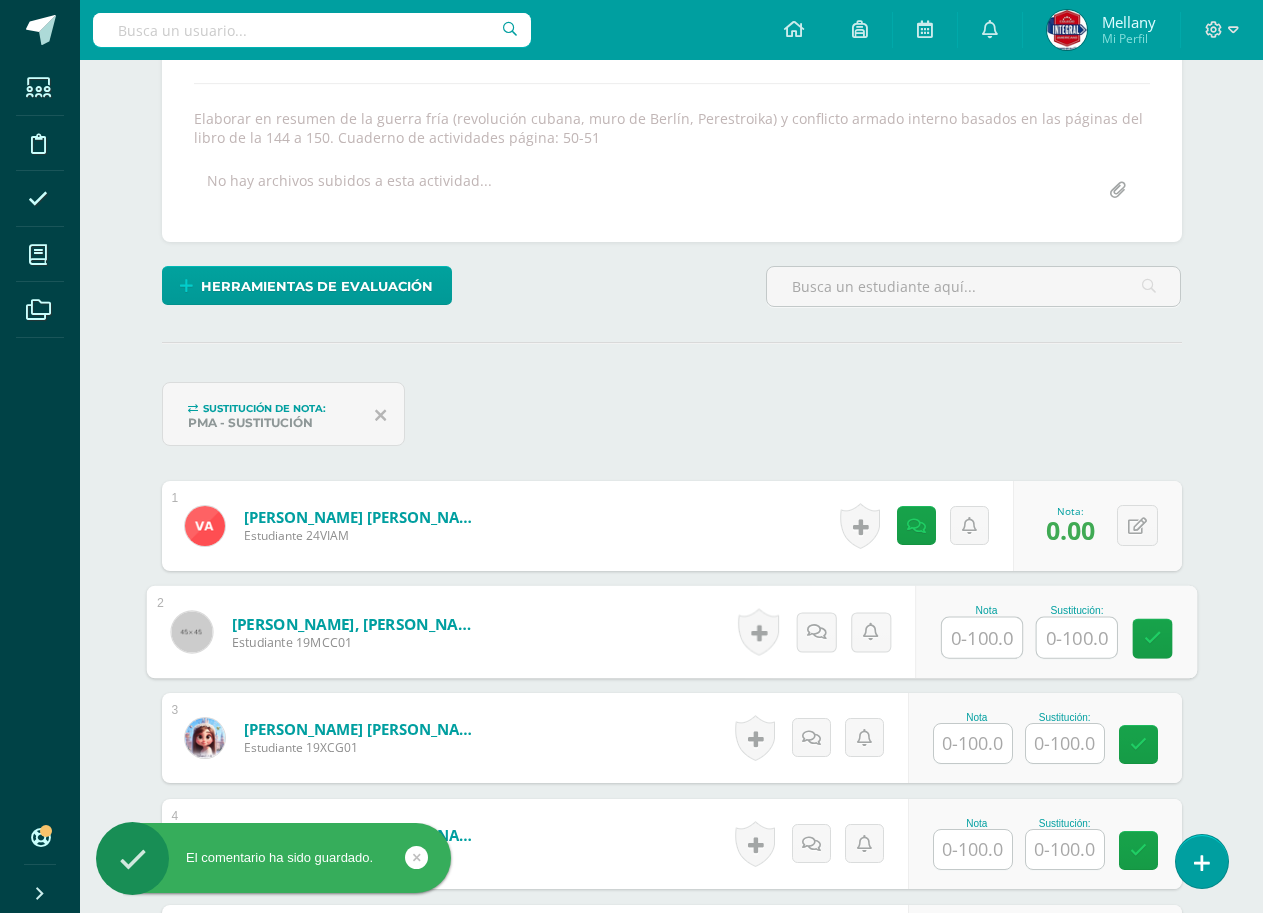 click at bounding box center [982, 638] 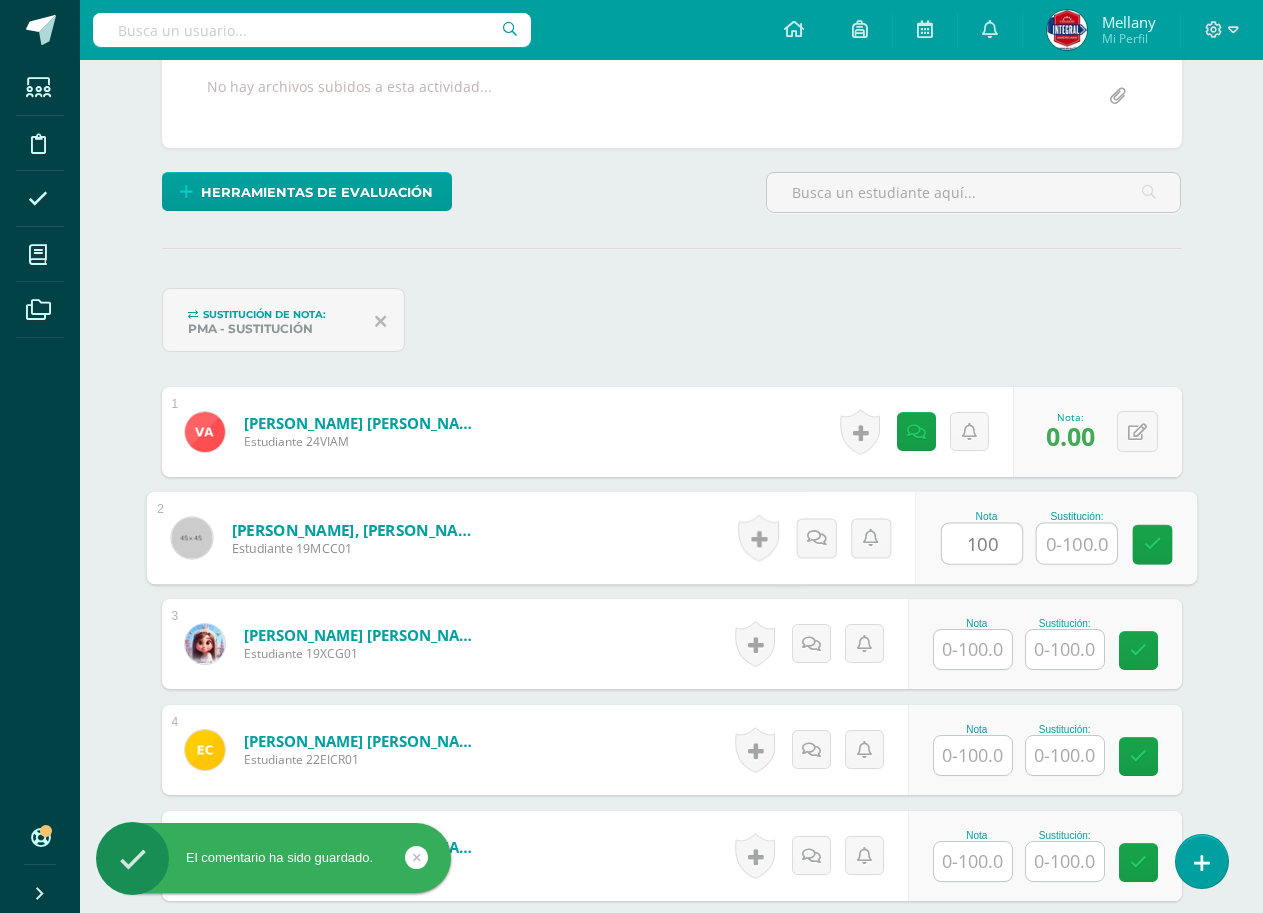 scroll, scrollTop: 532, scrollLeft: 0, axis: vertical 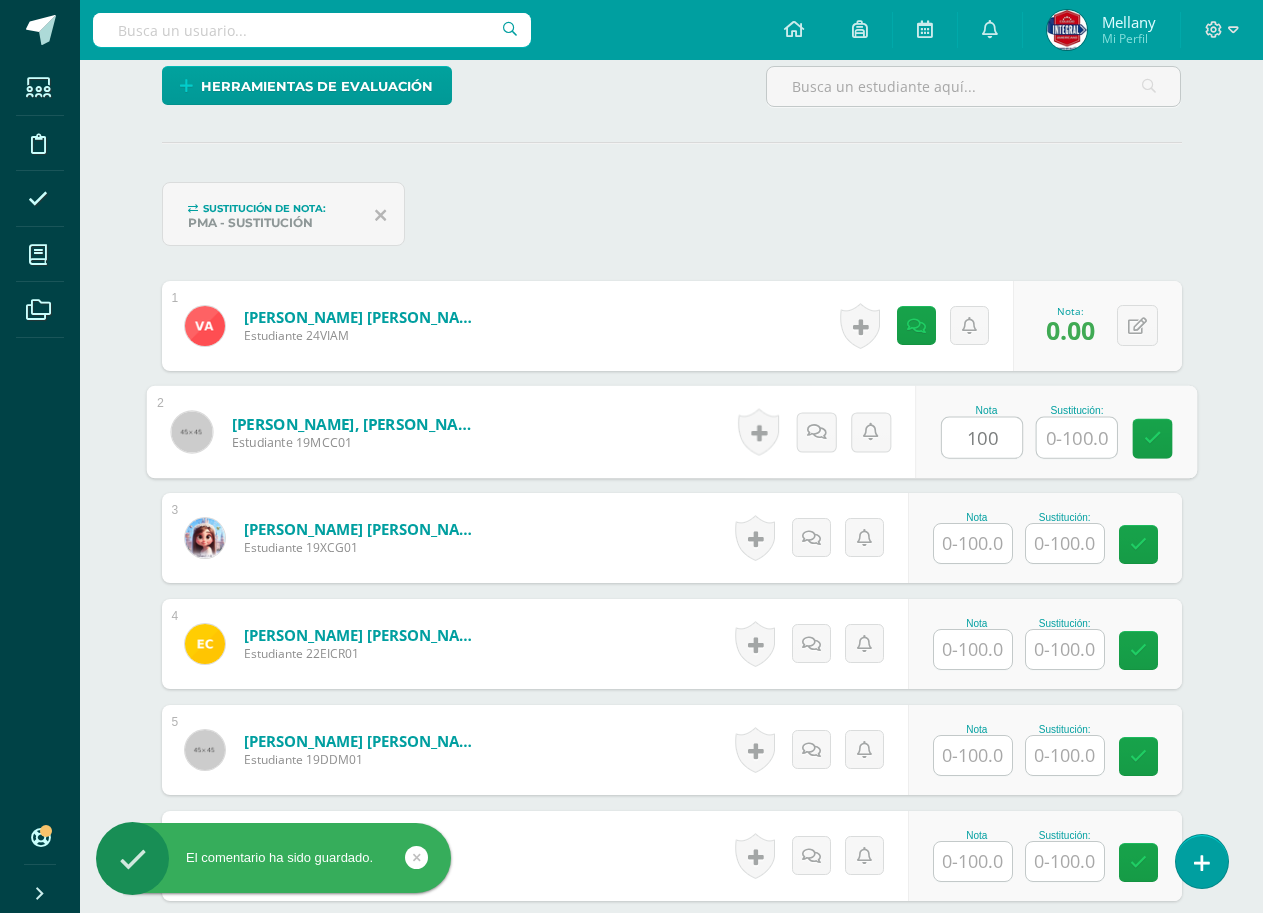 type on "100" 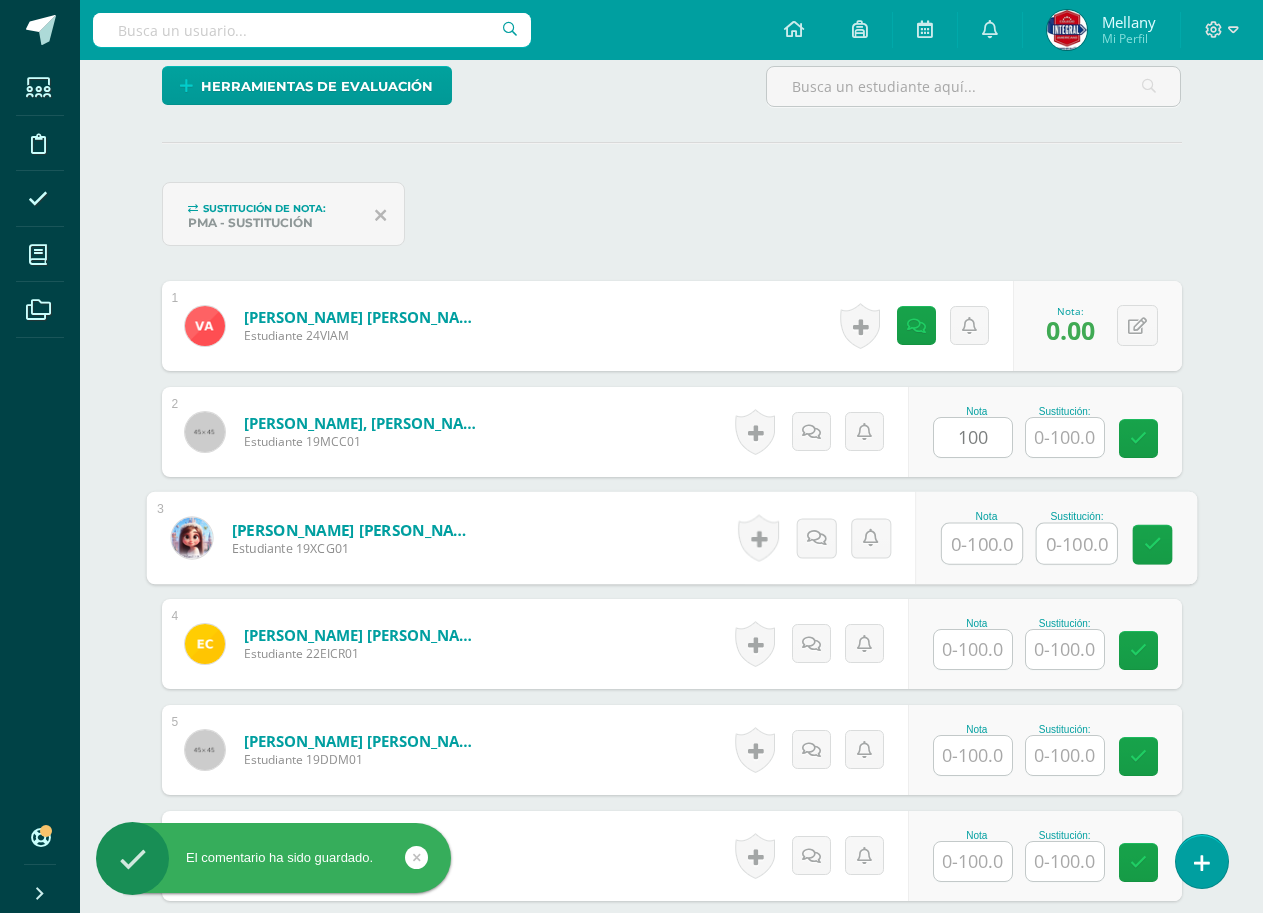 click at bounding box center [982, 544] 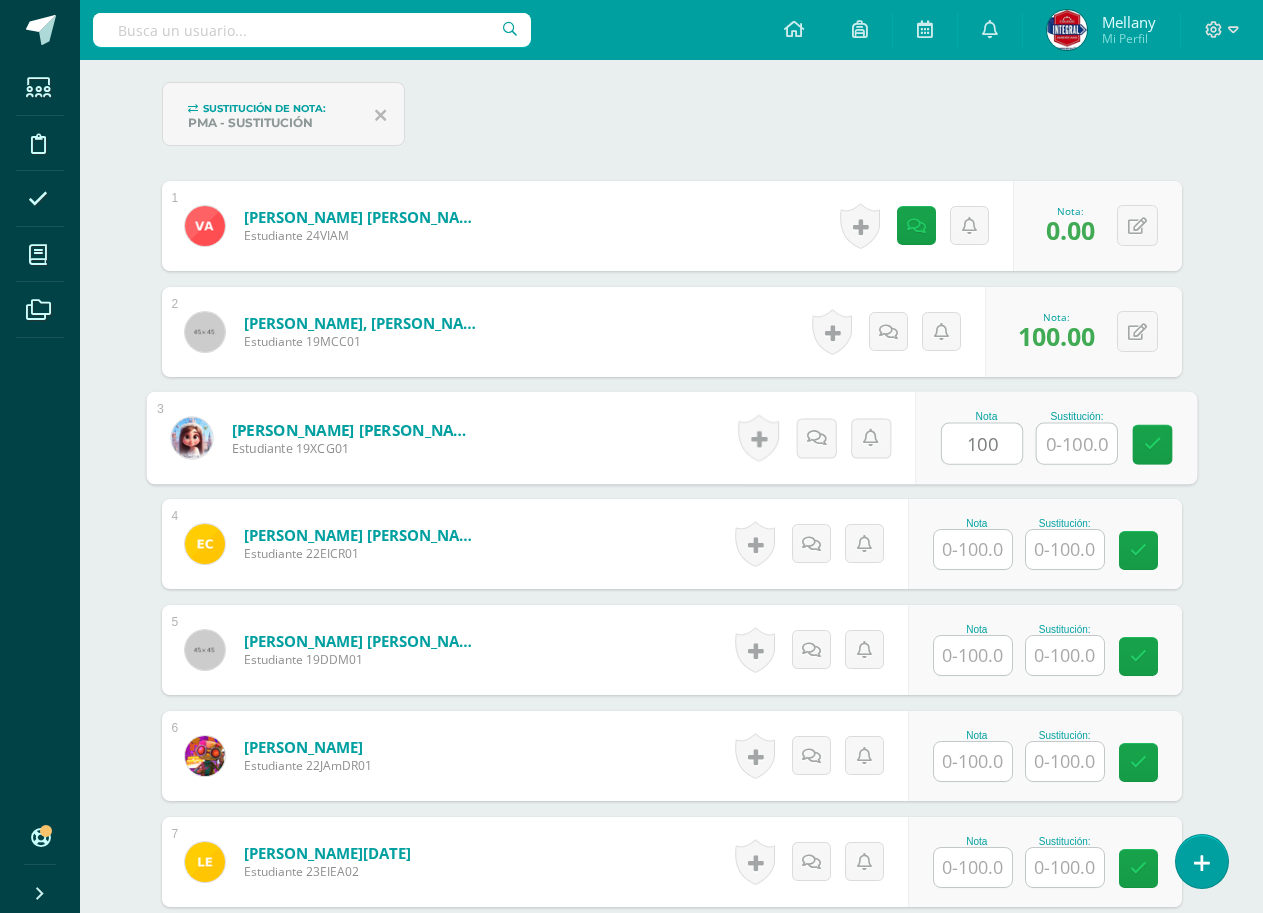 scroll, scrollTop: 732, scrollLeft: 0, axis: vertical 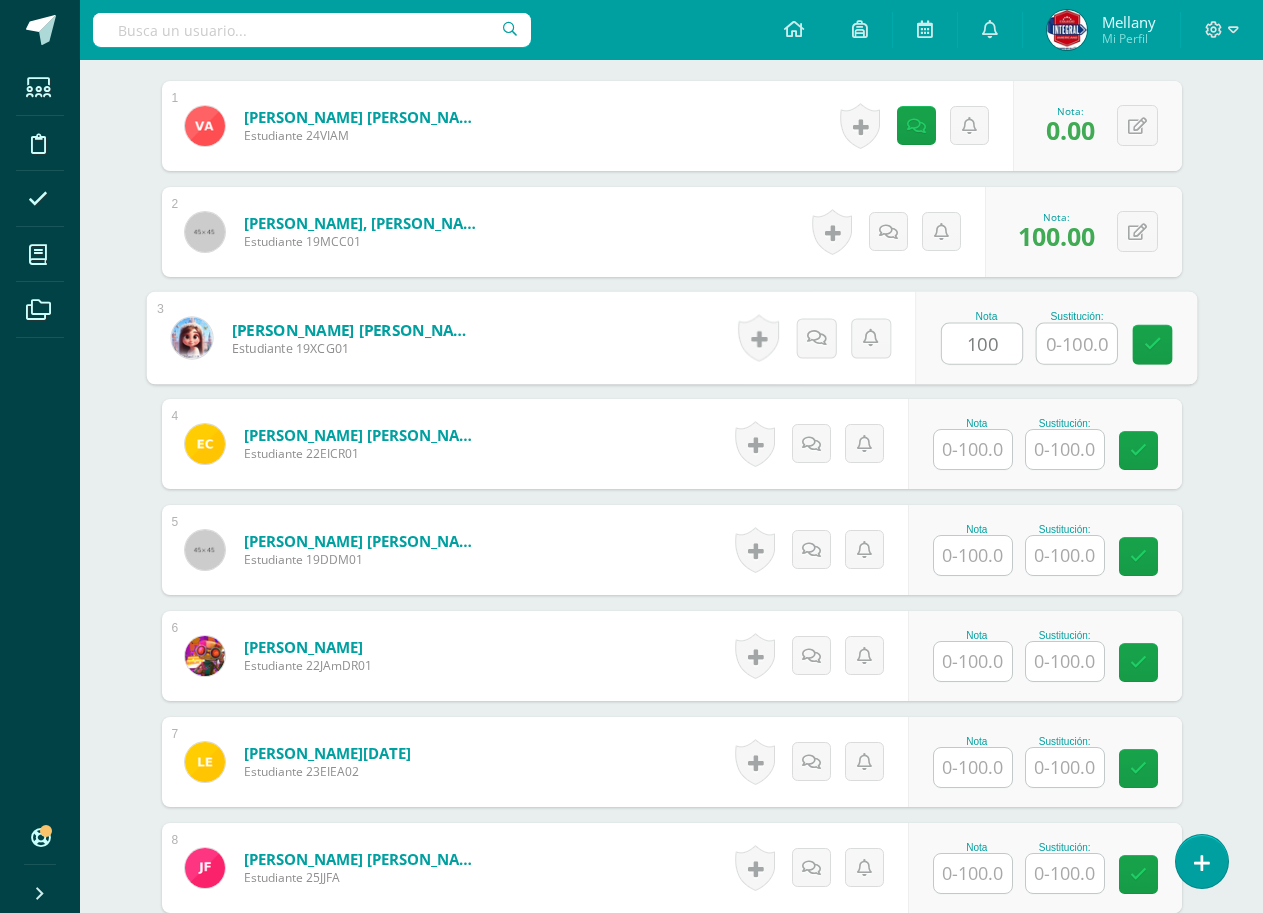 type on "100" 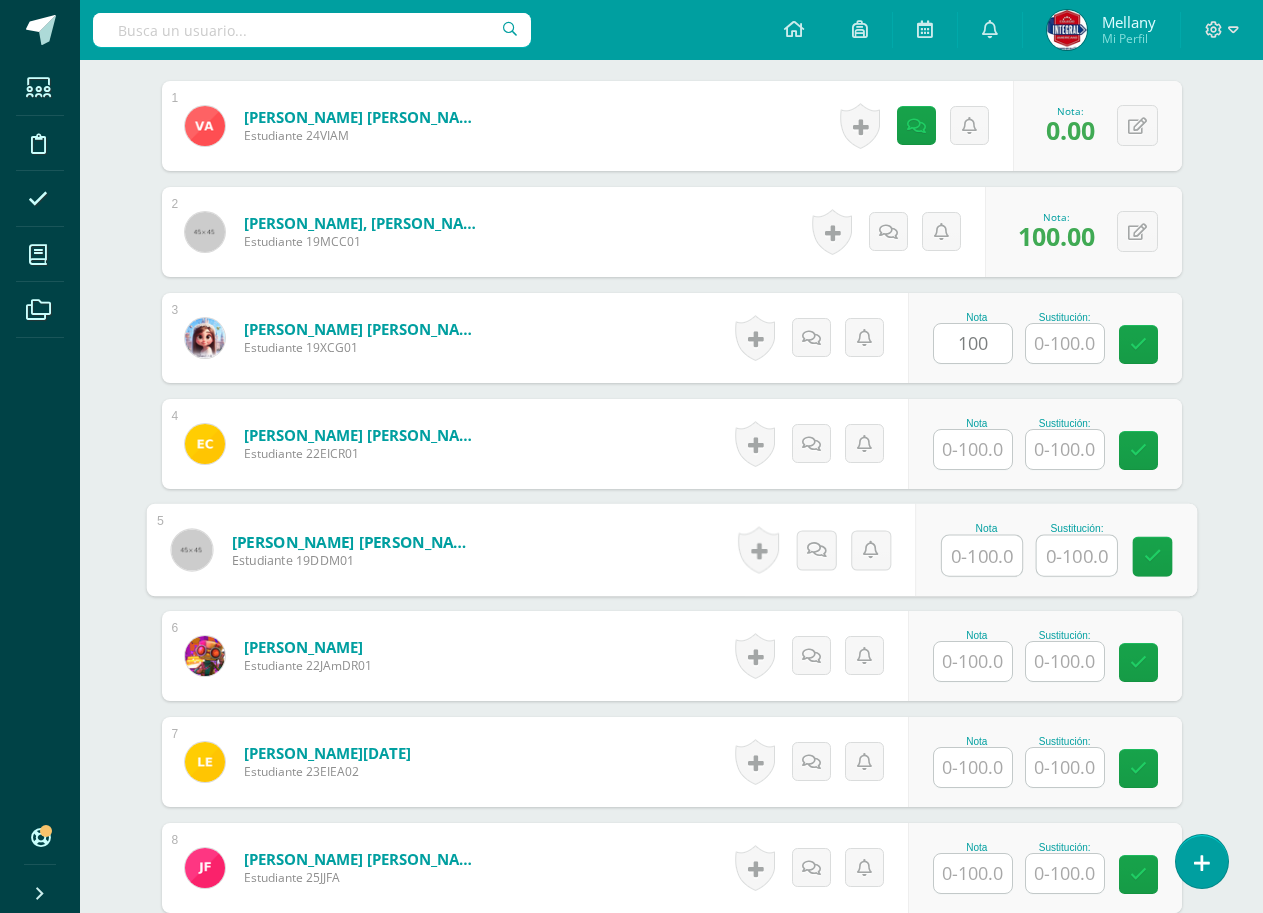 click at bounding box center (982, 556) 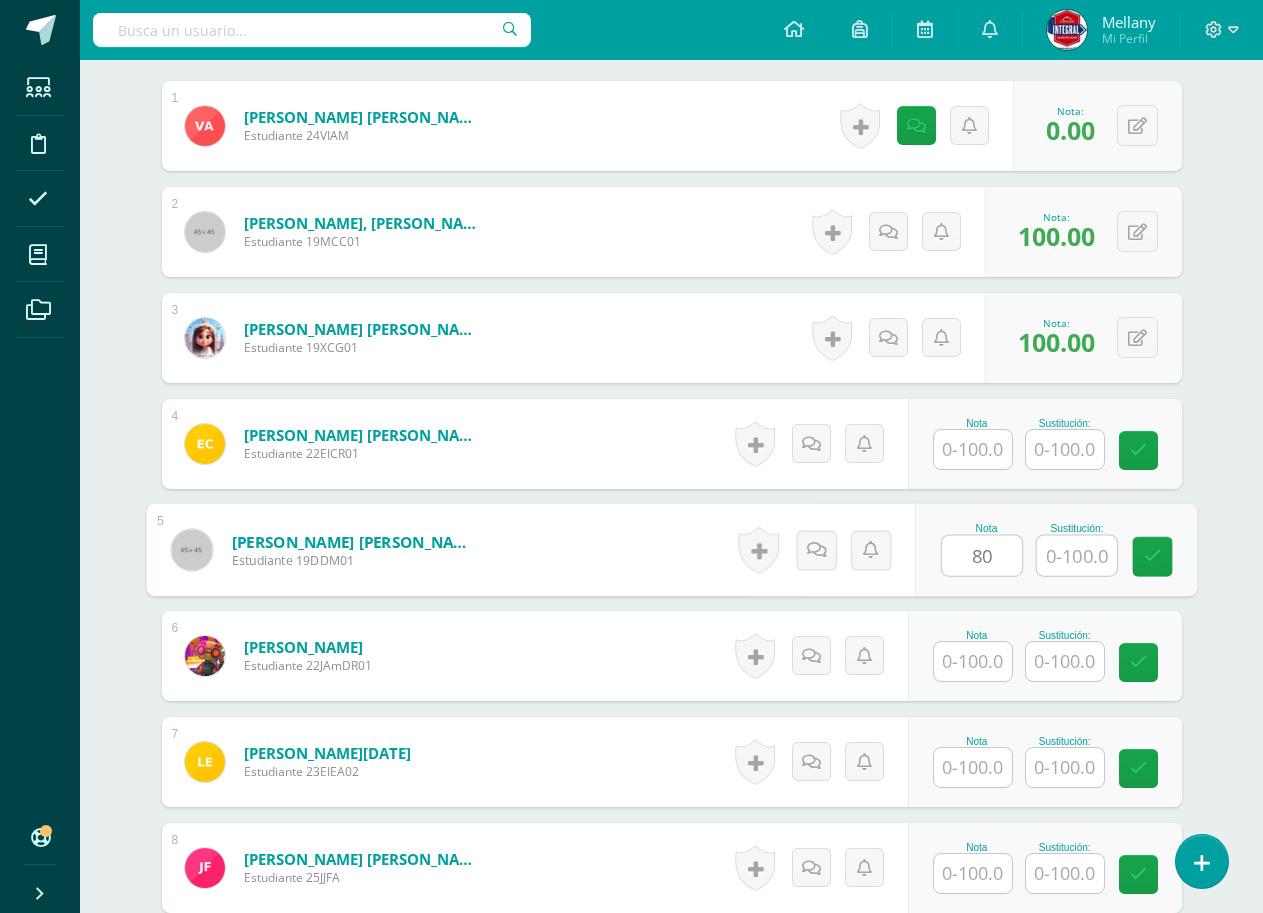 type on "80" 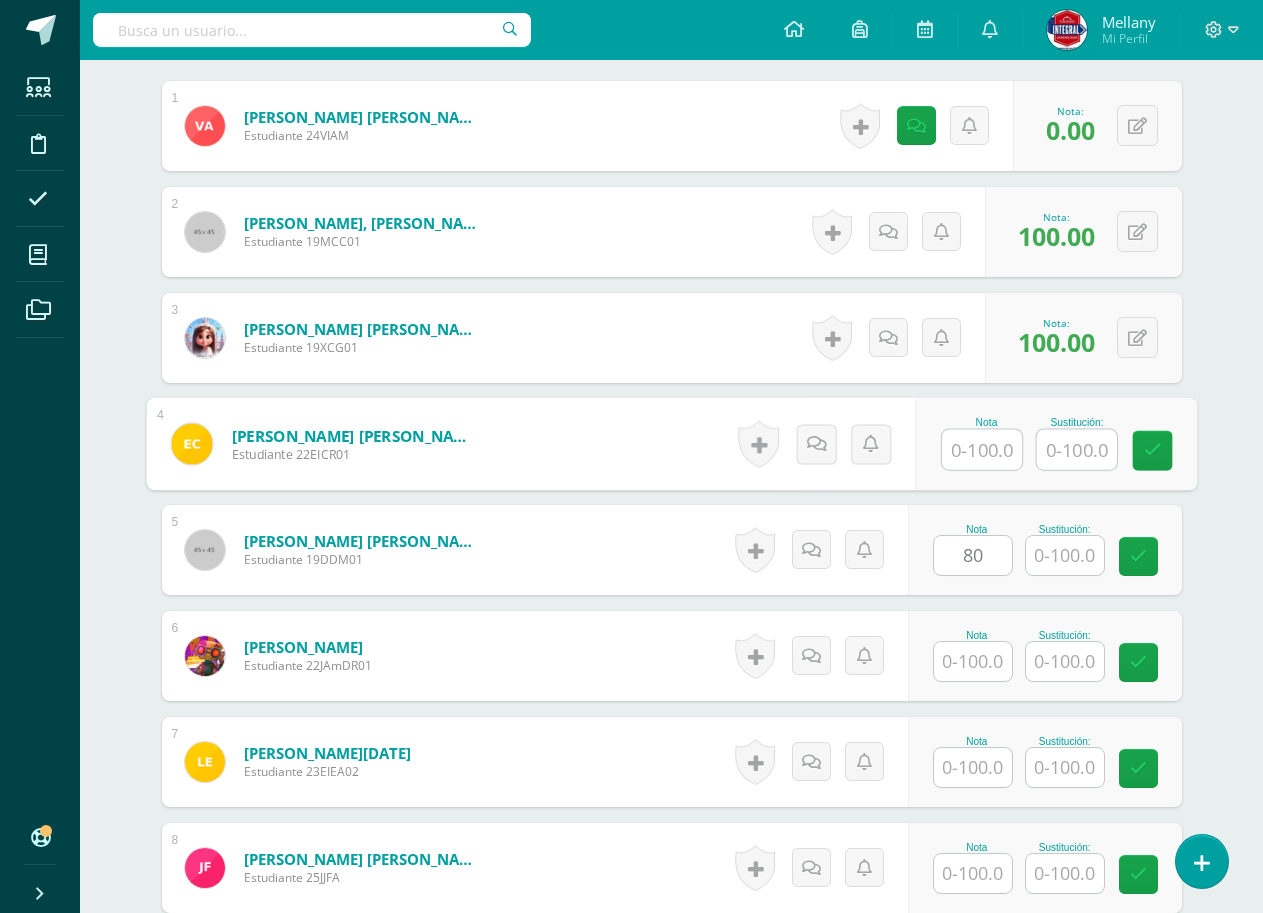 click at bounding box center [982, 450] 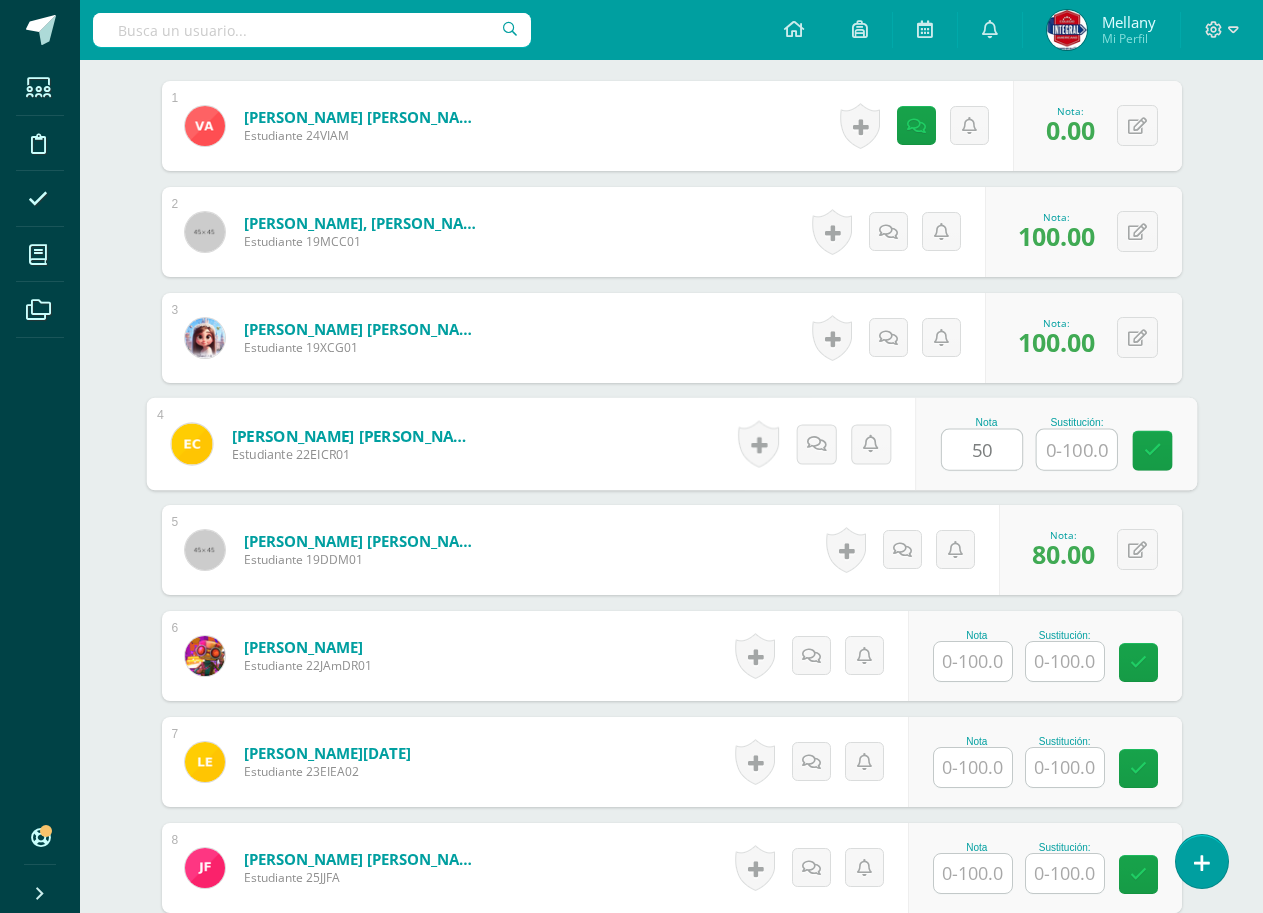 scroll, scrollTop: 932, scrollLeft: 0, axis: vertical 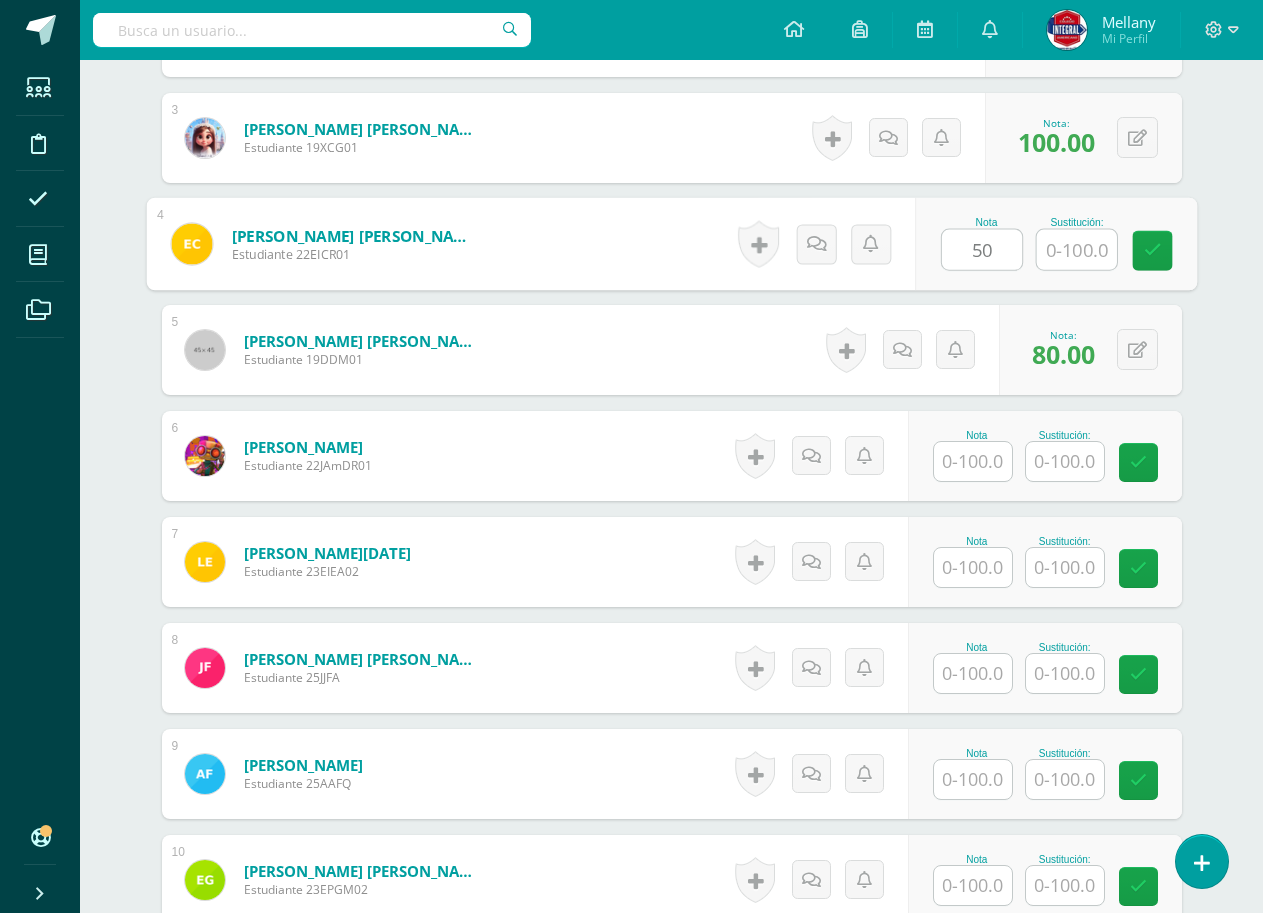 type on "50" 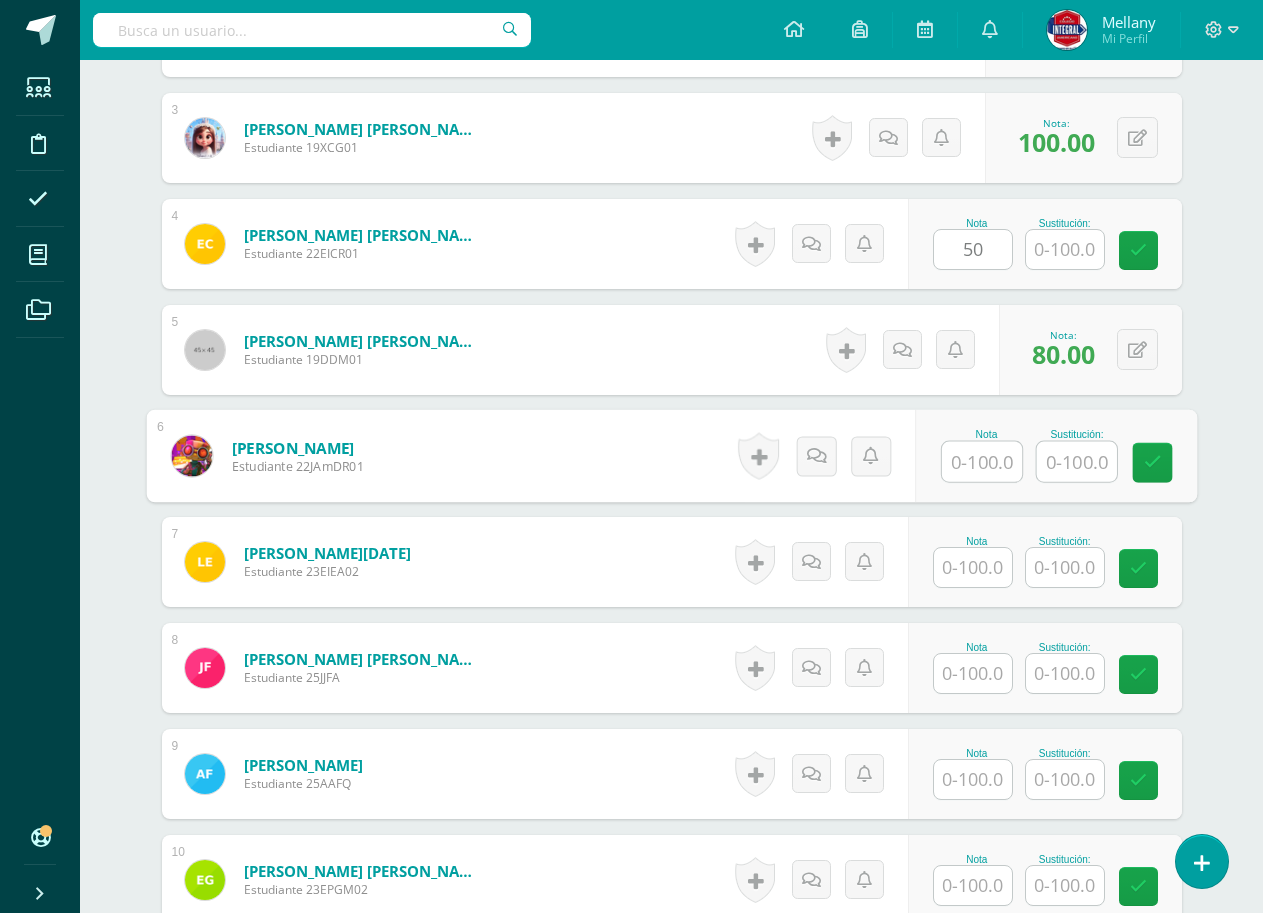 click at bounding box center [982, 462] 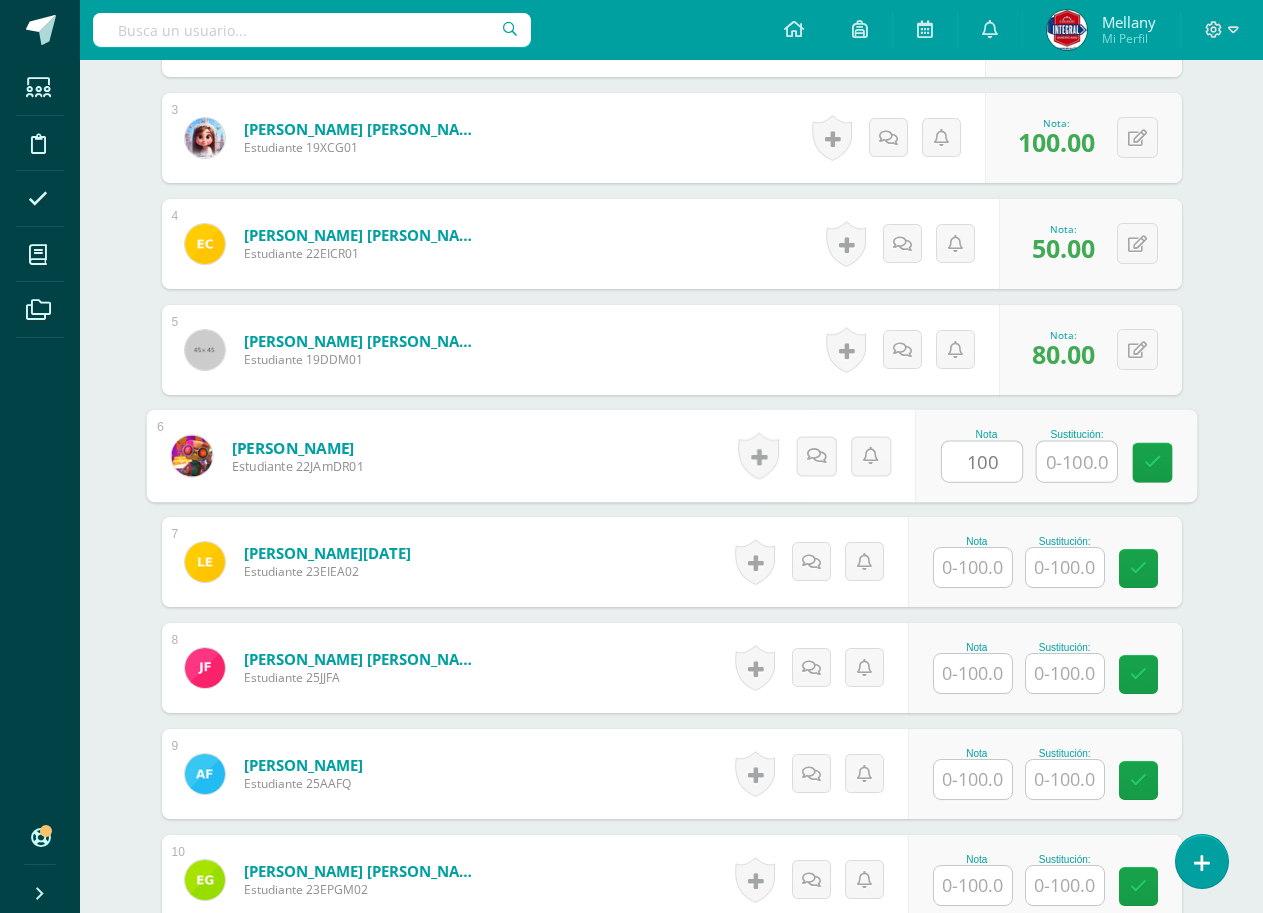 scroll, scrollTop: 1032, scrollLeft: 0, axis: vertical 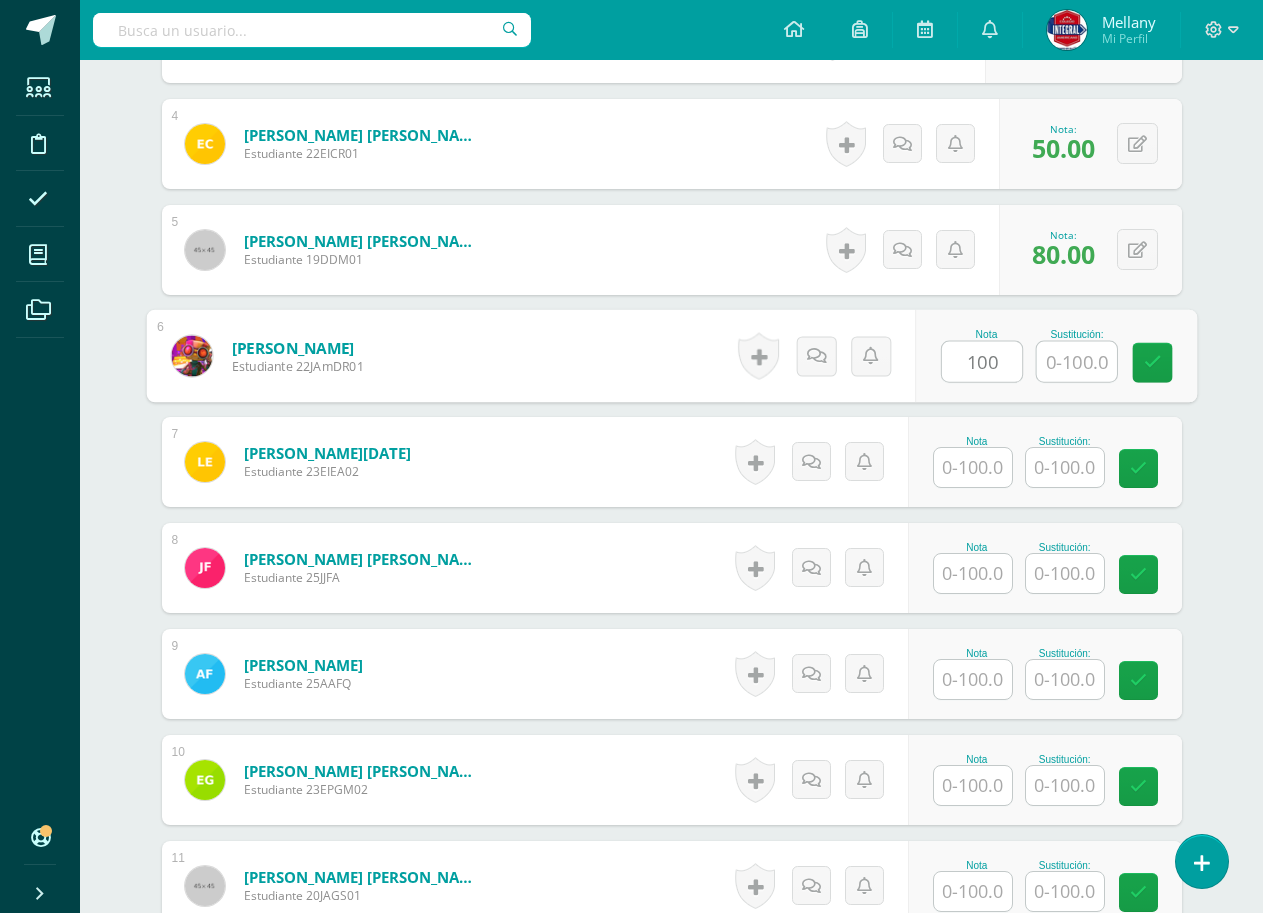 type on "100" 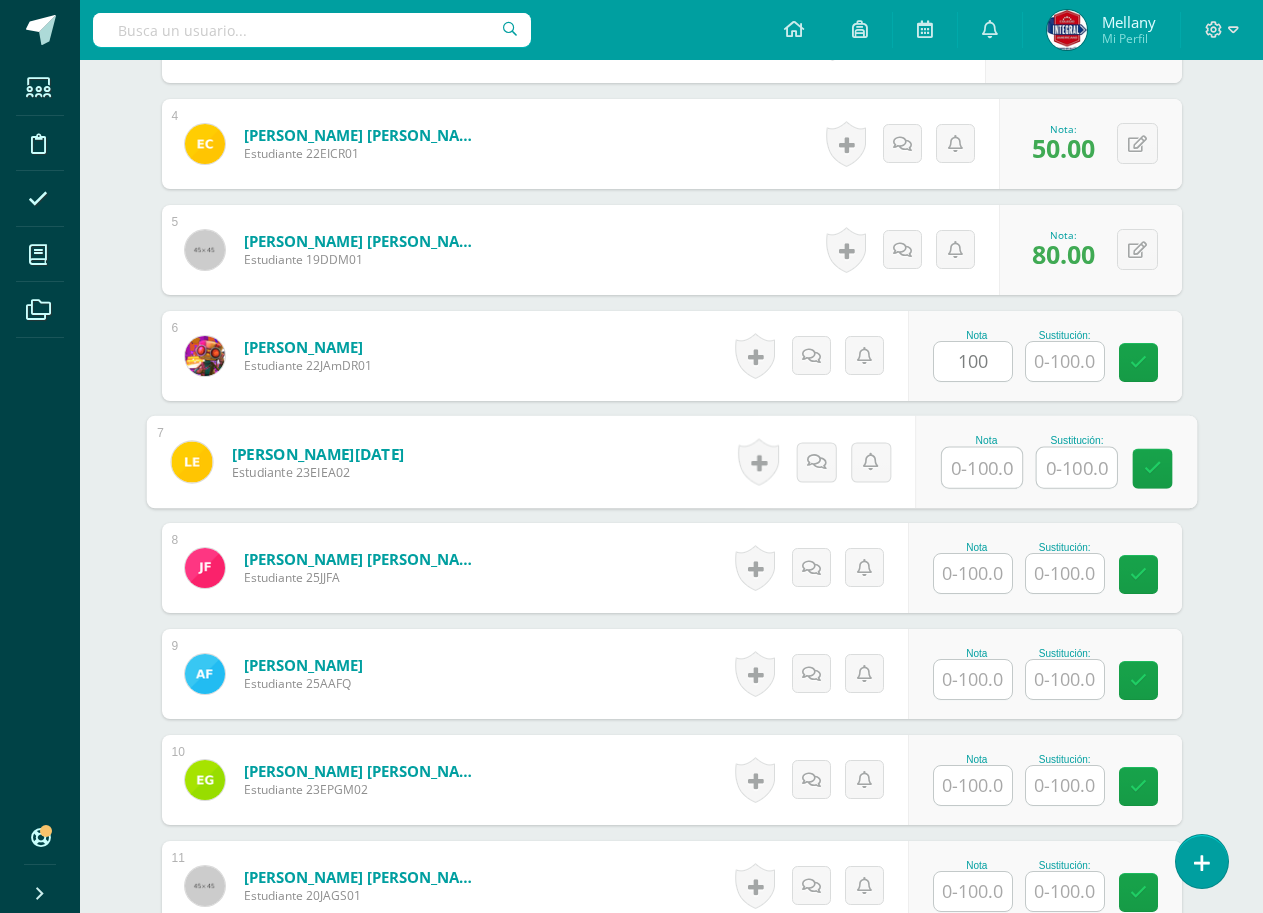 click at bounding box center [982, 468] 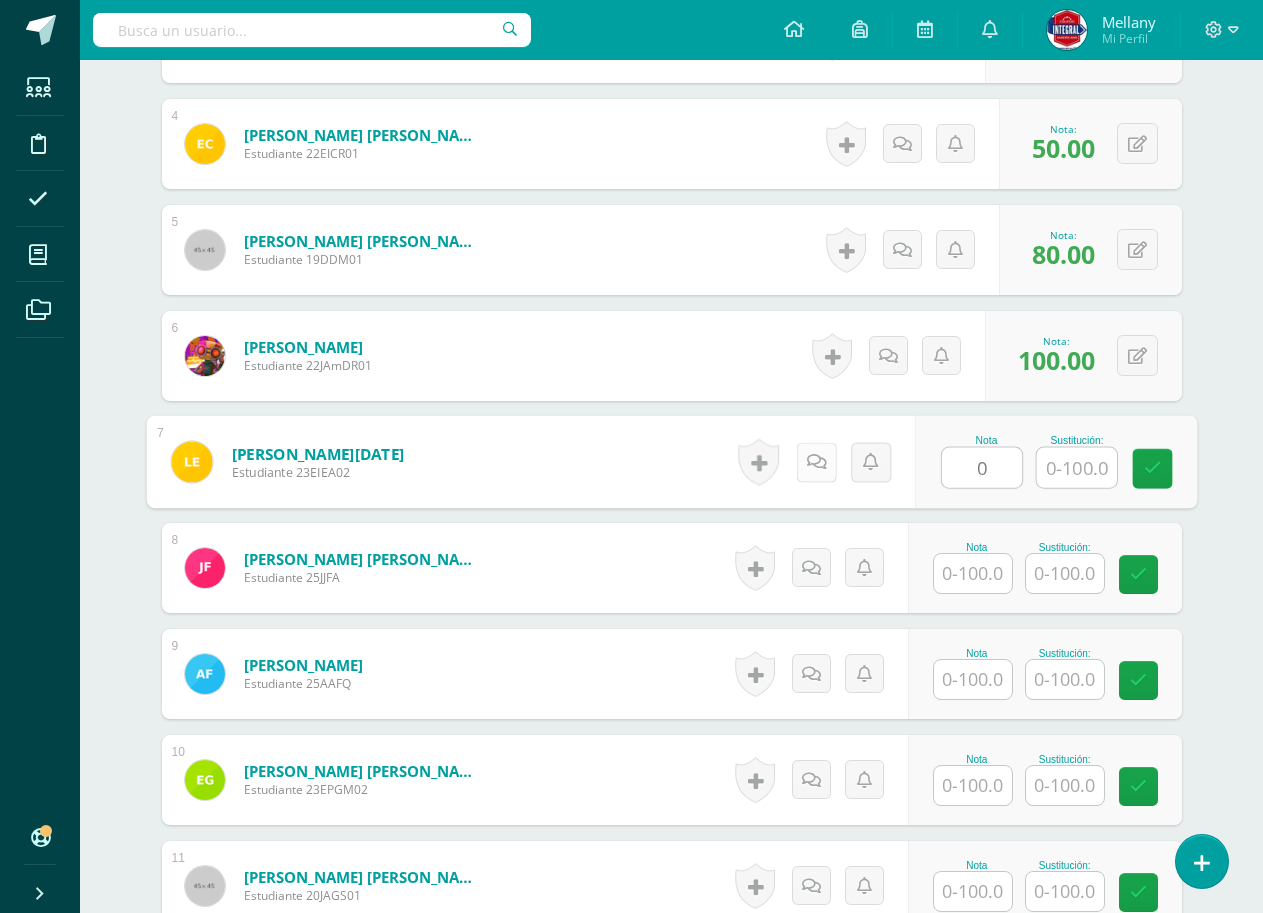 type on "0" 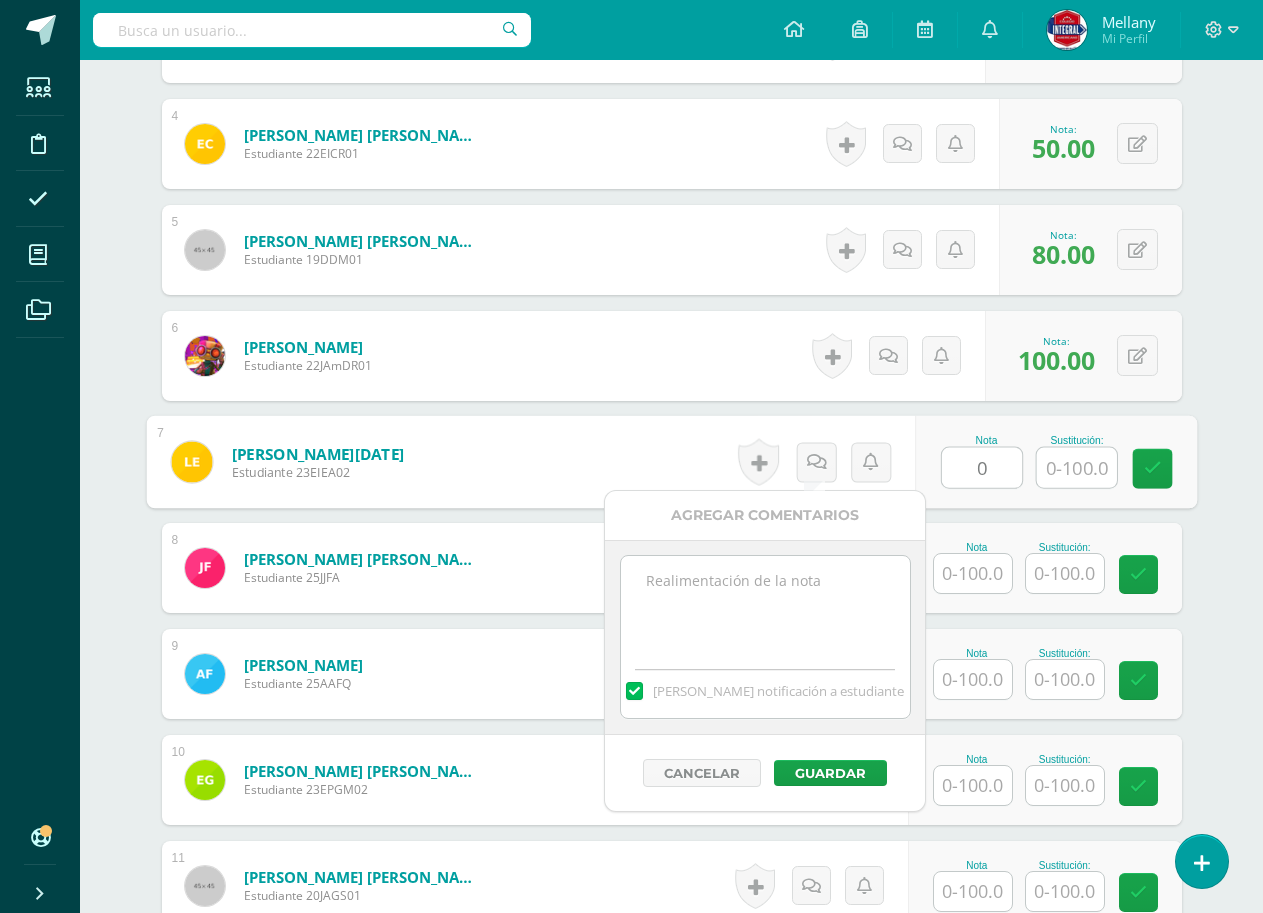 click at bounding box center [765, 606] 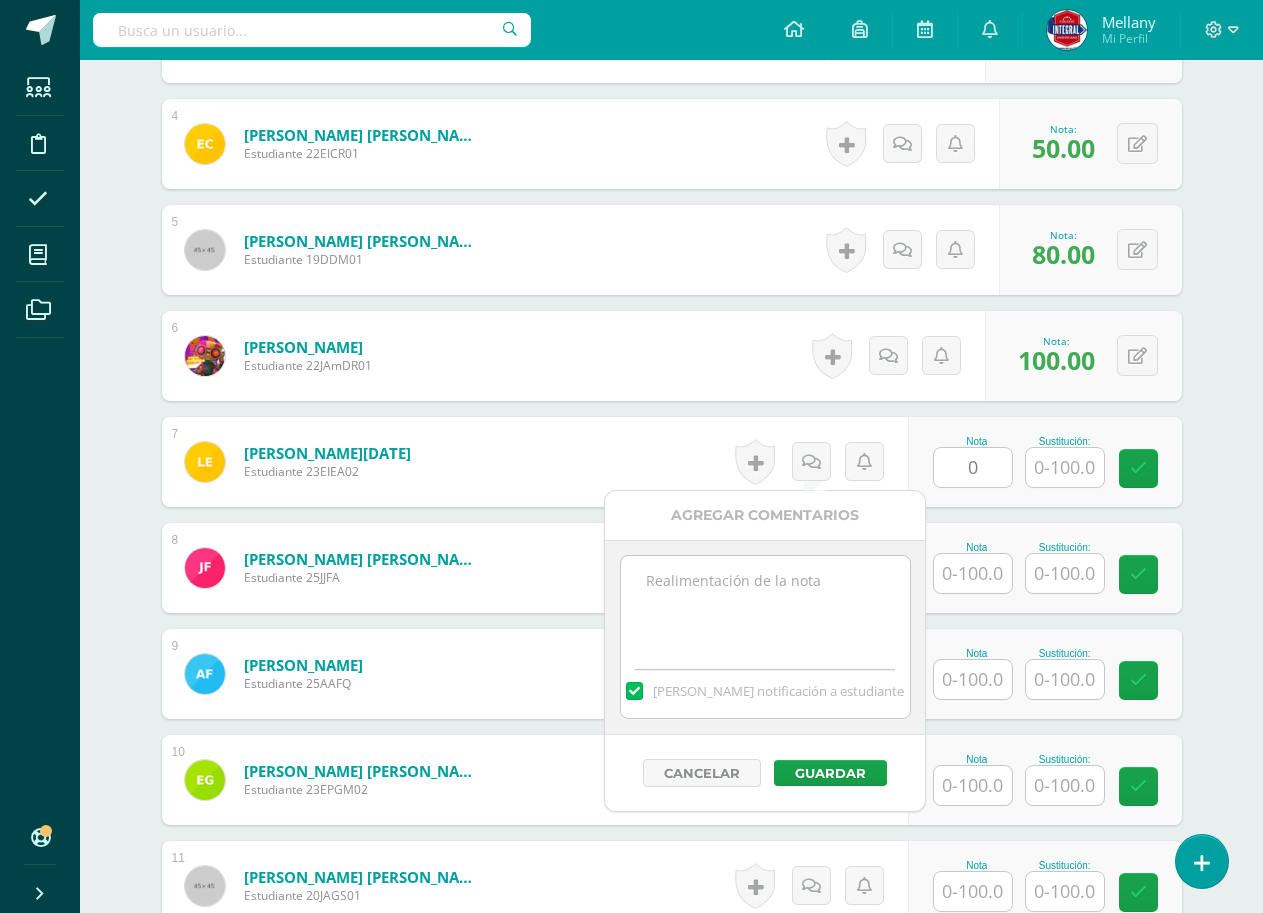 paste on "No entregó actividad" 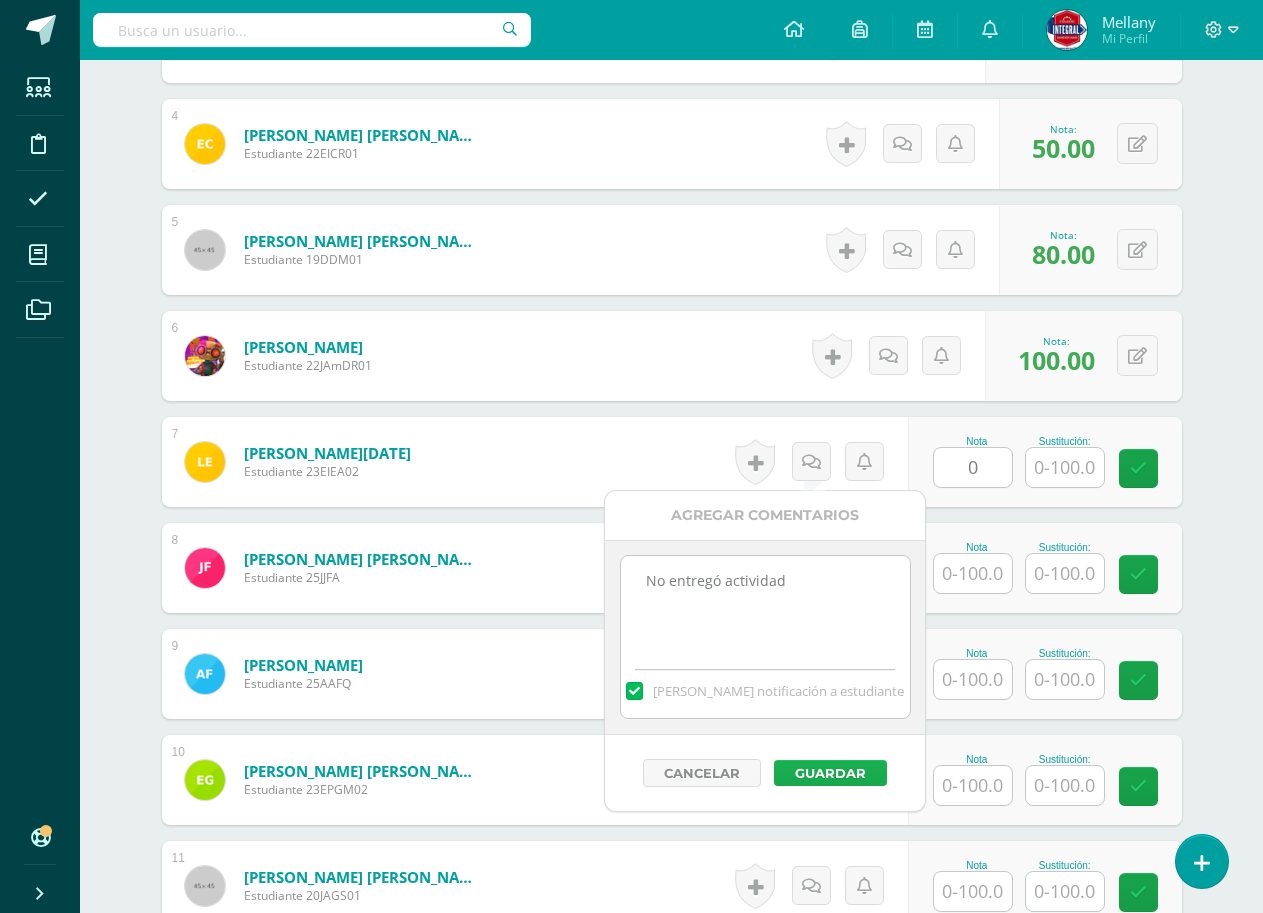 type on "No entregó actividad" 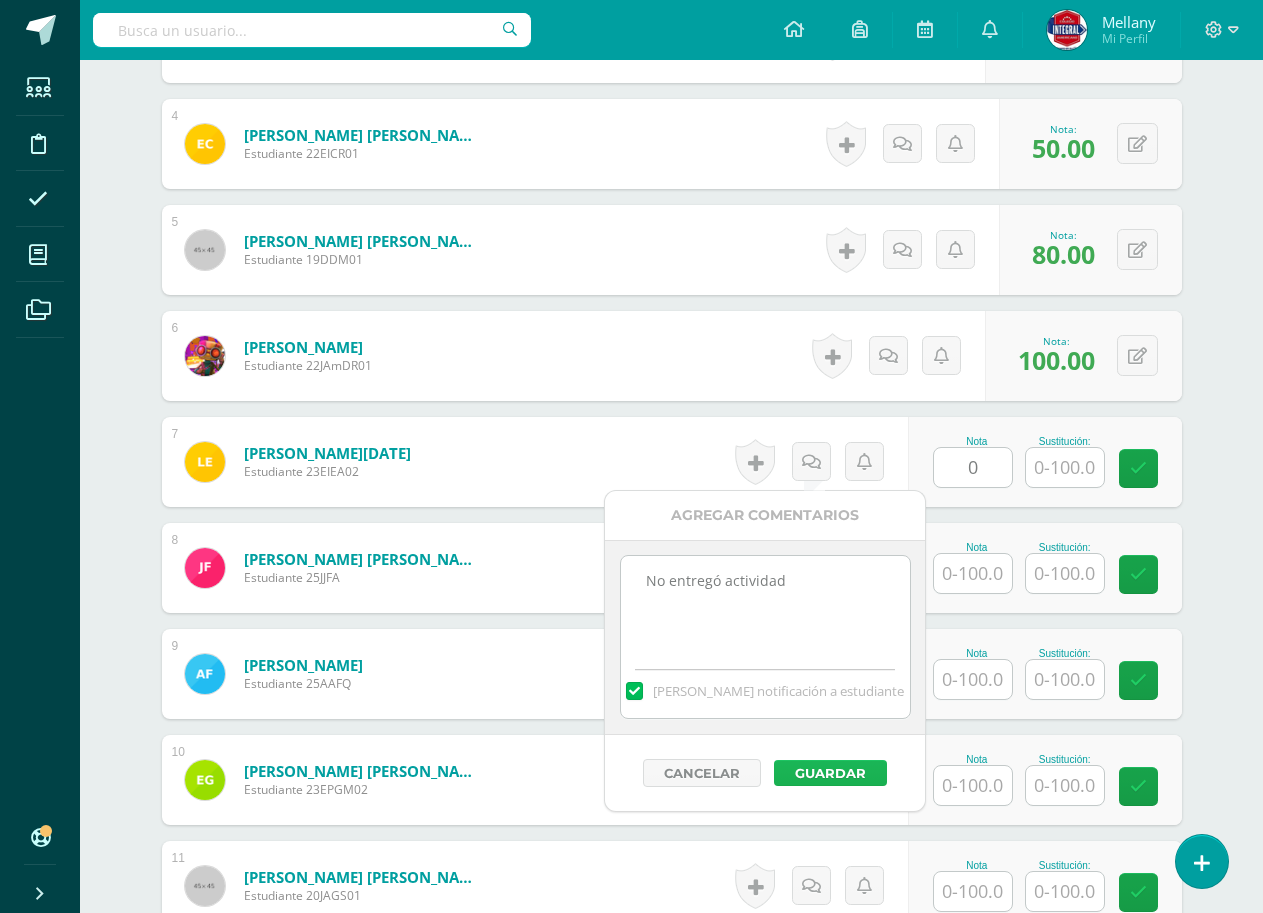 click on "Guardar" at bounding box center (830, 773) 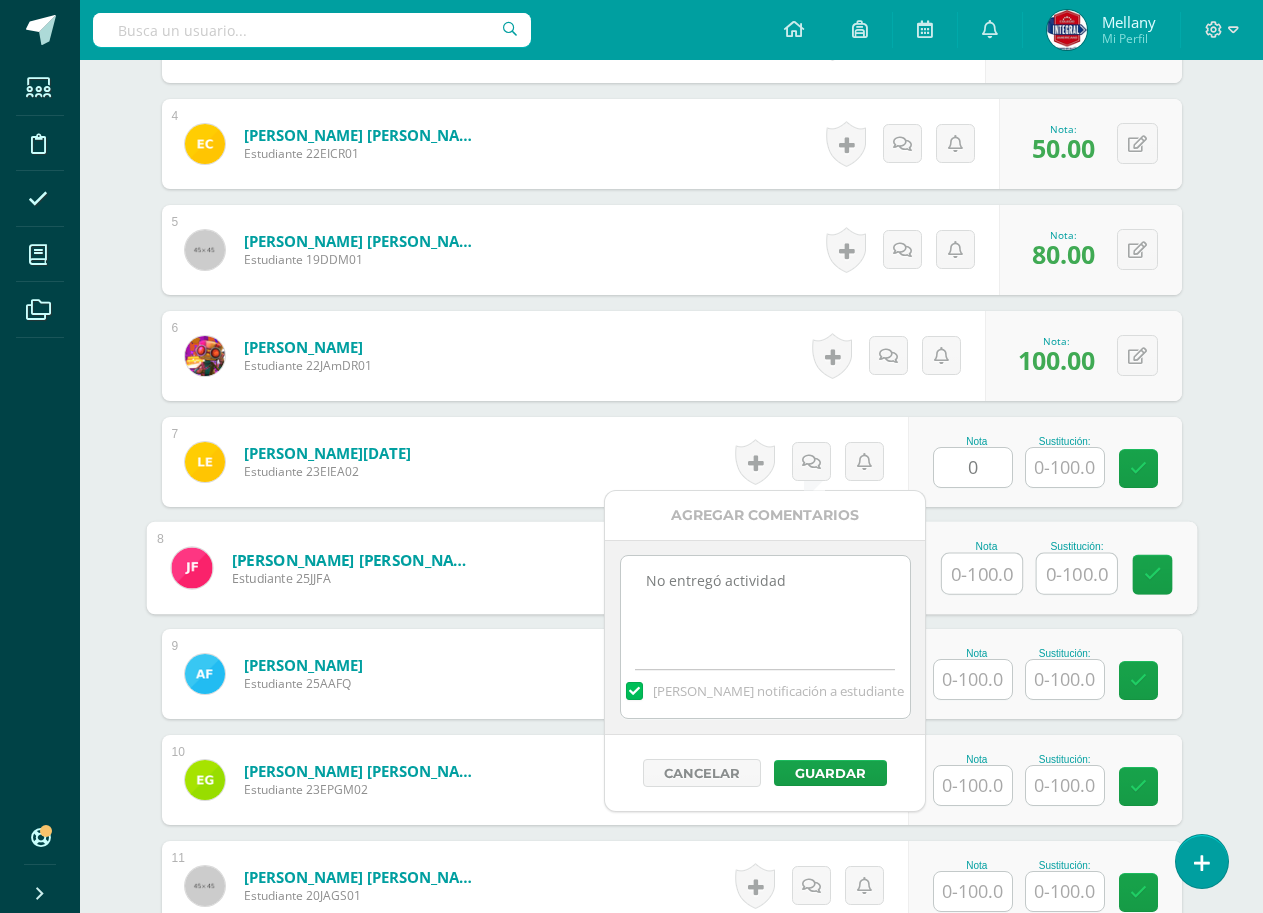 click at bounding box center [982, 574] 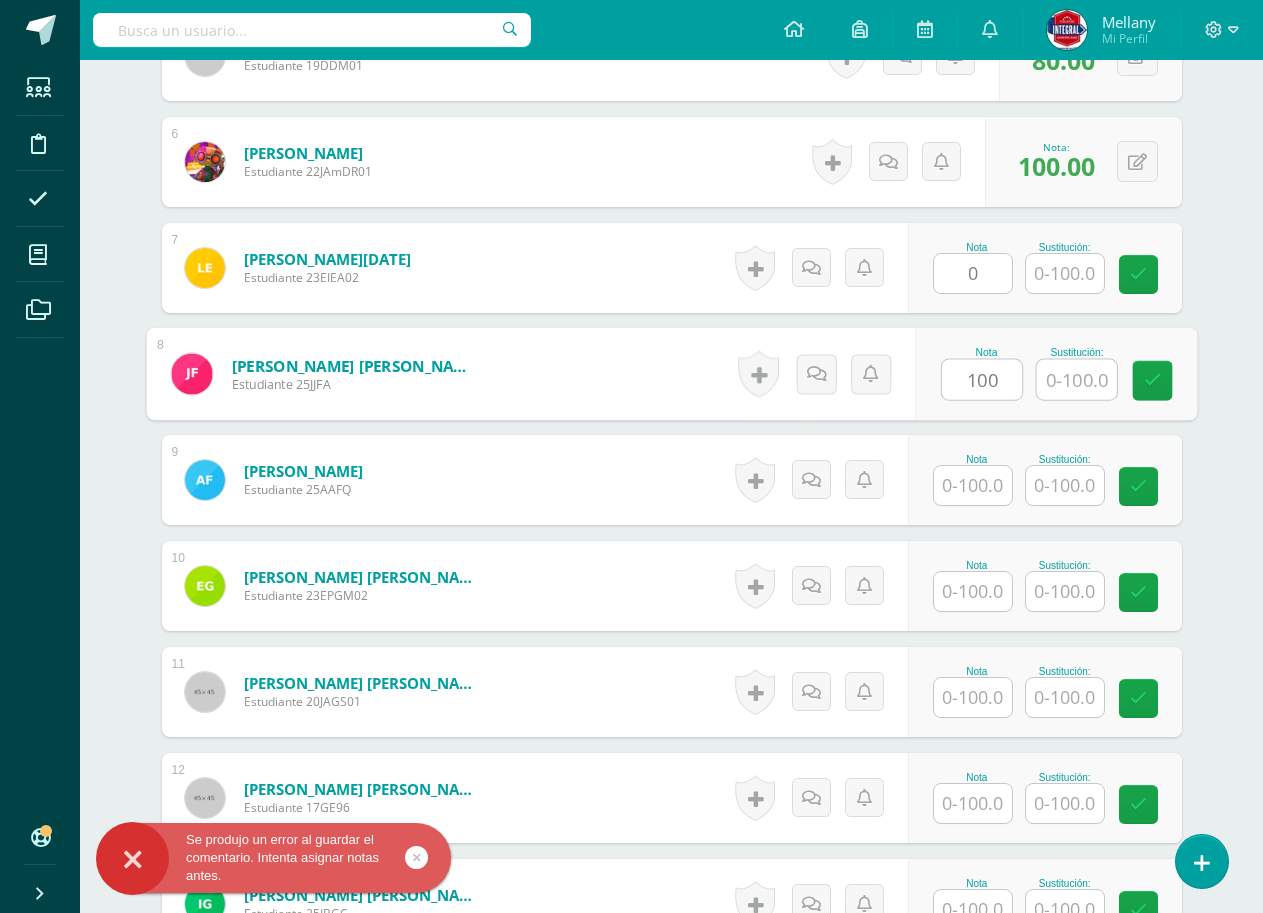 scroll, scrollTop: 1232, scrollLeft: 0, axis: vertical 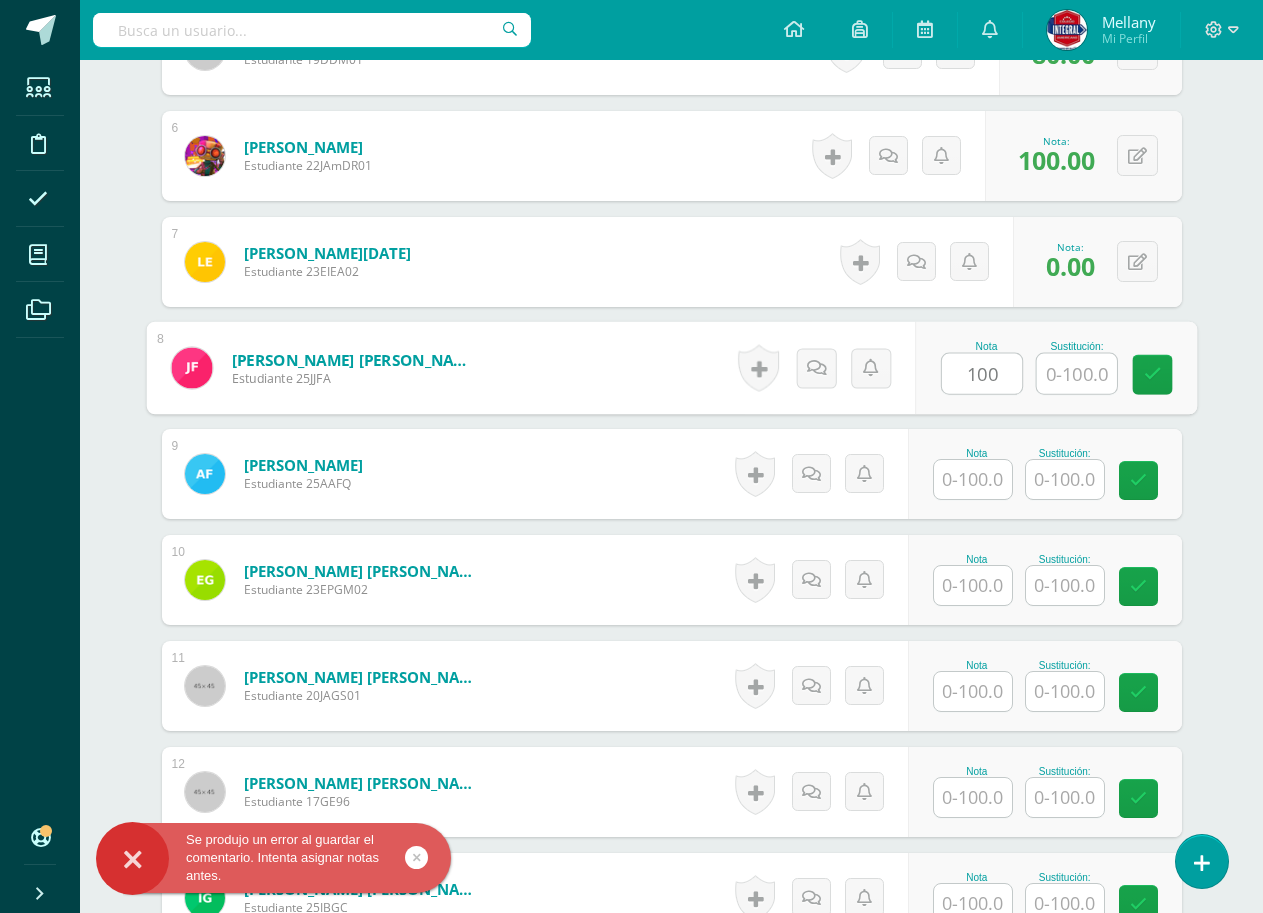 type on "100" 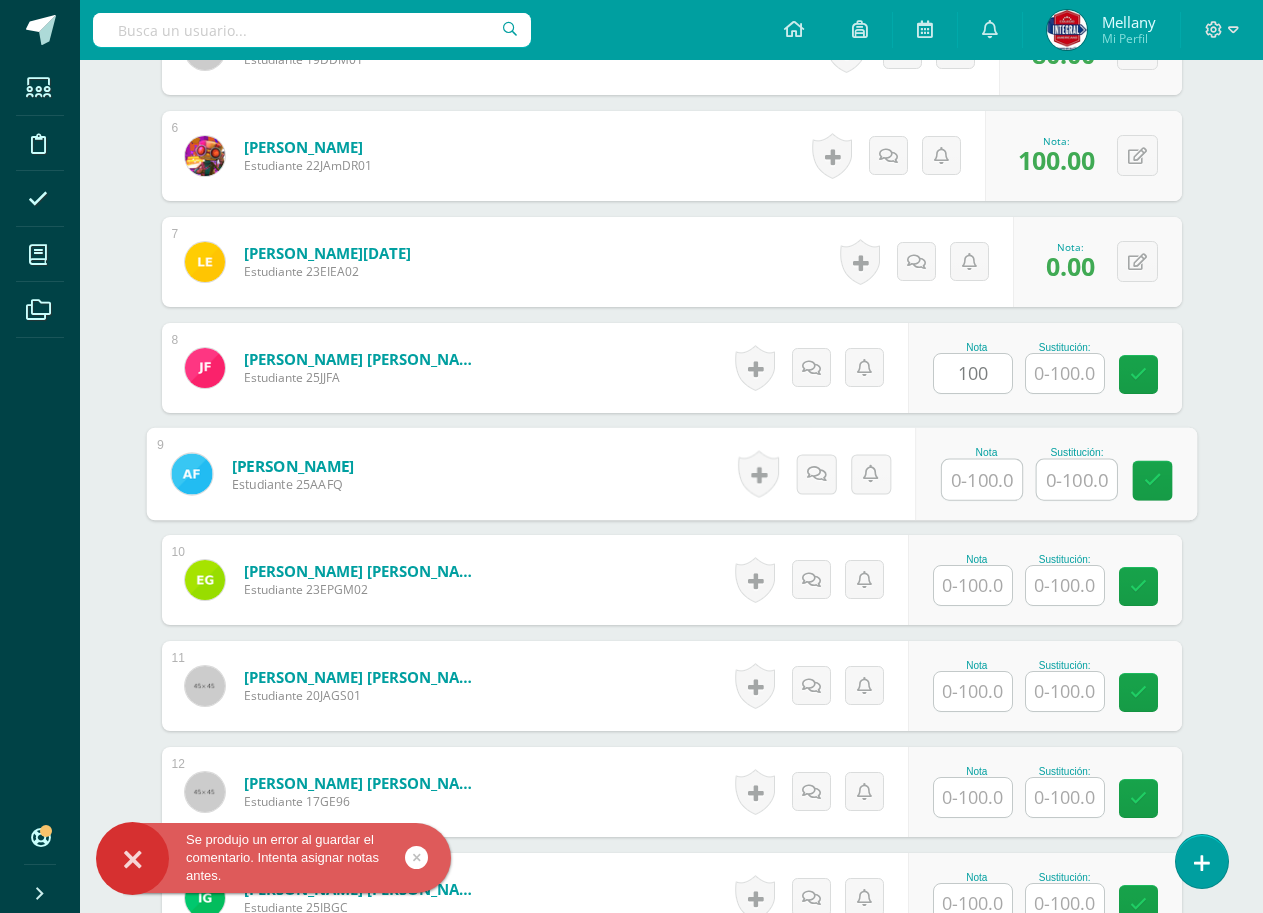 click at bounding box center [982, 480] 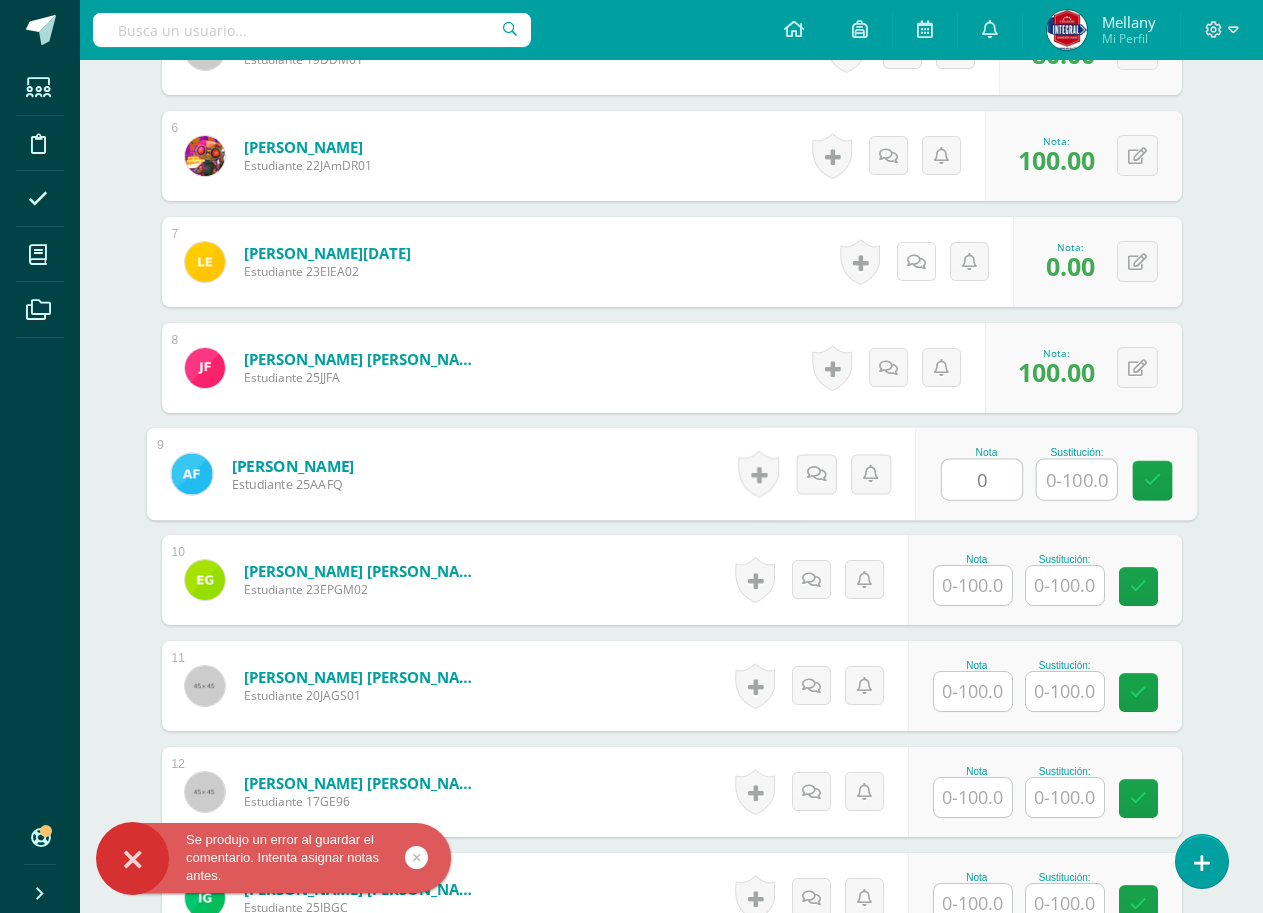 type on "0" 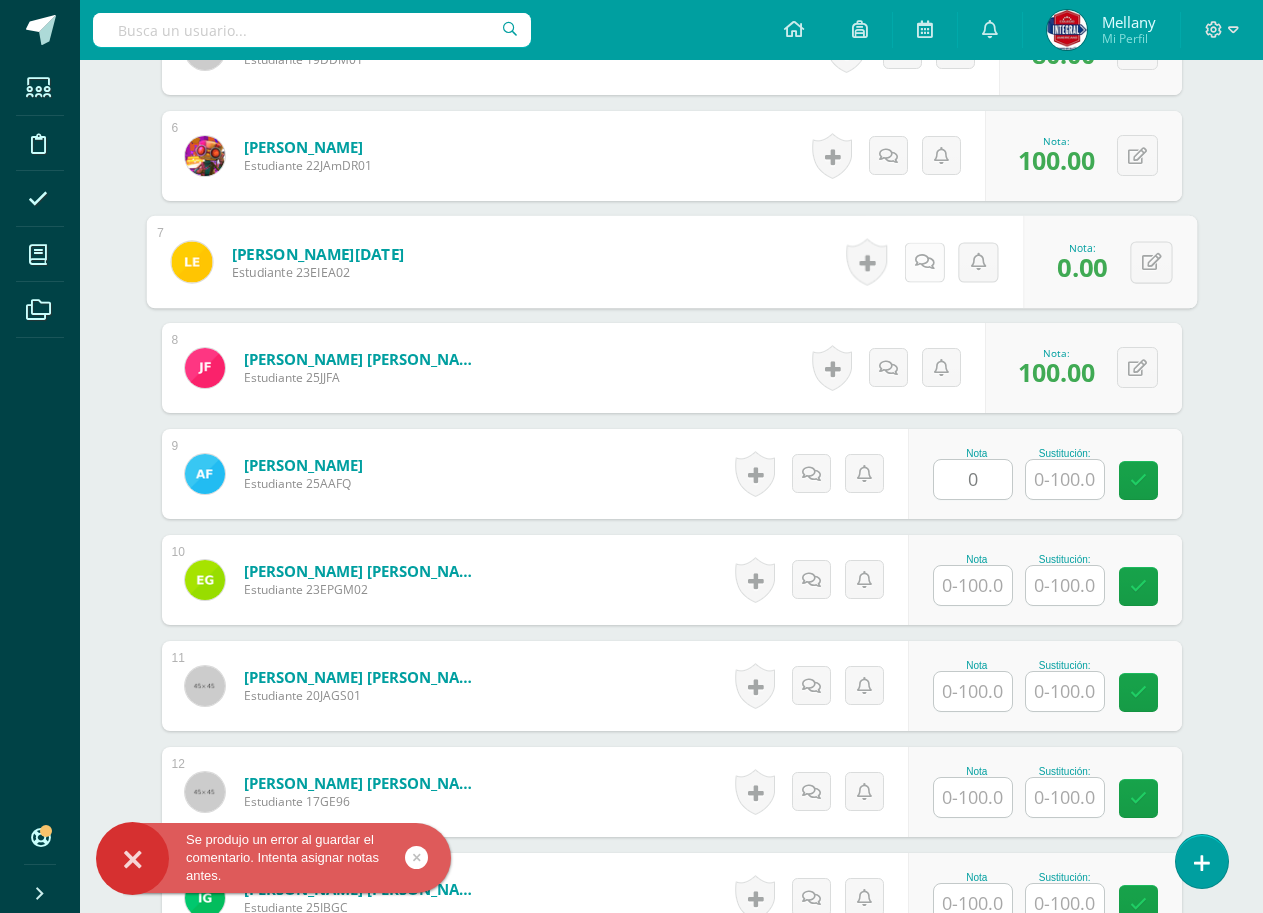 click at bounding box center (924, 262) 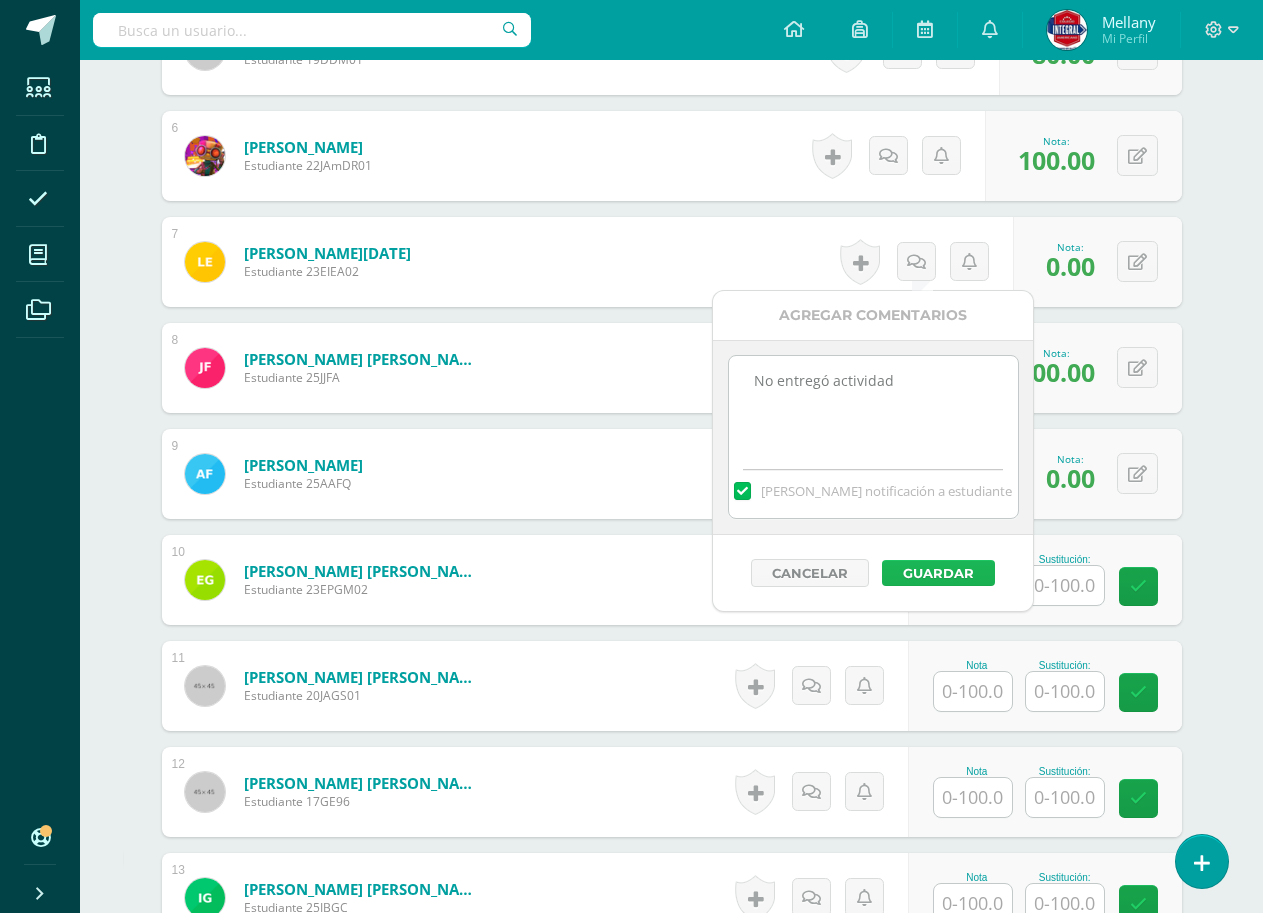 click on "Guardar" at bounding box center [938, 573] 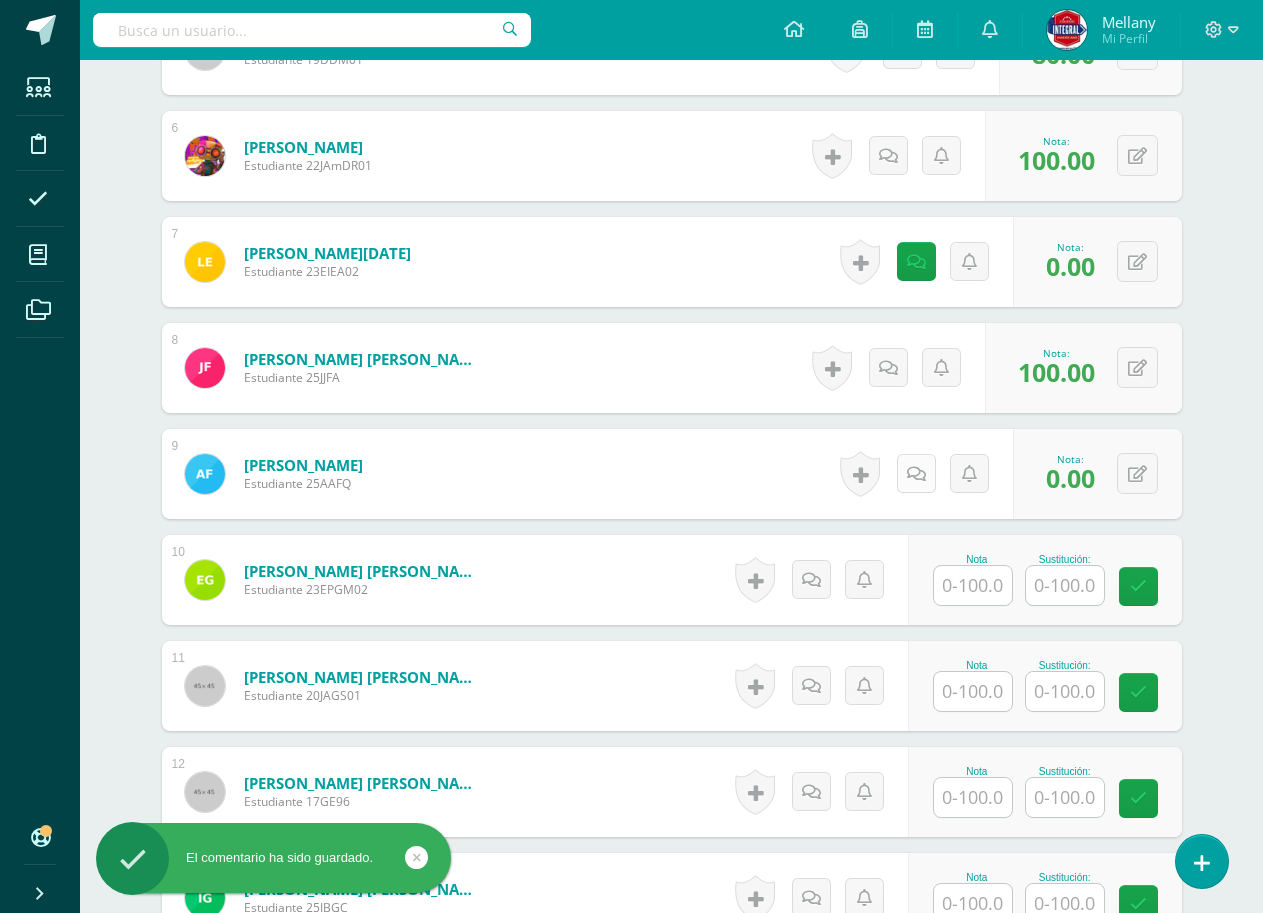 click at bounding box center (916, 473) 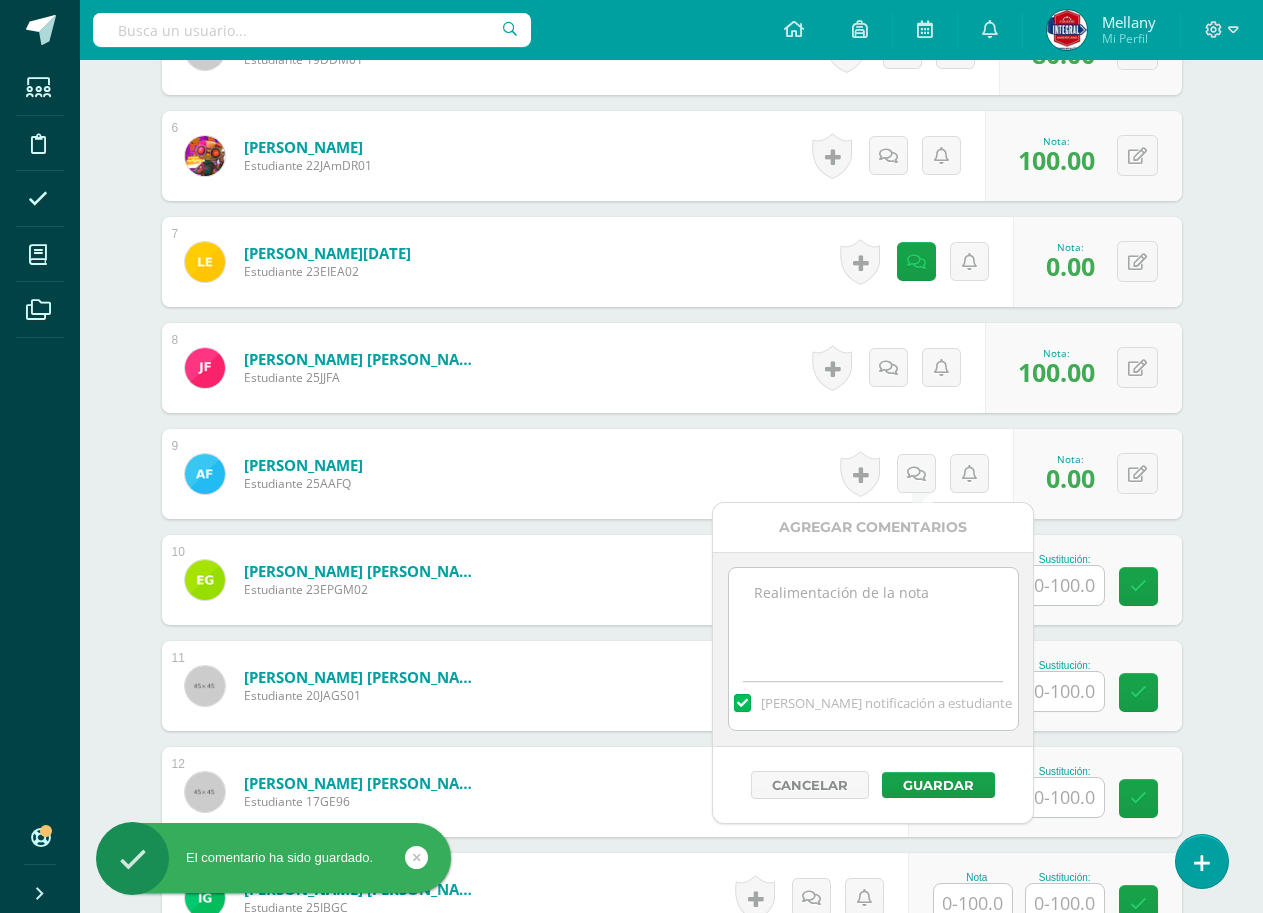 click at bounding box center (873, 618) 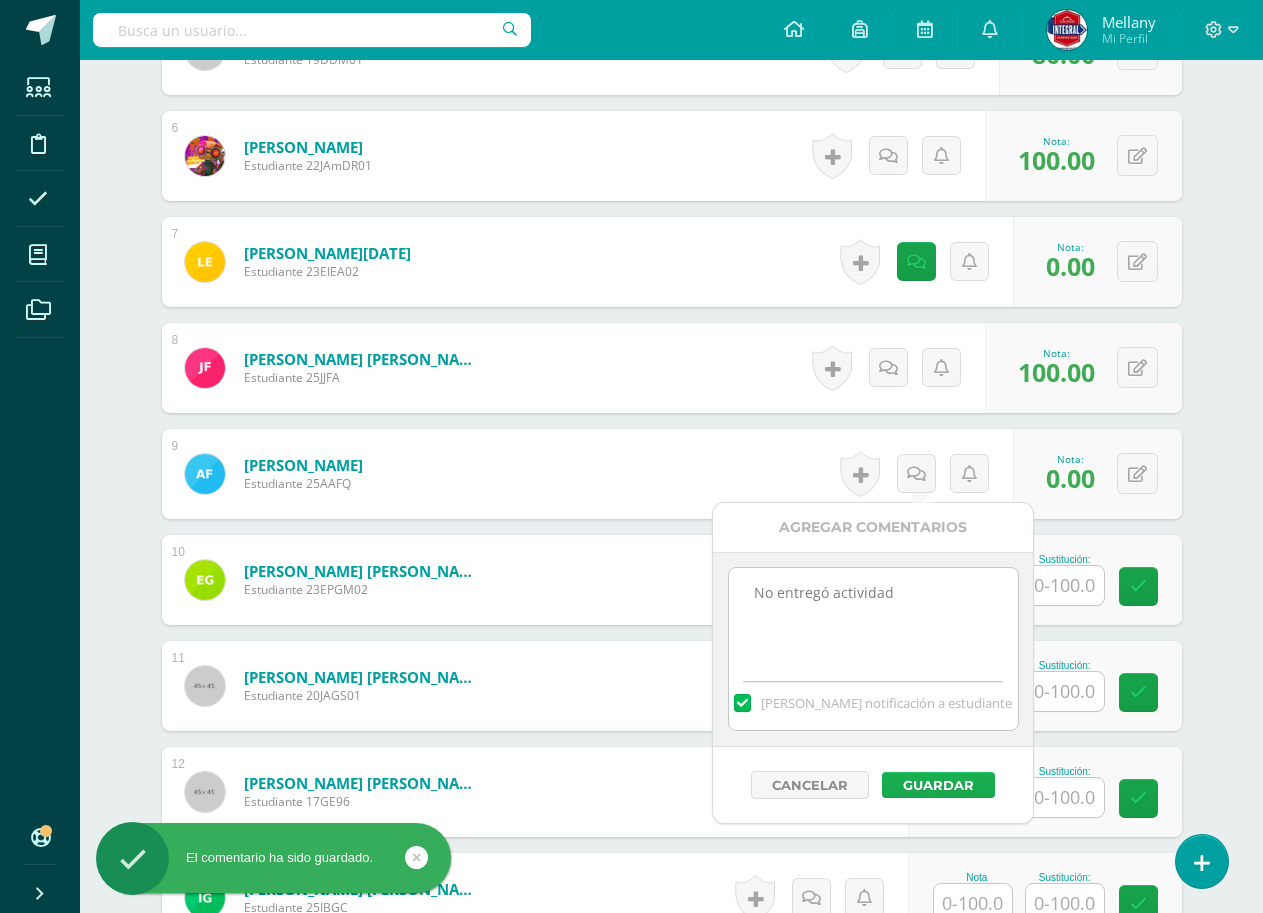 type on "No entregó actividad" 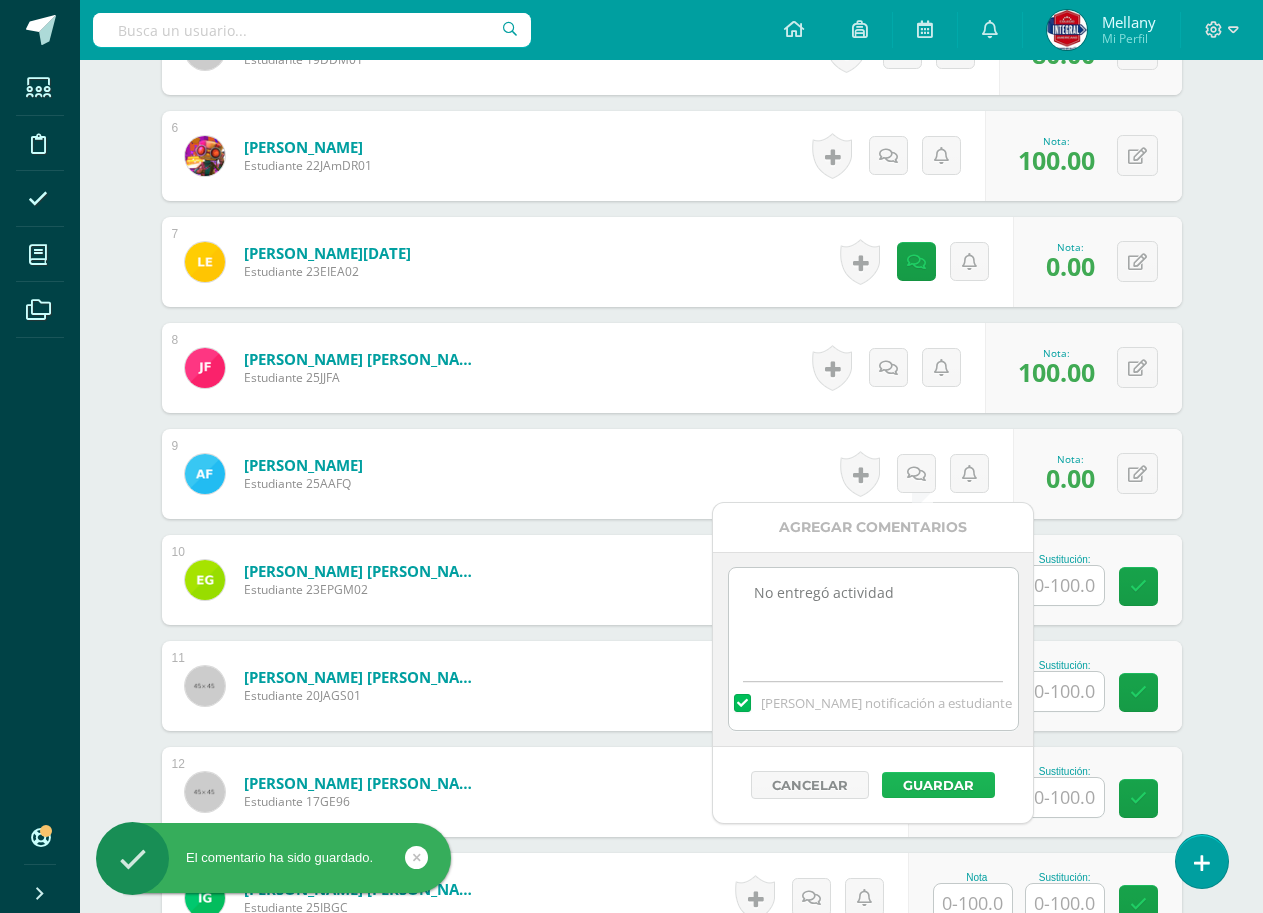click on "Guardar" at bounding box center (938, 785) 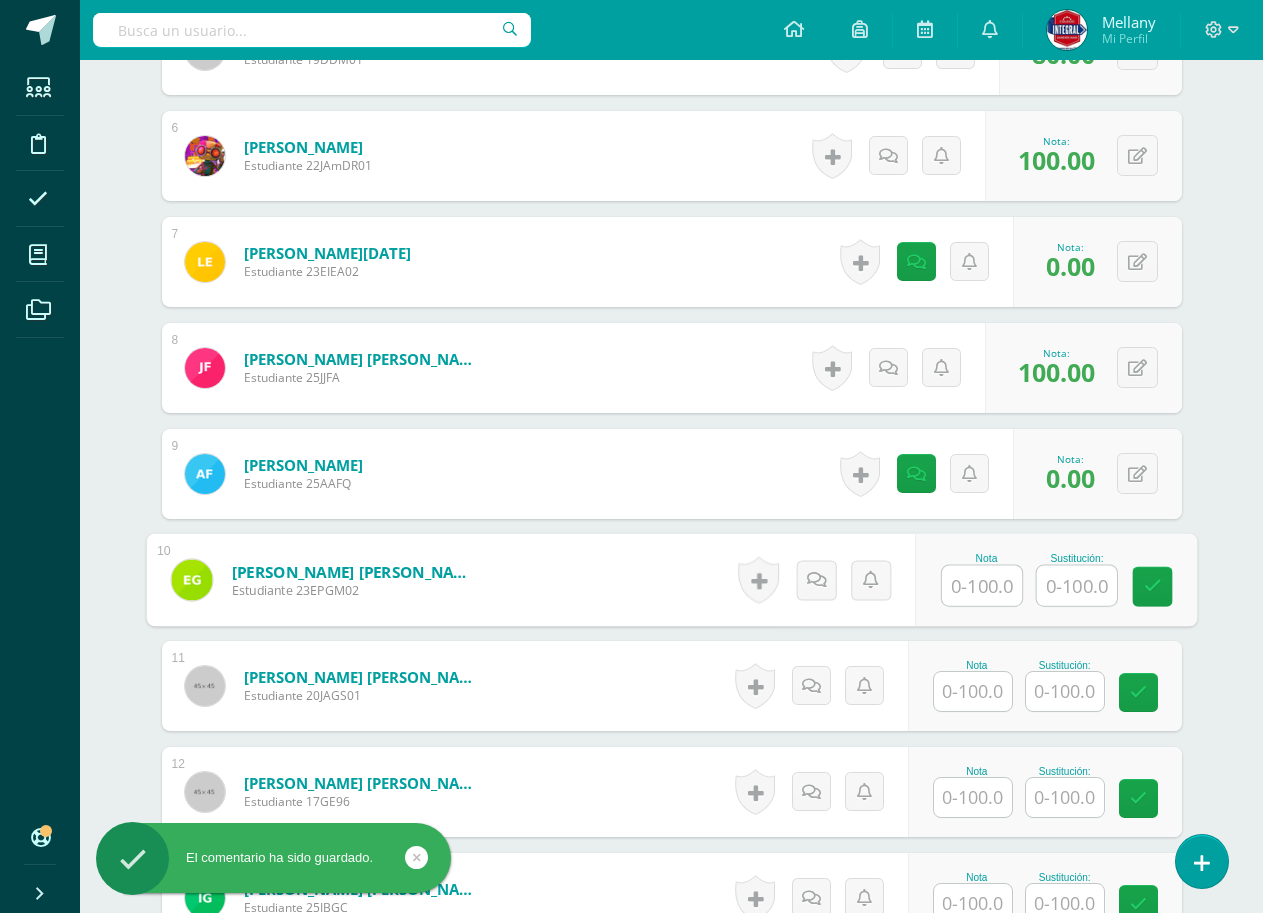 click at bounding box center [982, 586] 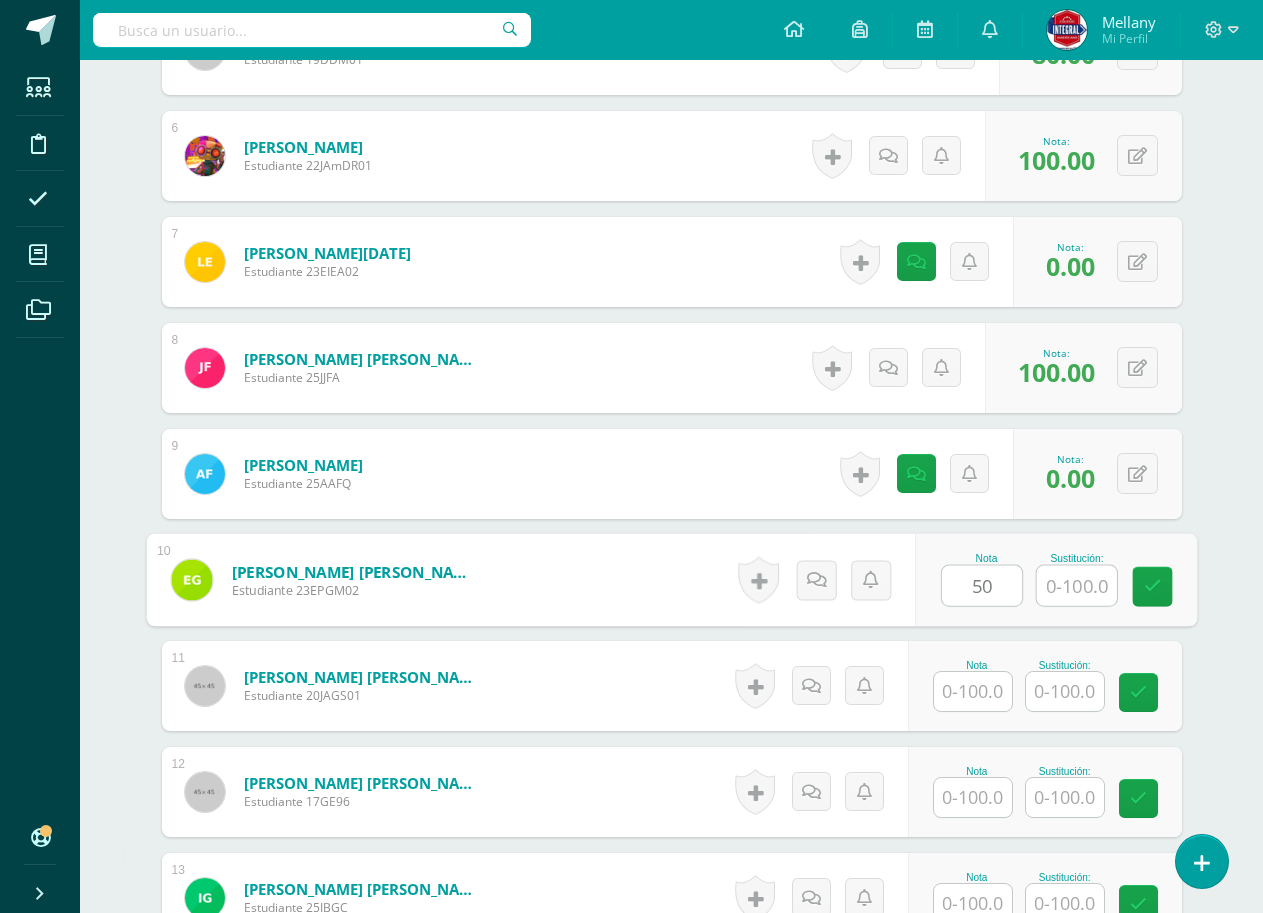 scroll, scrollTop: 1332, scrollLeft: 0, axis: vertical 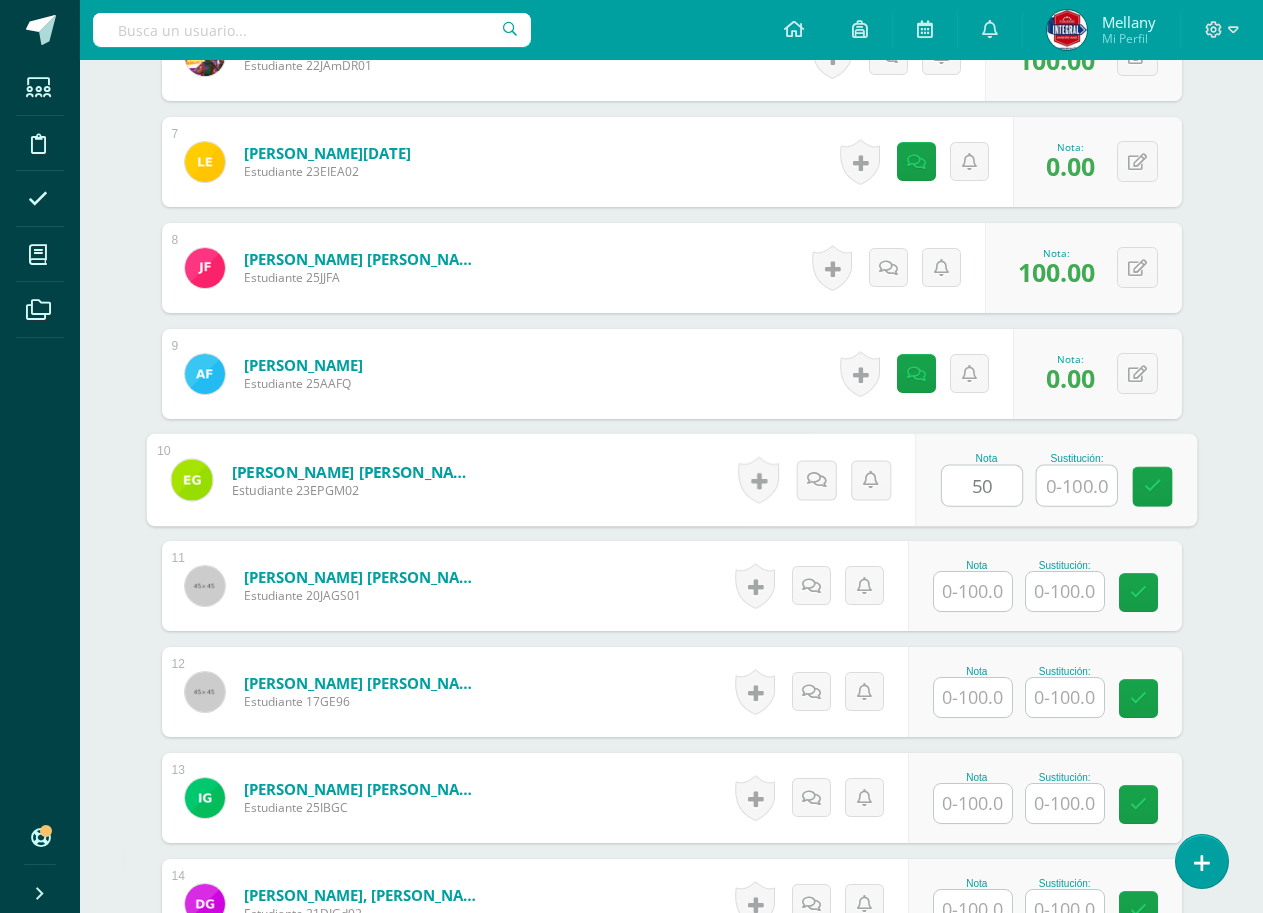 type on "50" 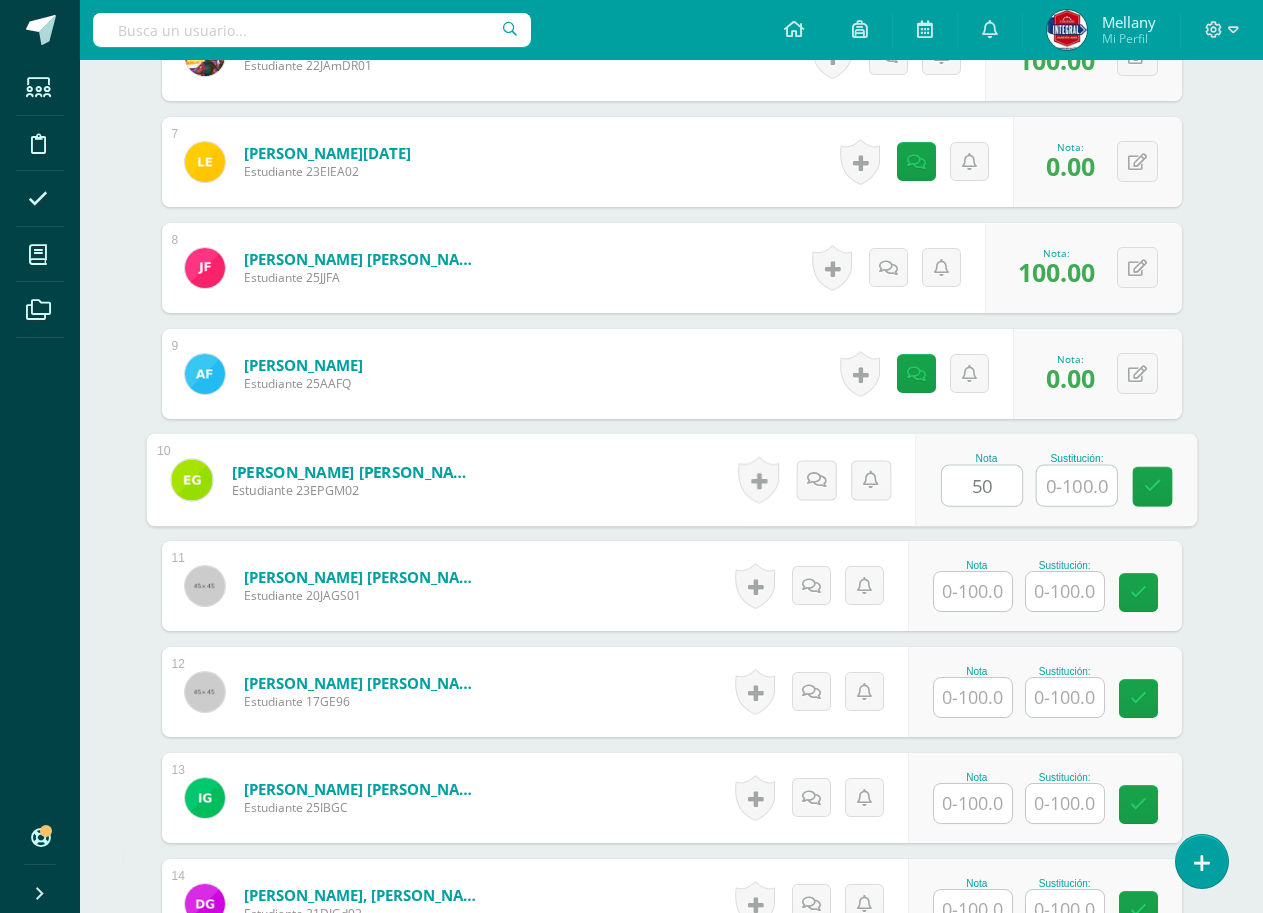 click at bounding box center (973, 591) 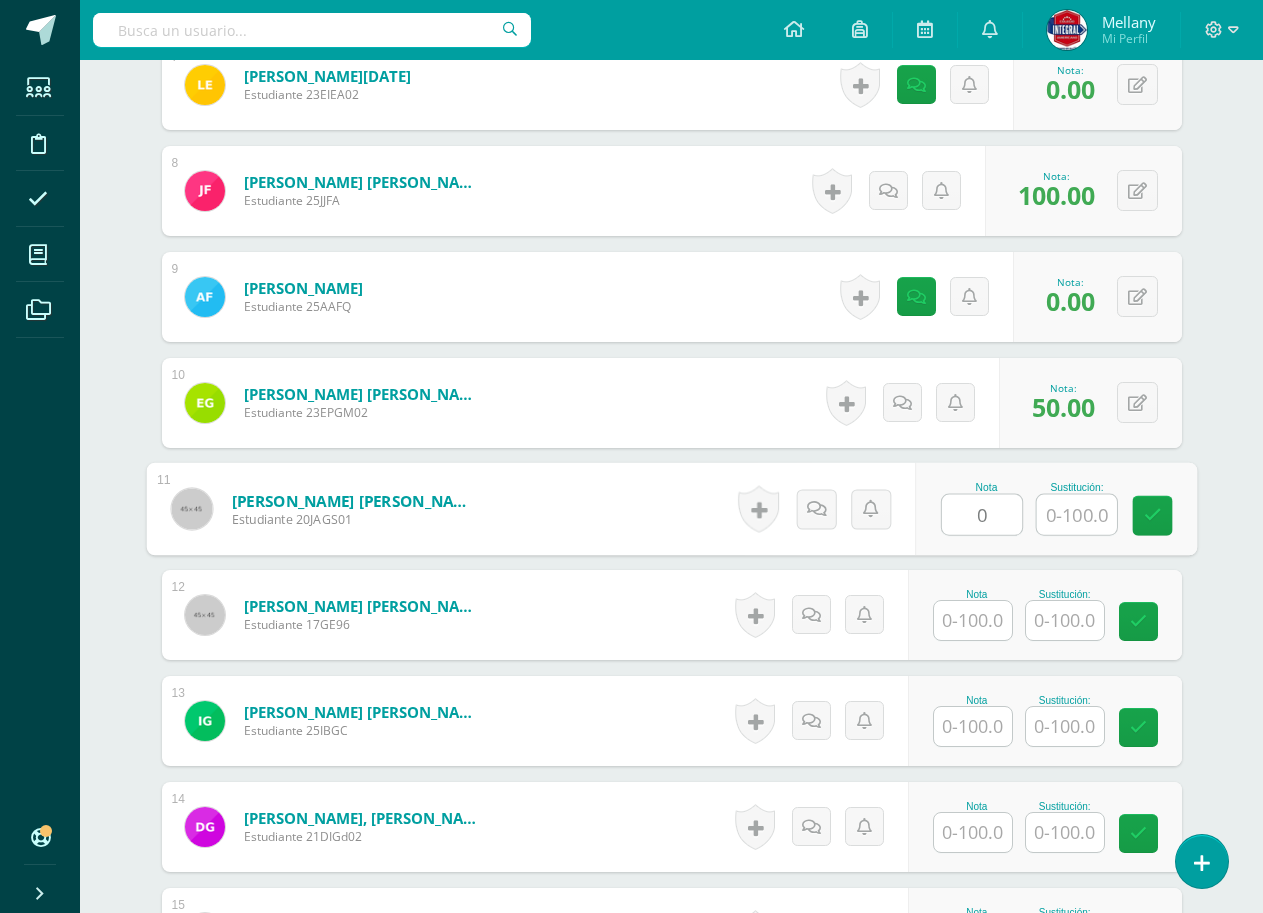 scroll, scrollTop: 1432, scrollLeft: 0, axis: vertical 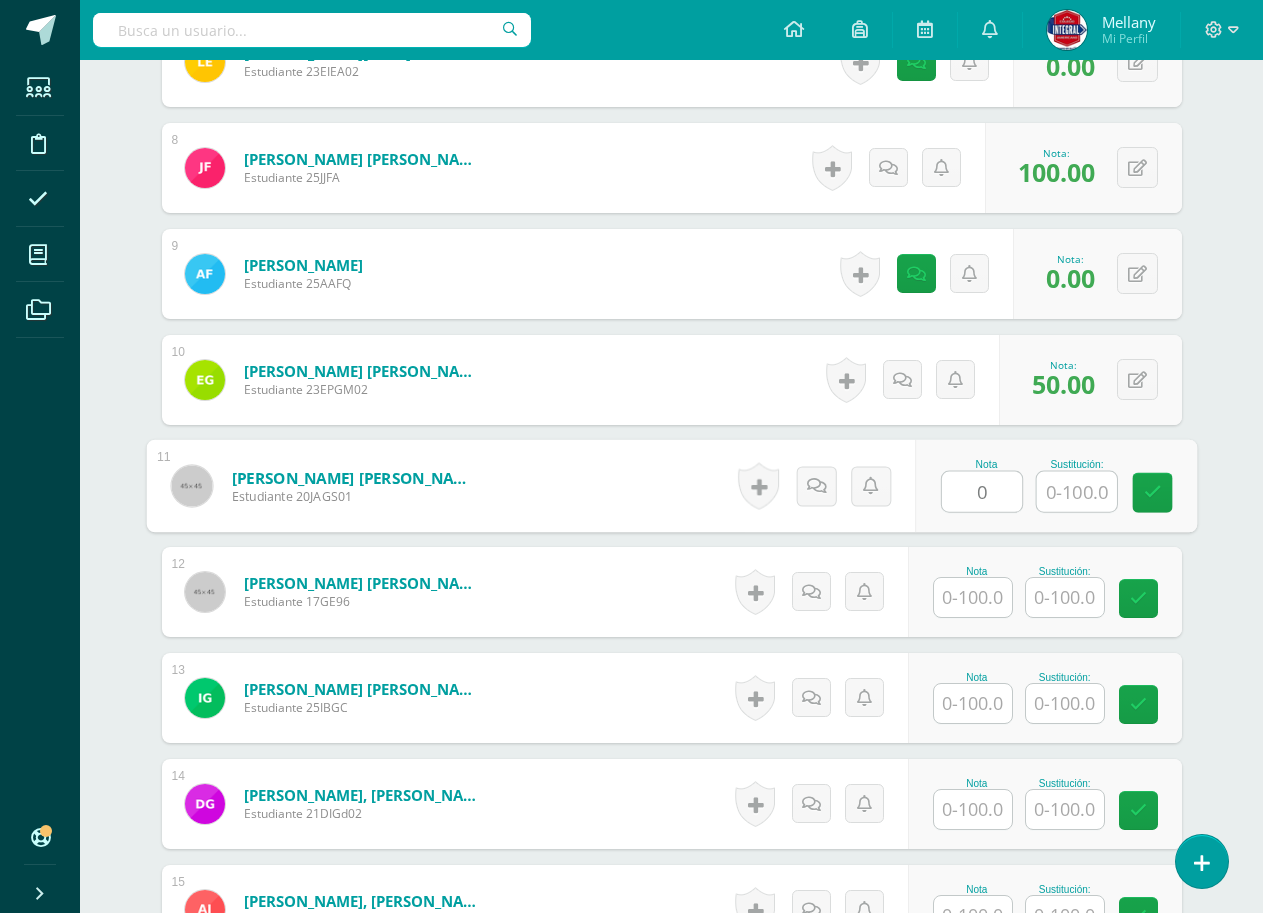 type on "0" 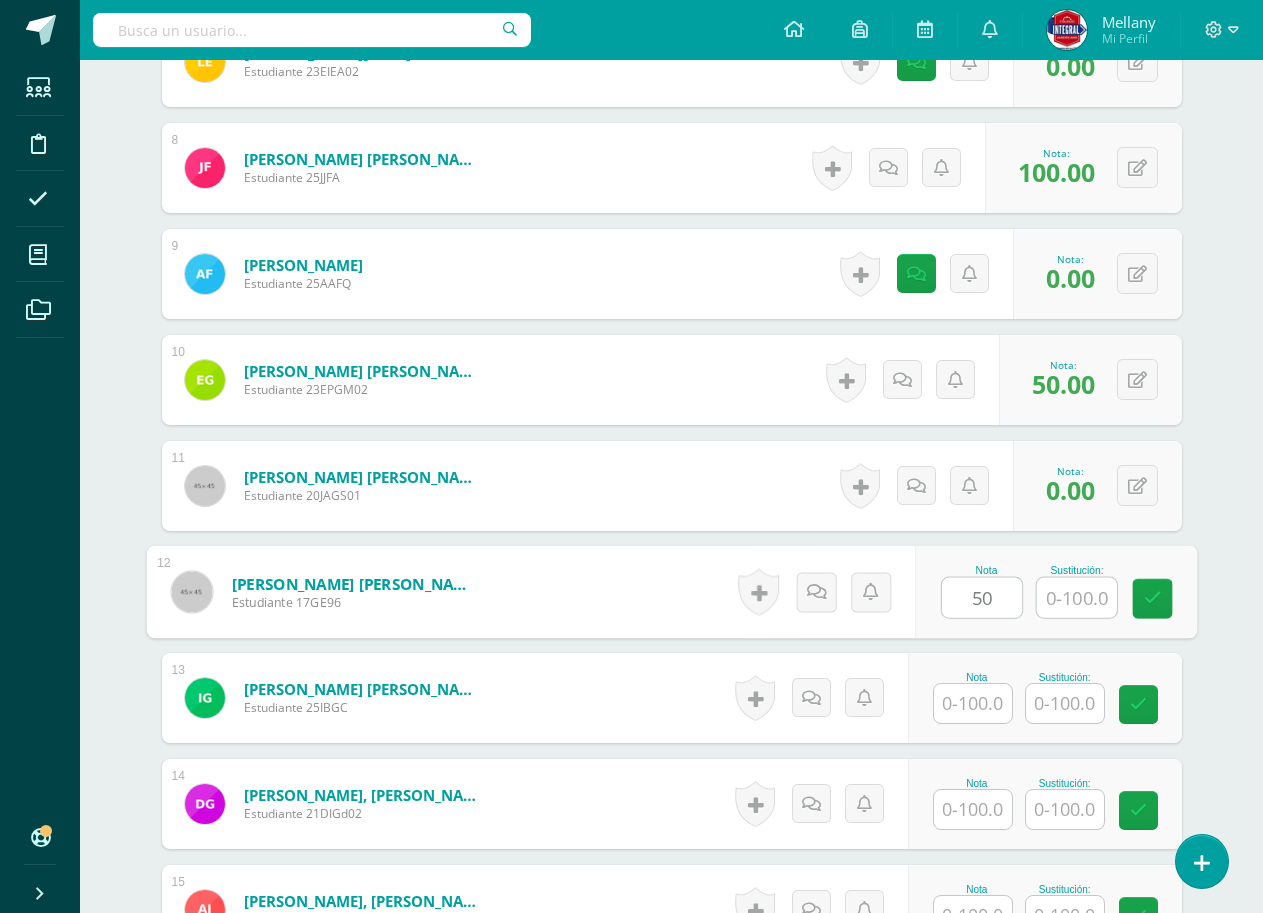 type on "5" 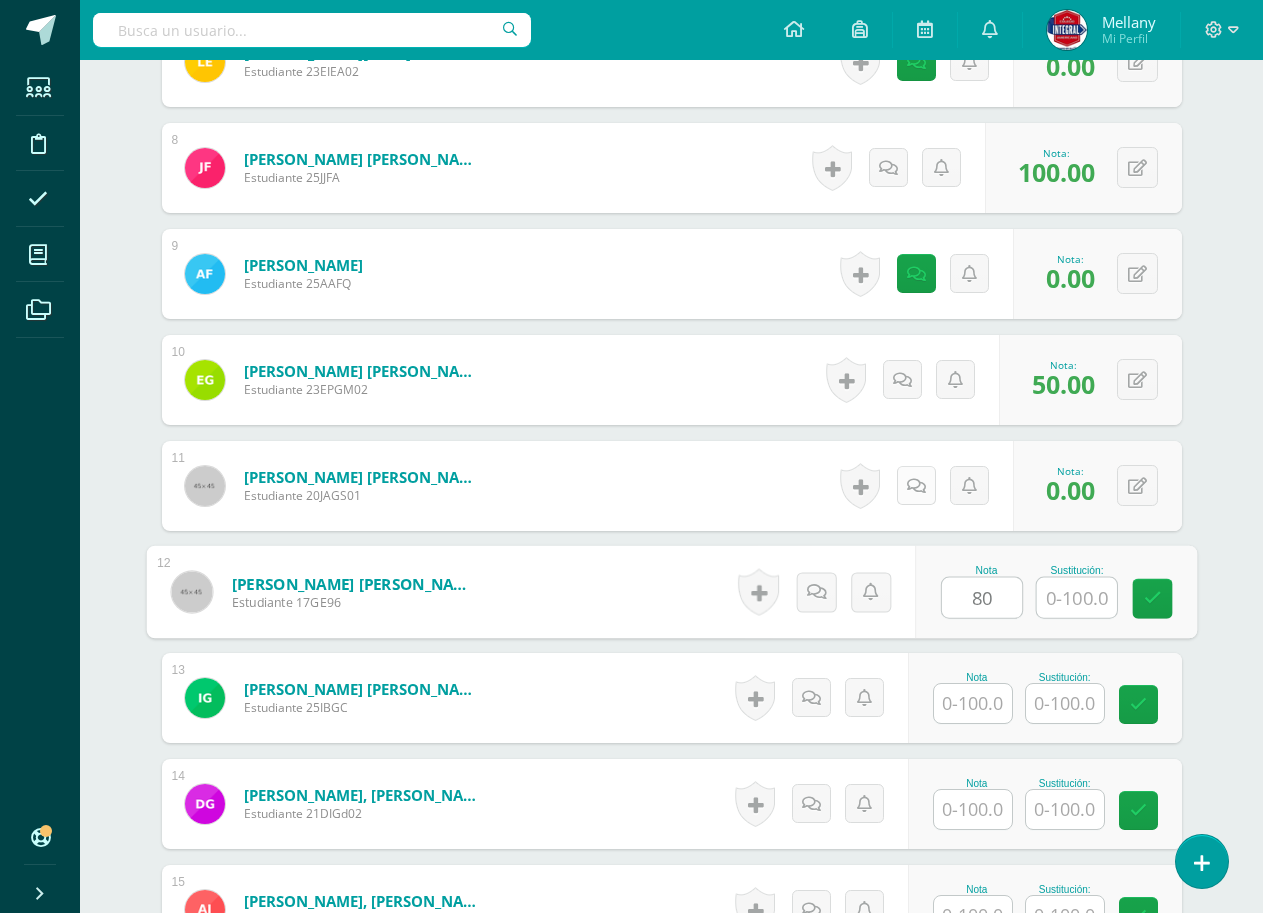 type on "80" 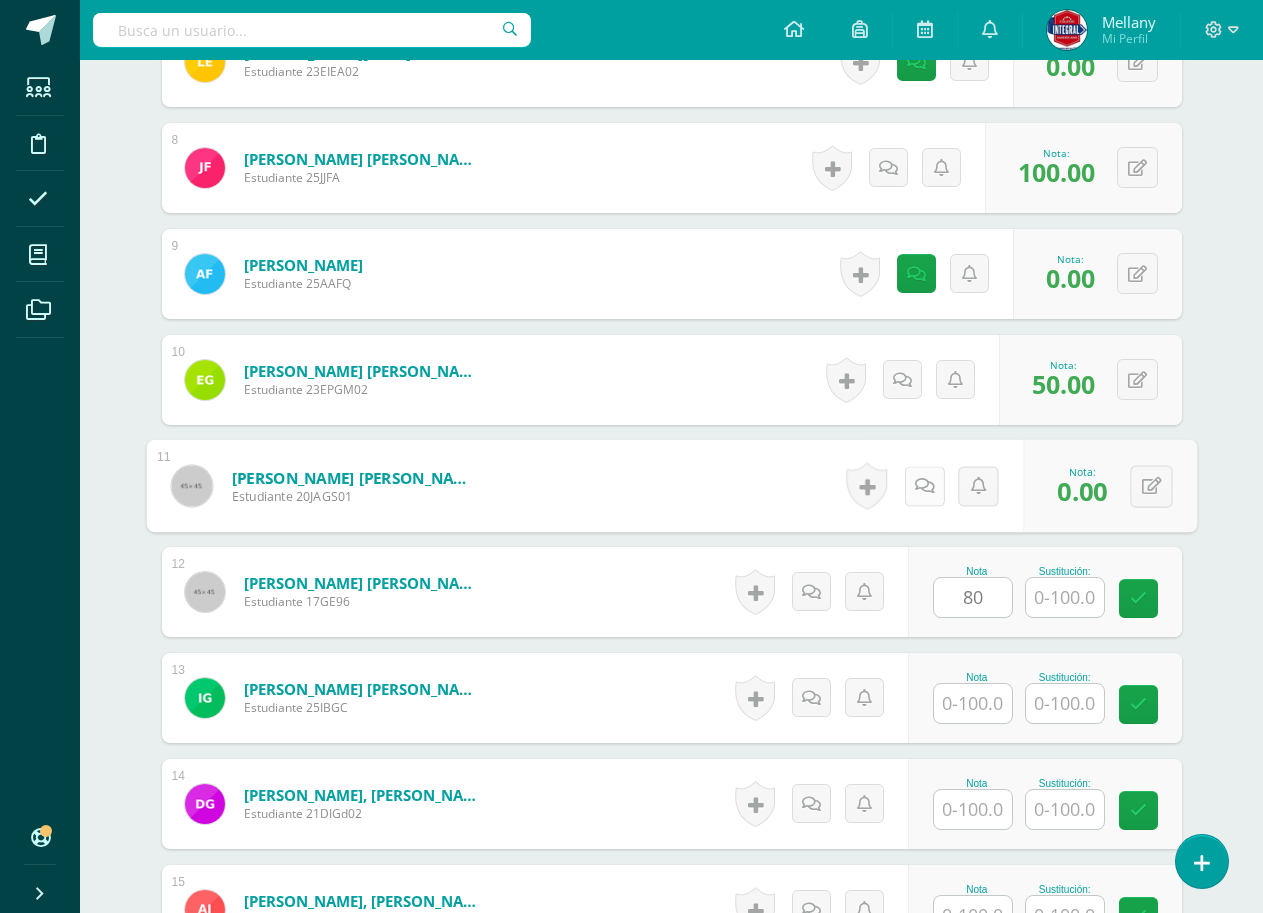 click at bounding box center (924, 485) 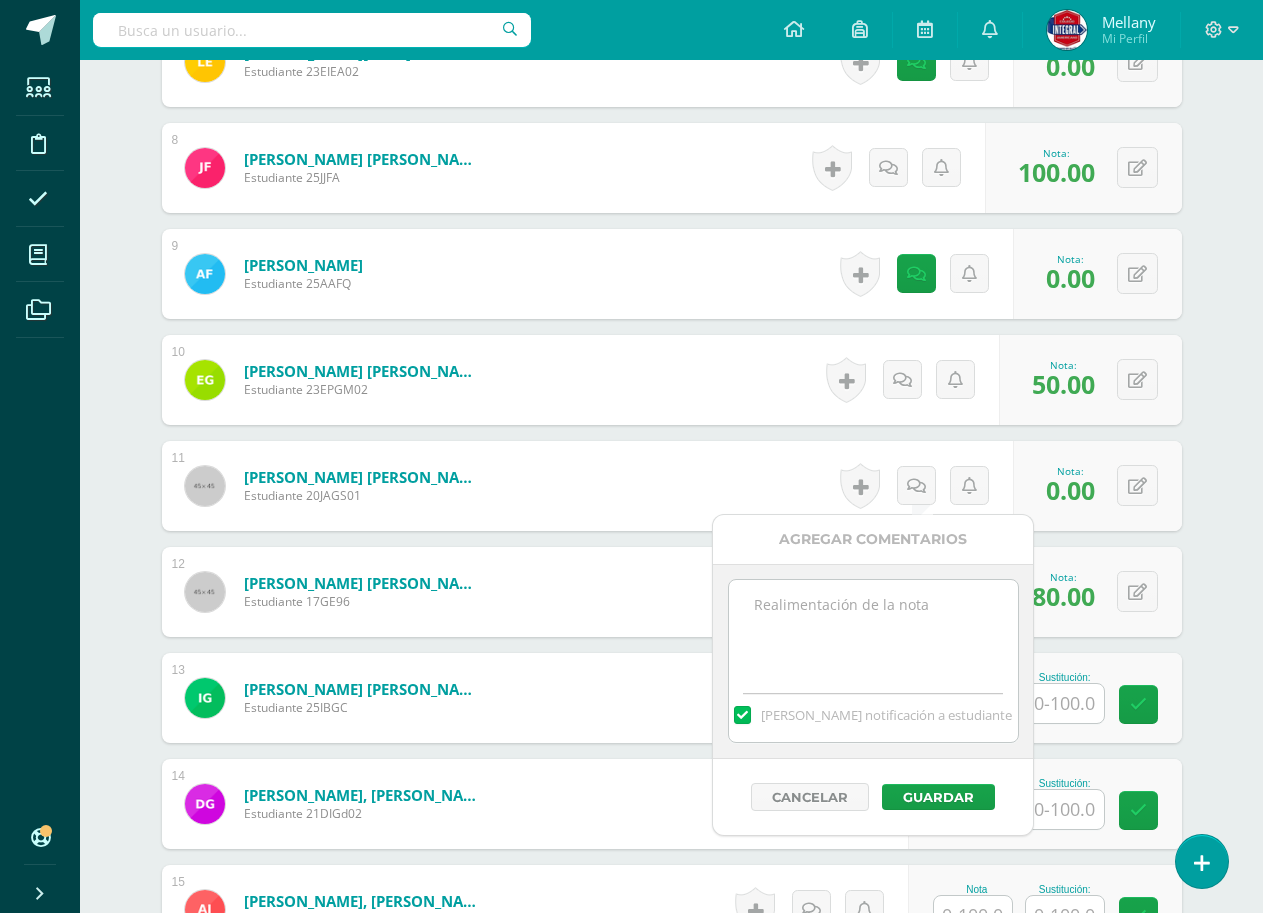 click at bounding box center [873, 630] 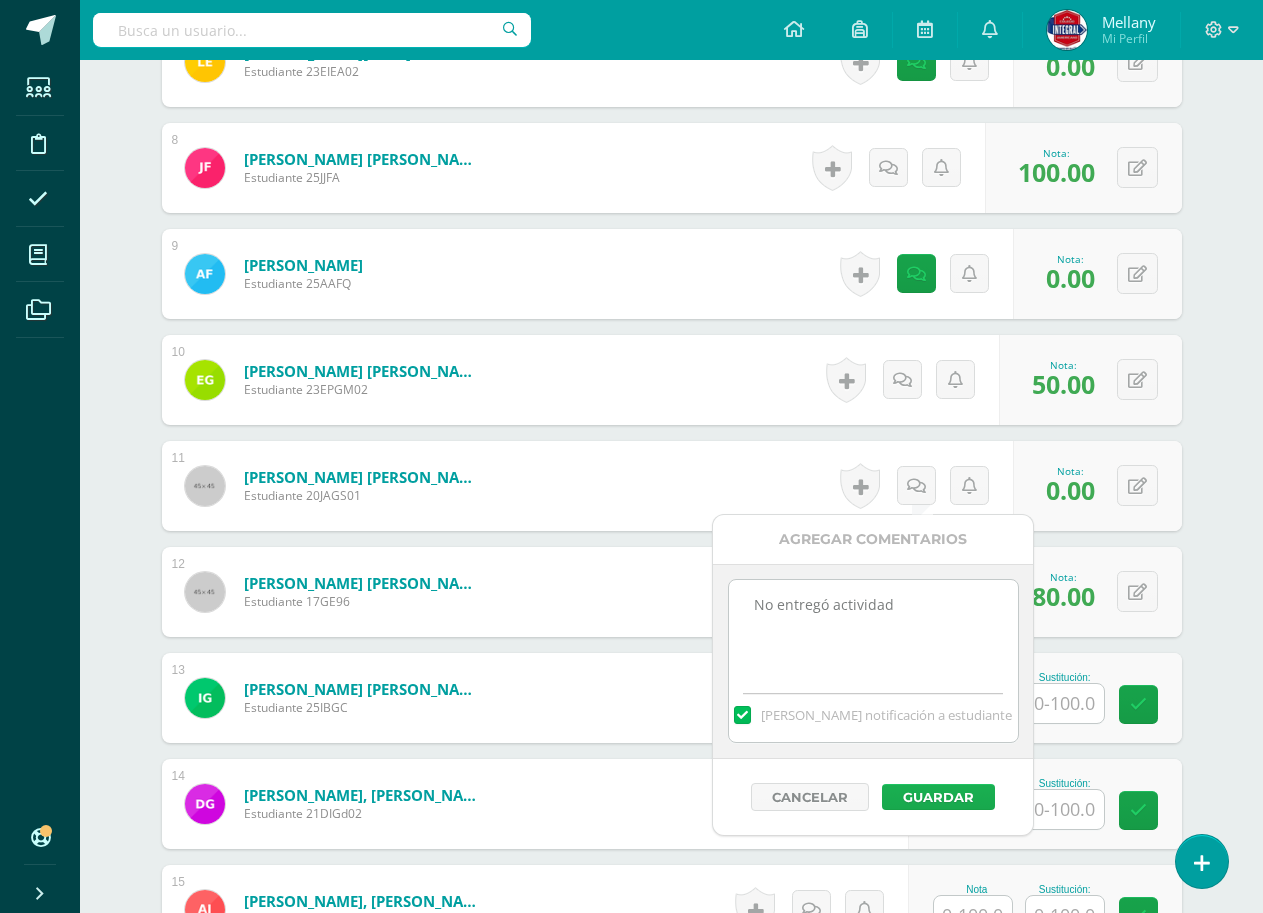 type on "No entregó actividad" 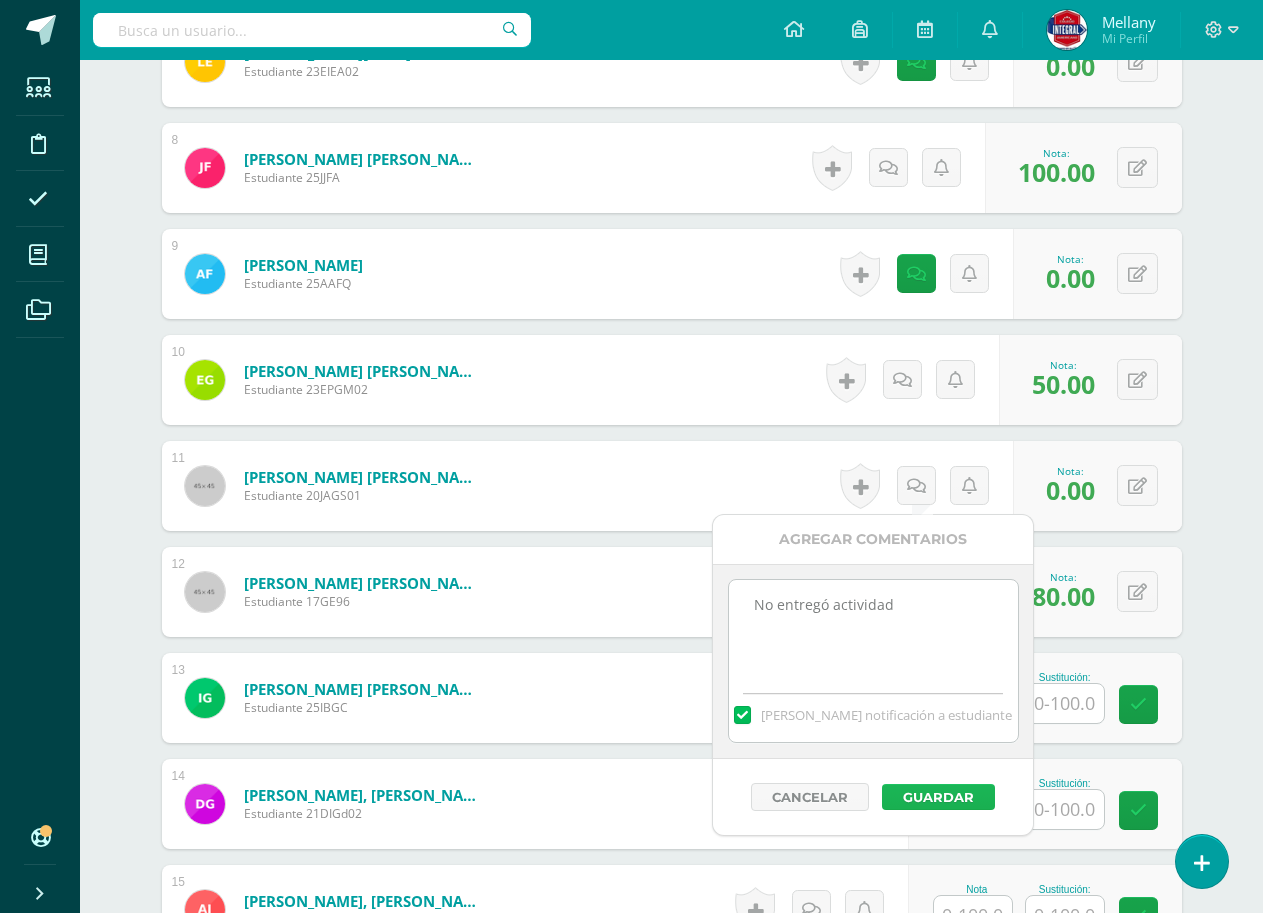 click on "Guardar" at bounding box center (938, 797) 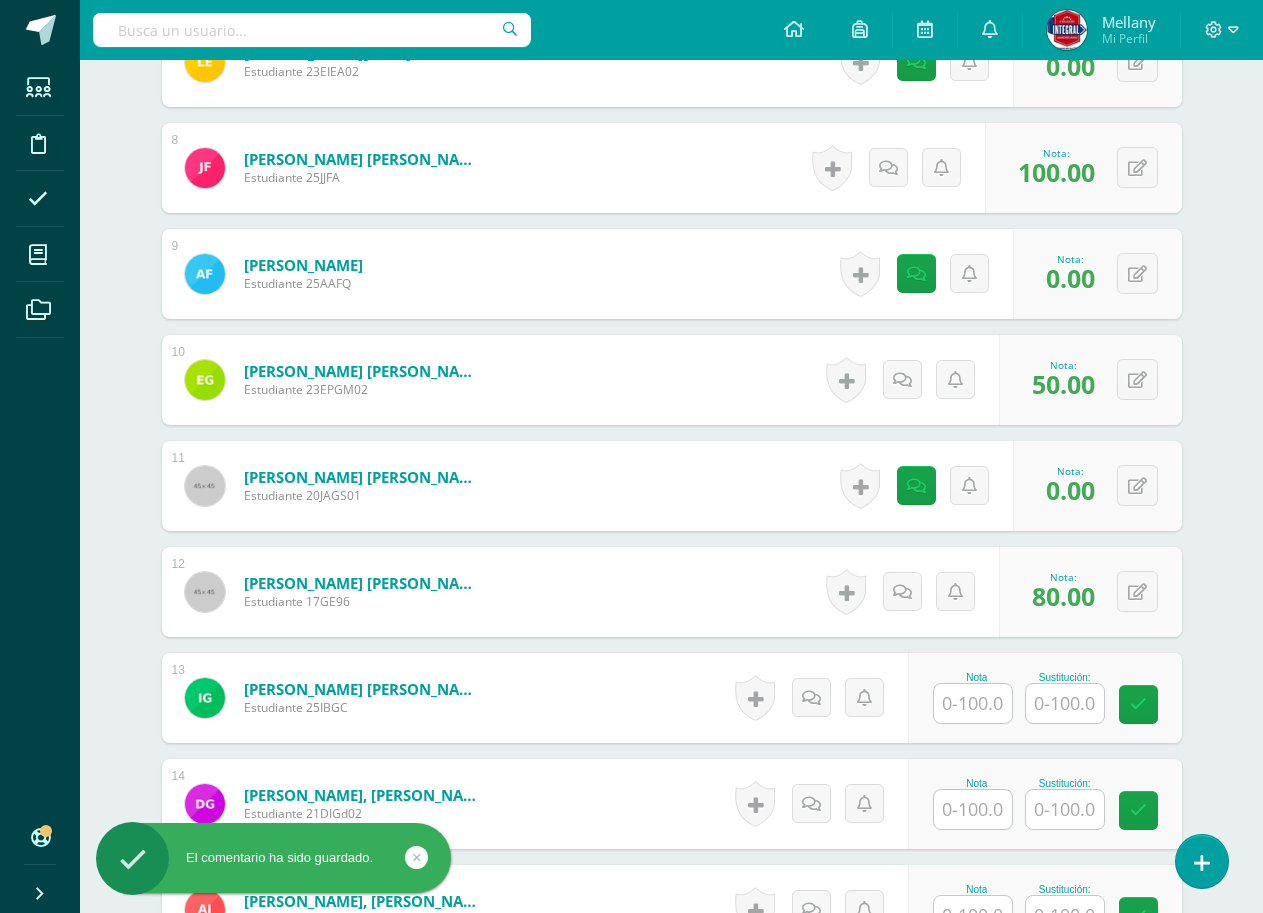 click at bounding box center (973, 809) 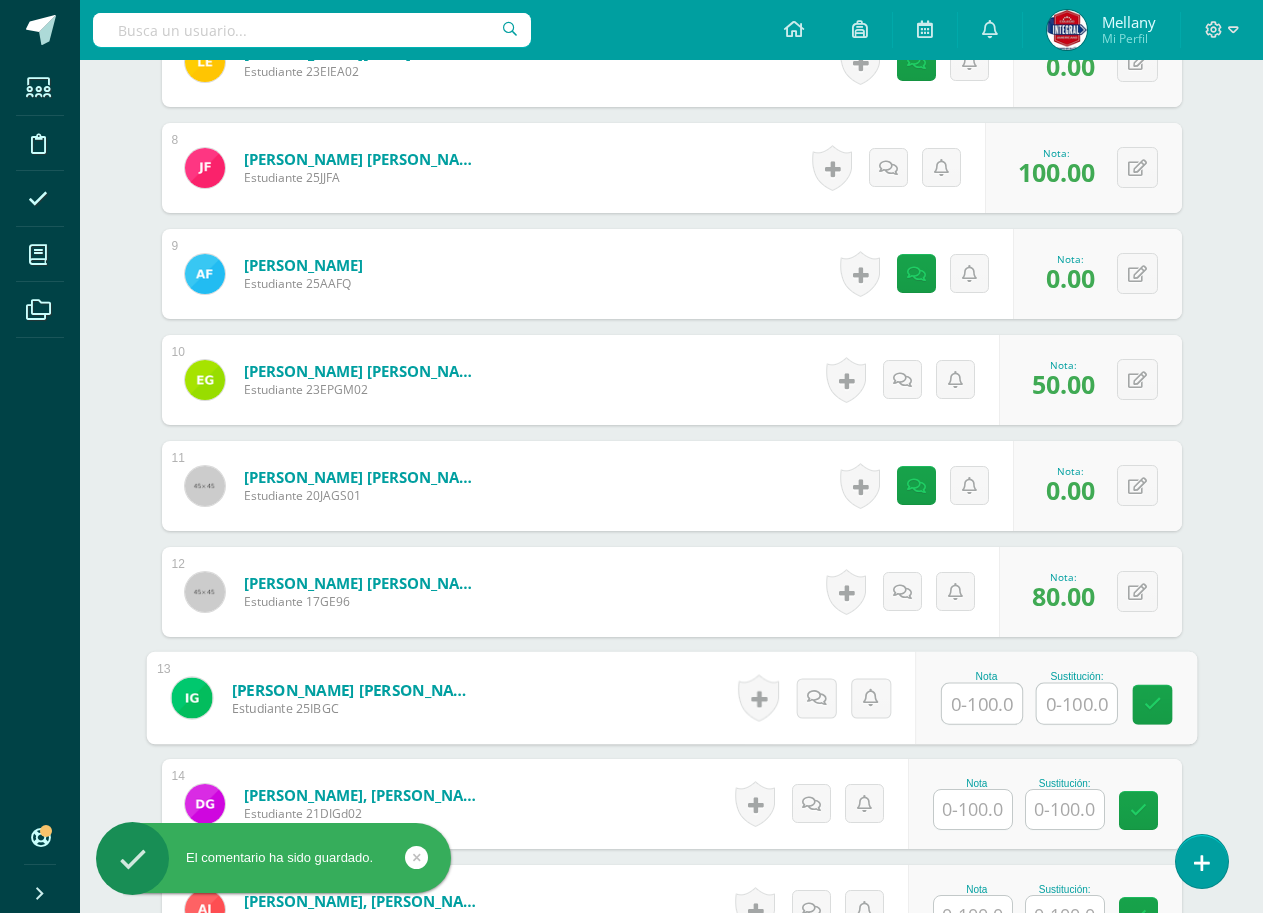 click at bounding box center [982, 704] 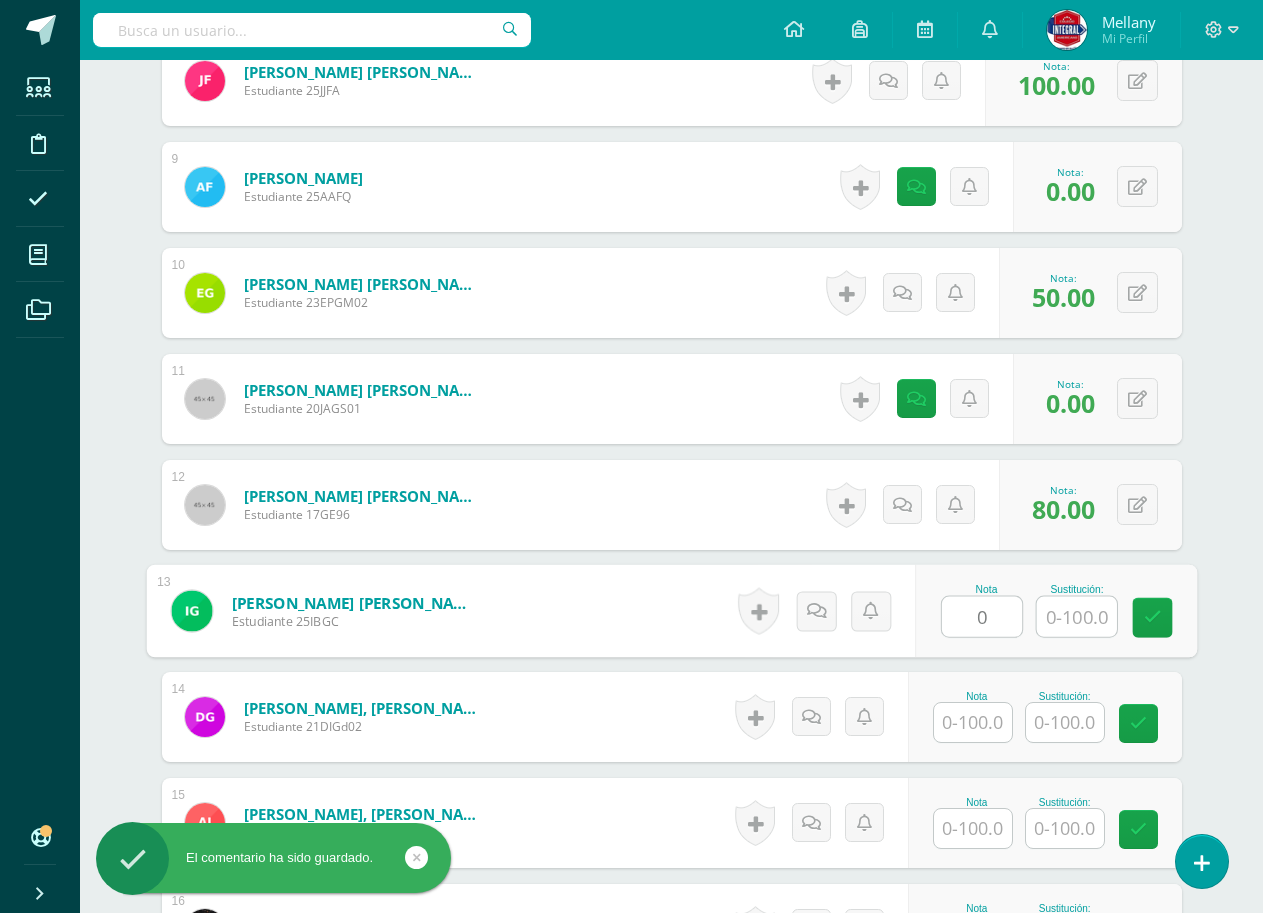 scroll, scrollTop: 1532, scrollLeft: 0, axis: vertical 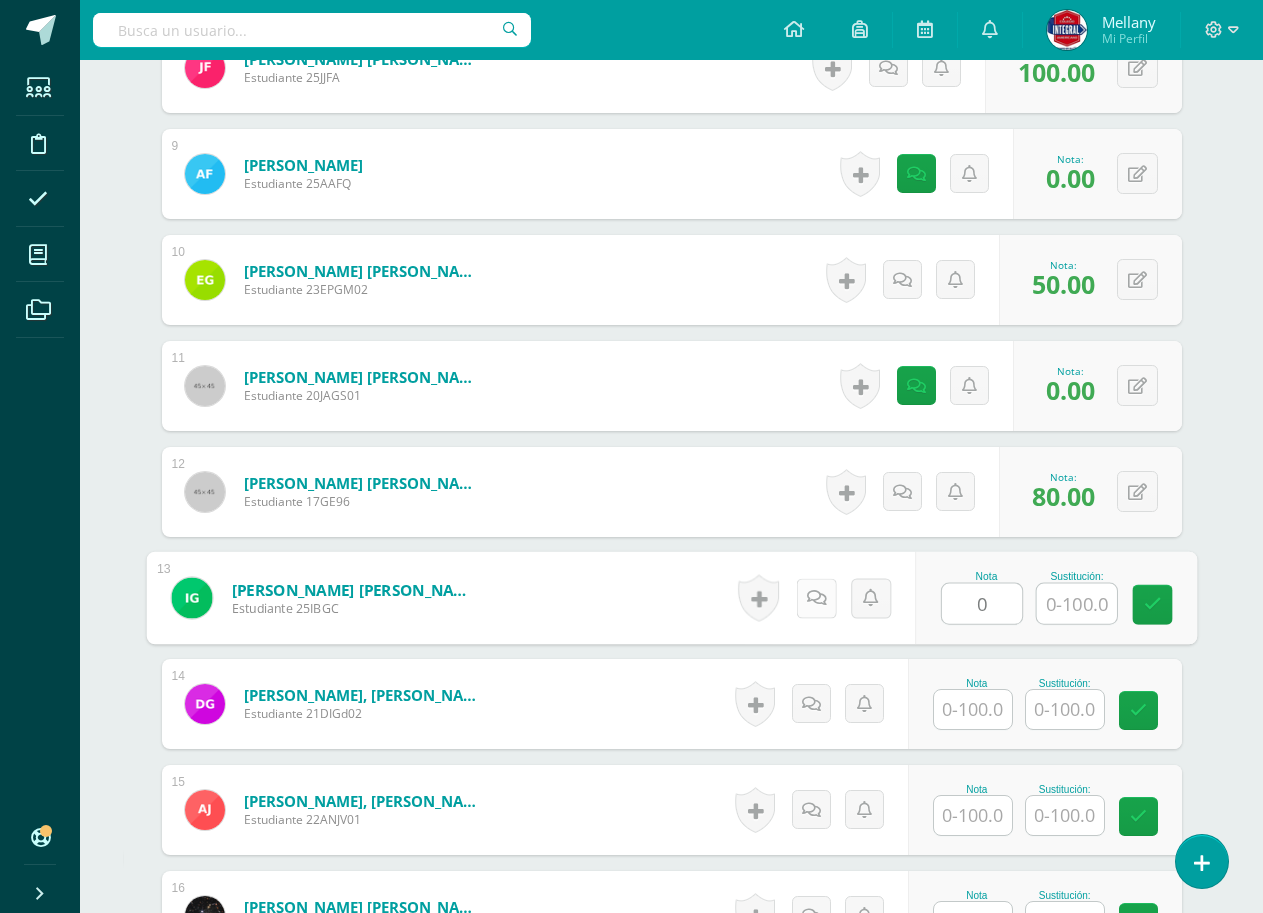 type on "0" 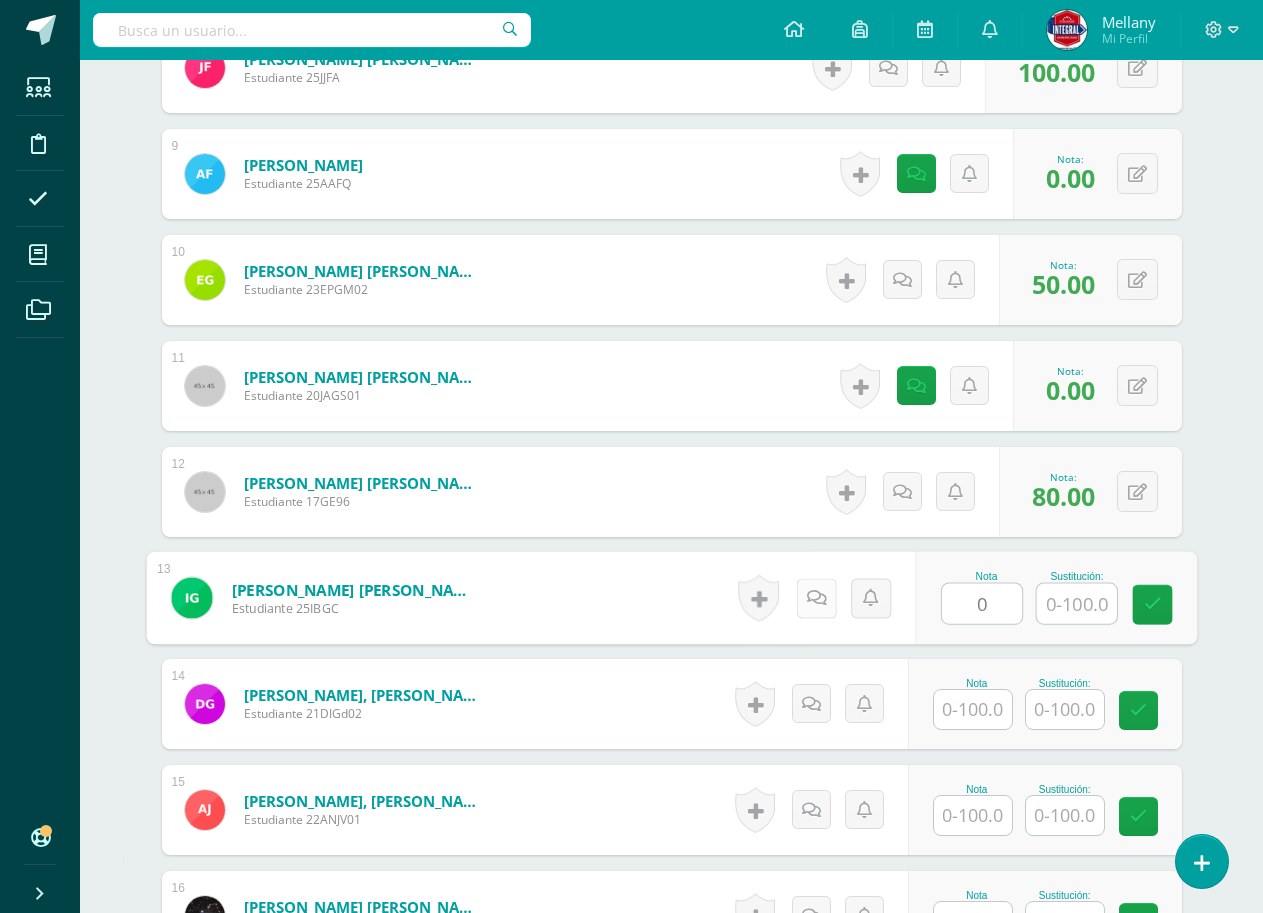 click at bounding box center (816, 597) 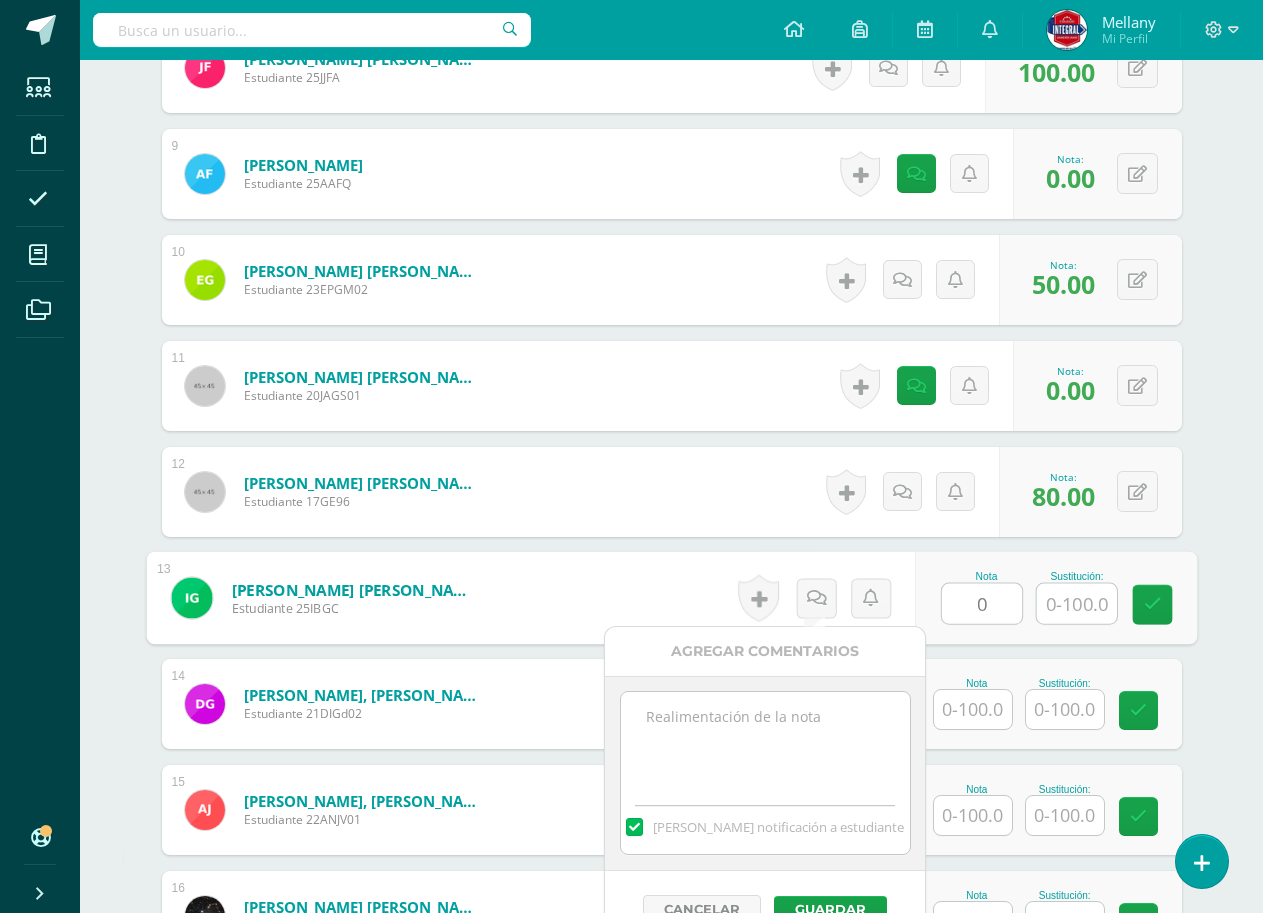 click at bounding box center (765, 742) 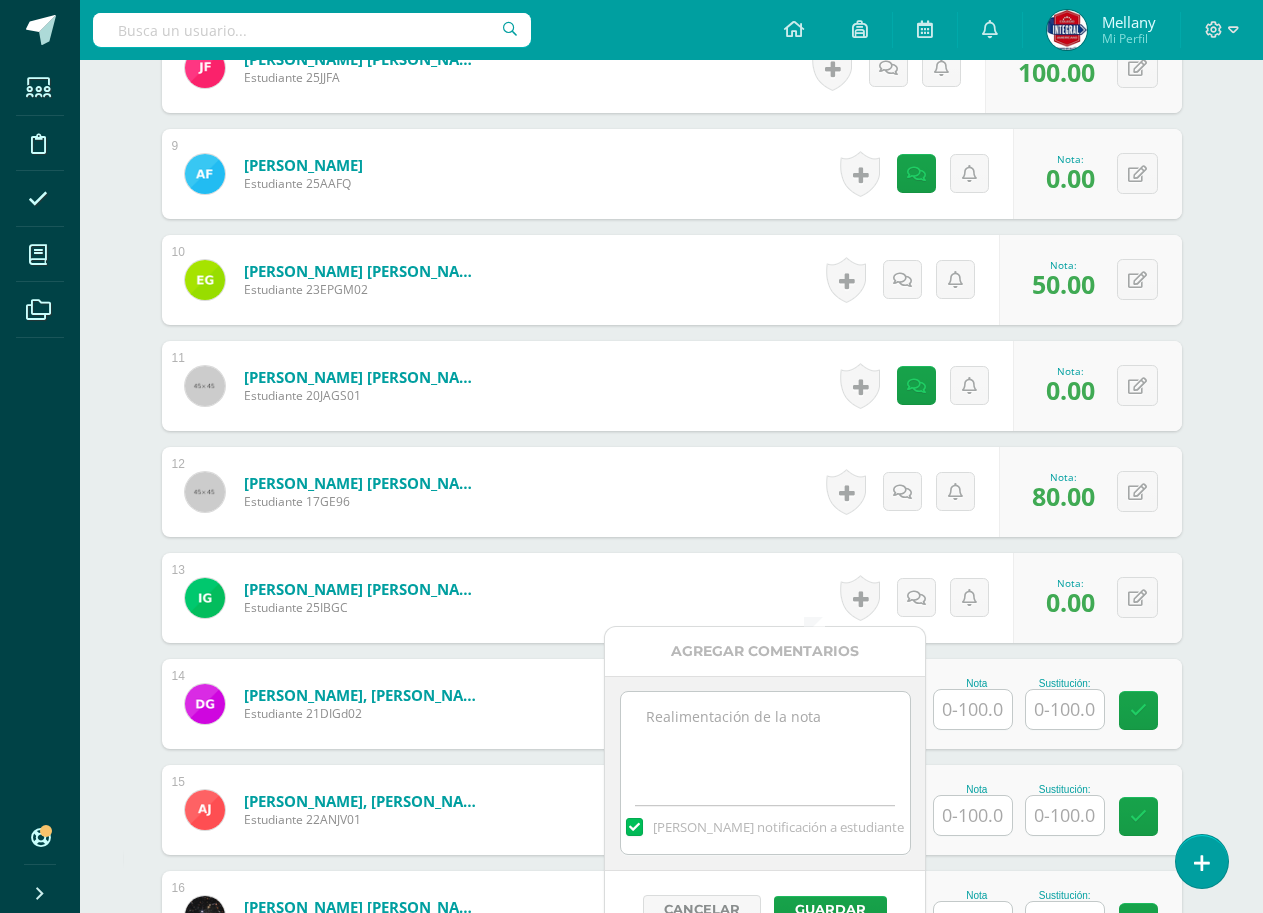 paste on "No entregó actividad" 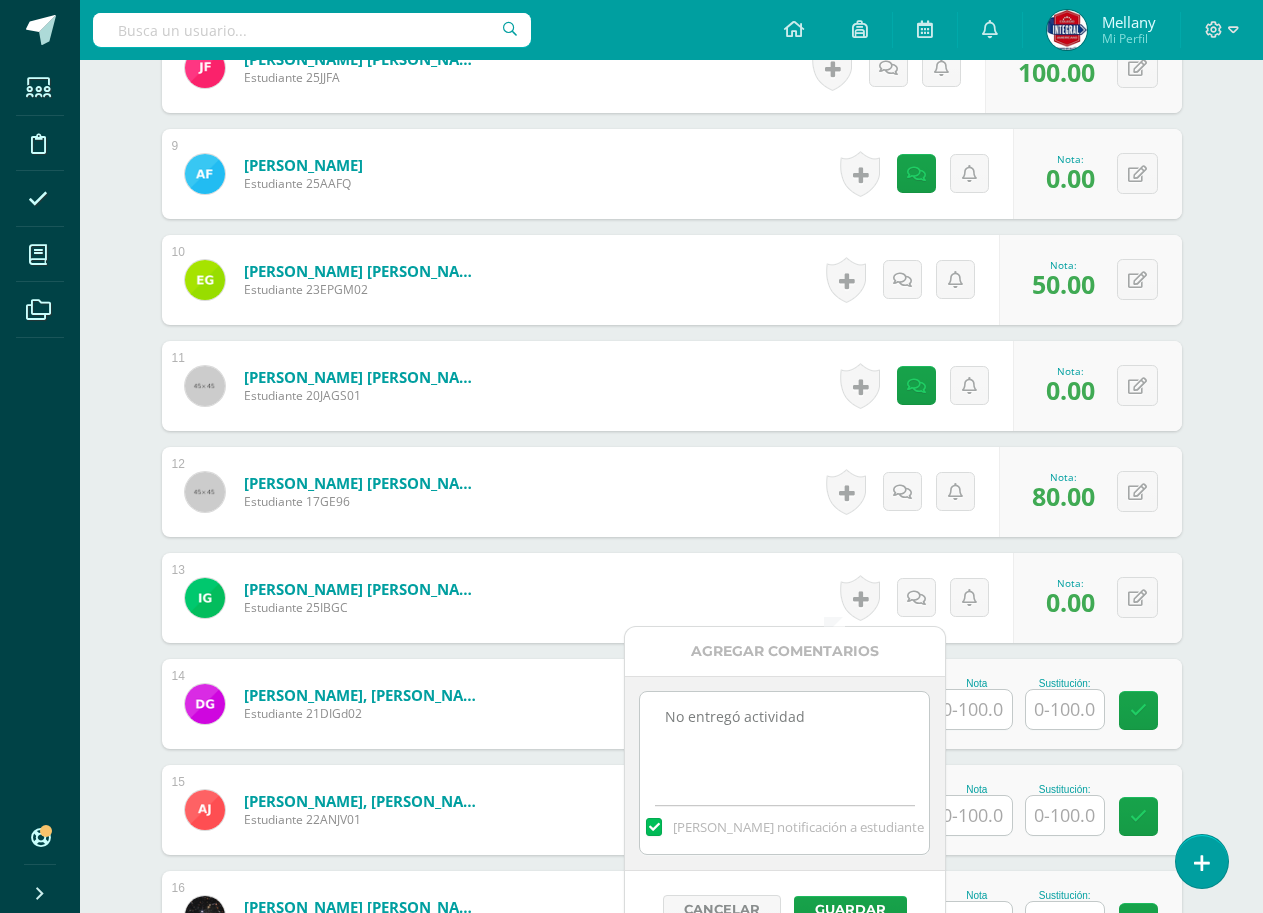 scroll, scrollTop: 1732, scrollLeft: 0, axis: vertical 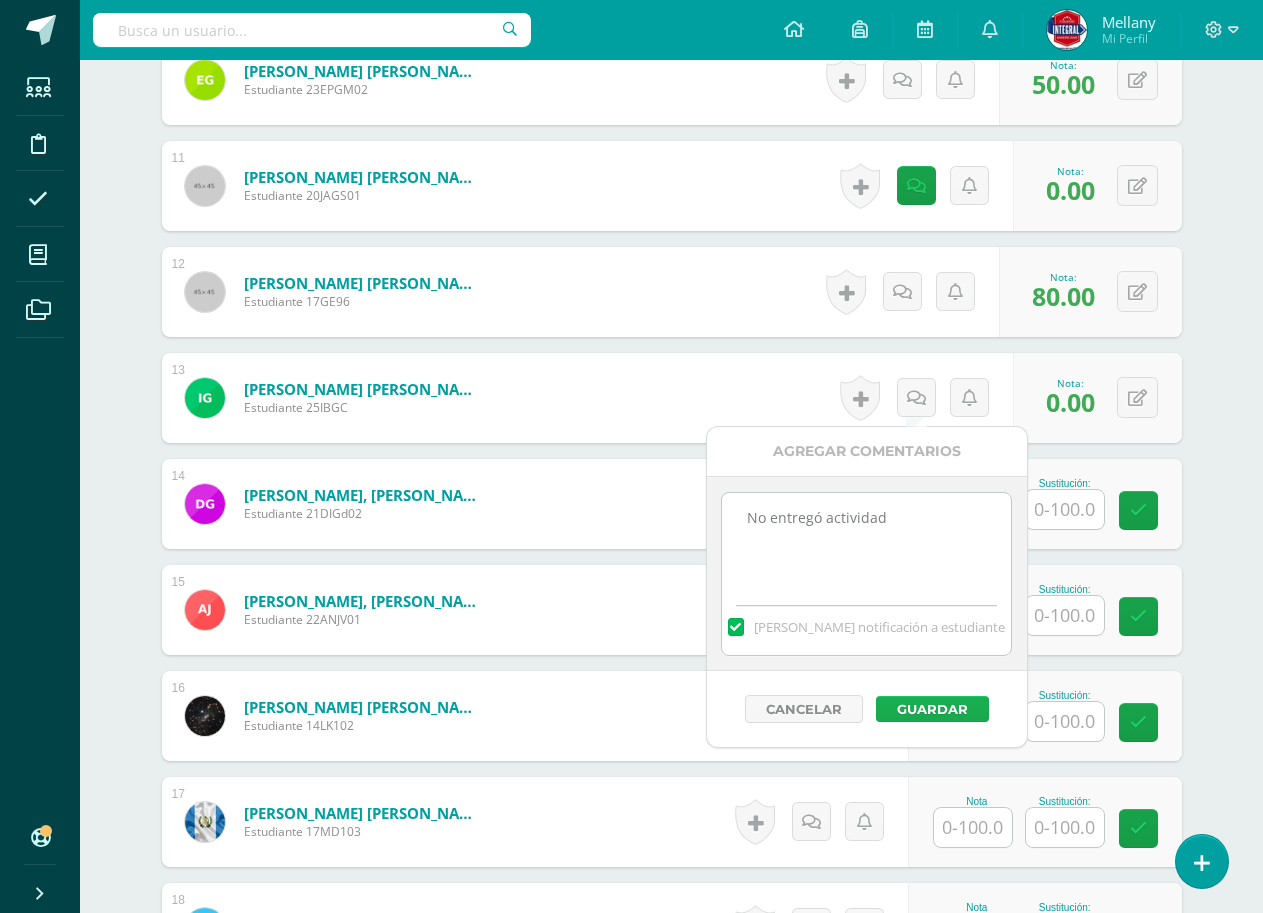 type on "No entregó actividad" 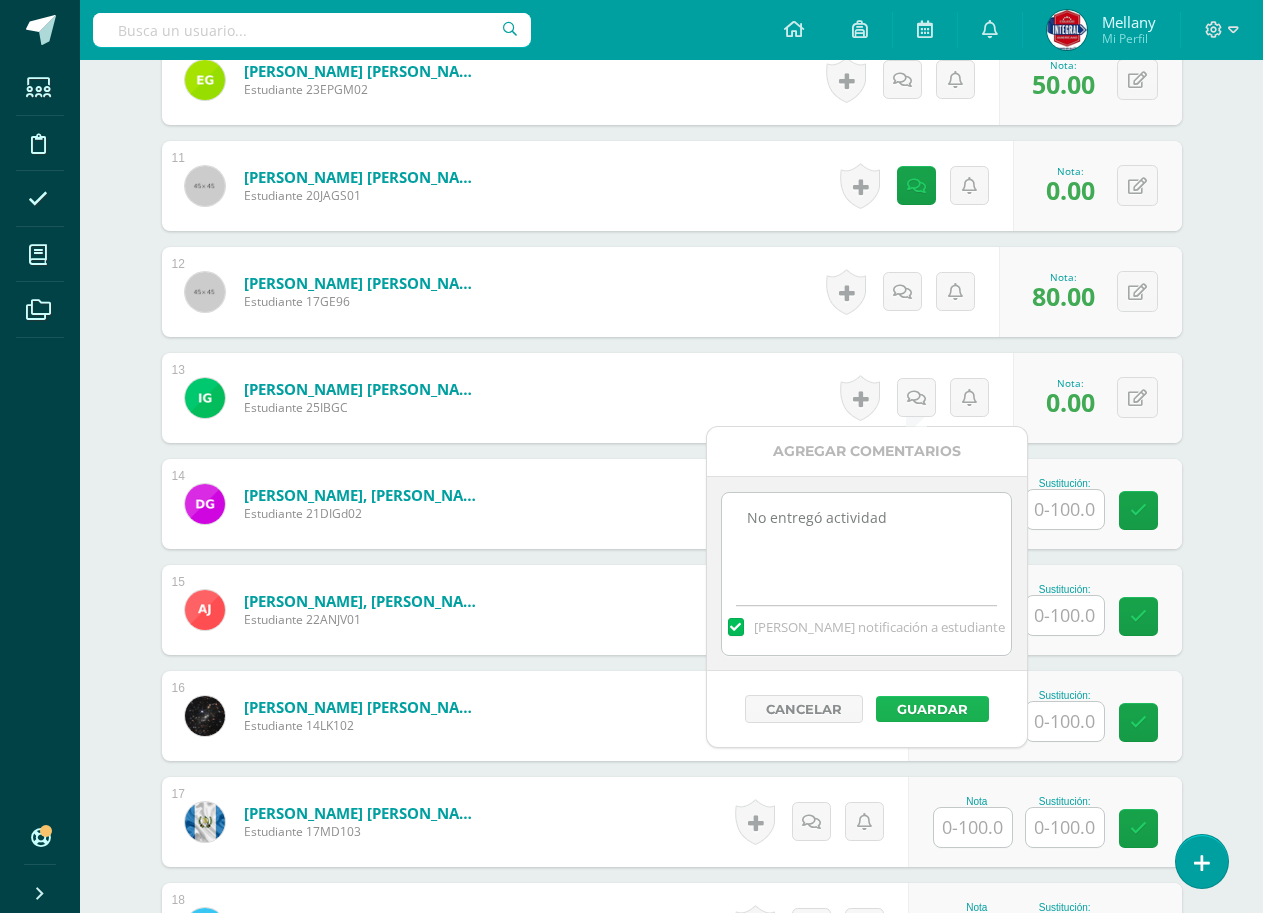 click on "Guardar" at bounding box center (932, 709) 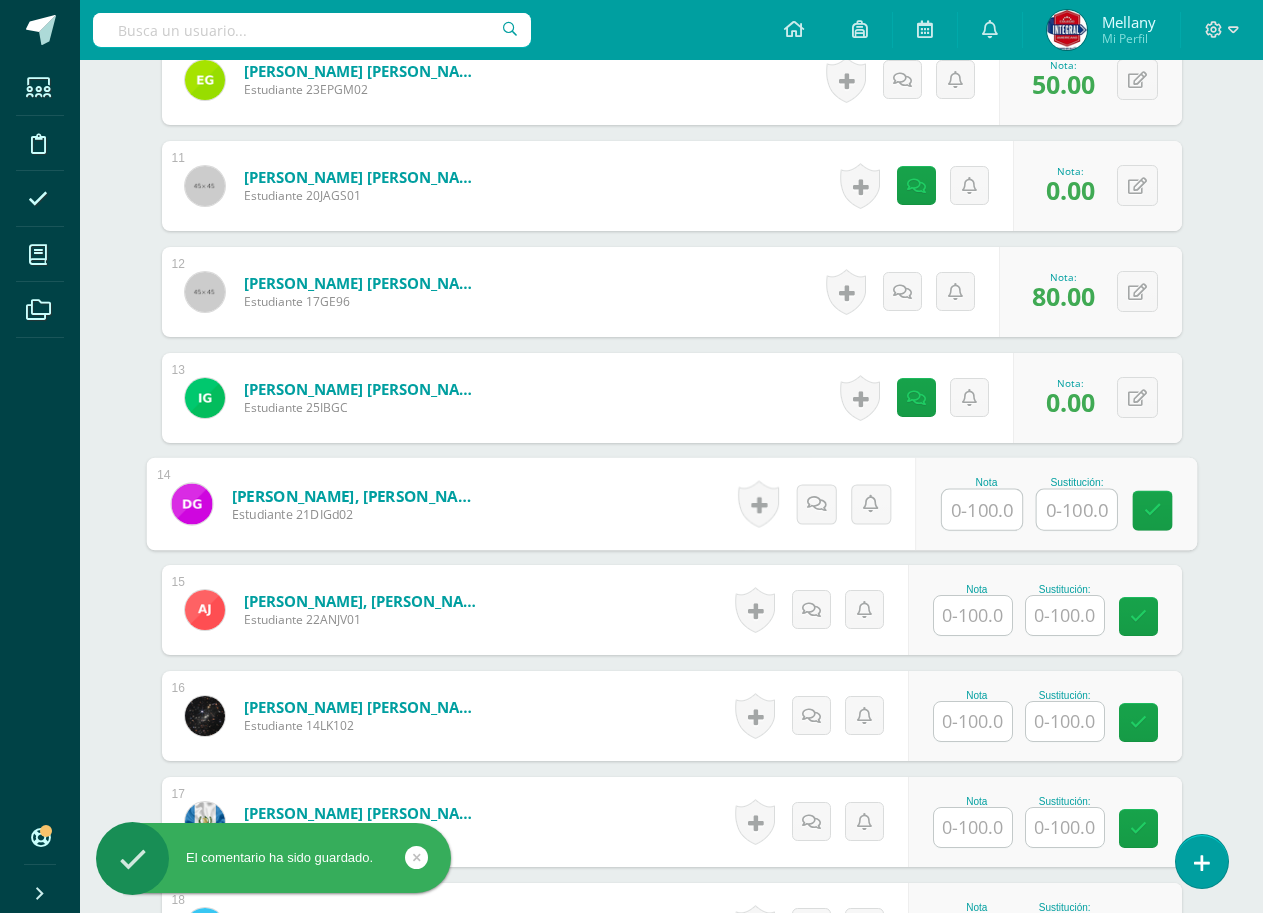 click at bounding box center [982, 510] 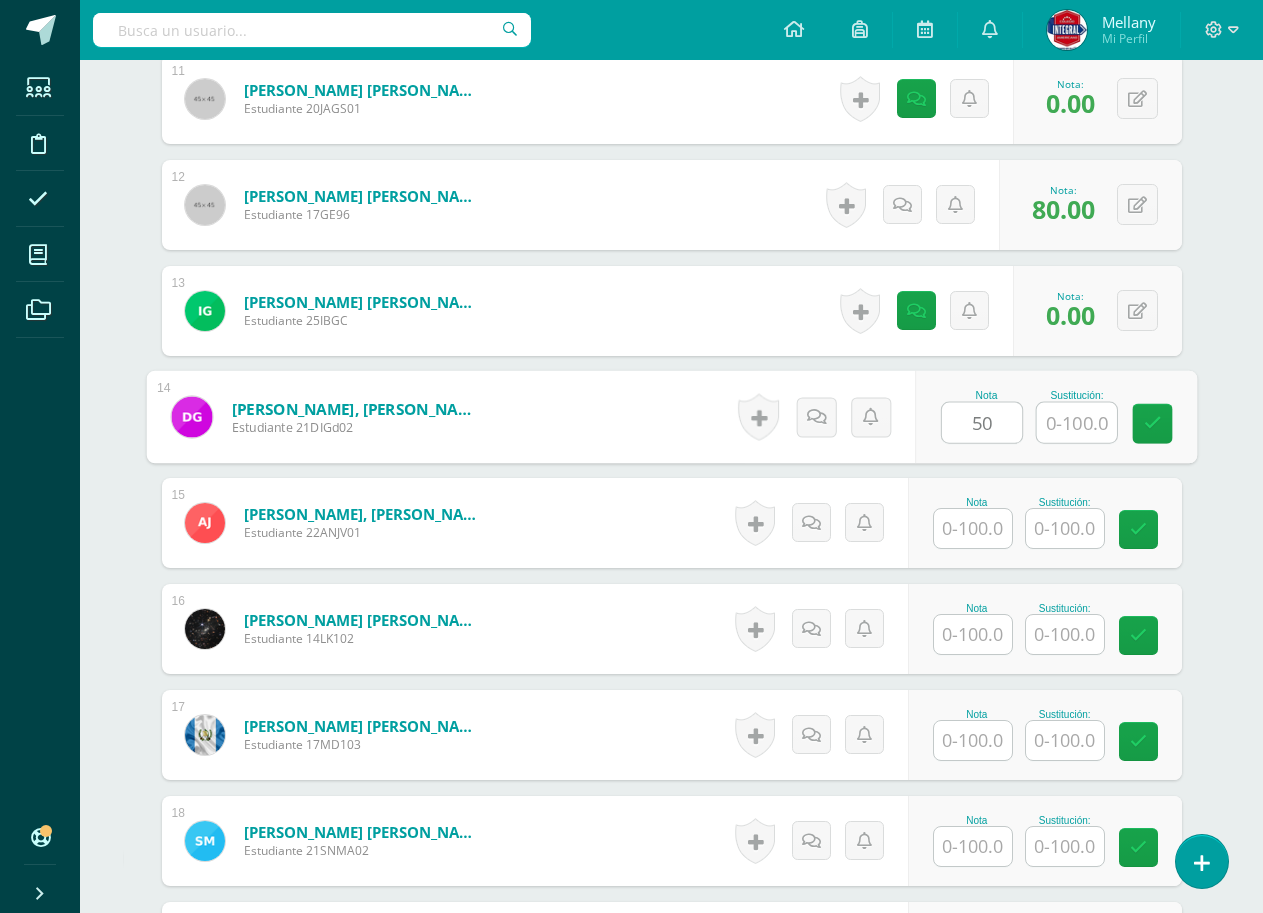 scroll, scrollTop: 1832, scrollLeft: 0, axis: vertical 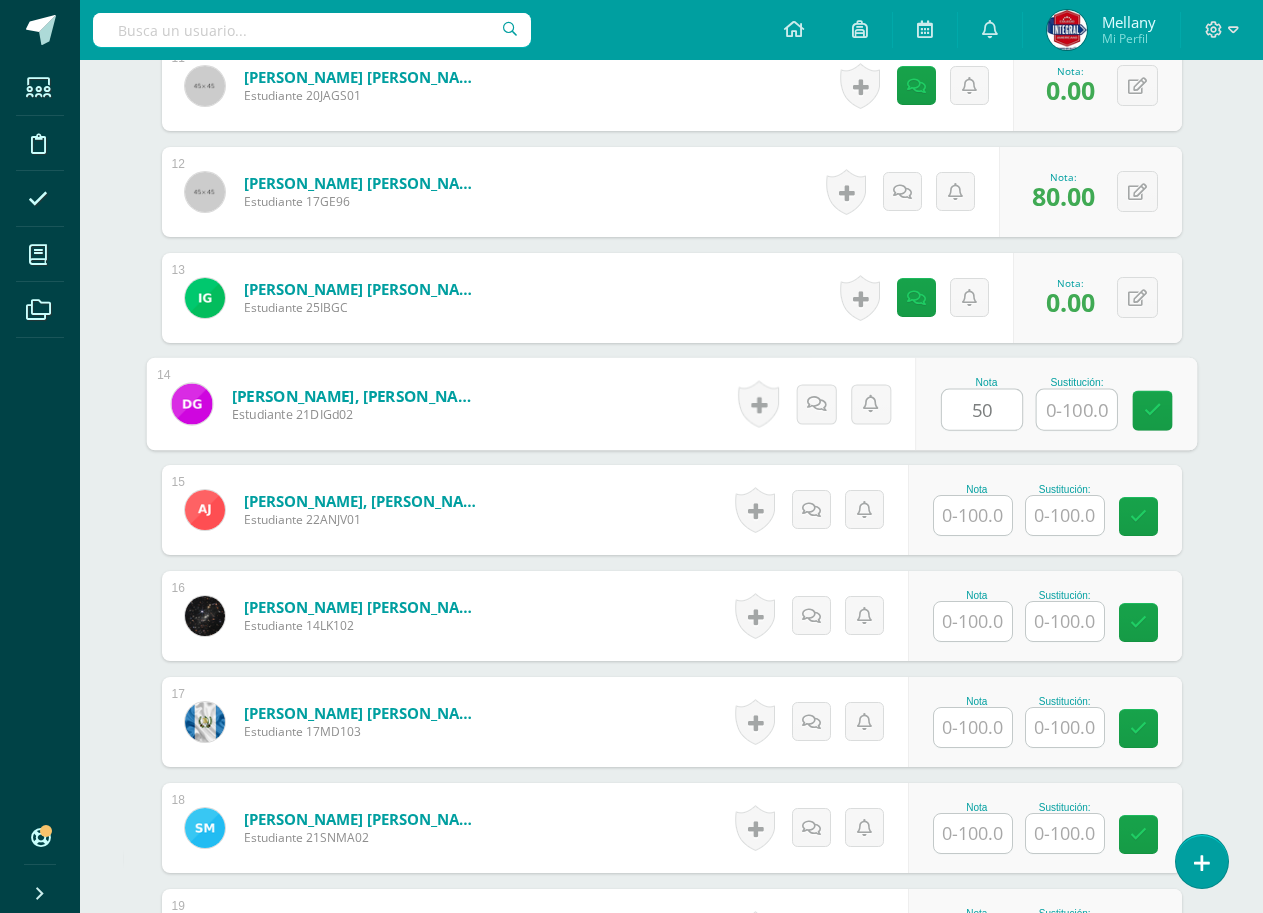 type on "50" 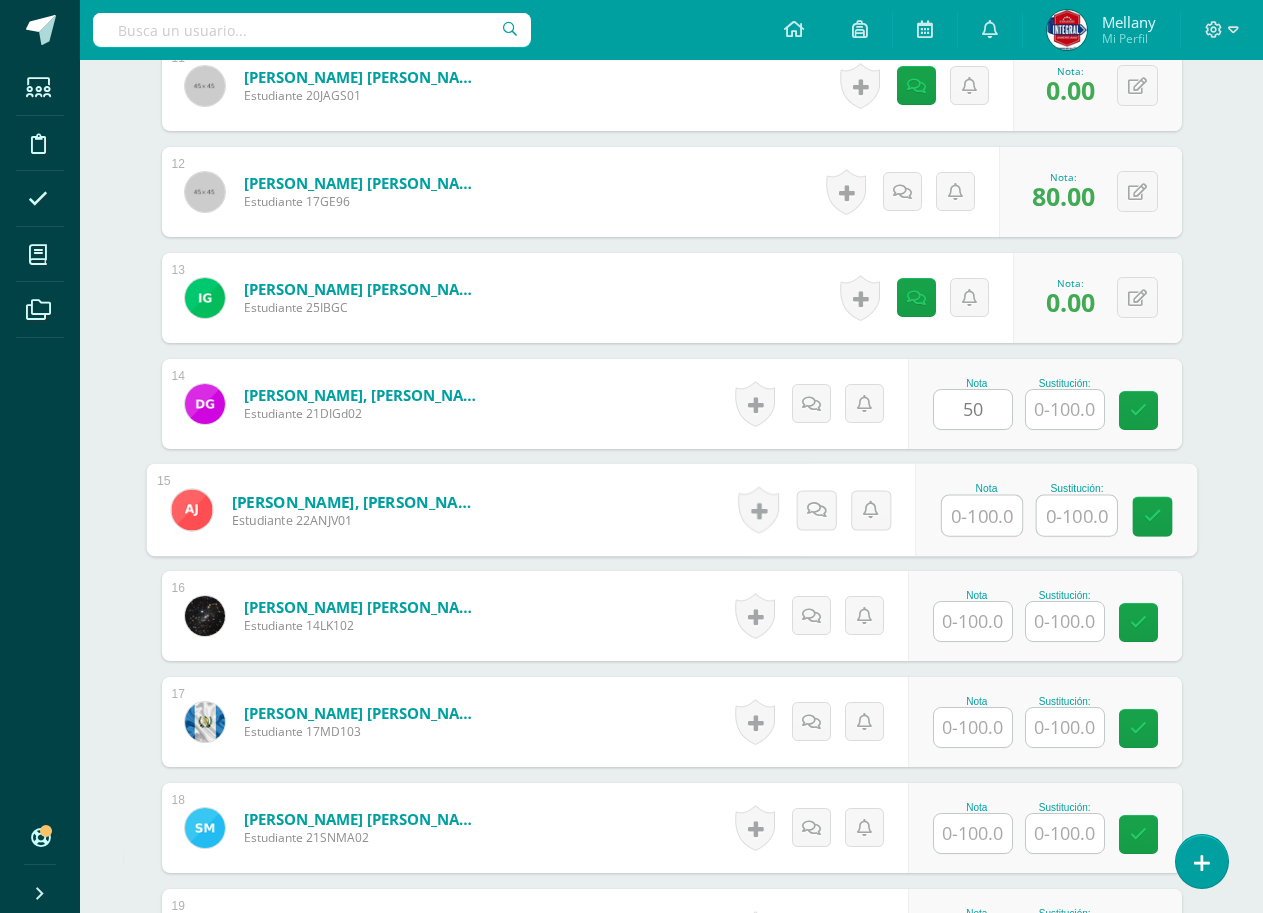 click at bounding box center [982, 516] 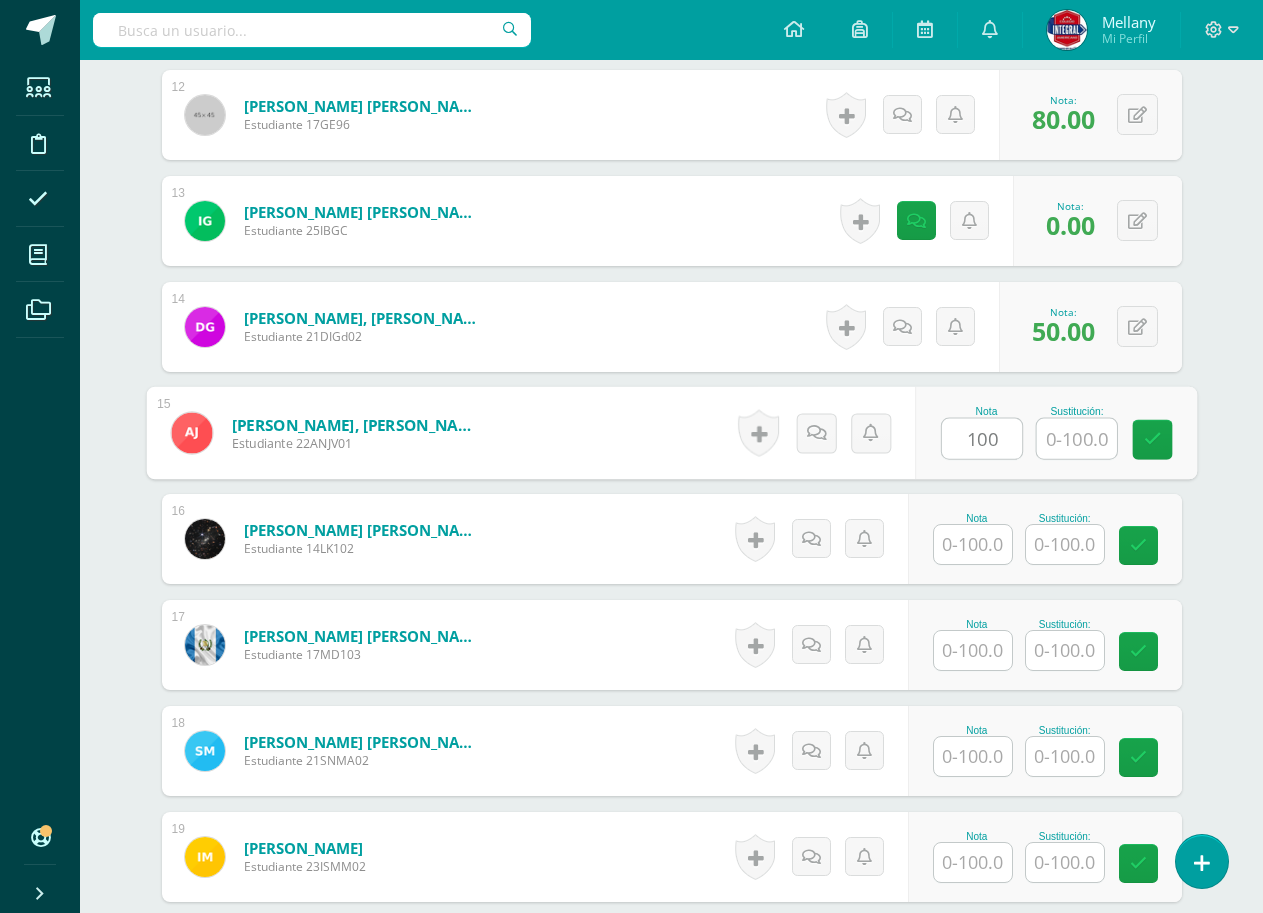 scroll, scrollTop: 1932, scrollLeft: 0, axis: vertical 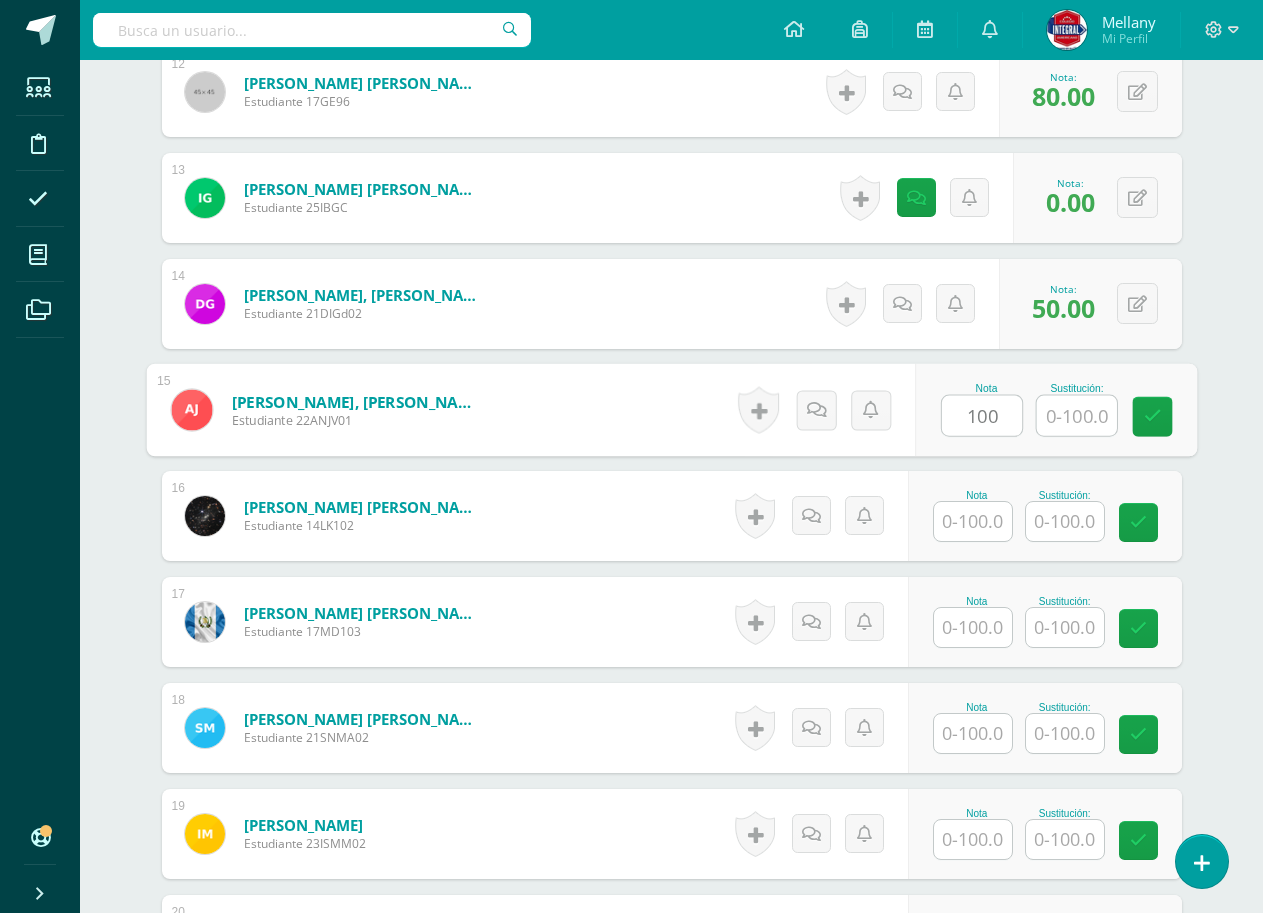 type on "100" 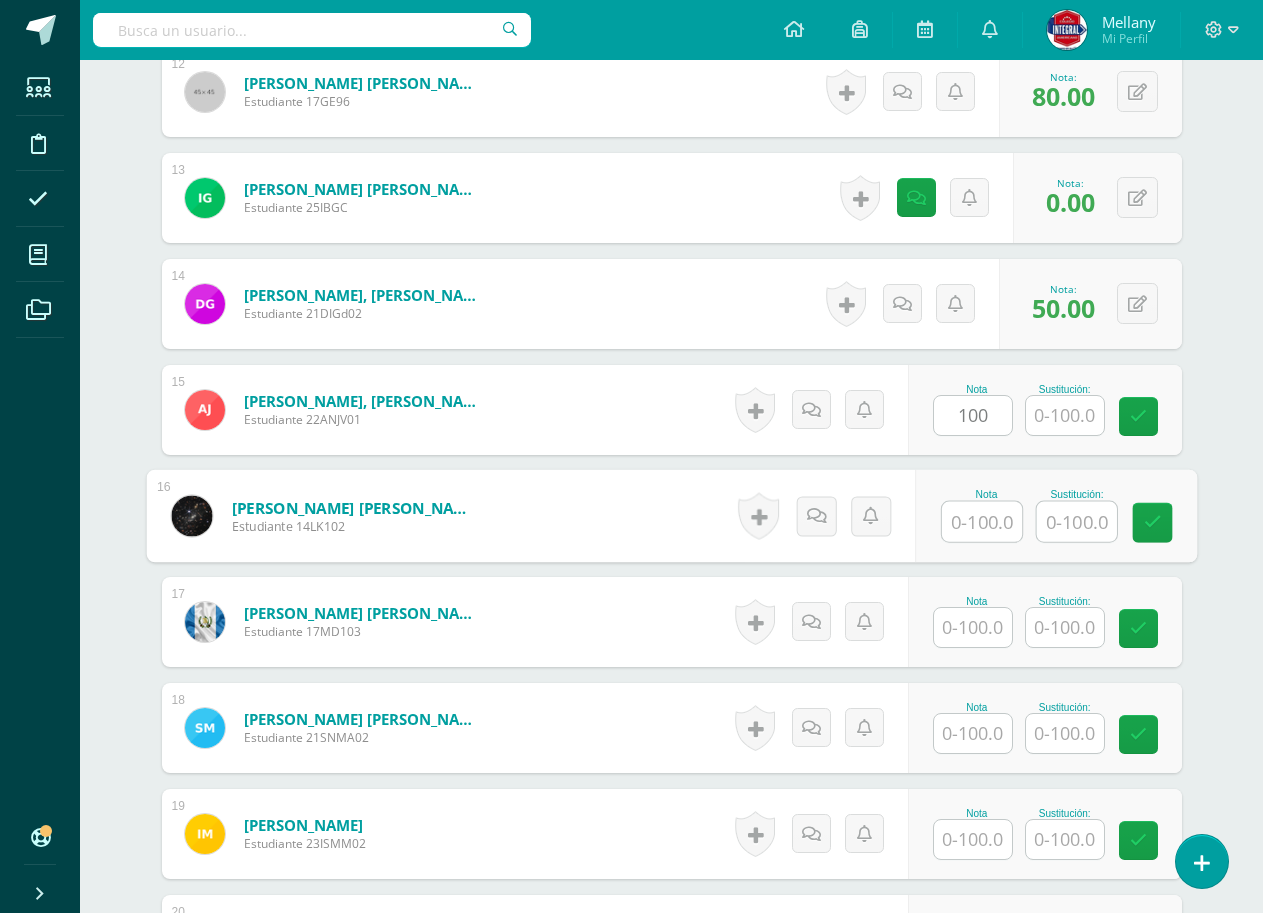 click at bounding box center [982, 522] 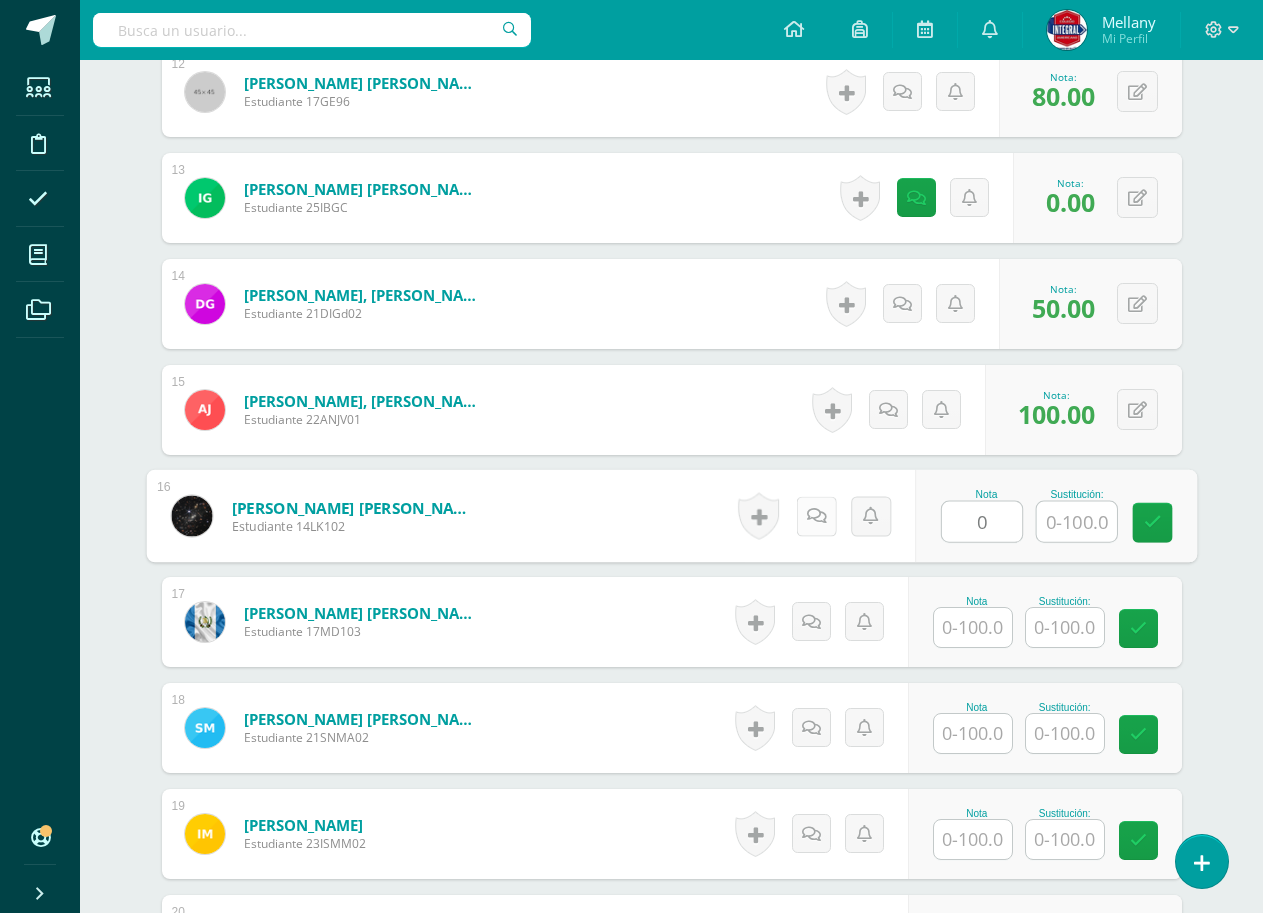 type on "0" 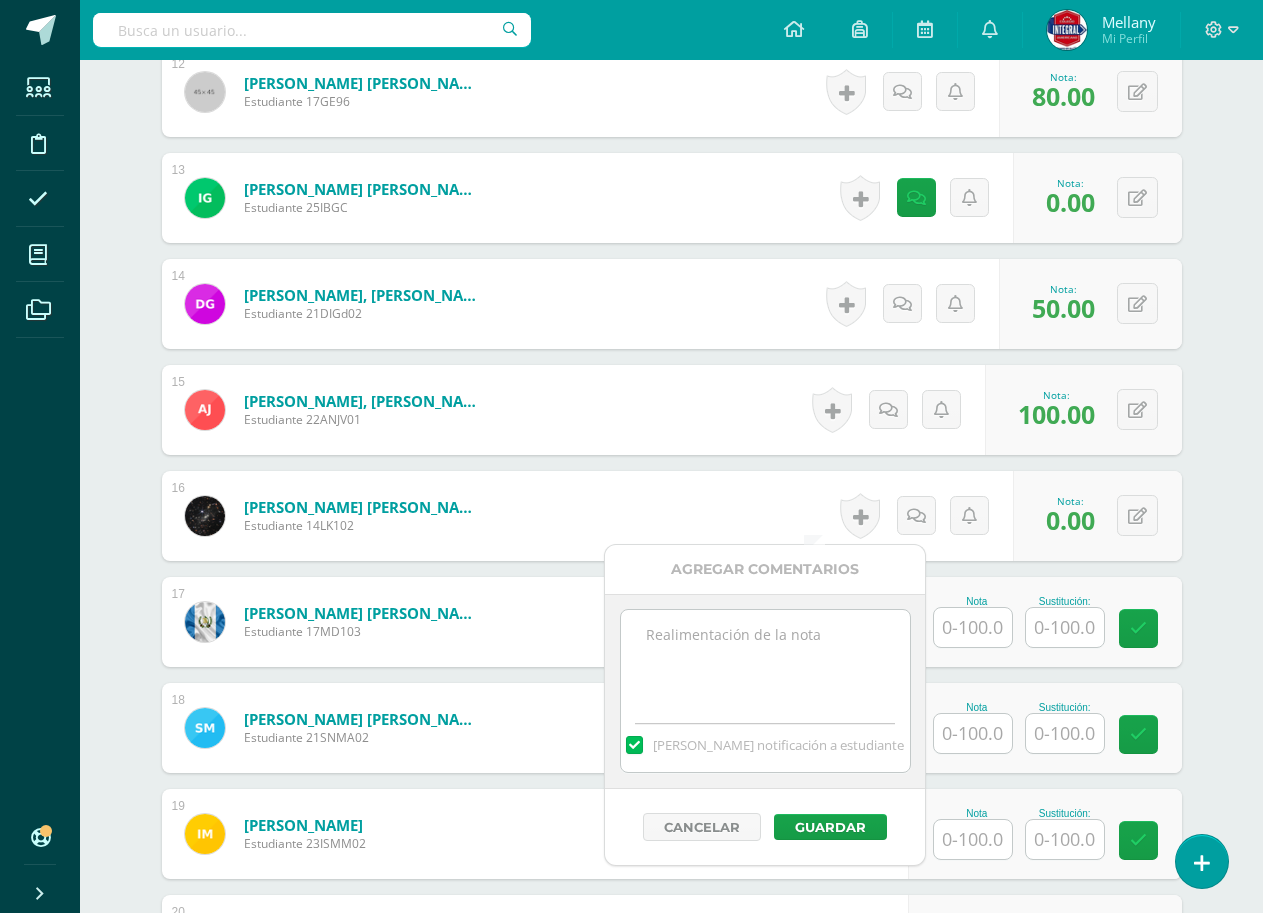 click at bounding box center (765, 660) 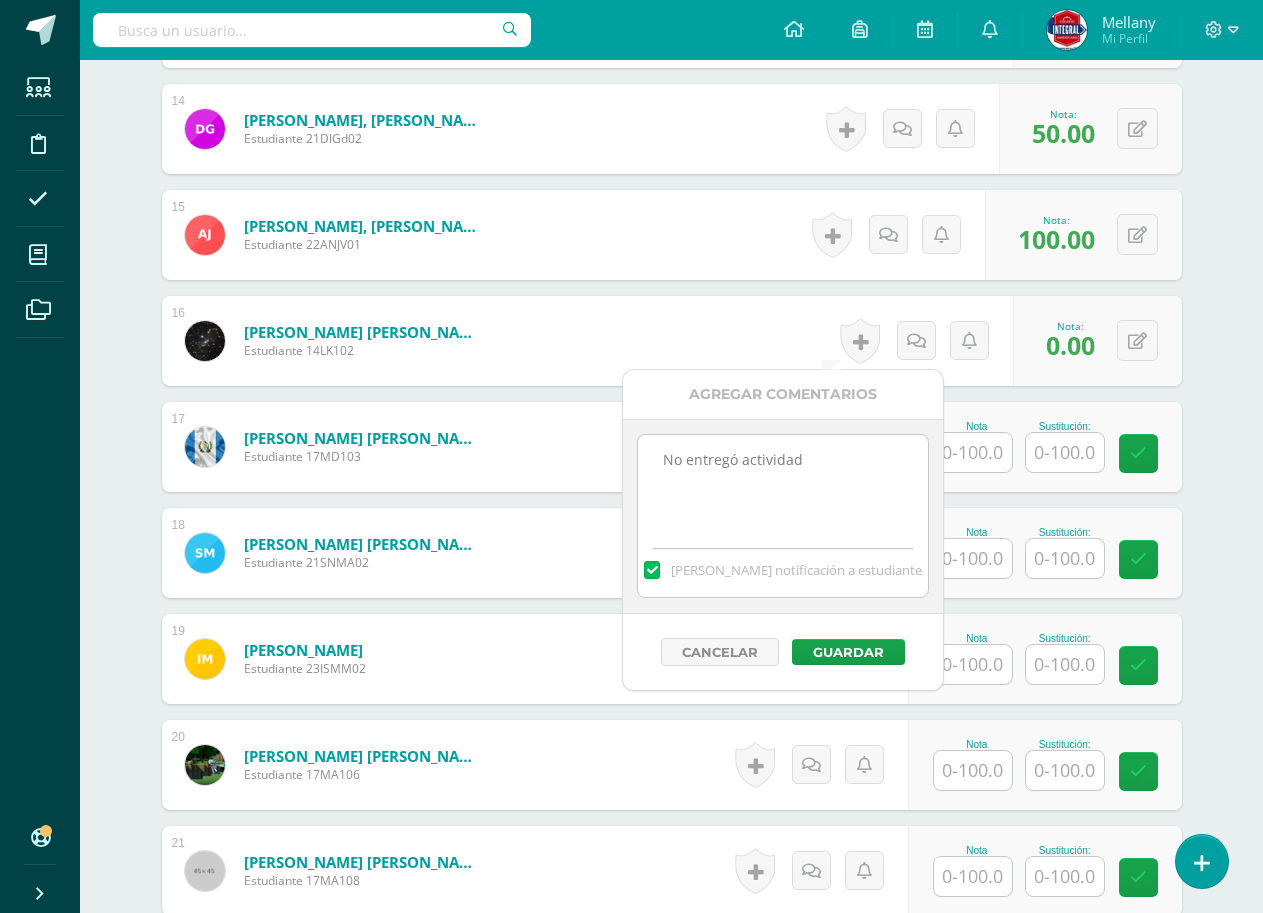scroll, scrollTop: 2132, scrollLeft: 0, axis: vertical 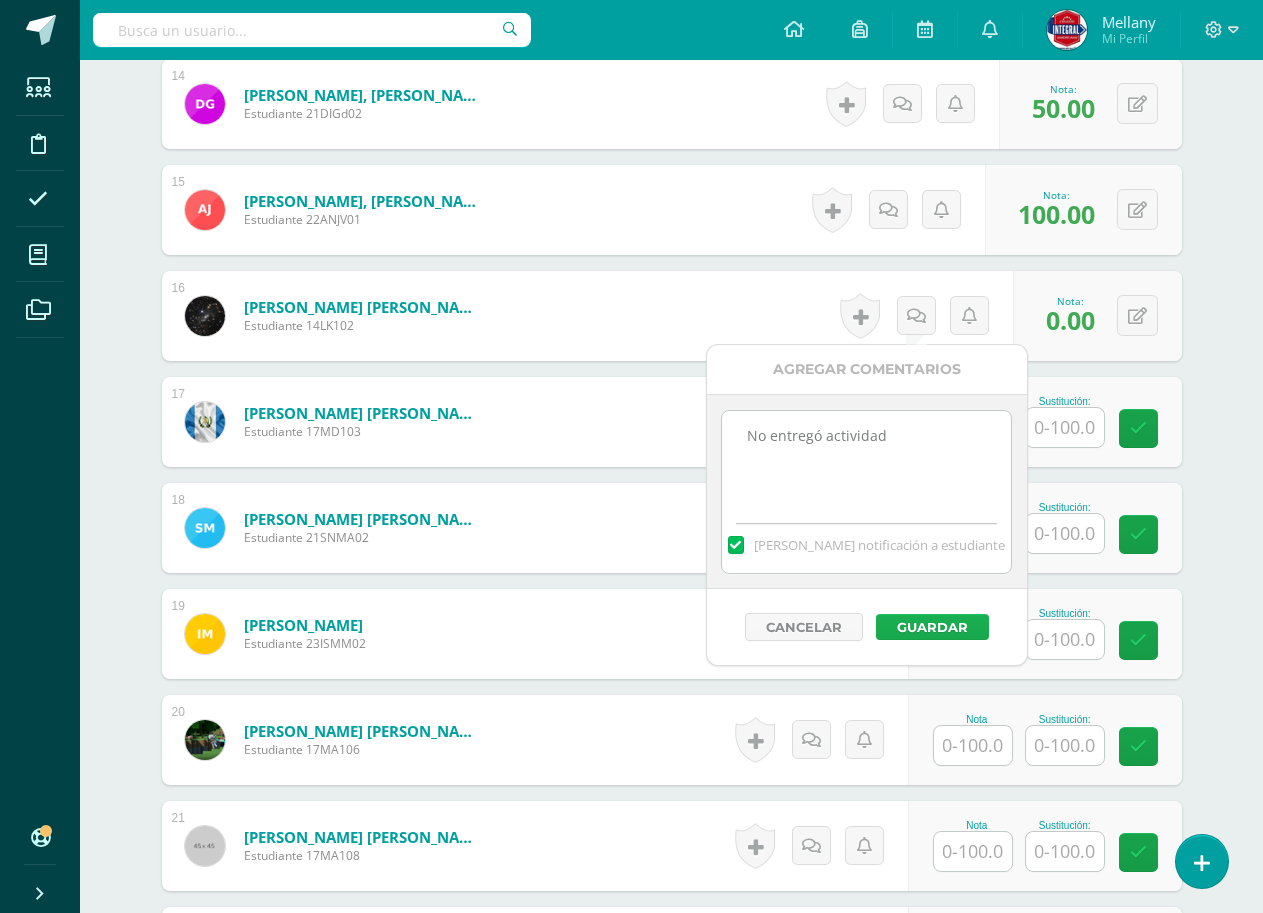 type on "No entregó actividad" 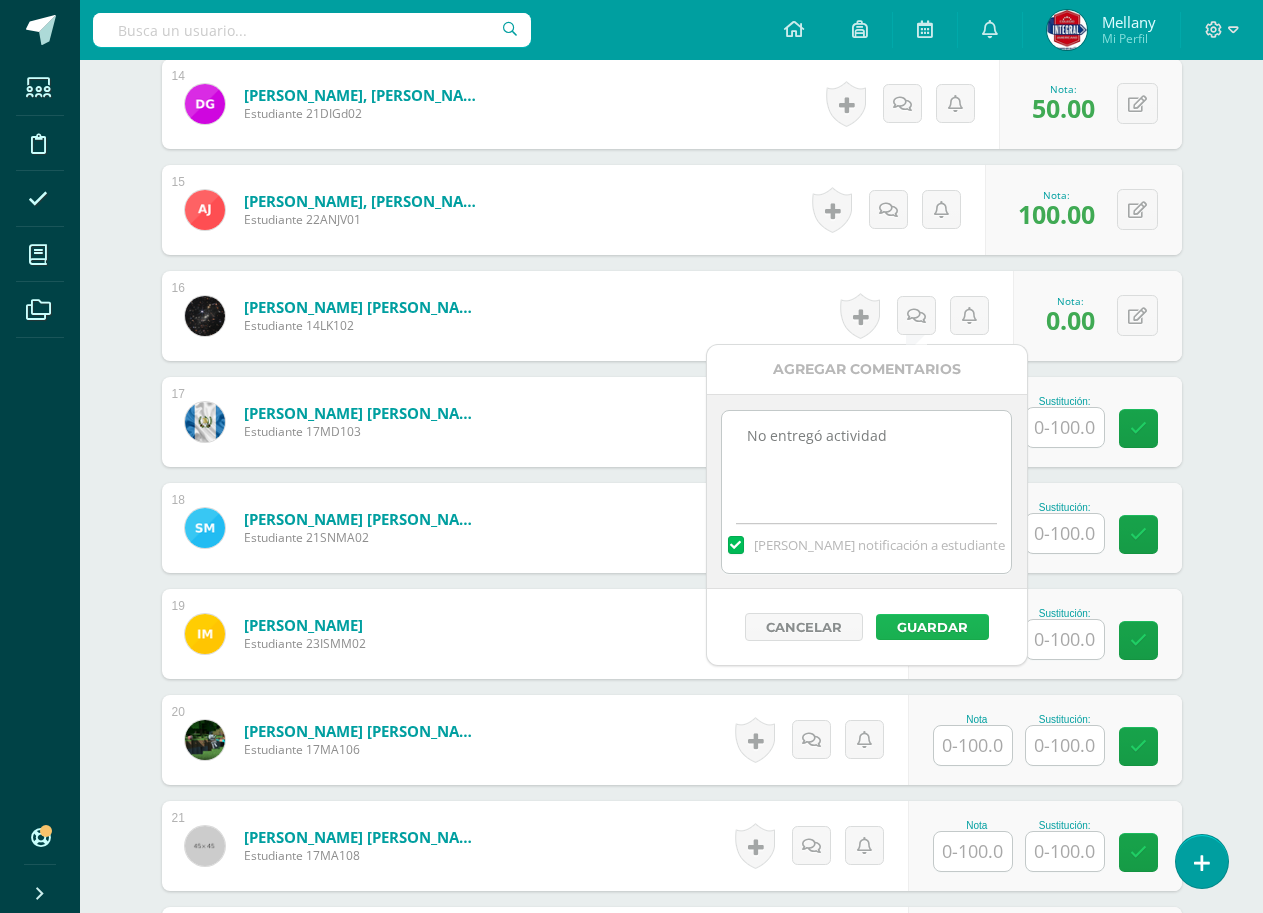 click on "Guardar" at bounding box center [932, 627] 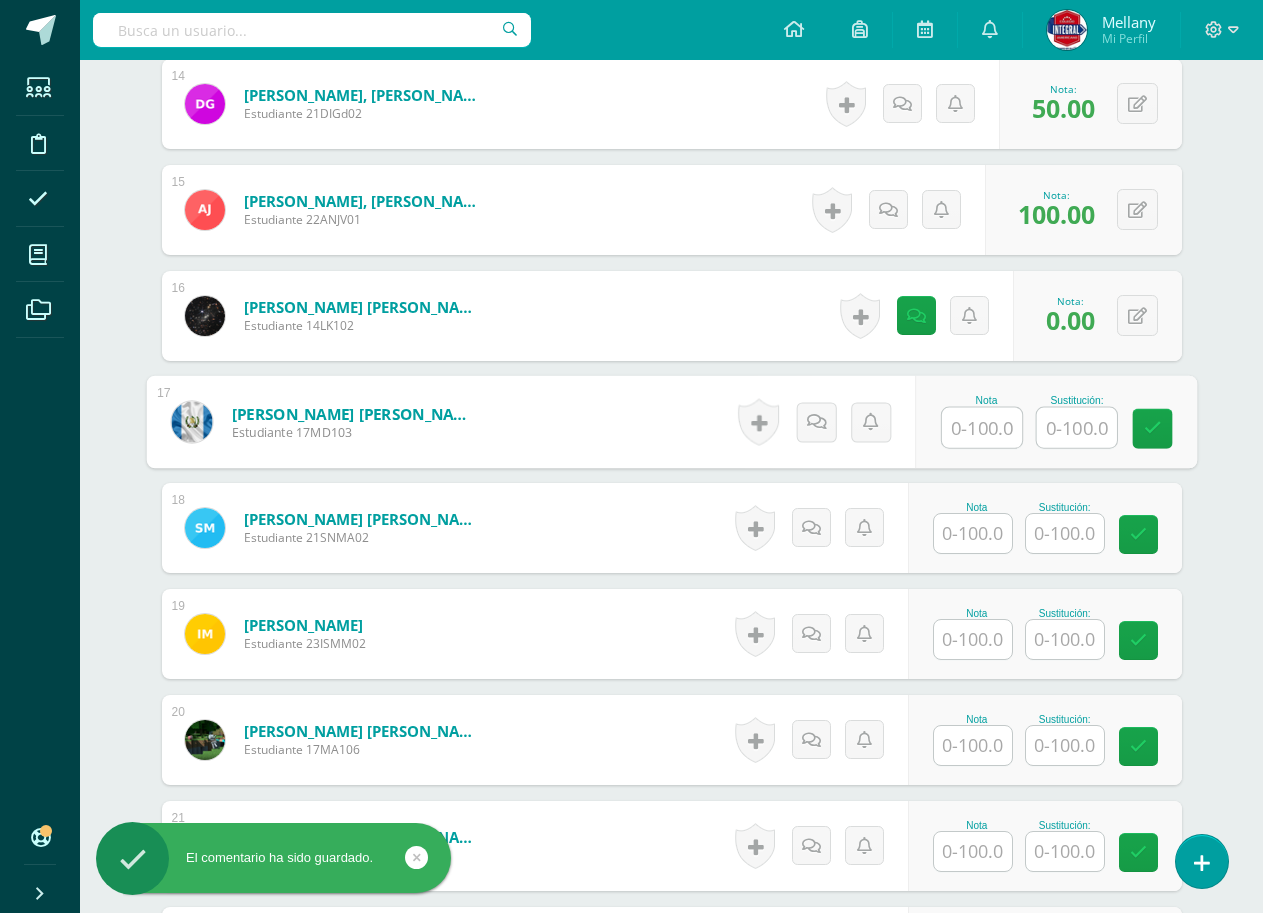 click at bounding box center [982, 428] 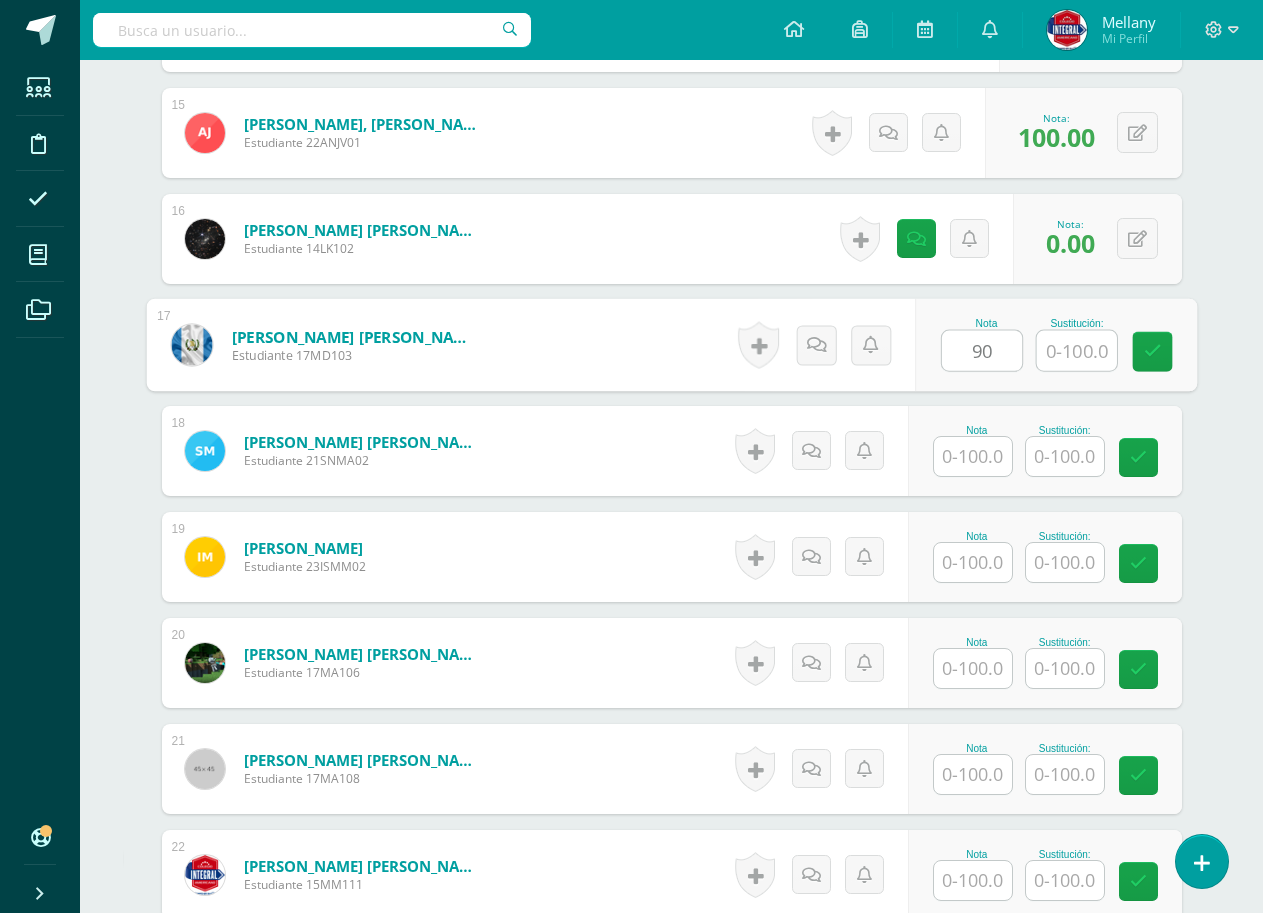 scroll, scrollTop: 2232, scrollLeft: 0, axis: vertical 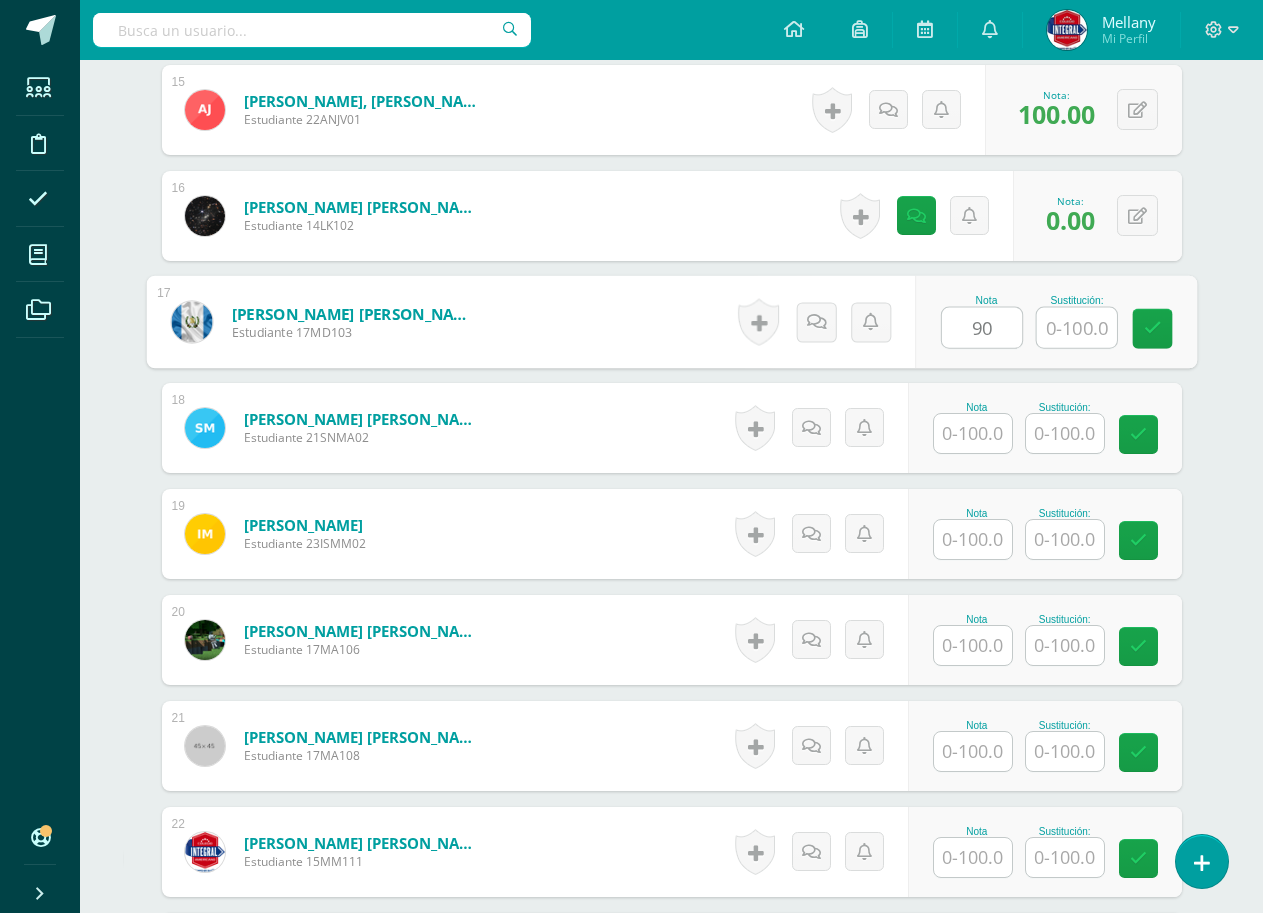type on "90" 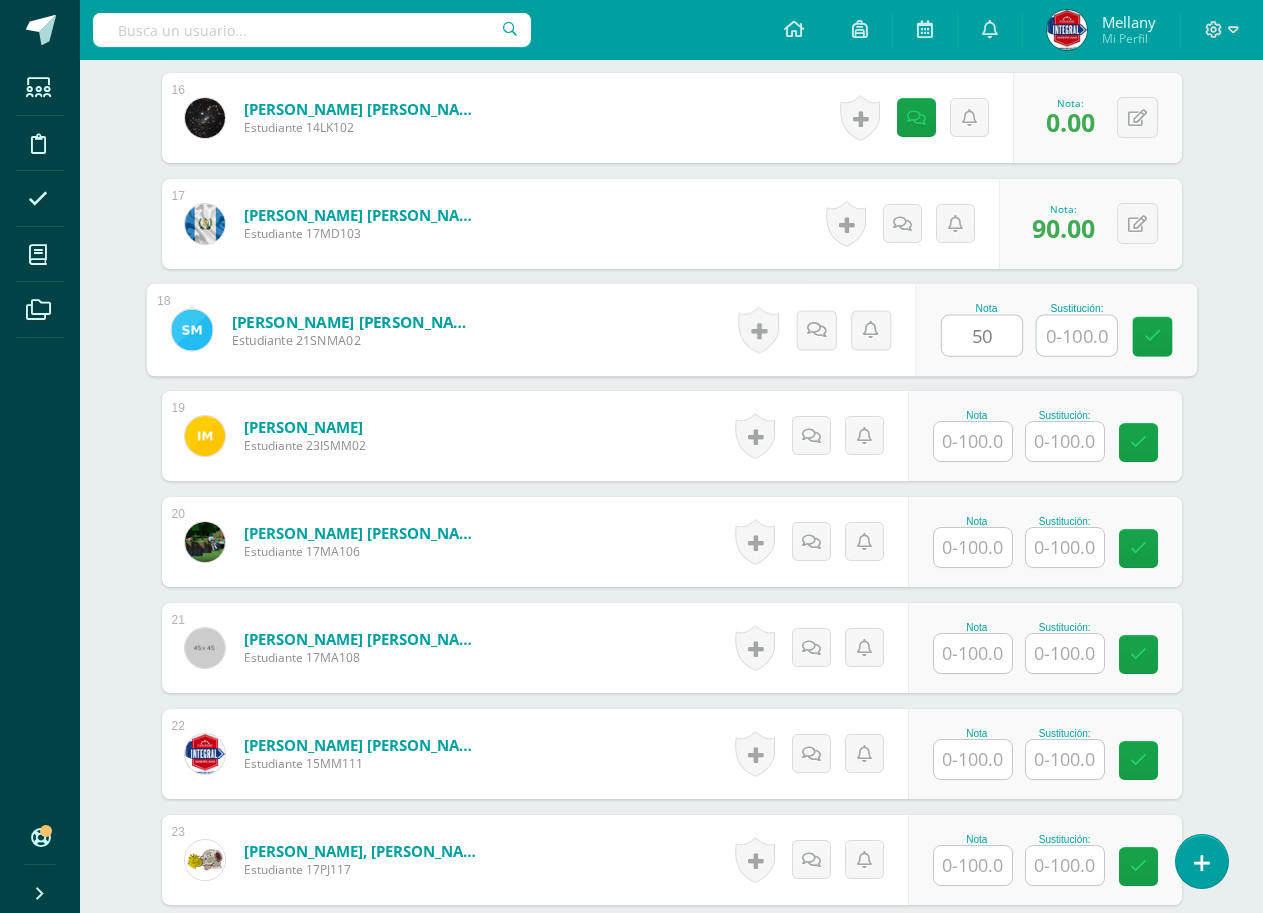 scroll, scrollTop: 2432, scrollLeft: 0, axis: vertical 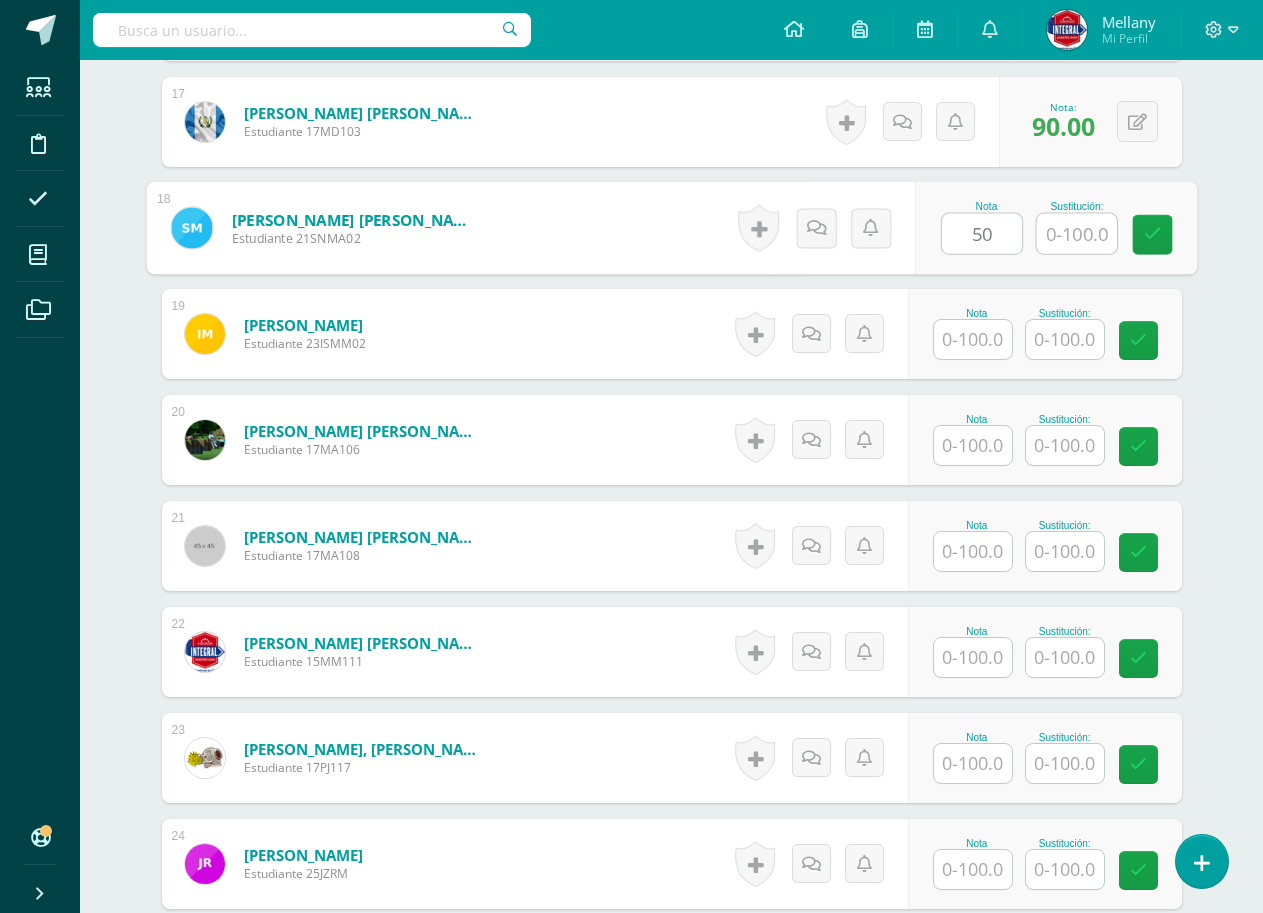 type on "50" 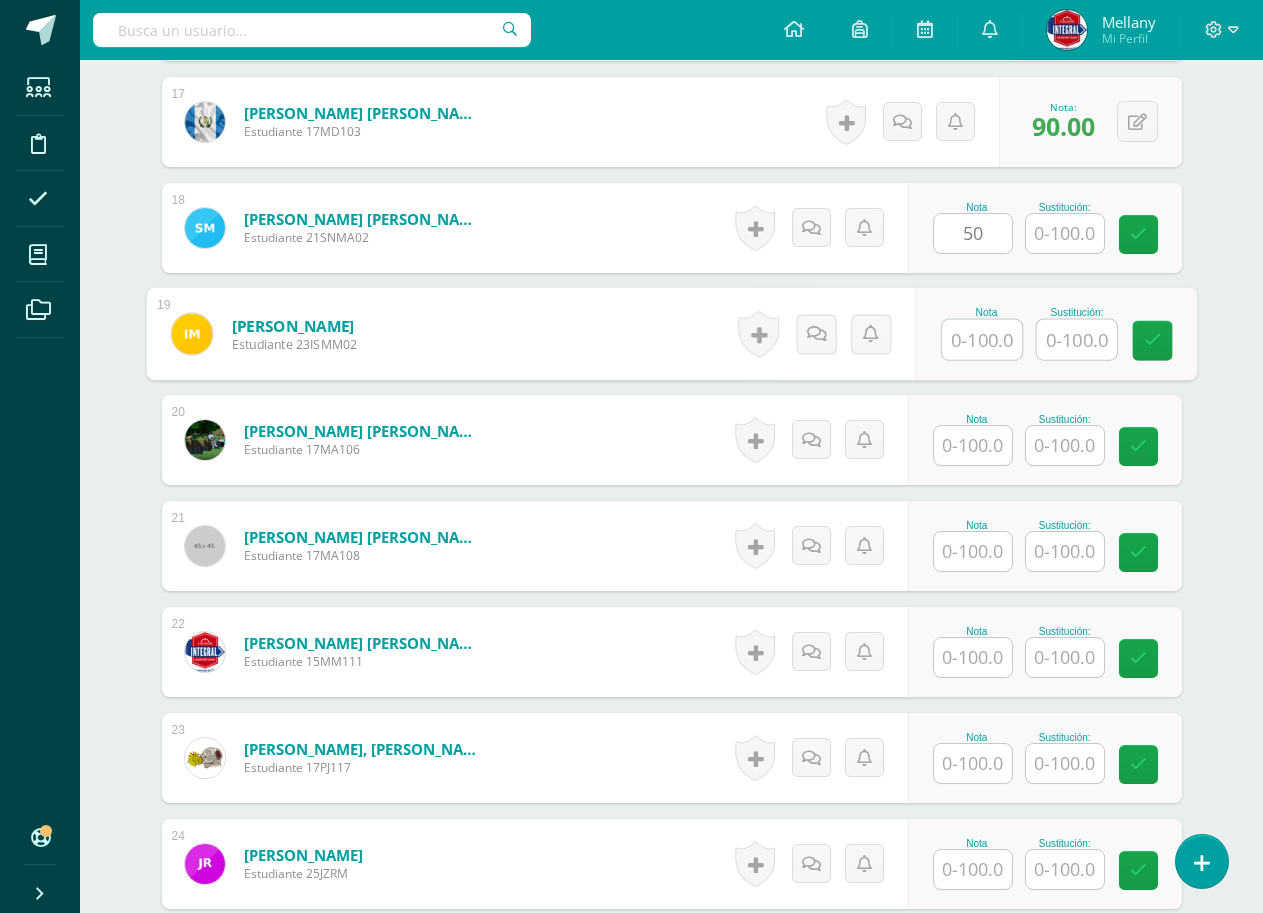 click at bounding box center [982, 340] 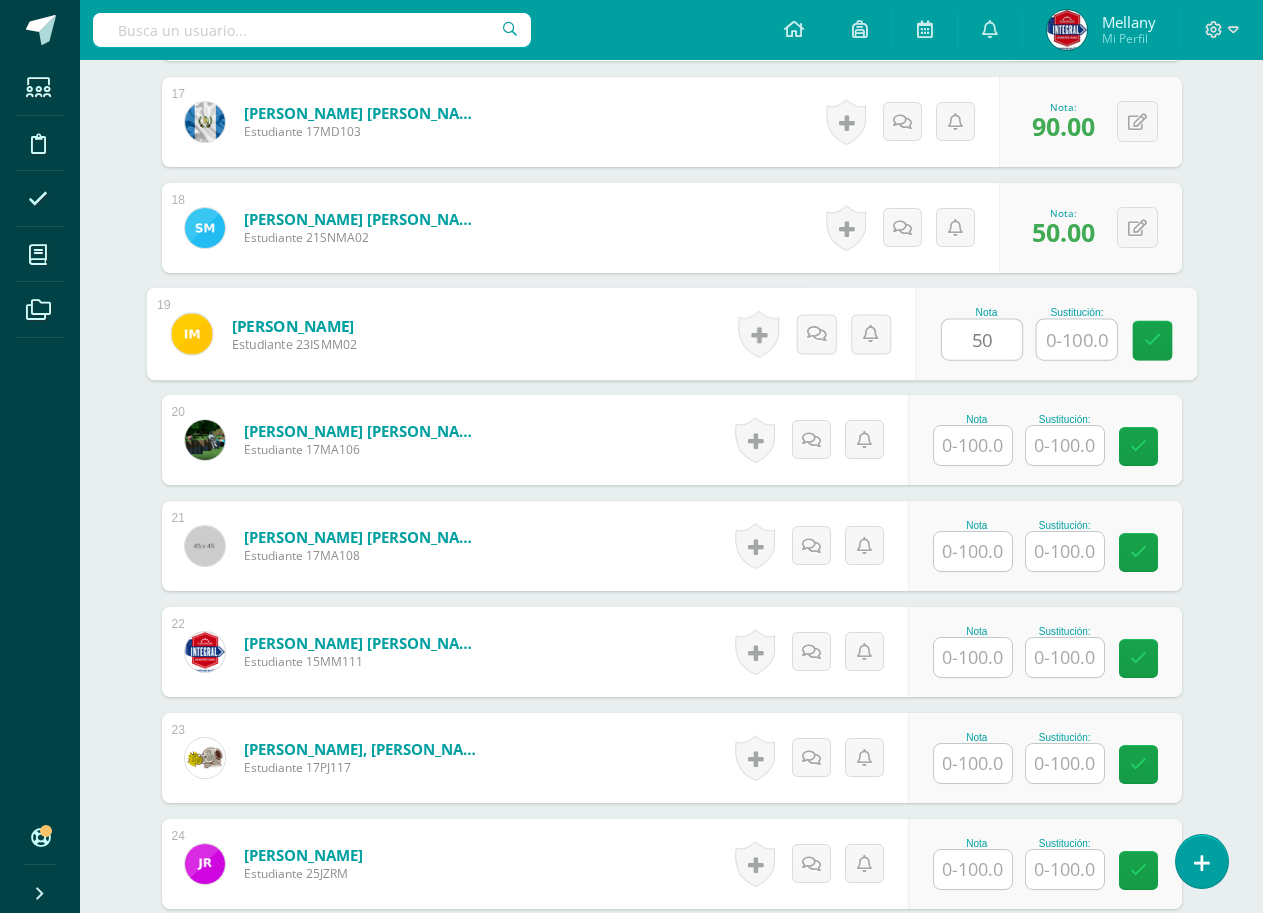type on "50" 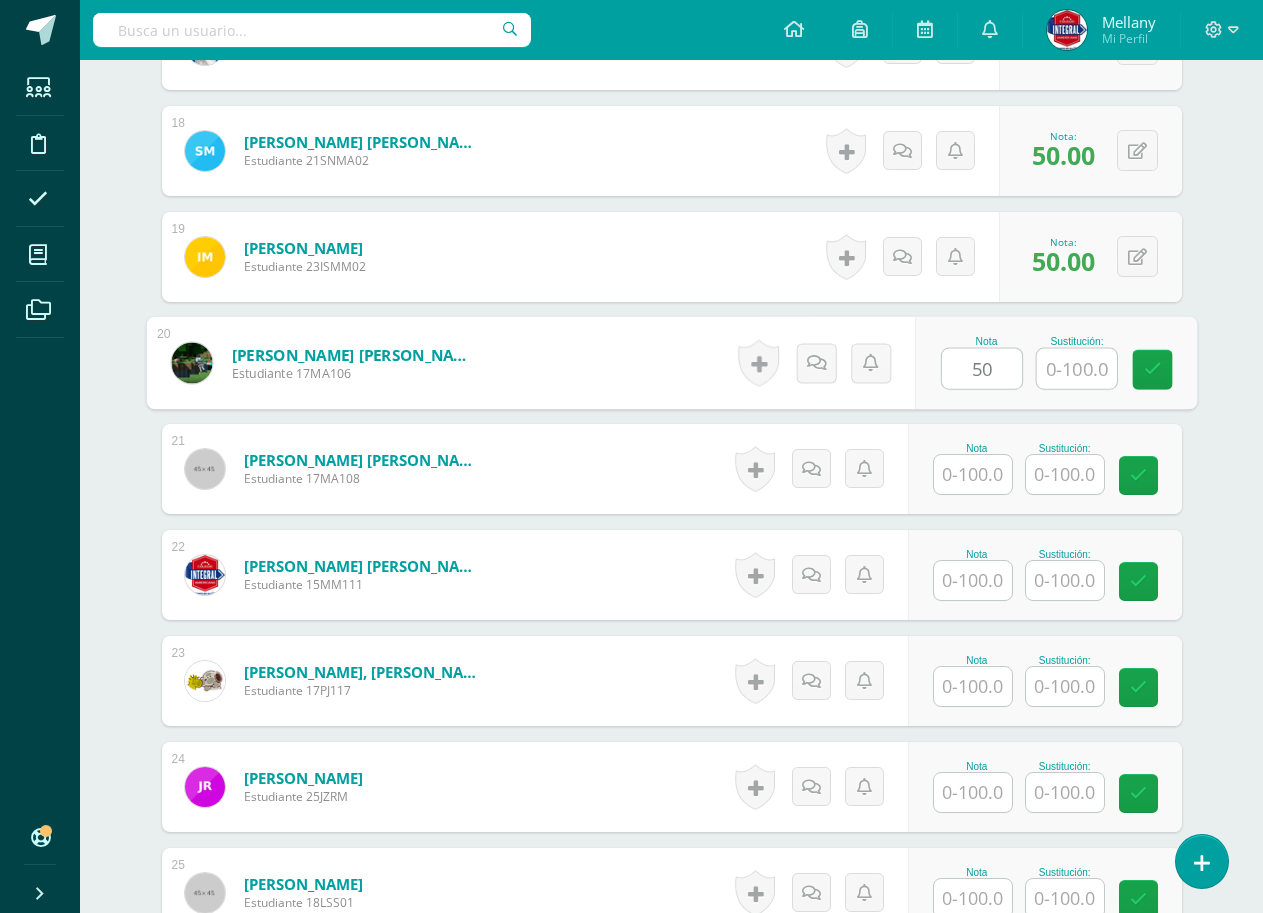 scroll, scrollTop: 2532, scrollLeft: 0, axis: vertical 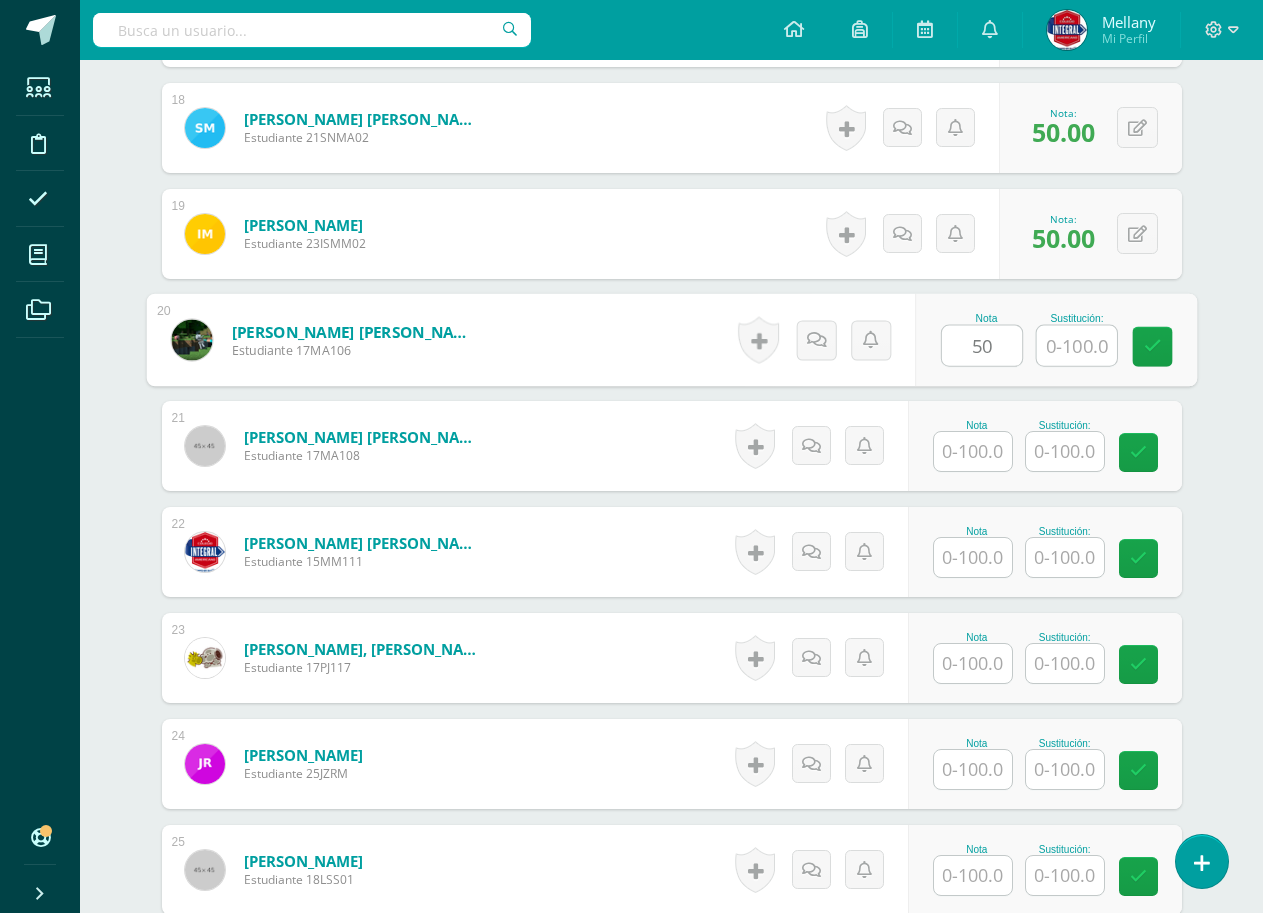 type on "50" 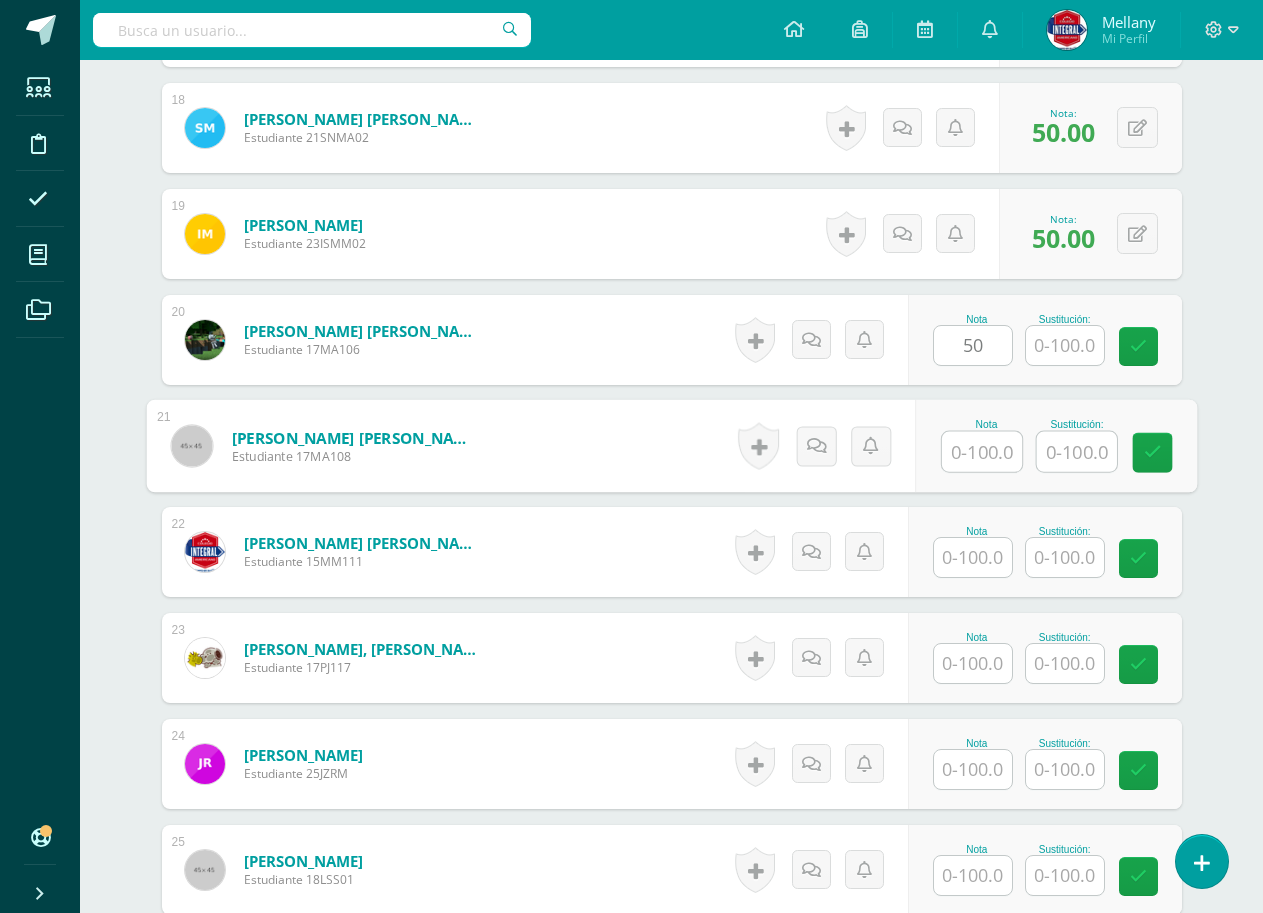 click at bounding box center [982, 452] 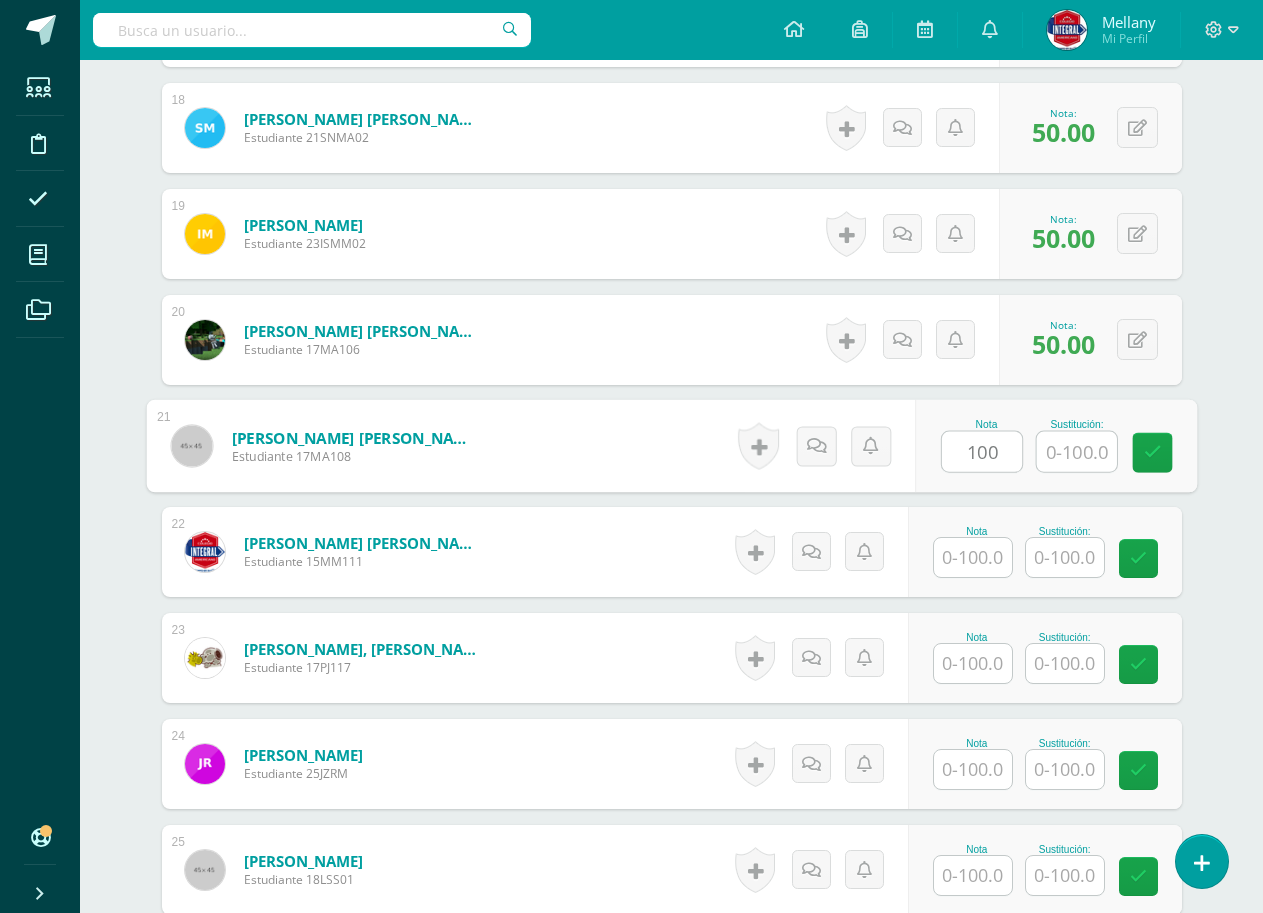 type on "100" 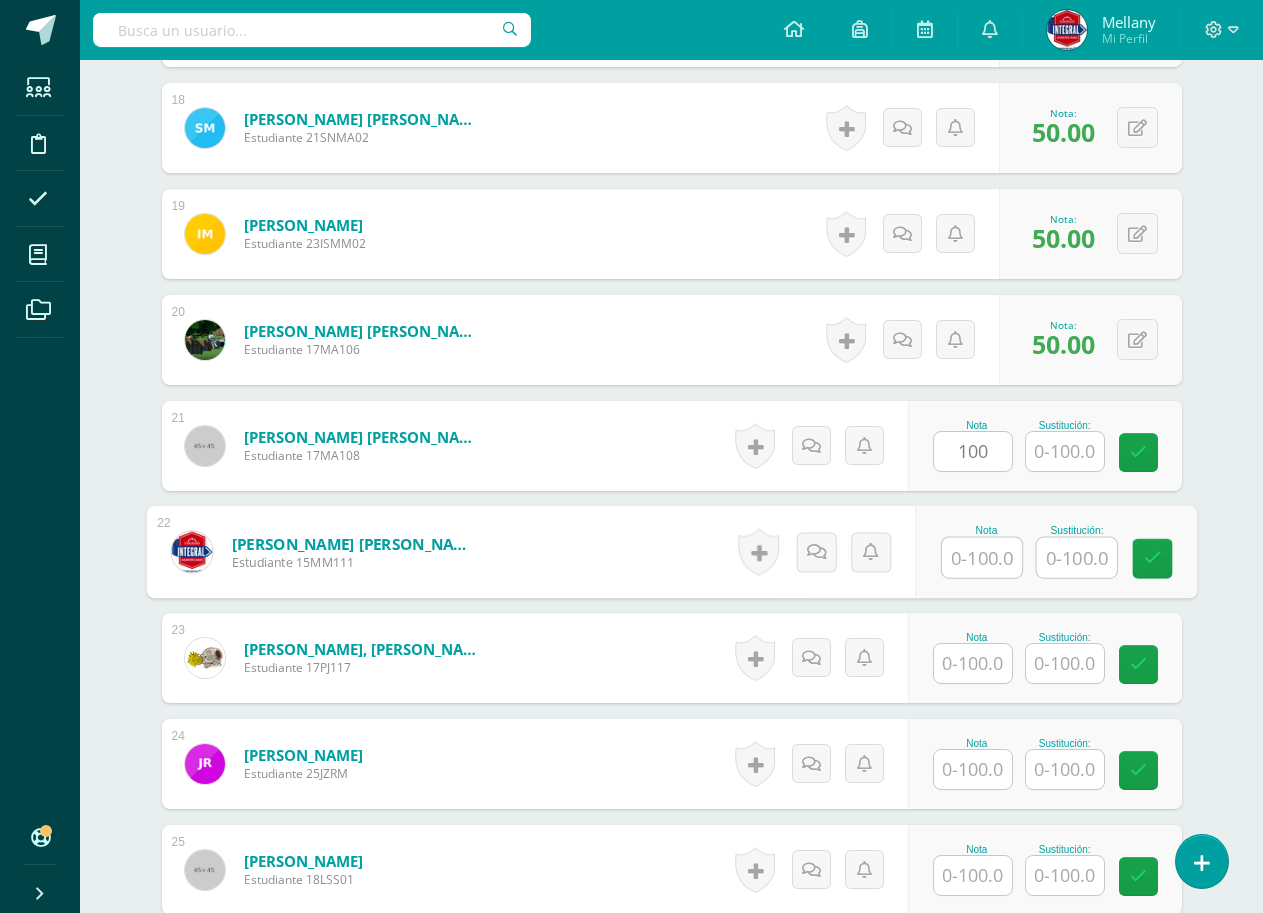 click at bounding box center (982, 558) 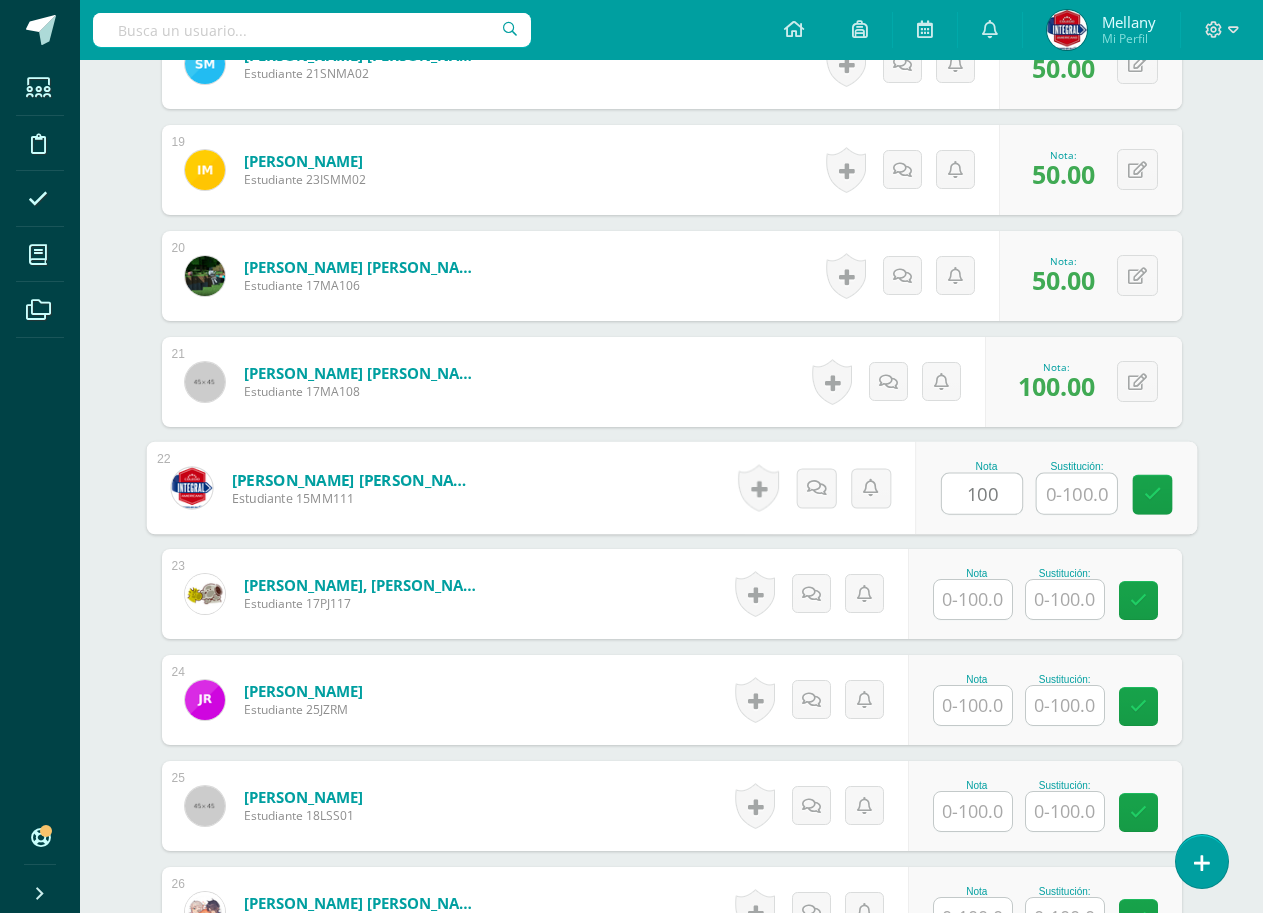 scroll, scrollTop: 2632, scrollLeft: 0, axis: vertical 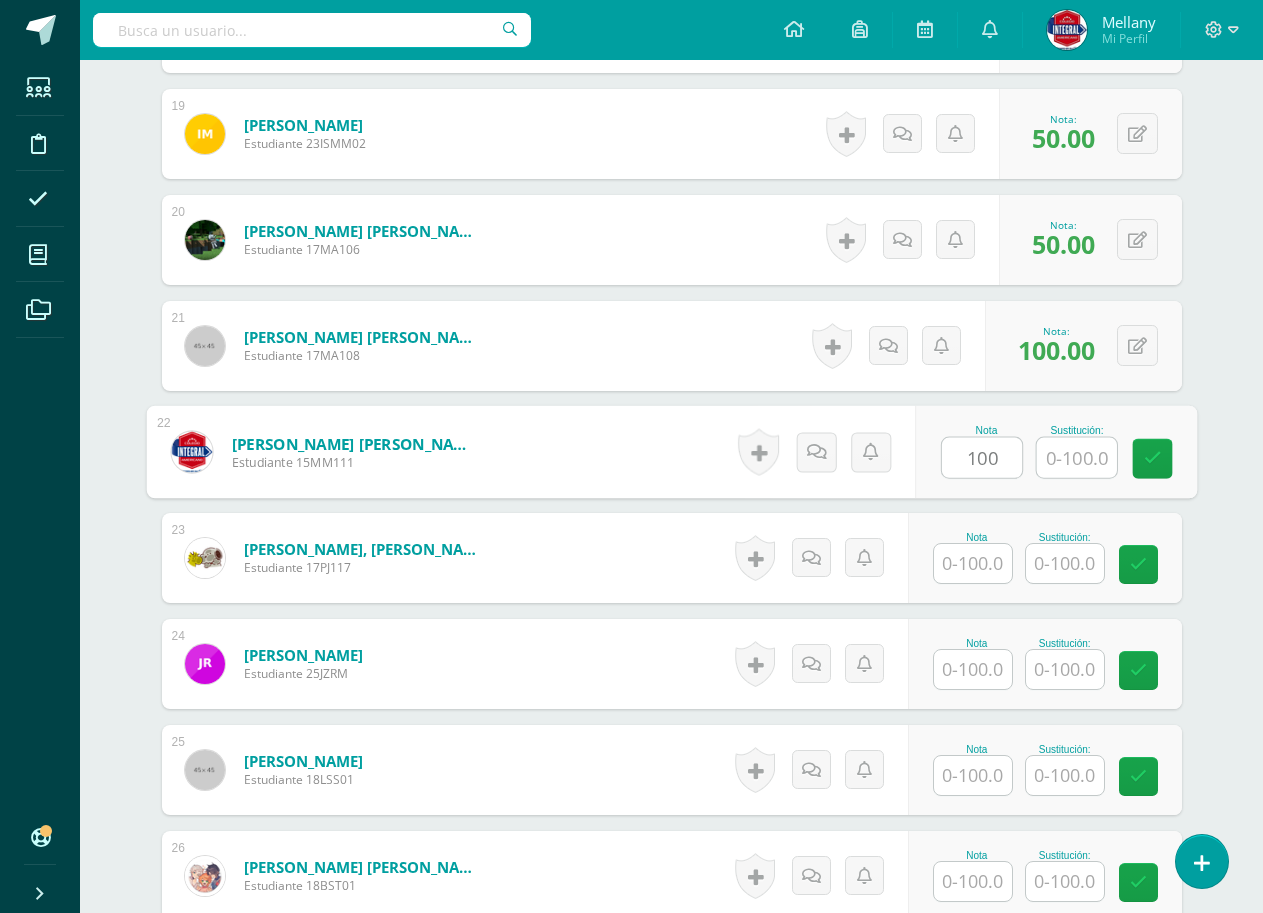 type on "100" 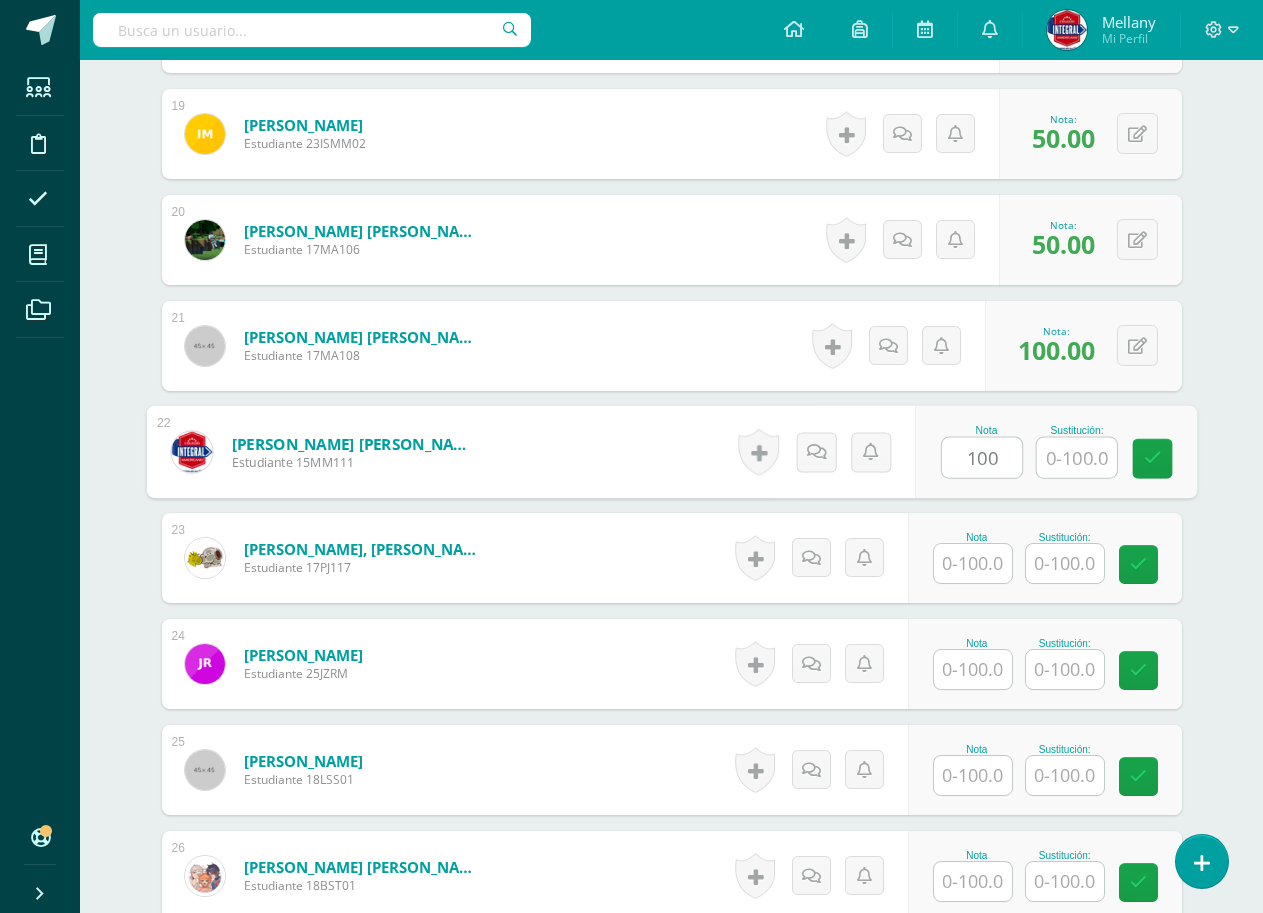 click at bounding box center (973, 563) 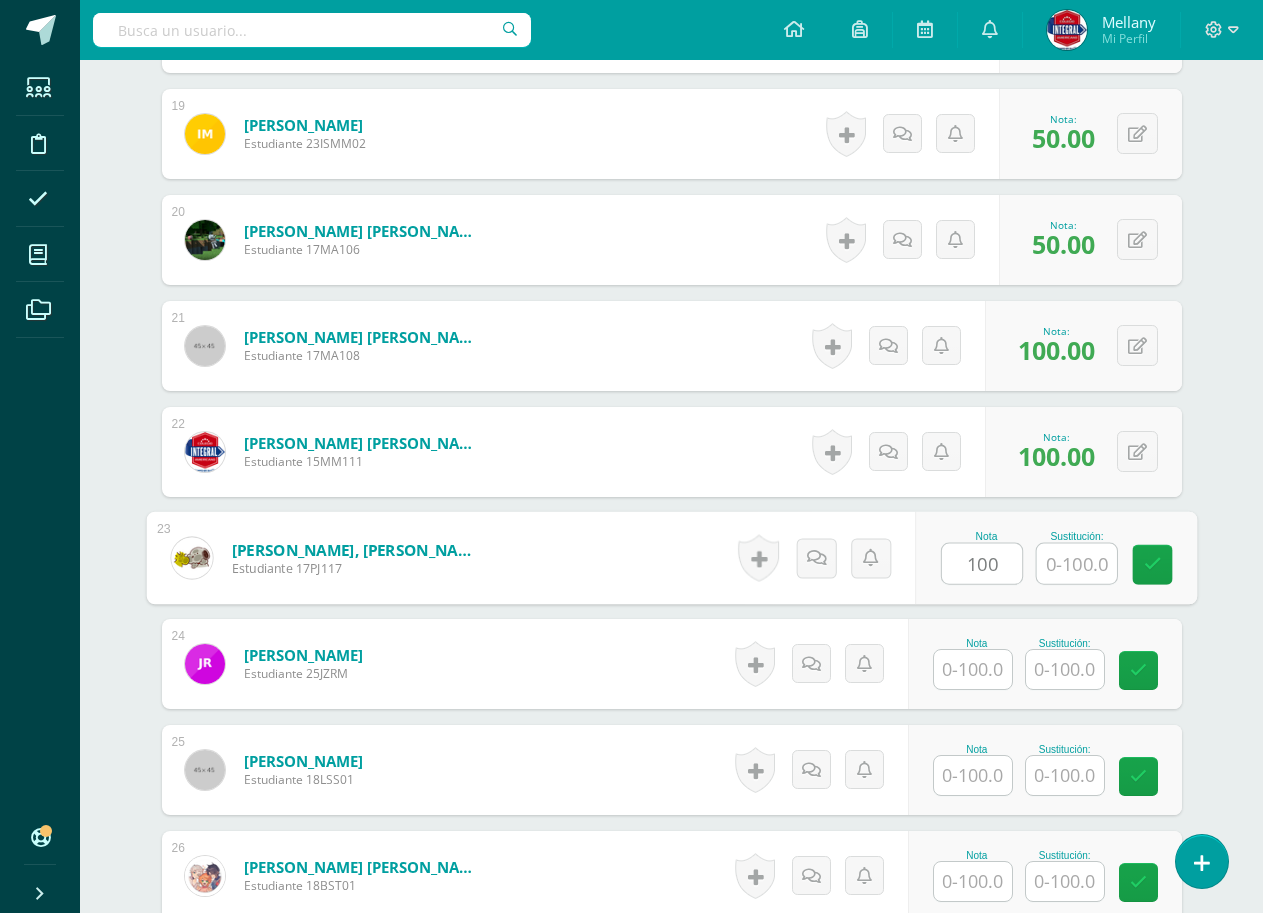 scroll, scrollTop: 2732, scrollLeft: 0, axis: vertical 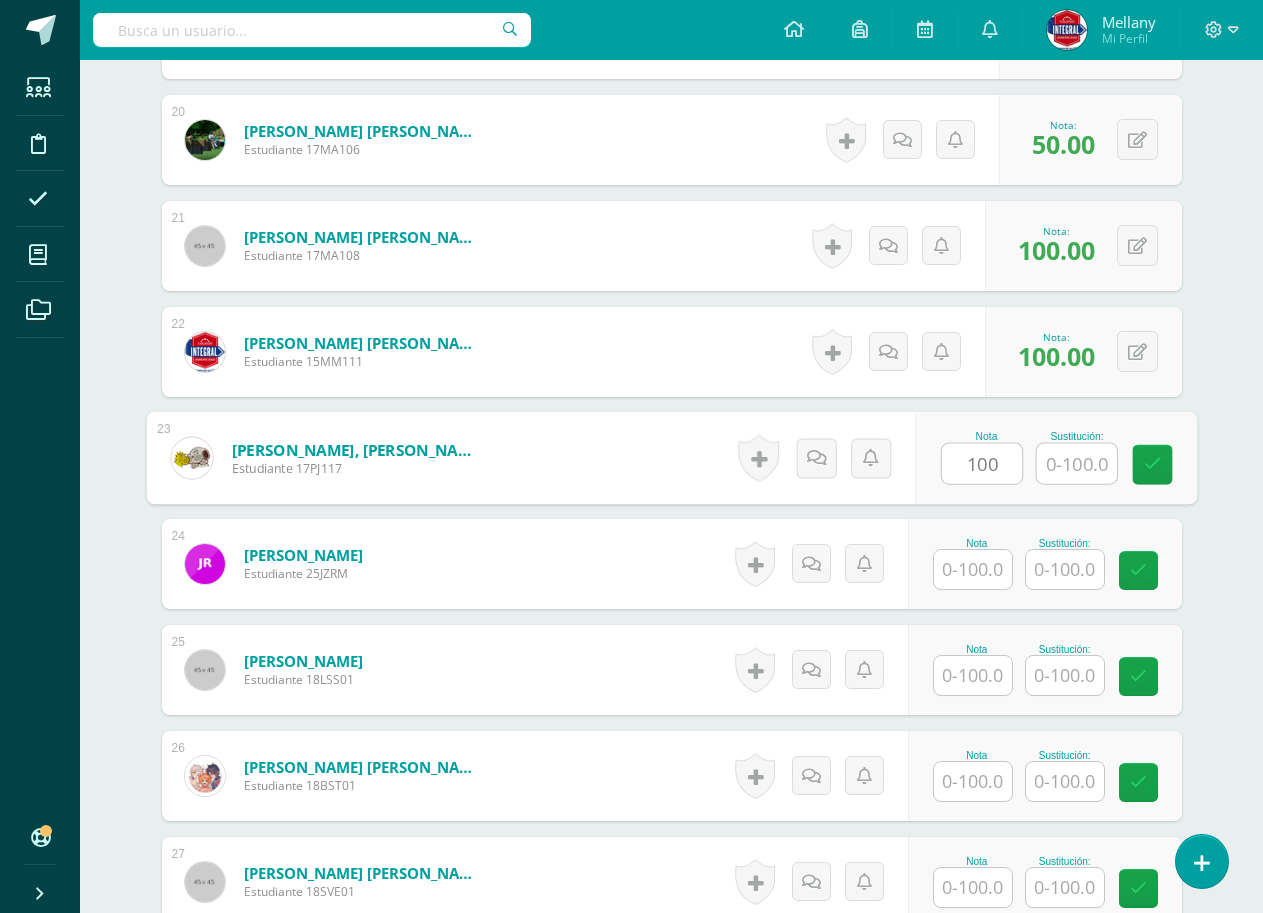 type on "100" 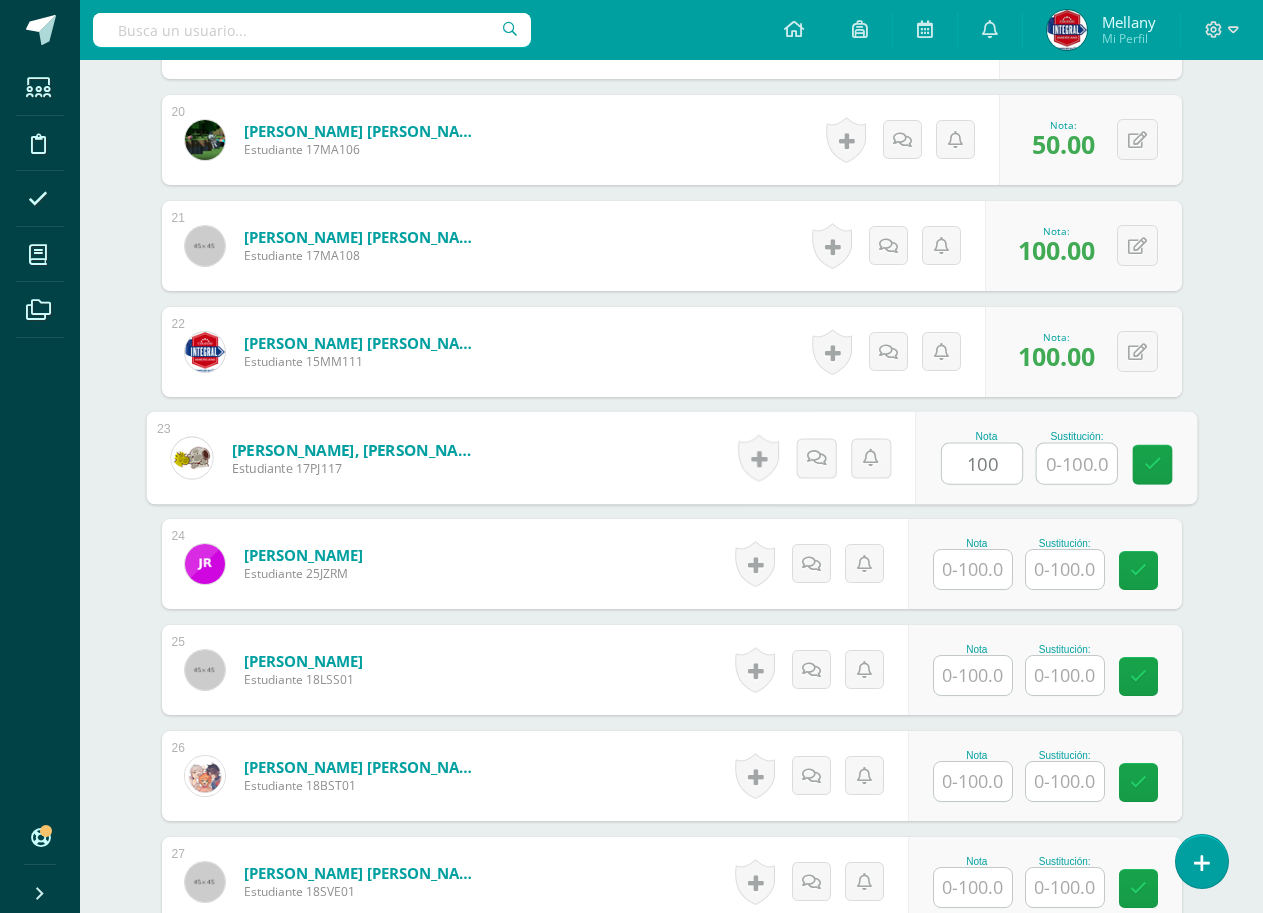 click at bounding box center [973, 569] 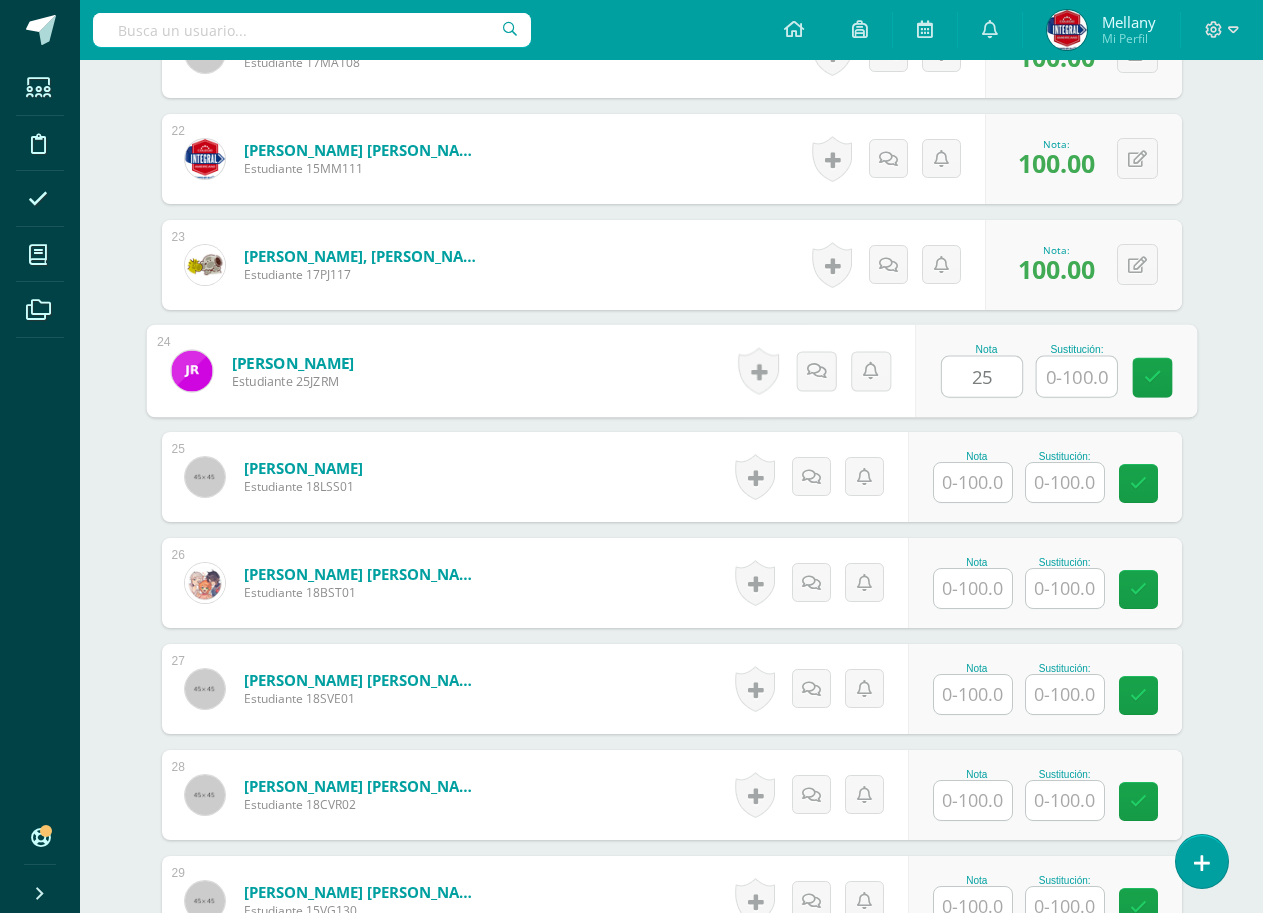 scroll, scrollTop: 2932, scrollLeft: 0, axis: vertical 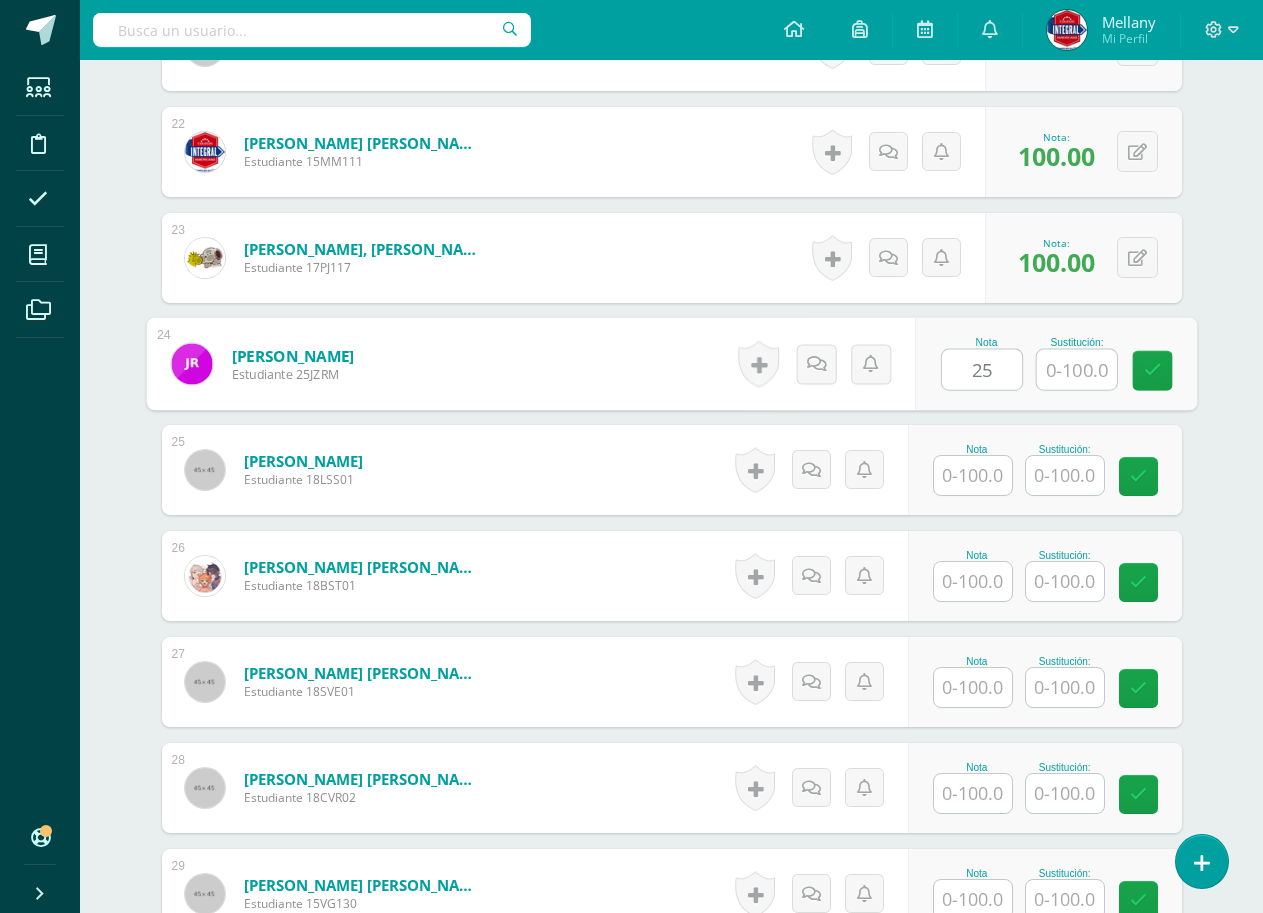 type on "25" 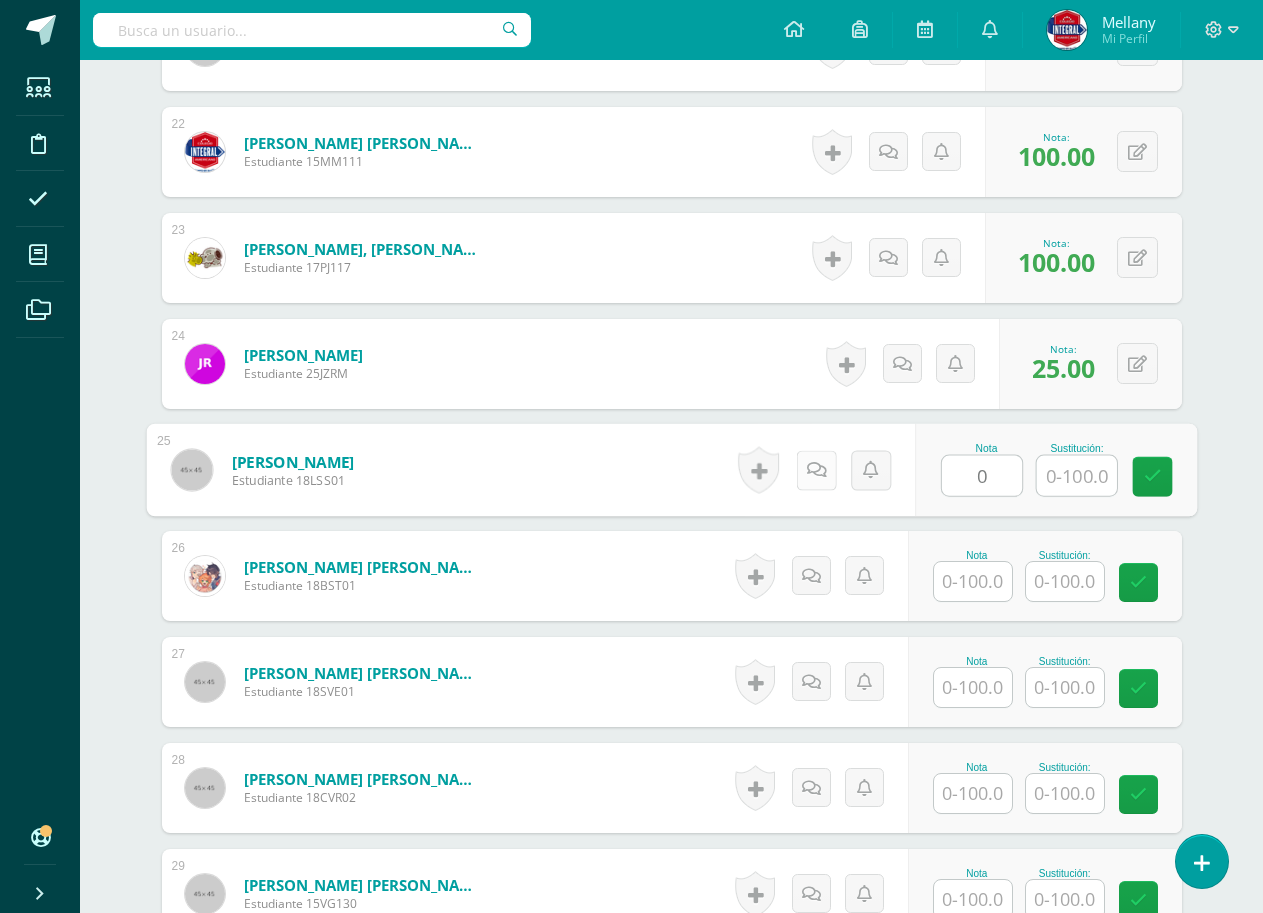 type on "0" 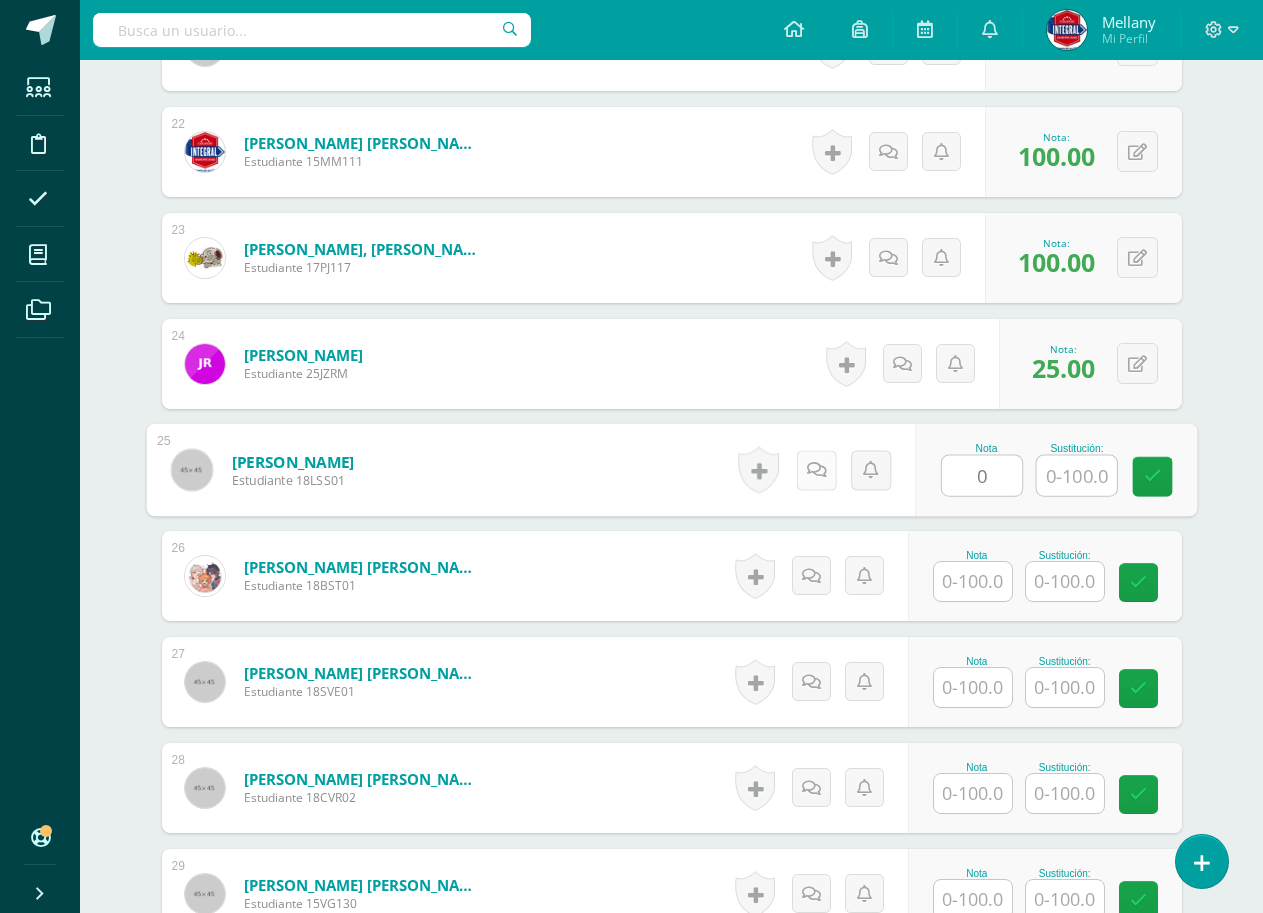 click at bounding box center (816, 469) 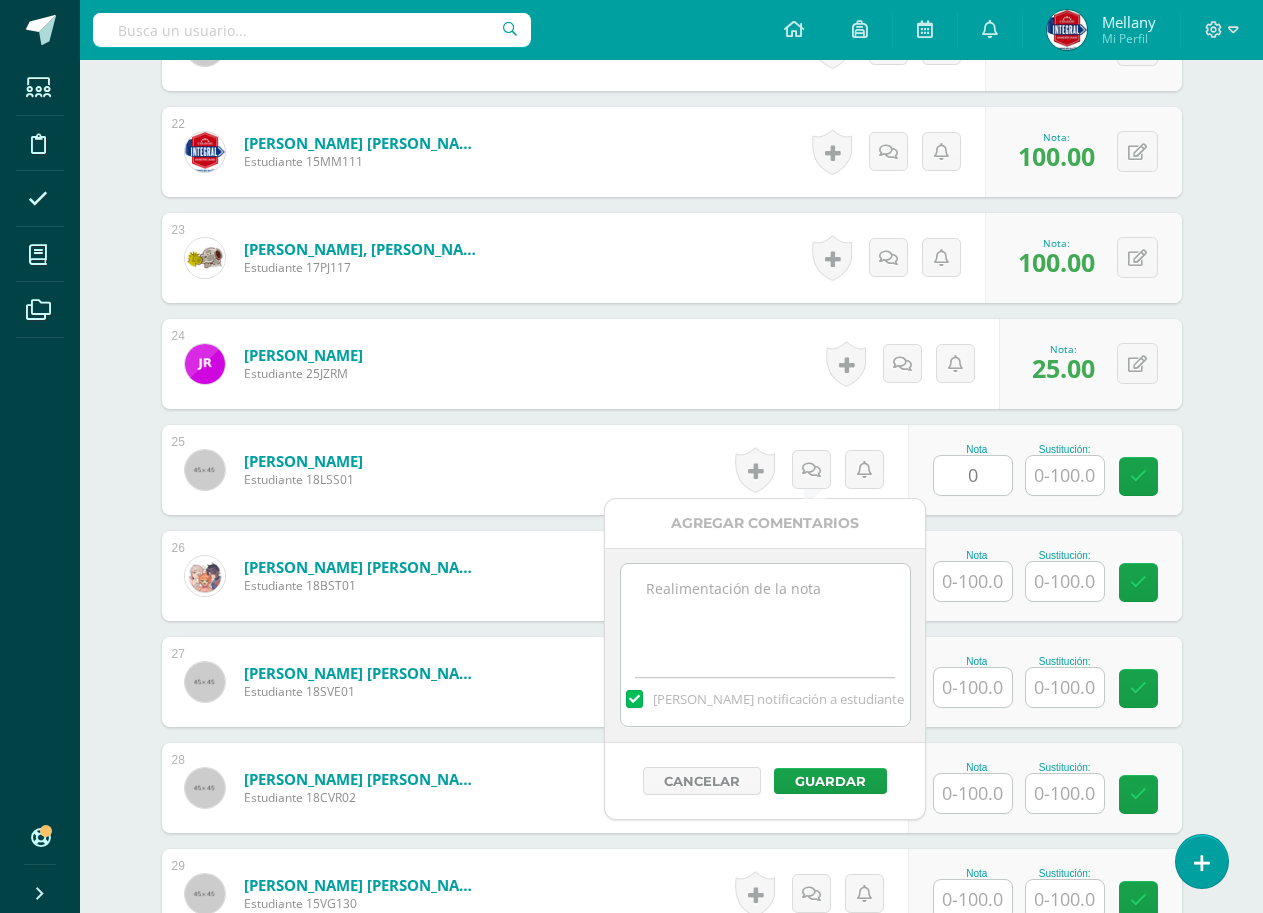 click at bounding box center (765, 614) 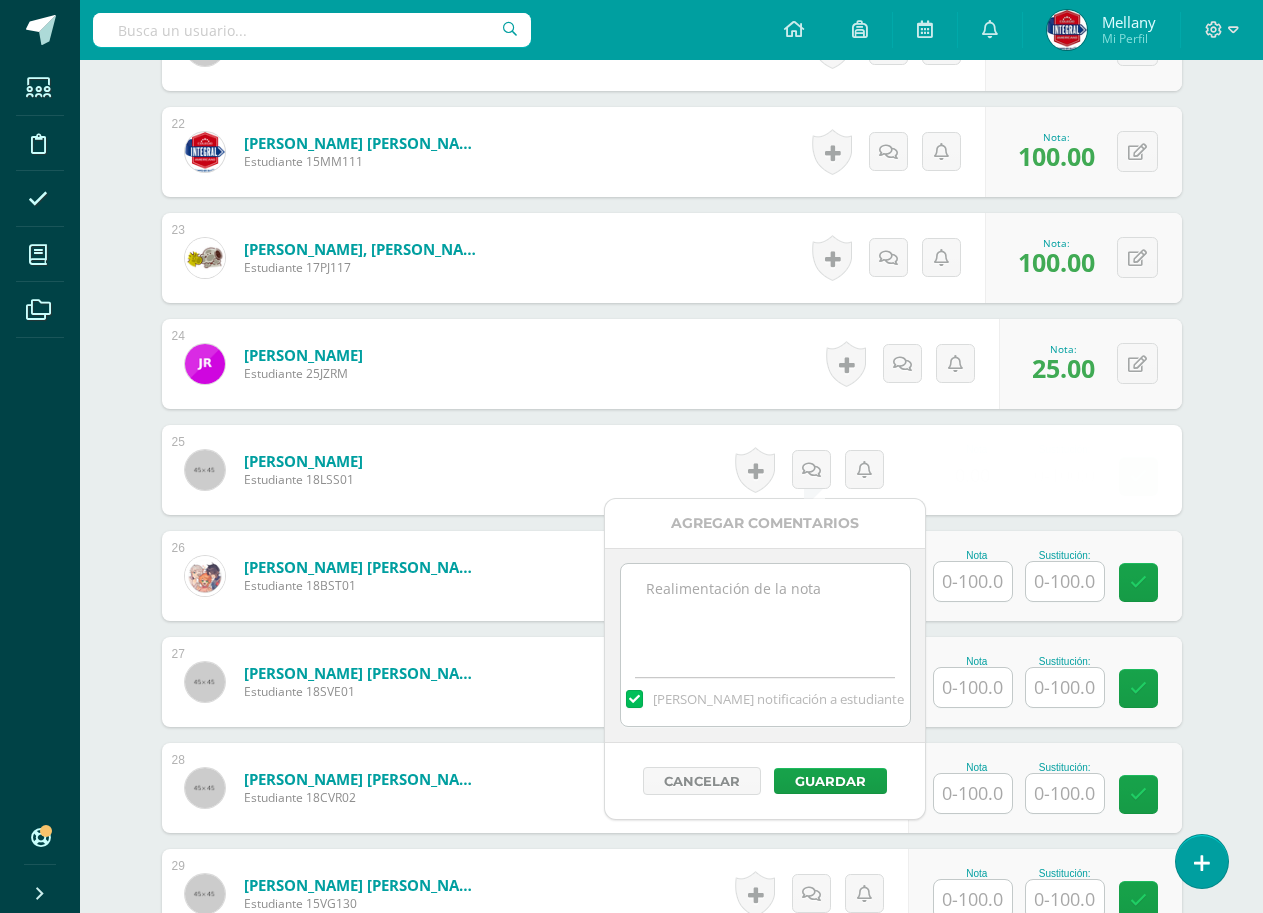 paste on "No entregó actividad" 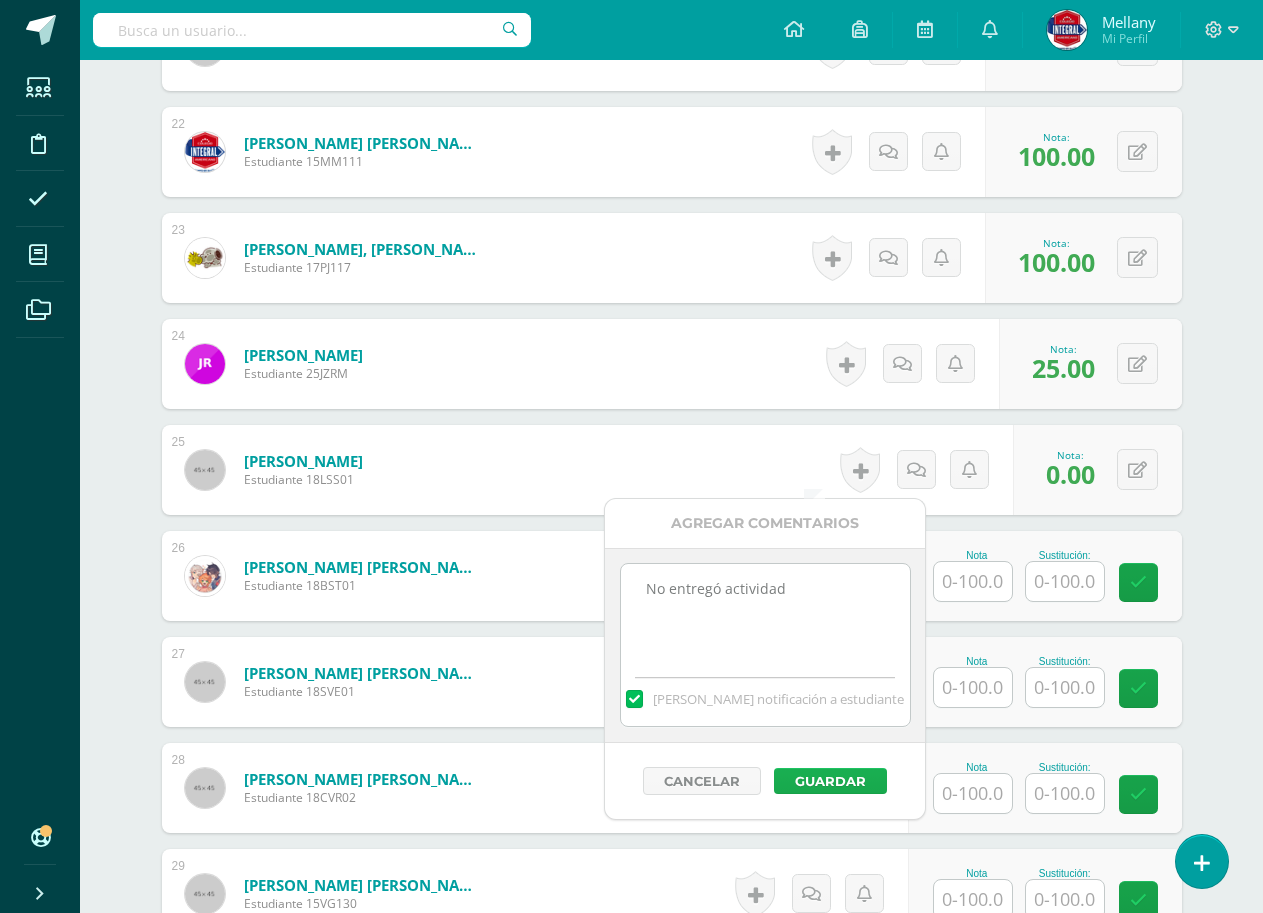 type on "No entregó actividad" 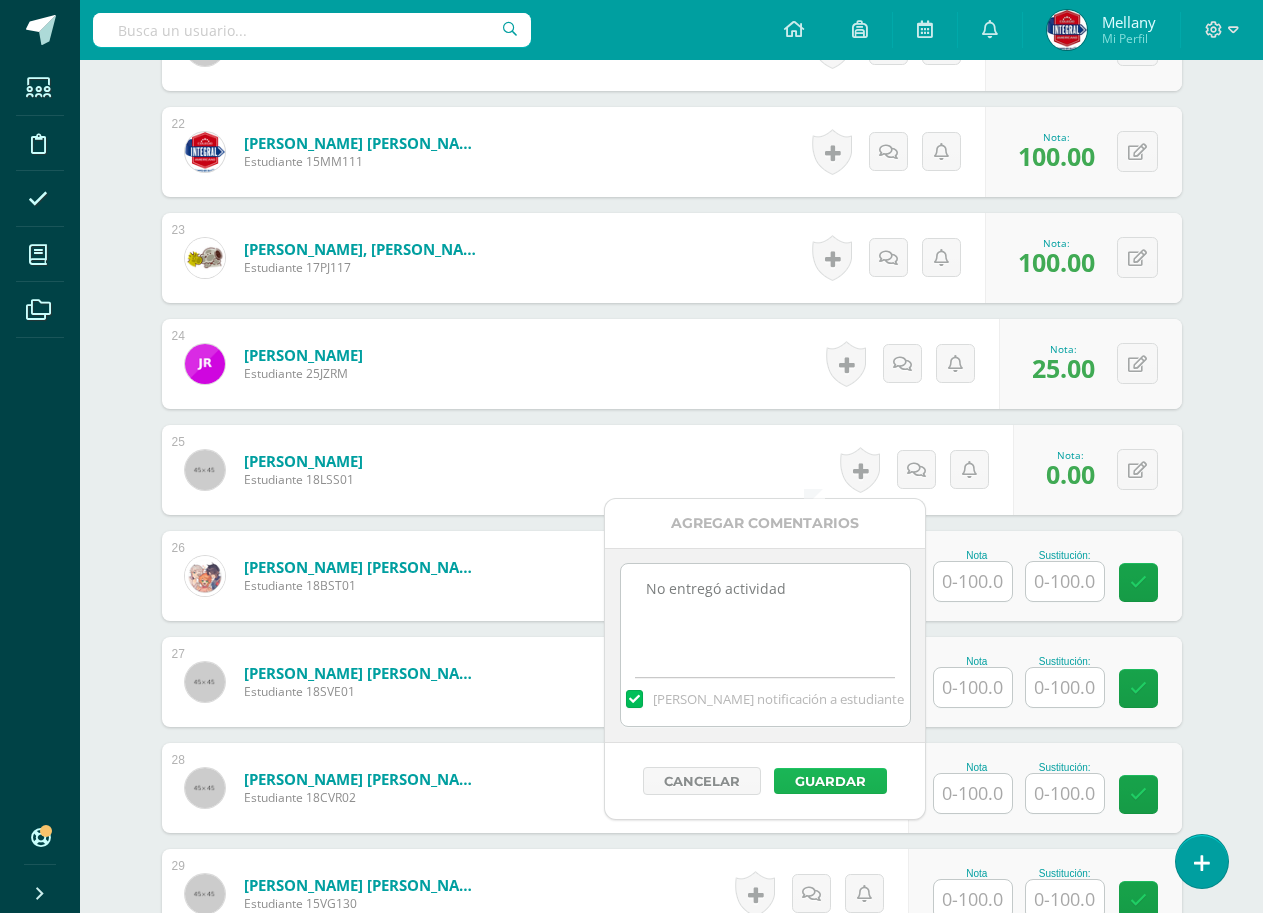 click on "Guardar" at bounding box center (830, 781) 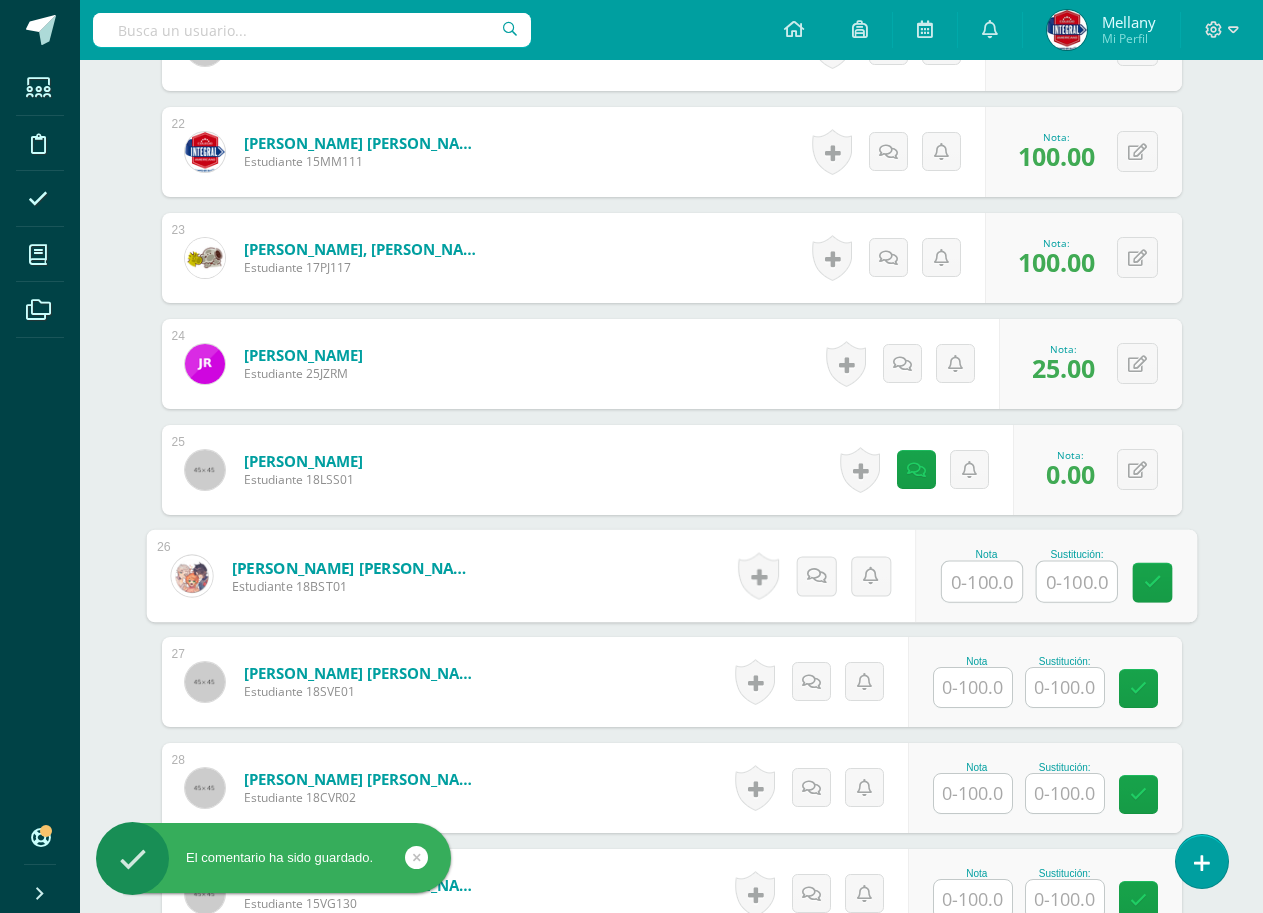 click at bounding box center (982, 582) 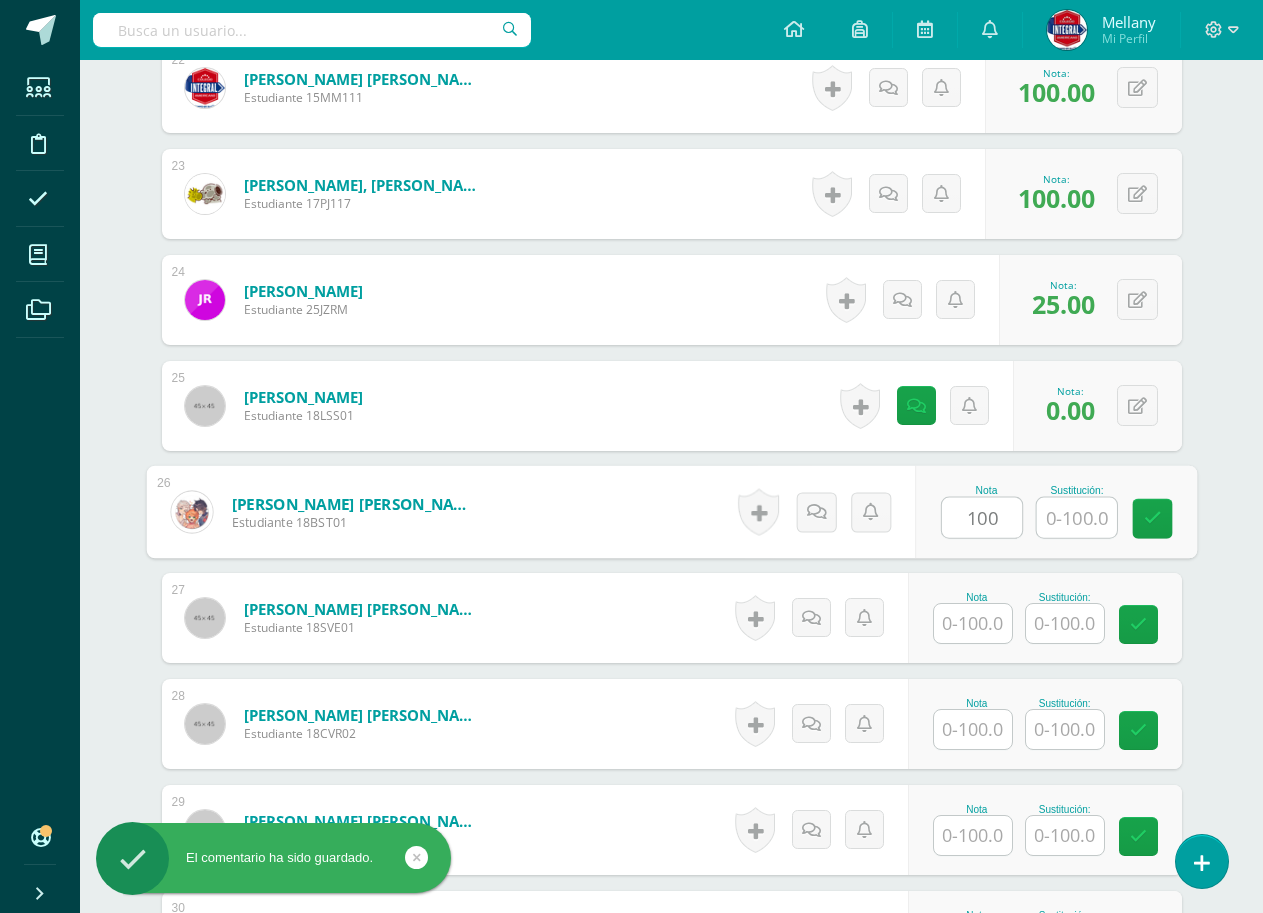 scroll, scrollTop: 3032, scrollLeft: 0, axis: vertical 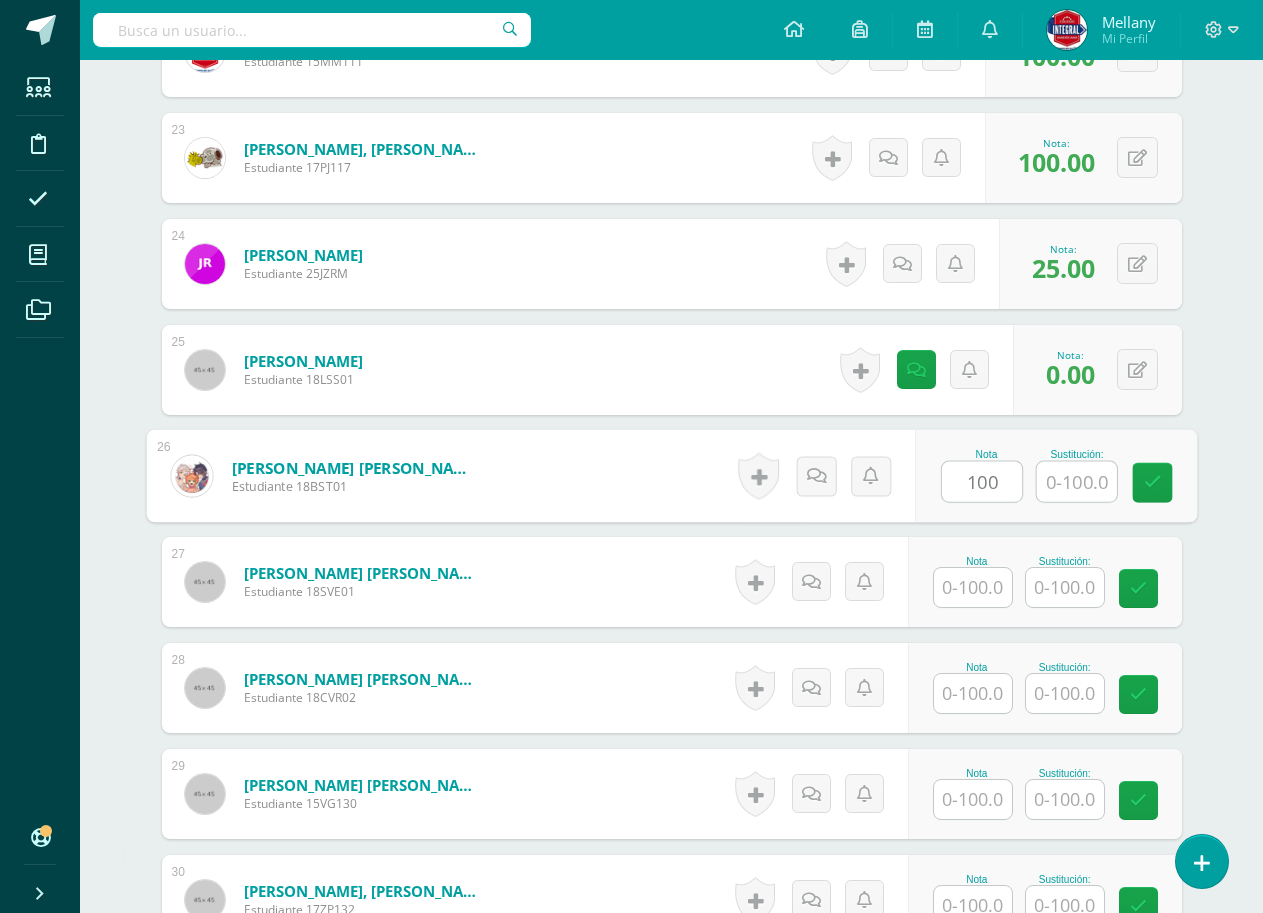 type on "100" 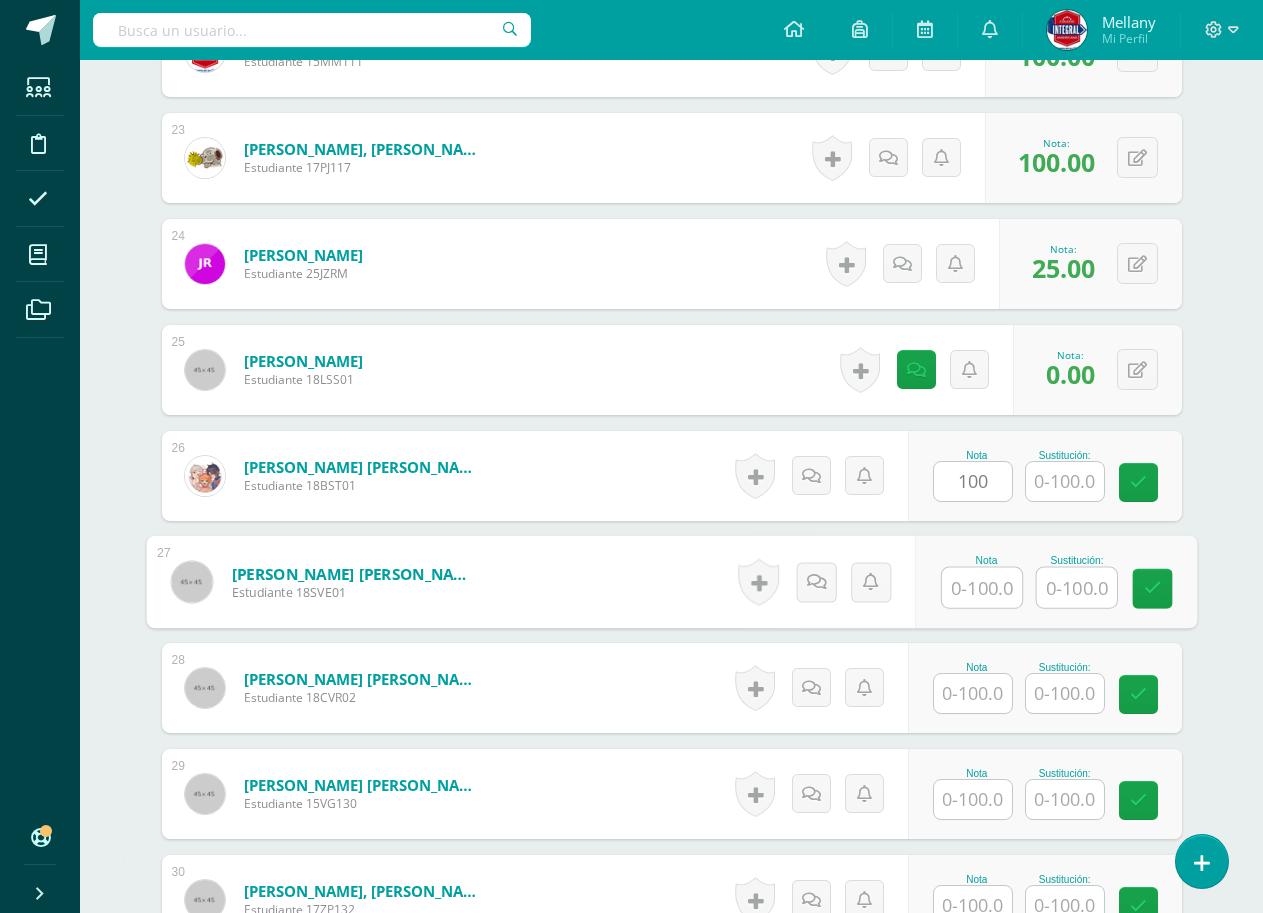 click at bounding box center [982, 588] 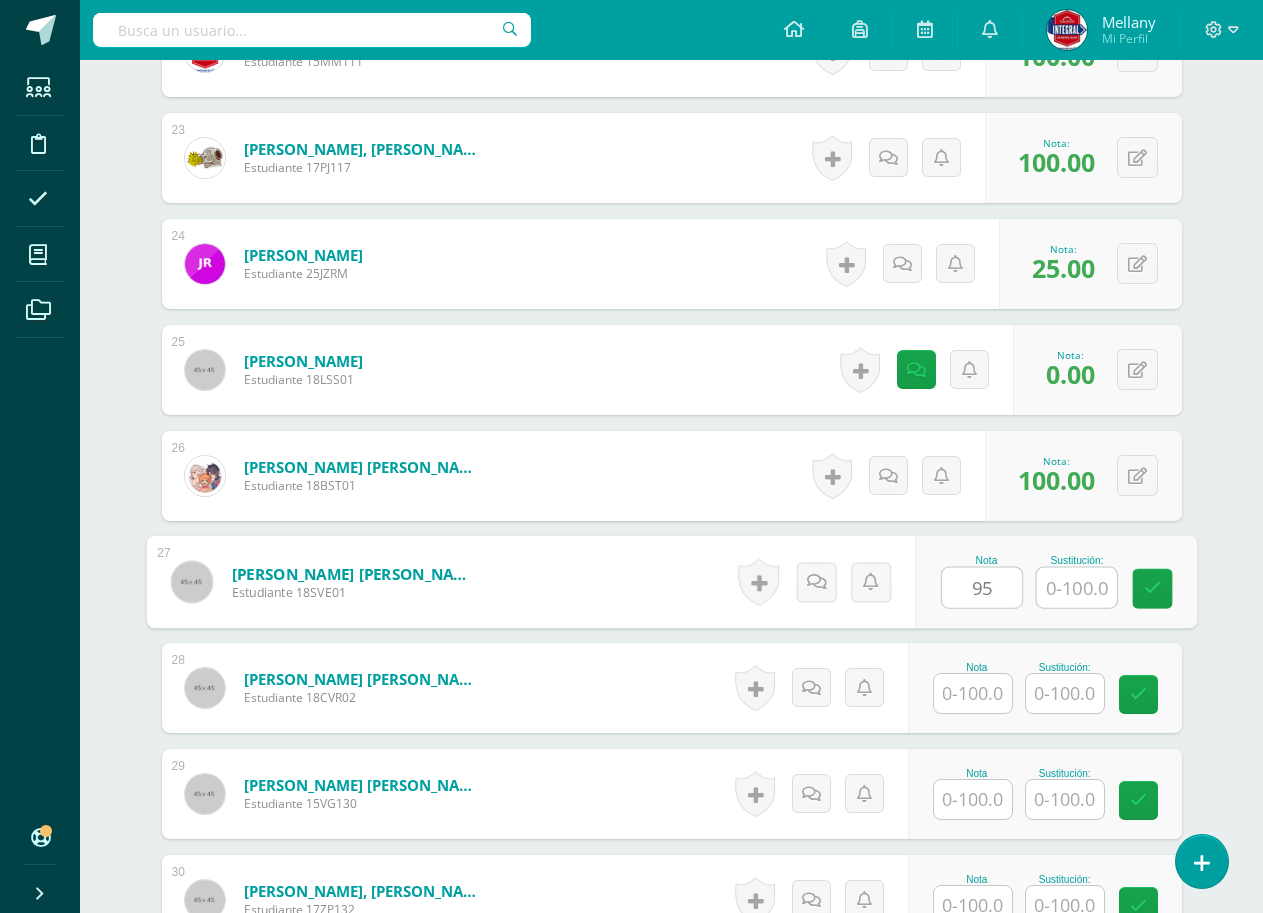 scroll, scrollTop: 3132, scrollLeft: 0, axis: vertical 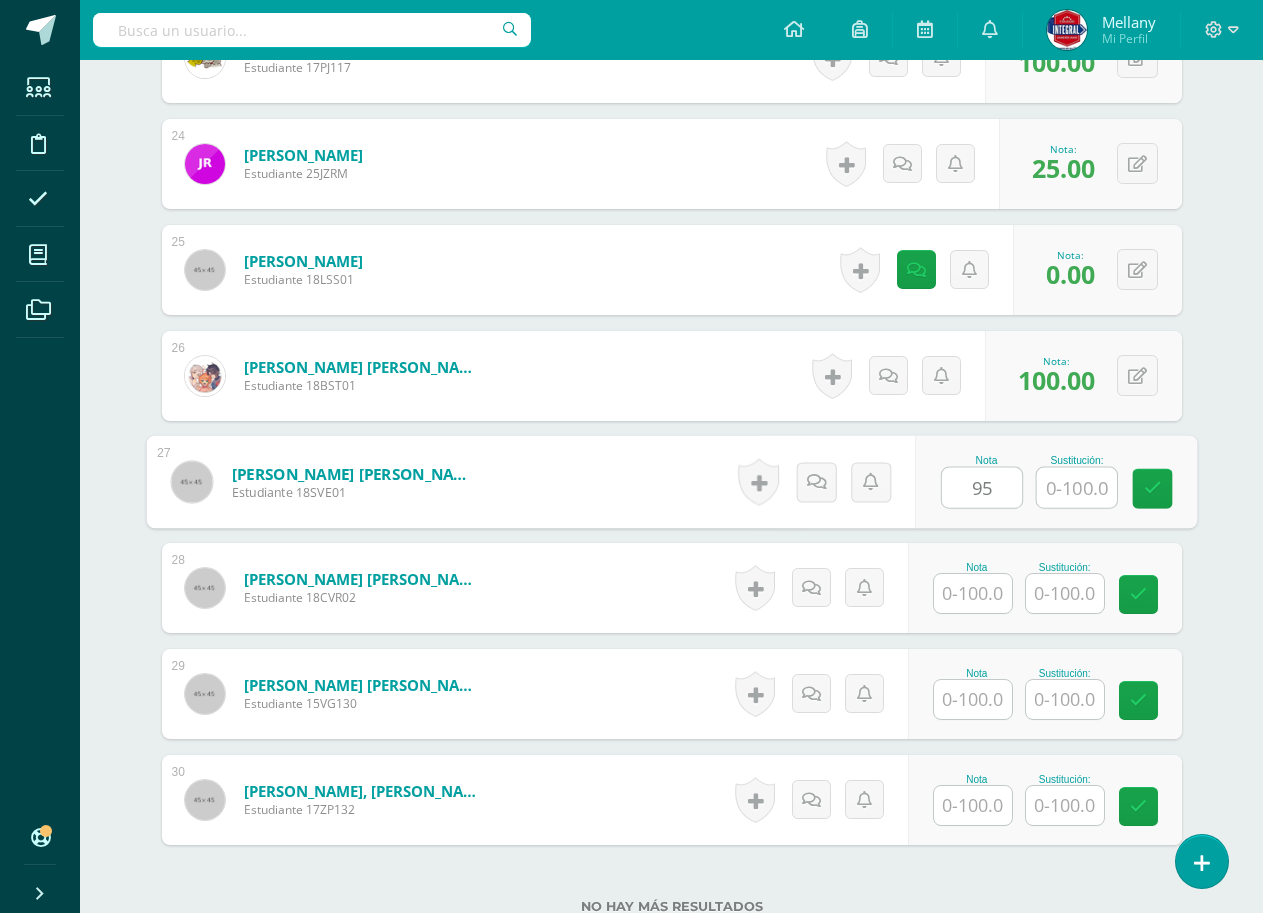 type on "95" 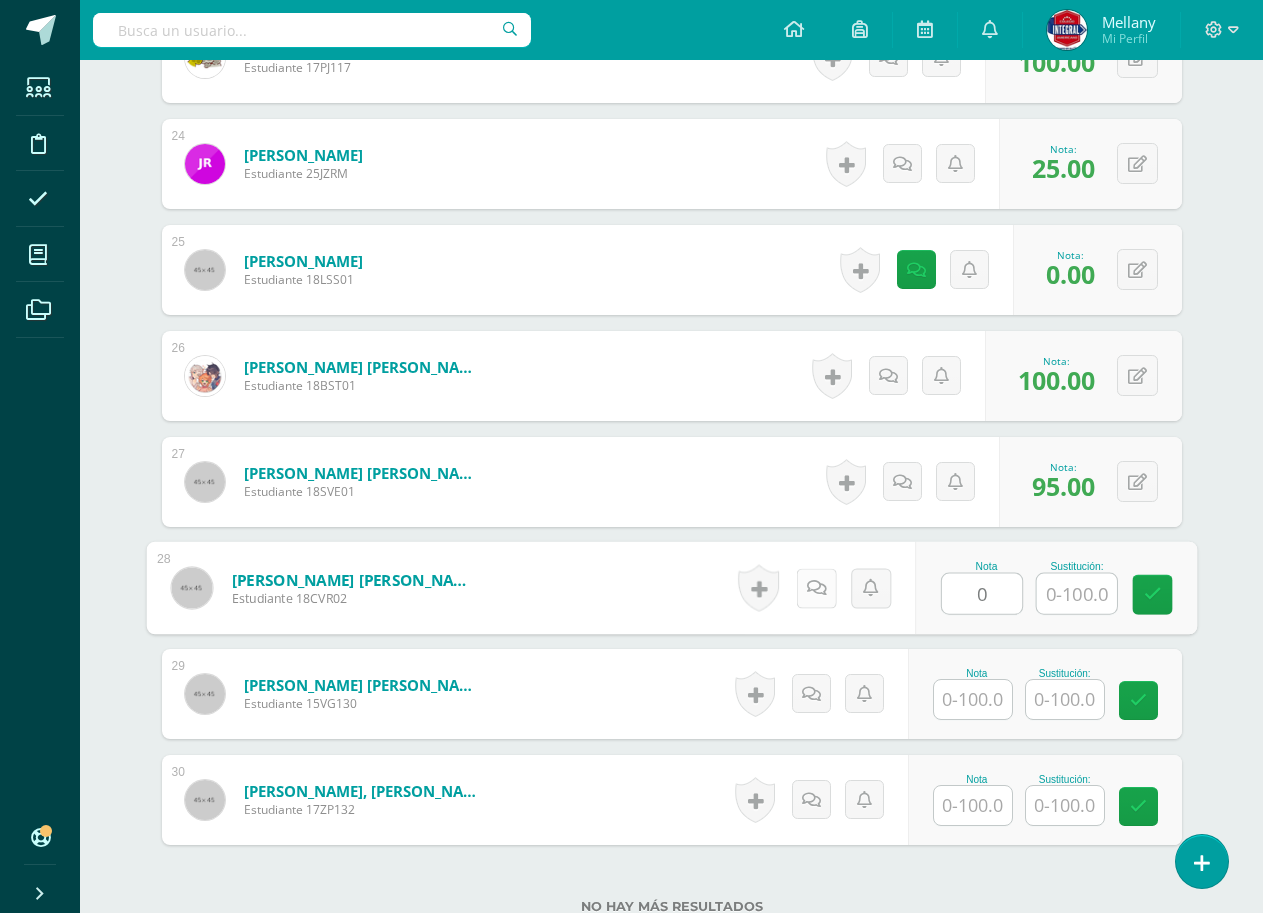 type on "0" 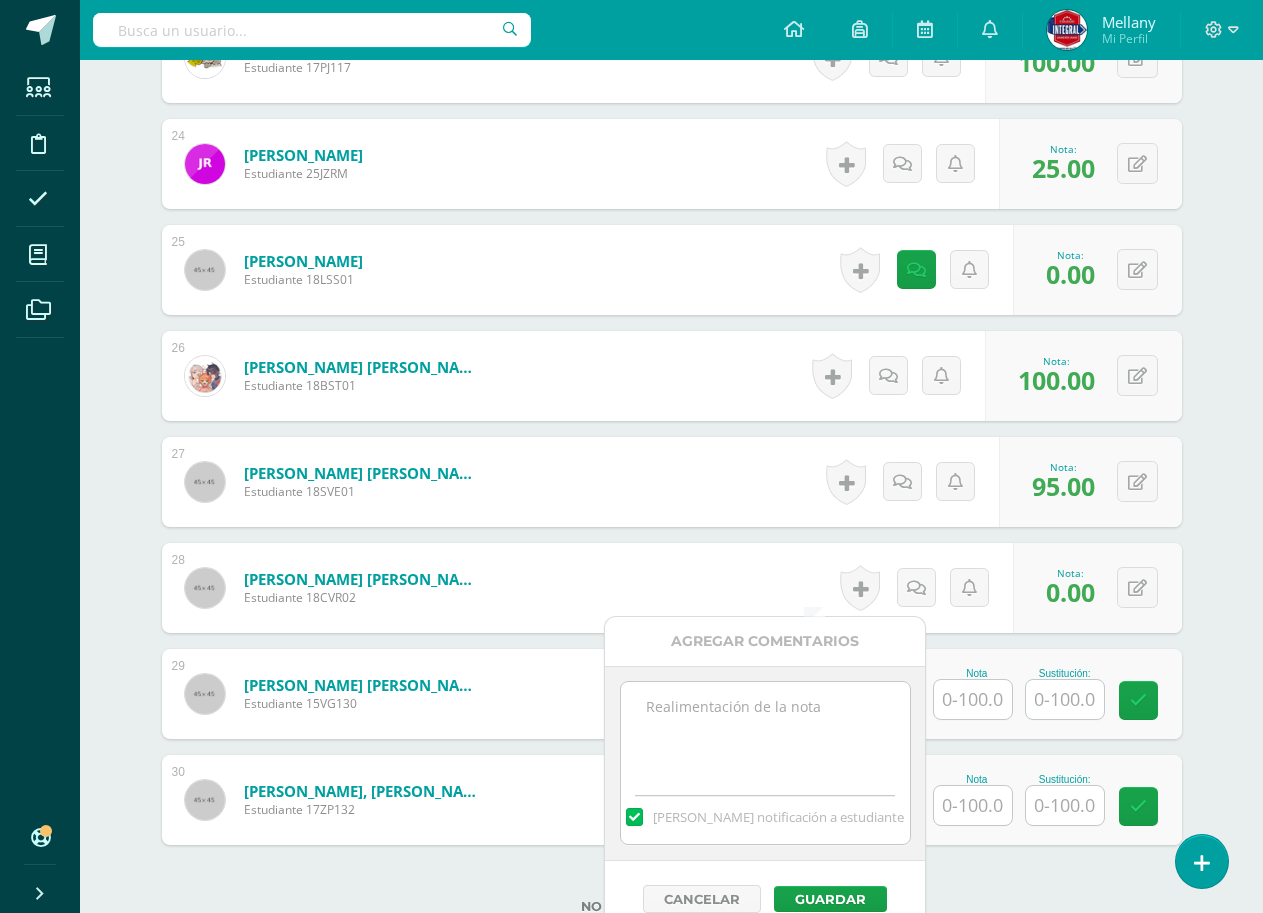 click at bounding box center (765, 732) 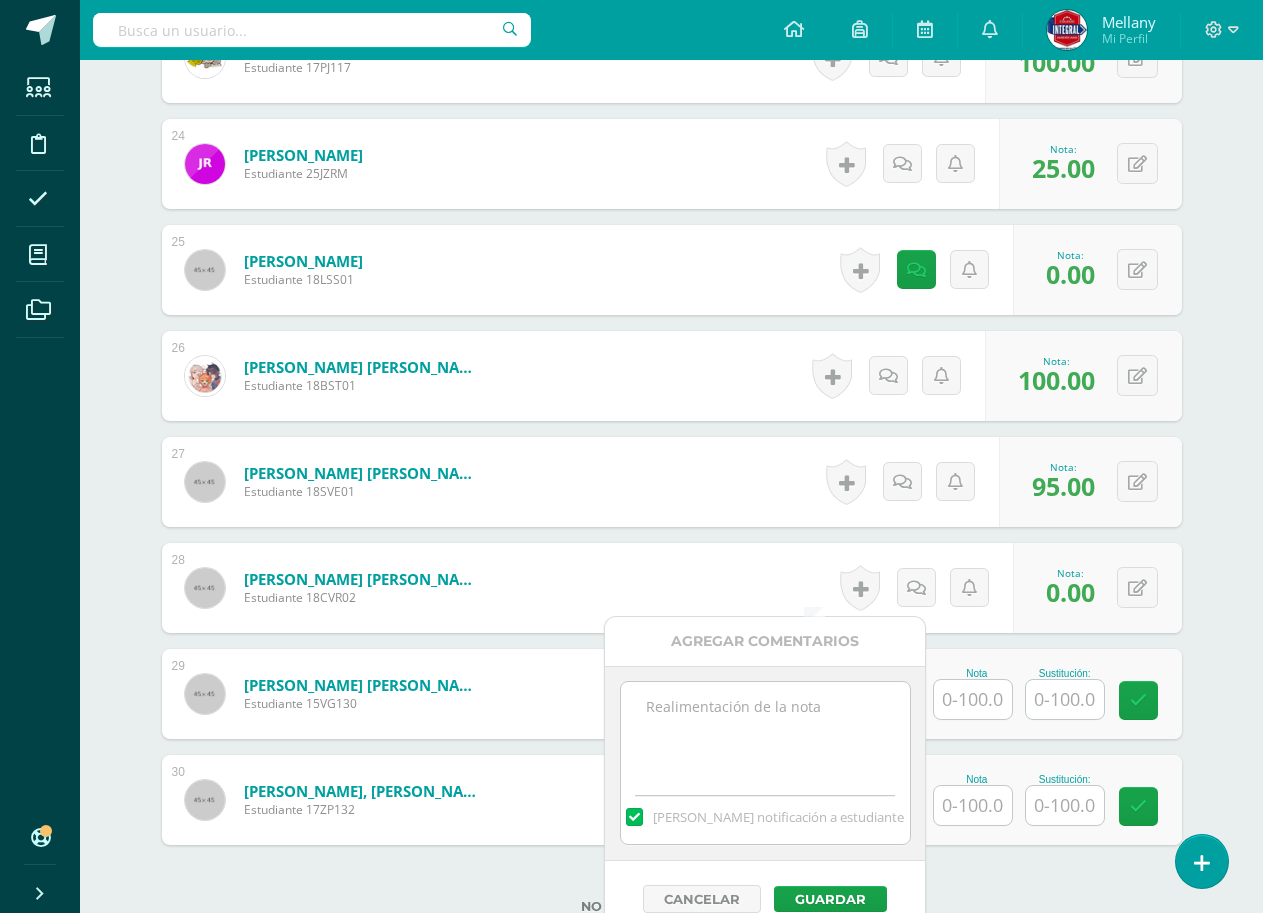 paste on "No entregó actividad" 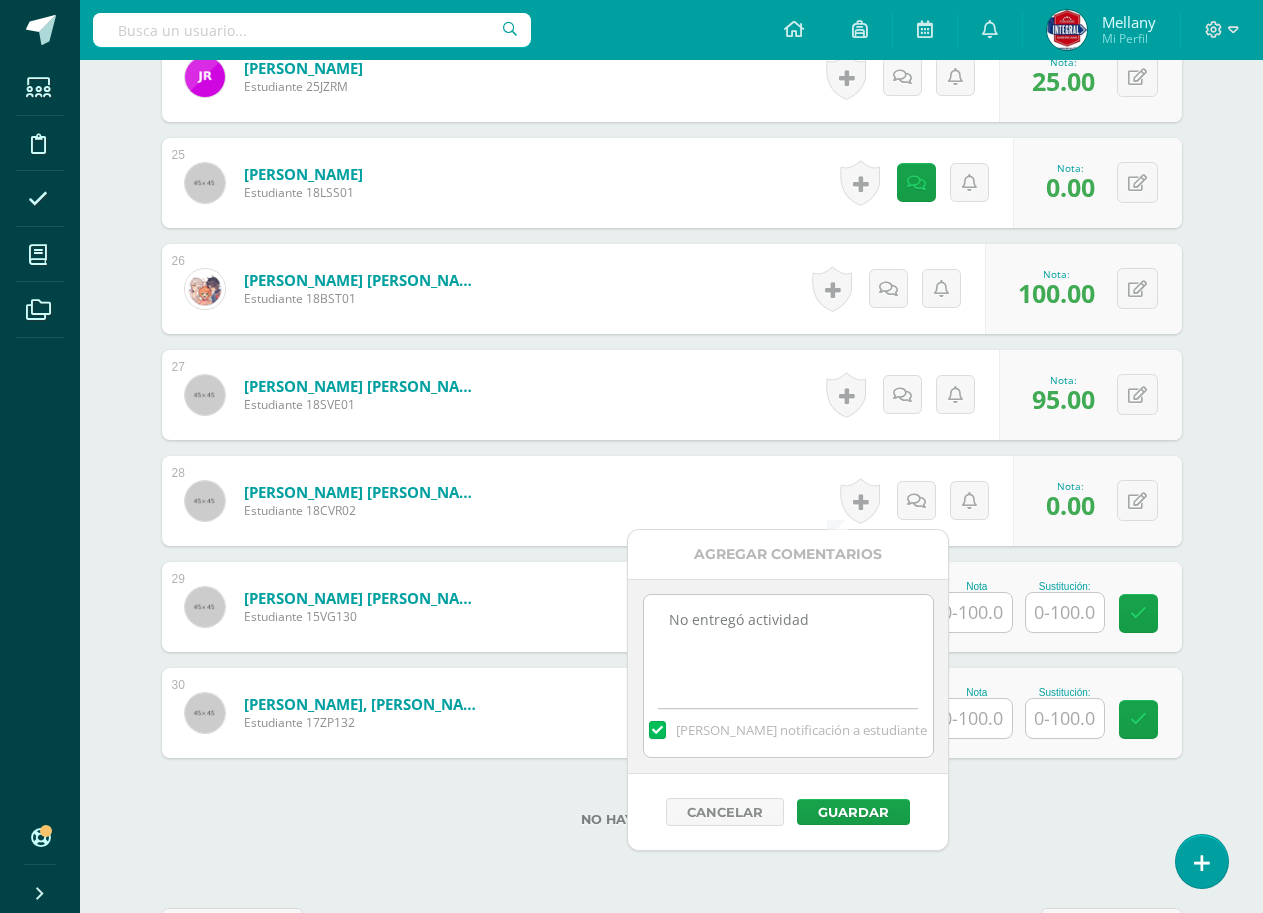 scroll, scrollTop: 3232, scrollLeft: 0, axis: vertical 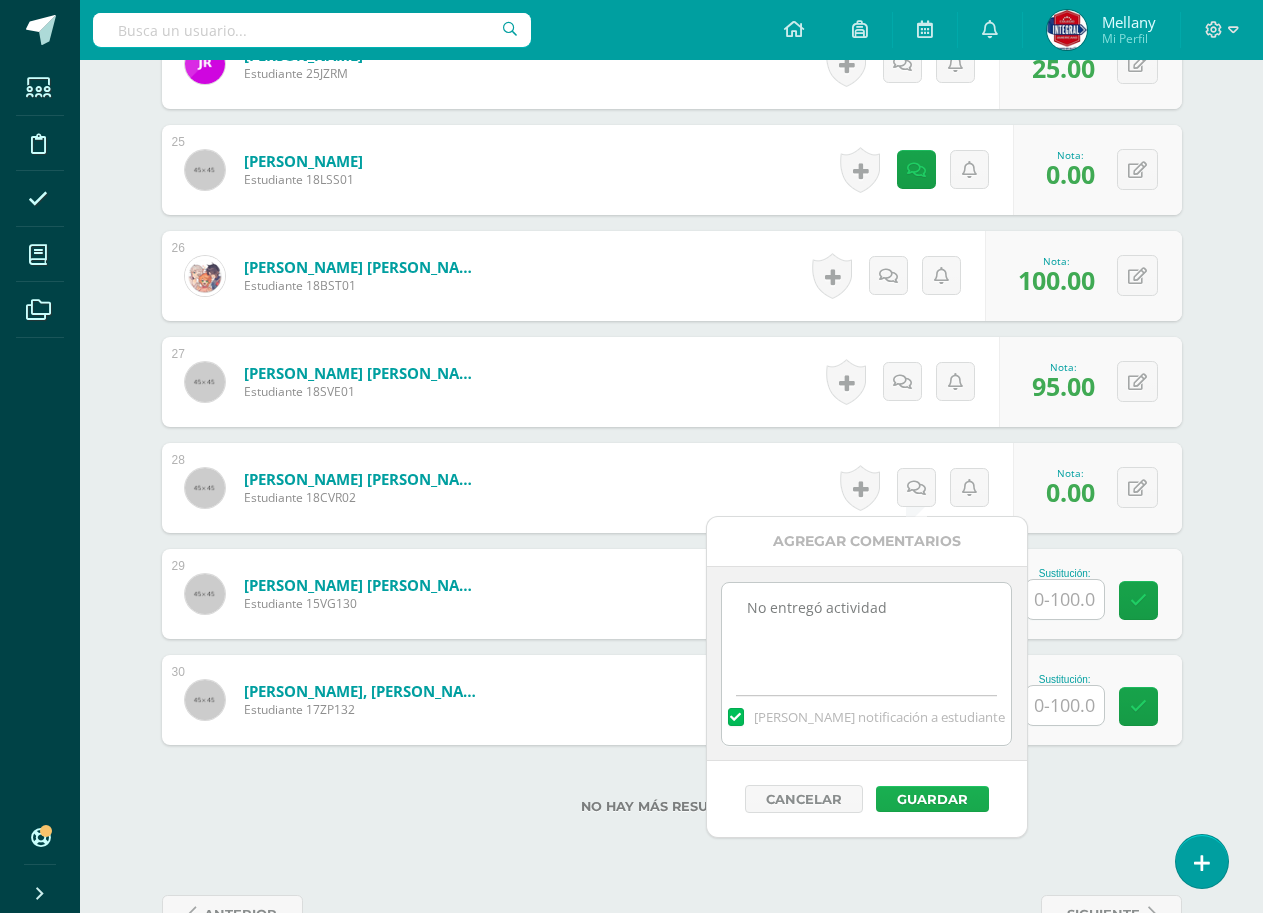 type on "No entregó actividad" 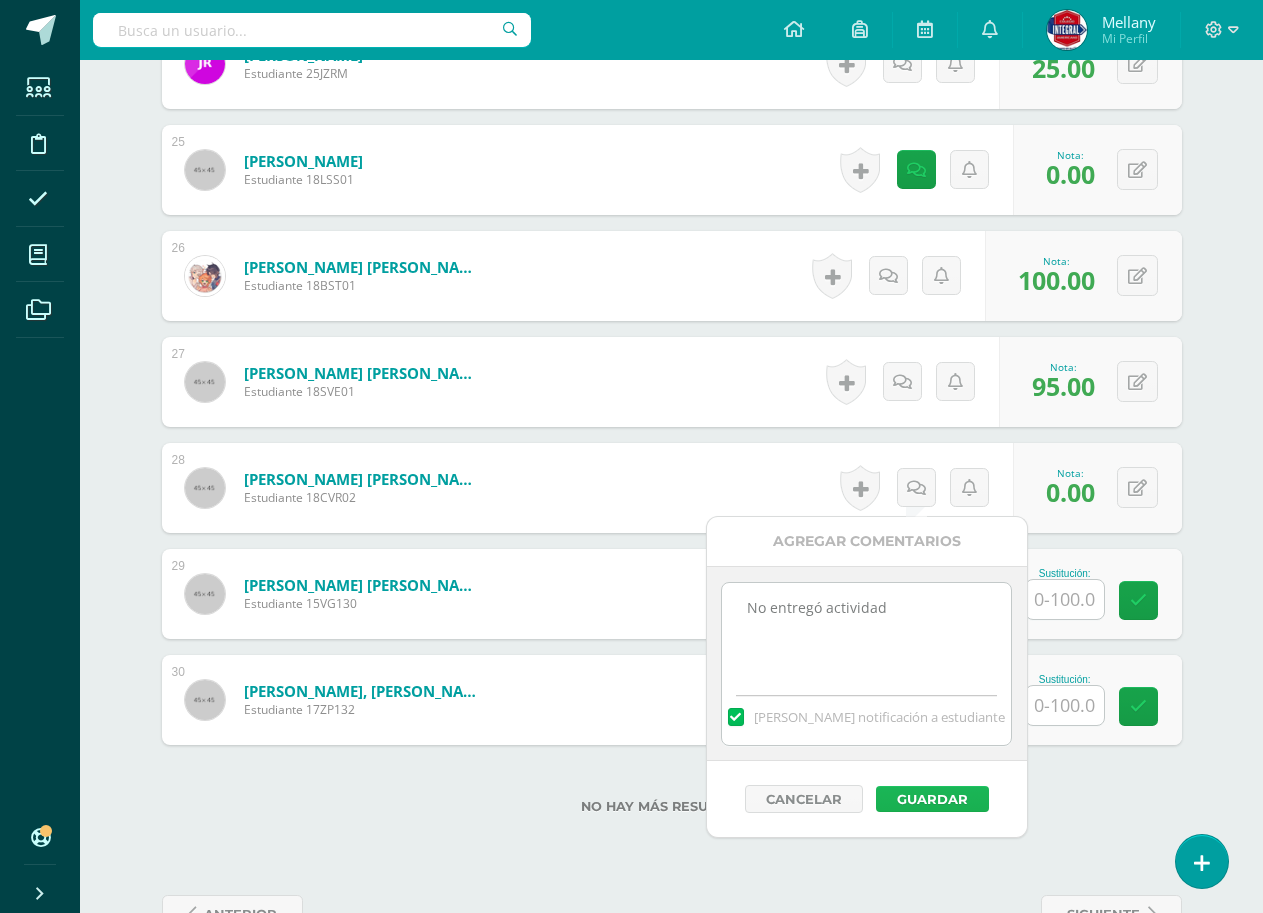 click on "Guardar" at bounding box center (932, 799) 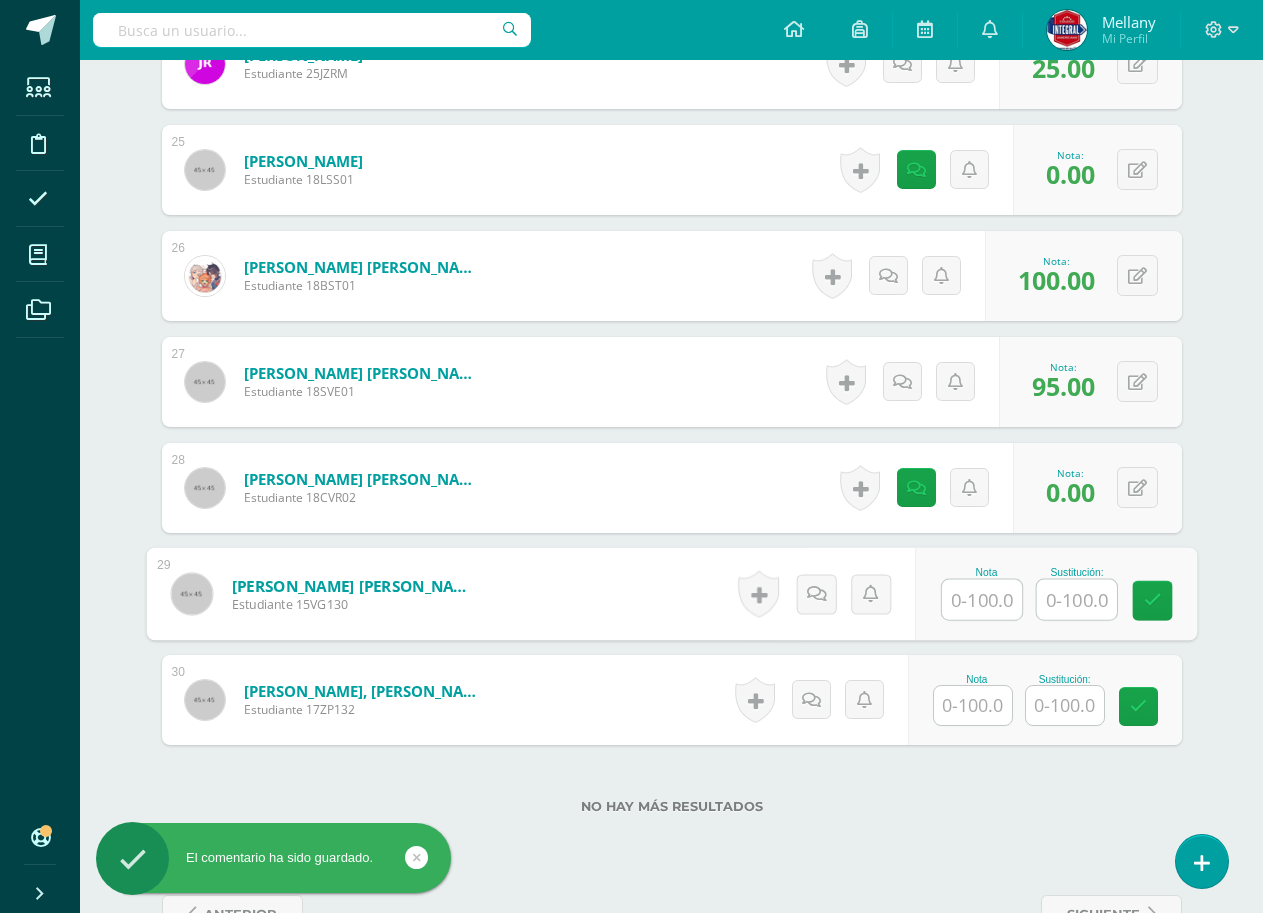 click at bounding box center [982, 600] 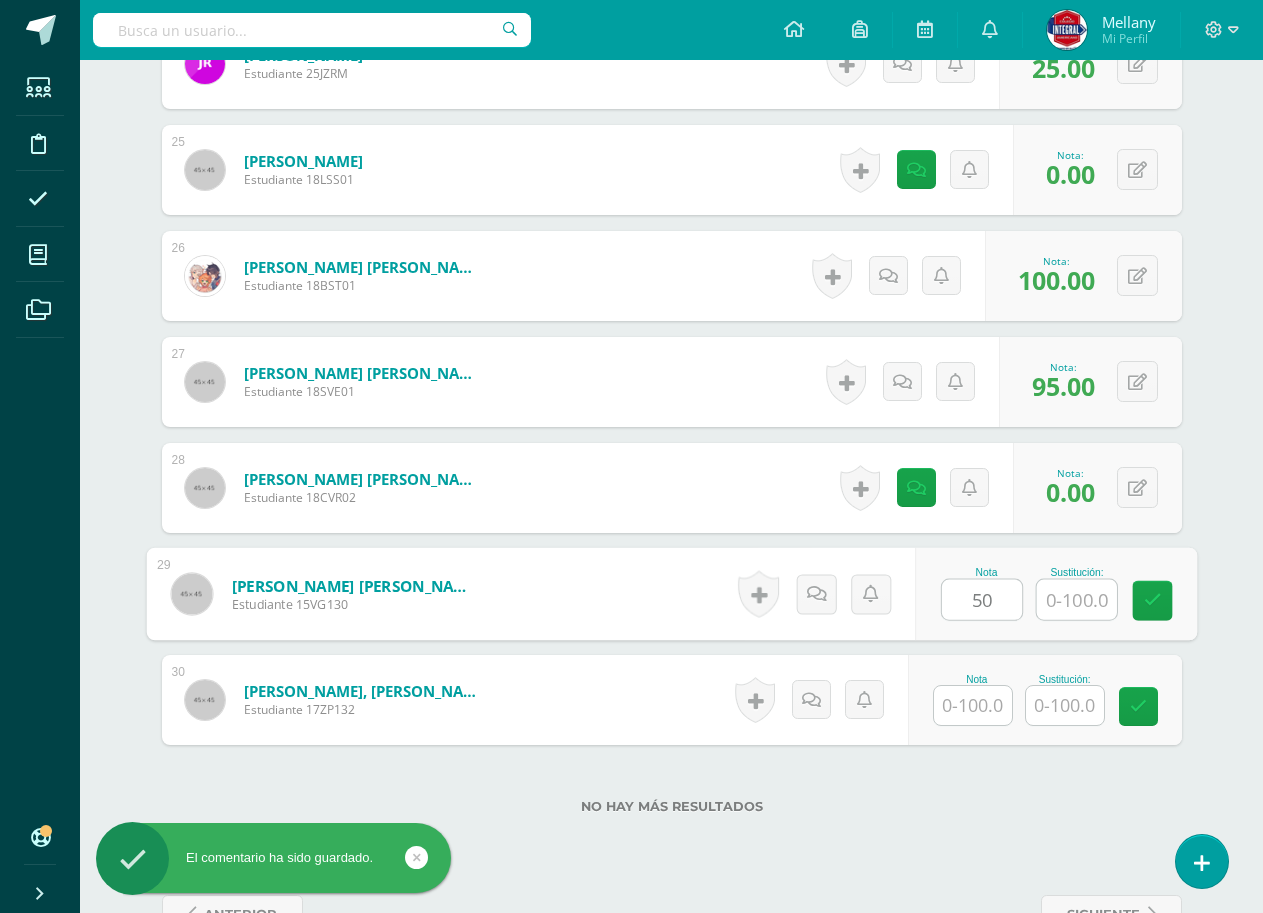 type on "50" 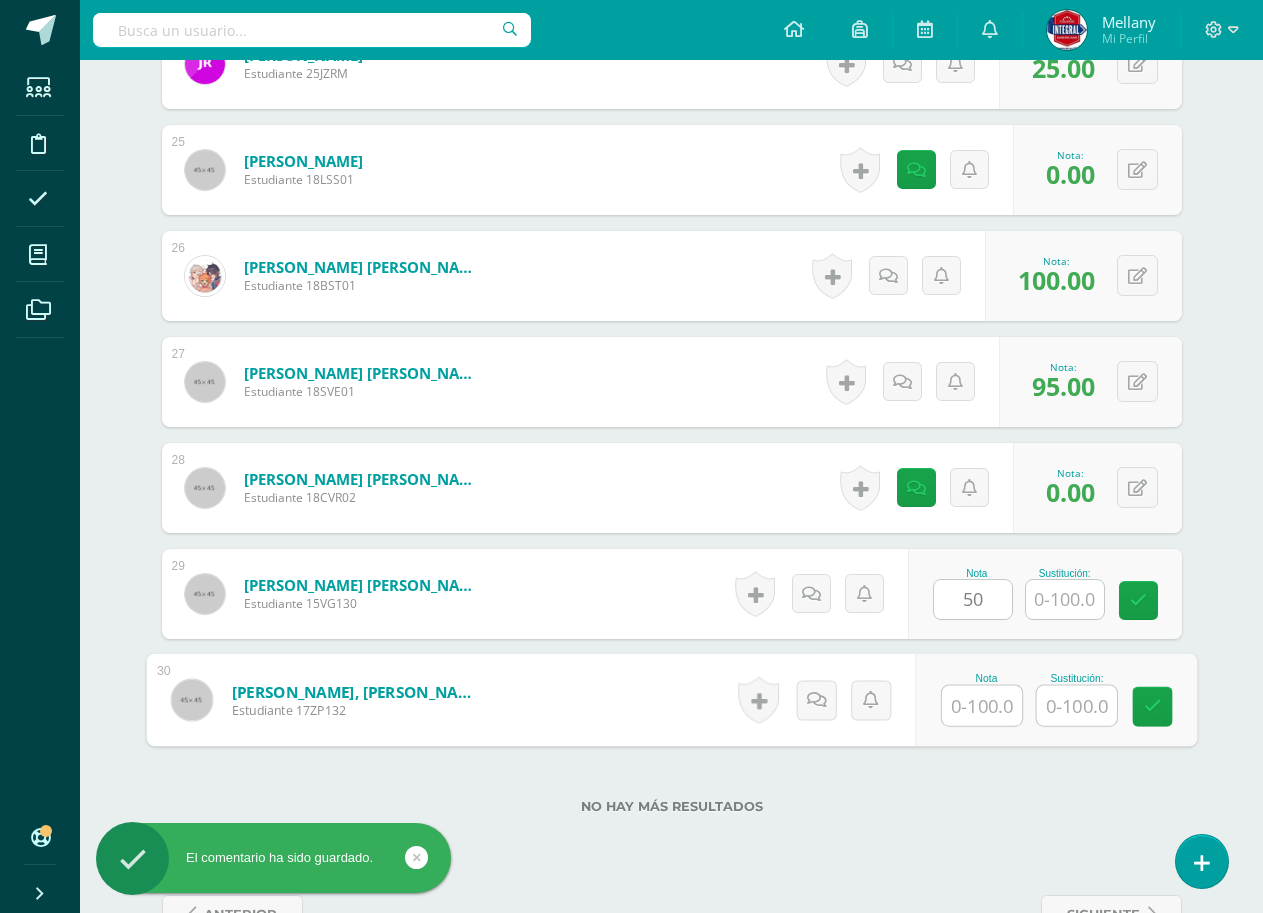 click at bounding box center (982, 706) 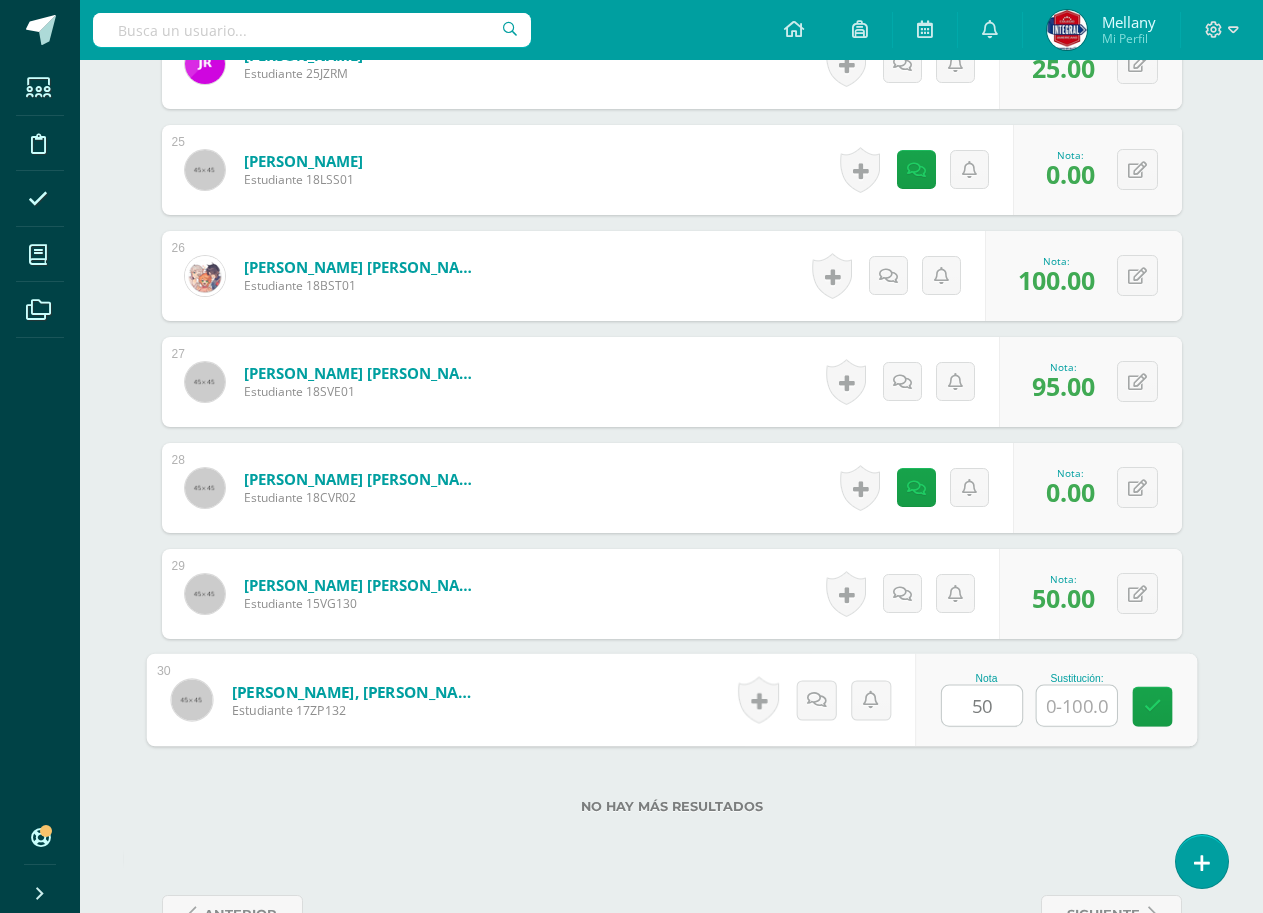 type on "50" 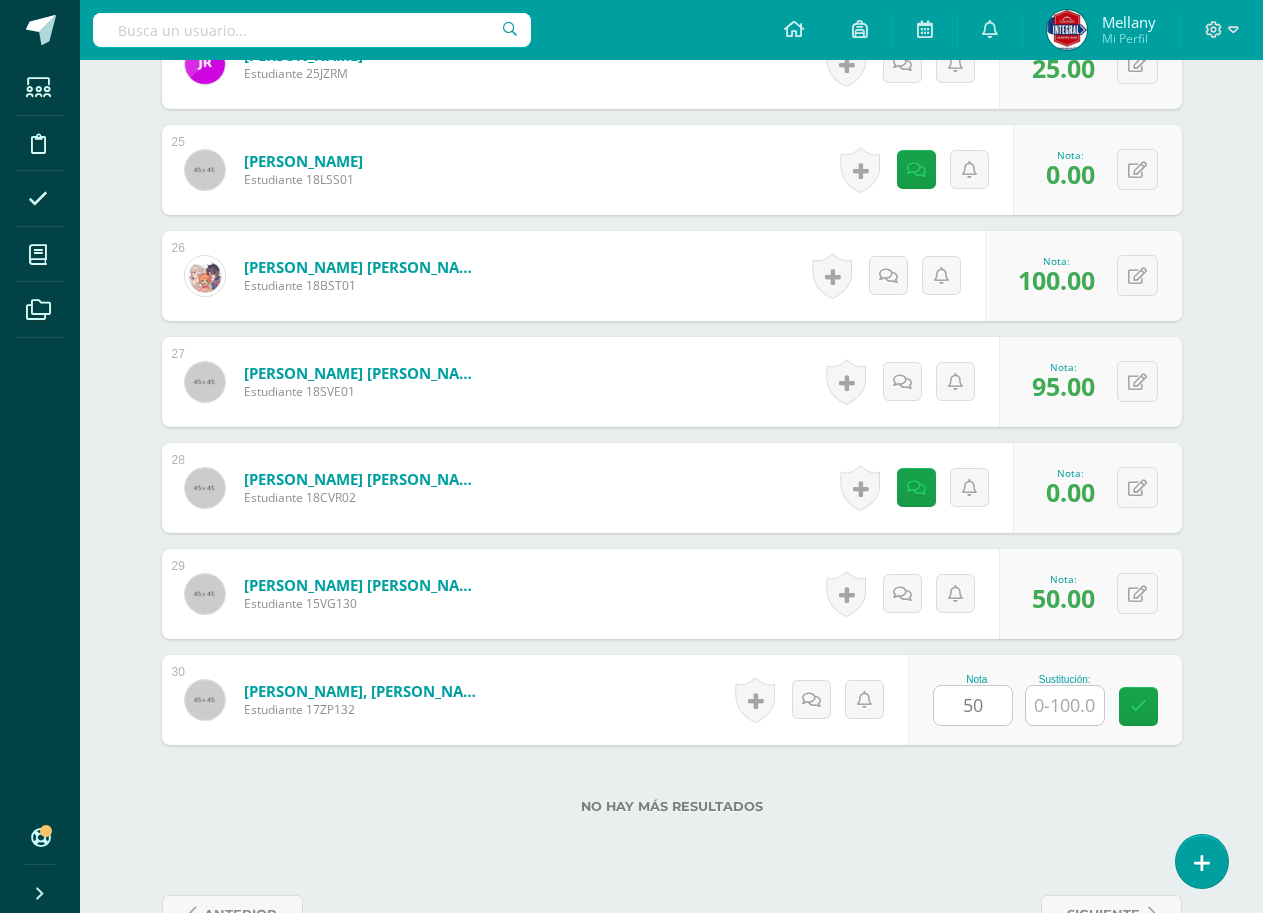 click on "No hay más resultados" at bounding box center (672, 791) 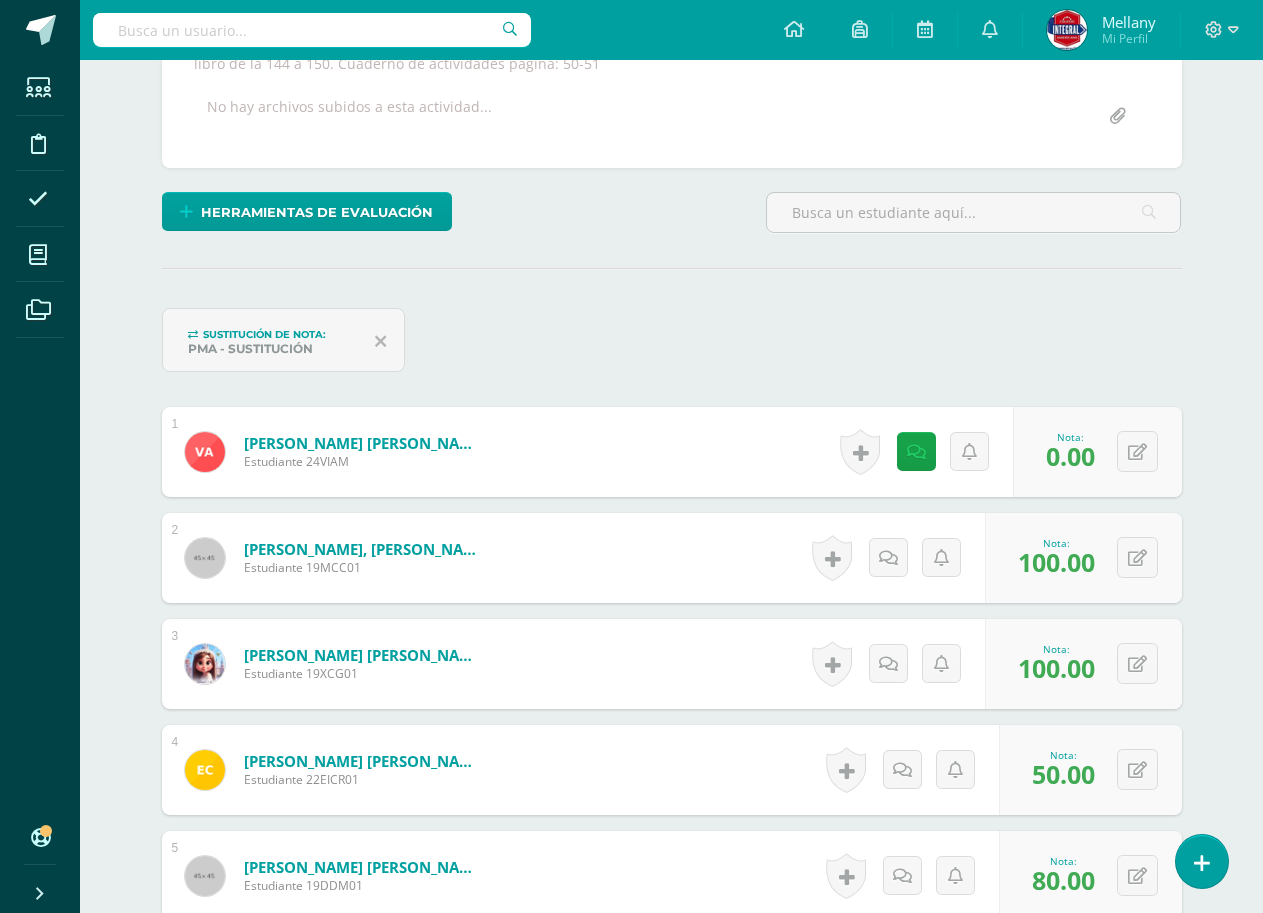 scroll, scrollTop: 0, scrollLeft: 0, axis: both 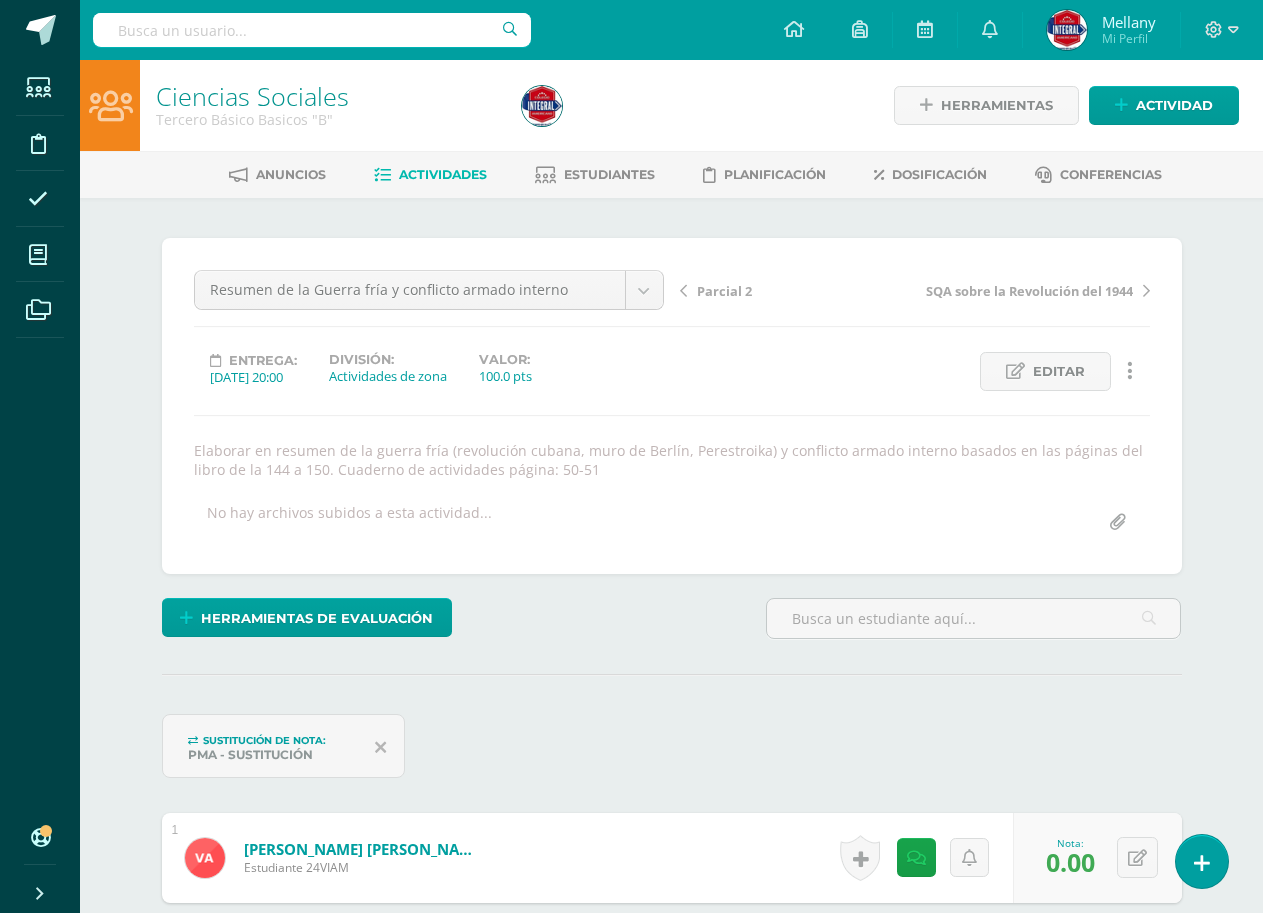click on "Actividades" at bounding box center (443, 174) 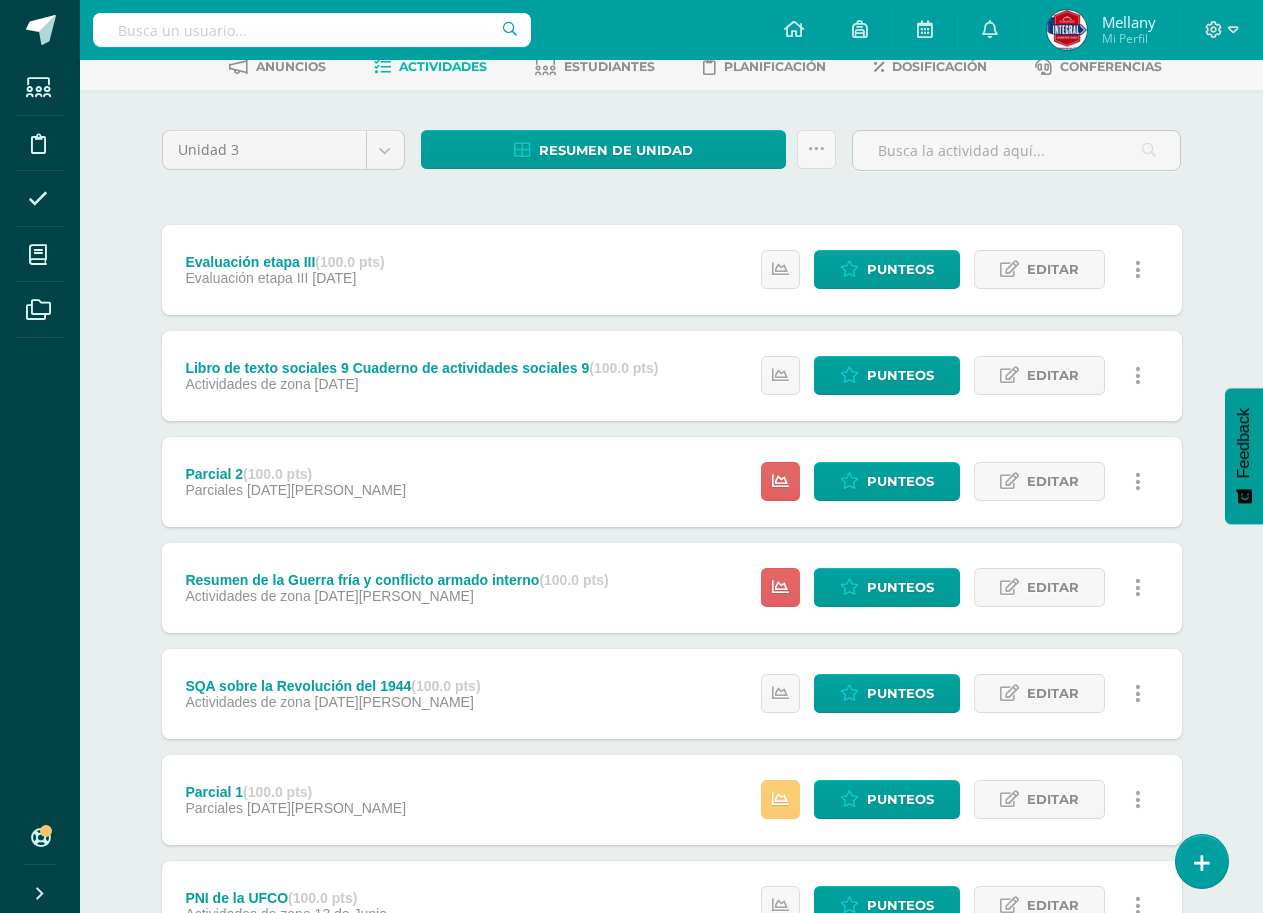 scroll, scrollTop: 200, scrollLeft: 0, axis: vertical 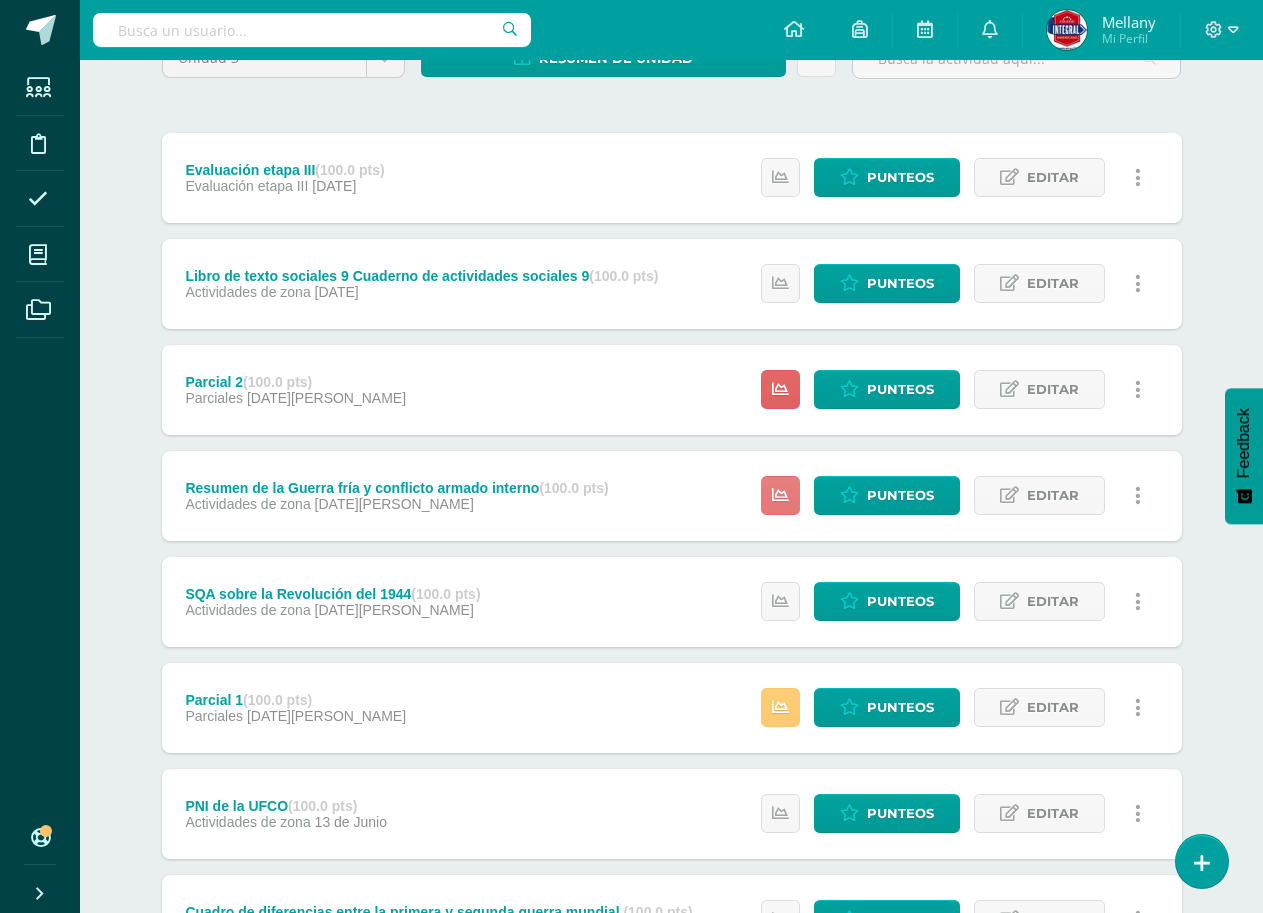 click at bounding box center [780, 495] 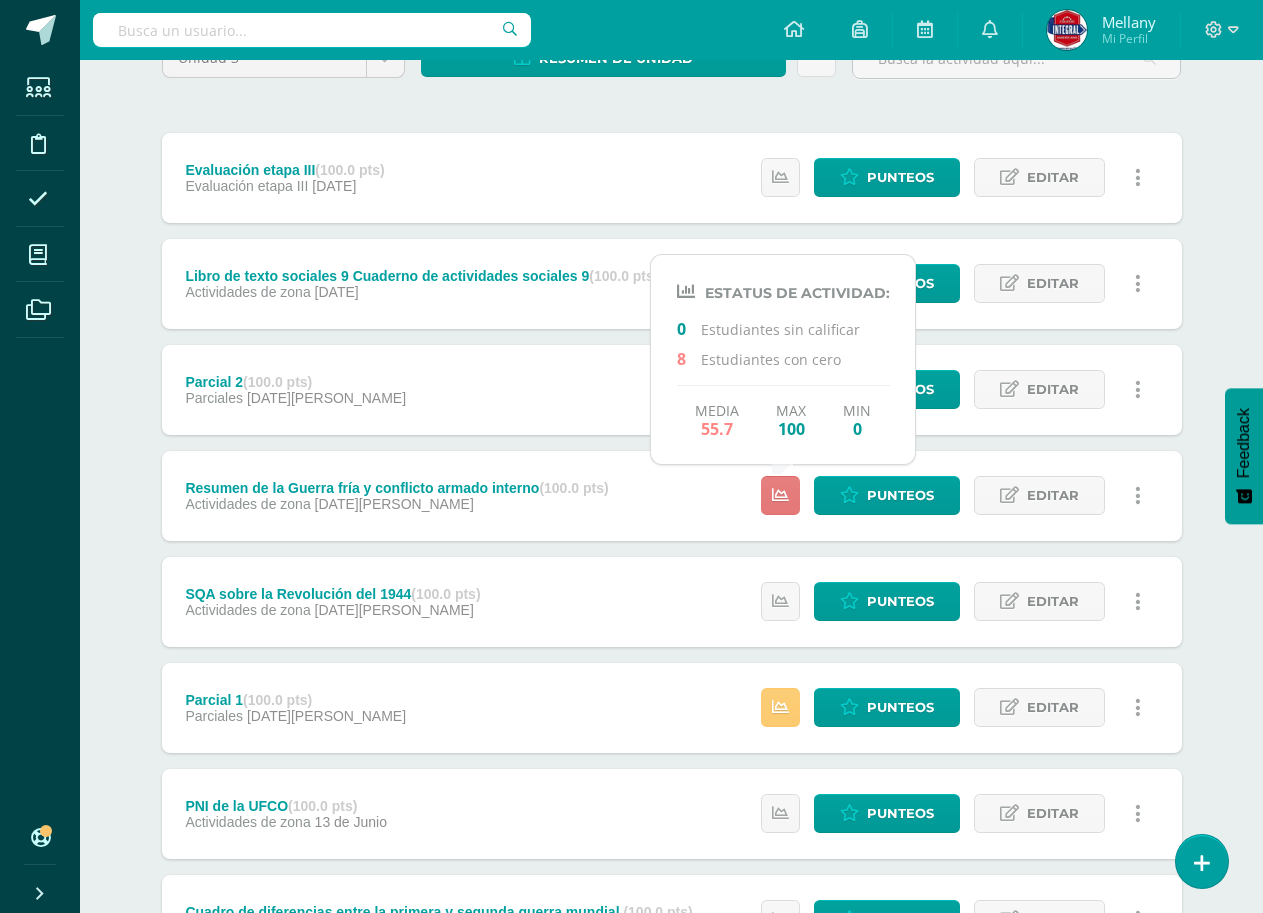 click at bounding box center [780, 495] 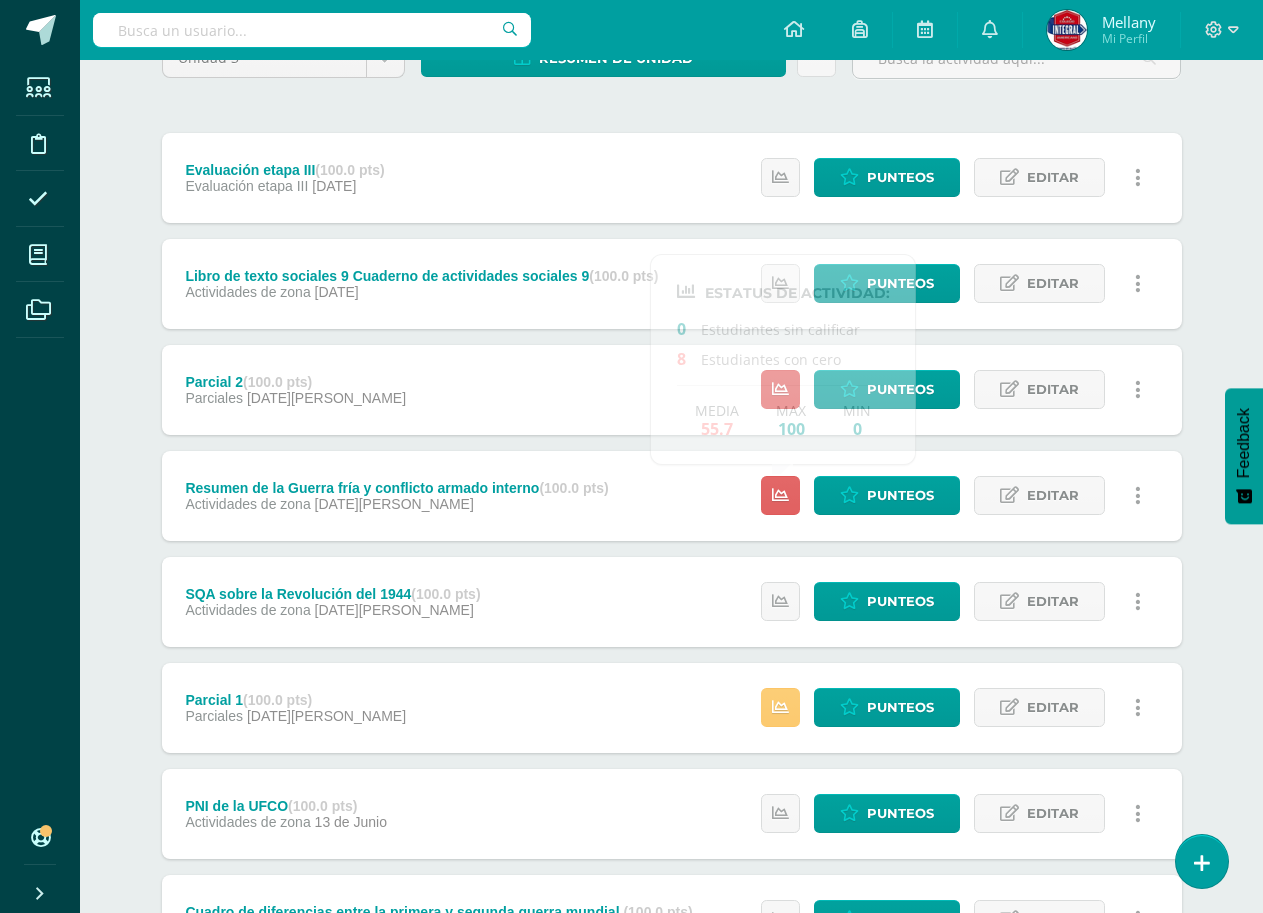 click on "Ciencias Sociales
Tercero Básico Basicos "B"
Herramientas
Detalle de asistencias
Actividad
Anuncios
Actividades
Estudiantes
Planificación
Dosificación
Conferencias     Unidad 3                             Unidad 1 Unidad 2 Unidad 3 Unidad 4 Resumen de unidad
Descargar como HTML
Descargar como PDF
Descargar como XLS
Subir actividades en masa
Enviar punteos a revision
Historial de actividad
¿Estás seguro que deseas  Enviar a revisión  las notas de este curso?
Cancelar Creación  y" at bounding box center (671, 532) 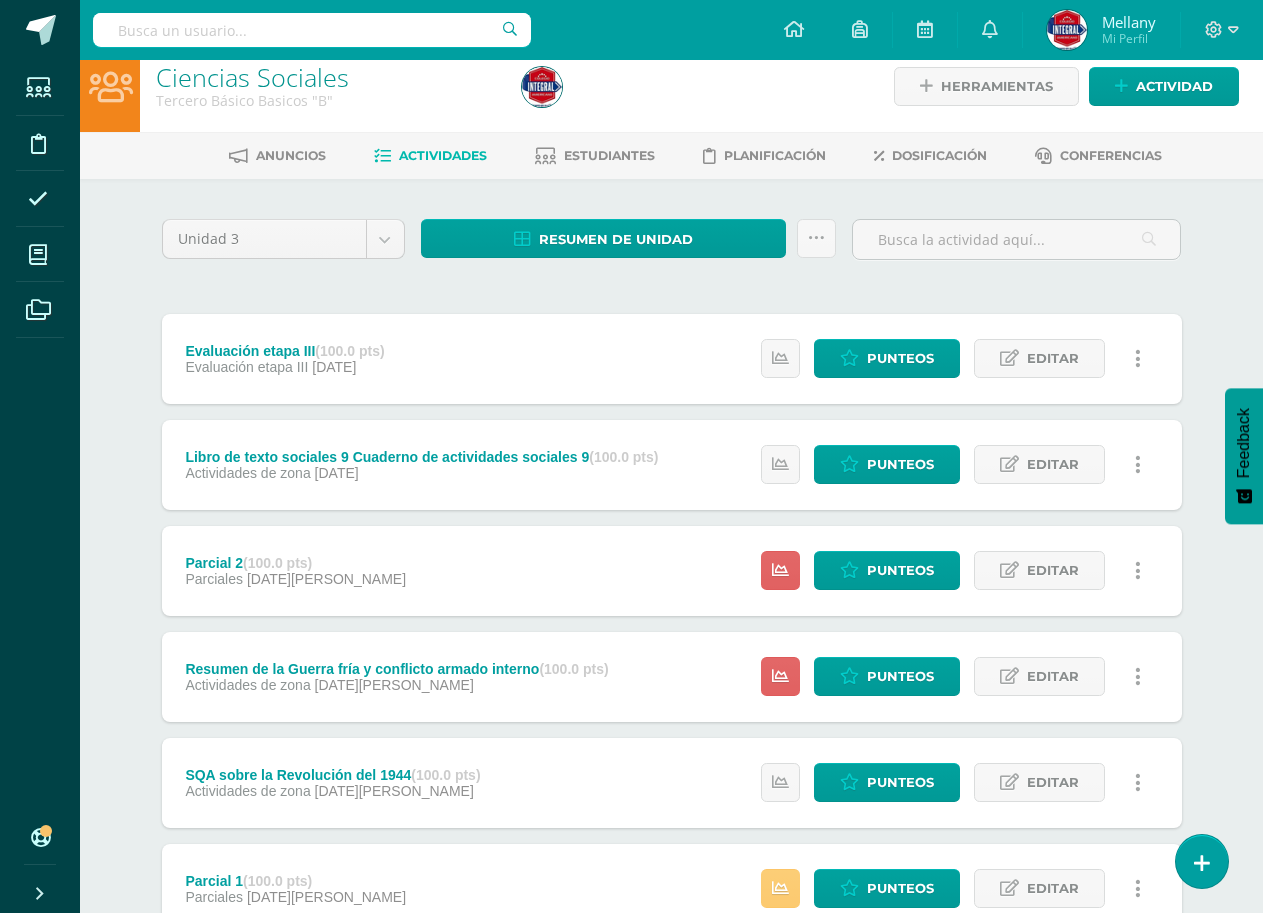 scroll, scrollTop: 0, scrollLeft: 0, axis: both 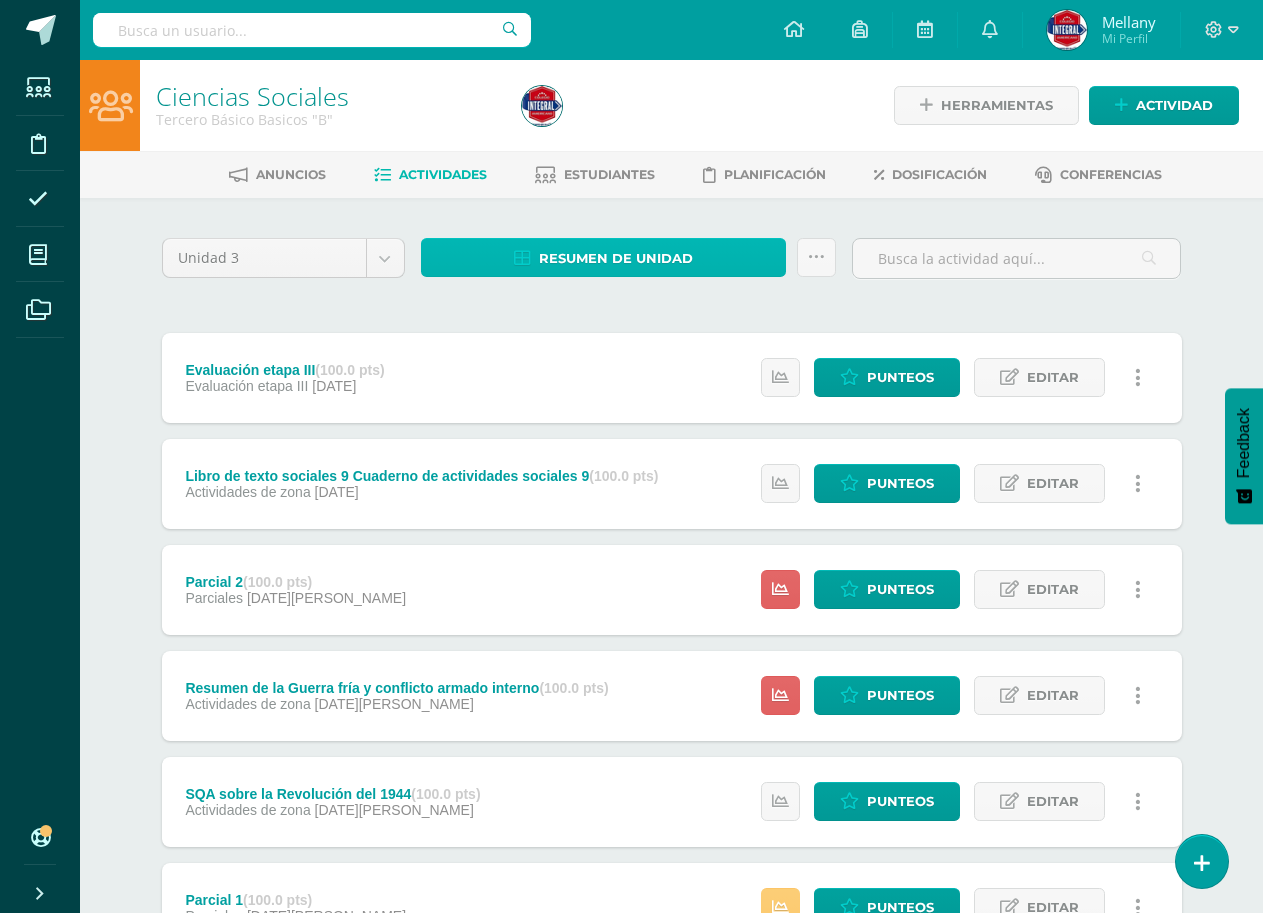 click on "Resumen de unidad" at bounding box center [616, 258] 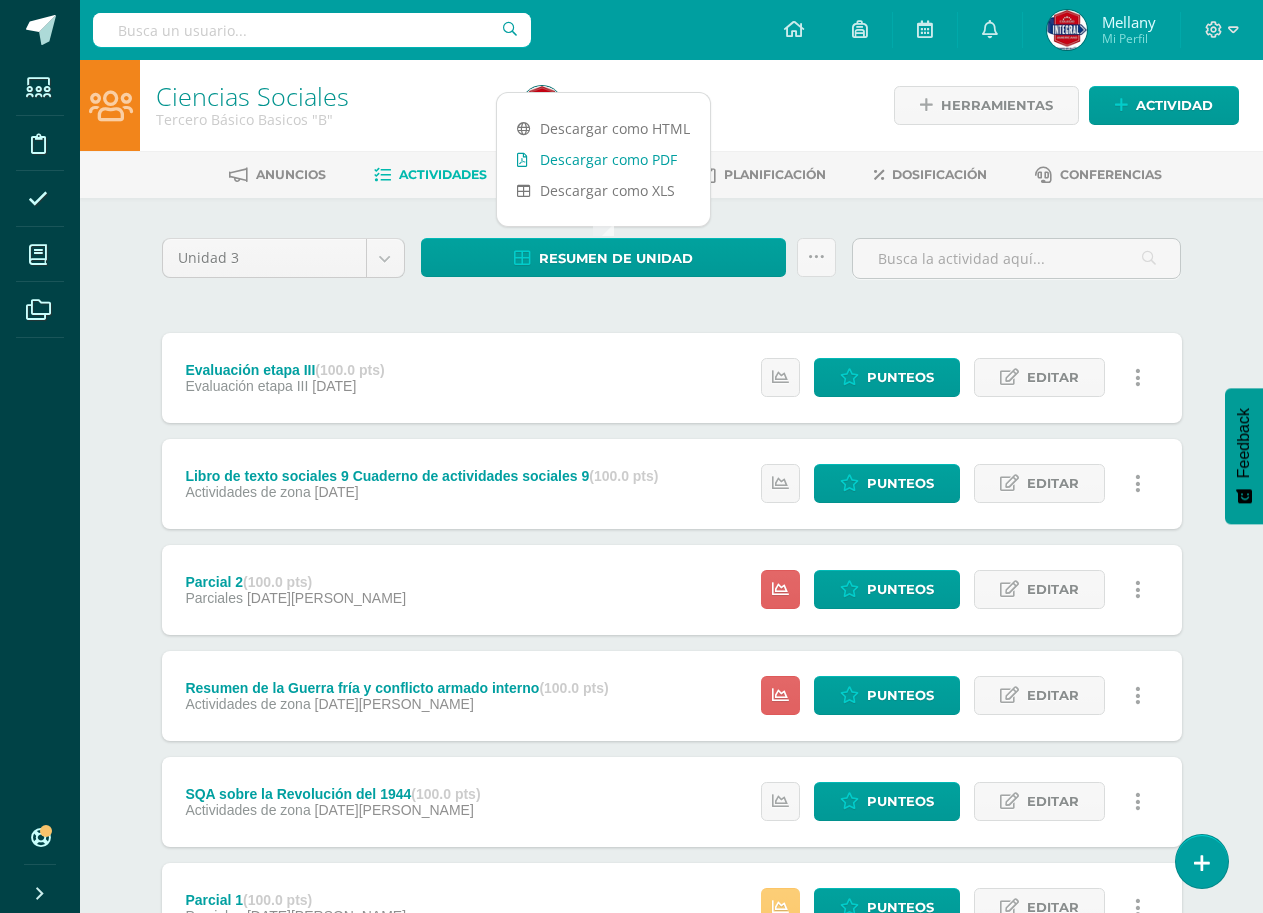 click on "Descargar como PDF" at bounding box center [603, 159] 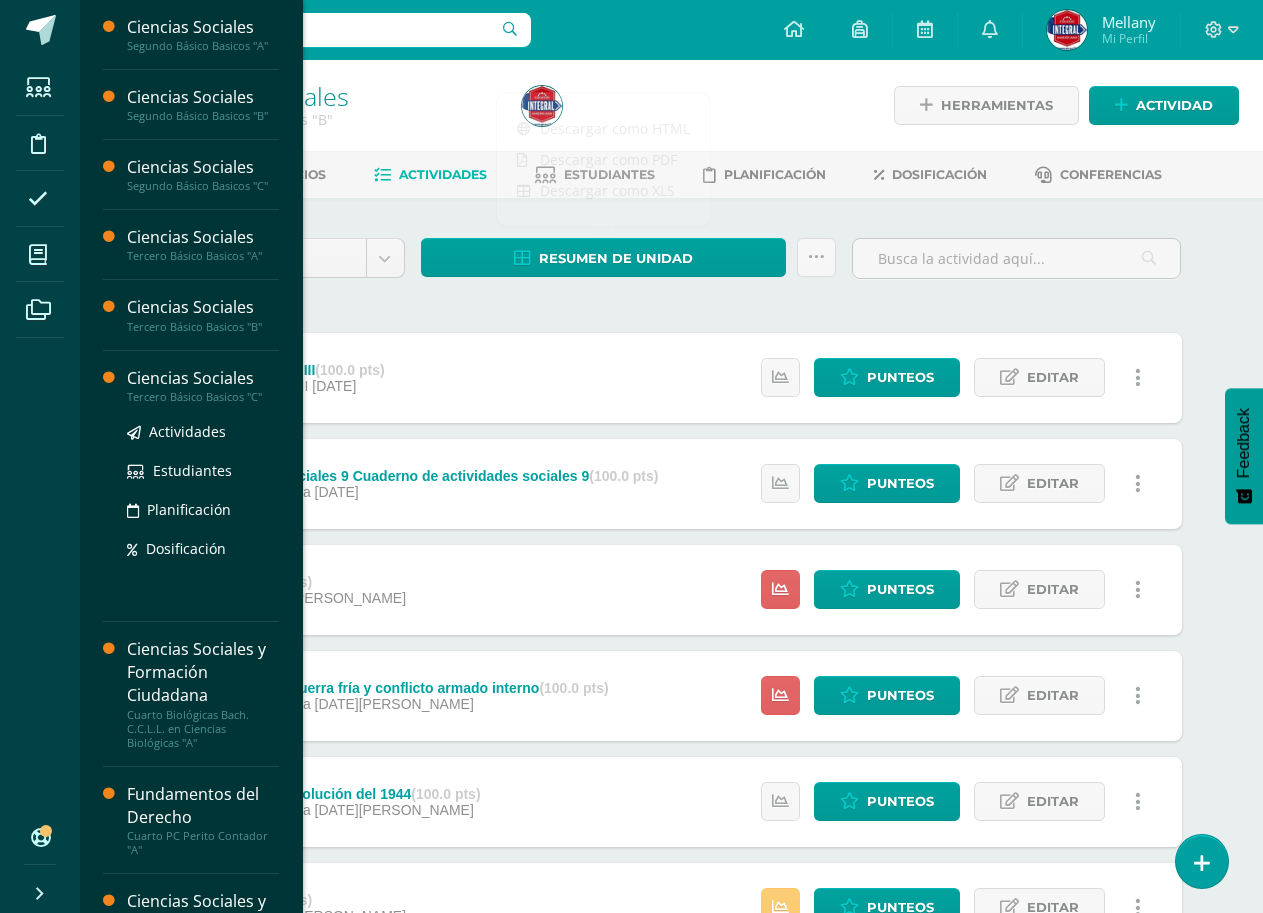 click on "Ciencias Sociales" at bounding box center (203, 378) 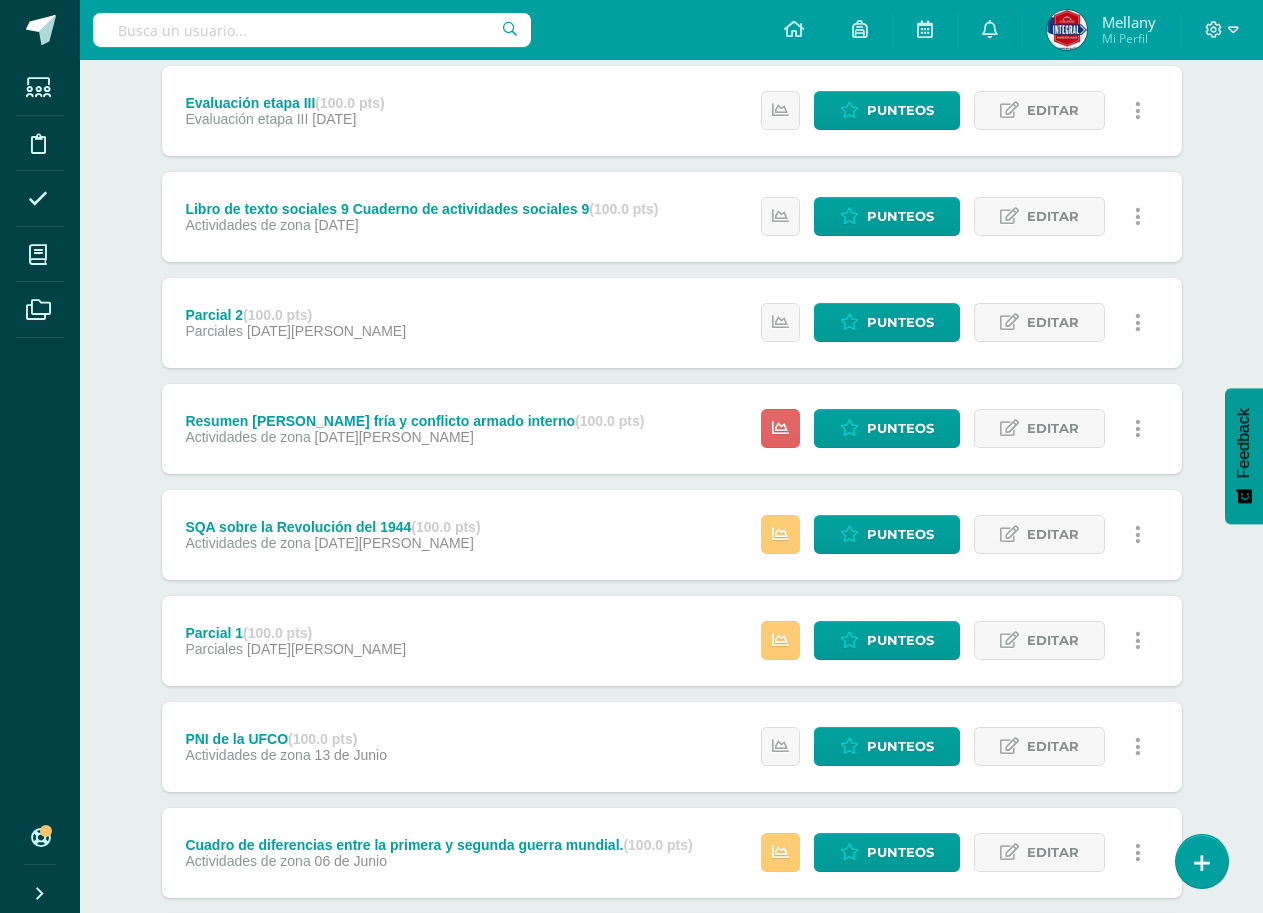 scroll, scrollTop: 300, scrollLeft: 0, axis: vertical 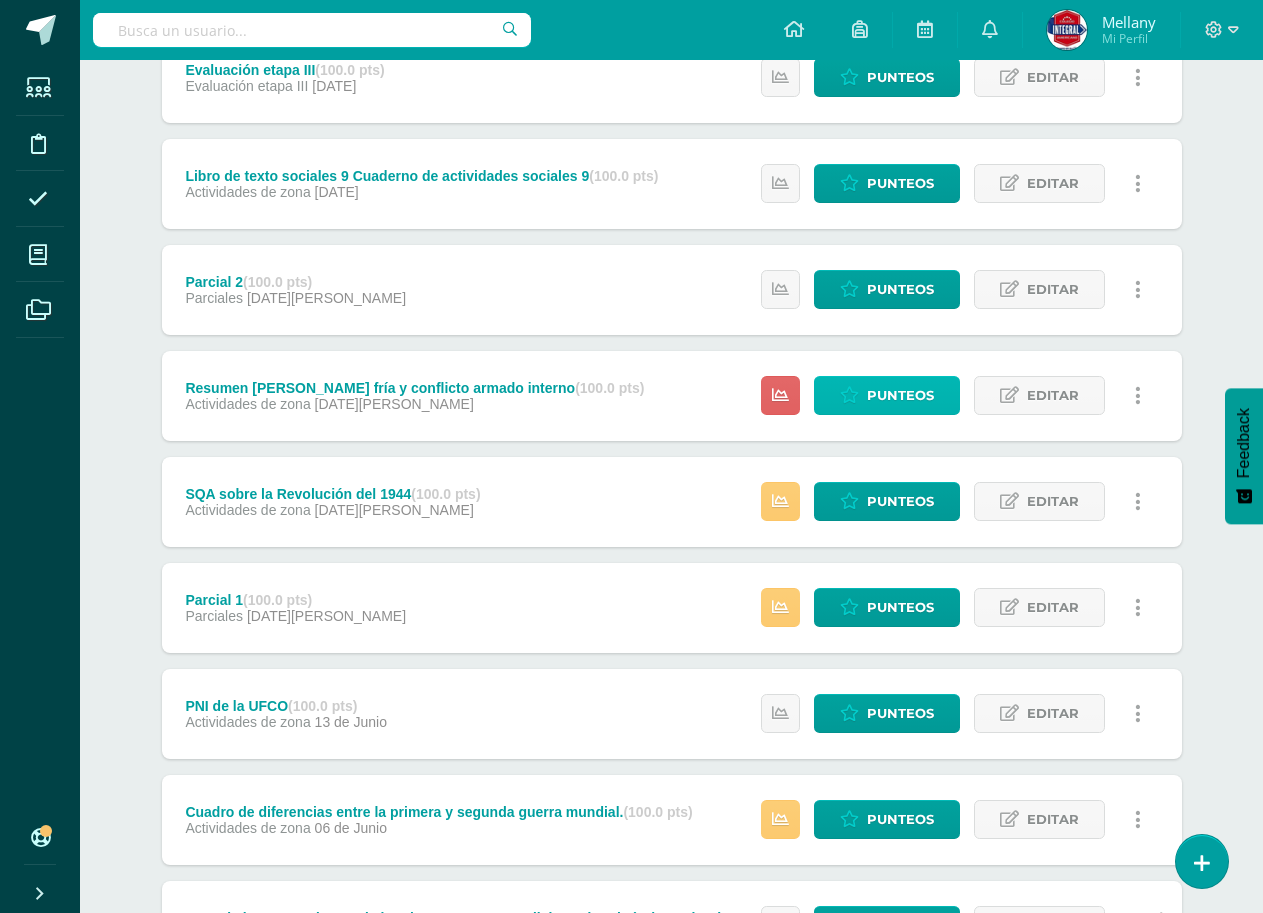 click on "Punteos" at bounding box center (900, 395) 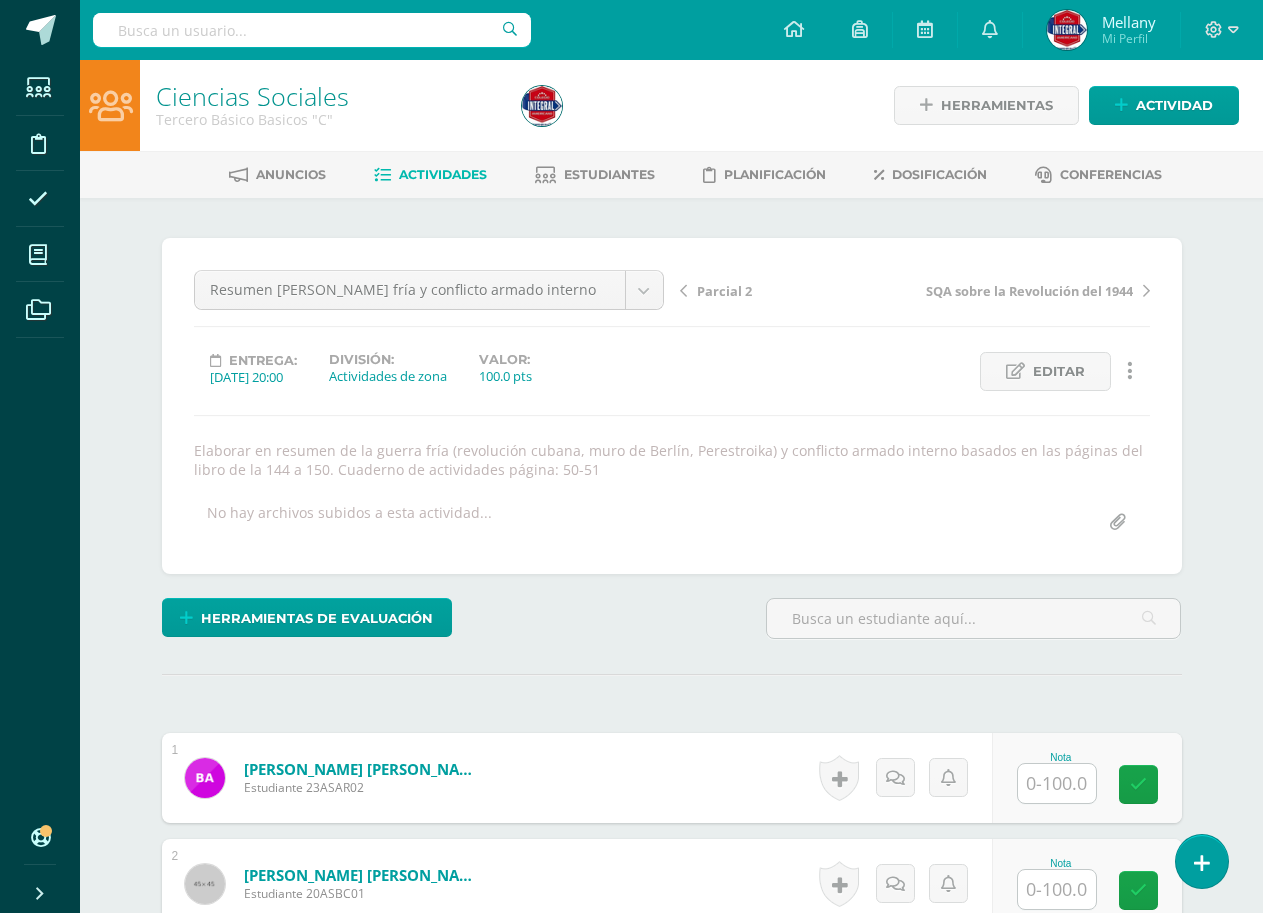 scroll, scrollTop: 1, scrollLeft: 0, axis: vertical 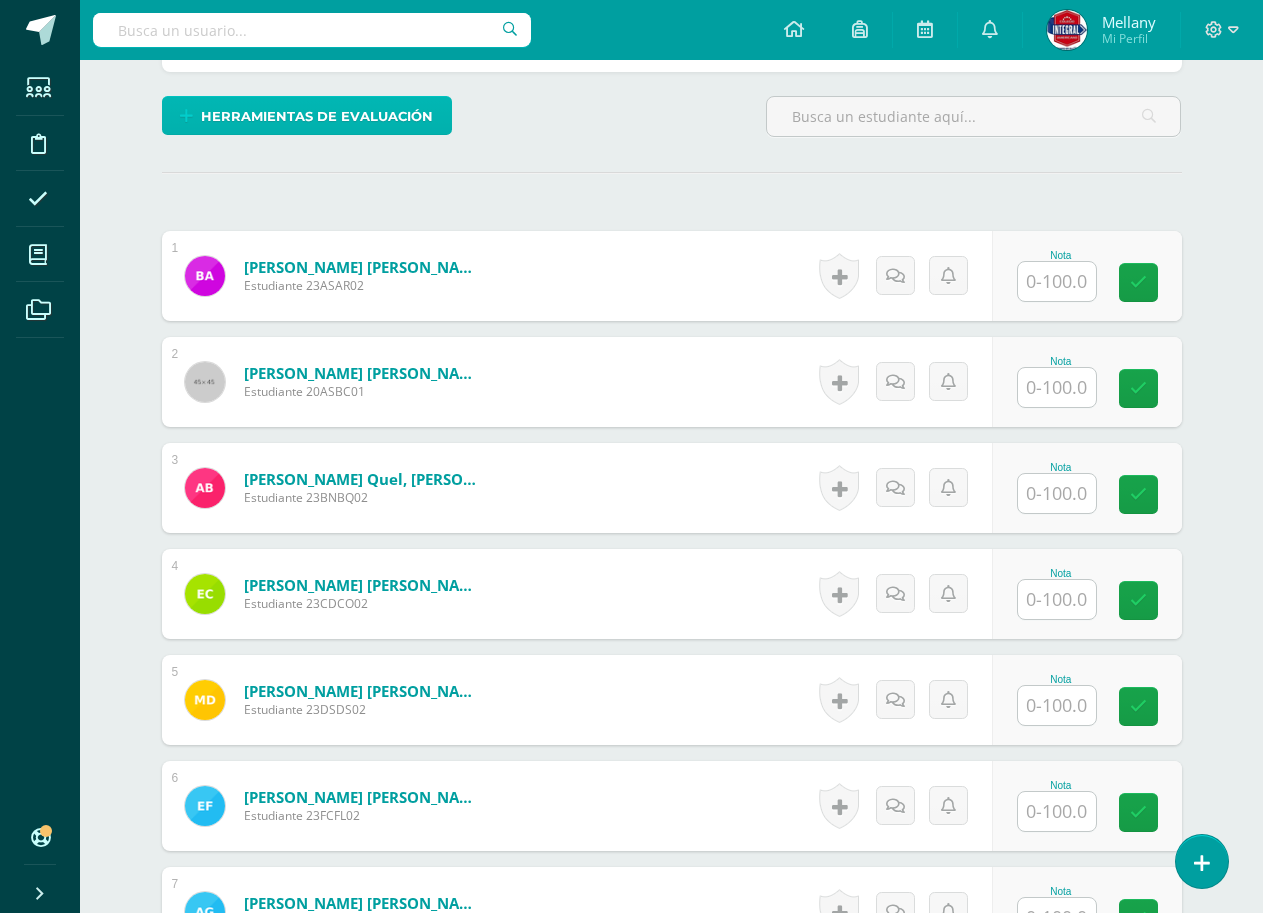click on "Herramientas de evaluación" at bounding box center [317, 116] 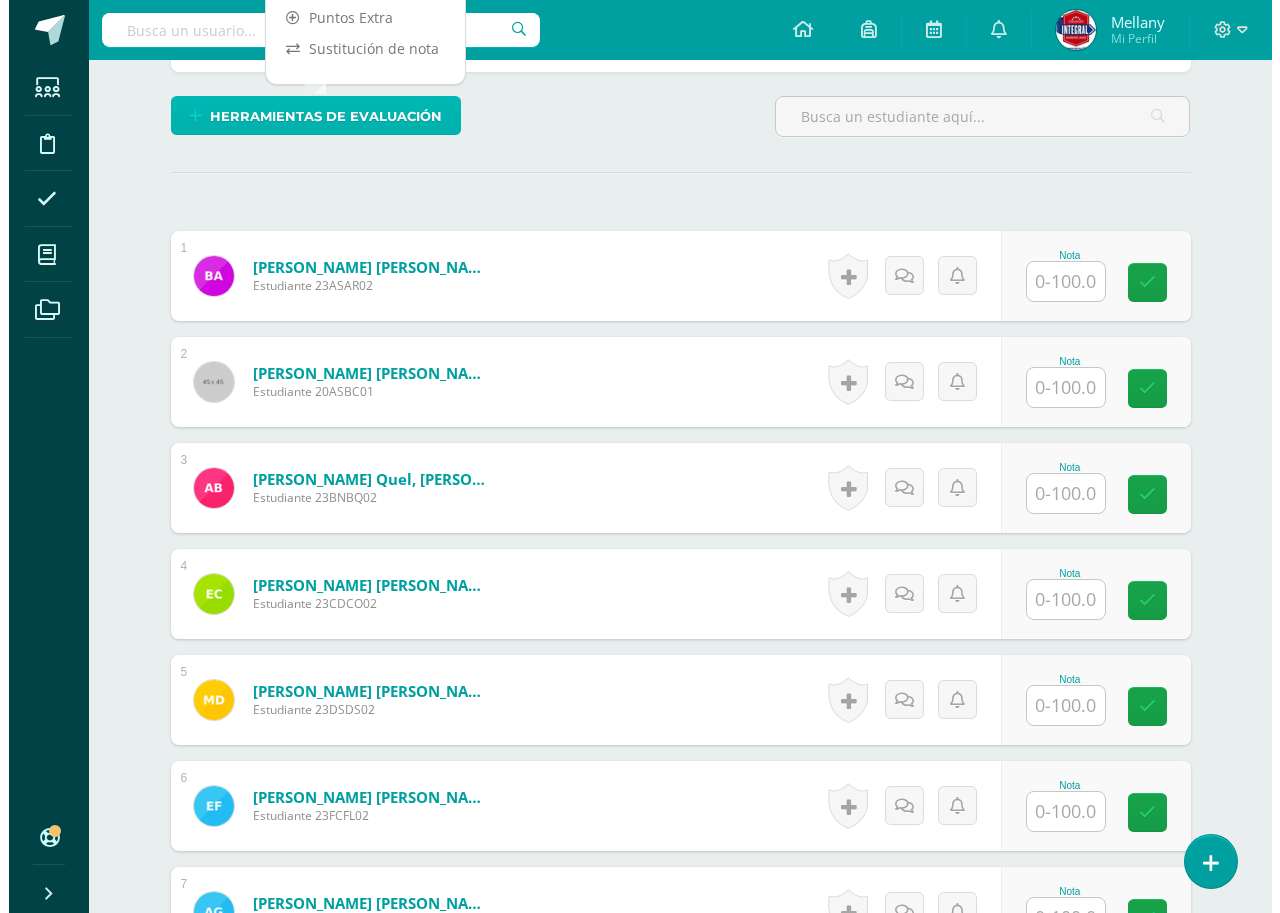 scroll, scrollTop: 503, scrollLeft: 0, axis: vertical 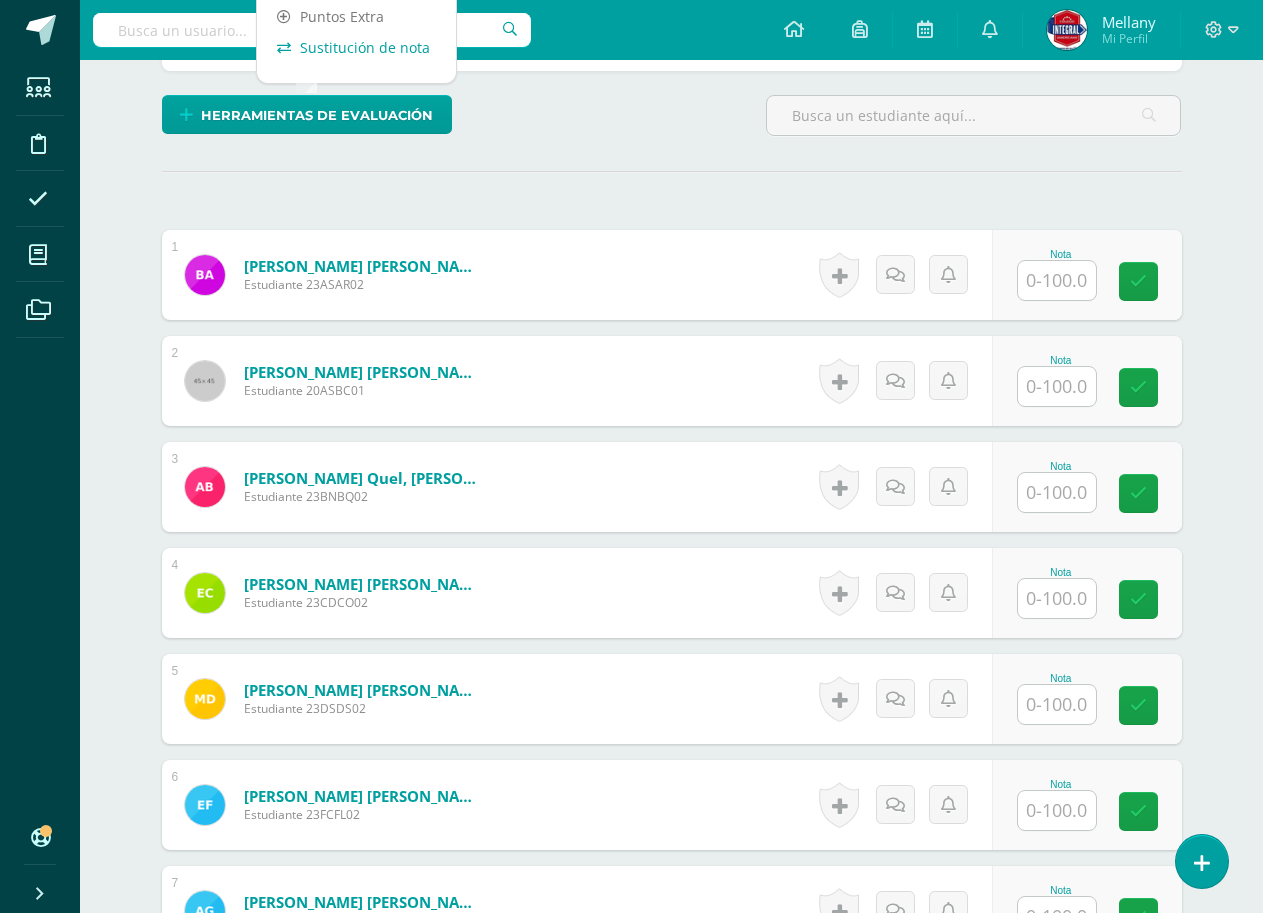 click on "Sustitución de nota" at bounding box center (356, 47) 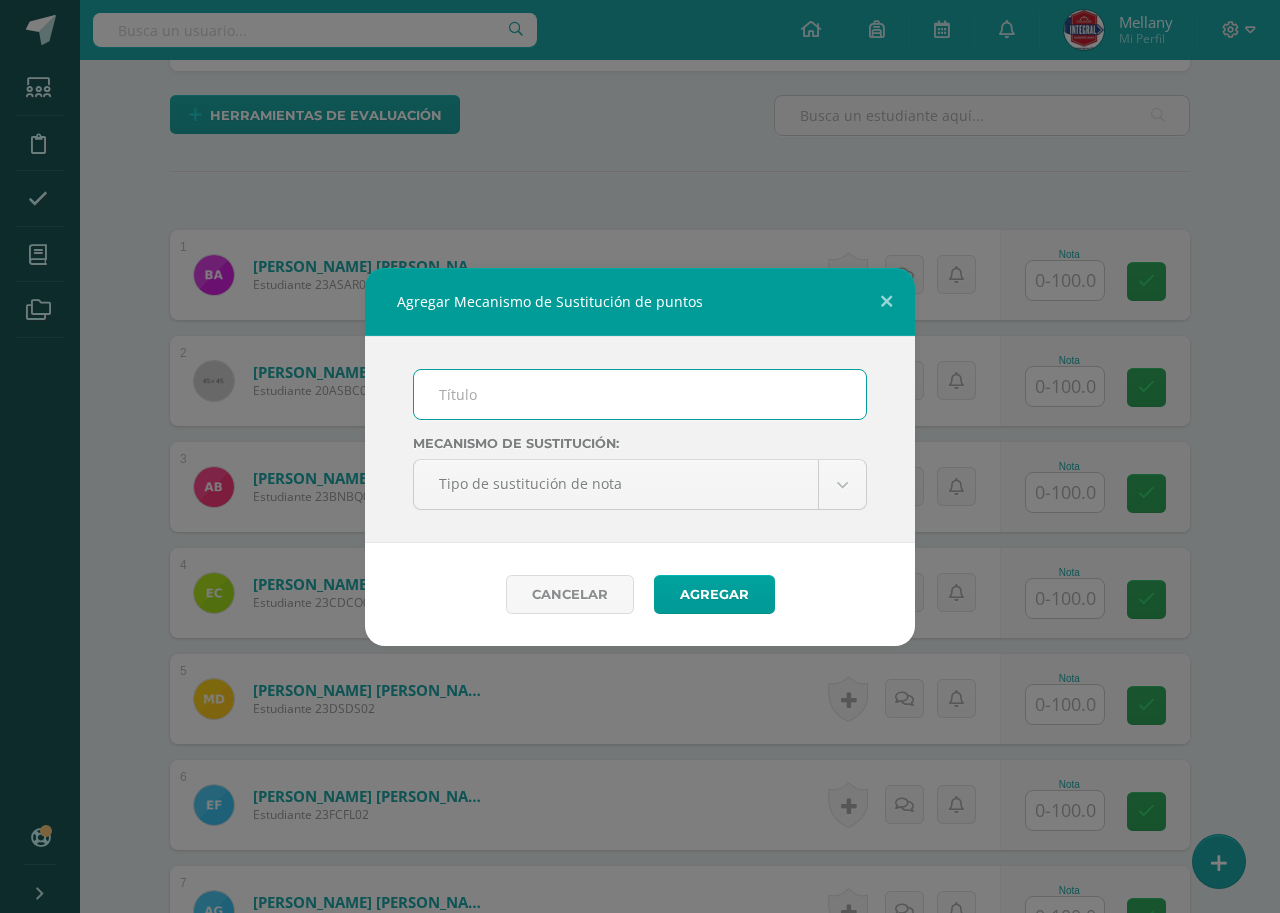 click at bounding box center (640, 394) 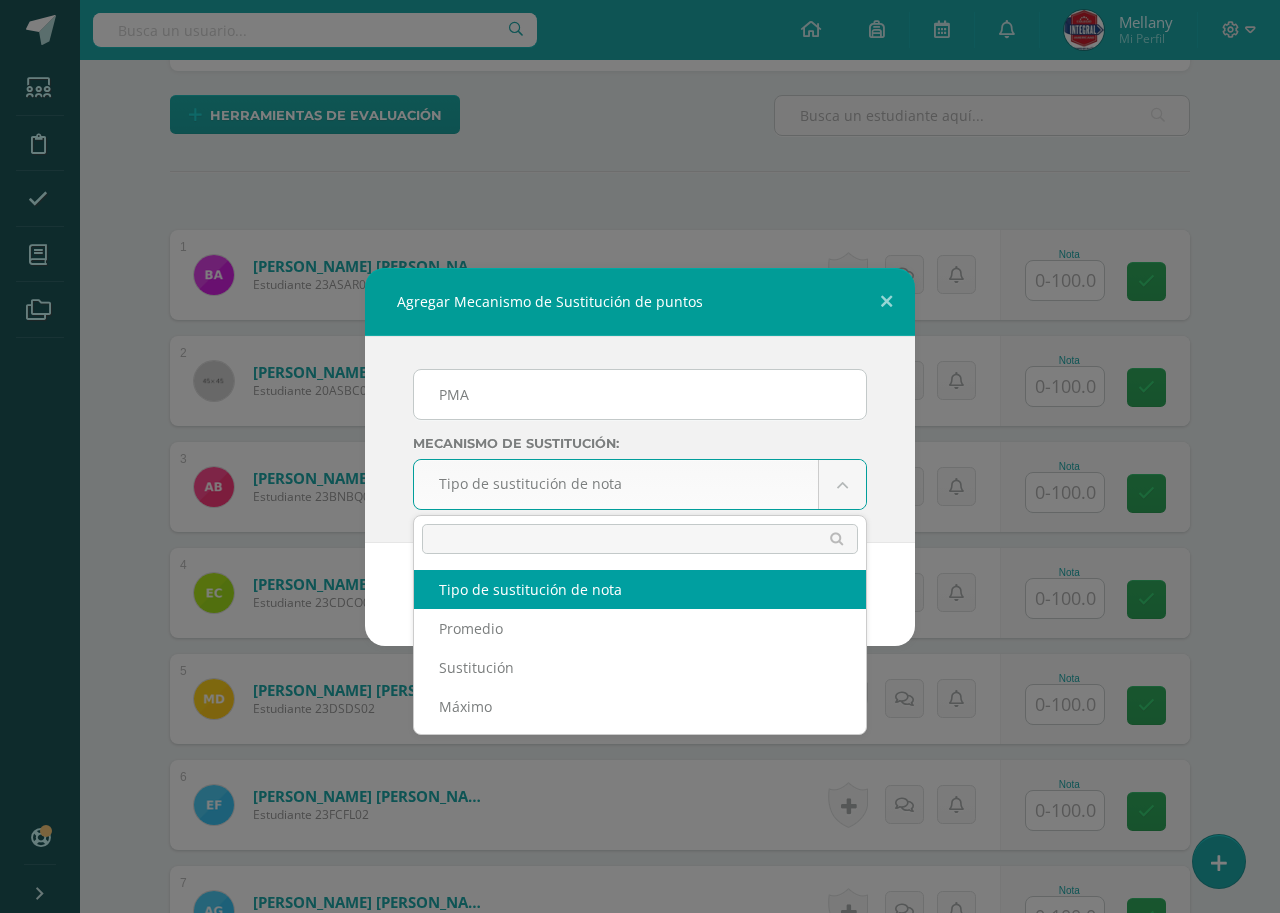 click on "Agregar Mecanismo de Sustitución de puntos
PMA Mecanismo de sustitución:     Tipo de sustitución de nota     Tipo de sustitución de nota Promedio Sustitución Máximo Cancelar Agregar Loading... Estudiantes Disciplina Asistencia Mis cursos Archivos Soporte
Centro de ayuda
Últimas actualizaciones
10+ Cerrar panel
Ciencias Sociales
Segundo Básico
Basicos
"A"
Actividades Estudiantes Planificación Dosificación
Ciencias Sociales
Segundo Básico
Basicos
"B"
Actividades Estudiantes Planificación Dosificación
Ciencias Sociales
Actividades Estudiantes Planificación" at bounding box center [640, 1401] 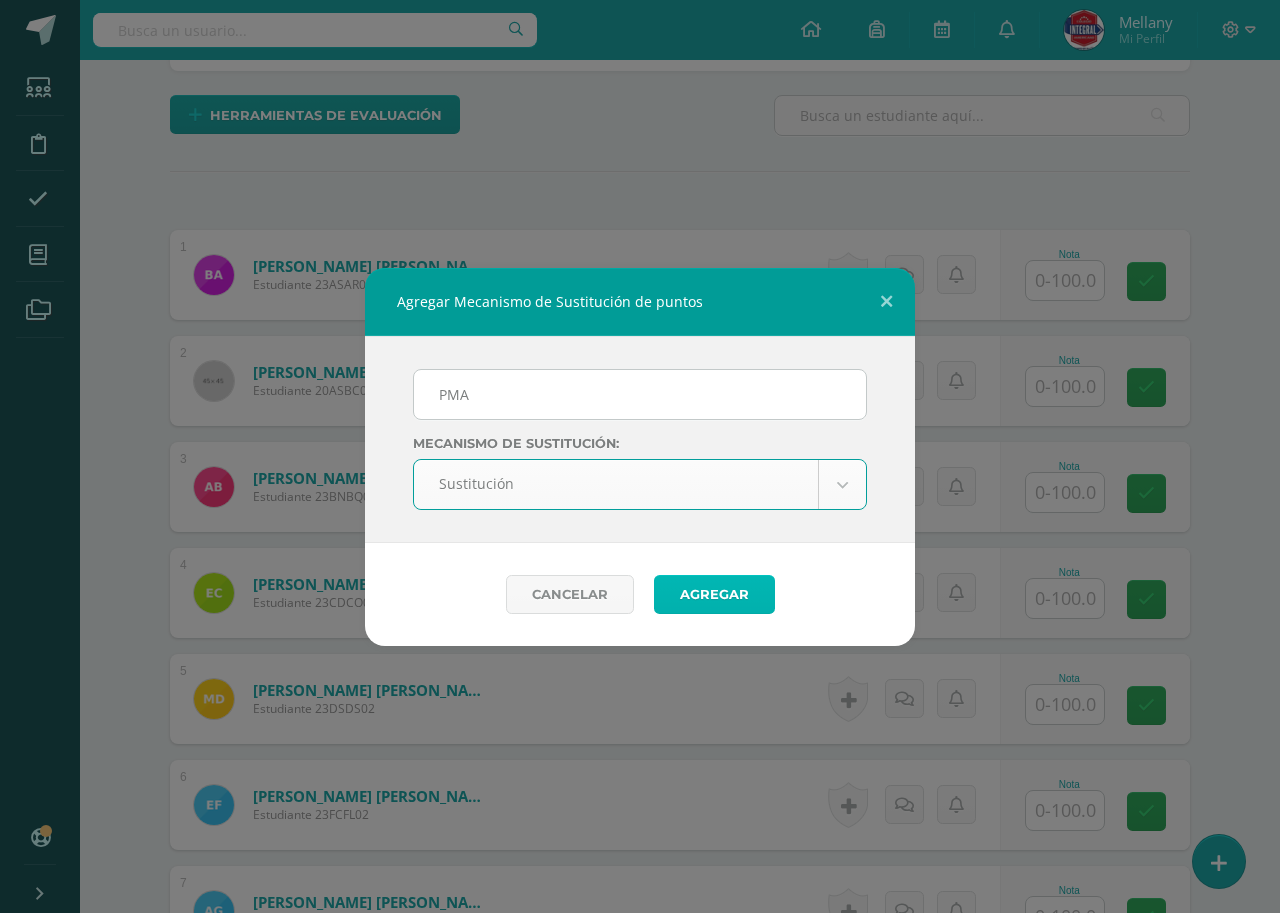 click on "Agregar" at bounding box center [714, 594] 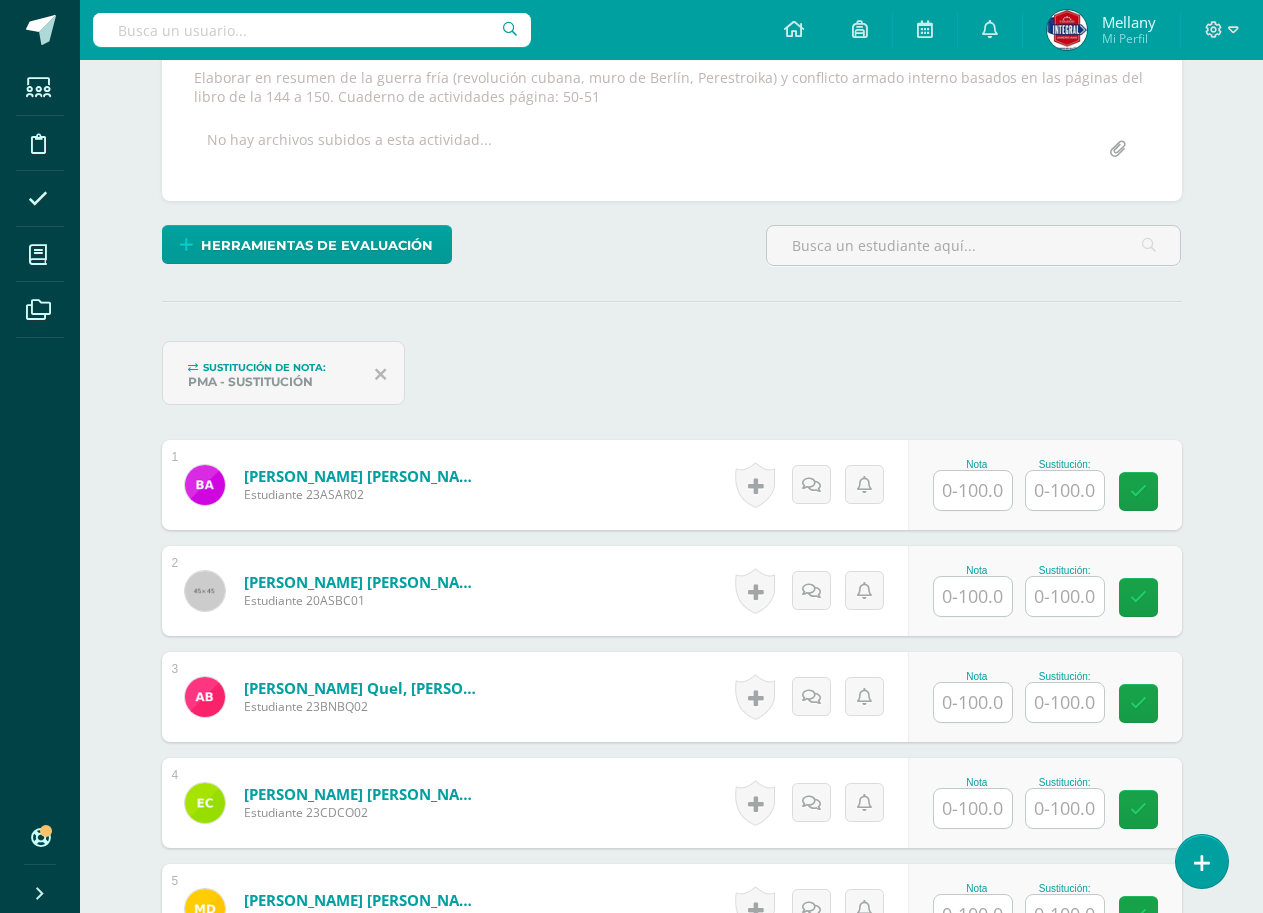 scroll, scrollTop: 374, scrollLeft: 0, axis: vertical 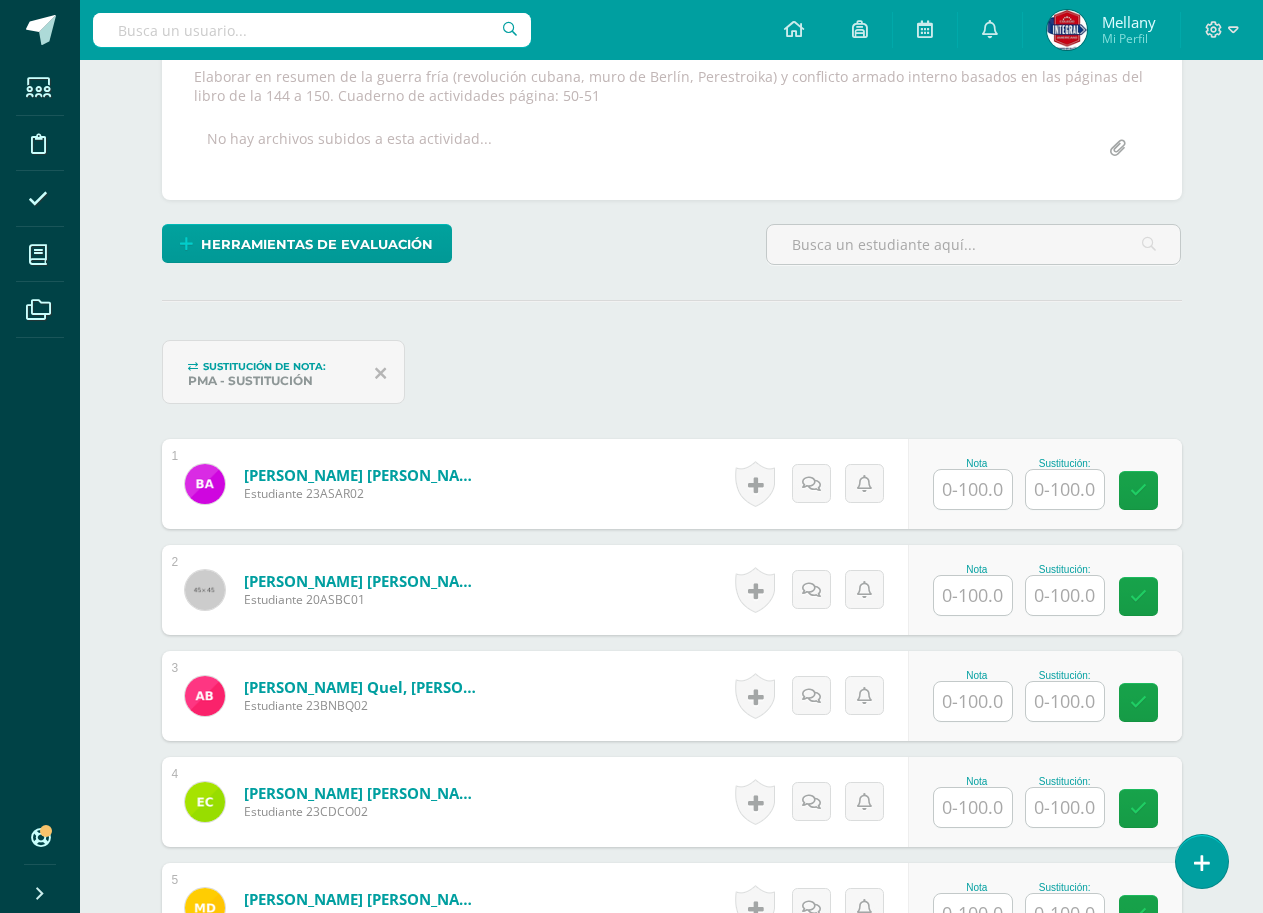 click at bounding box center [973, 489] 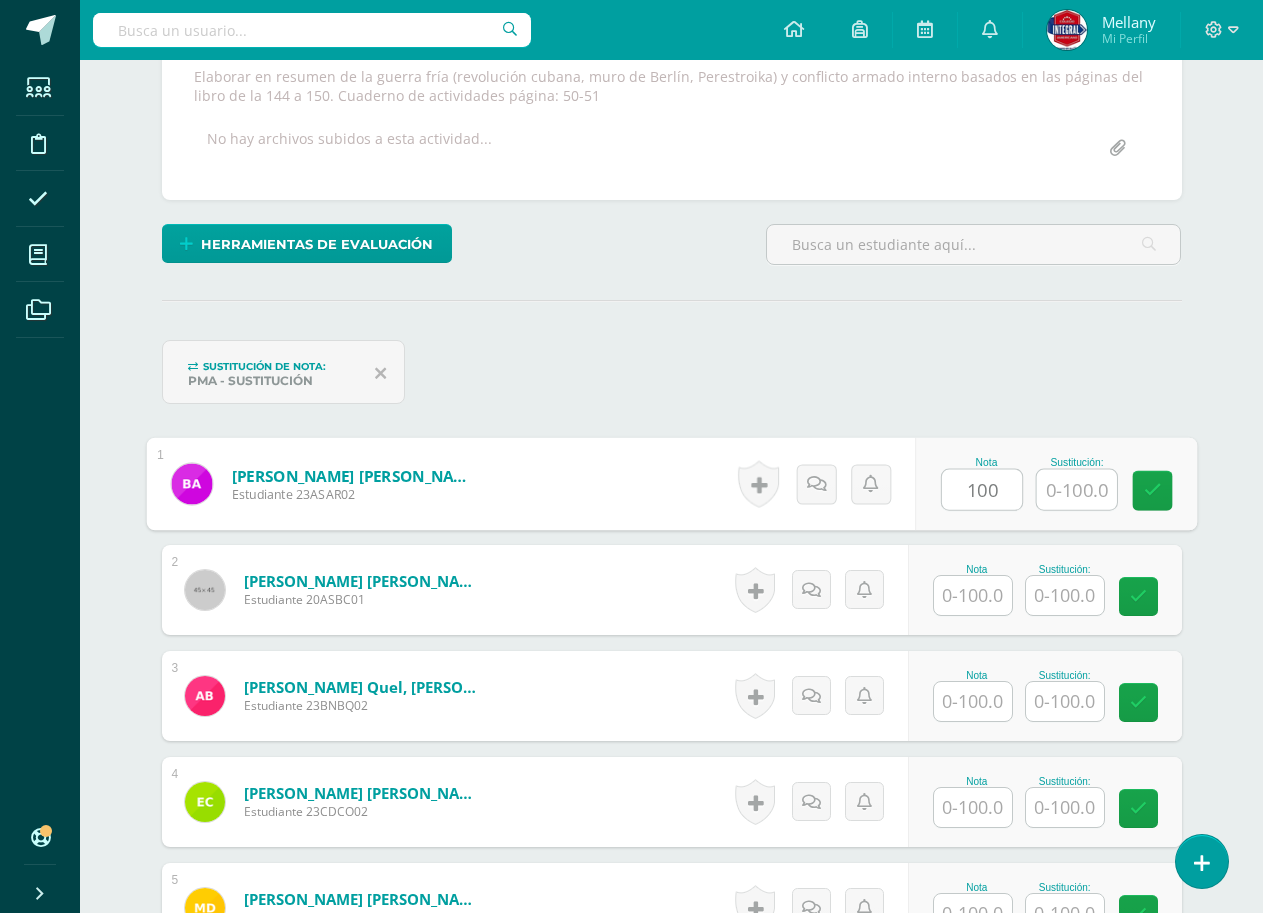 scroll, scrollTop: 674, scrollLeft: 0, axis: vertical 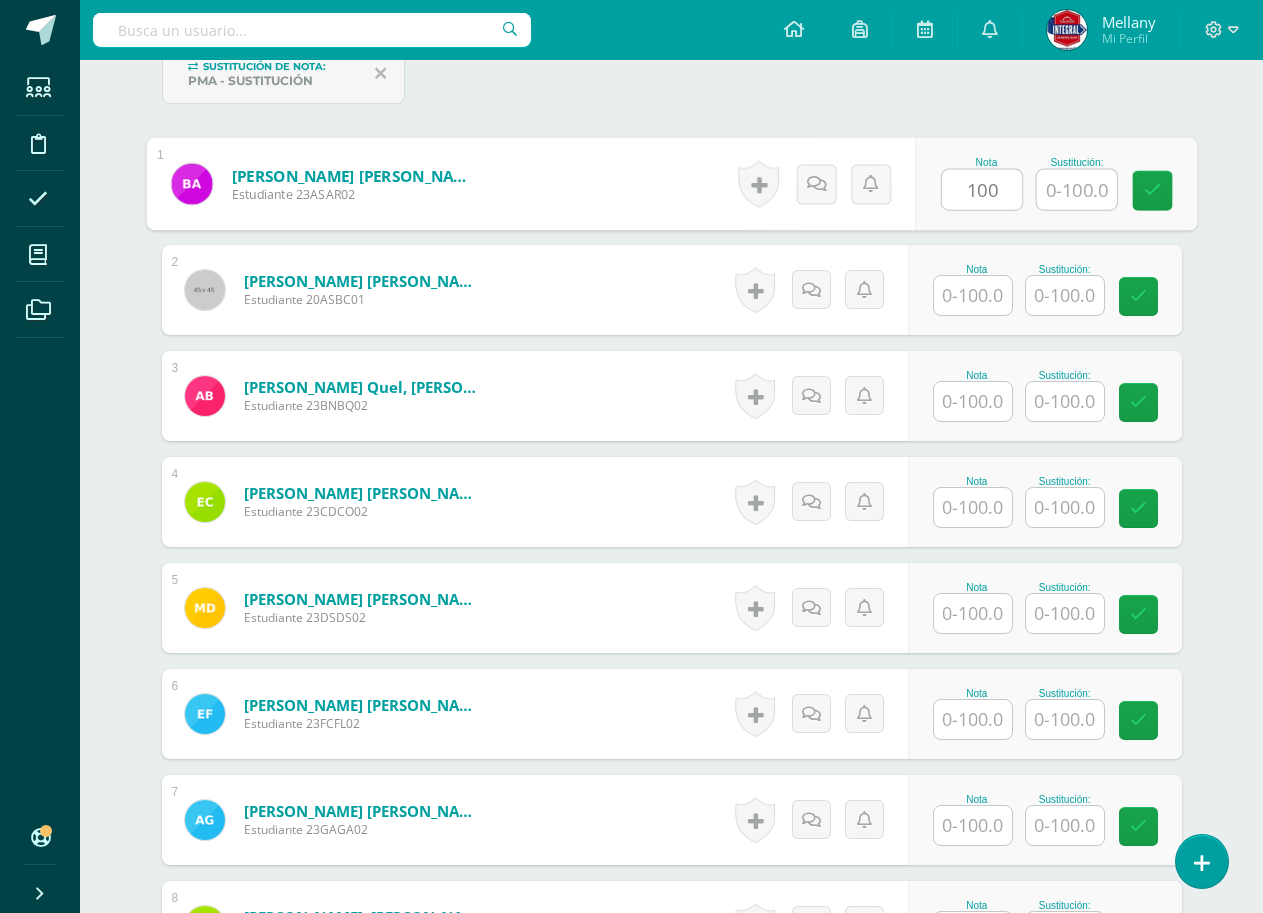 type on "100" 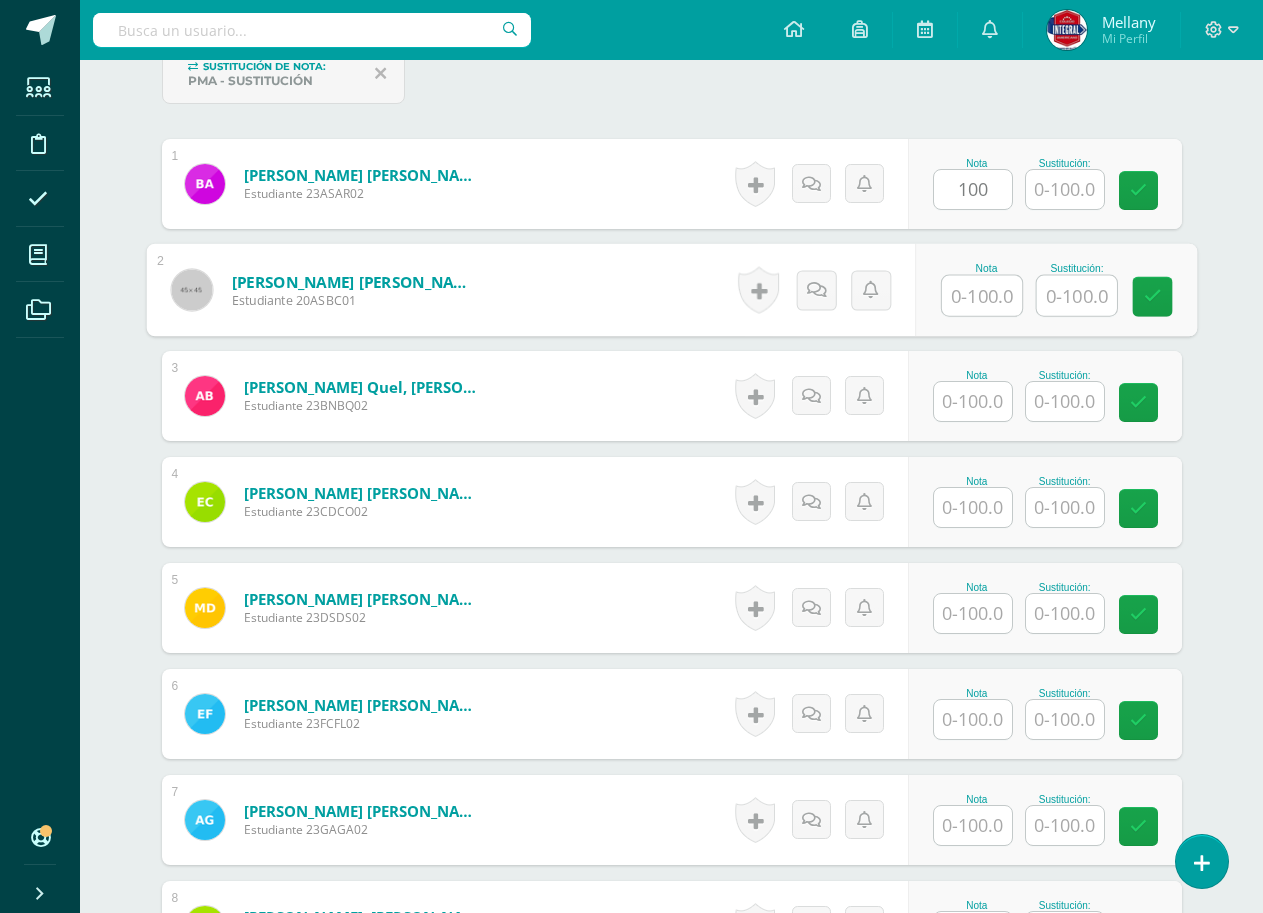 click at bounding box center (982, 296) 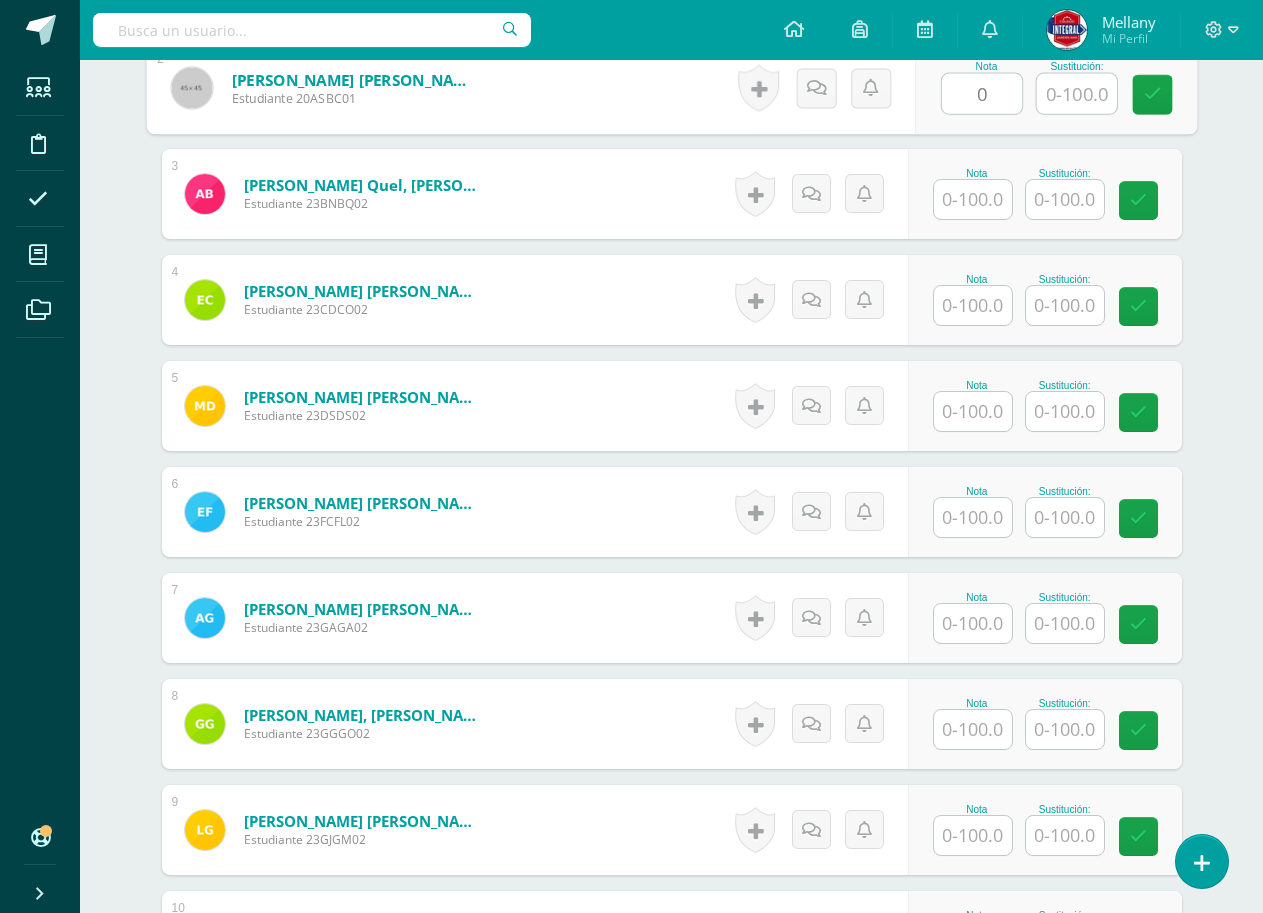 scroll, scrollTop: 976, scrollLeft: 0, axis: vertical 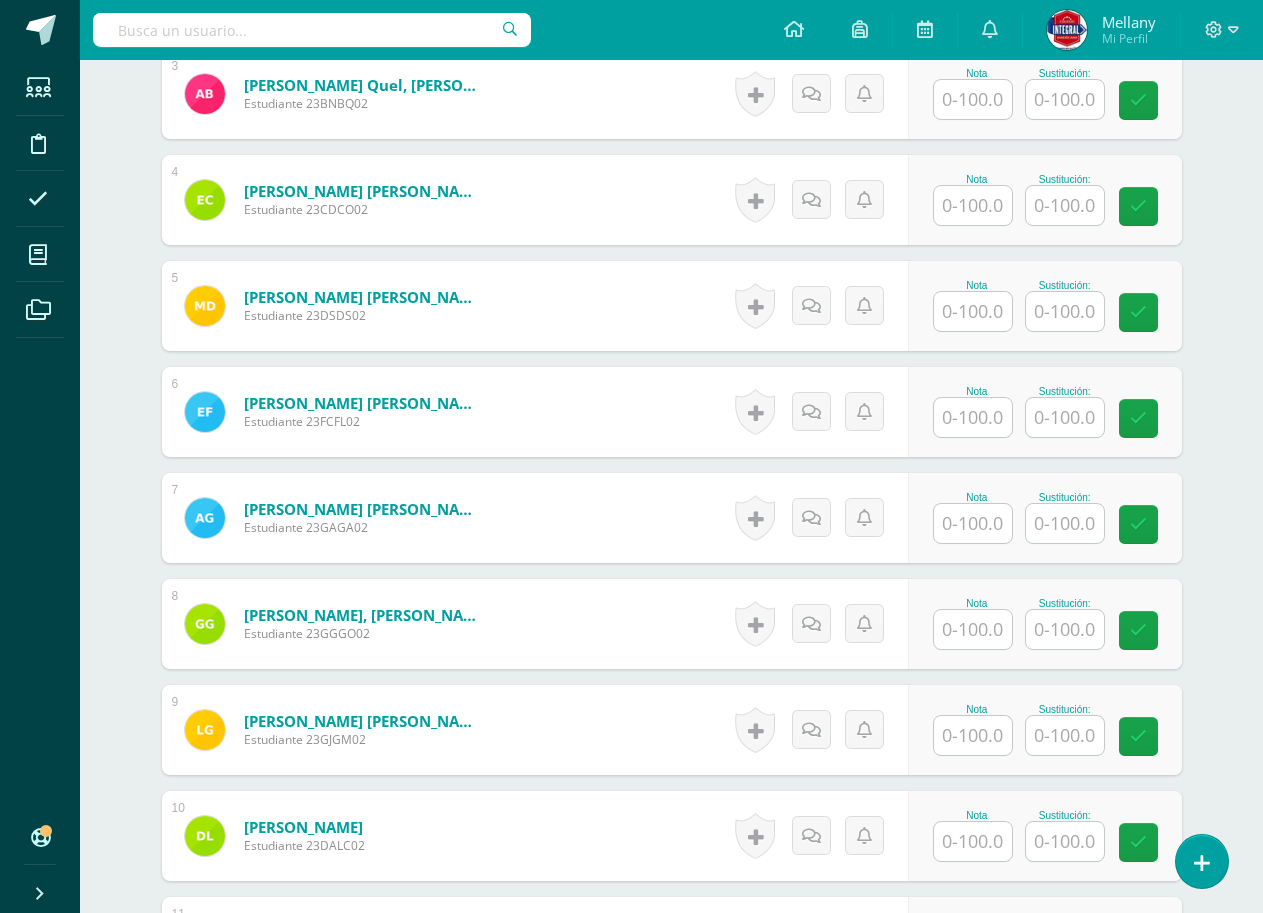 type on "0" 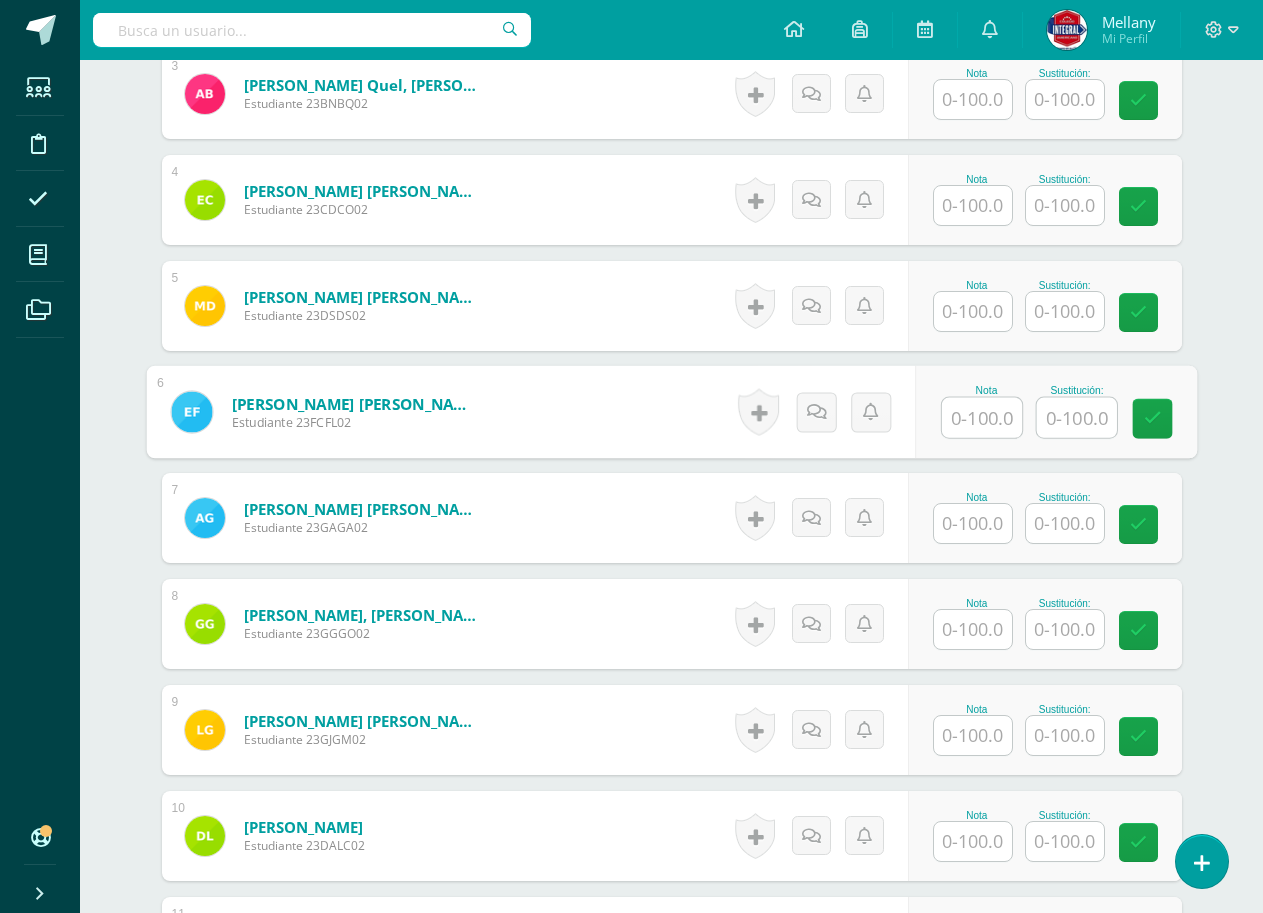 click at bounding box center [982, 418] 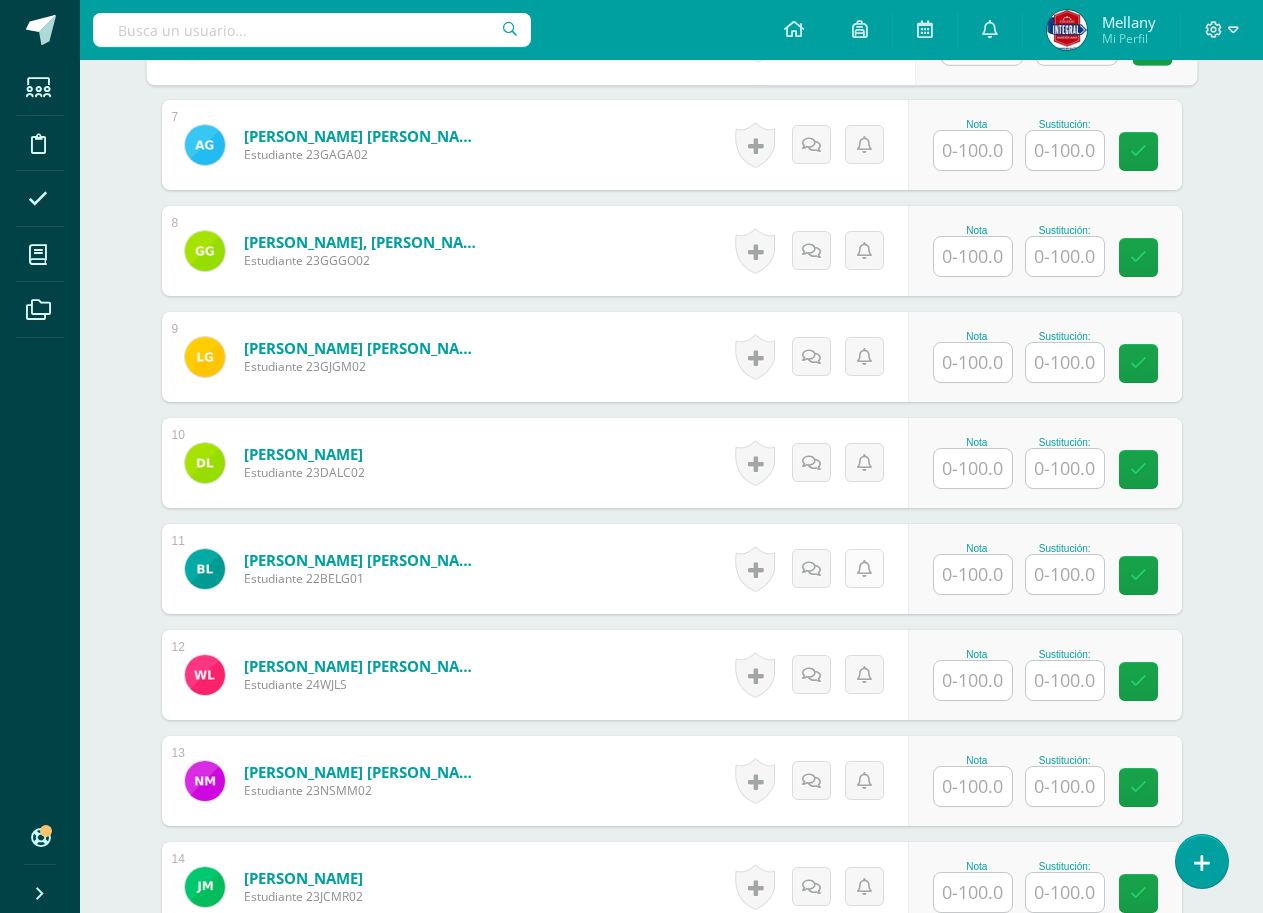 scroll, scrollTop: 1476, scrollLeft: 0, axis: vertical 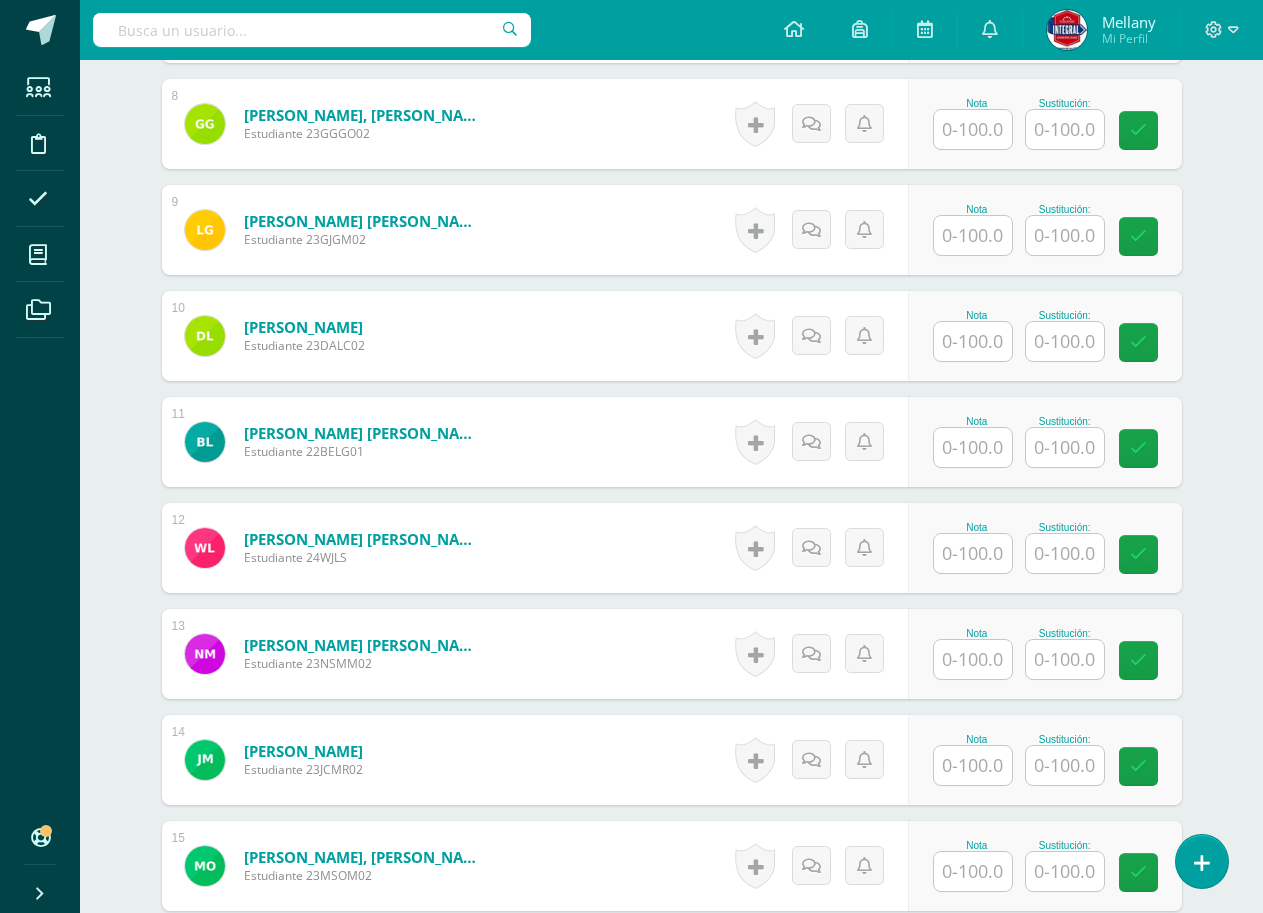 type on "100" 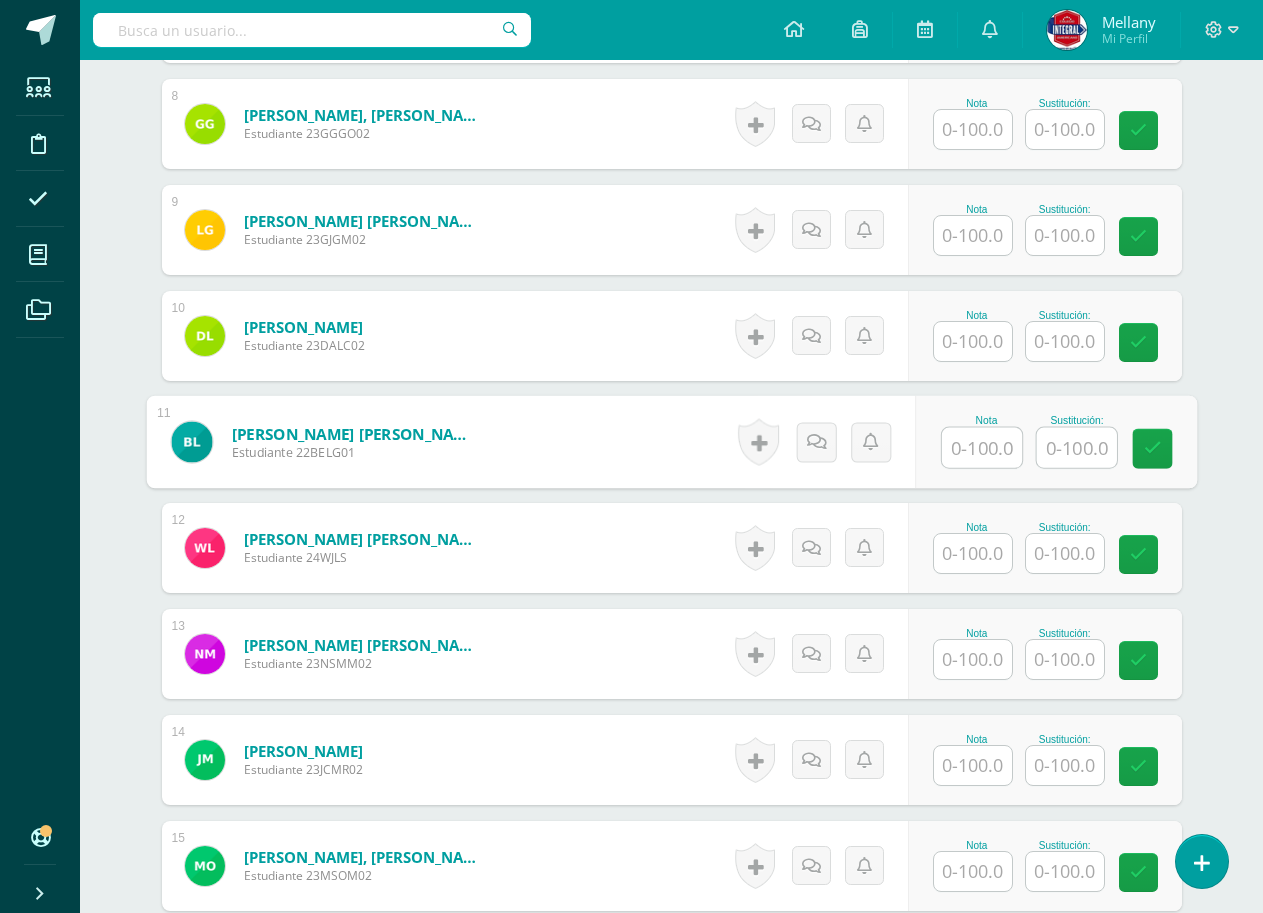 click at bounding box center (982, 448) 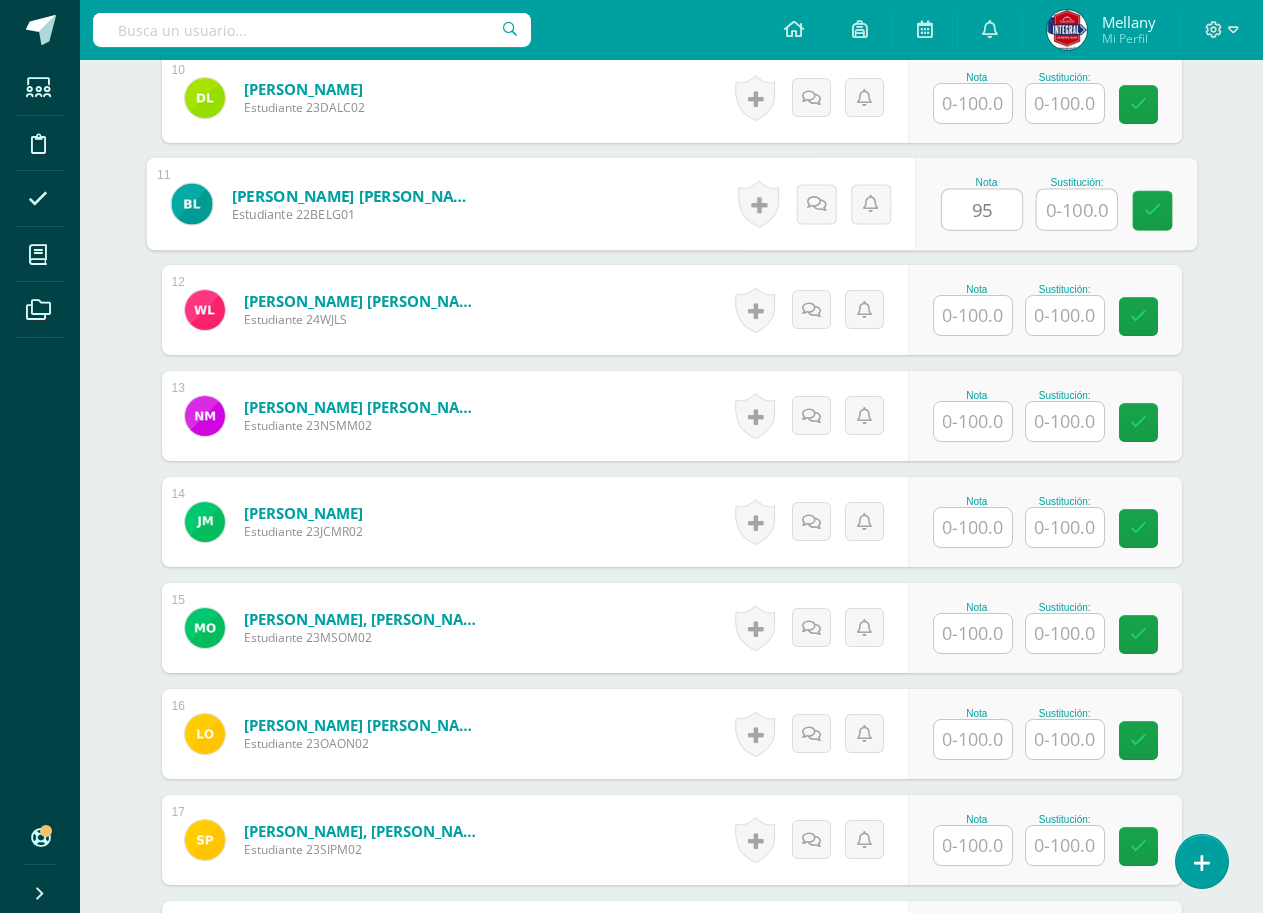 scroll, scrollTop: 1776, scrollLeft: 0, axis: vertical 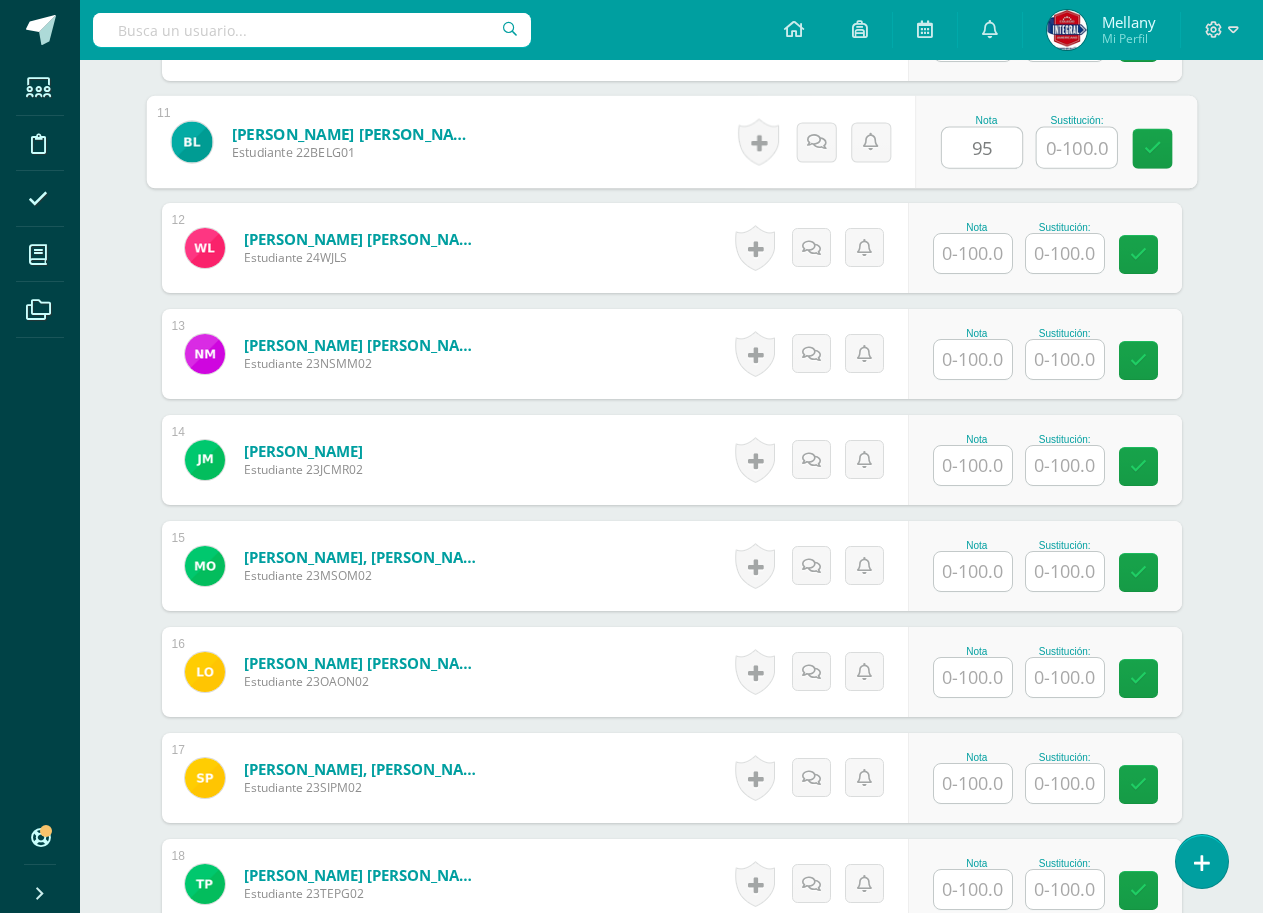 type on "95" 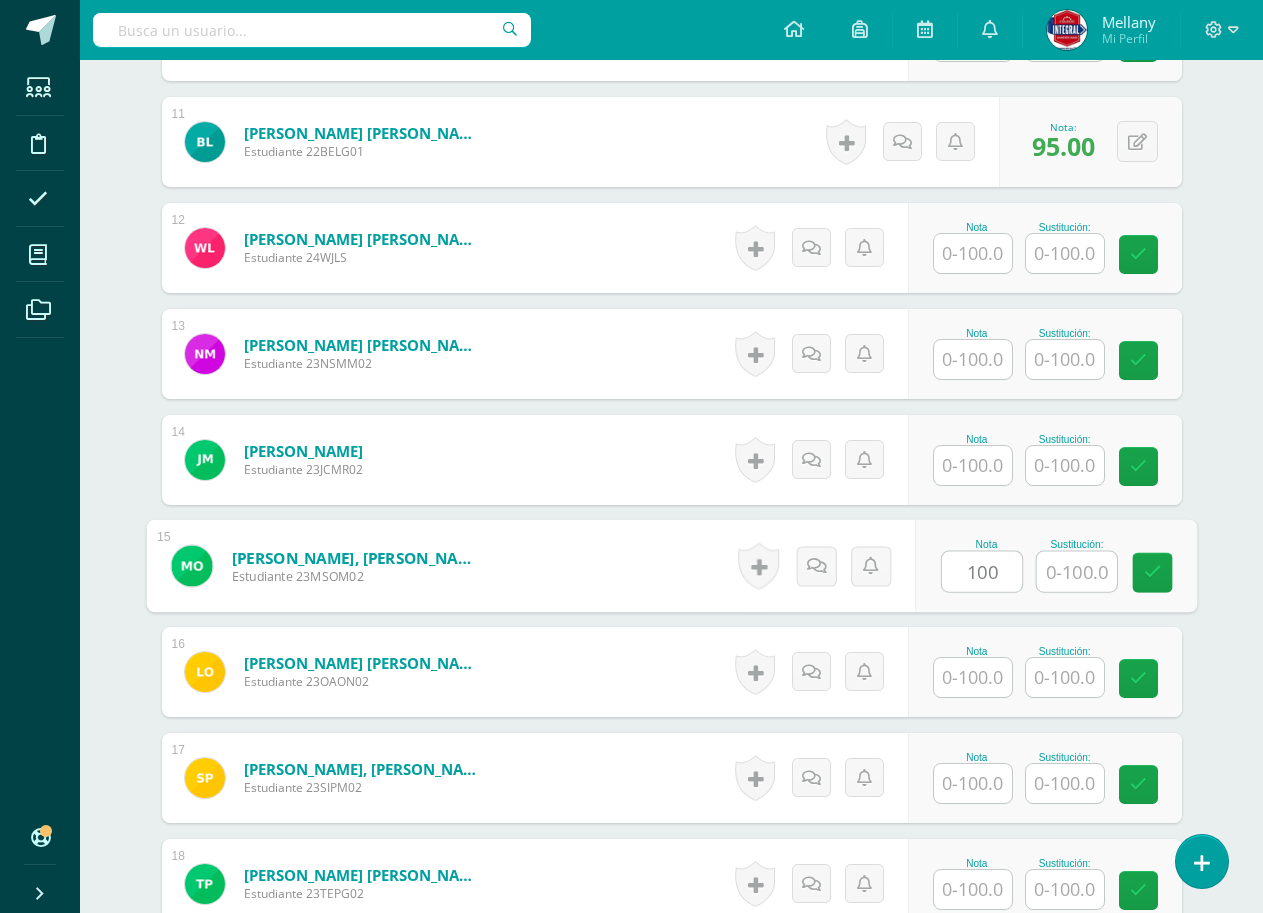 type on "100" 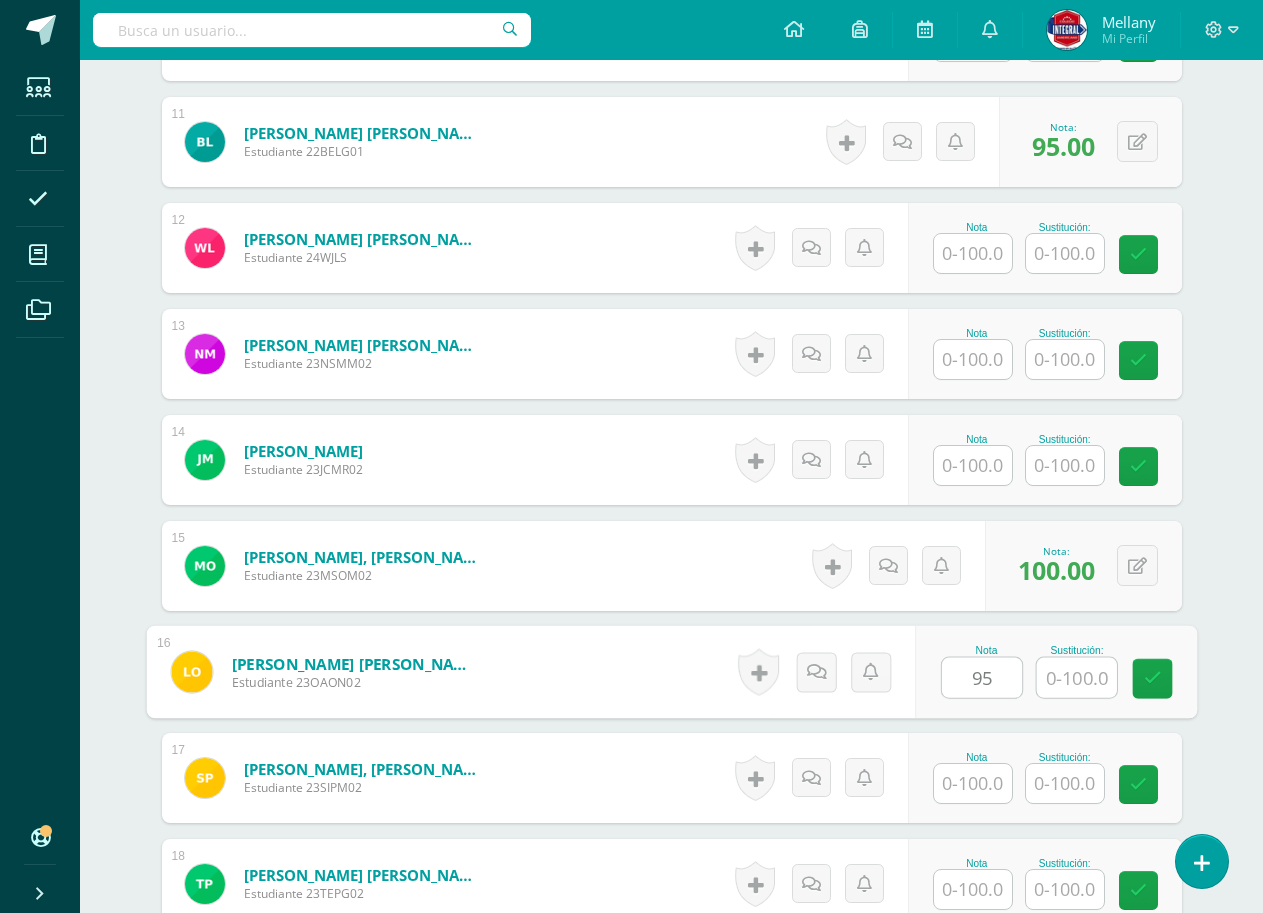 scroll, scrollTop: 1876, scrollLeft: 0, axis: vertical 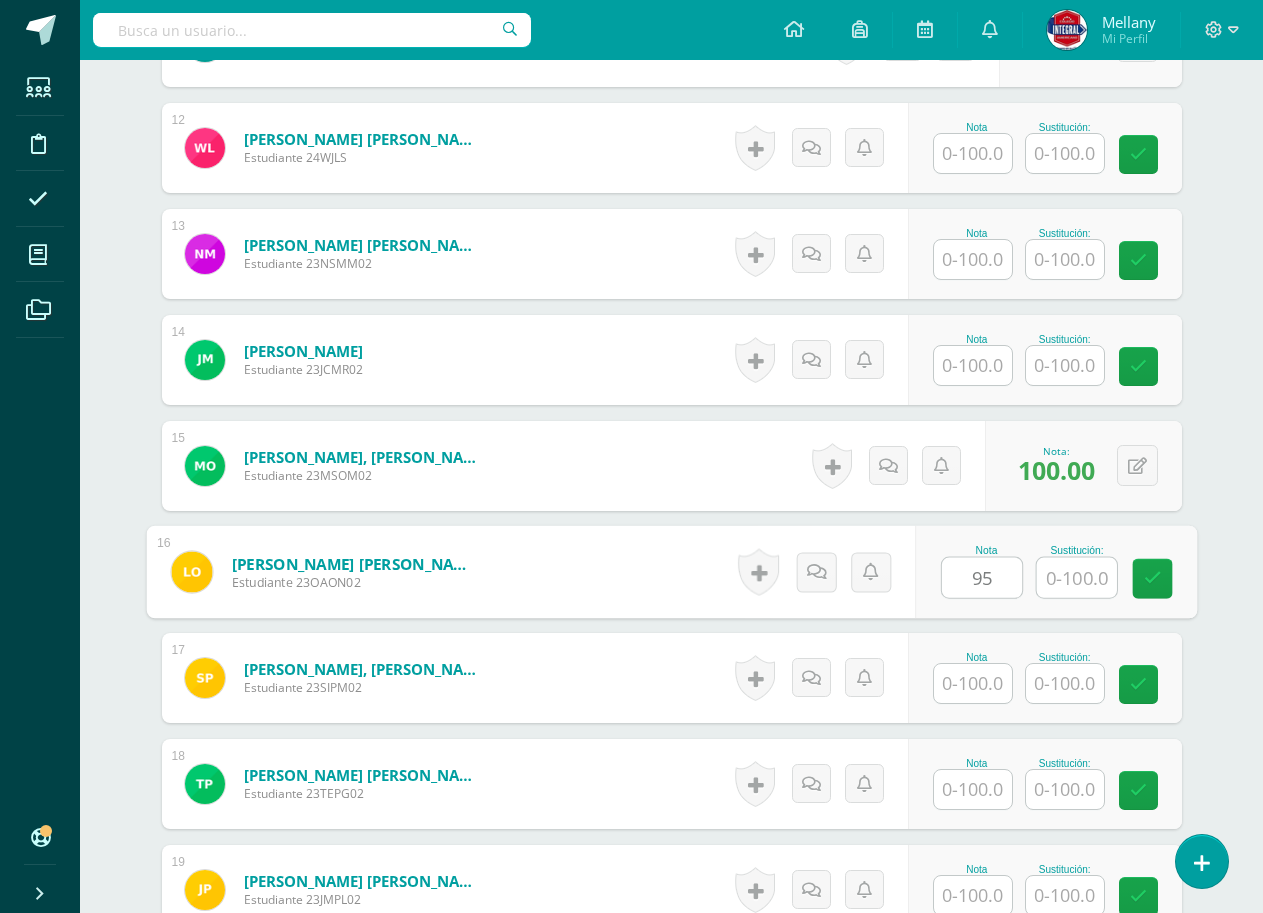 type on "95" 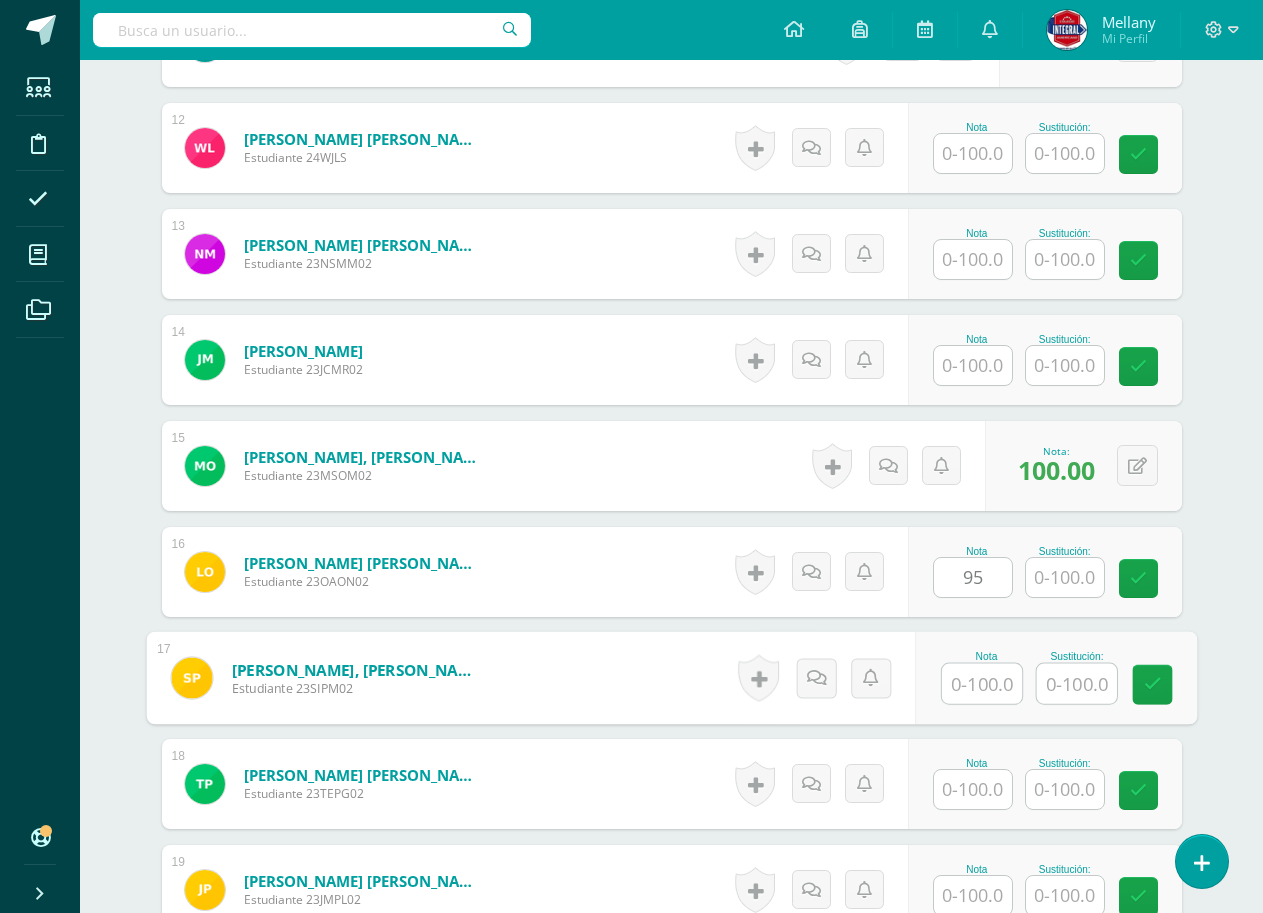 click at bounding box center (982, 684) 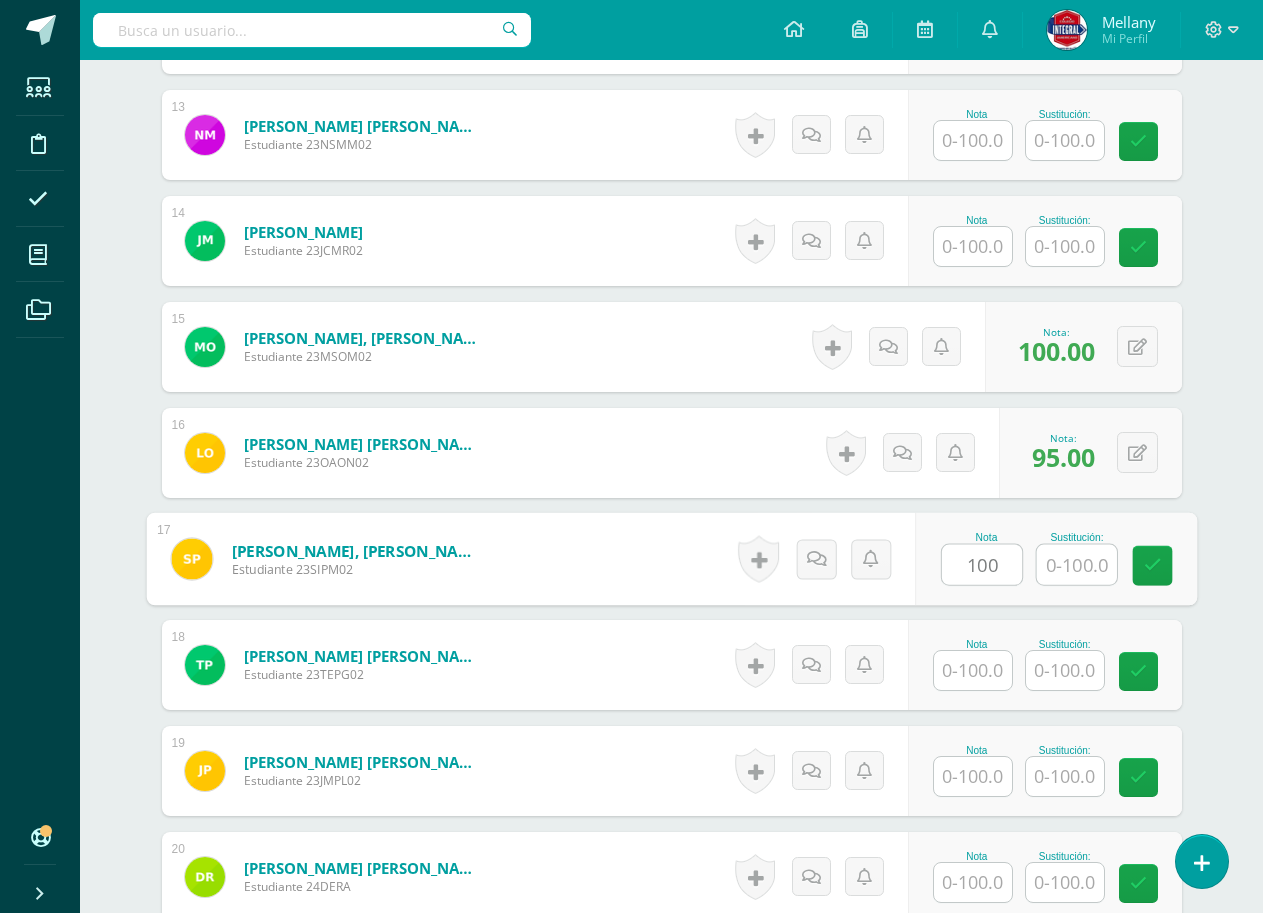 scroll, scrollTop: 2176, scrollLeft: 0, axis: vertical 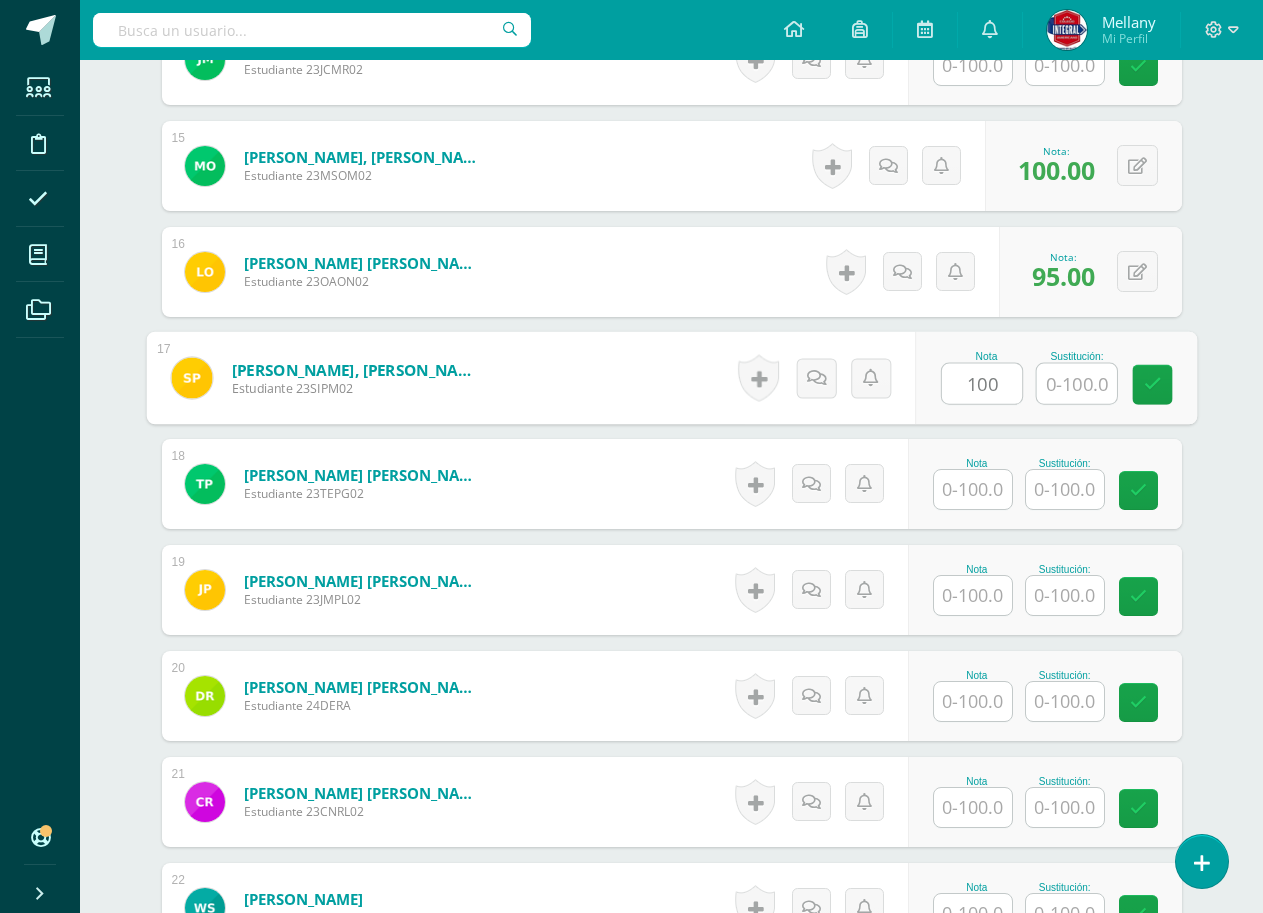 type on "100" 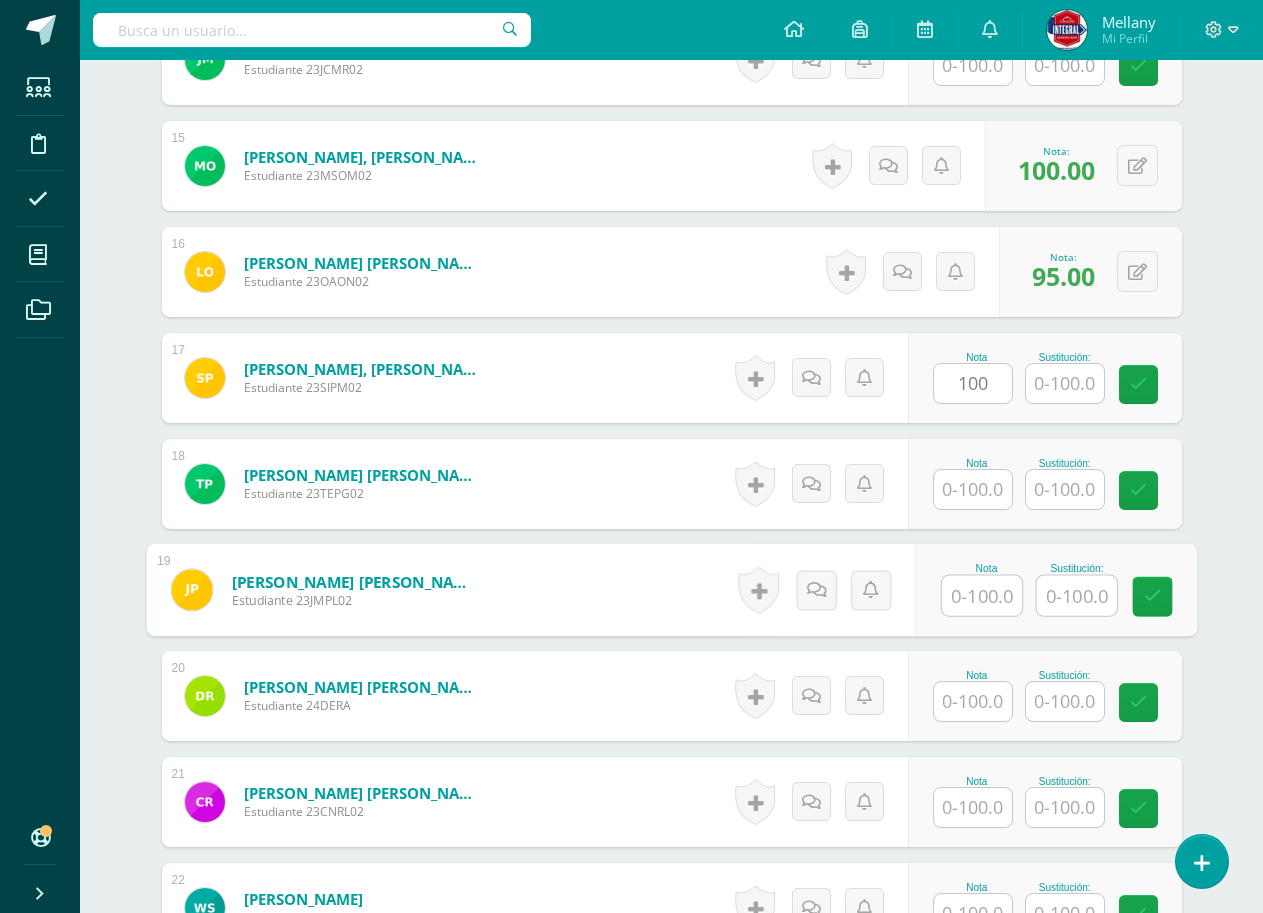 click at bounding box center [982, 596] 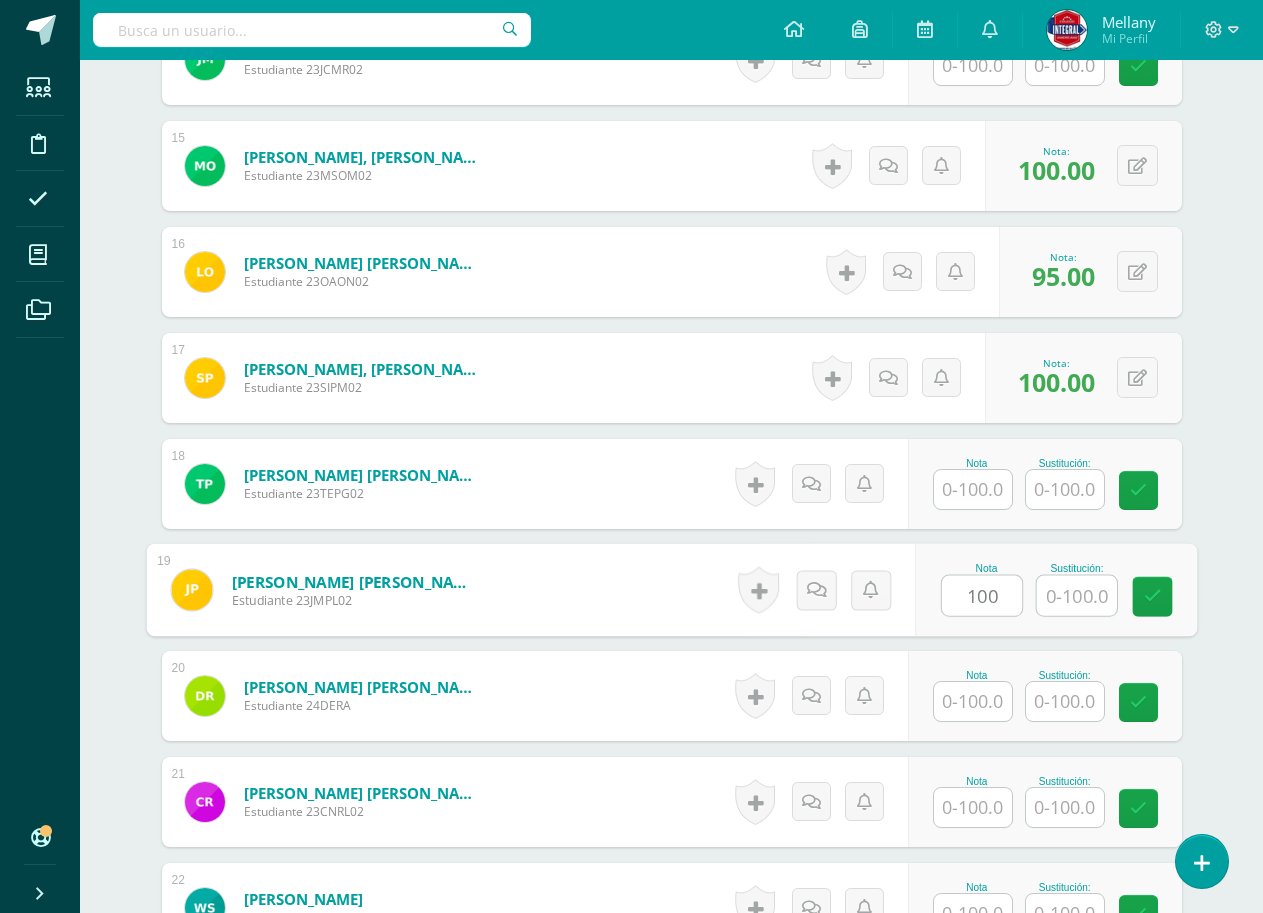 scroll, scrollTop: 2276, scrollLeft: 0, axis: vertical 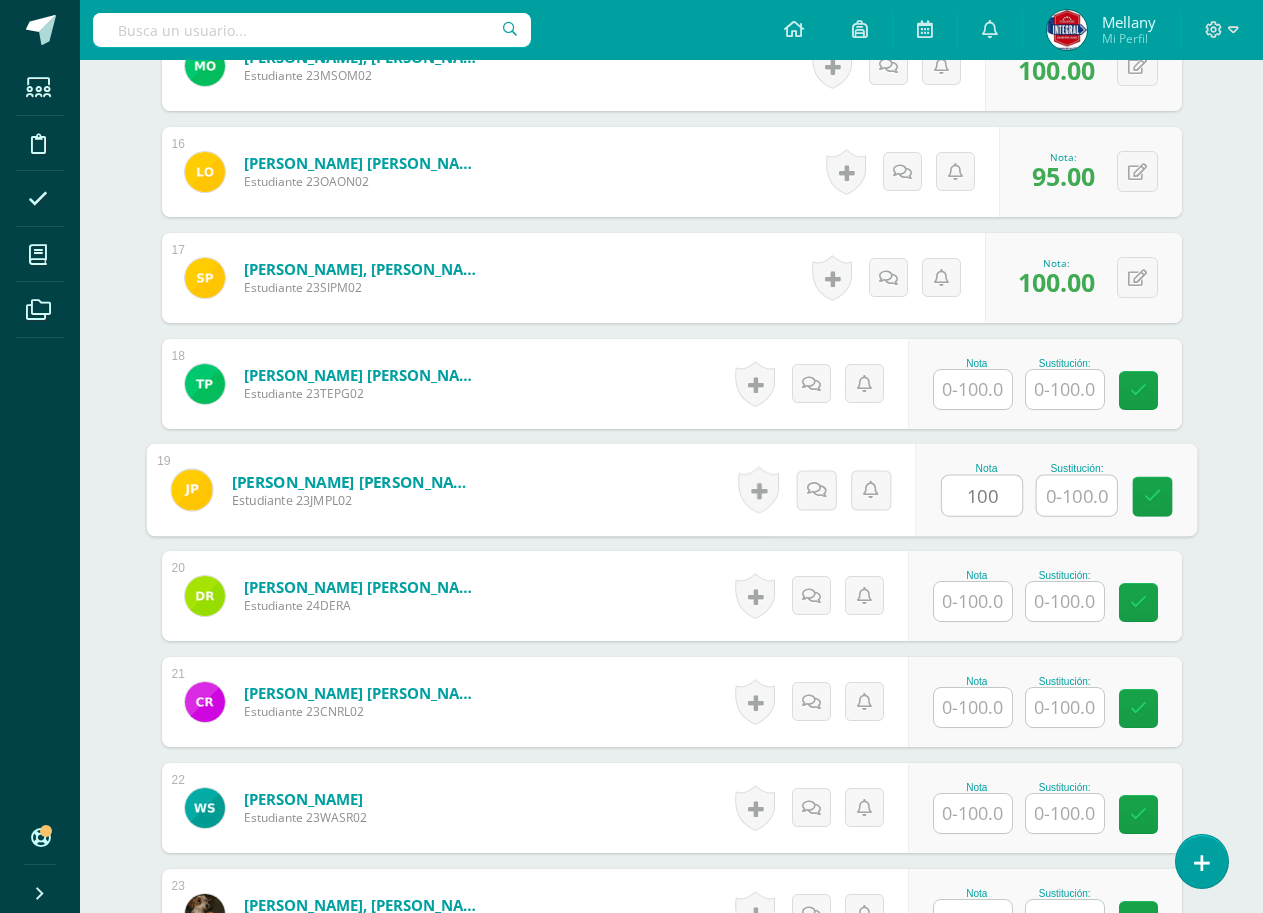 type on "100" 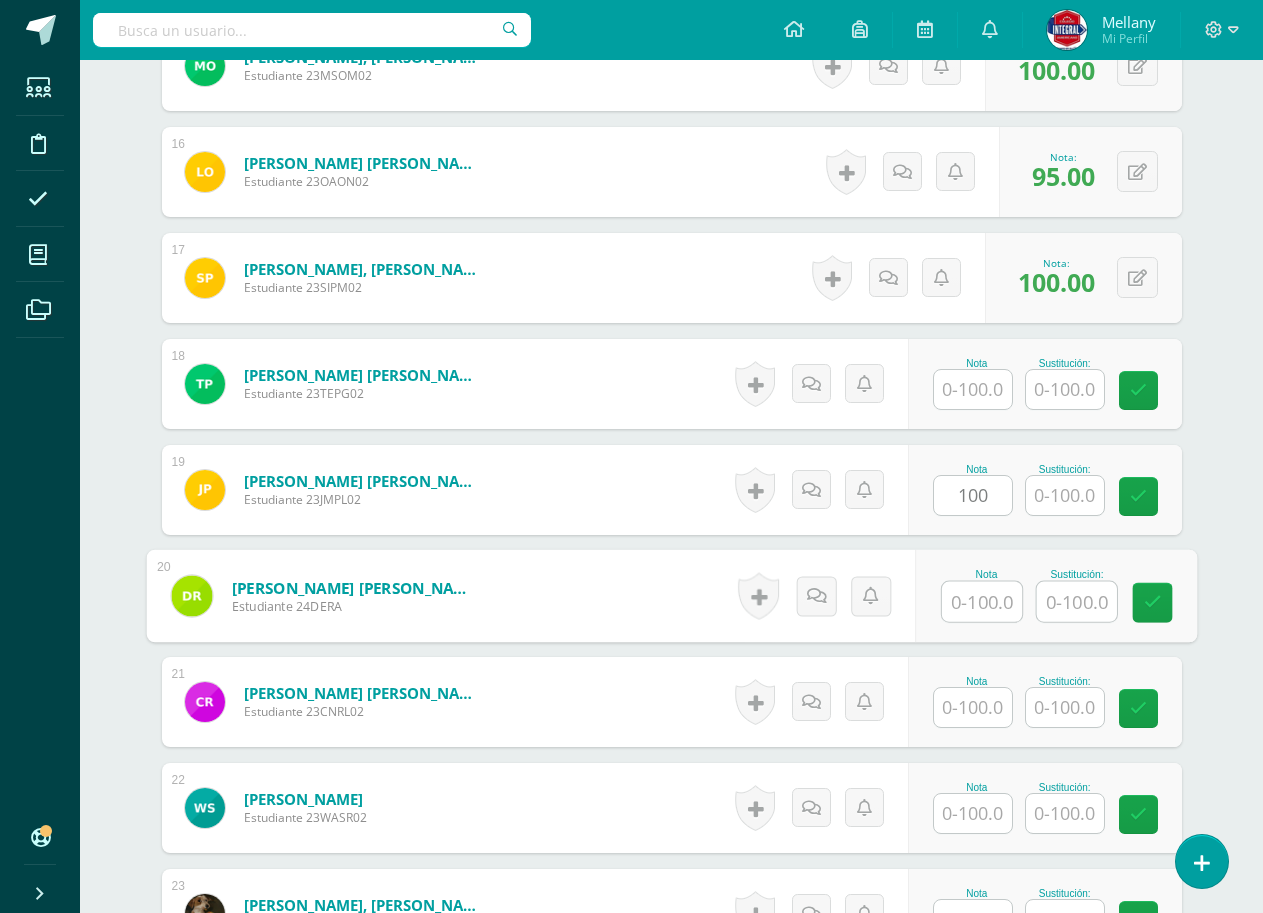 click at bounding box center [982, 602] 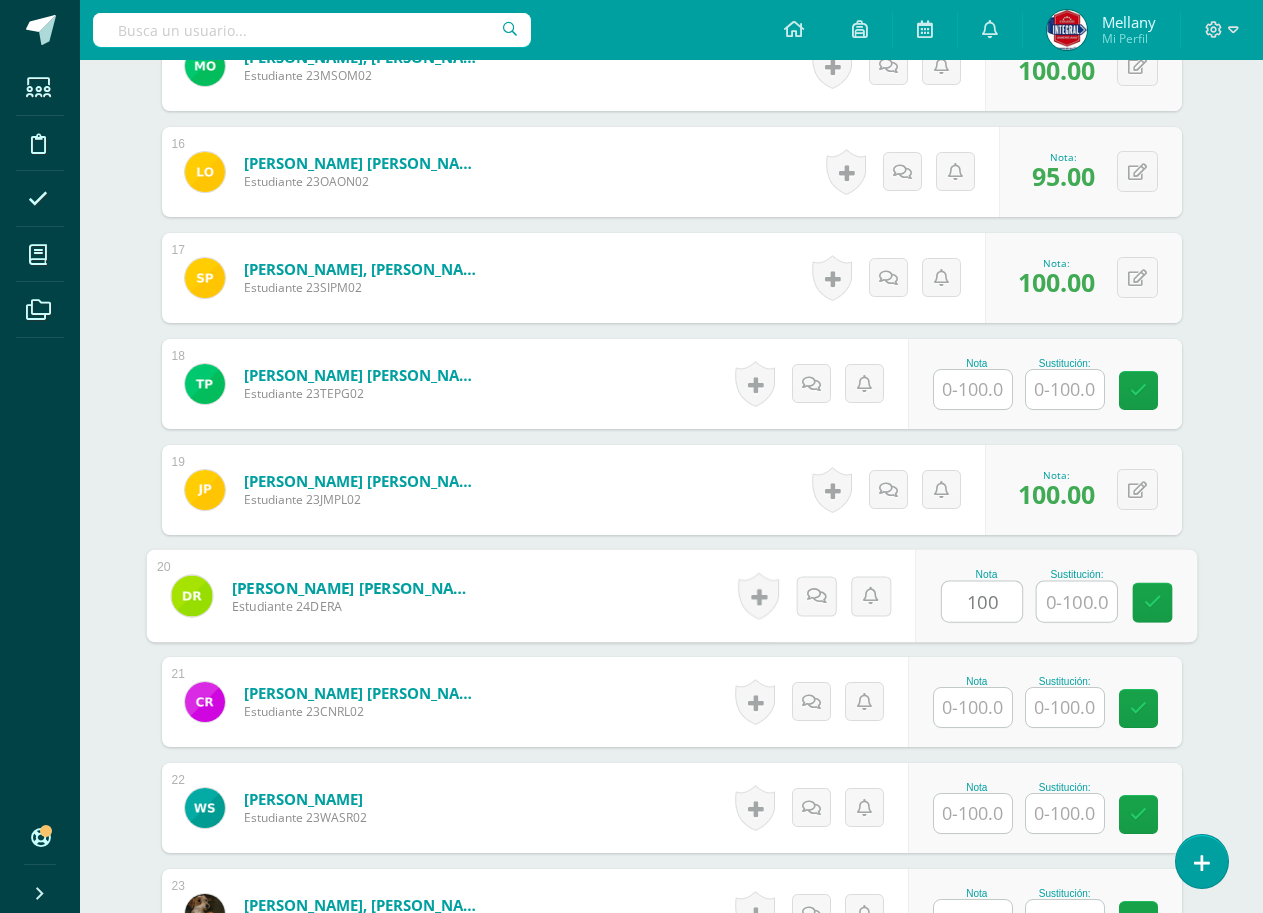 scroll, scrollTop: 2476, scrollLeft: 0, axis: vertical 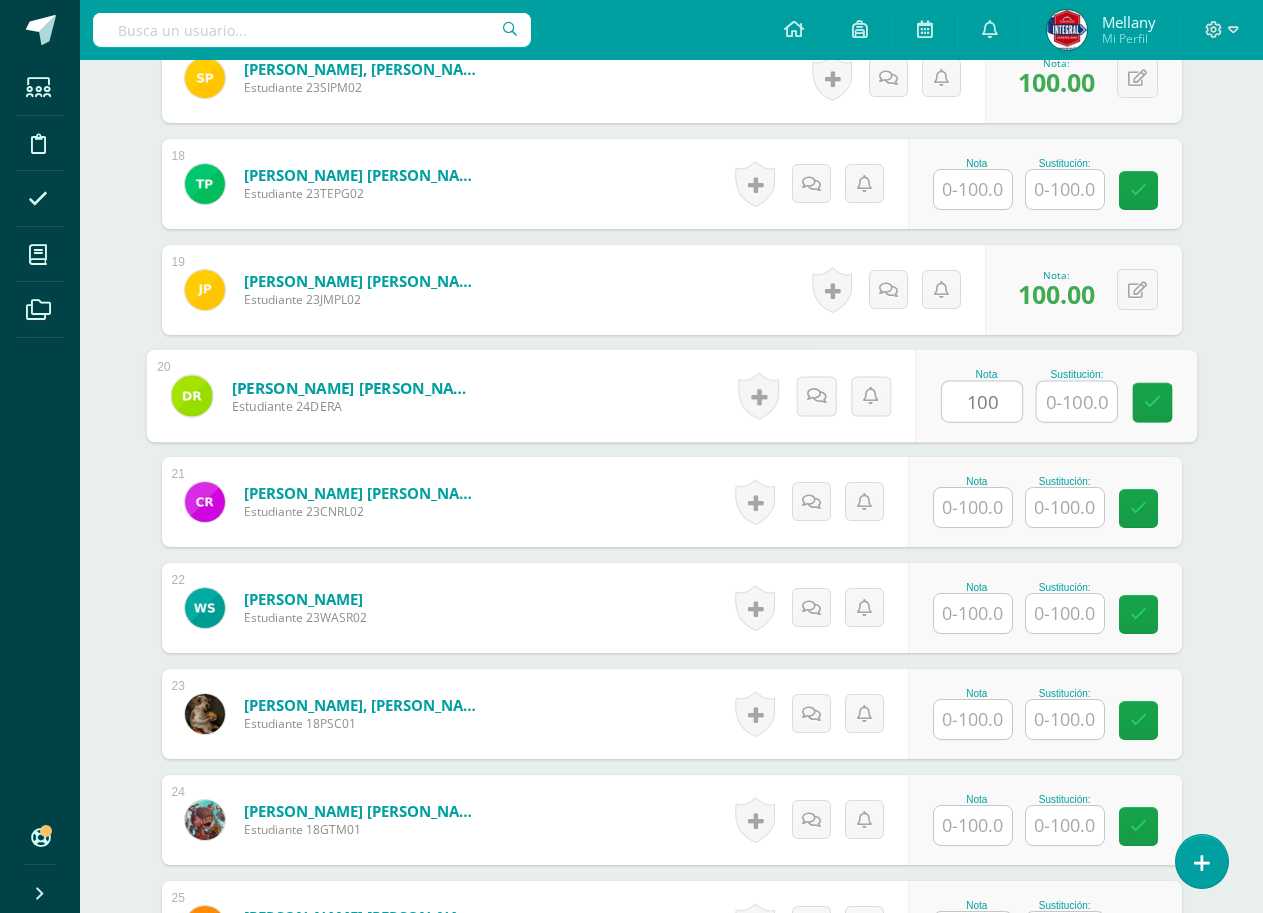 type on "100" 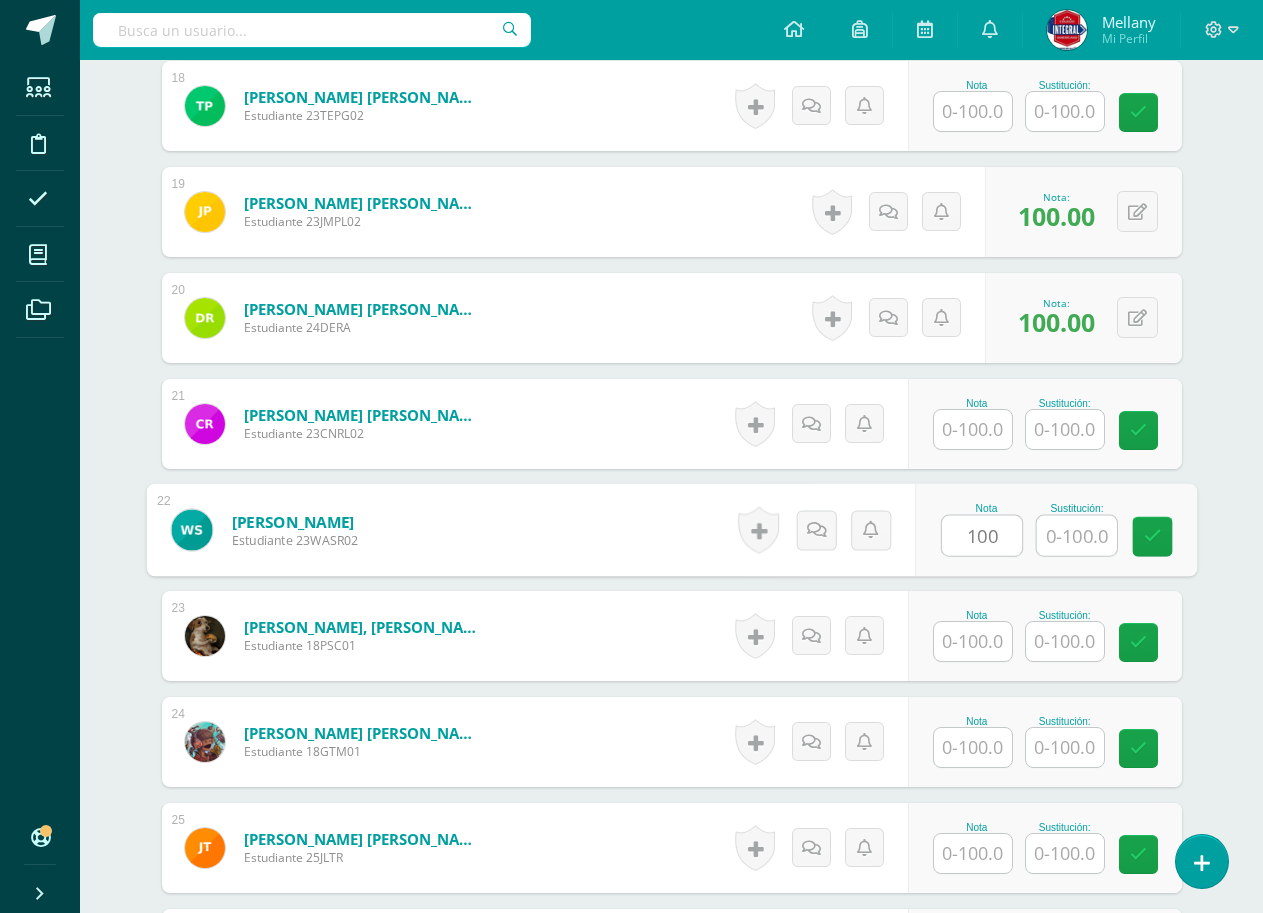 scroll, scrollTop: 2676, scrollLeft: 0, axis: vertical 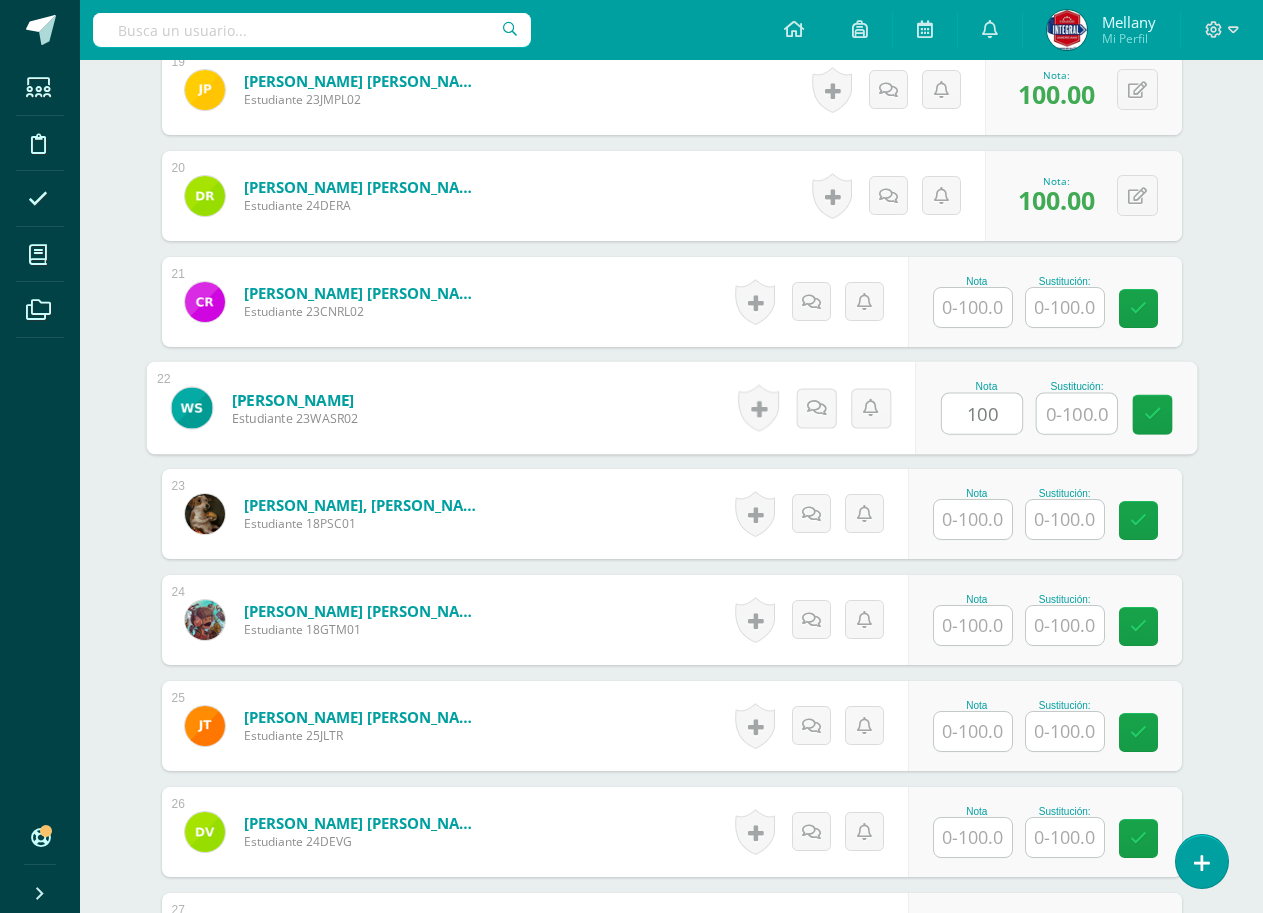 type on "100" 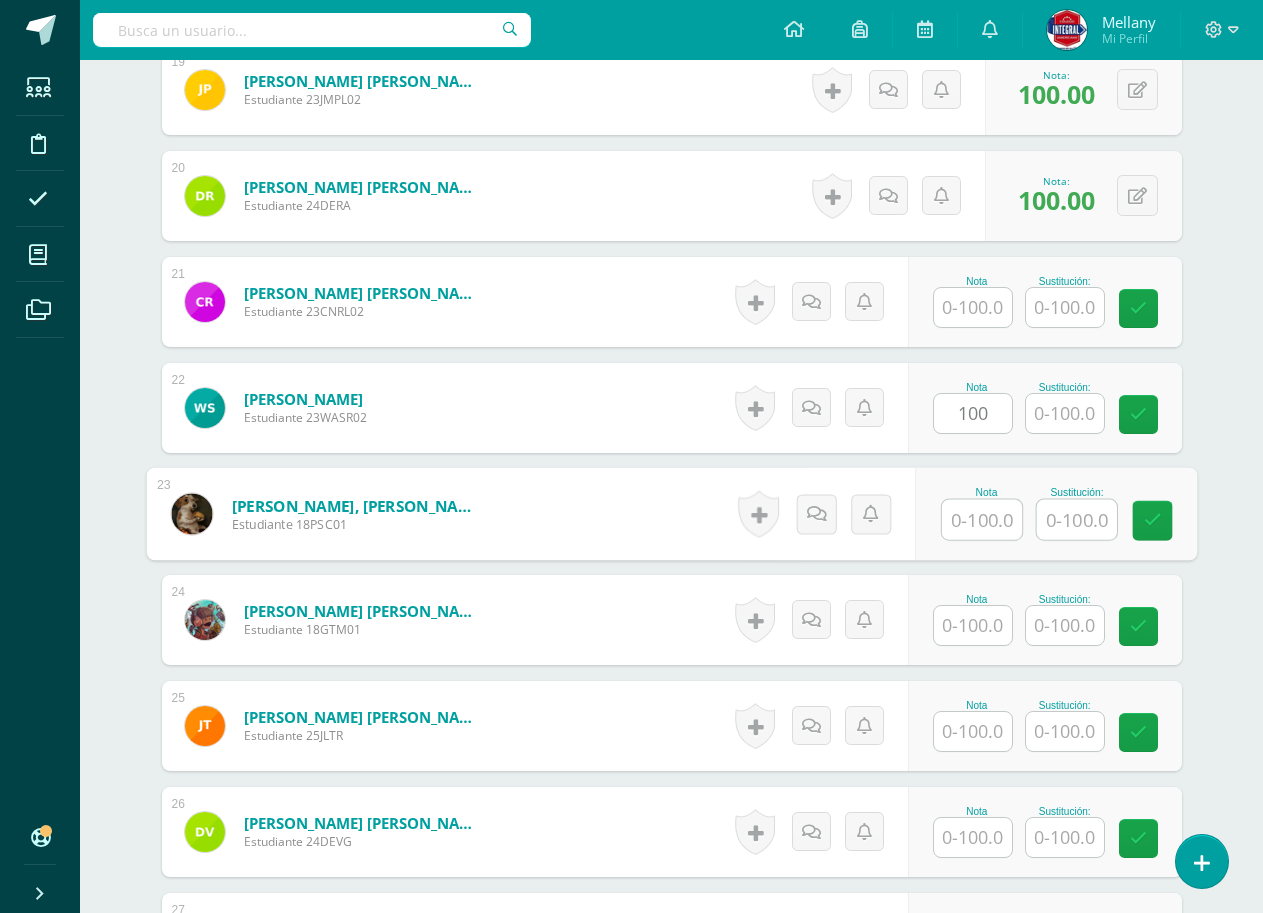 click at bounding box center [982, 520] 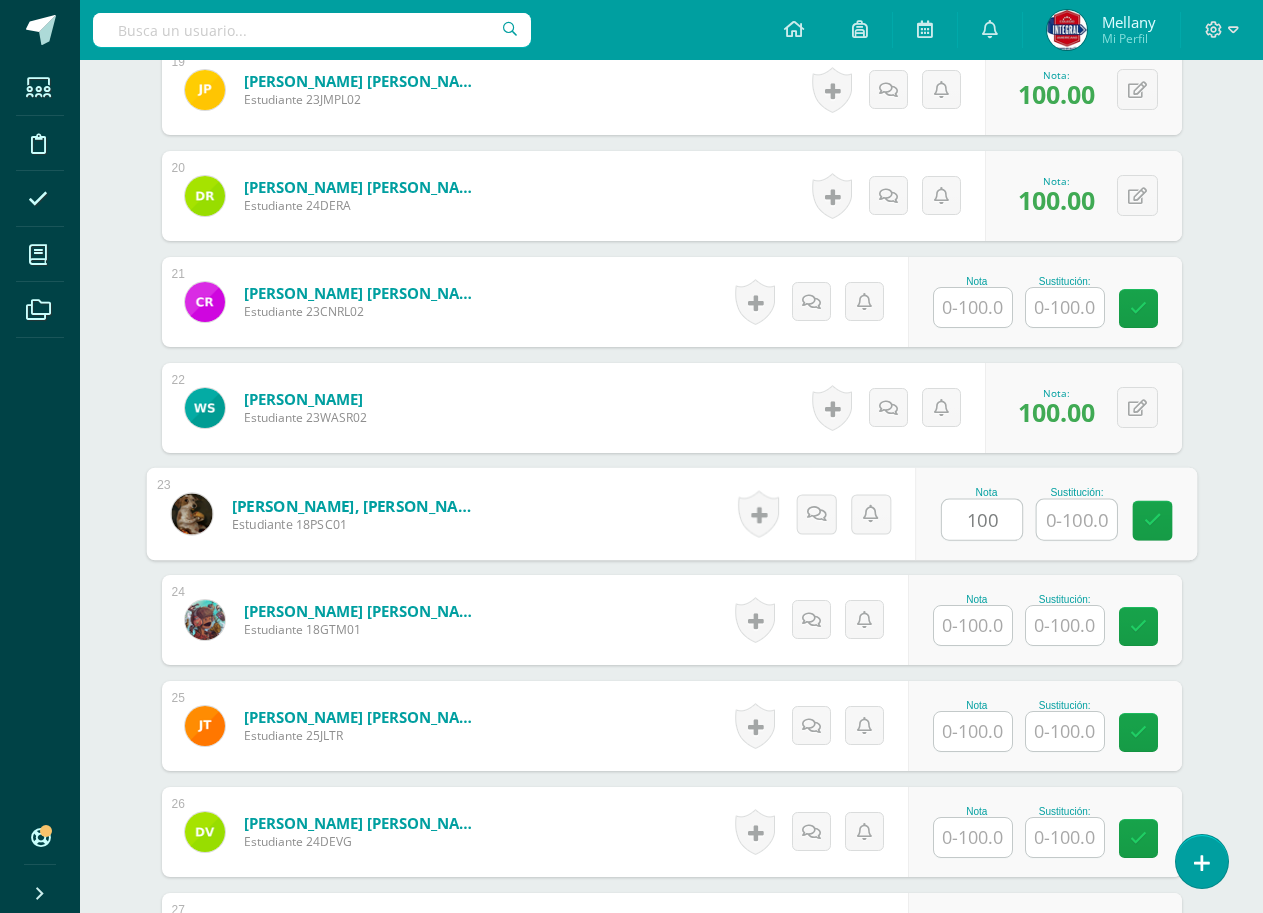 scroll, scrollTop: 2776, scrollLeft: 0, axis: vertical 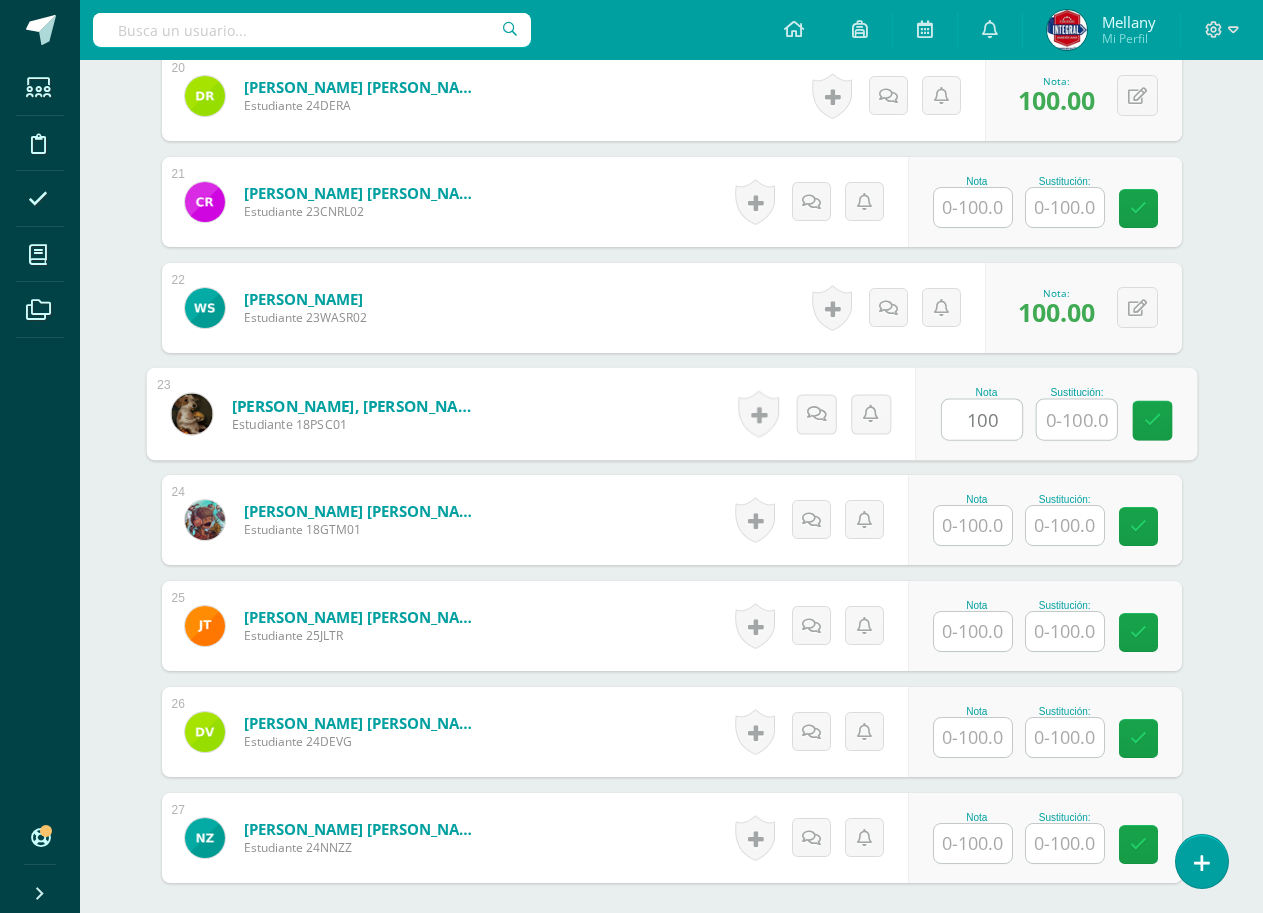 type on "100" 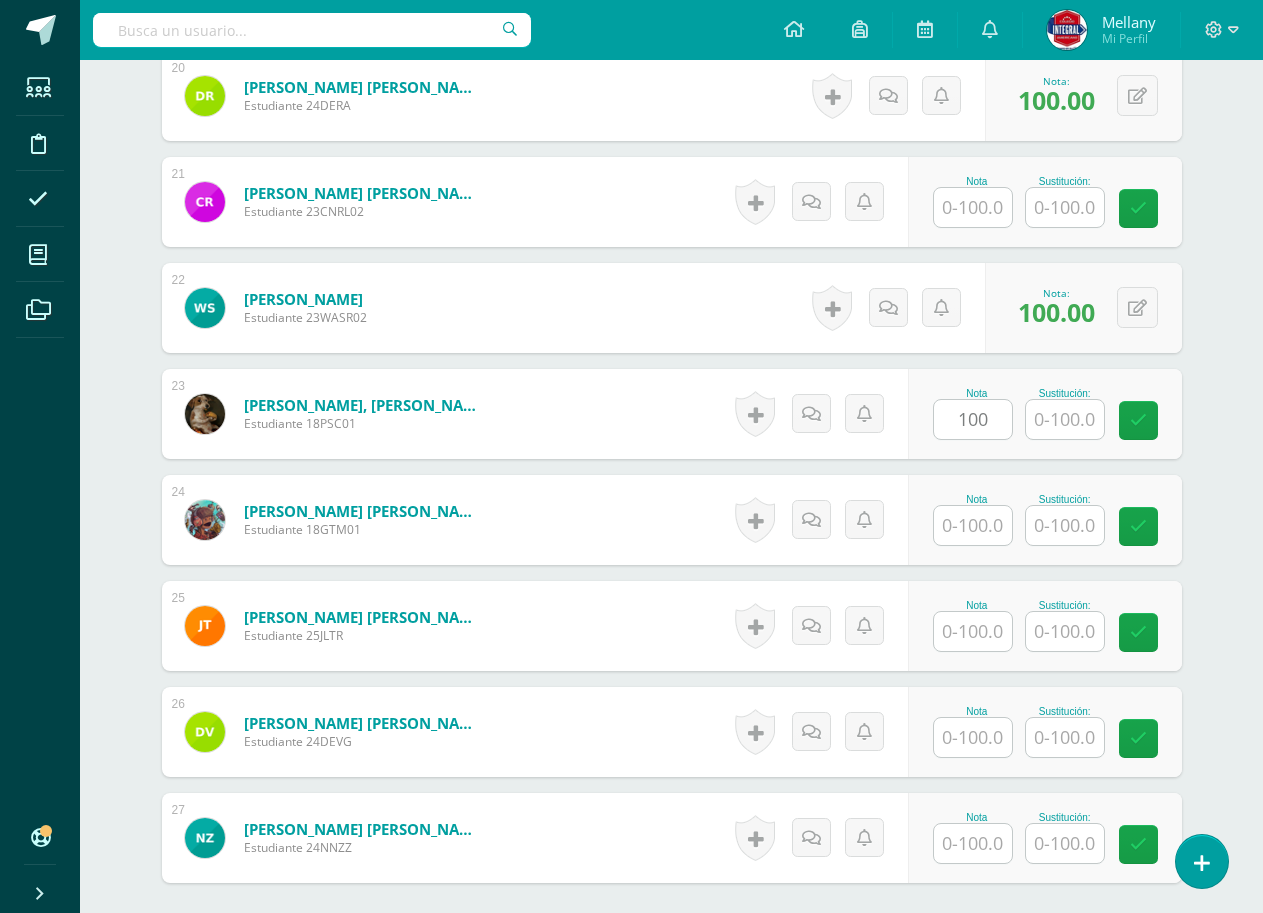 drag, startPoint x: 977, startPoint y: 602, endPoint x: 984, endPoint y: 617, distance: 16.552946 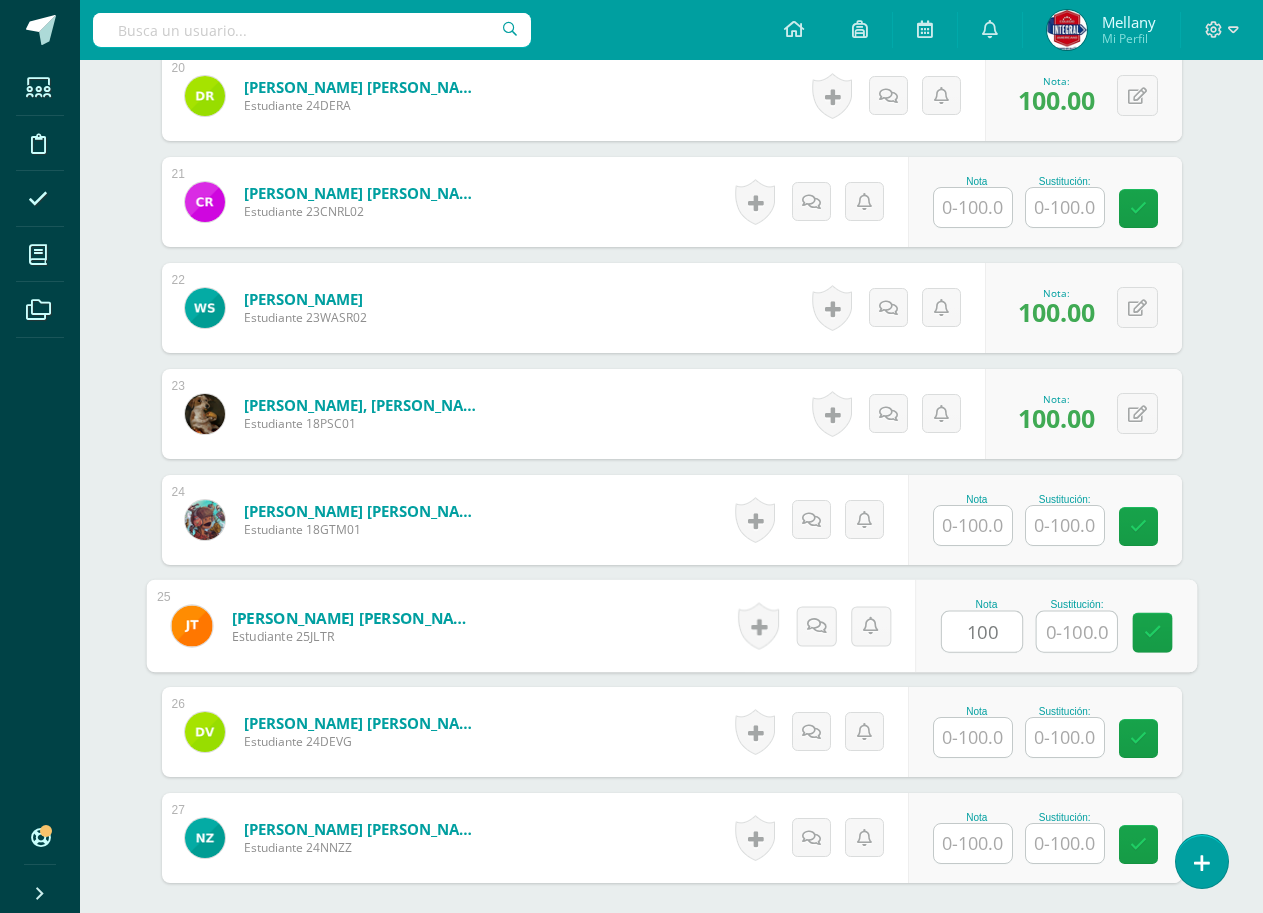 scroll, scrollTop: 2876, scrollLeft: 0, axis: vertical 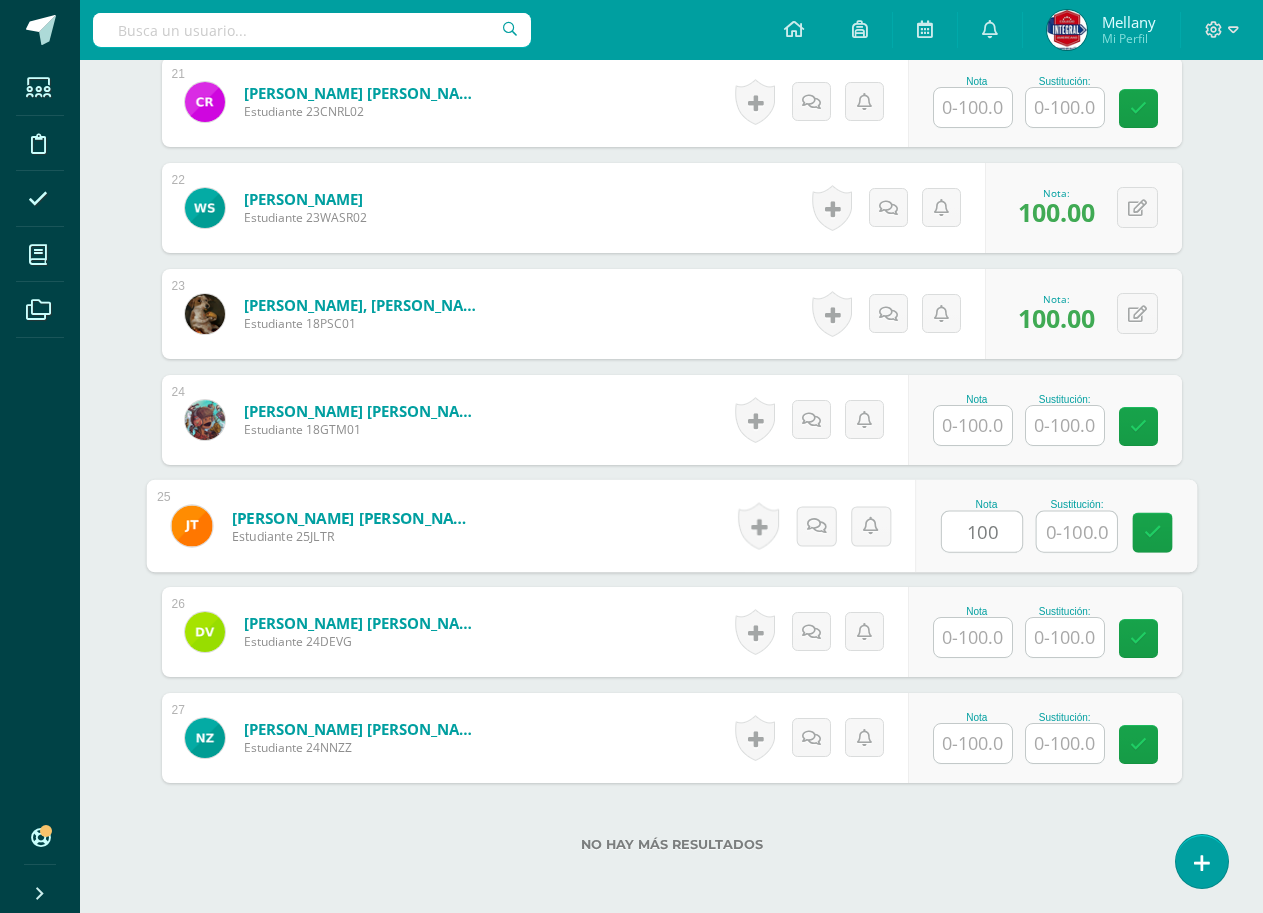 type on "100" 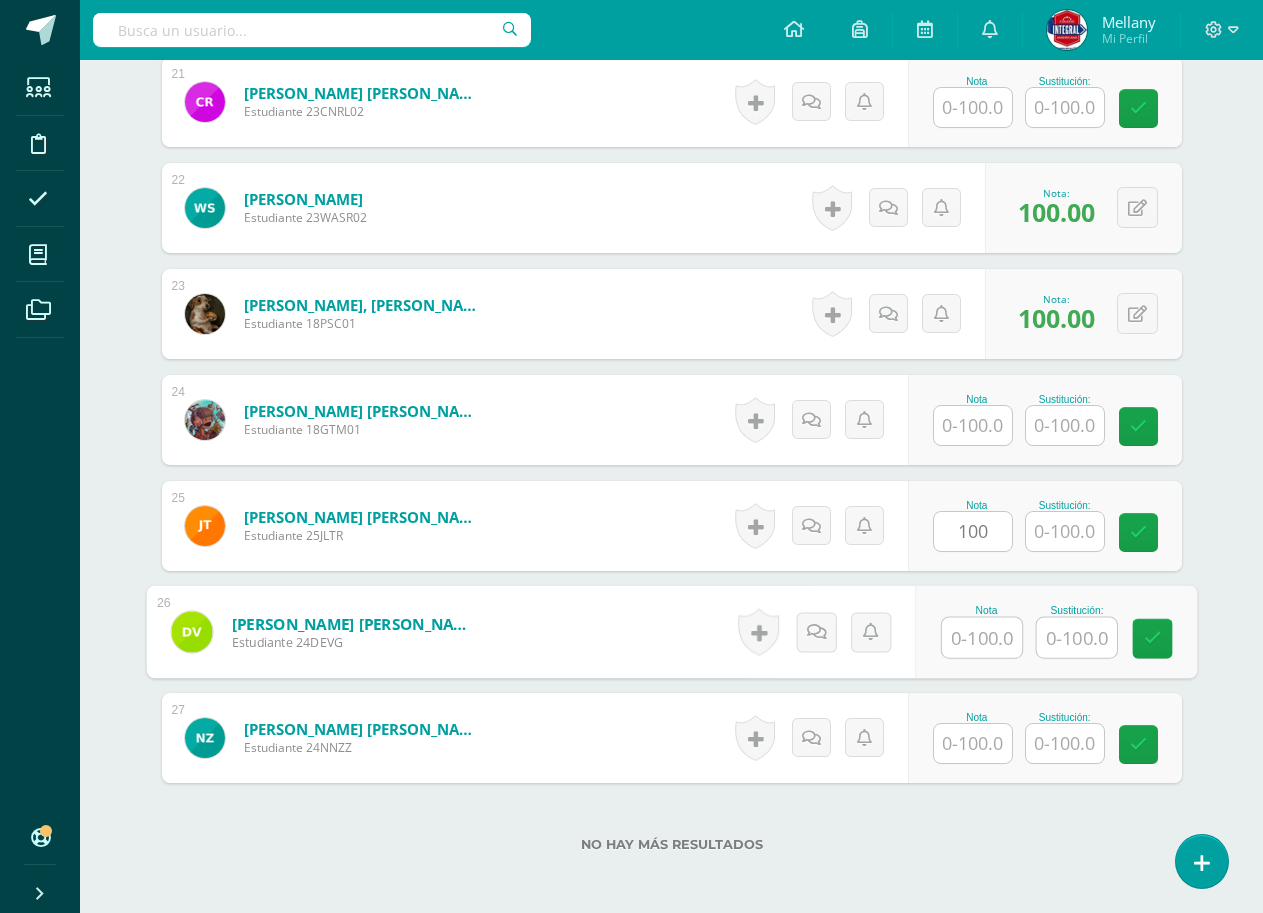 click at bounding box center [982, 638] 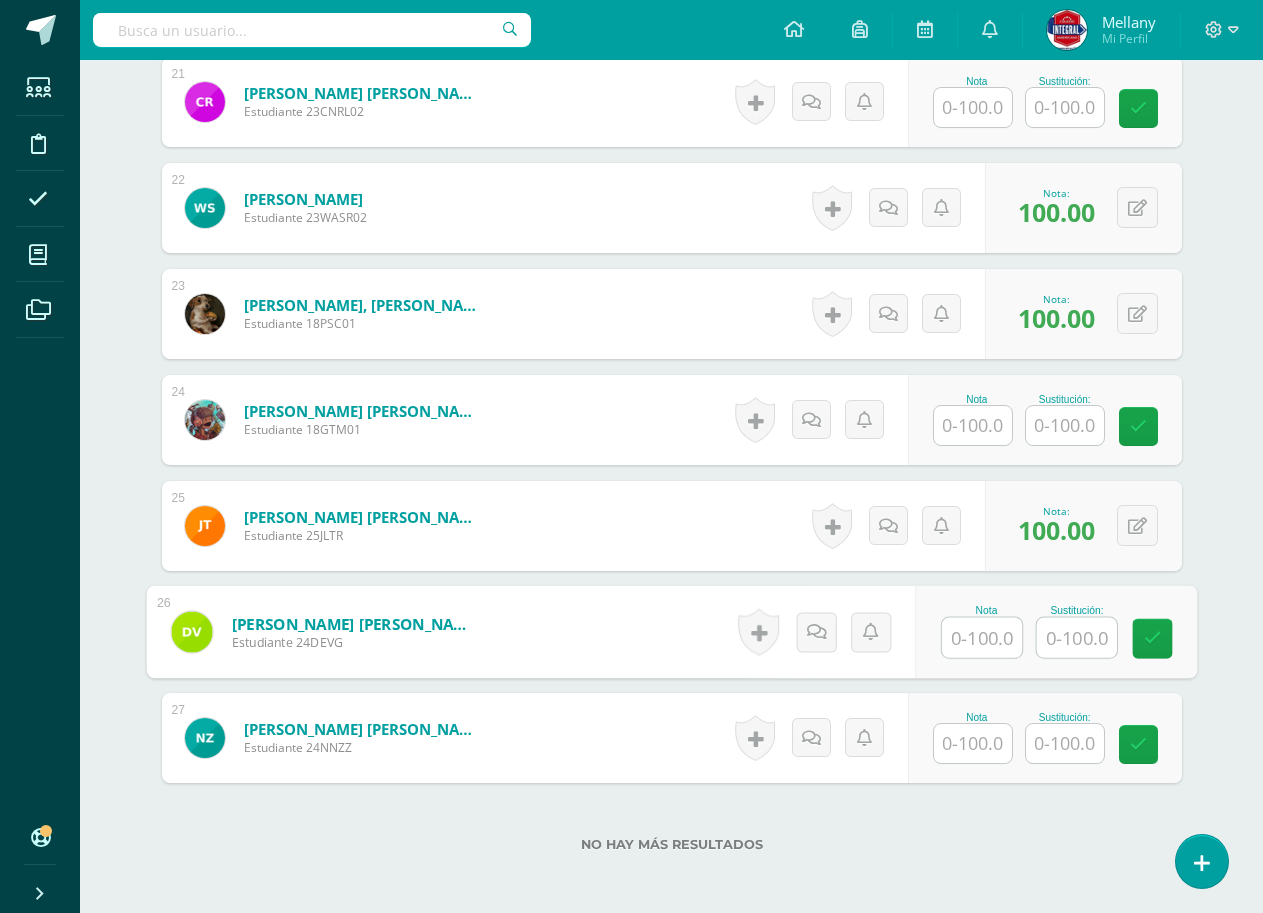 click at bounding box center (982, 638) 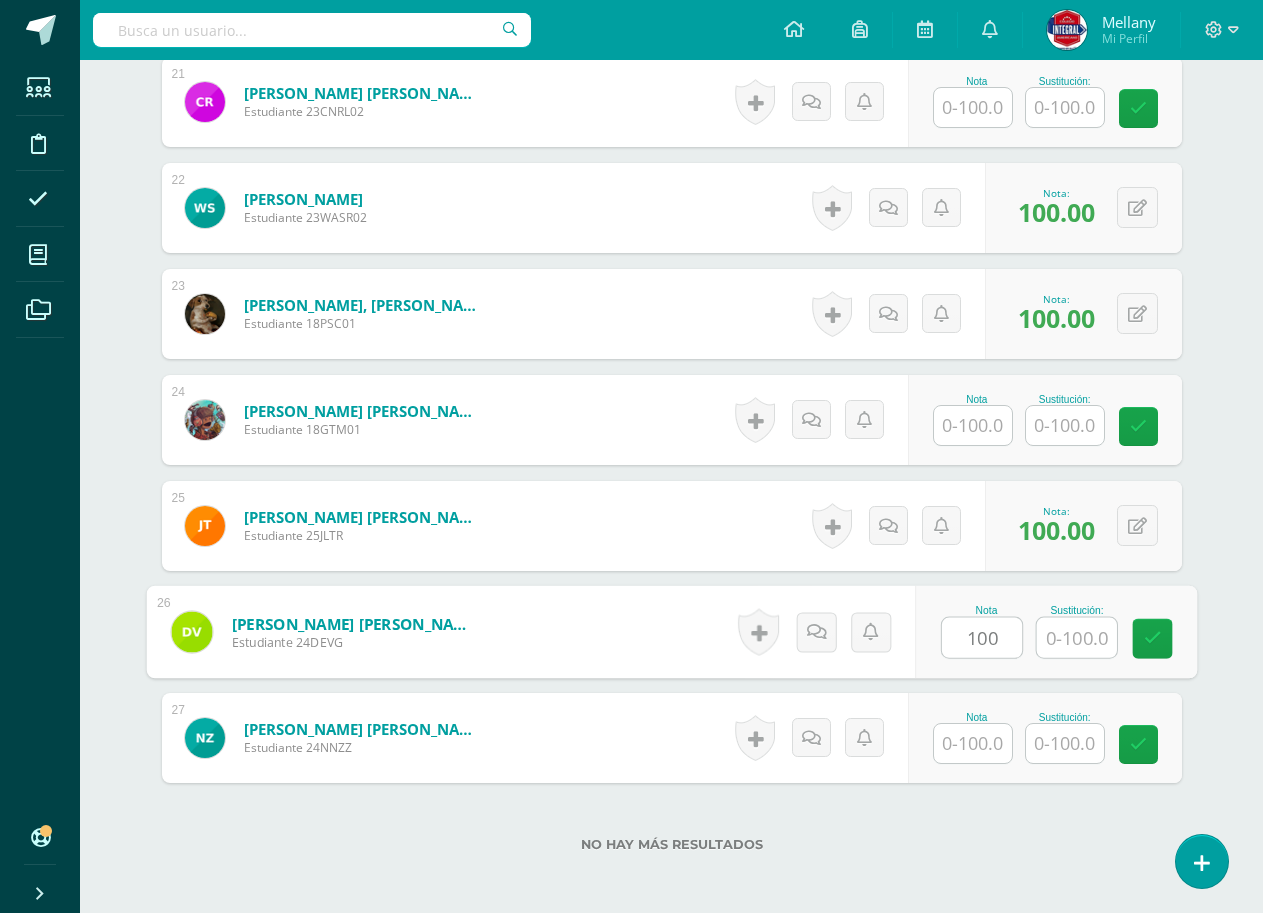 type on "100" 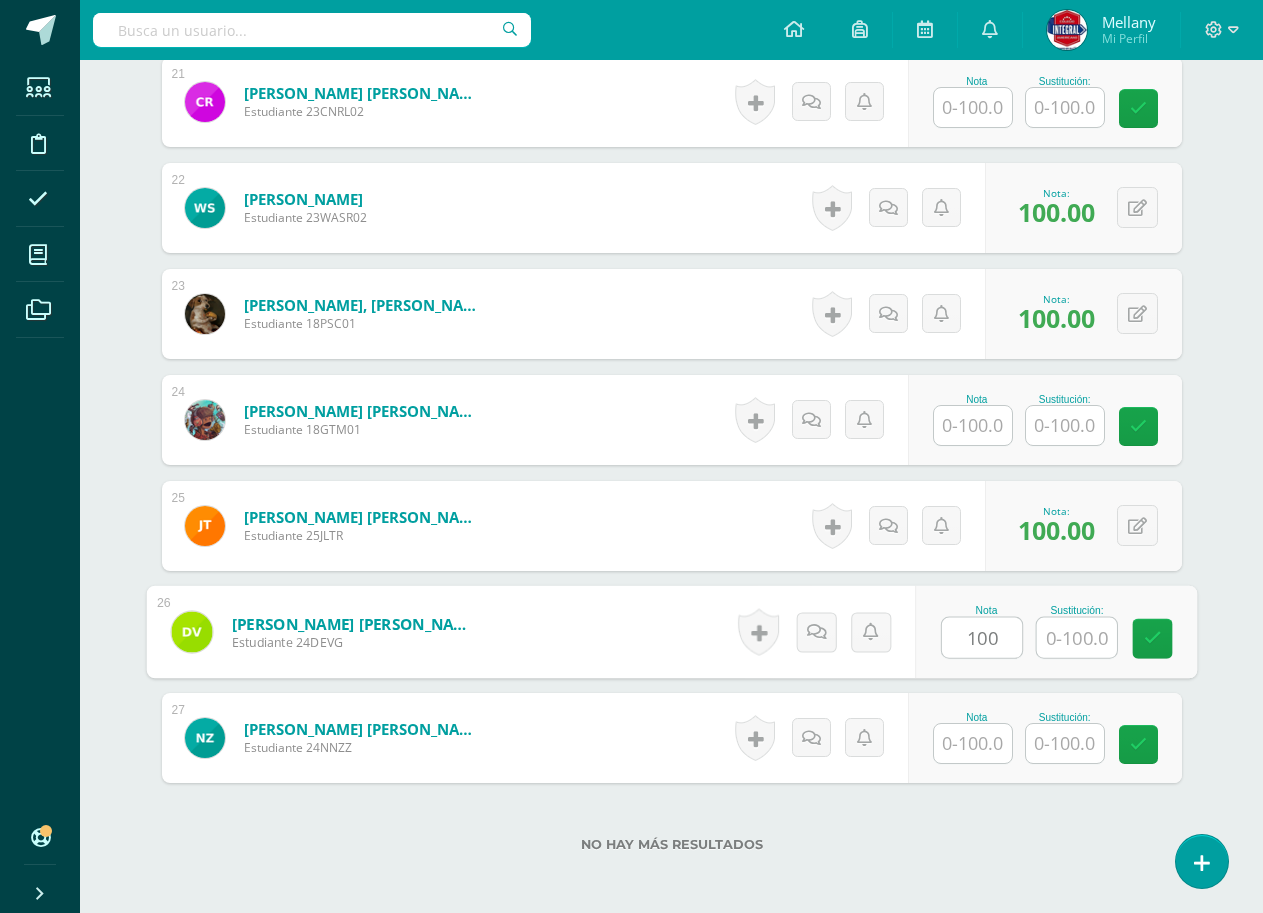 click on "No hay más resultados" at bounding box center (672, 829) 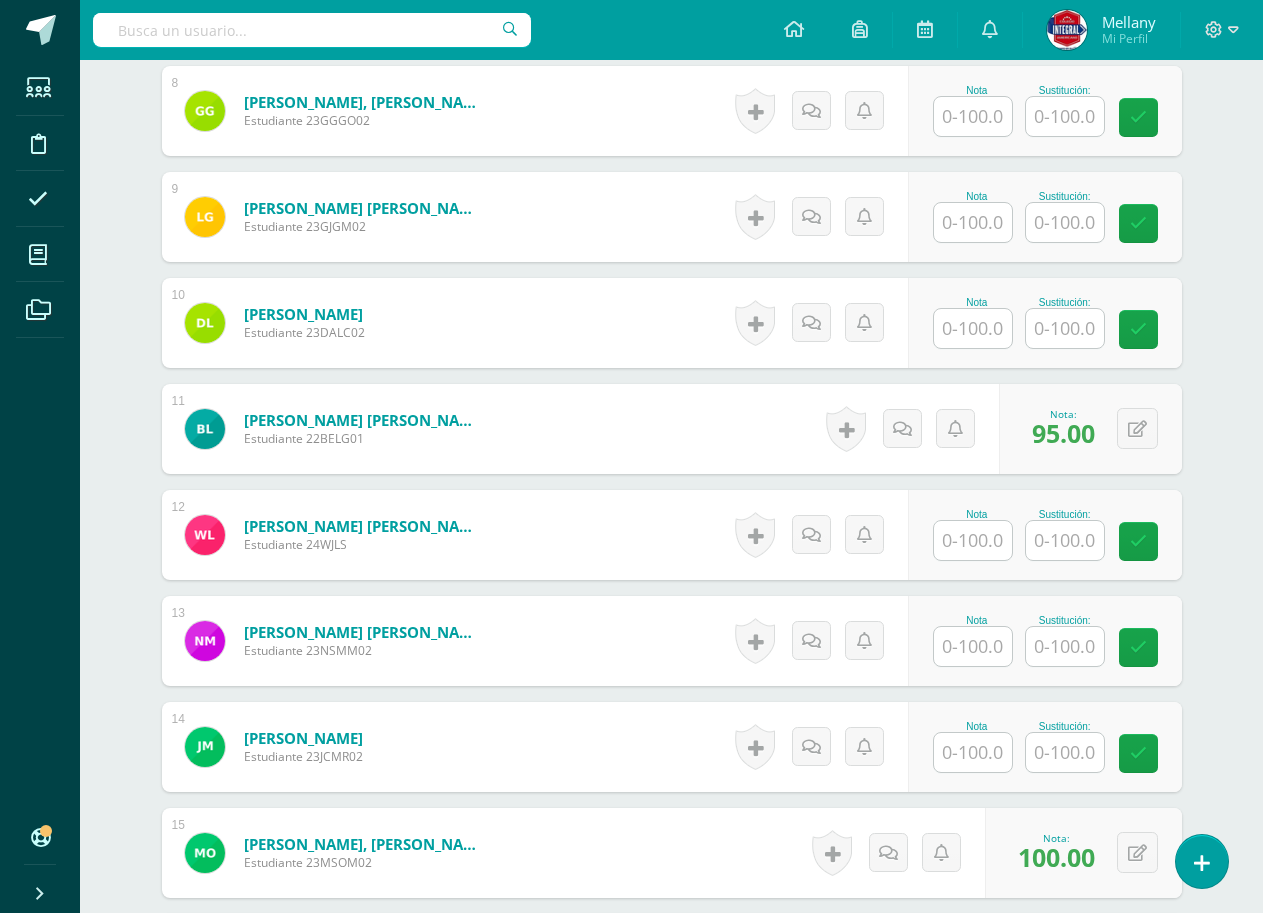 scroll, scrollTop: 1476, scrollLeft: 0, axis: vertical 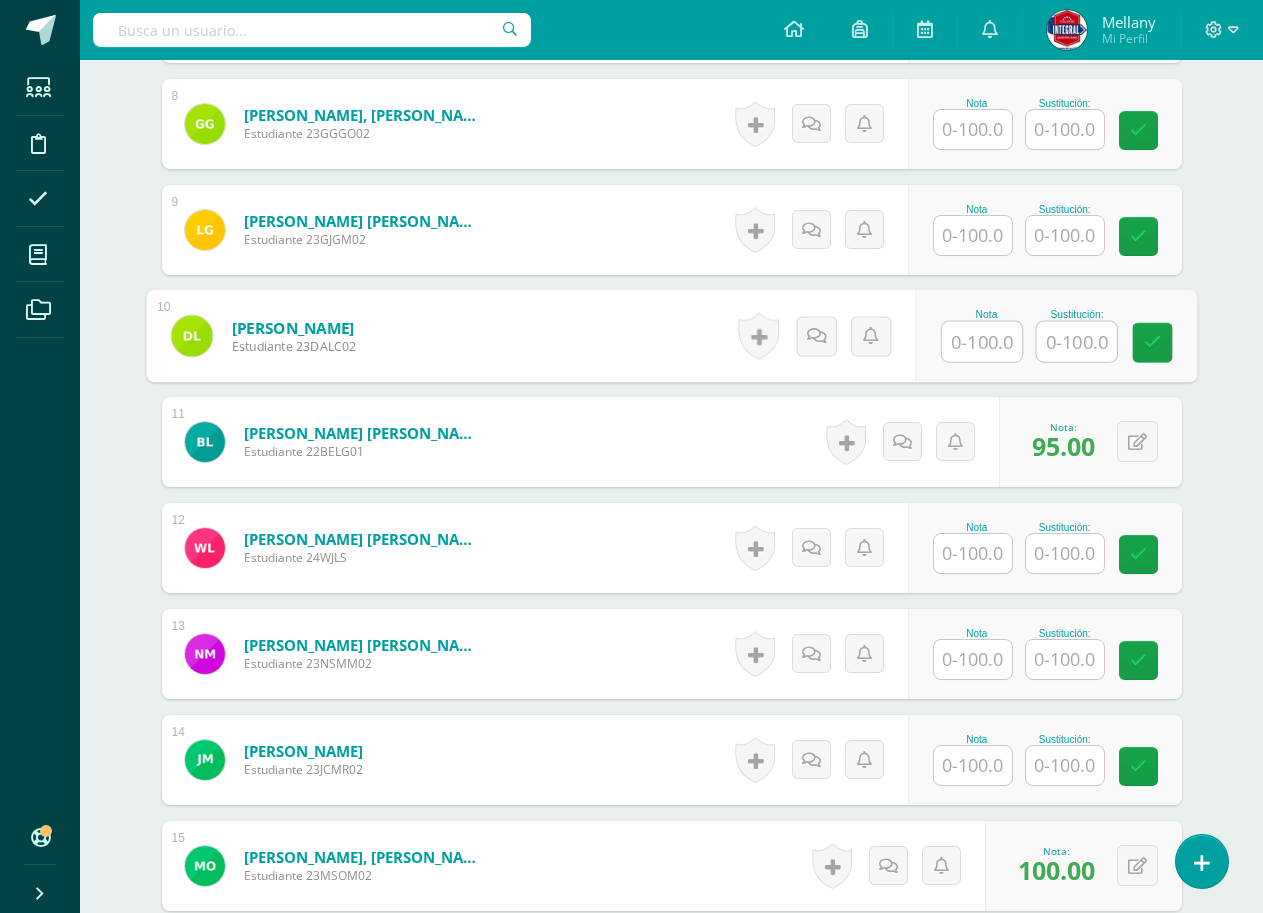click at bounding box center [982, 342] 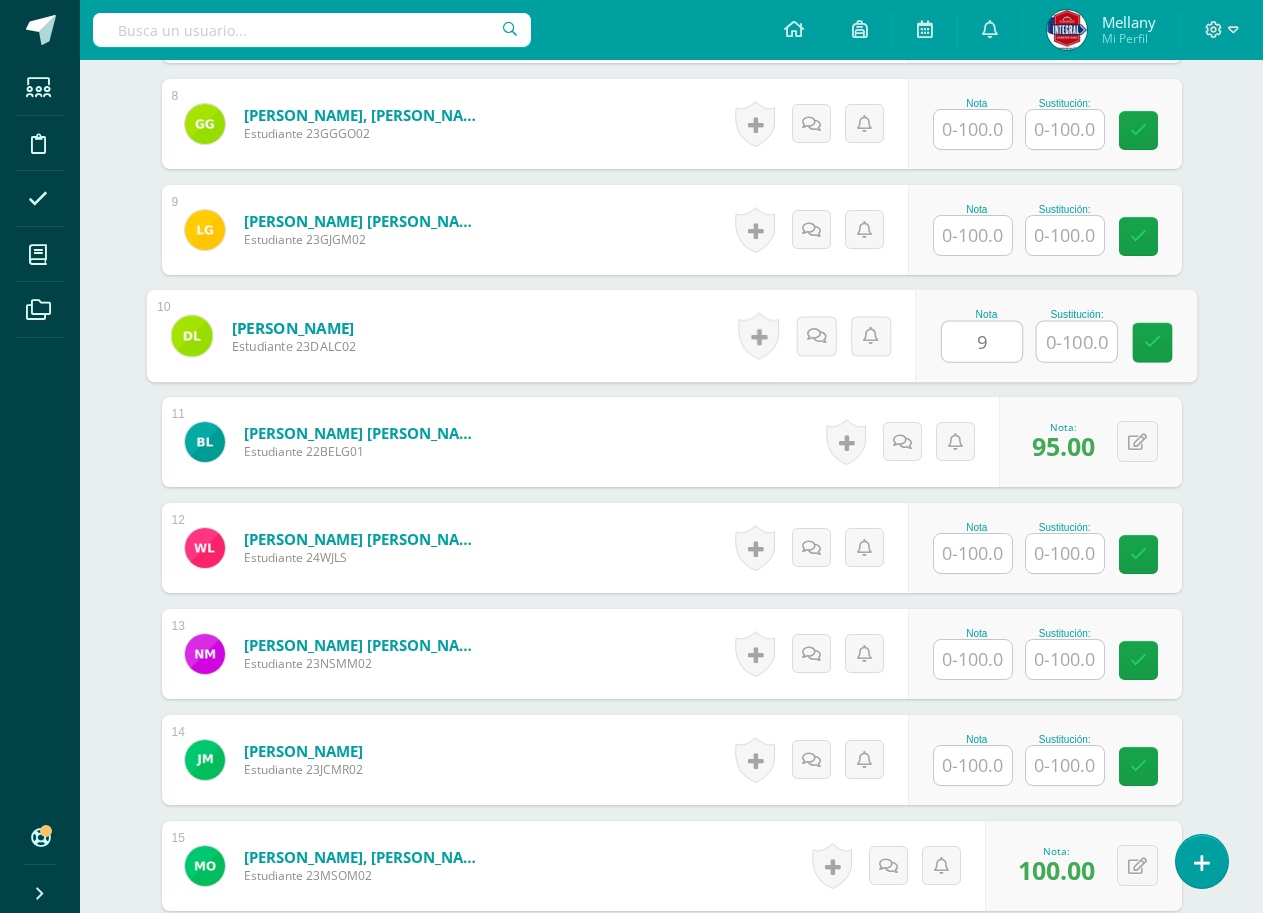type on "90" 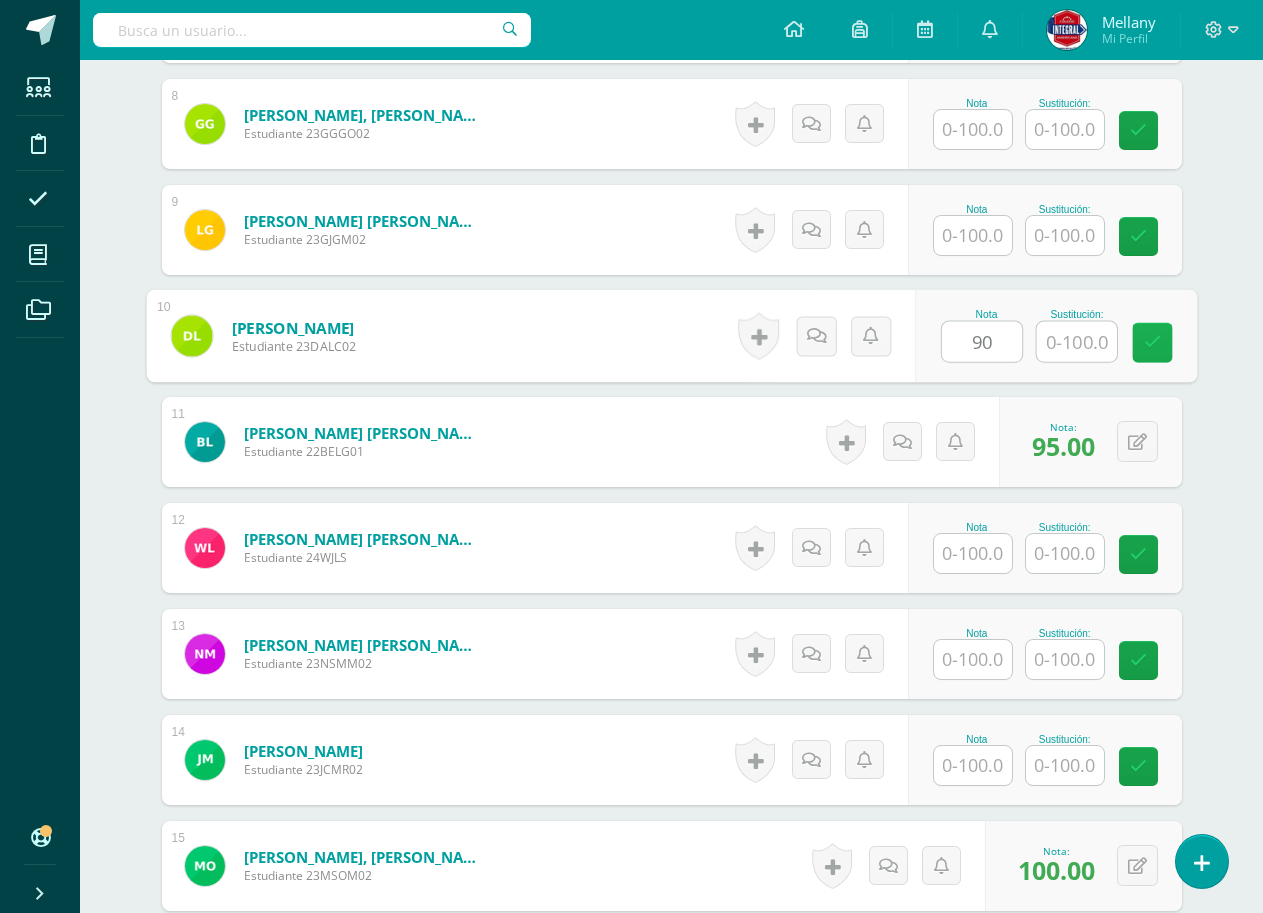 click at bounding box center [1152, 342] 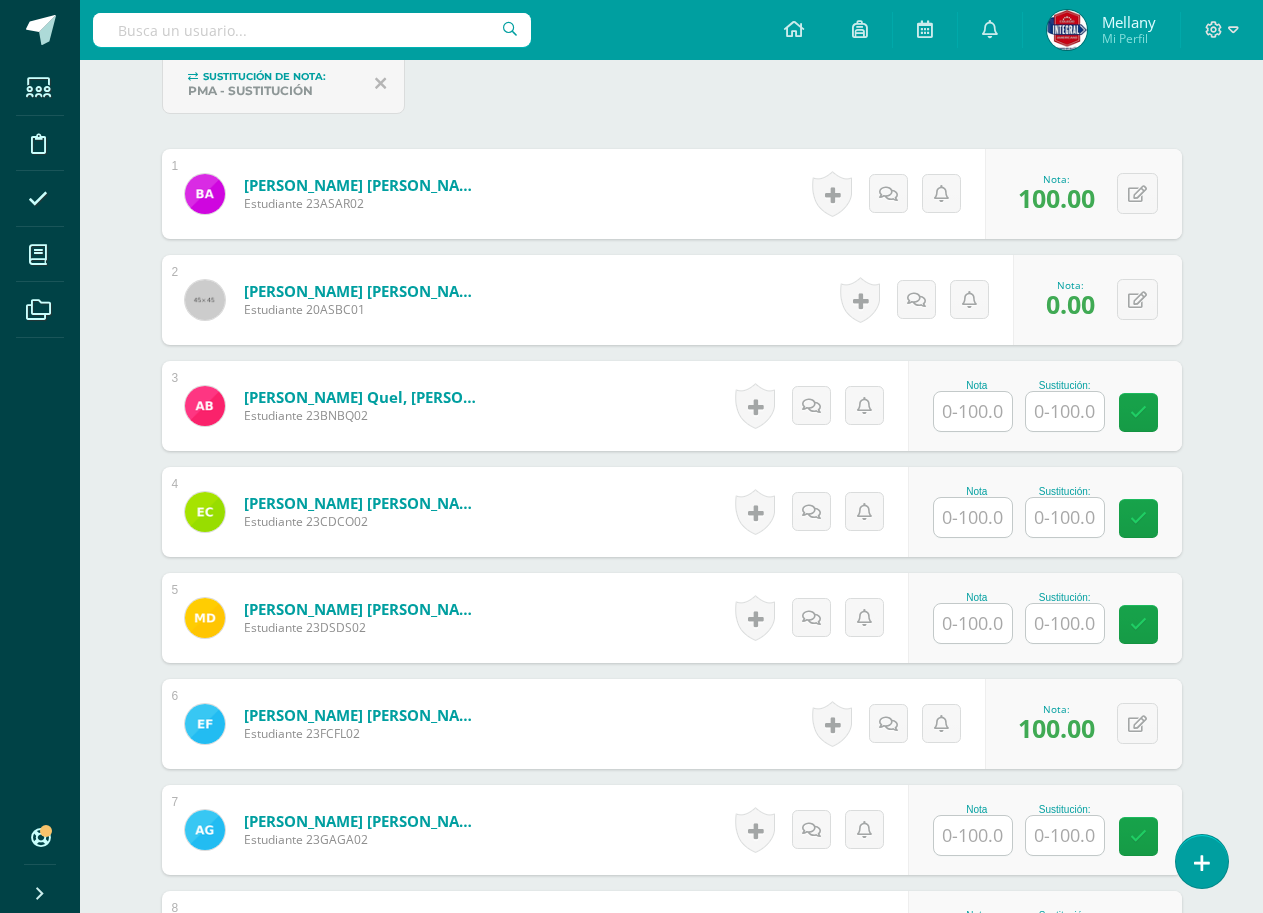 scroll, scrollTop: 676, scrollLeft: 0, axis: vertical 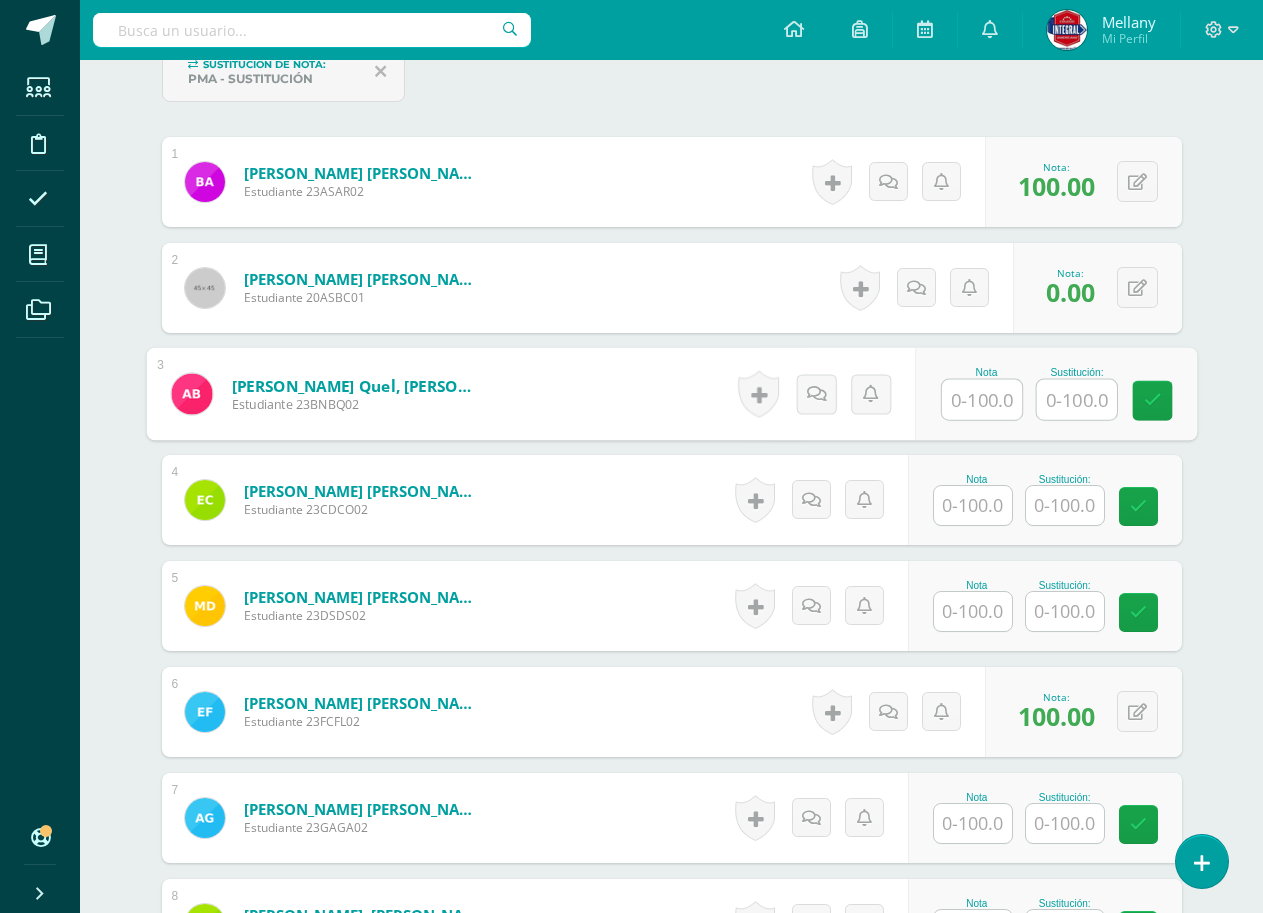 click at bounding box center [982, 400] 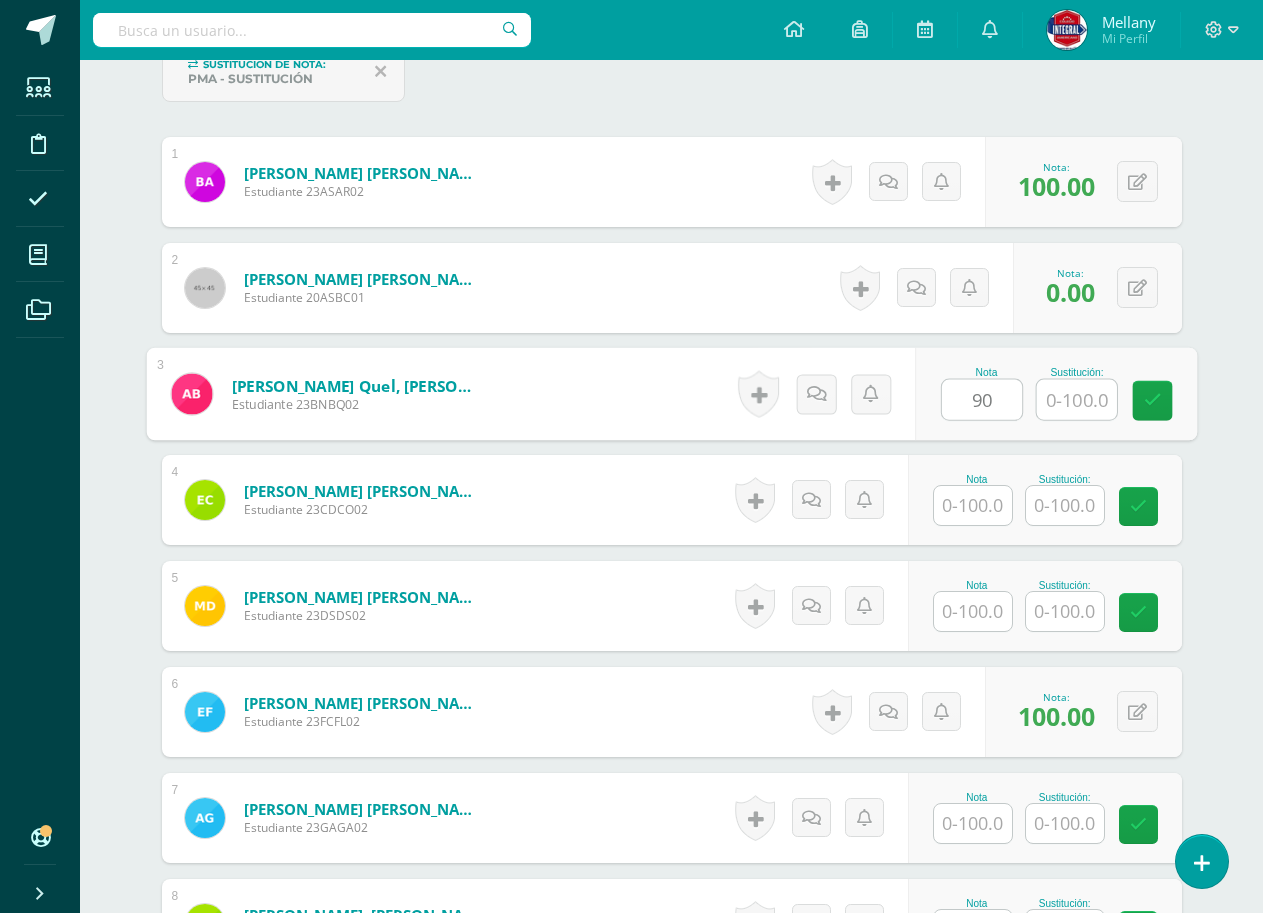 type on "90" 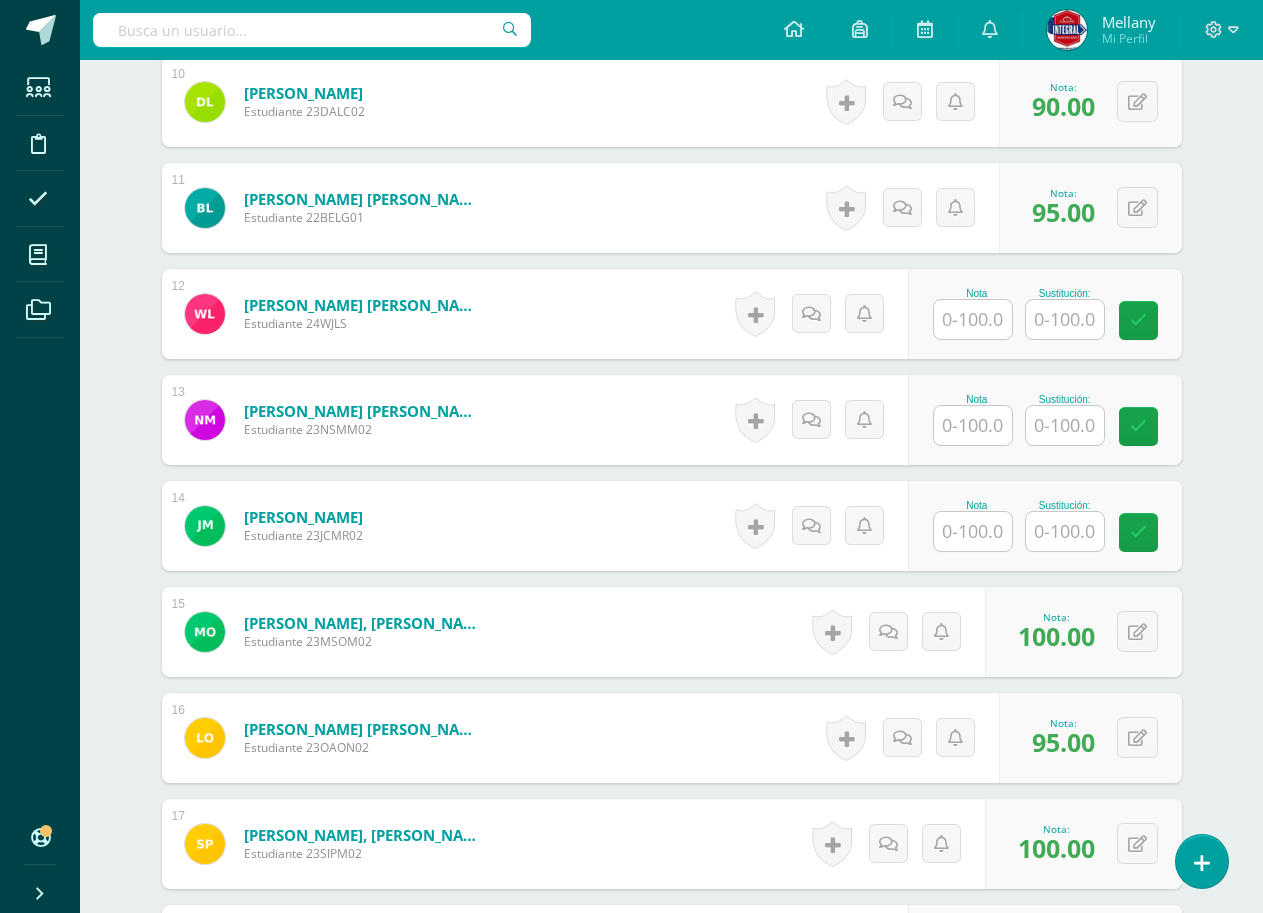 scroll, scrollTop: 1776, scrollLeft: 0, axis: vertical 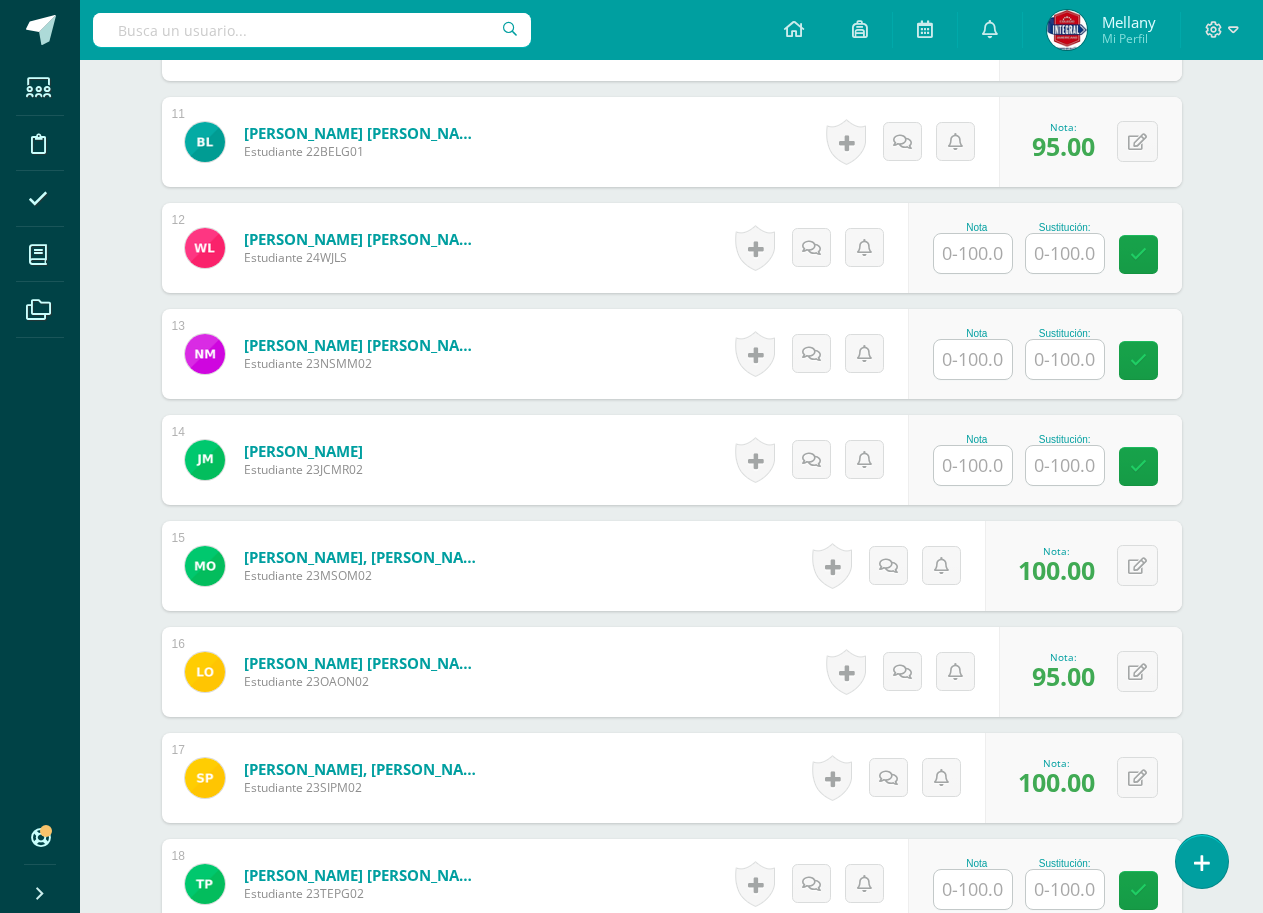 click at bounding box center [973, 253] 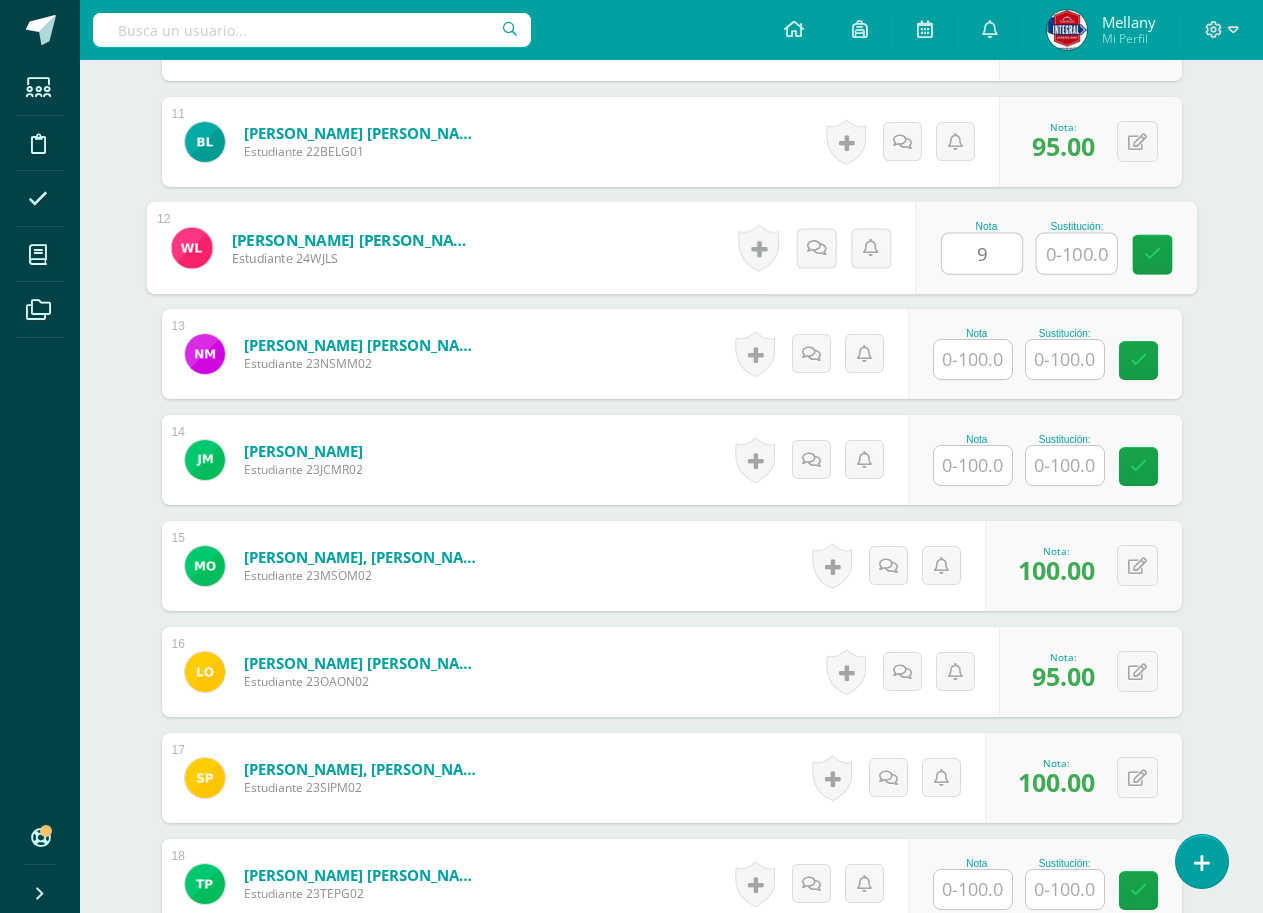 type on "90" 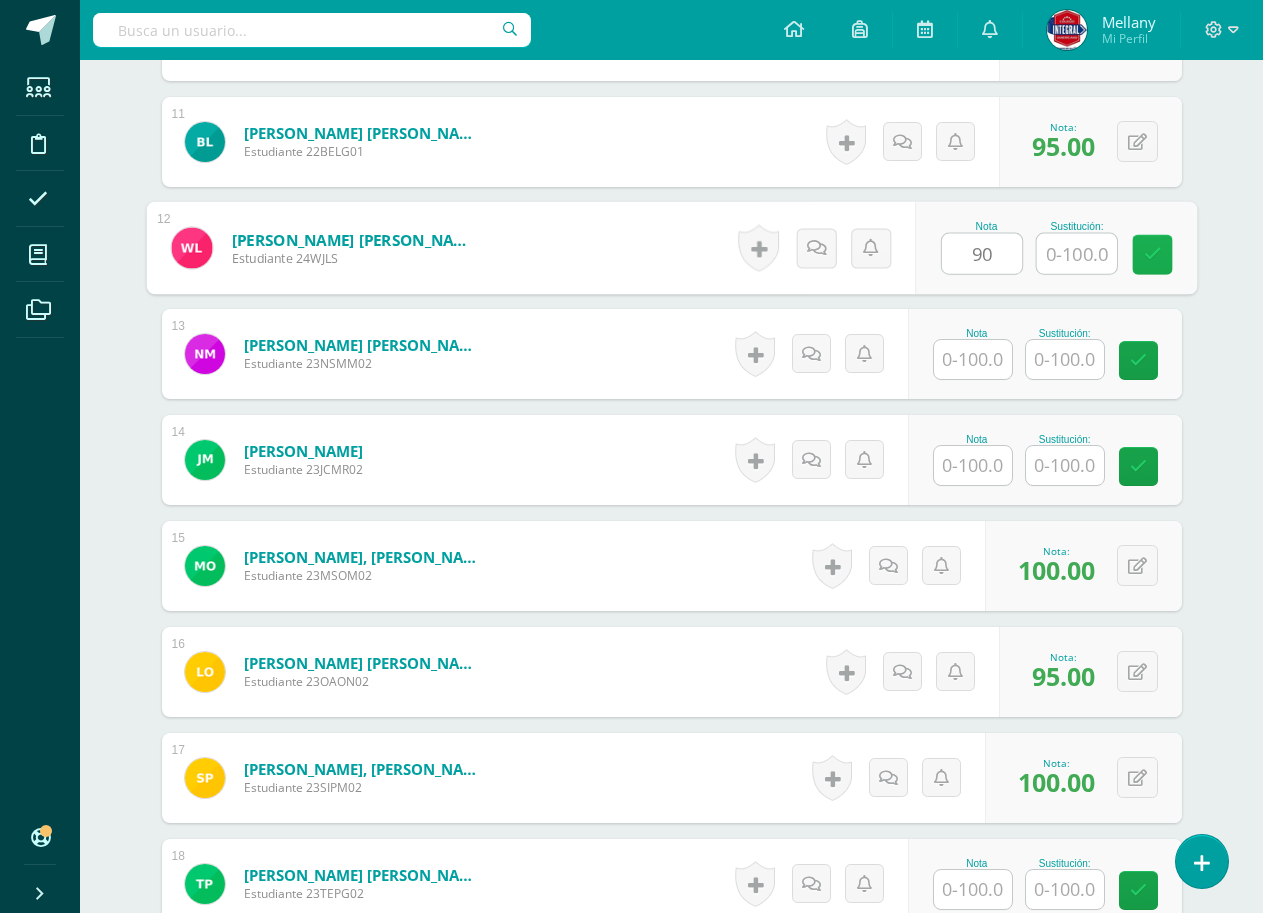 click at bounding box center [1152, 255] 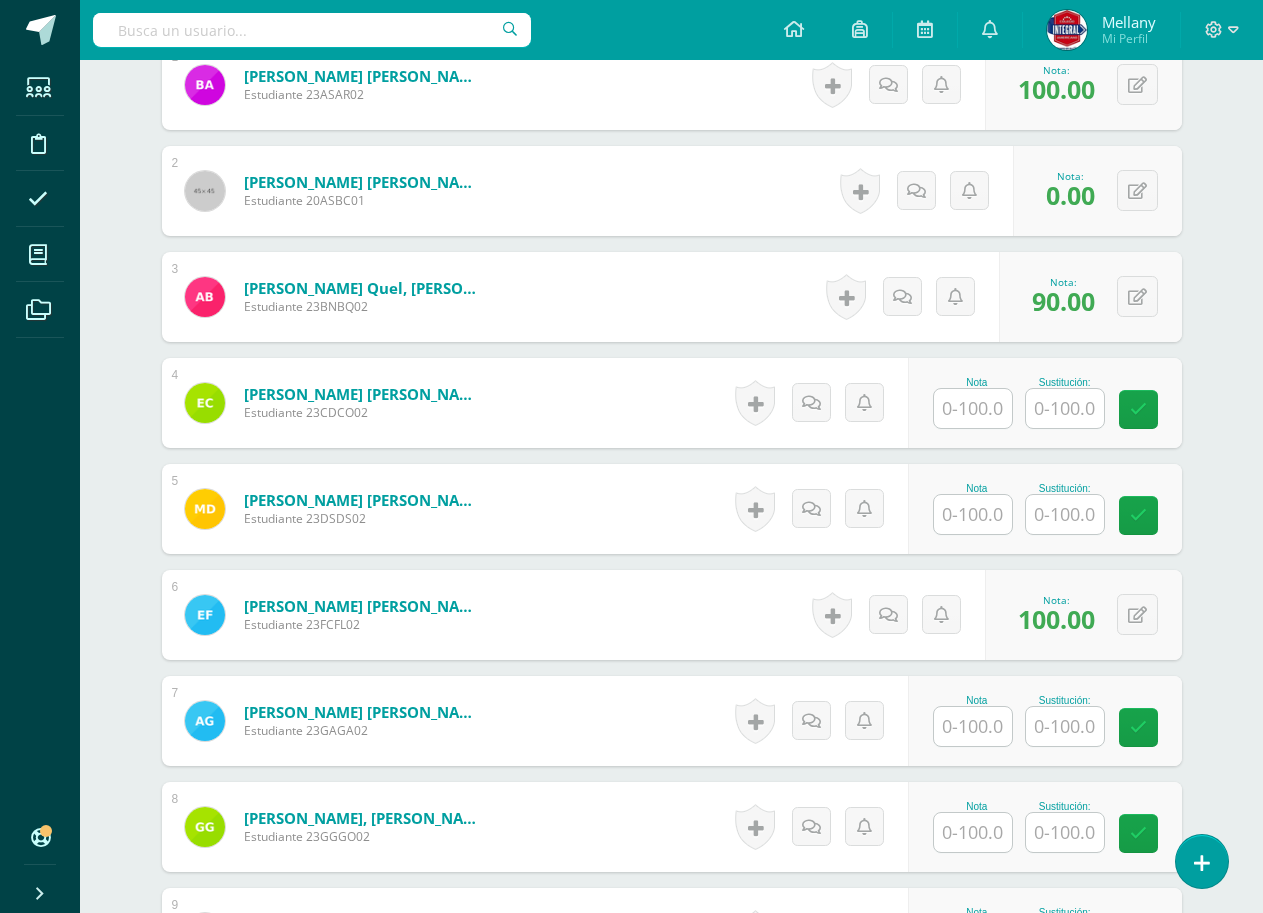 scroll, scrollTop: 776, scrollLeft: 0, axis: vertical 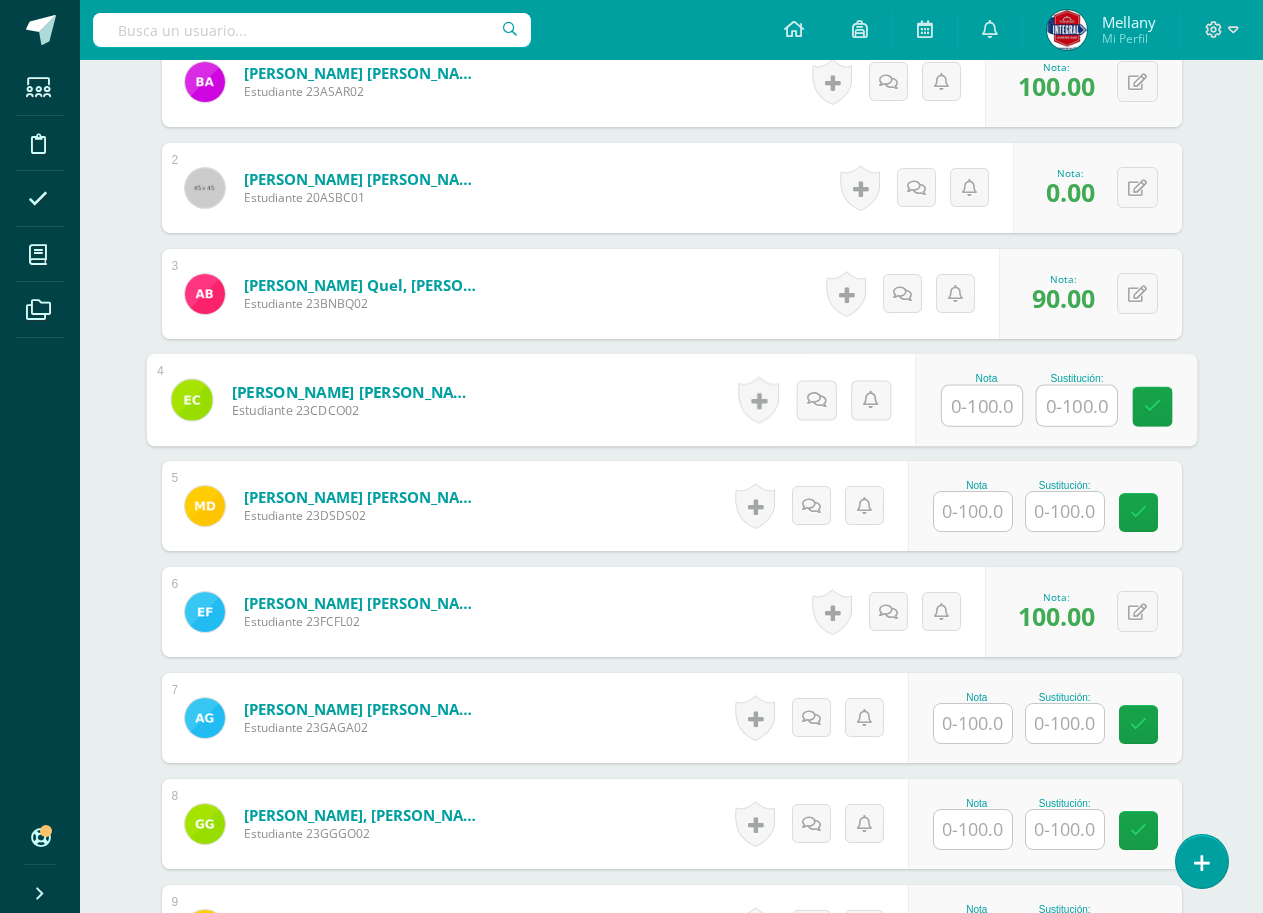 click at bounding box center (982, 406) 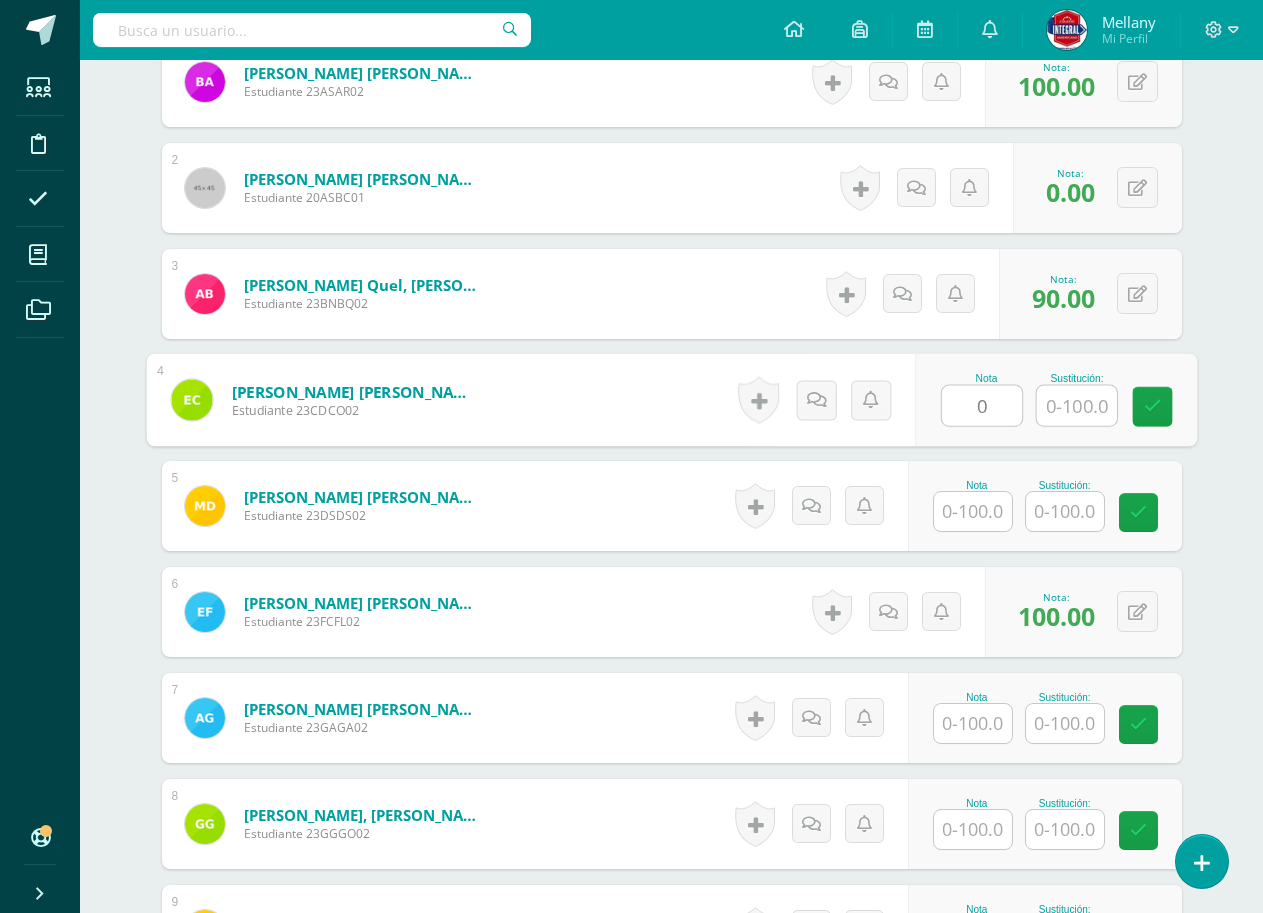 type on "0" 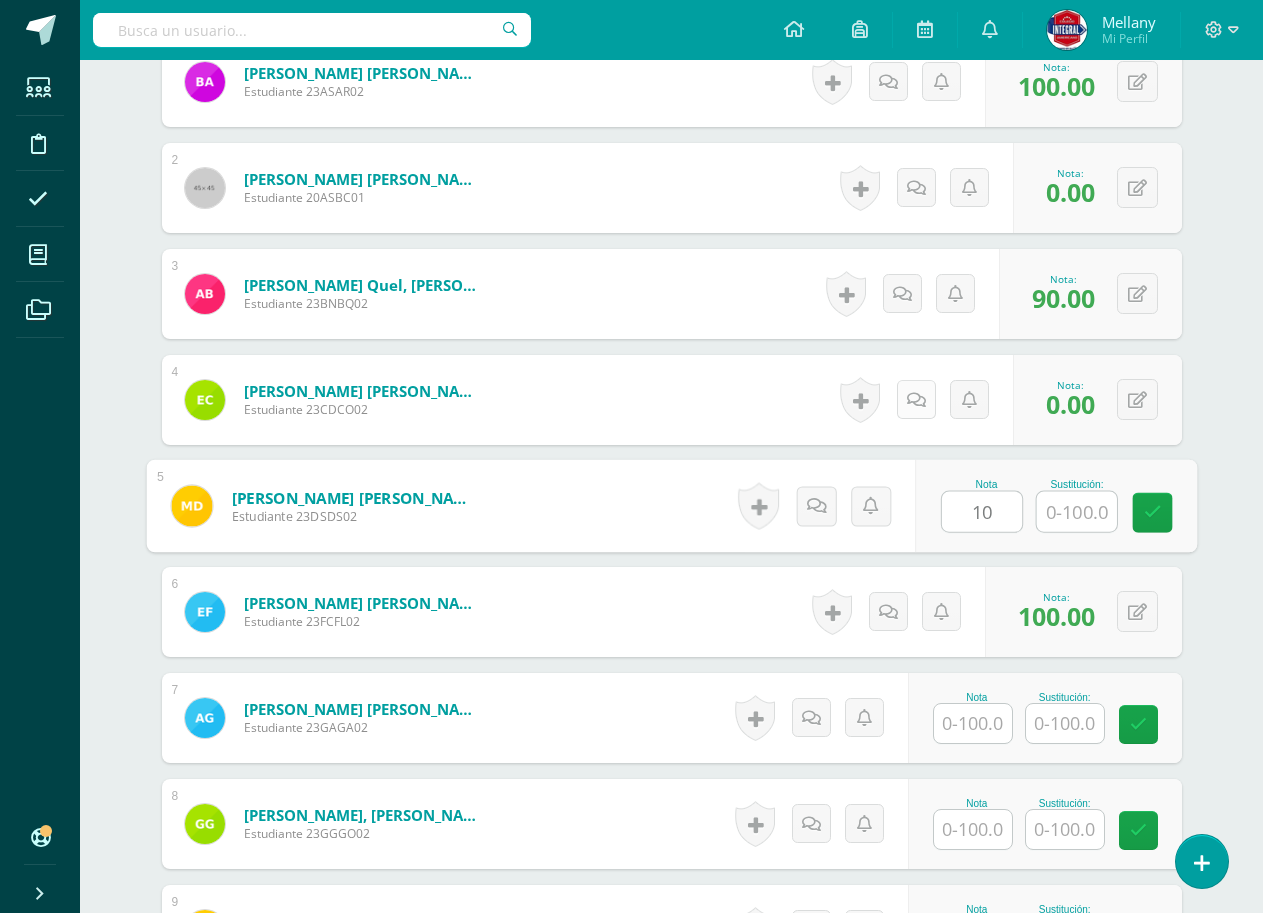 type on "10" 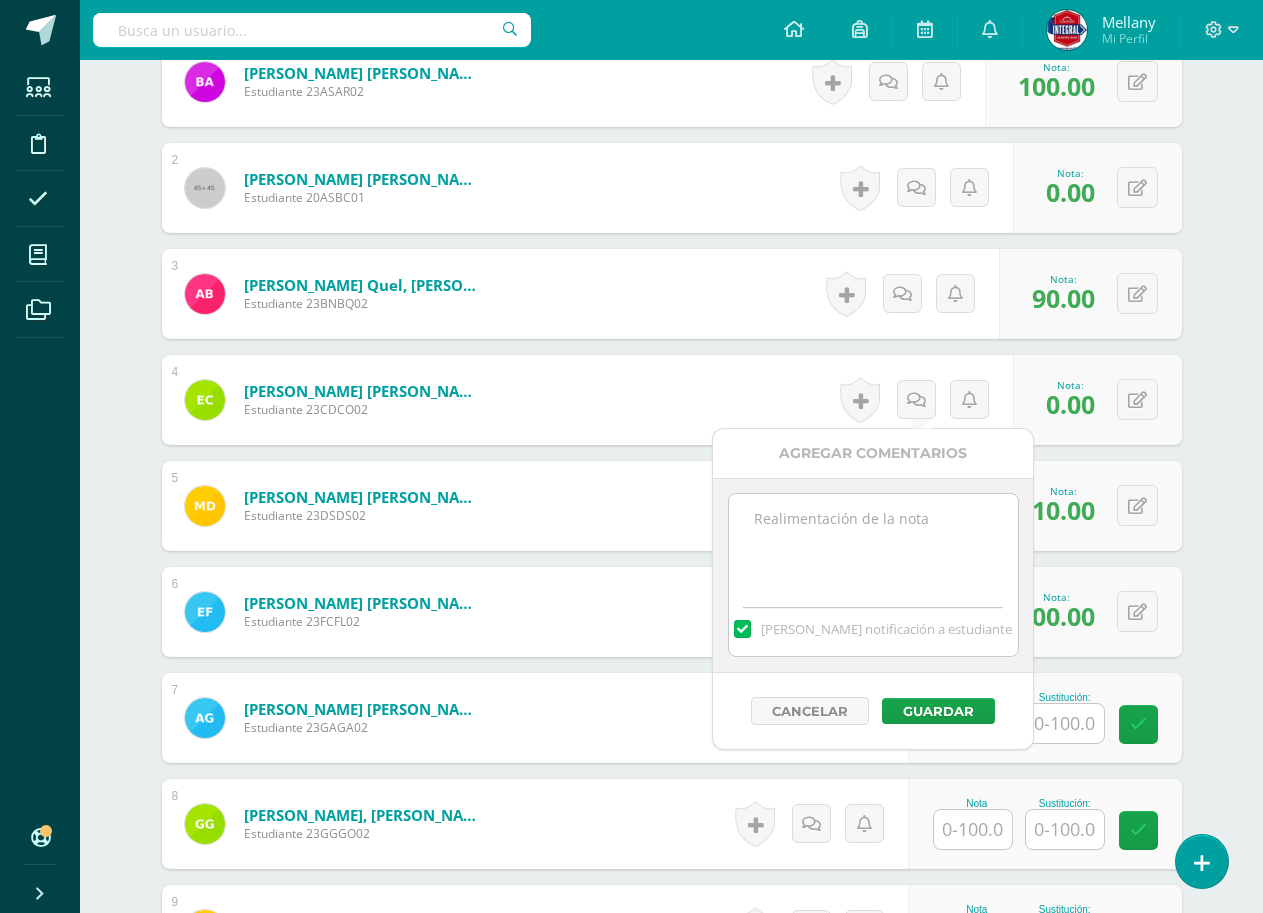 click at bounding box center (873, 544) 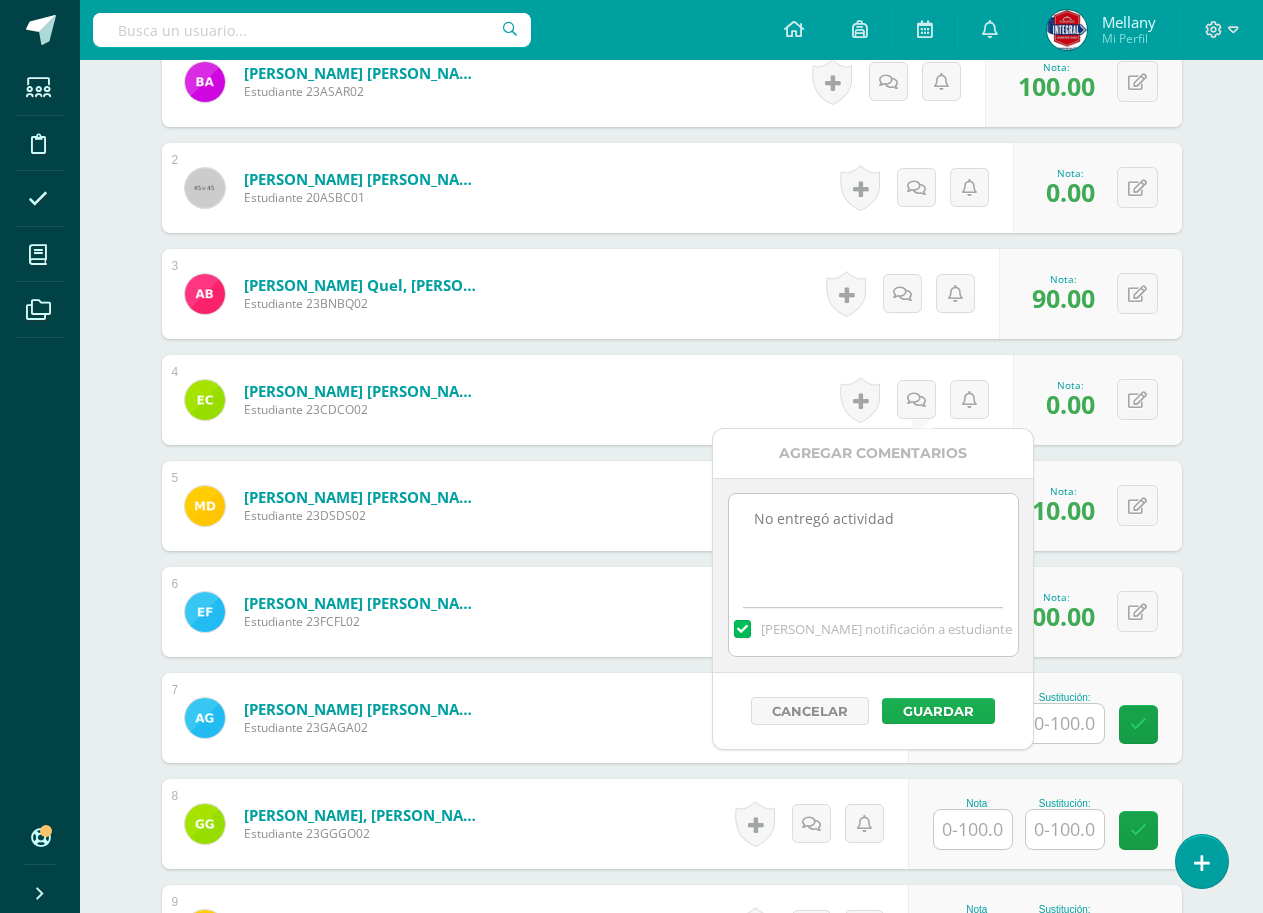 type on "No entregó actividad" 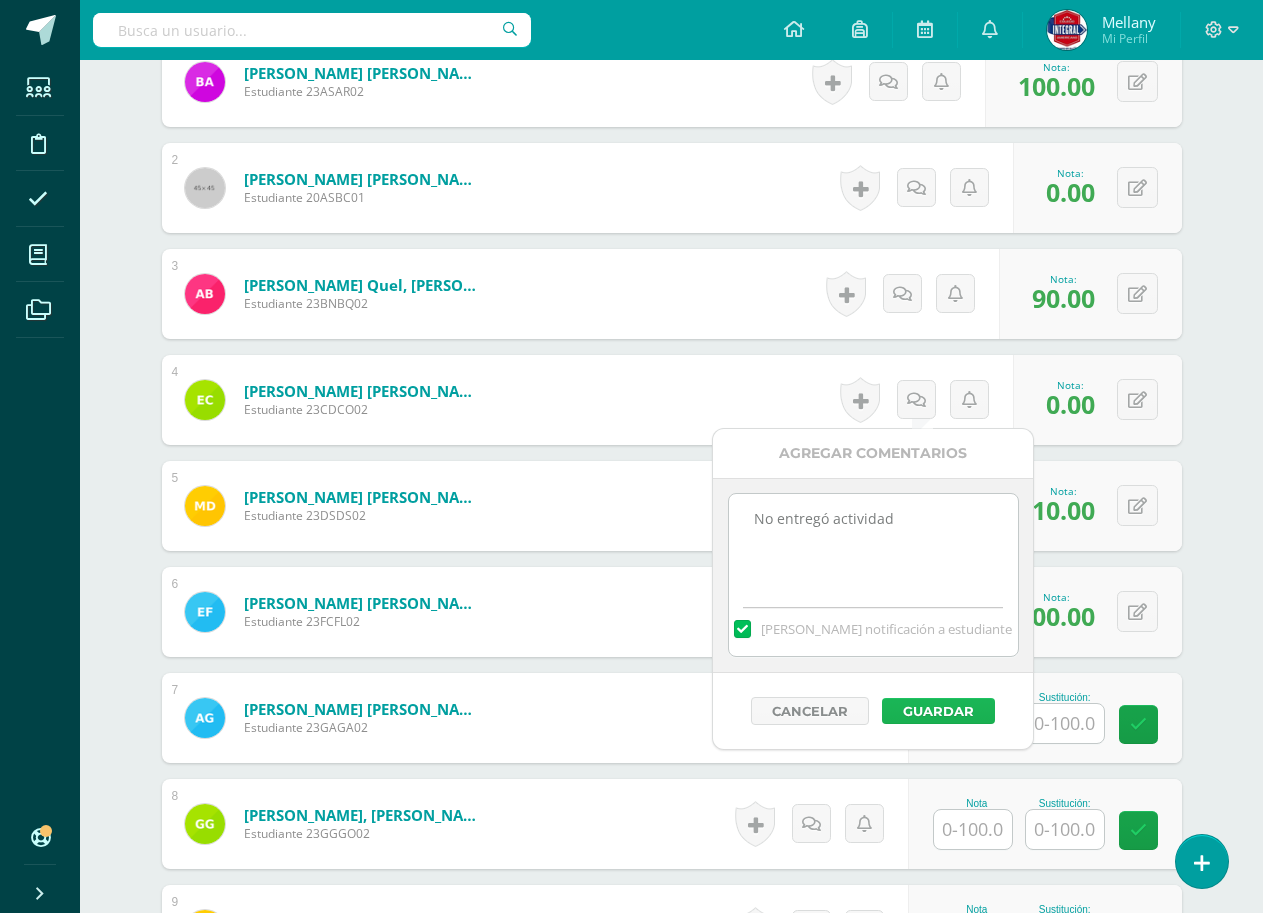 click on "Guardar" at bounding box center [938, 711] 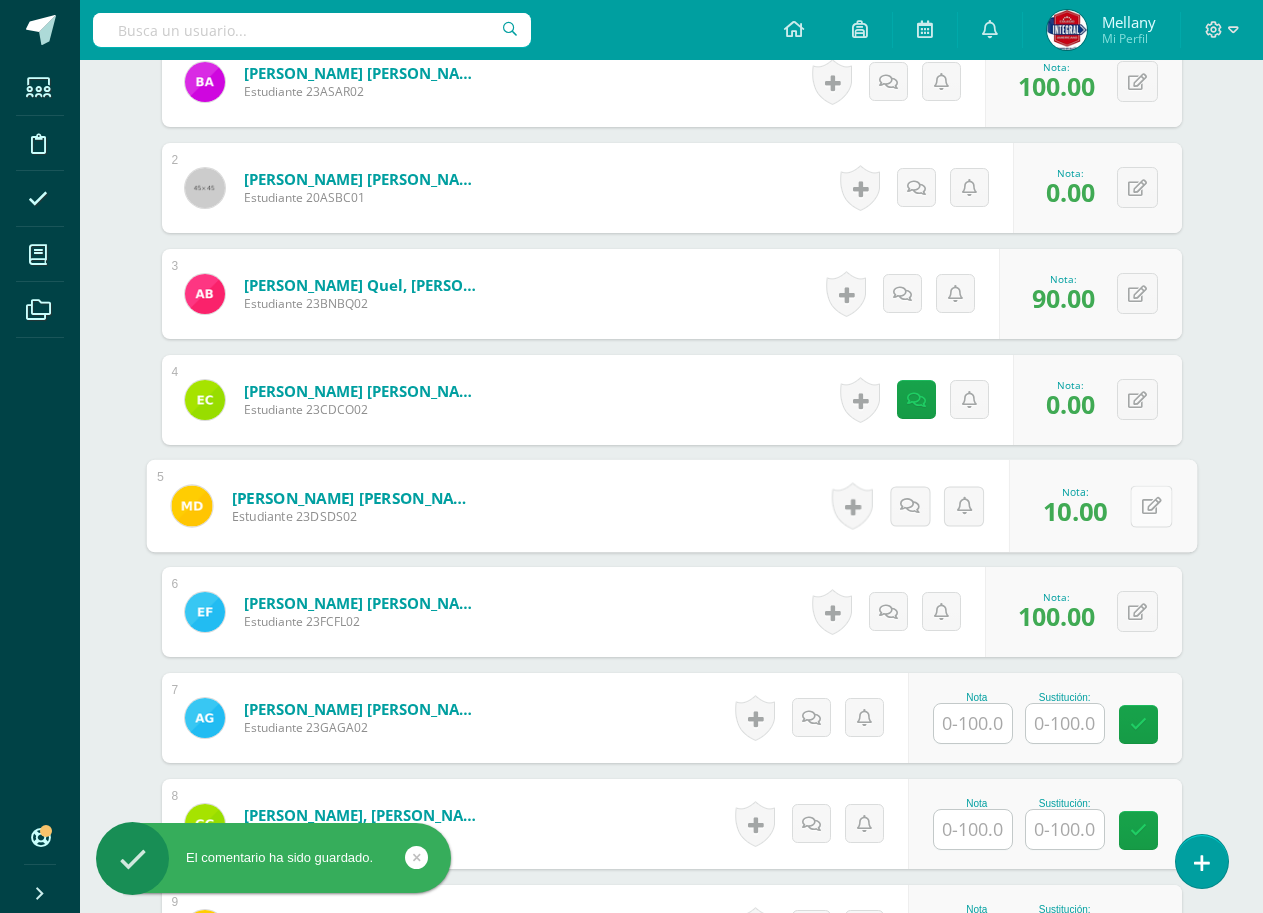 click at bounding box center (1151, 506) 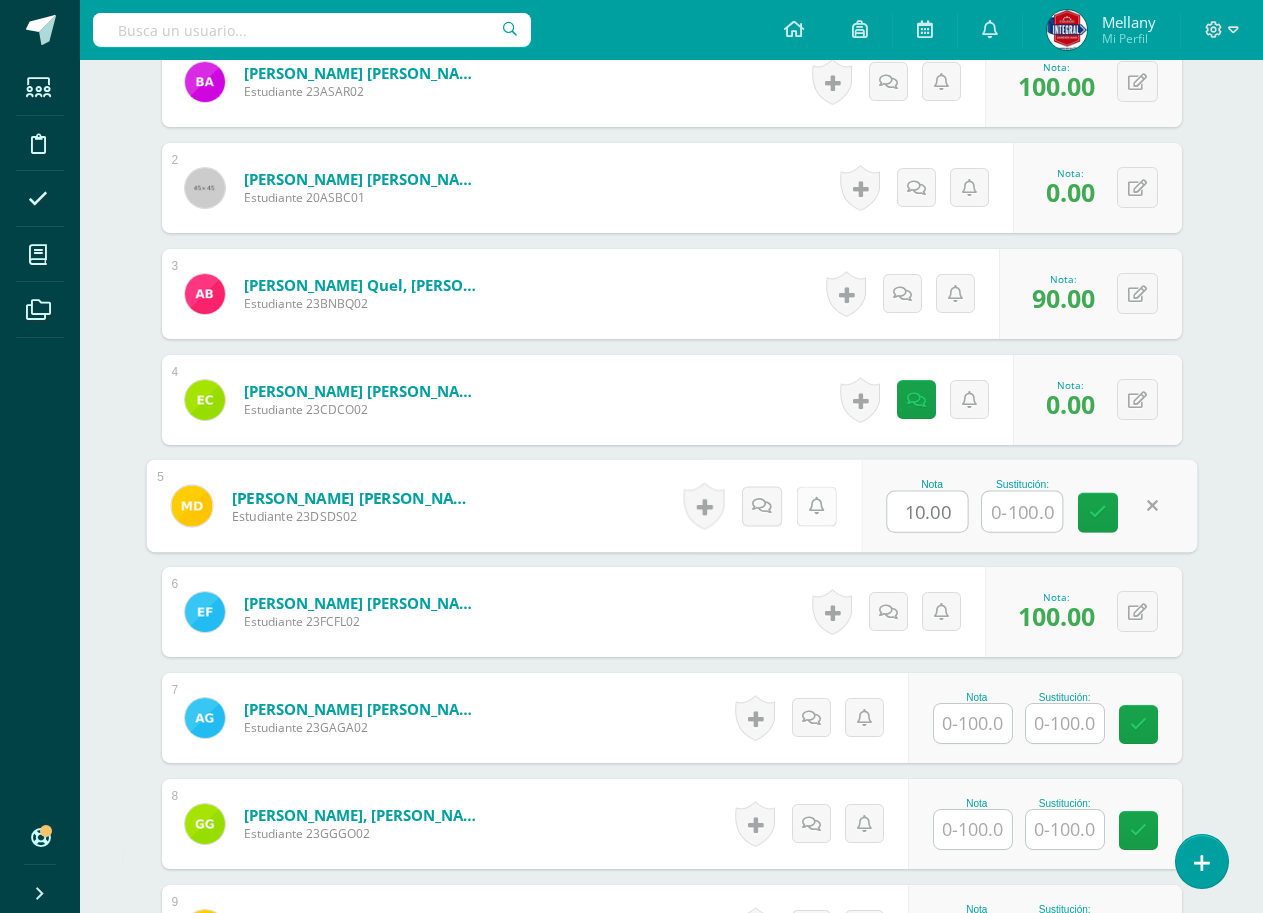 drag, startPoint x: 966, startPoint y: 518, endPoint x: 828, endPoint y: 502, distance: 138.92444 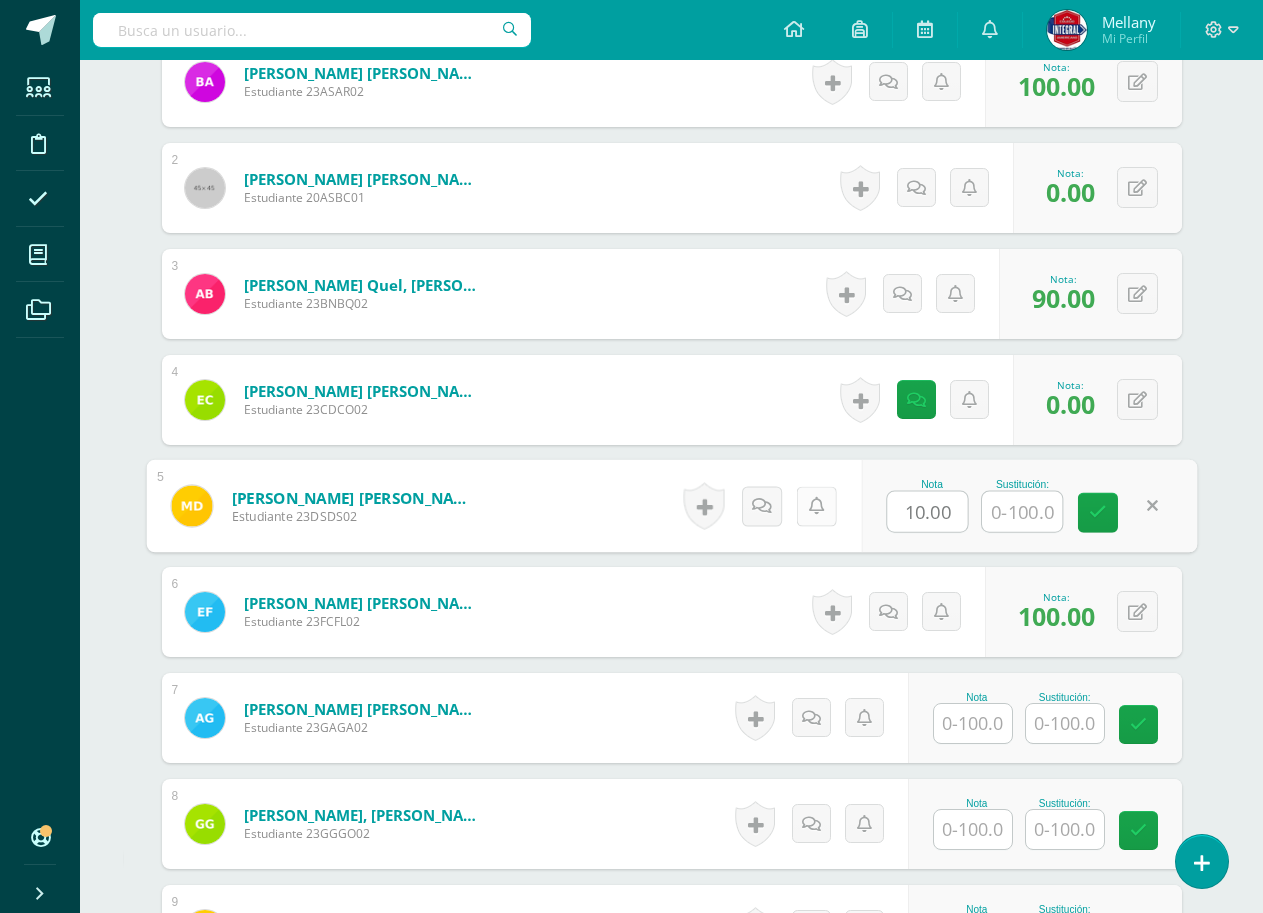 click on "Dávila Sánchez, Matias Sebastian
Estudiante  23DSDS02
Nota
10.00
Sustitución:" at bounding box center [671, 506] 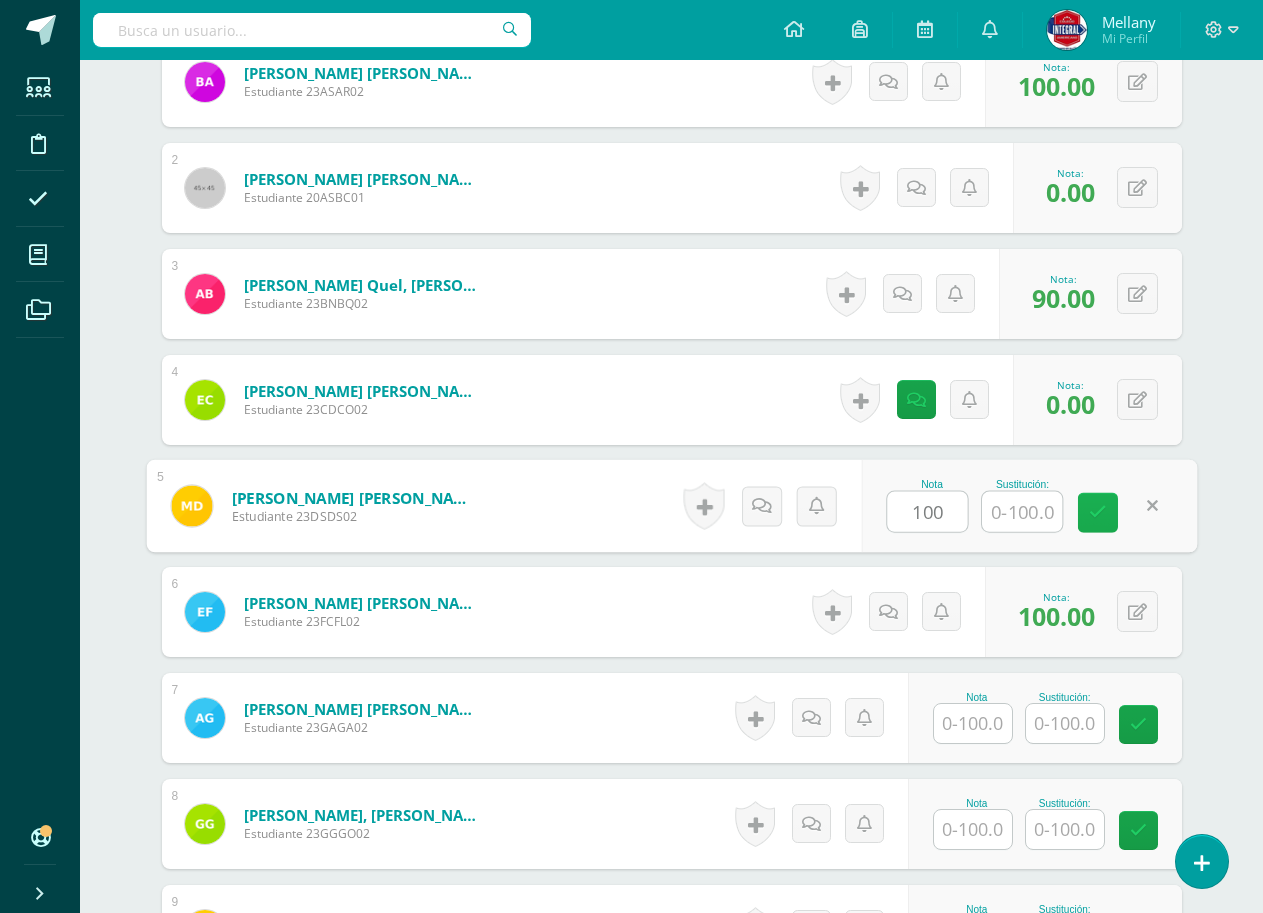 click at bounding box center (1098, 513) 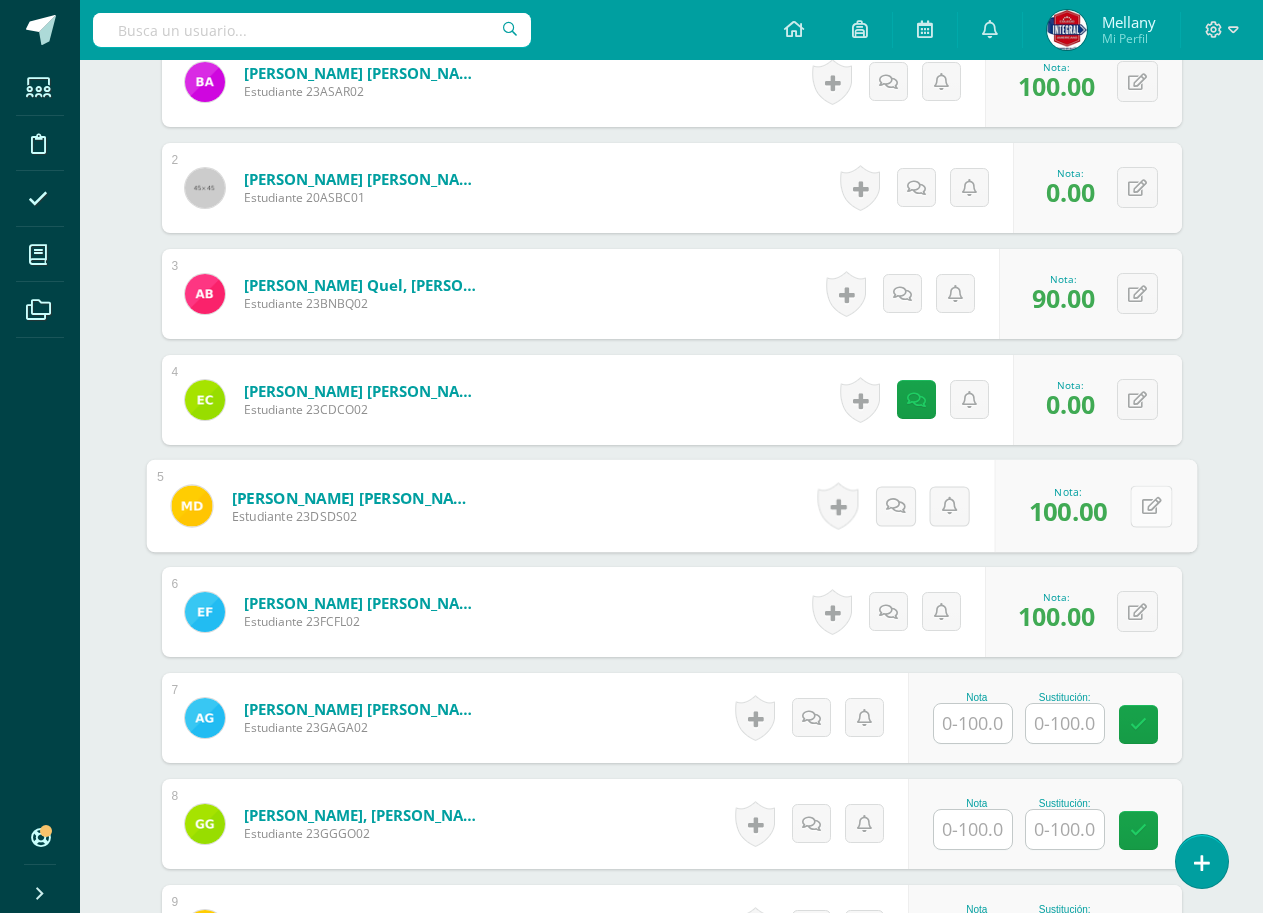 click at bounding box center (1151, 505) 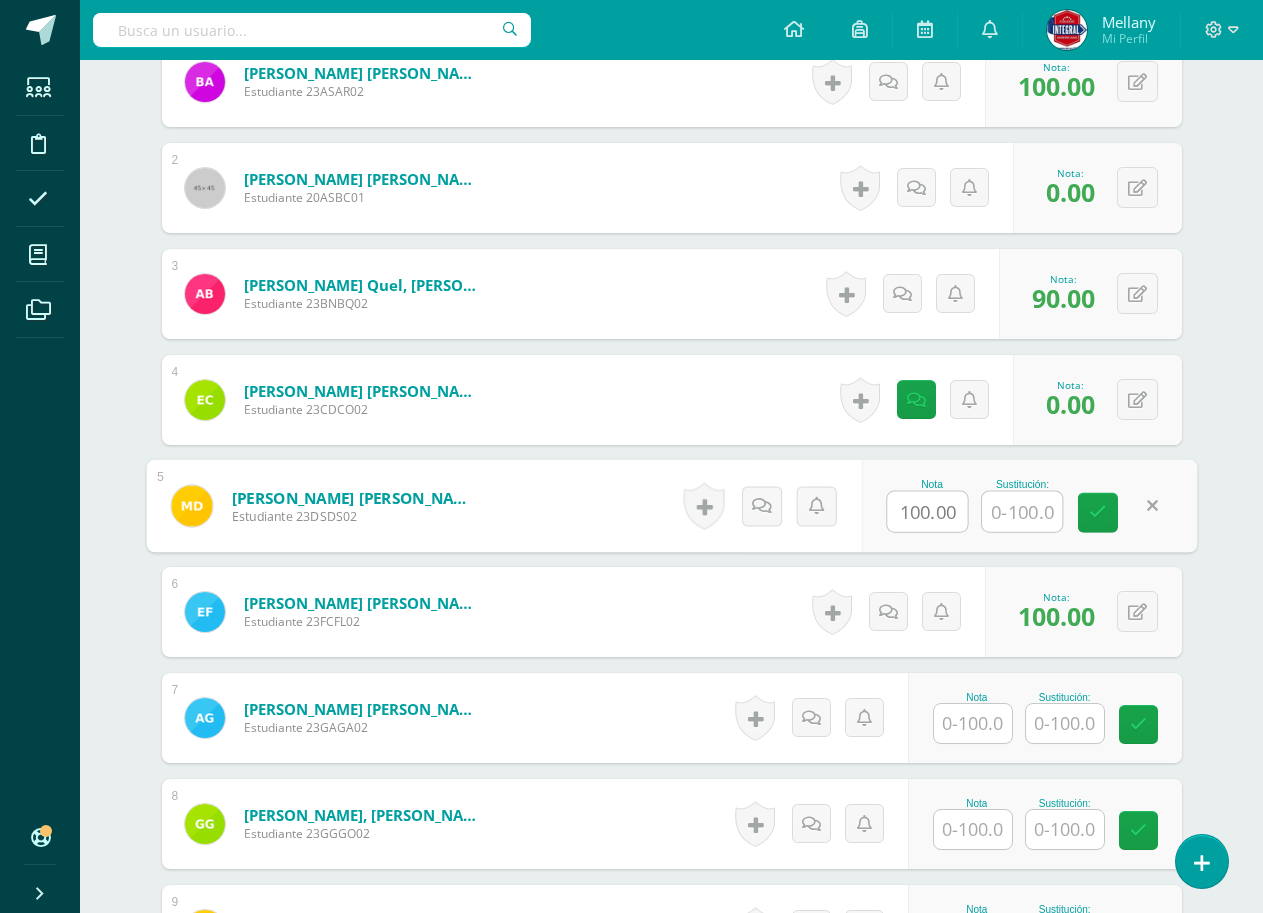 drag, startPoint x: 952, startPoint y: 510, endPoint x: 702, endPoint y: 446, distance: 258.062 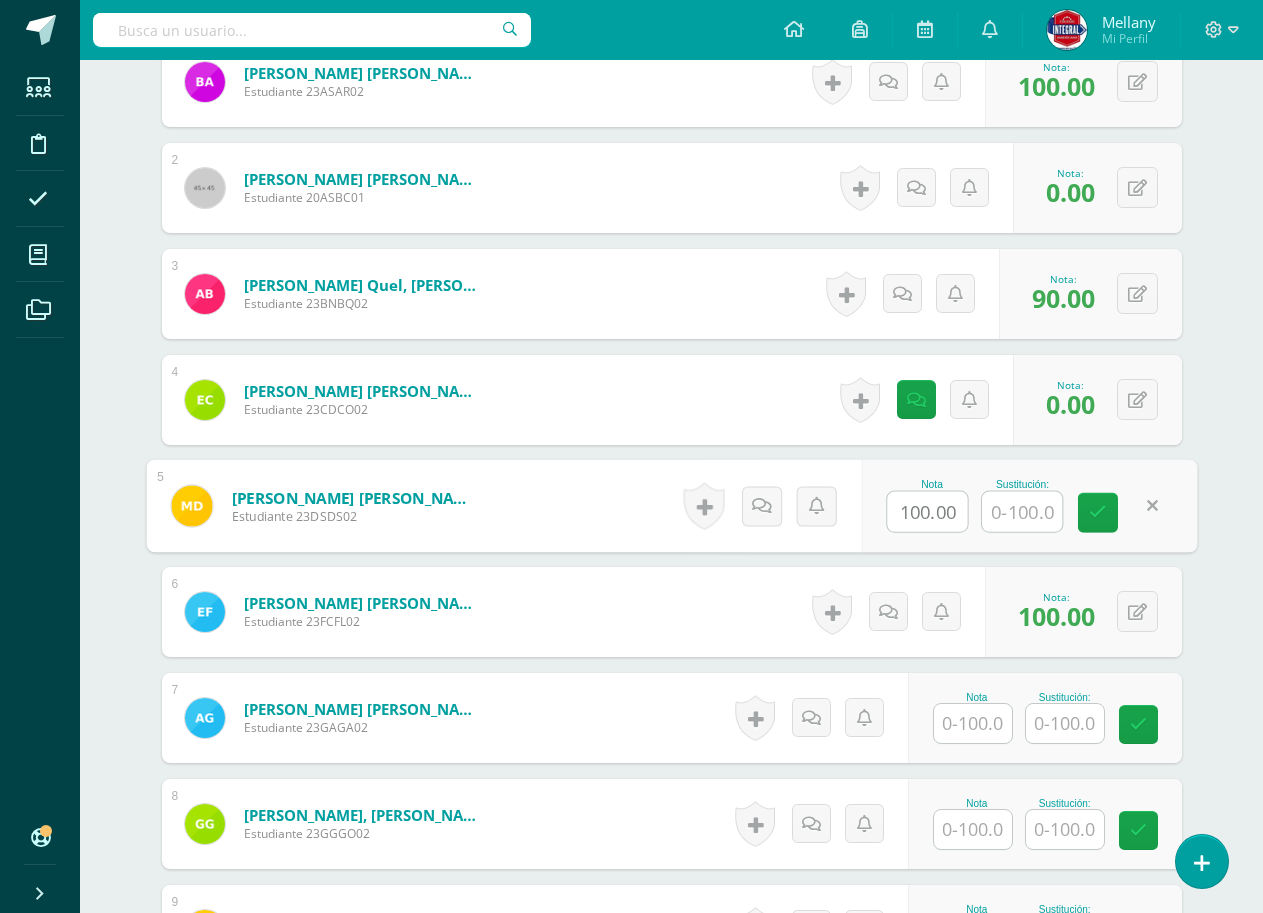 click on "1
Arriola Ramírez, Brandon Sebastian
Estudiante  23ASAR02
Nota
100.00
Sustitución:
2" at bounding box center (672, 1460) 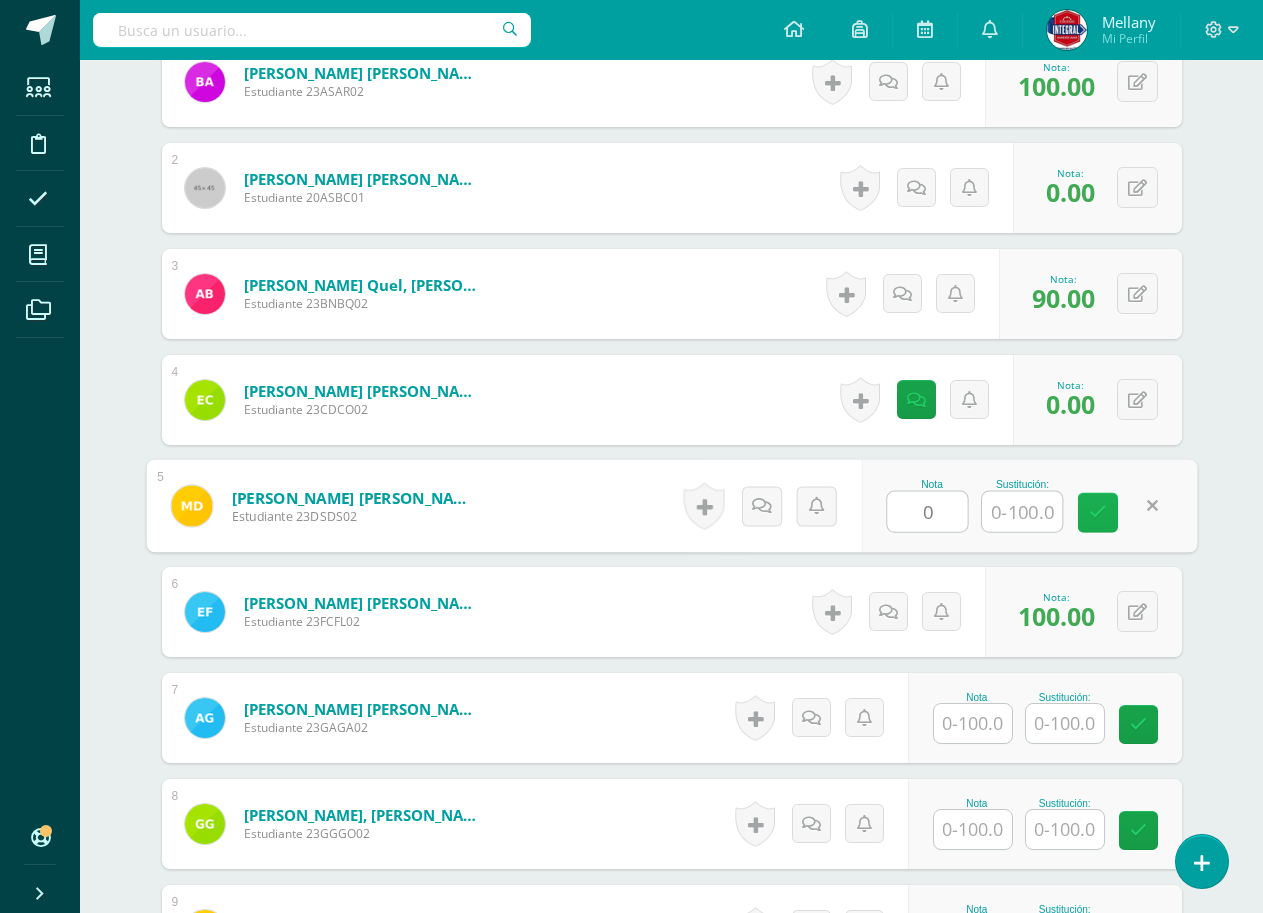 click at bounding box center (1098, 513) 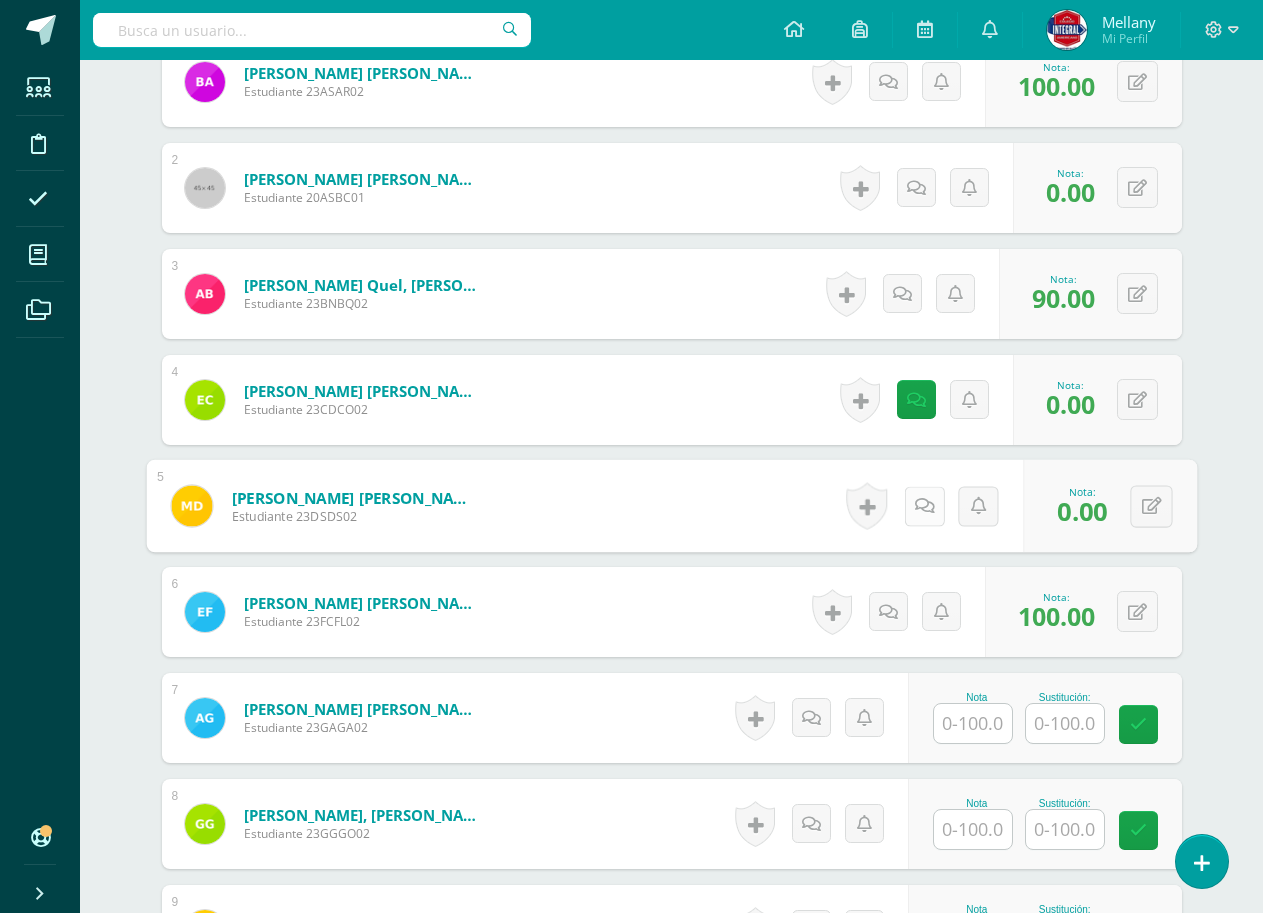 click at bounding box center [924, 505] 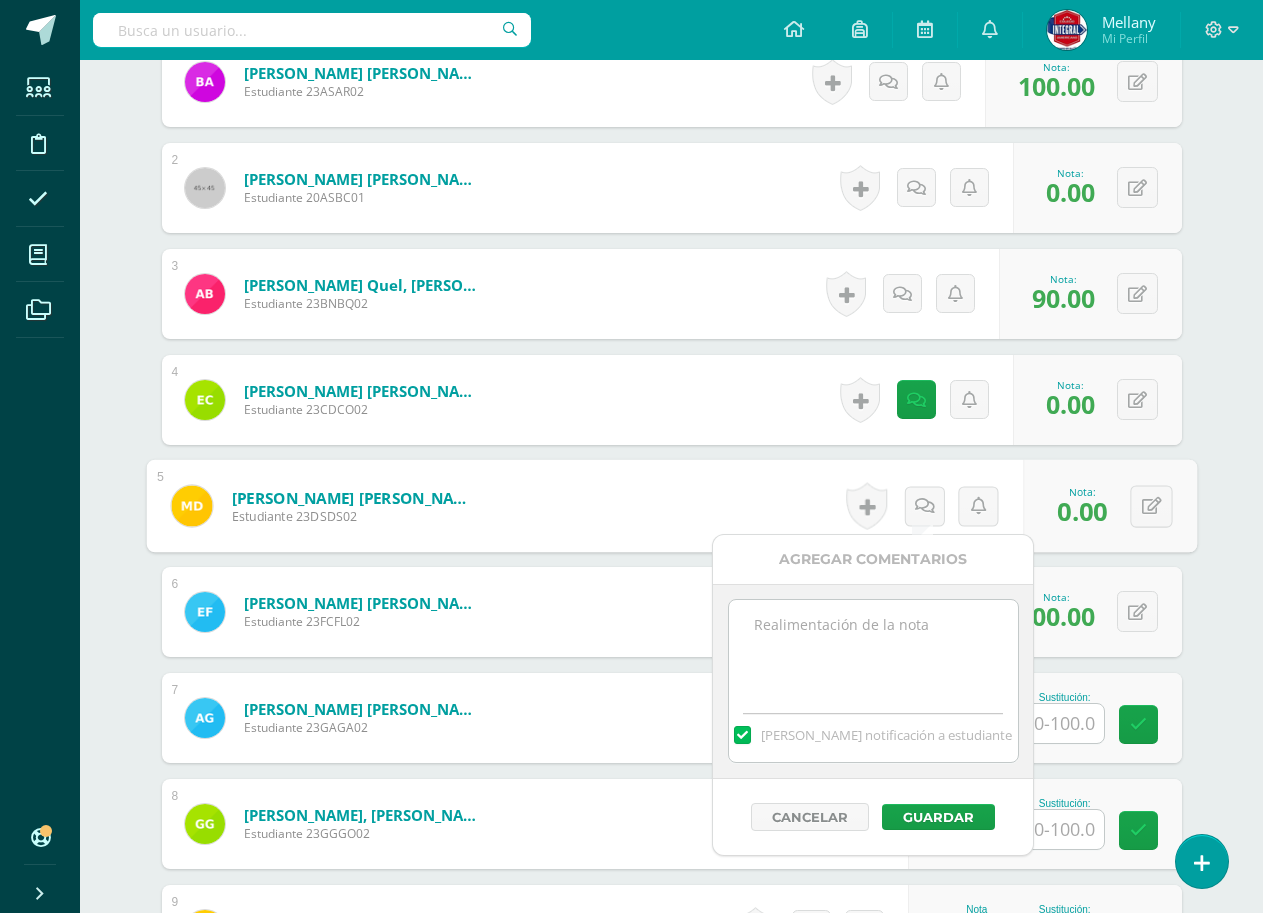 click at bounding box center (873, 650) 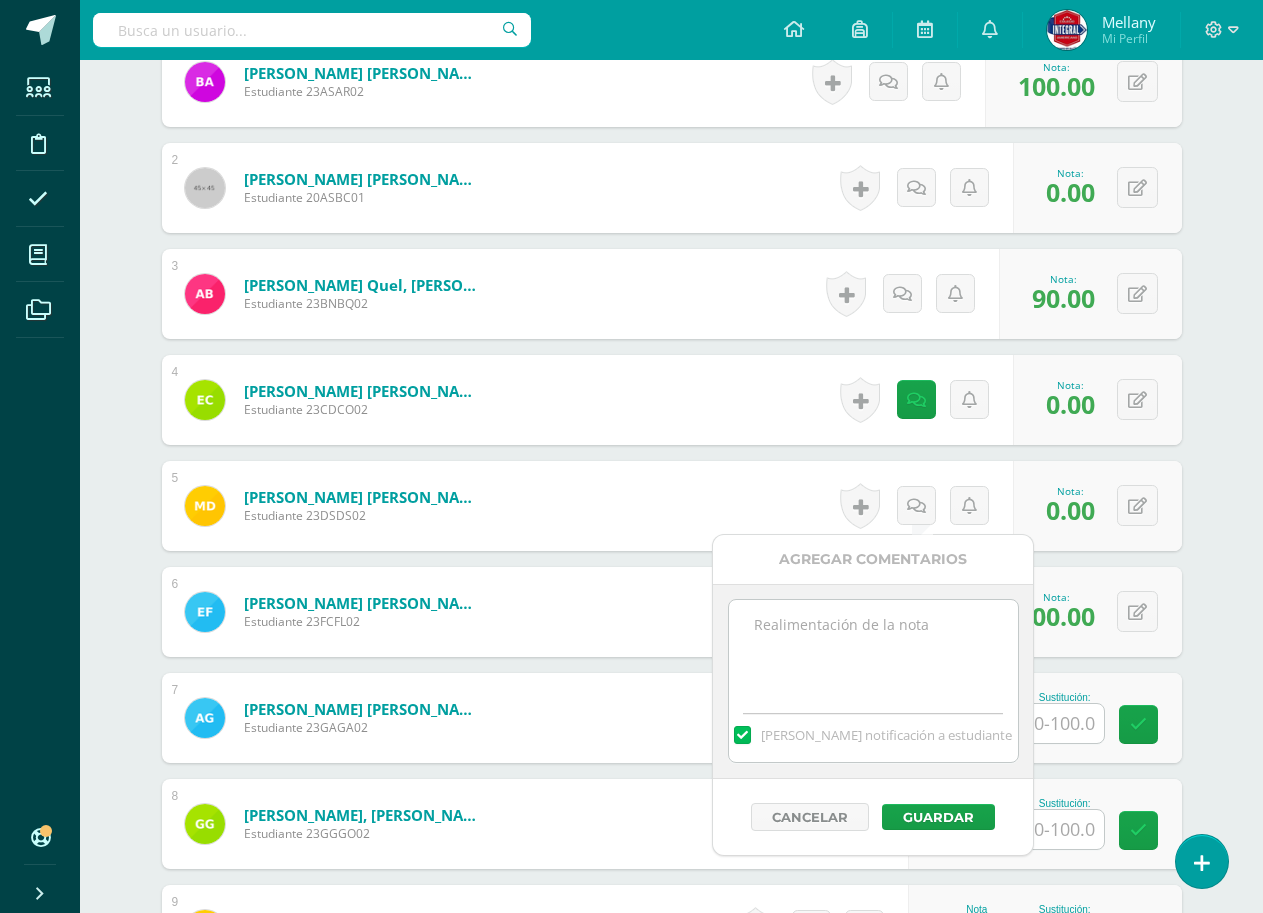 paste on "No entregó actividad" 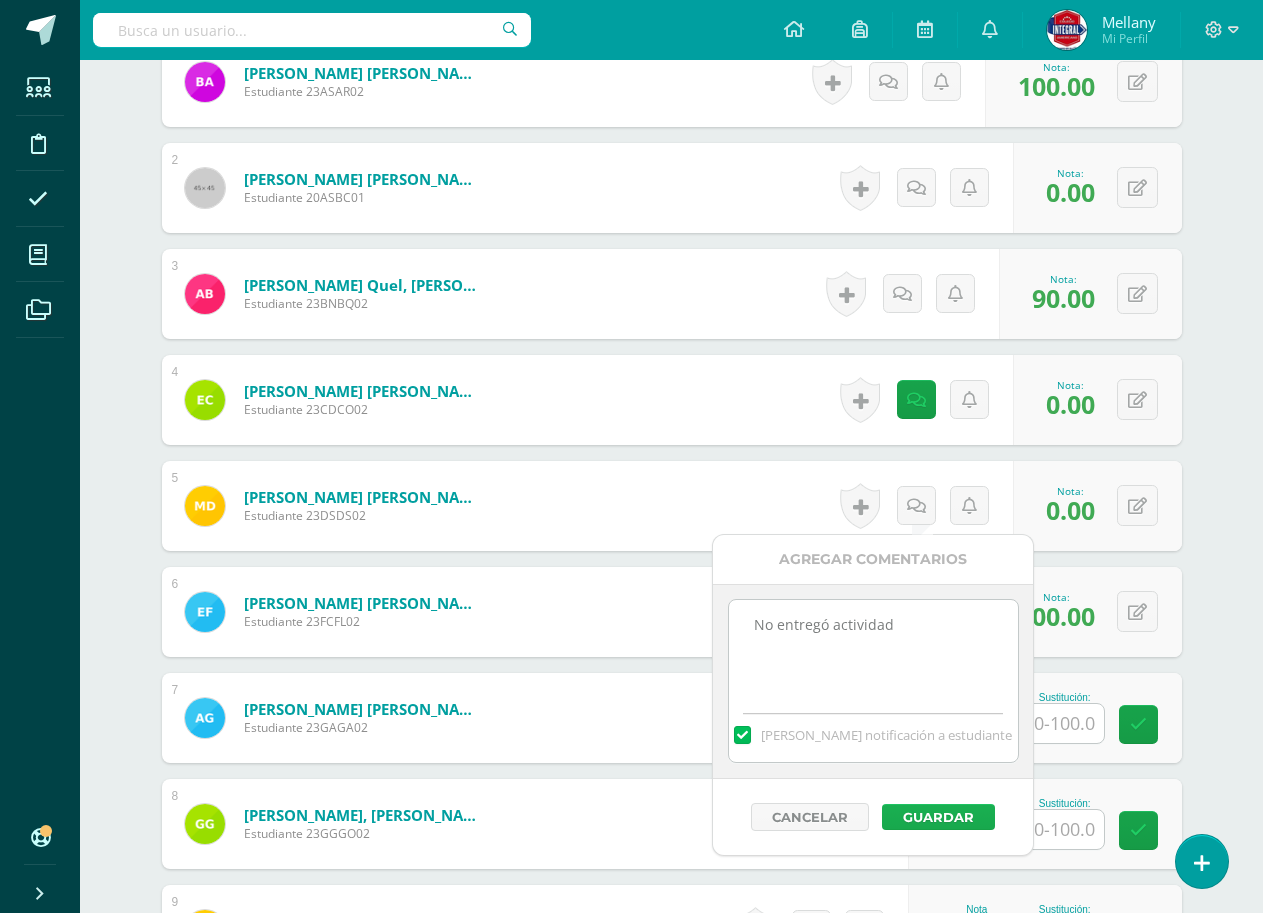 type on "No entregó actividad" 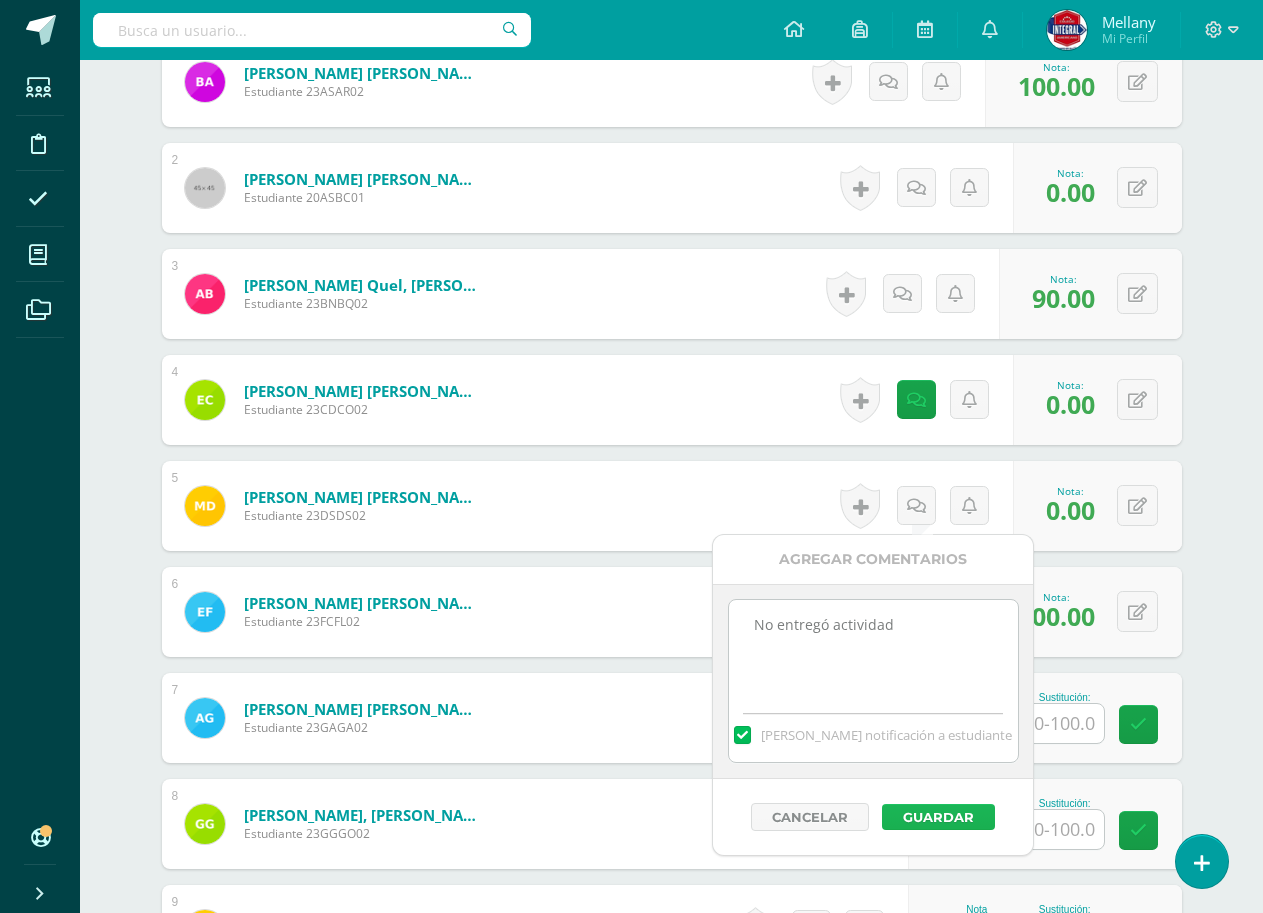 click on "Guardar" at bounding box center (938, 817) 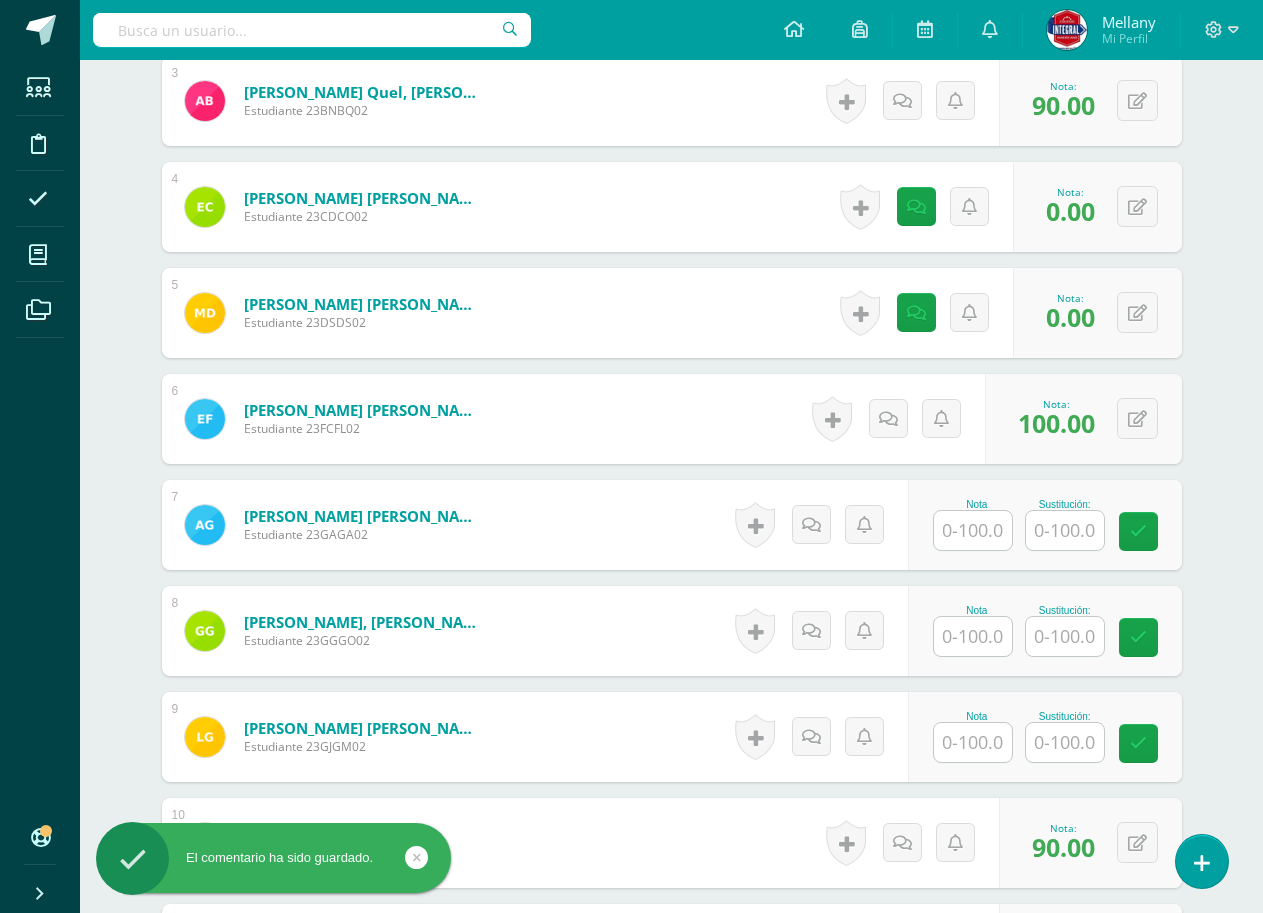 scroll, scrollTop: 976, scrollLeft: 0, axis: vertical 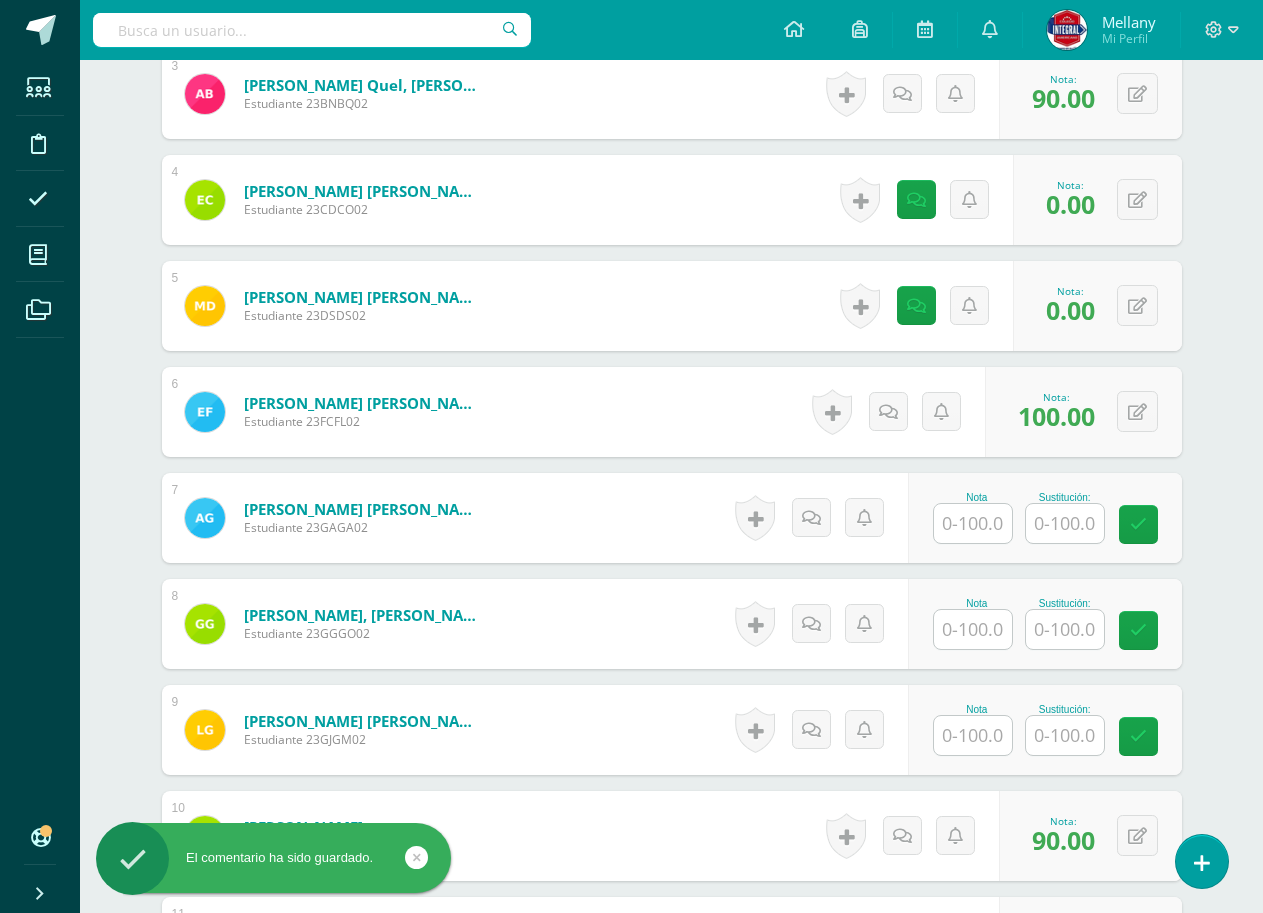 drag, startPoint x: 962, startPoint y: 509, endPoint x: 973, endPoint y: 539, distance: 31.95309 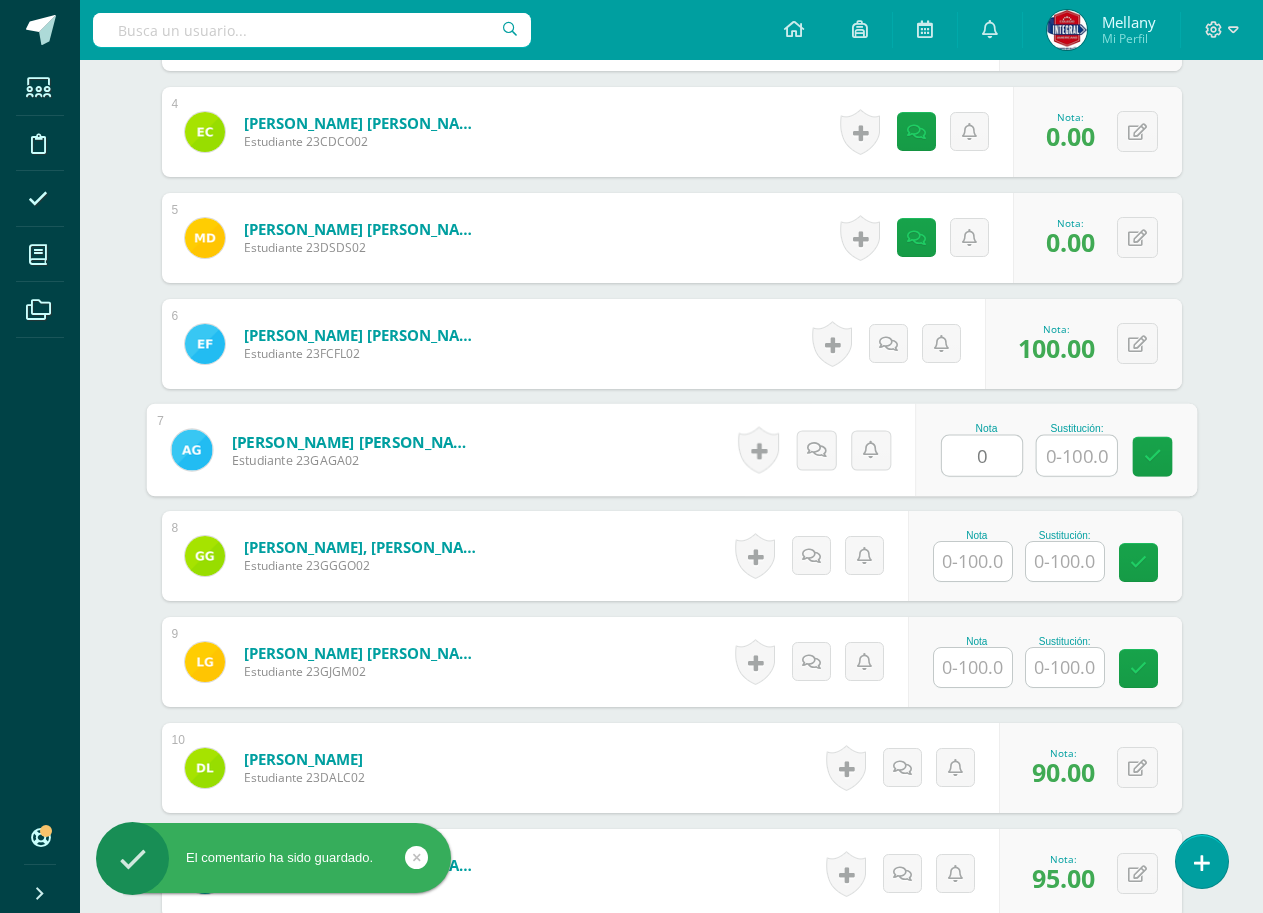 scroll, scrollTop: 1176, scrollLeft: 0, axis: vertical 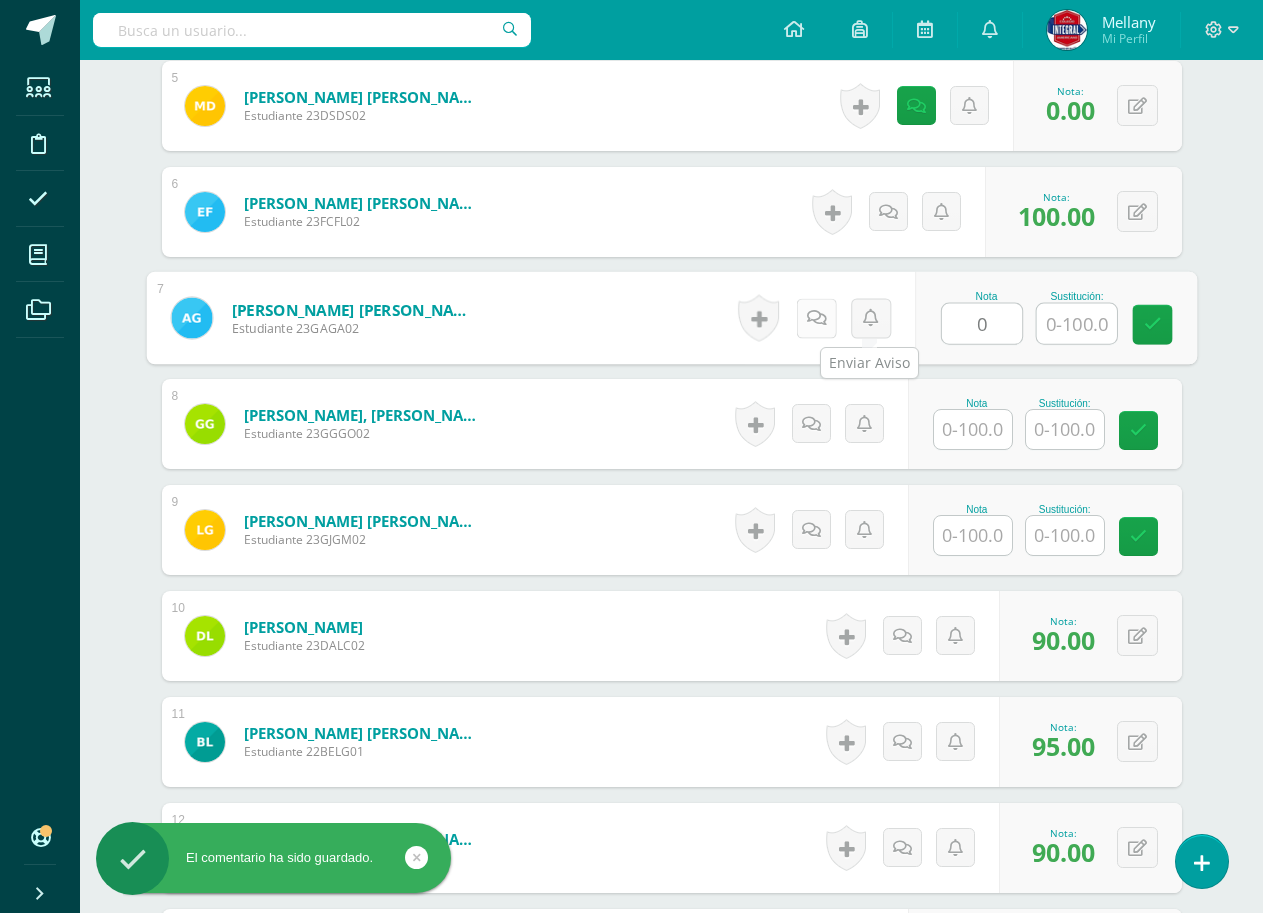 type on "0" 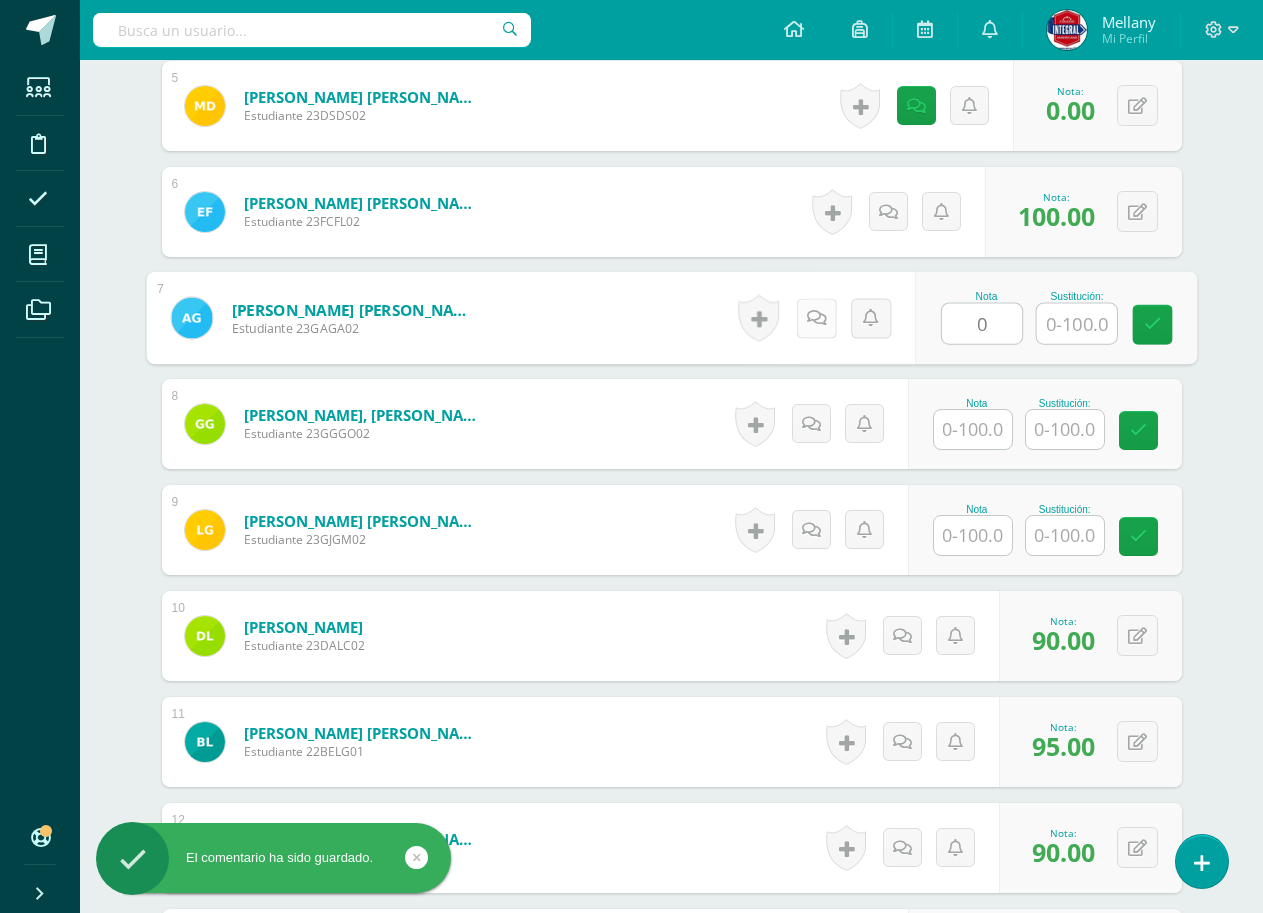 click at bounding box center [816, 318] 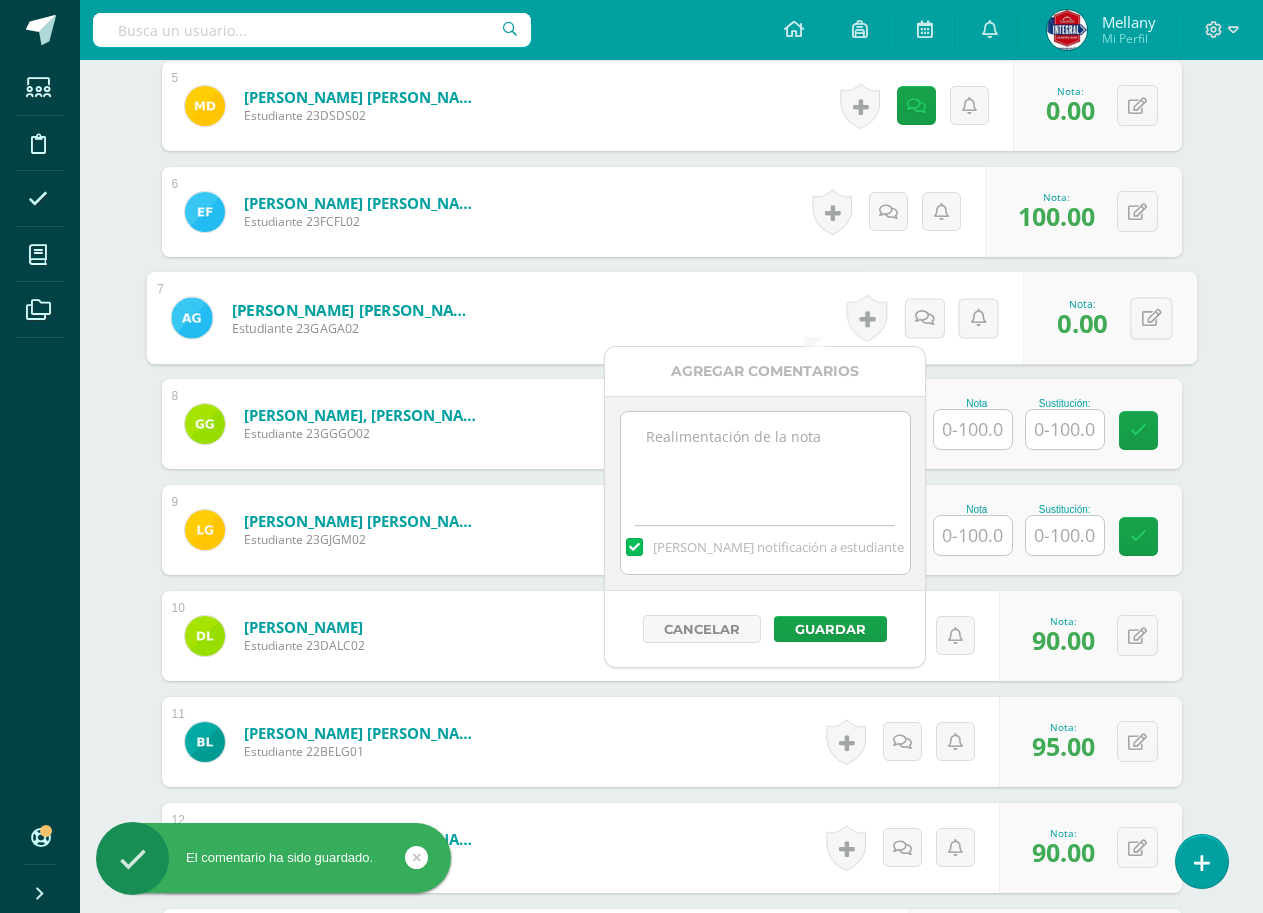 click at bounding box center [765, 462] 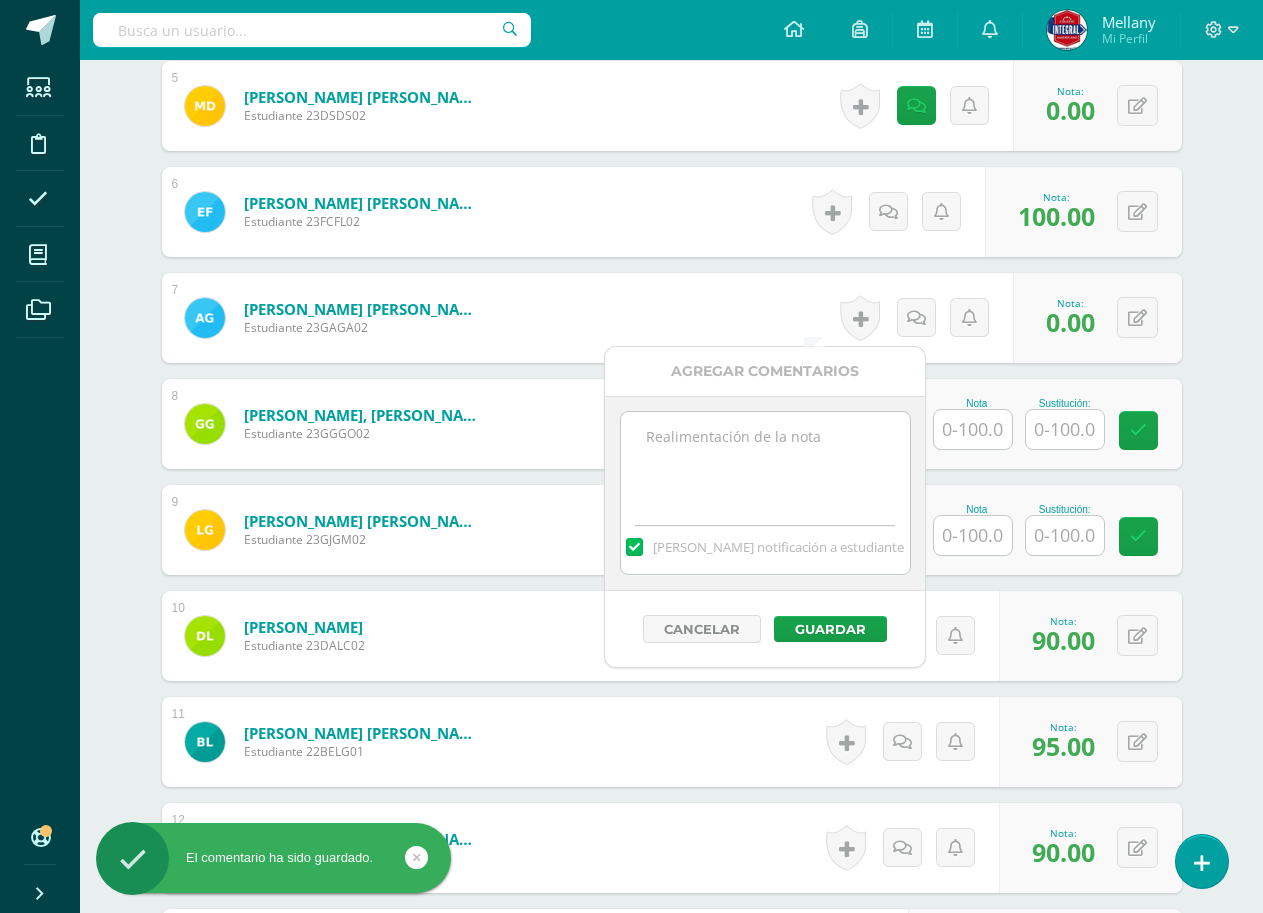 paste on "No entregó actividad" 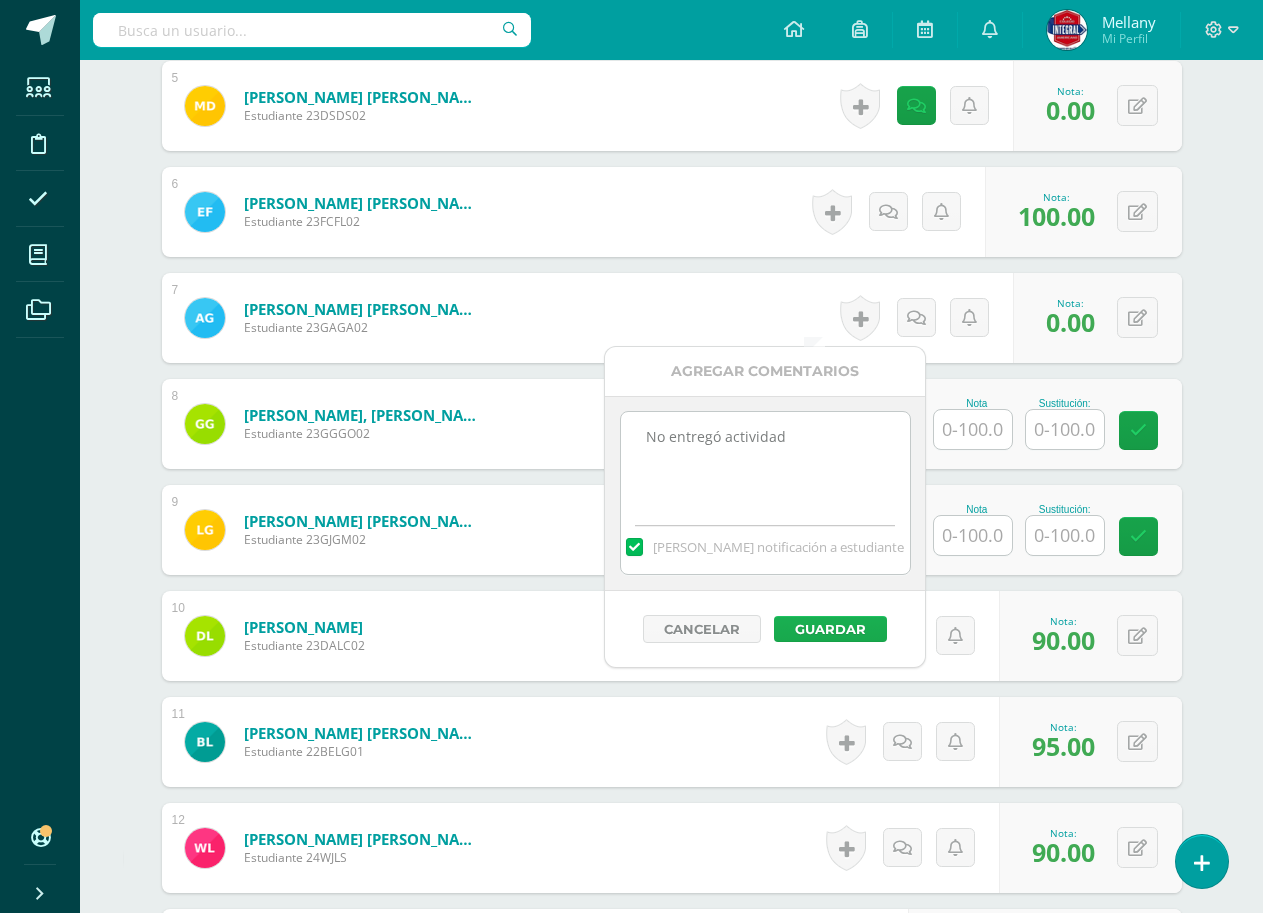 type on "No entregó actividad" 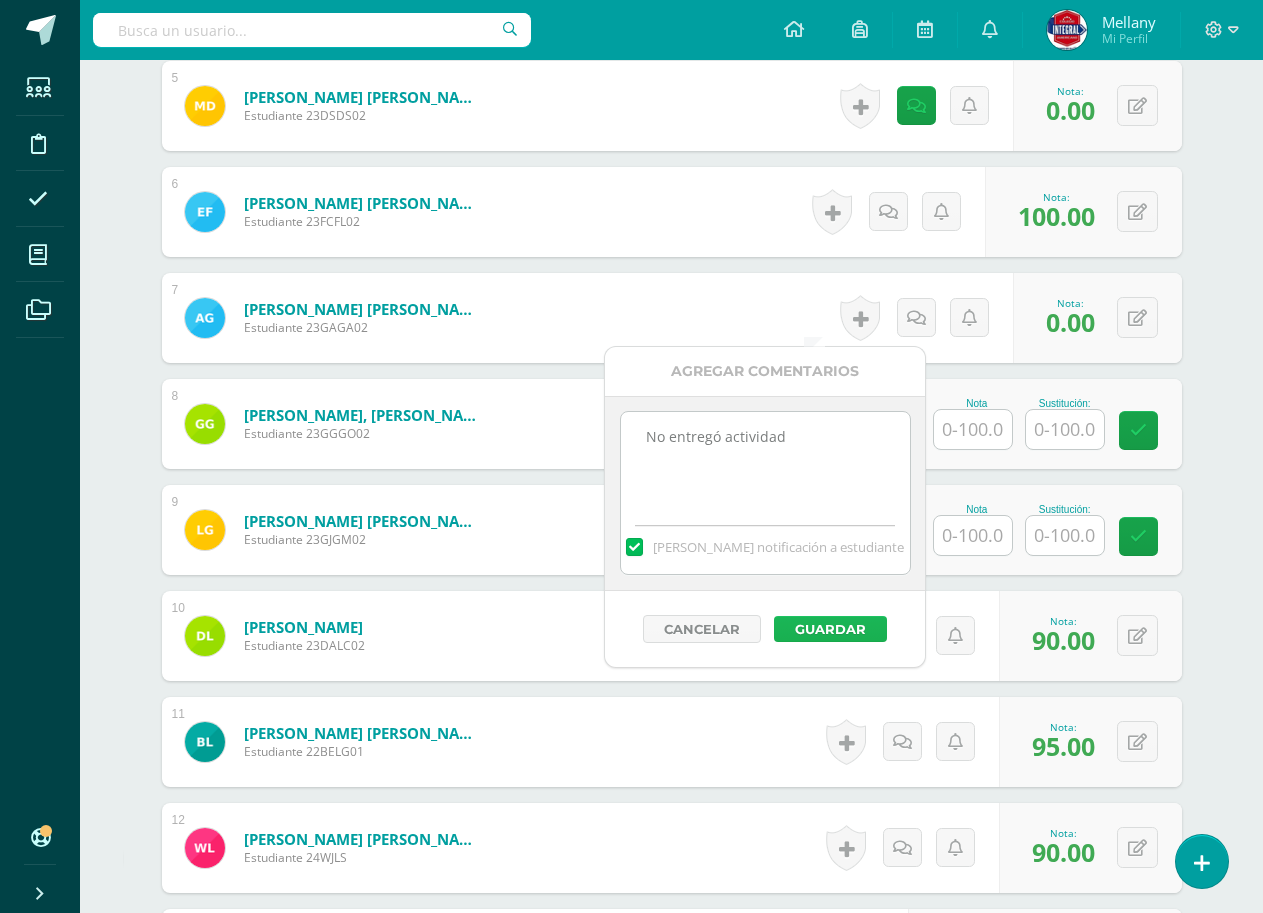 click on "Guardar" at bounding box center [830, 629] 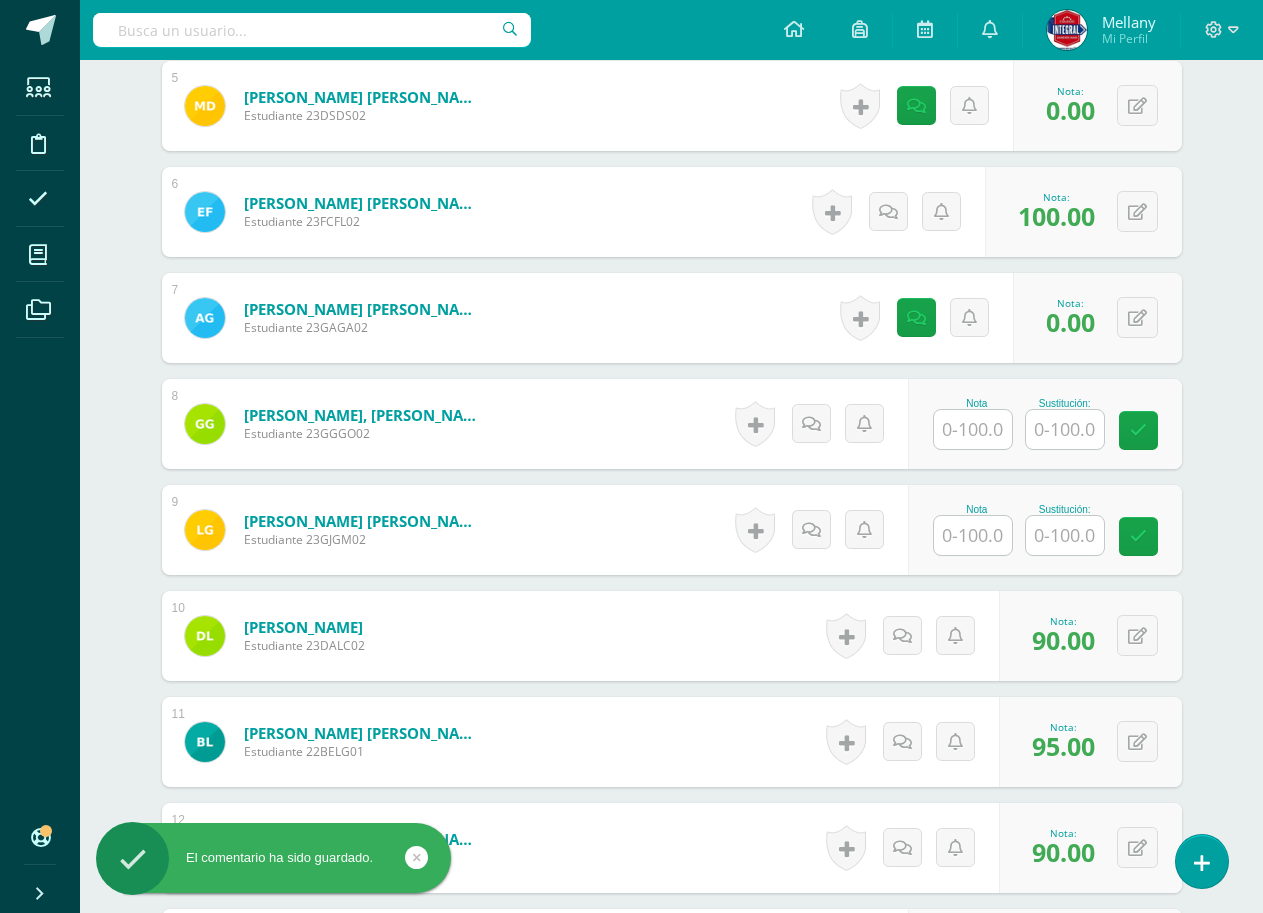 click at bounding box center [973, 429] 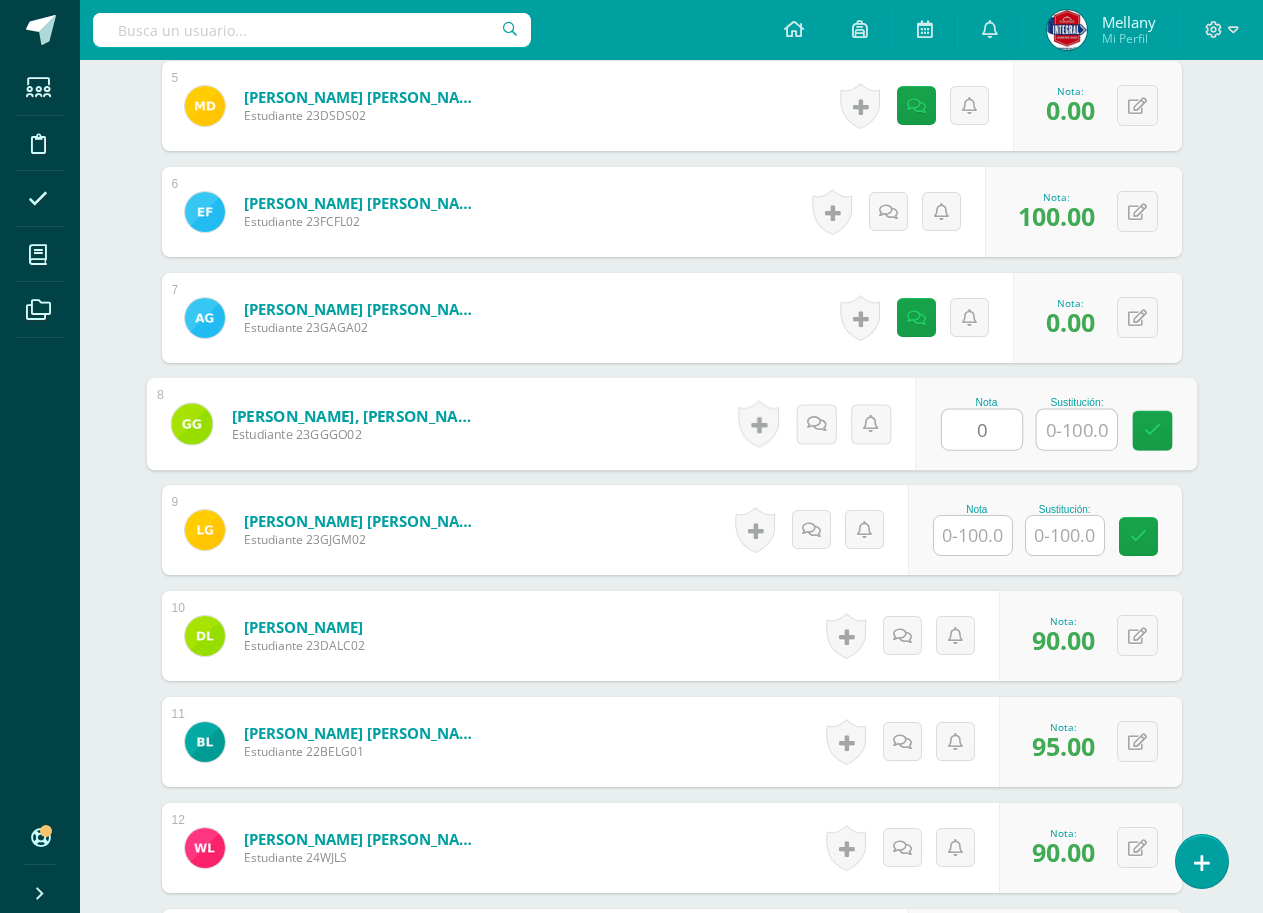 type on "0" 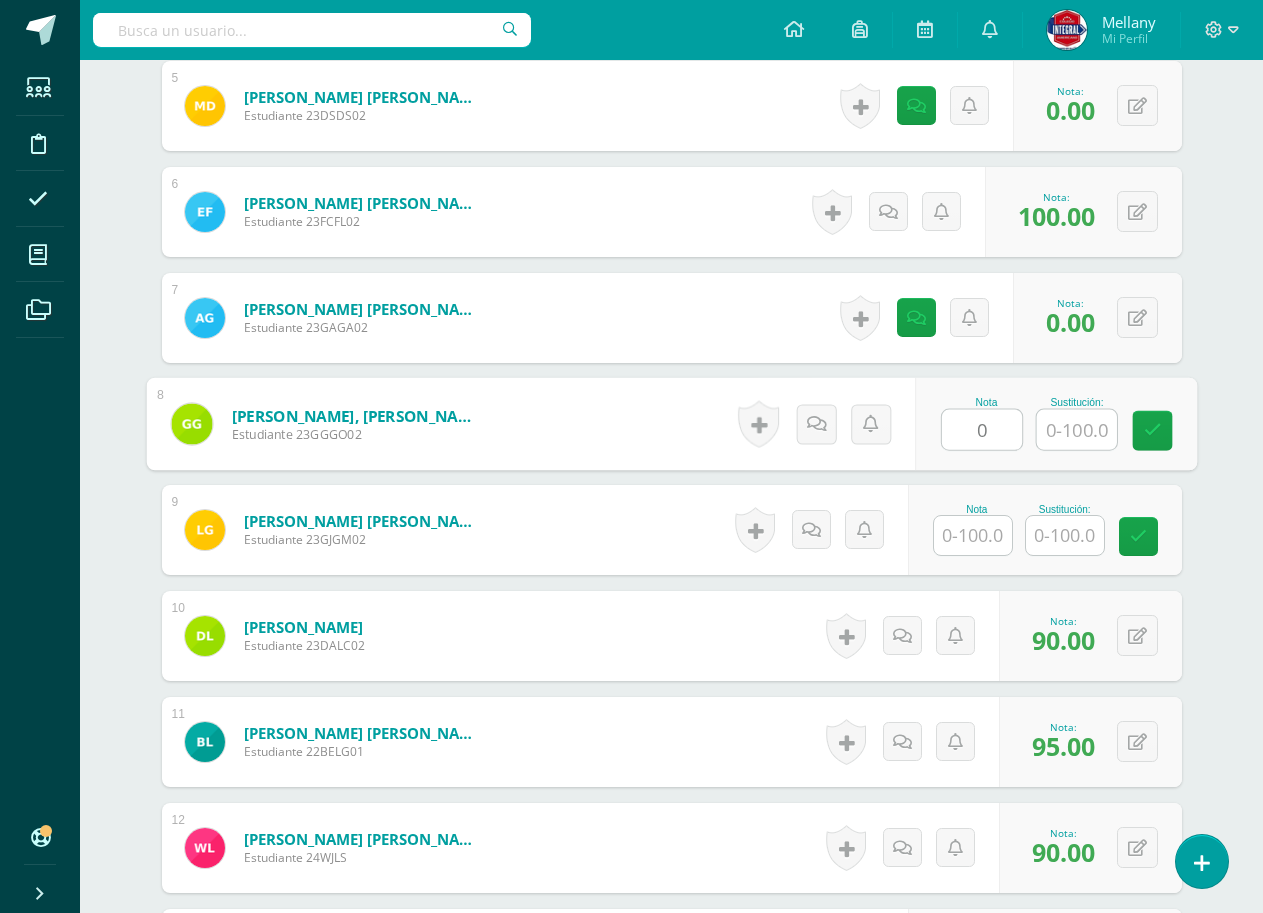 click at bounding box center (973, 535) 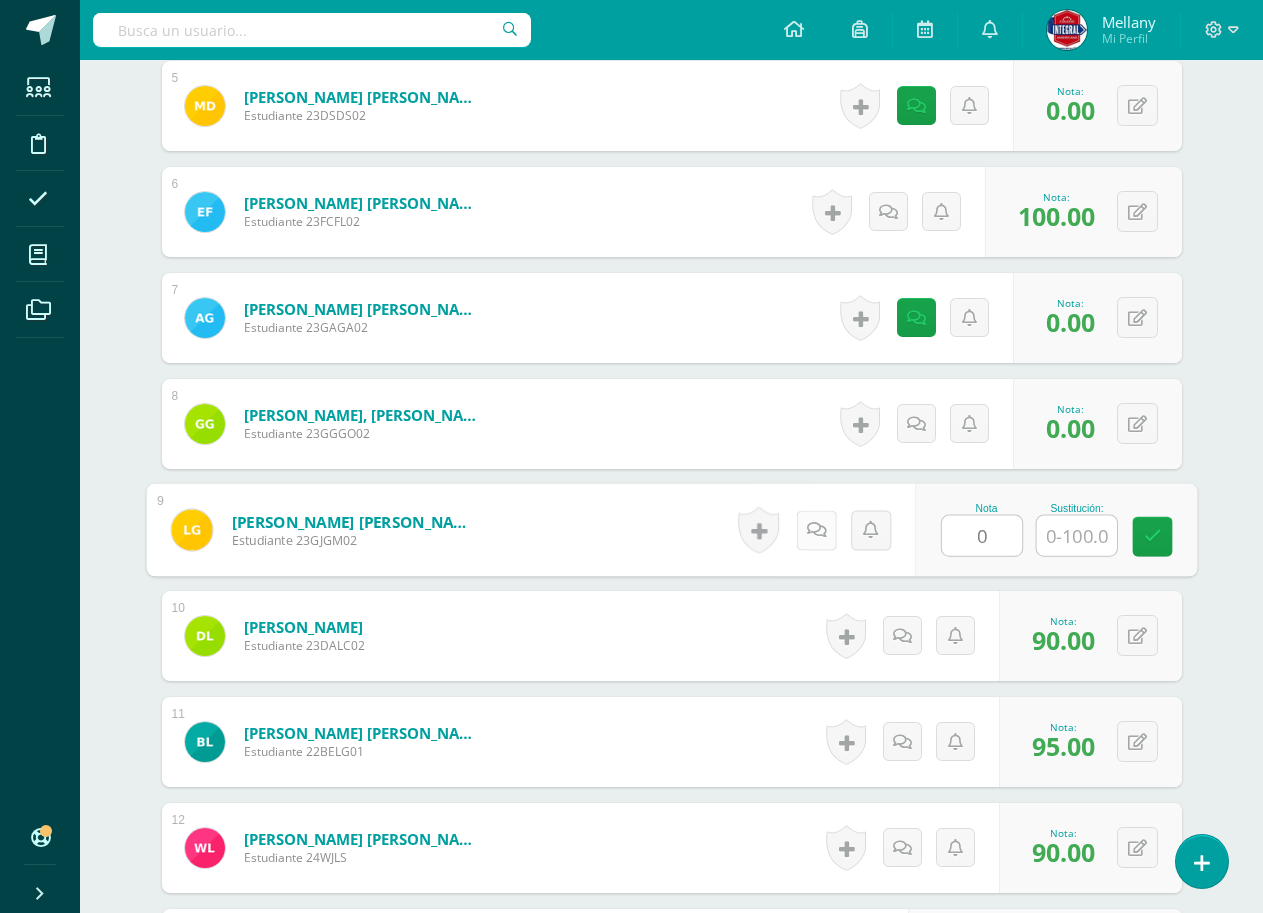 type on "0" 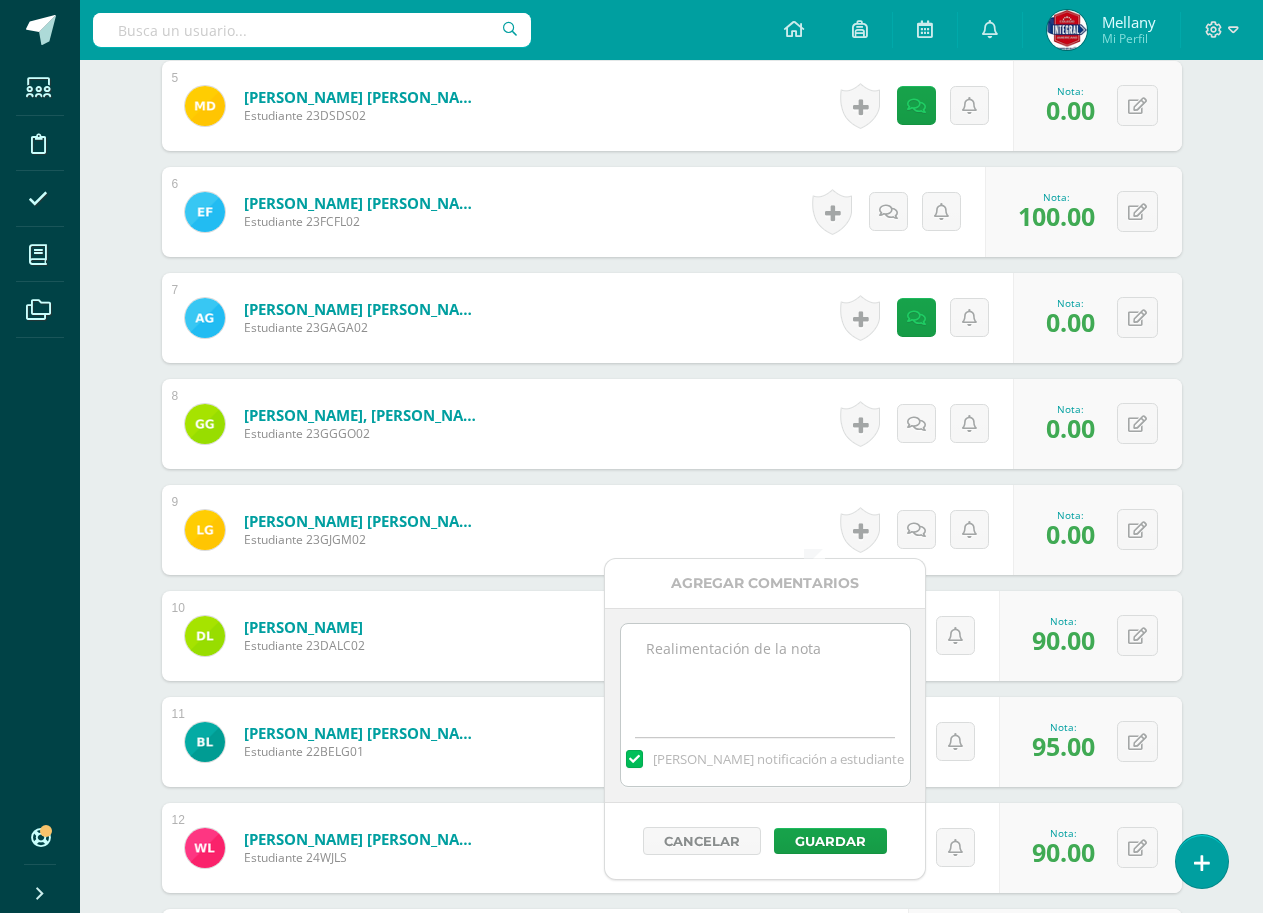 click at bounding box center (765, 674) 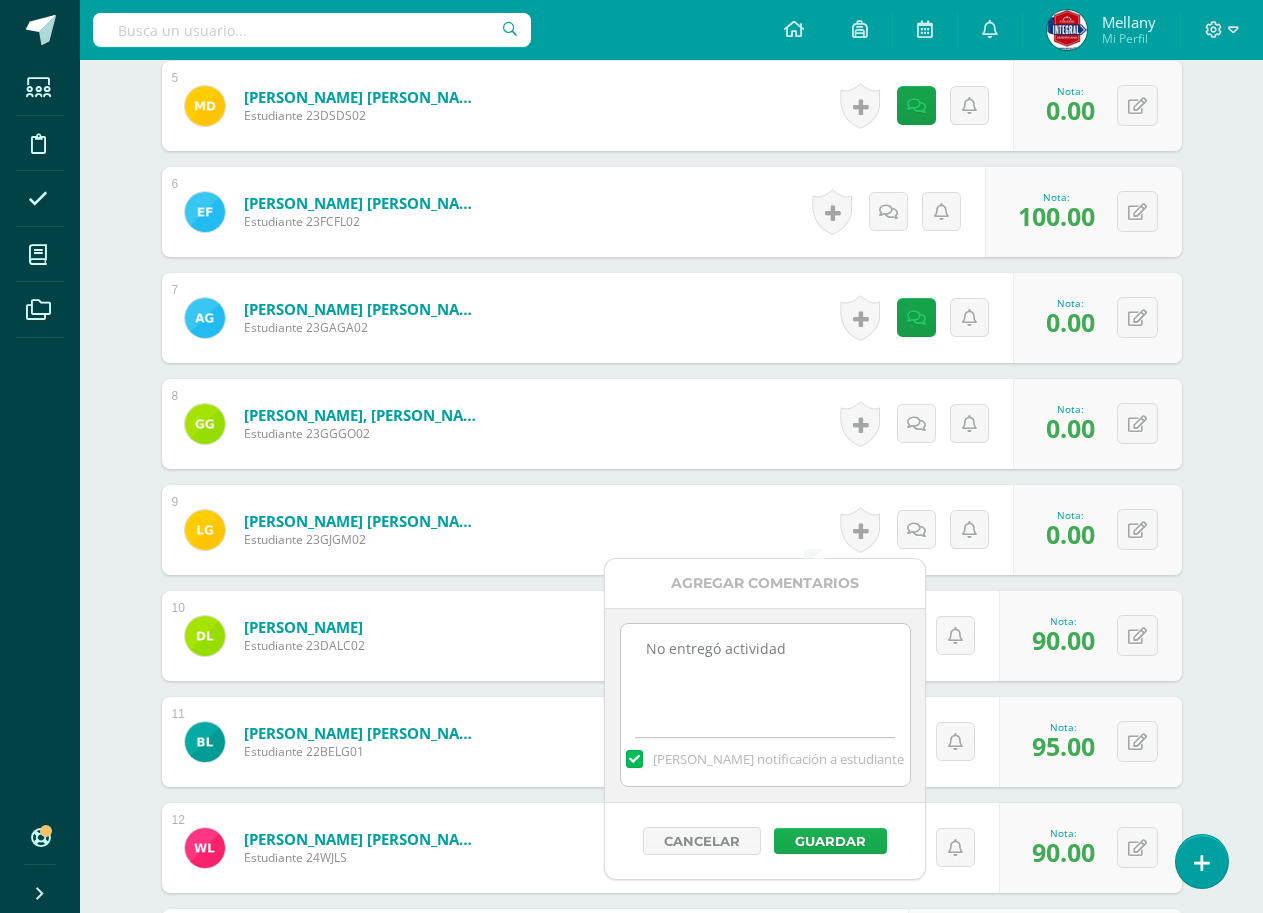 type on "No entregó actividad" 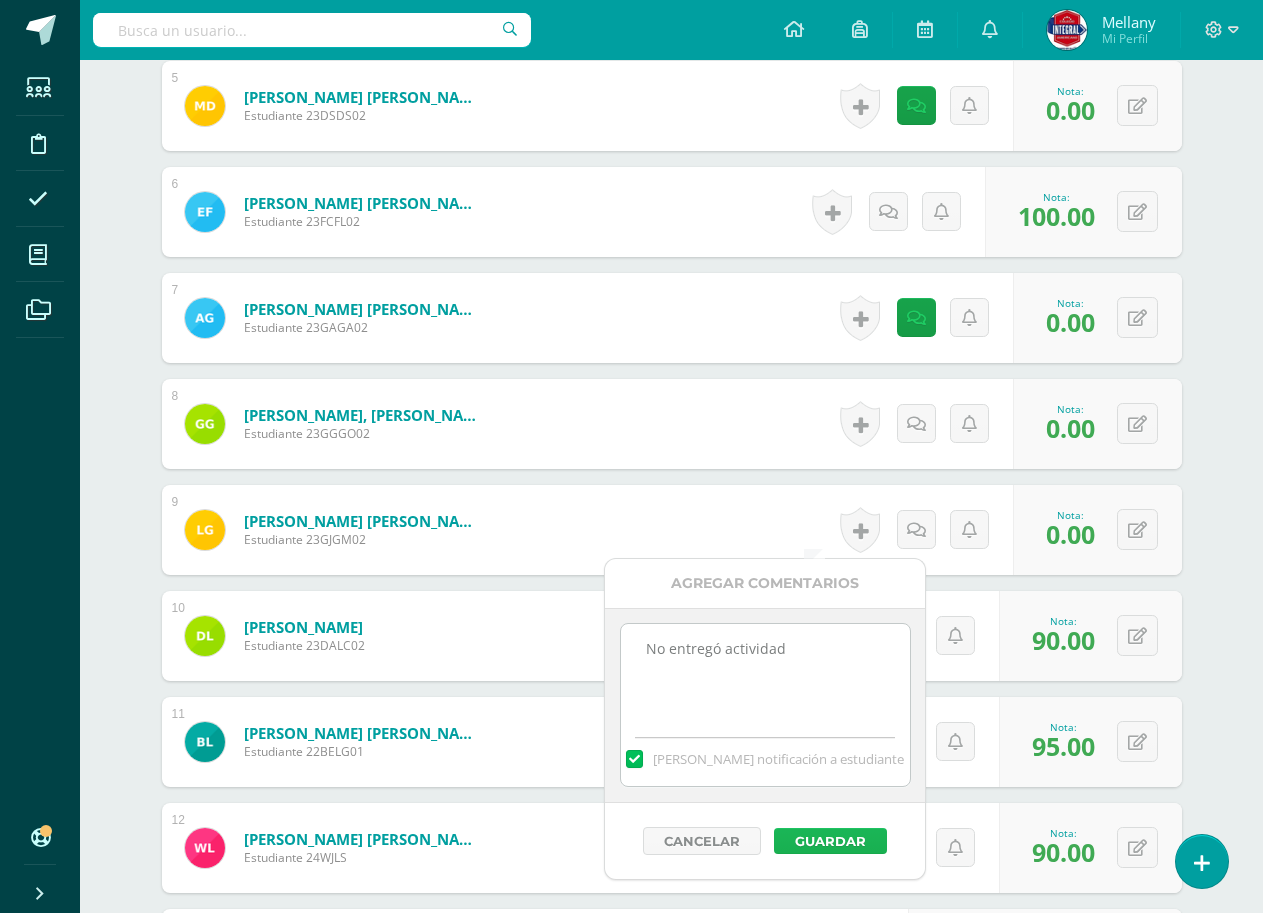 click on "Guardar" at bounding box center [830, 841] 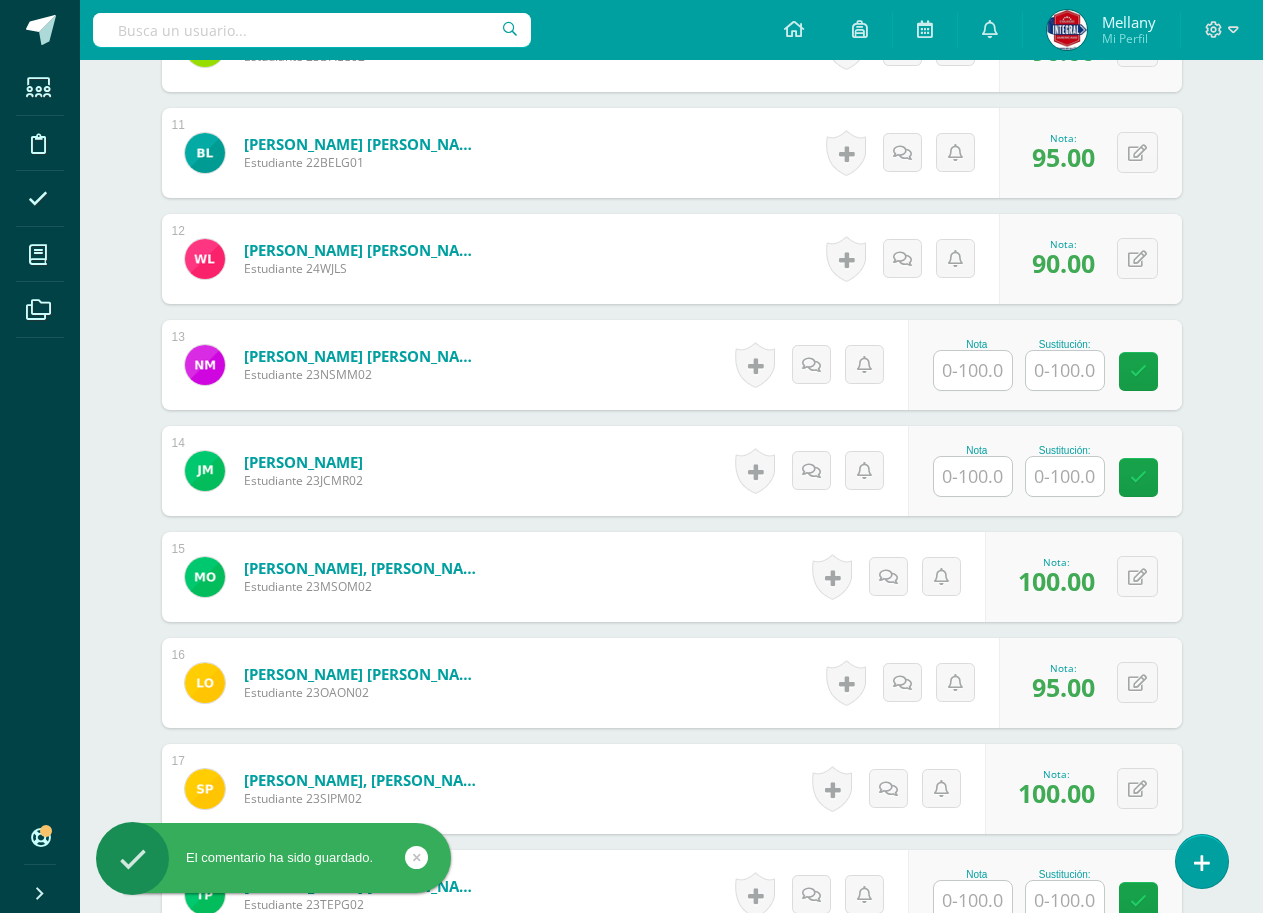 scroll, scrollTop: 1776, scrollLeft: 0, axis: vertical 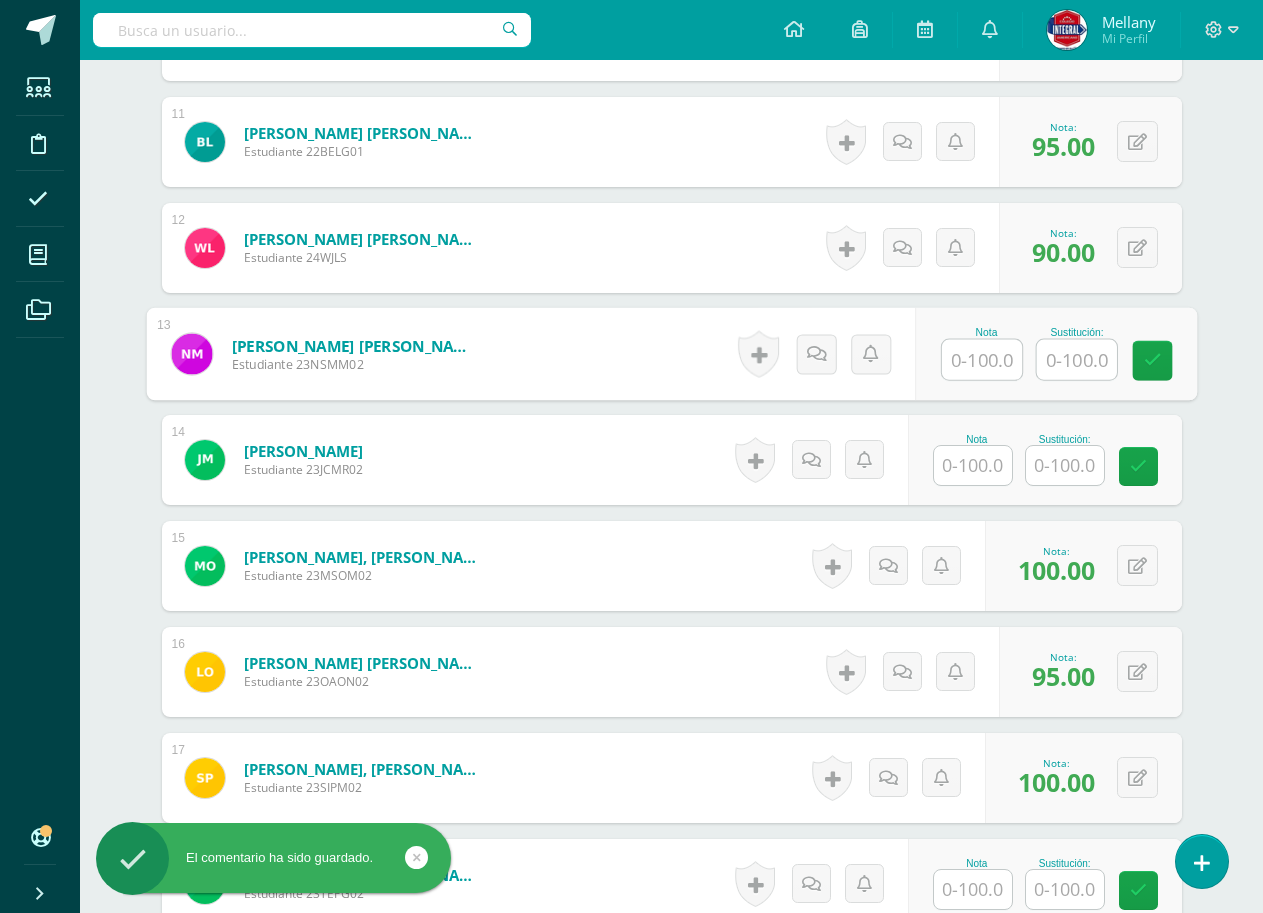 click at bounding box center (982, 360) 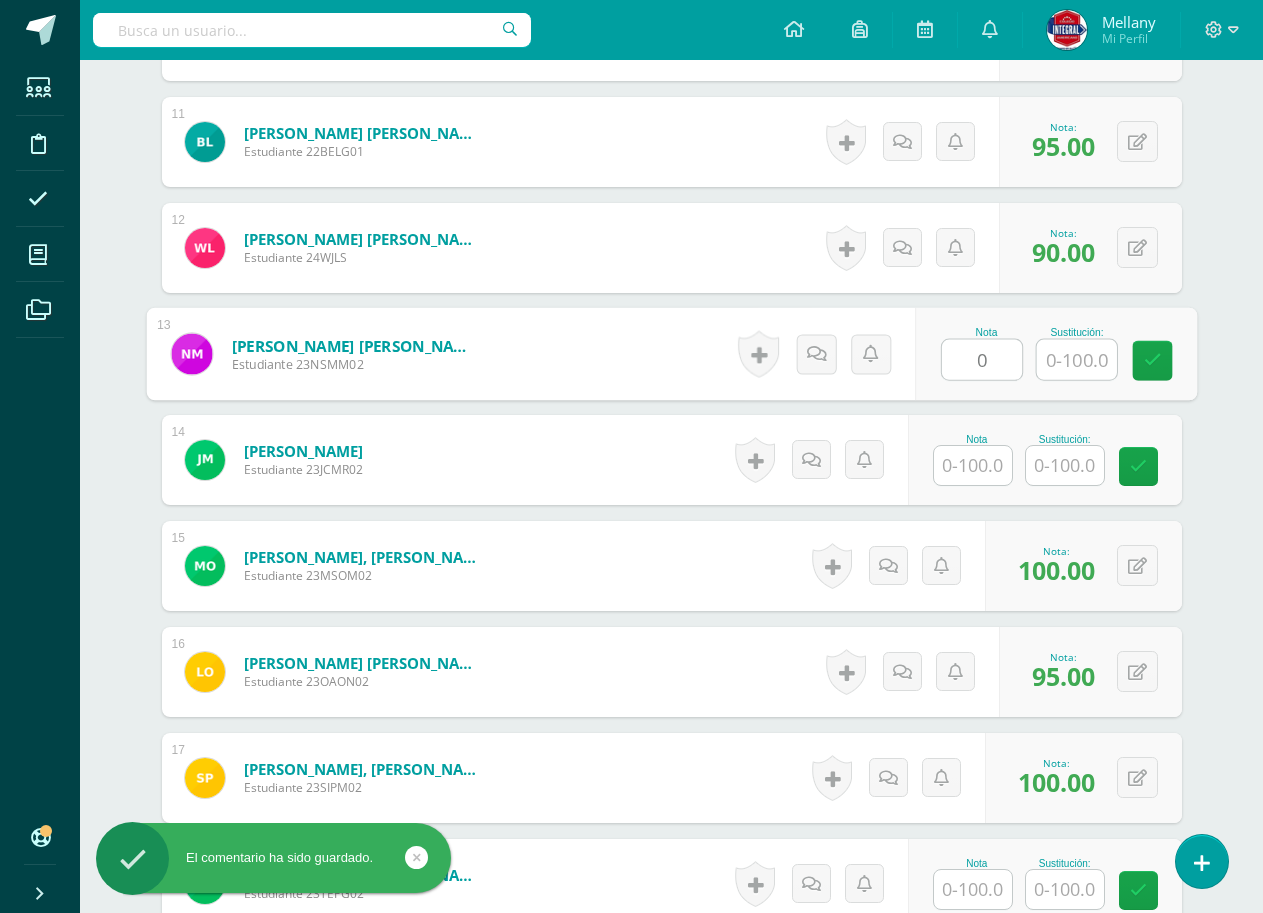 type on "0" 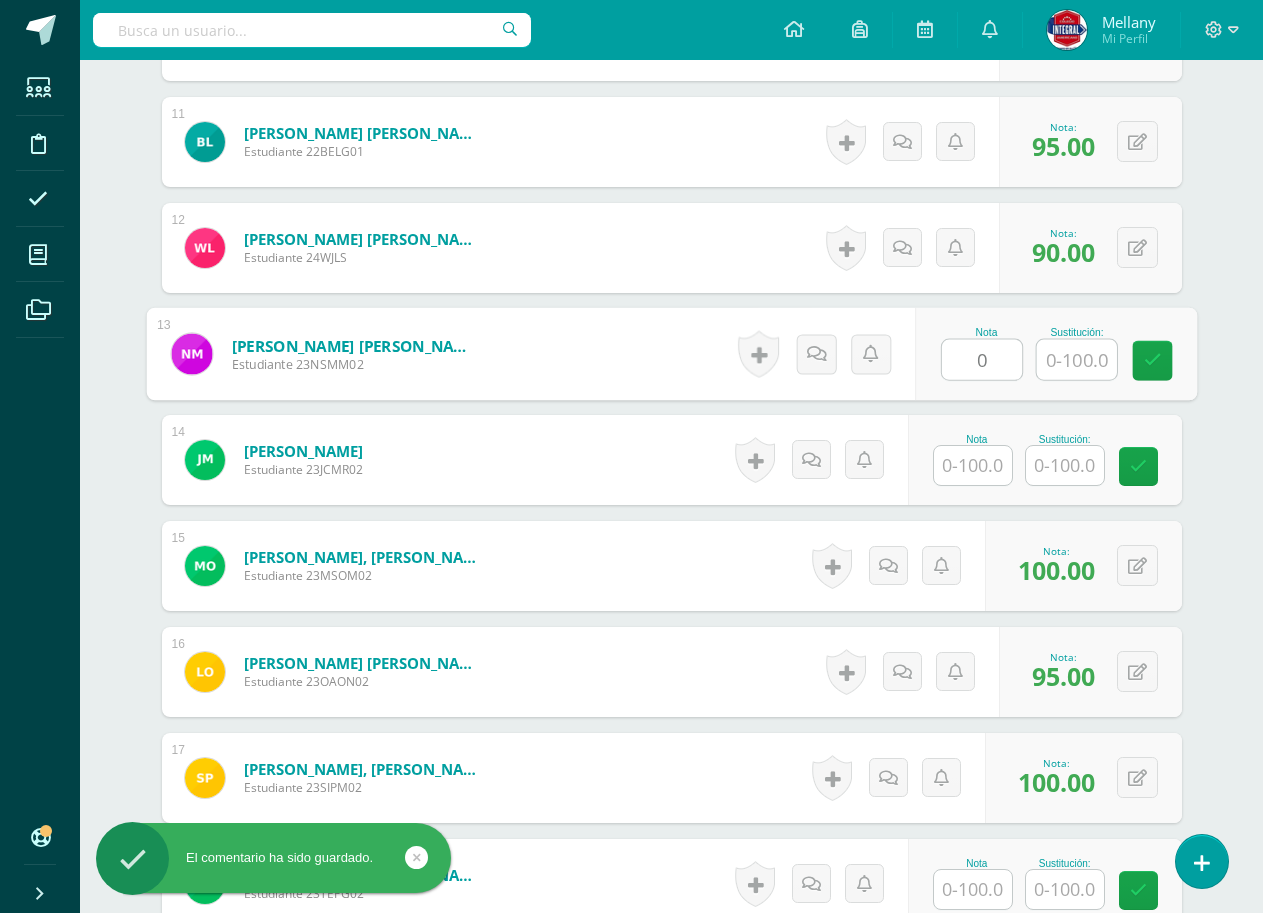 click at bounding box center [973, 465] 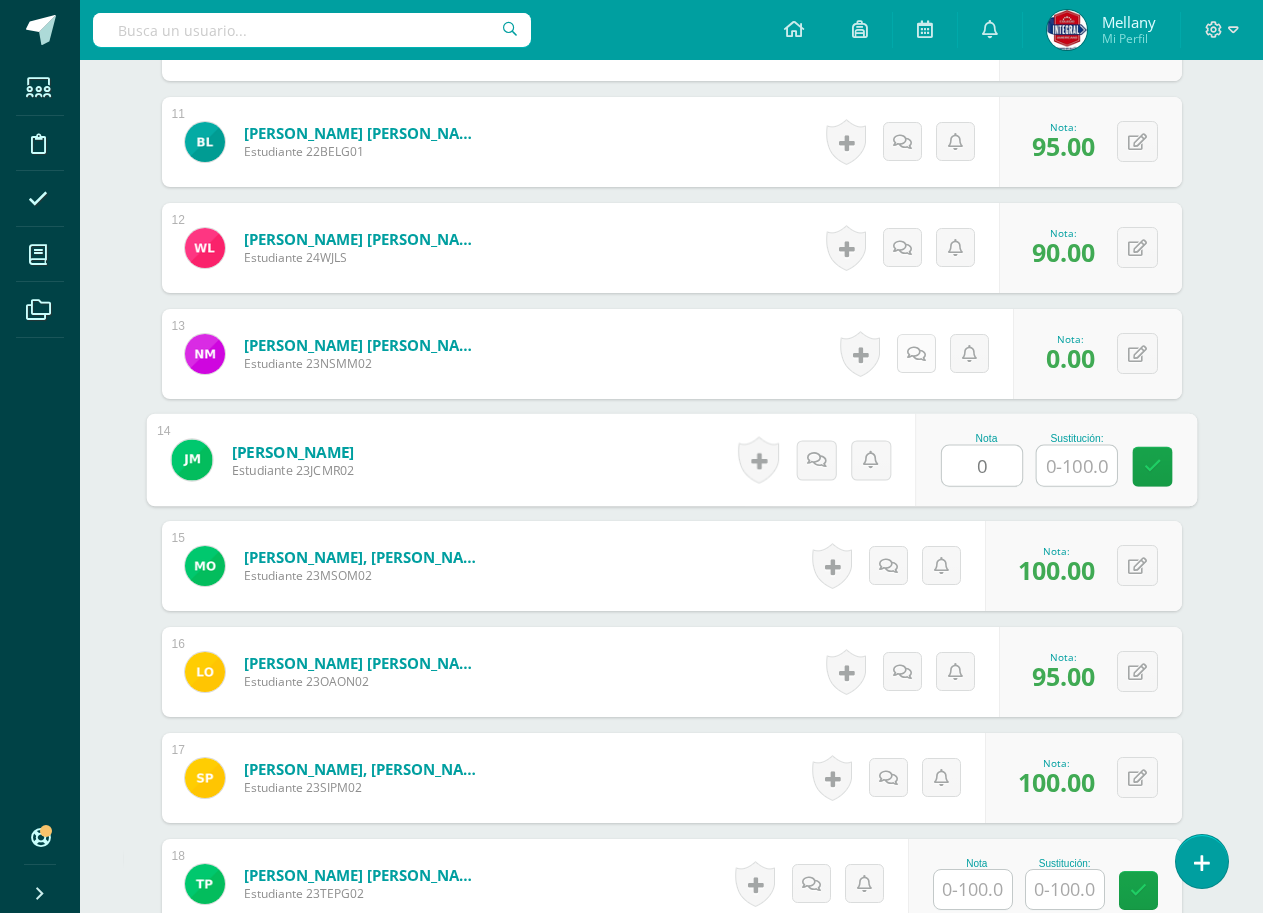 type on "0" 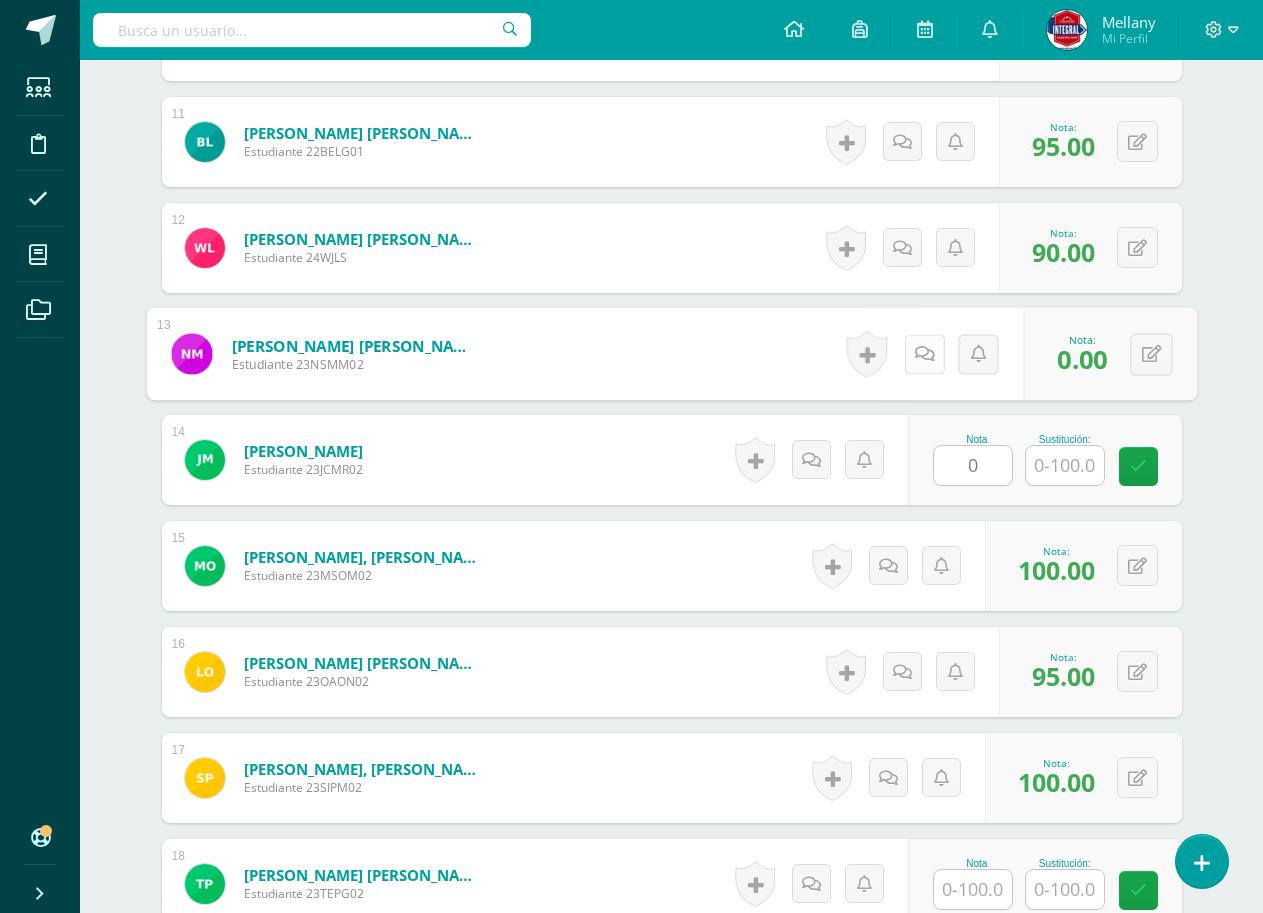 click at bounding box center (924, 353) 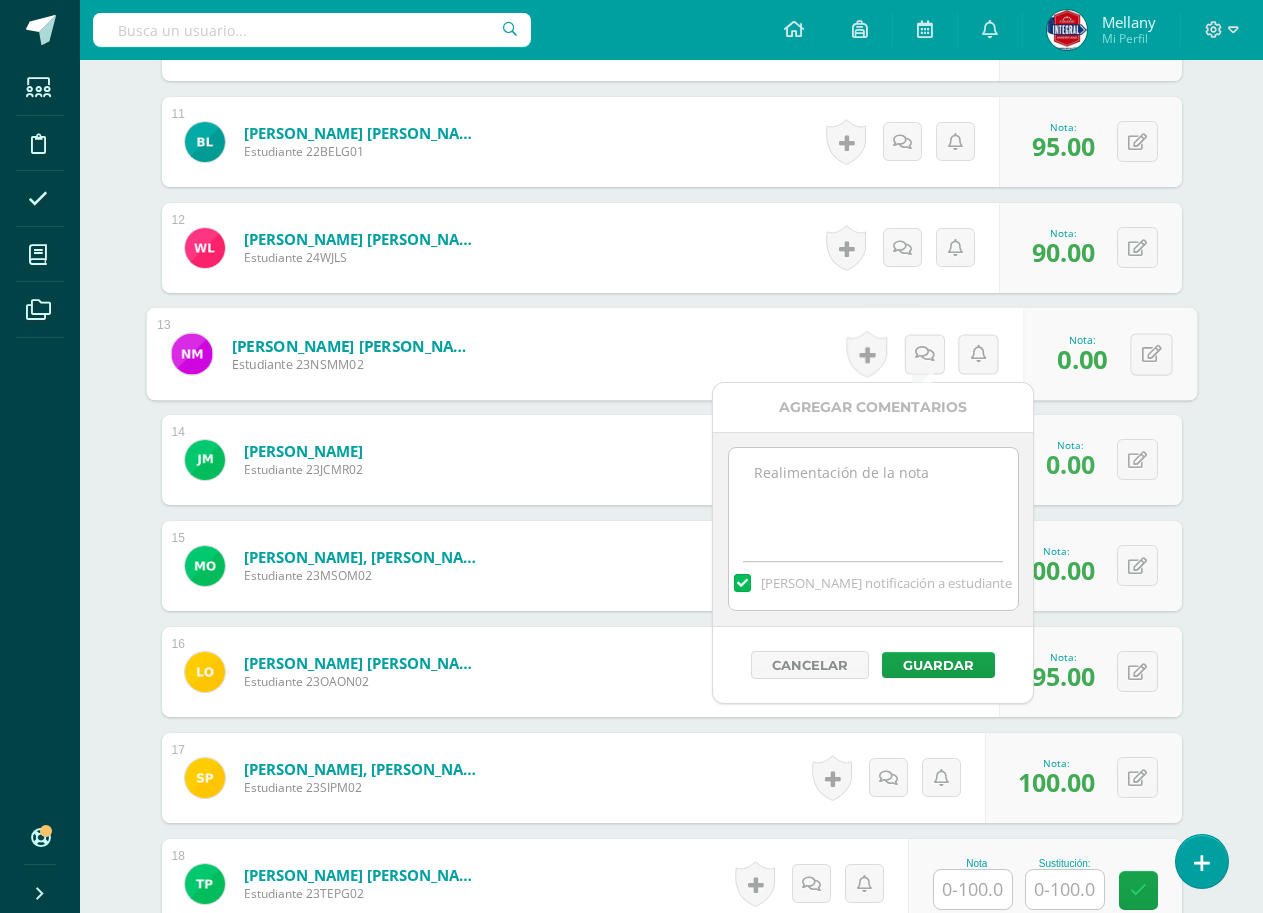 click on "[PERSON_NAME] notificación a estudiante" at bounding box center (873, 579) 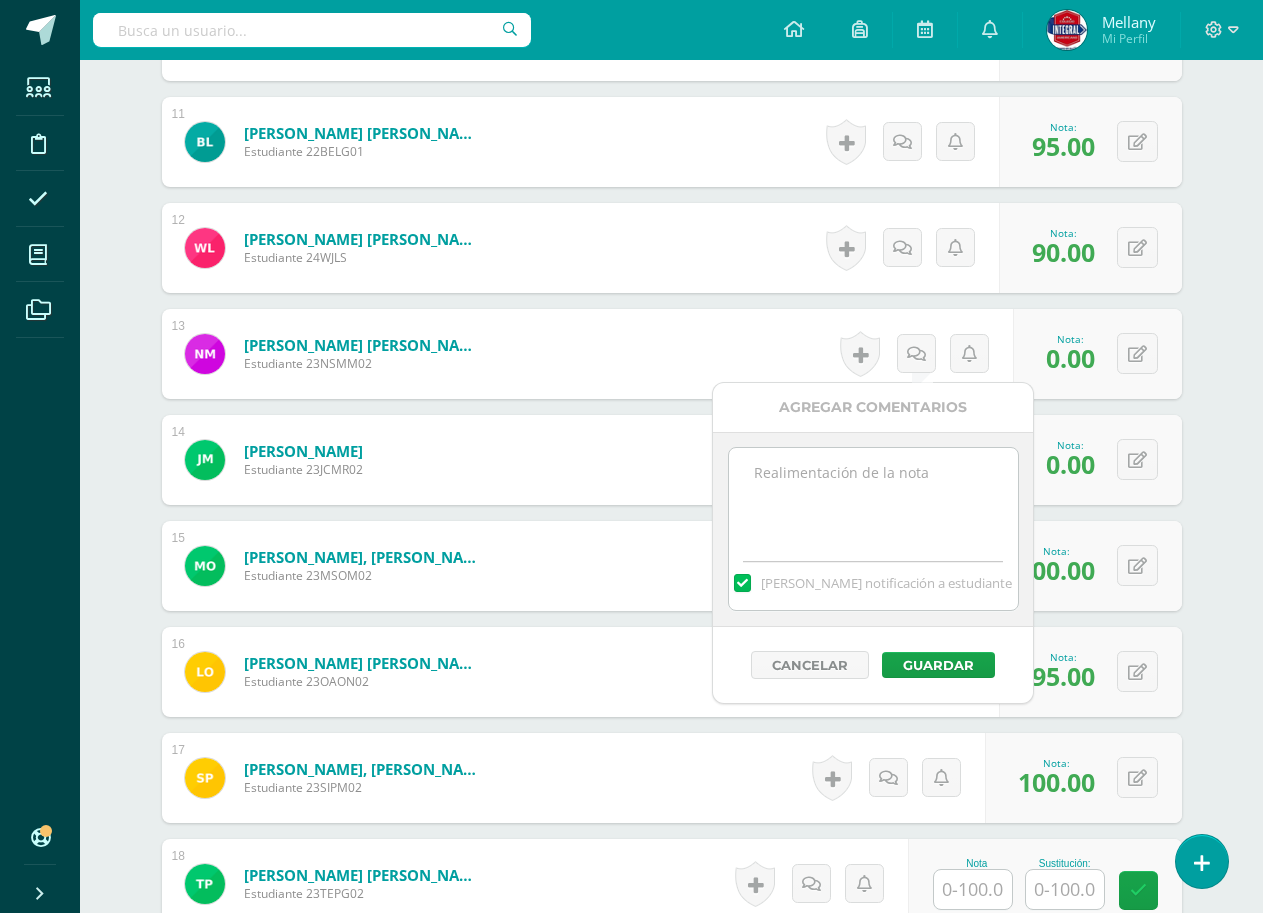 click at bounding box center (873, 498) 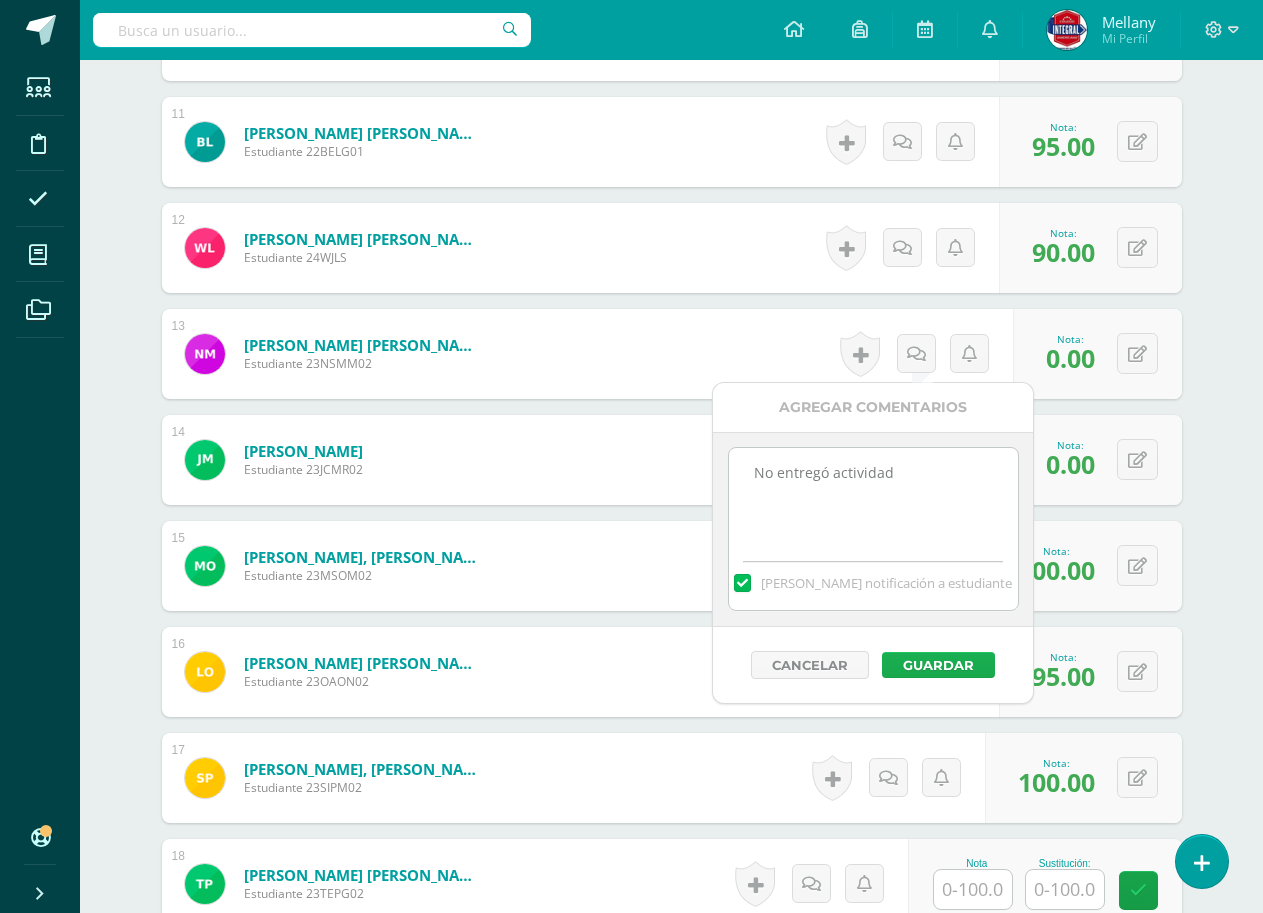 type on "No entregó actividad" 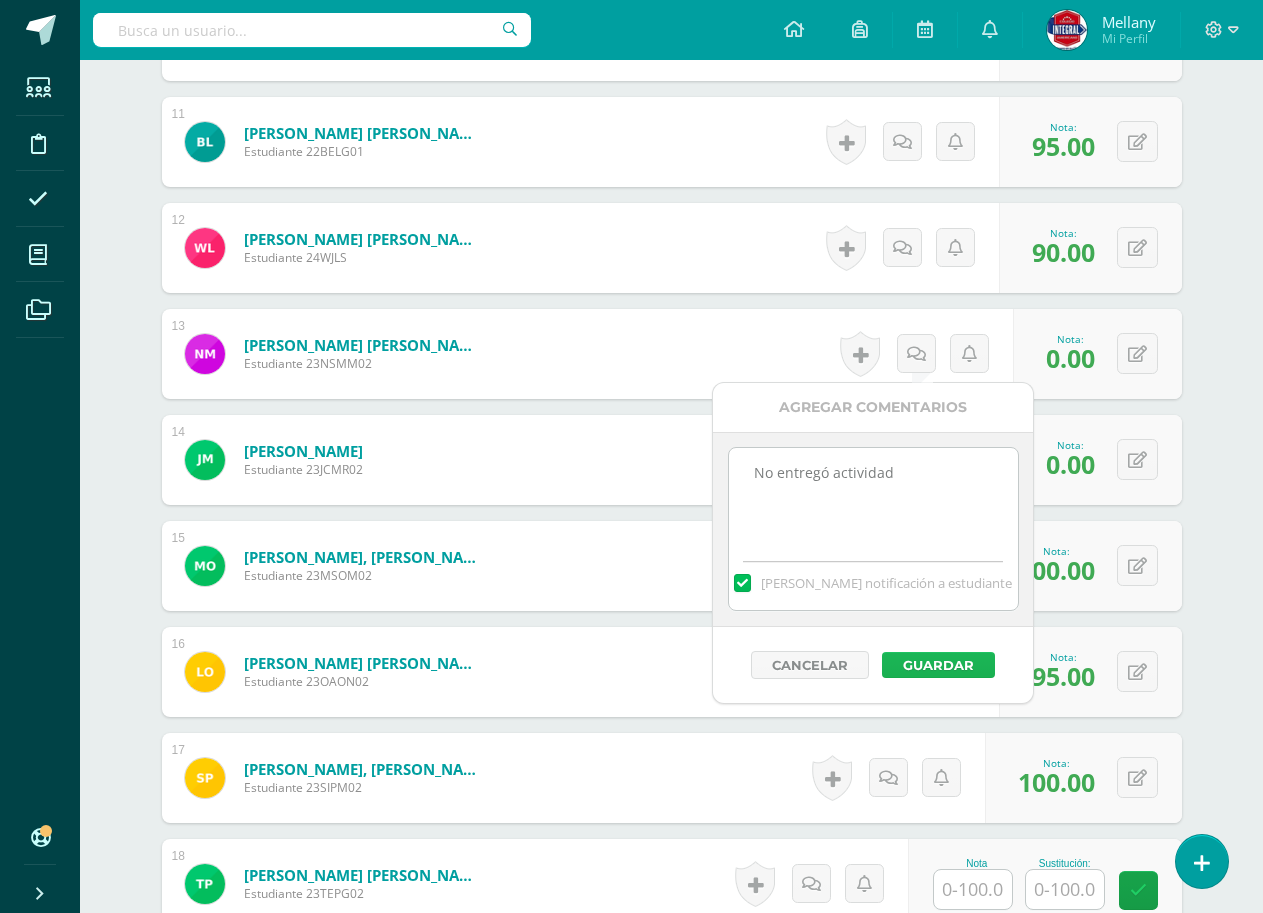 click on "Guardar" at bounding box center (938, 665) 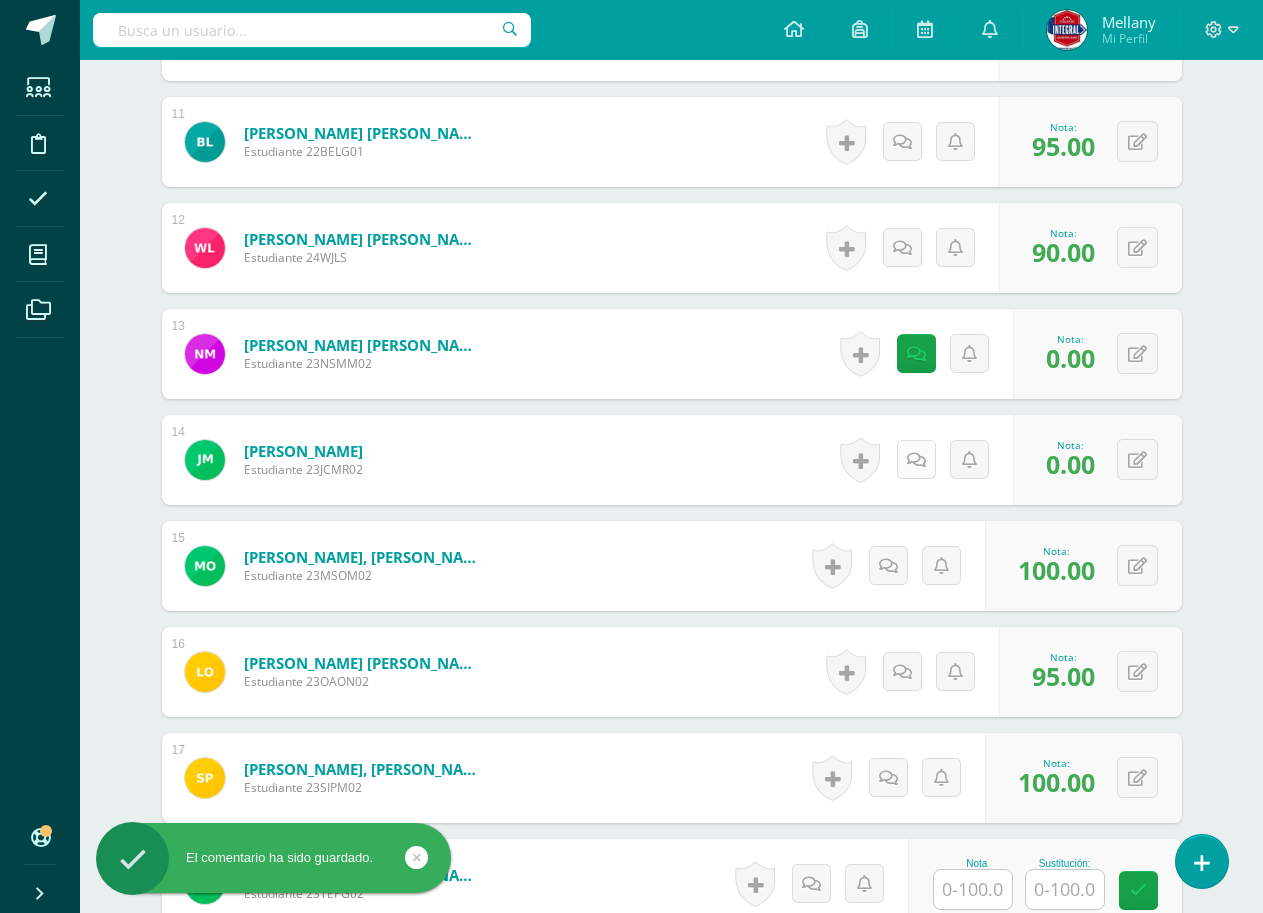 click at bounding box center (916, 460) 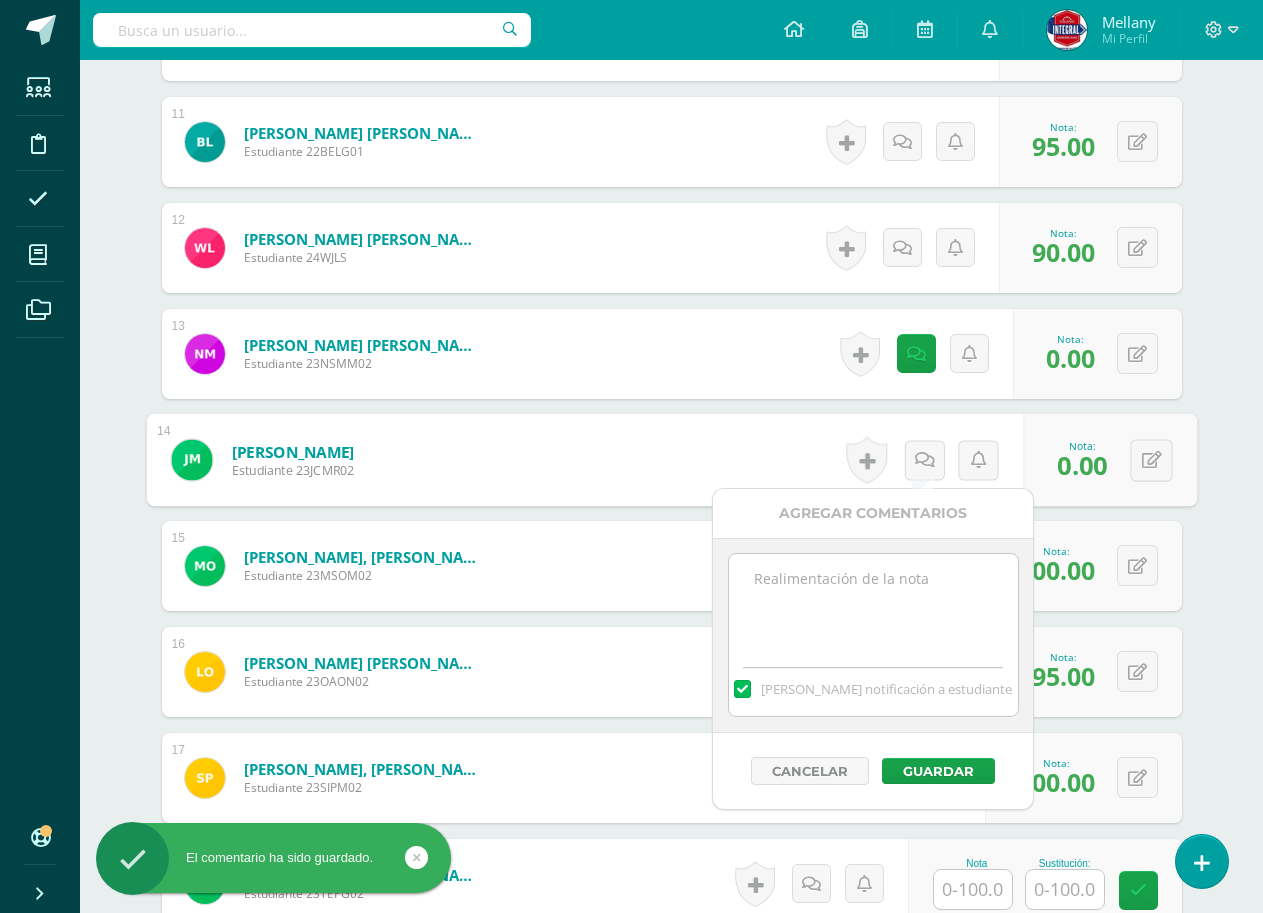 click at bounding box center (873, 604) 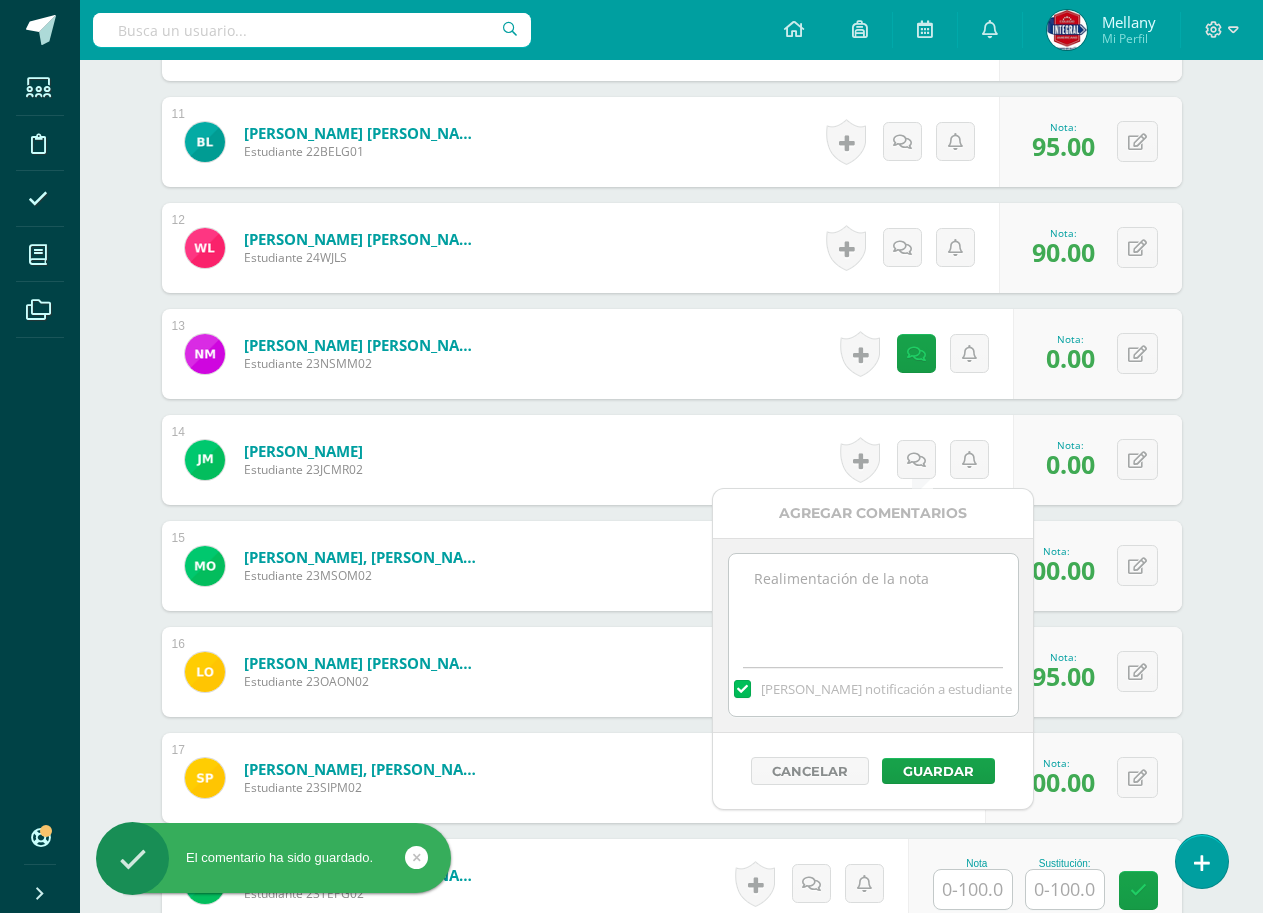 paste on "No entregó actividad" 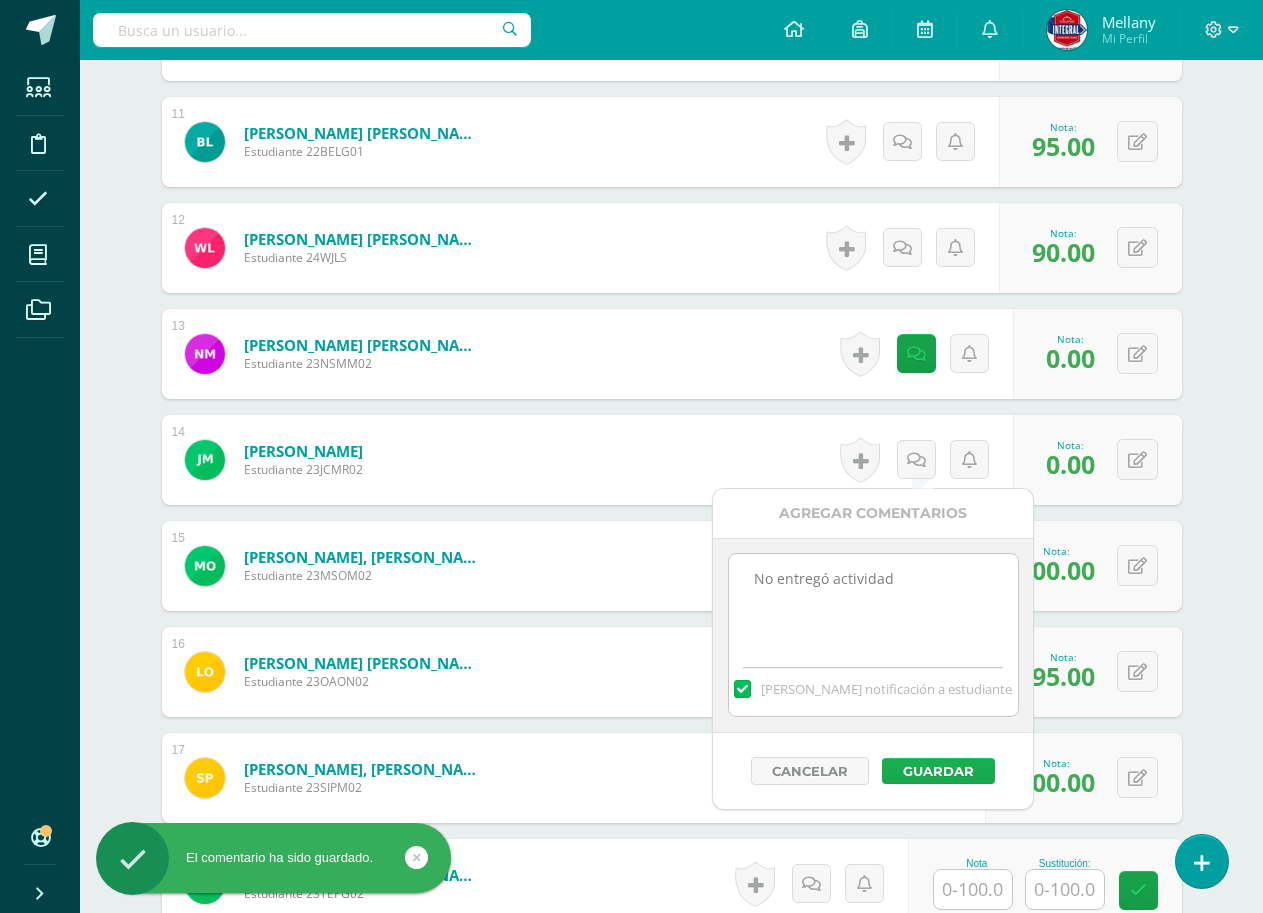 type on "No entregó actividad" 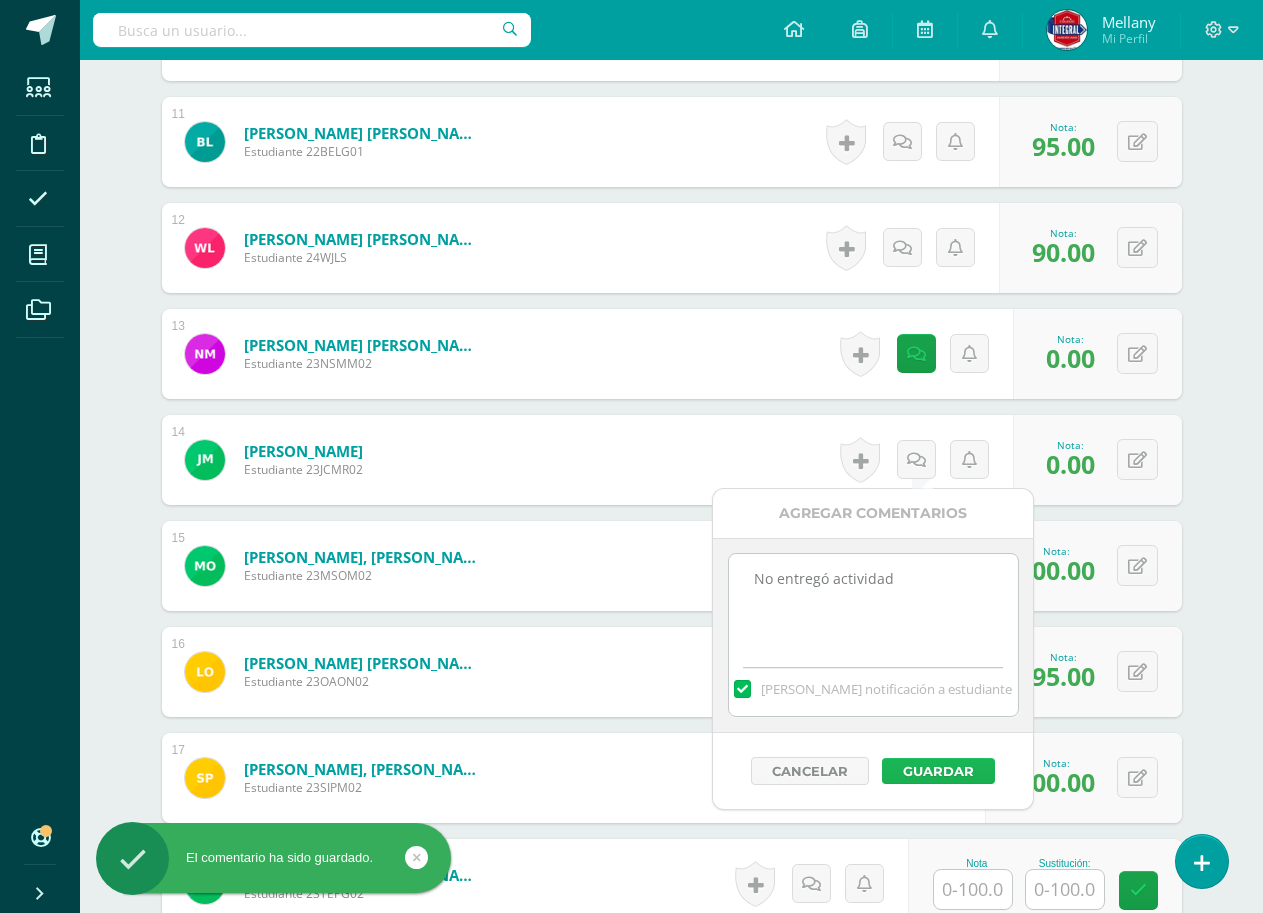 click on "Guardar" at bounding box center [938, 771] 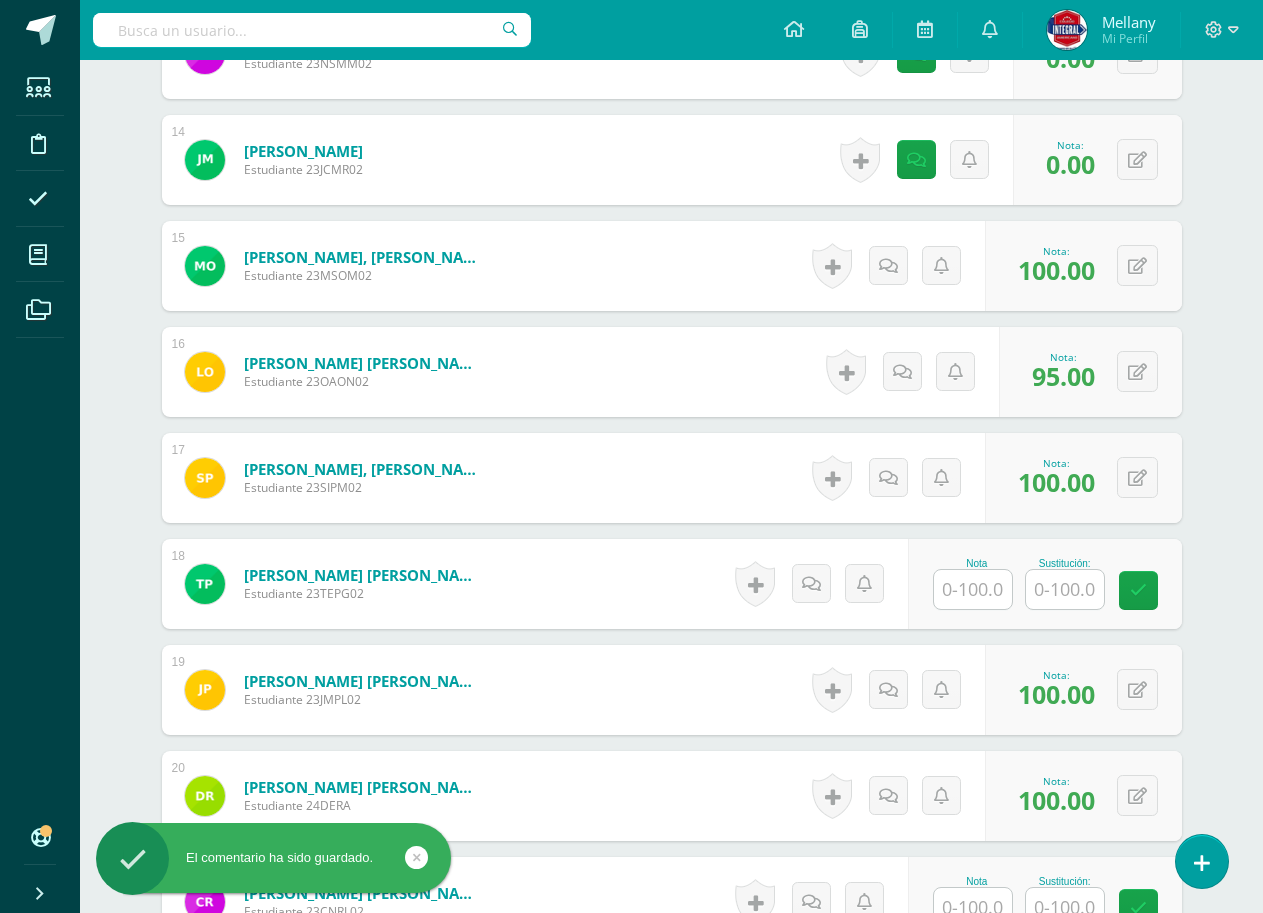 scroll, scrollTop: 2376, scrollLeft: 0, axis: vertical 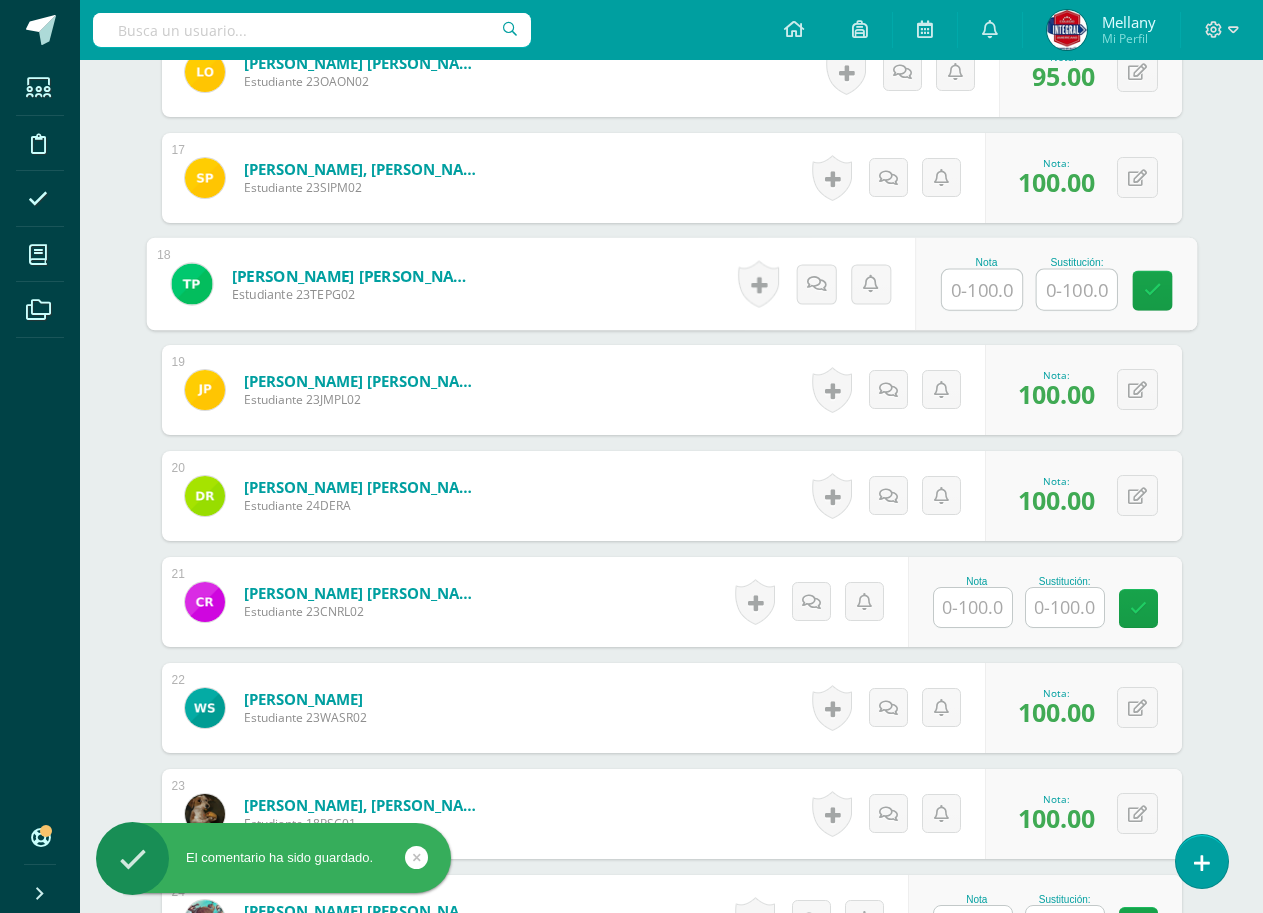 click at bounding box center (982, 290) 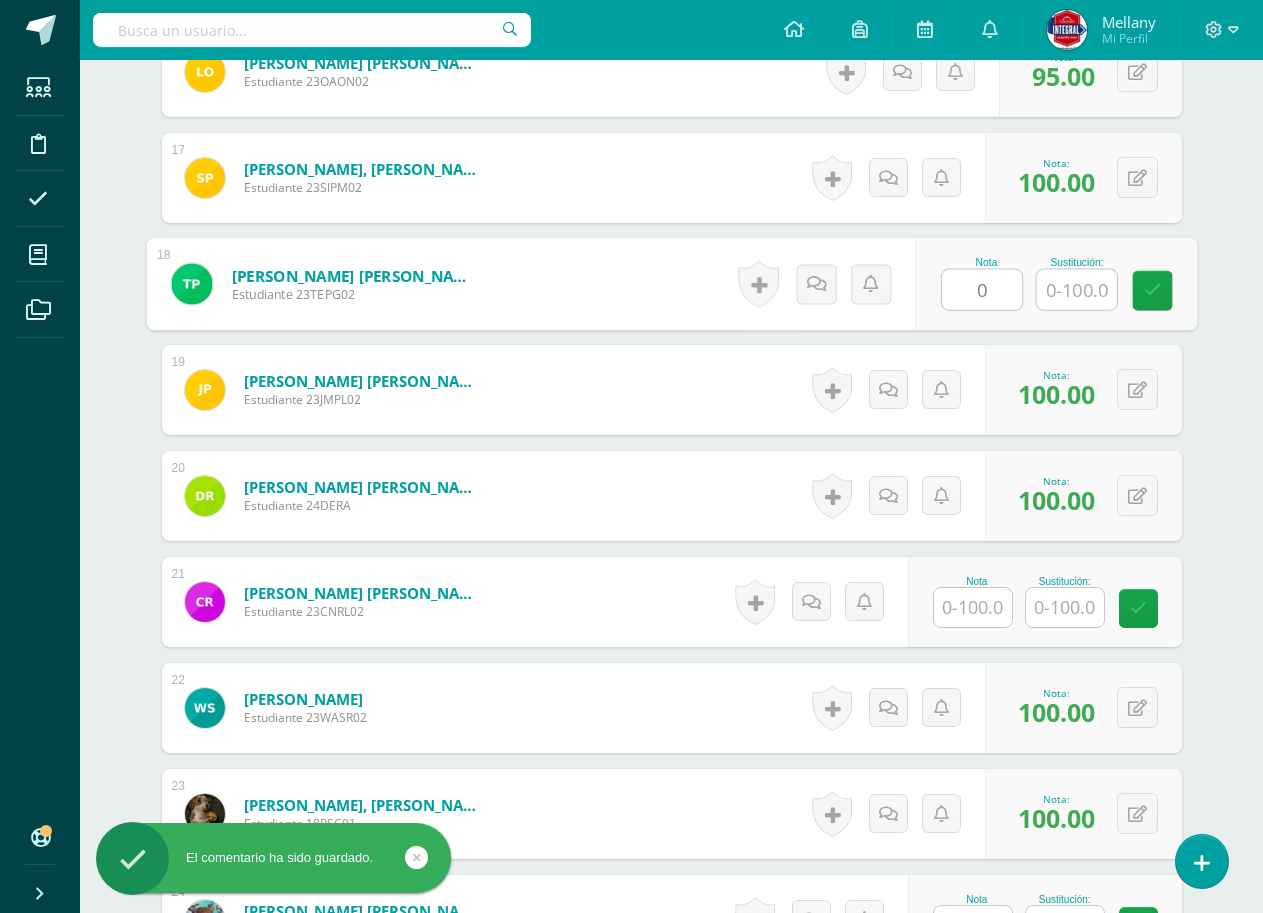 type on "0" 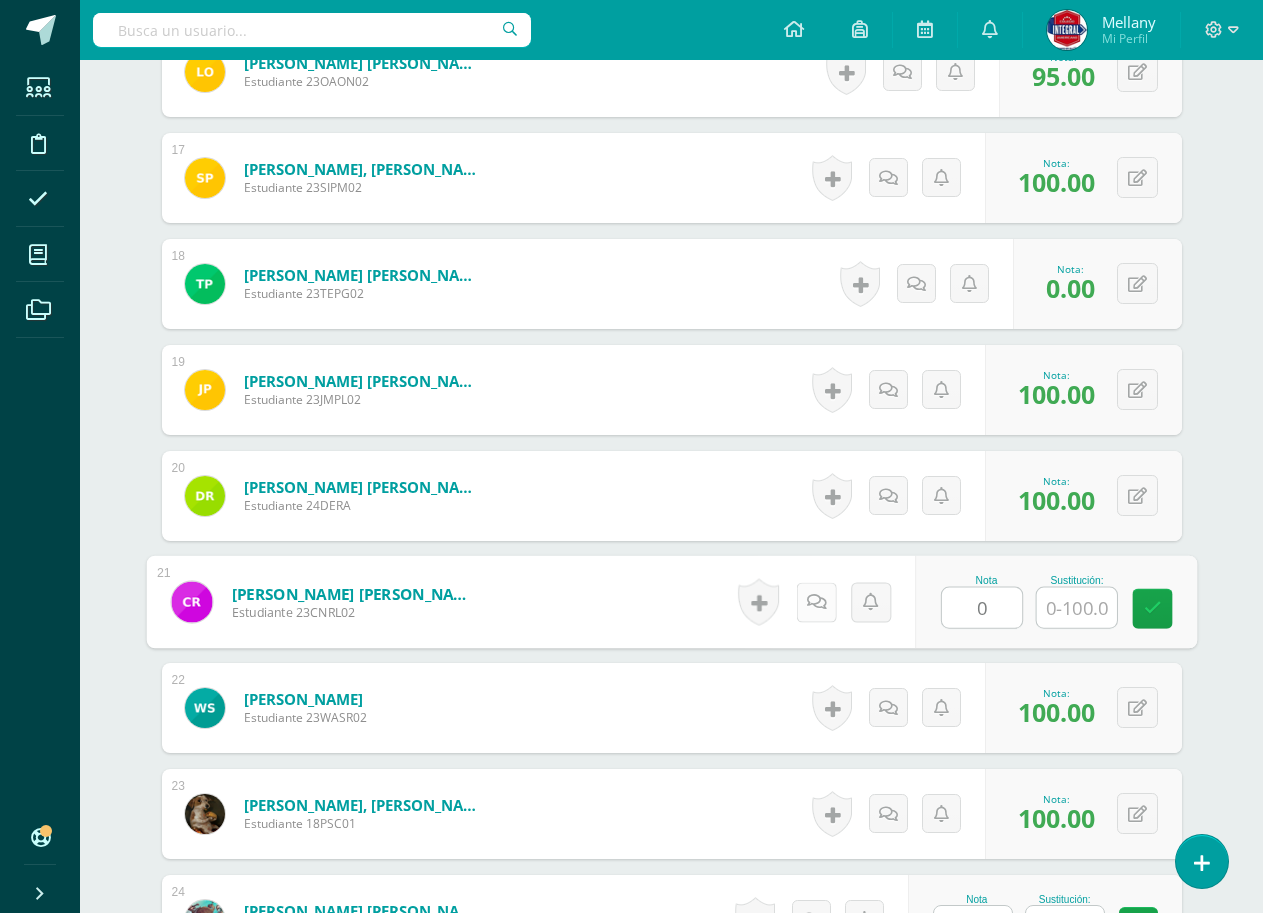 type on "0" 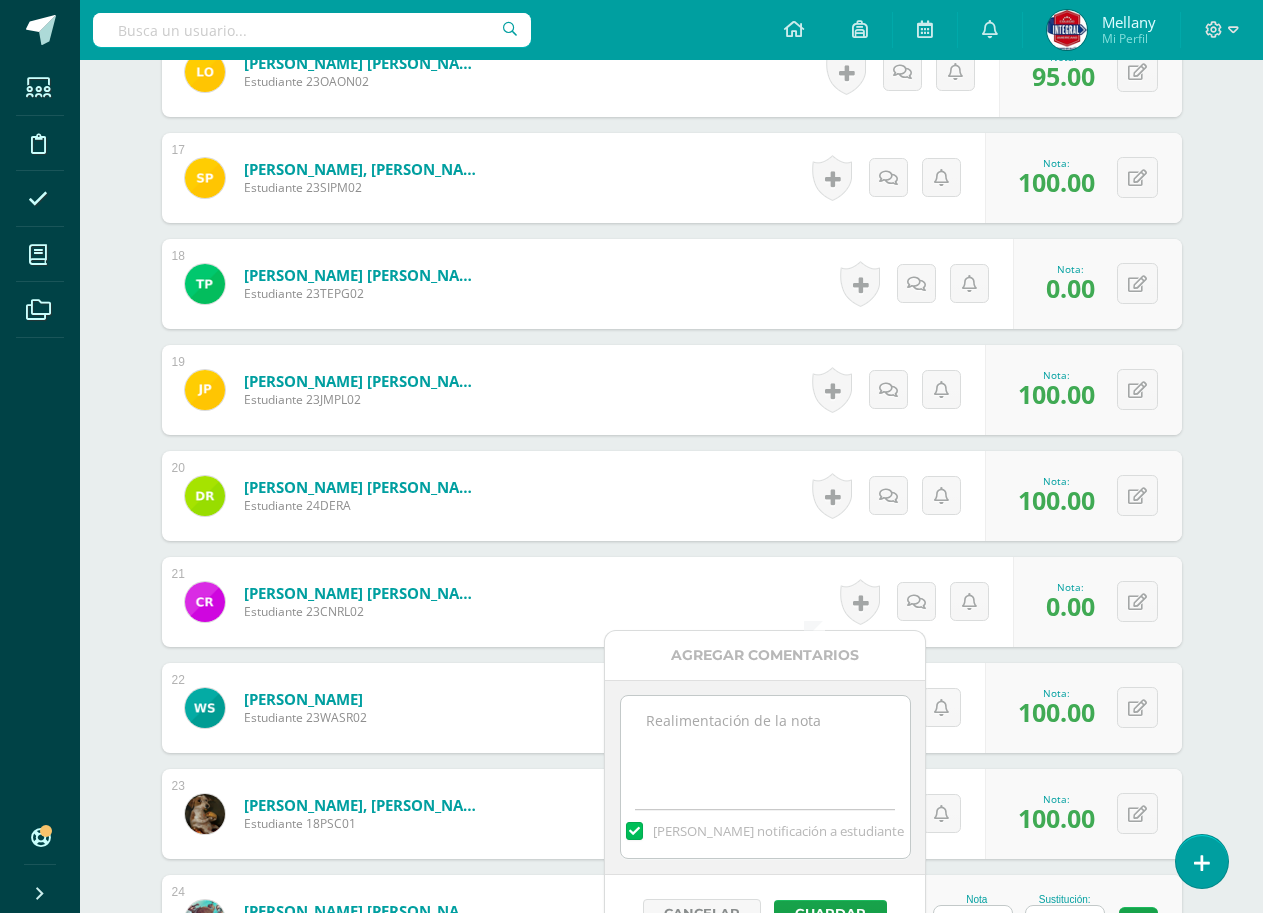 click at bounding box center [765, 746] 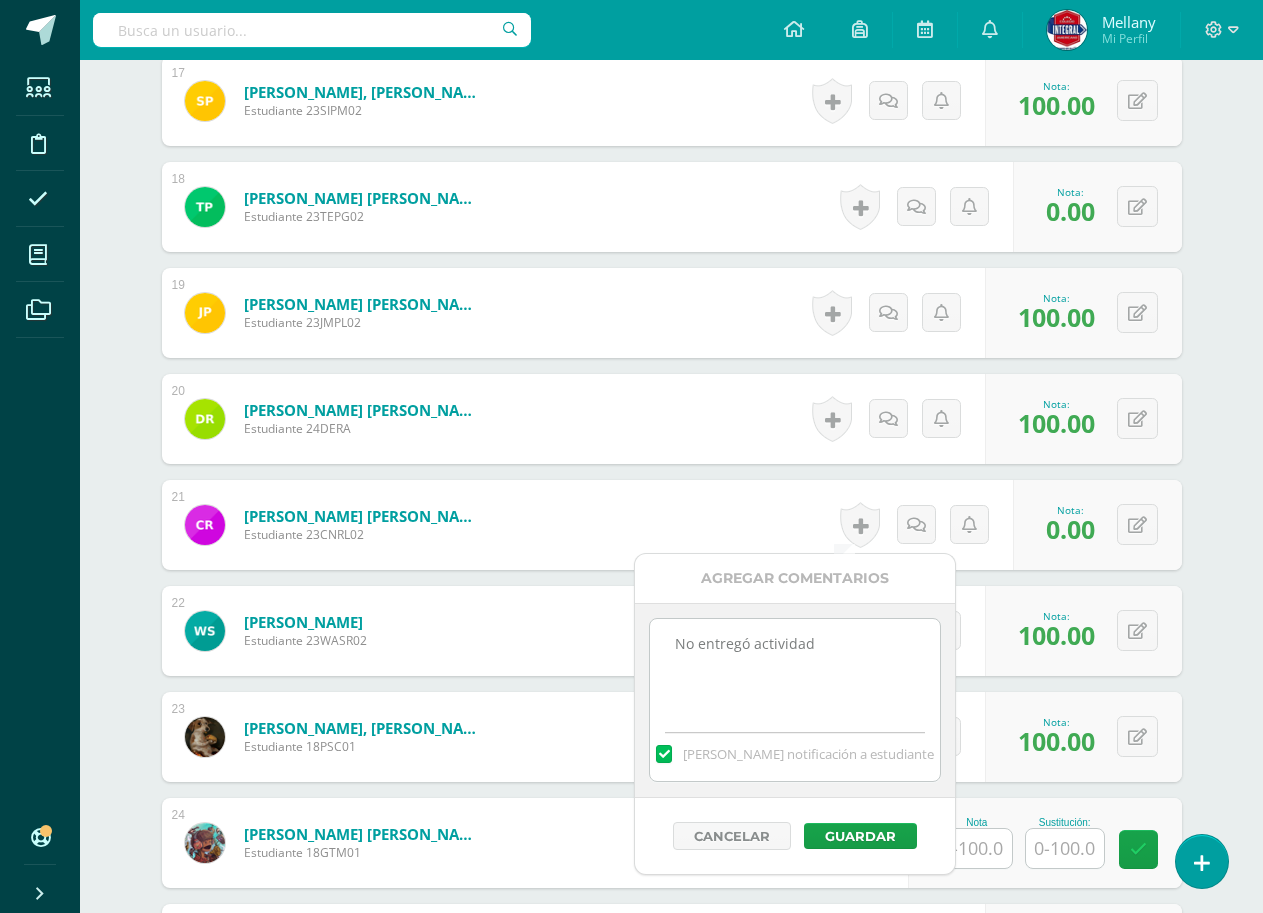 scroll, scrollTop: 2676, scrollLeft: 0, axis: vertical 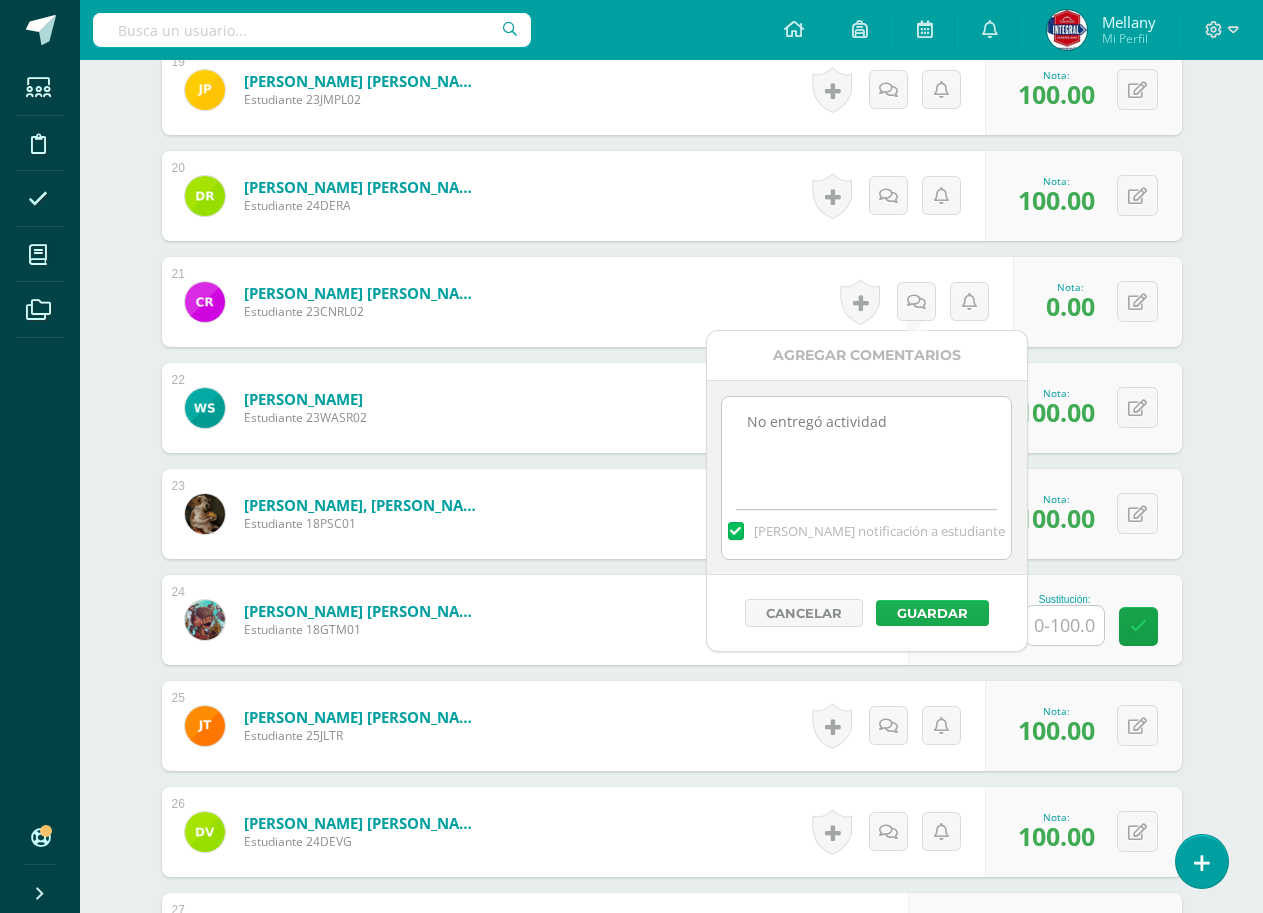 type on "No entregó actividad" 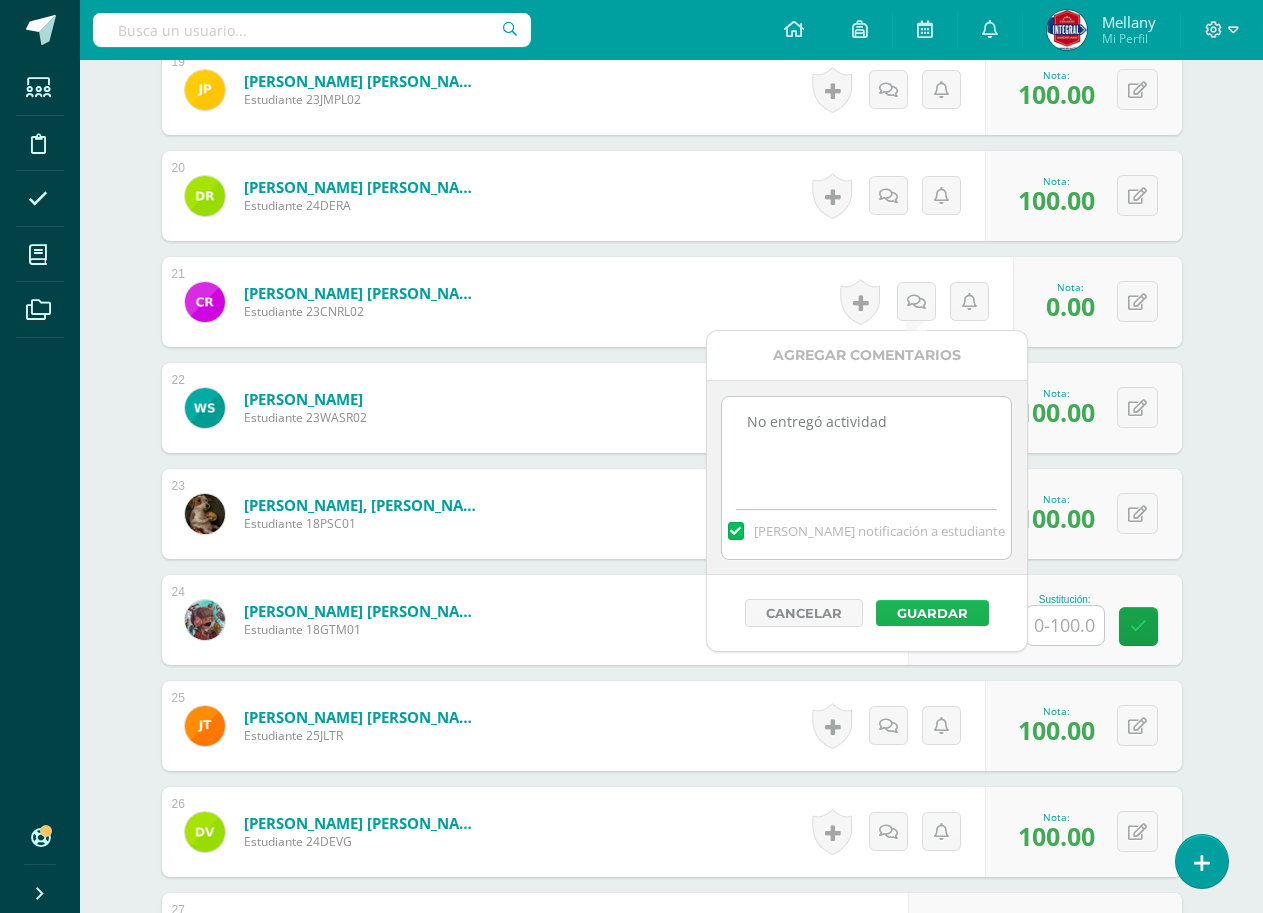 click on "Guardar" at bounding box center (932, 613) 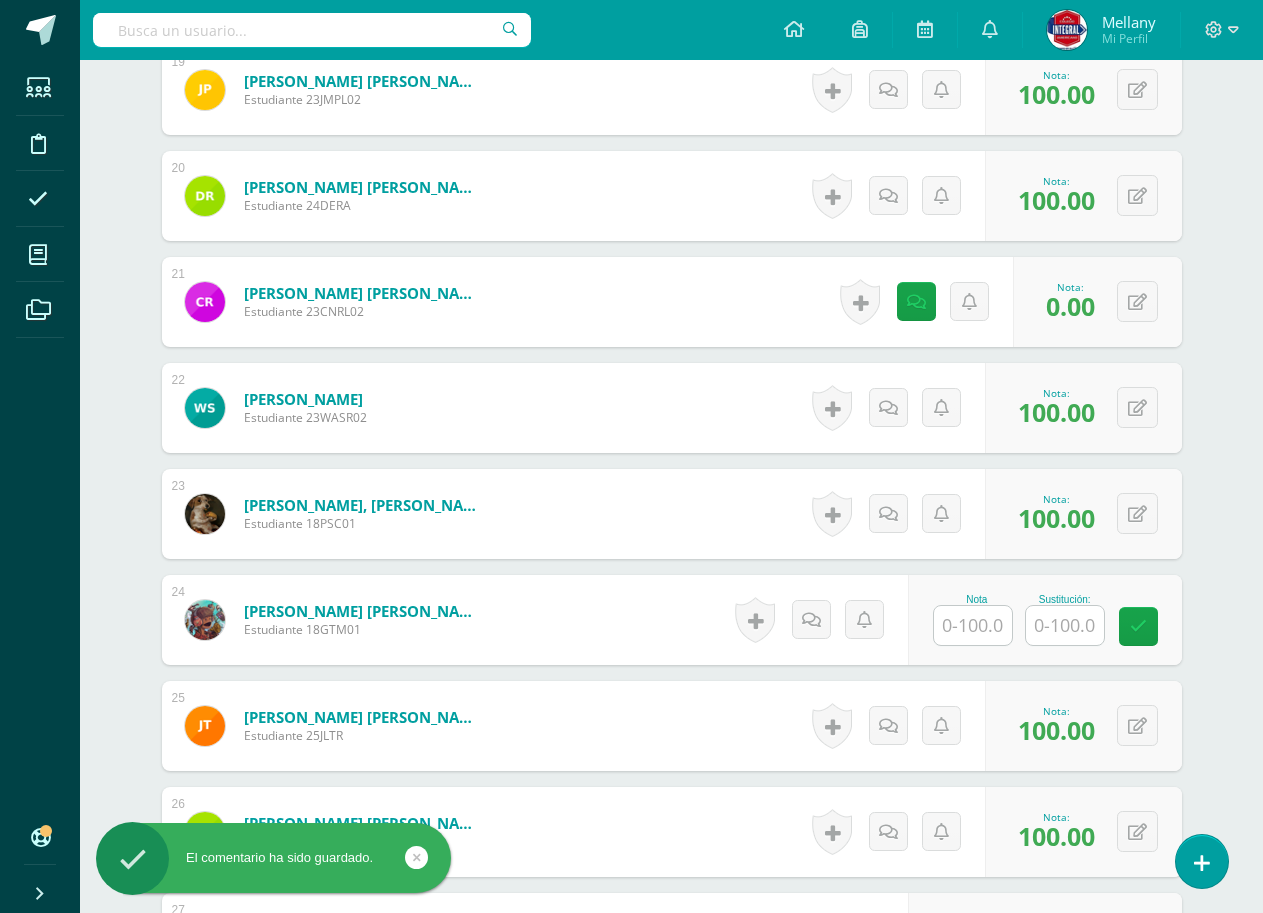 click on "Nota
Sustitución:" at bounding box center [1045, 620] 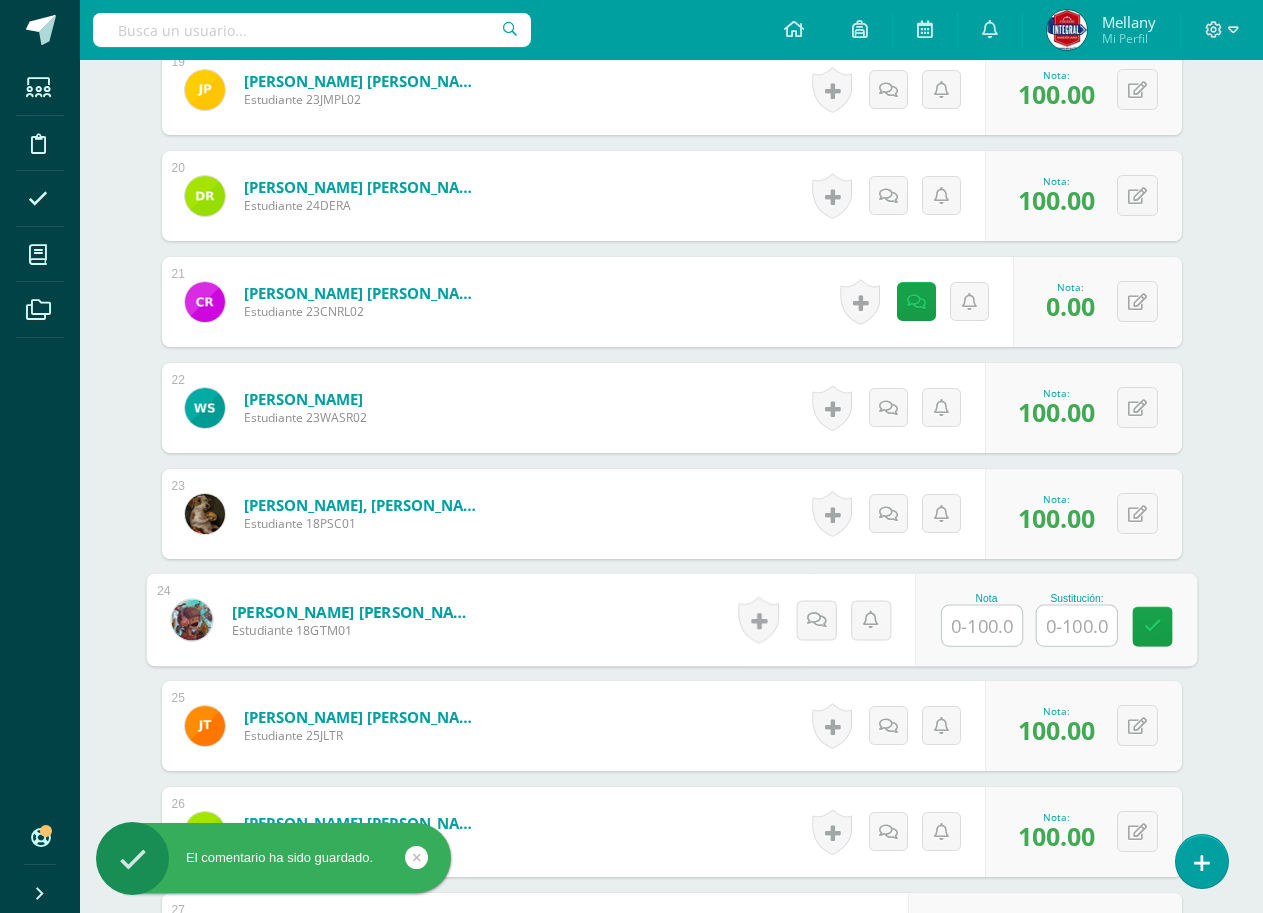 click at bounding box center (982, 626) 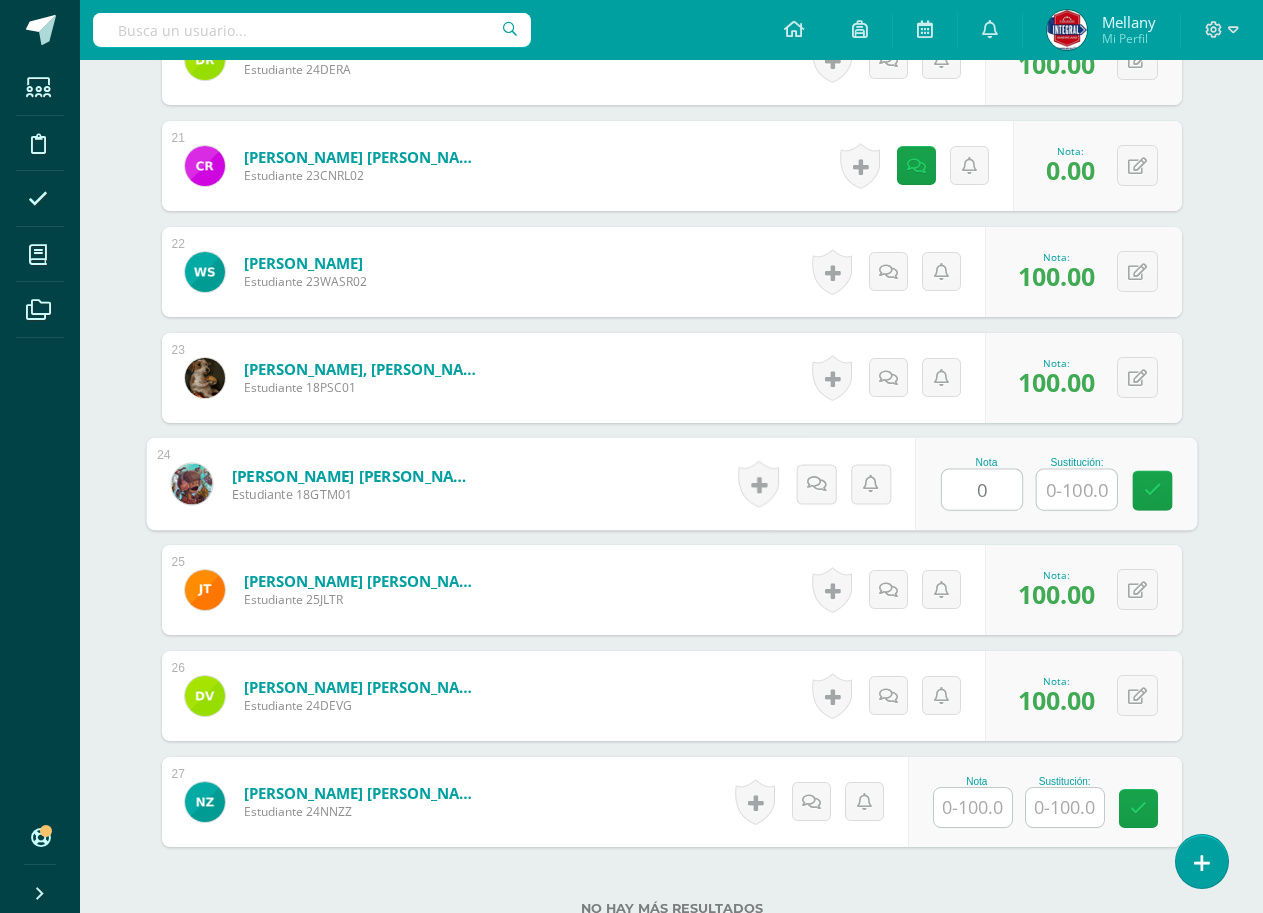 scroll, scrollTop: 2975, scrollLeft: 0, axis: vertical 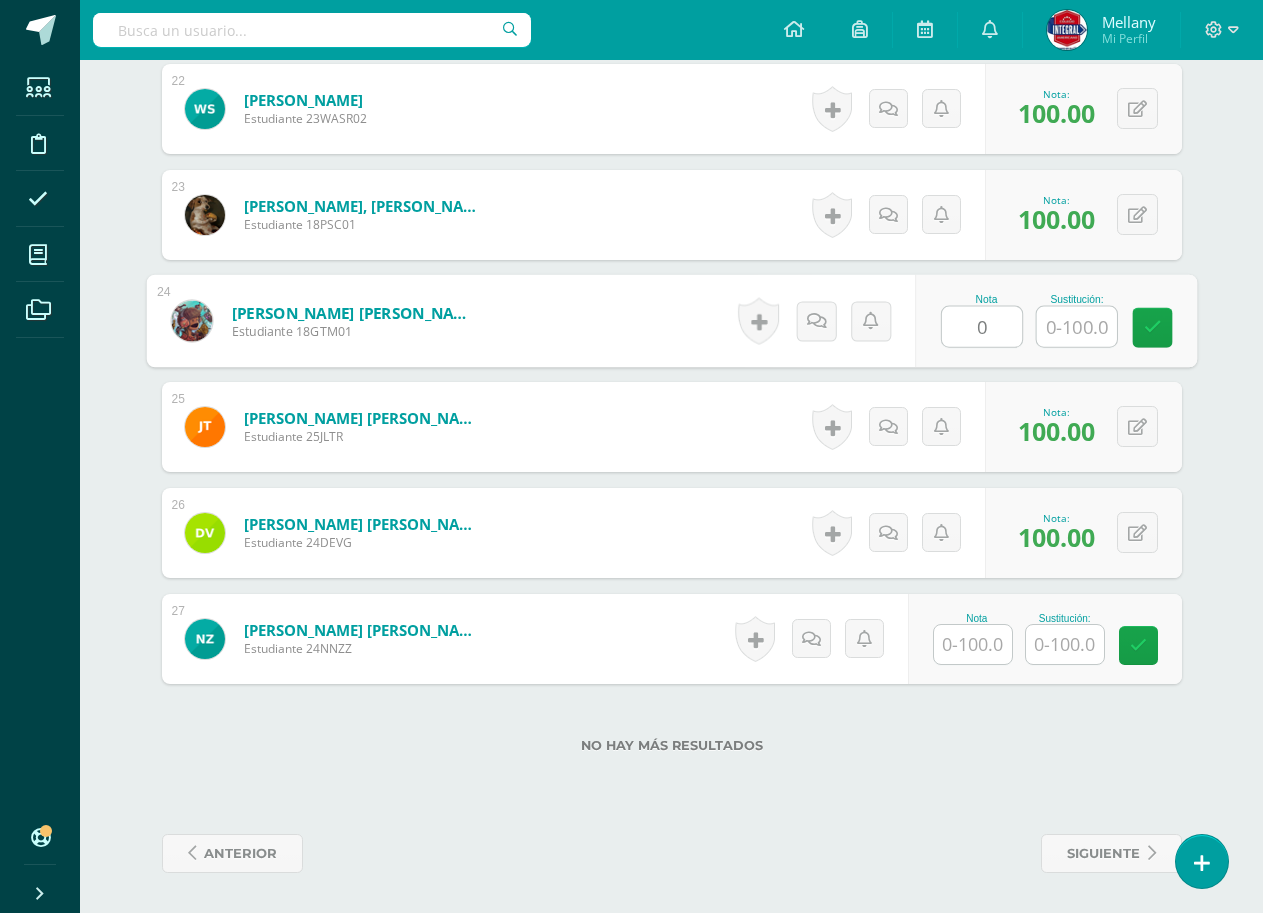 type on "0" 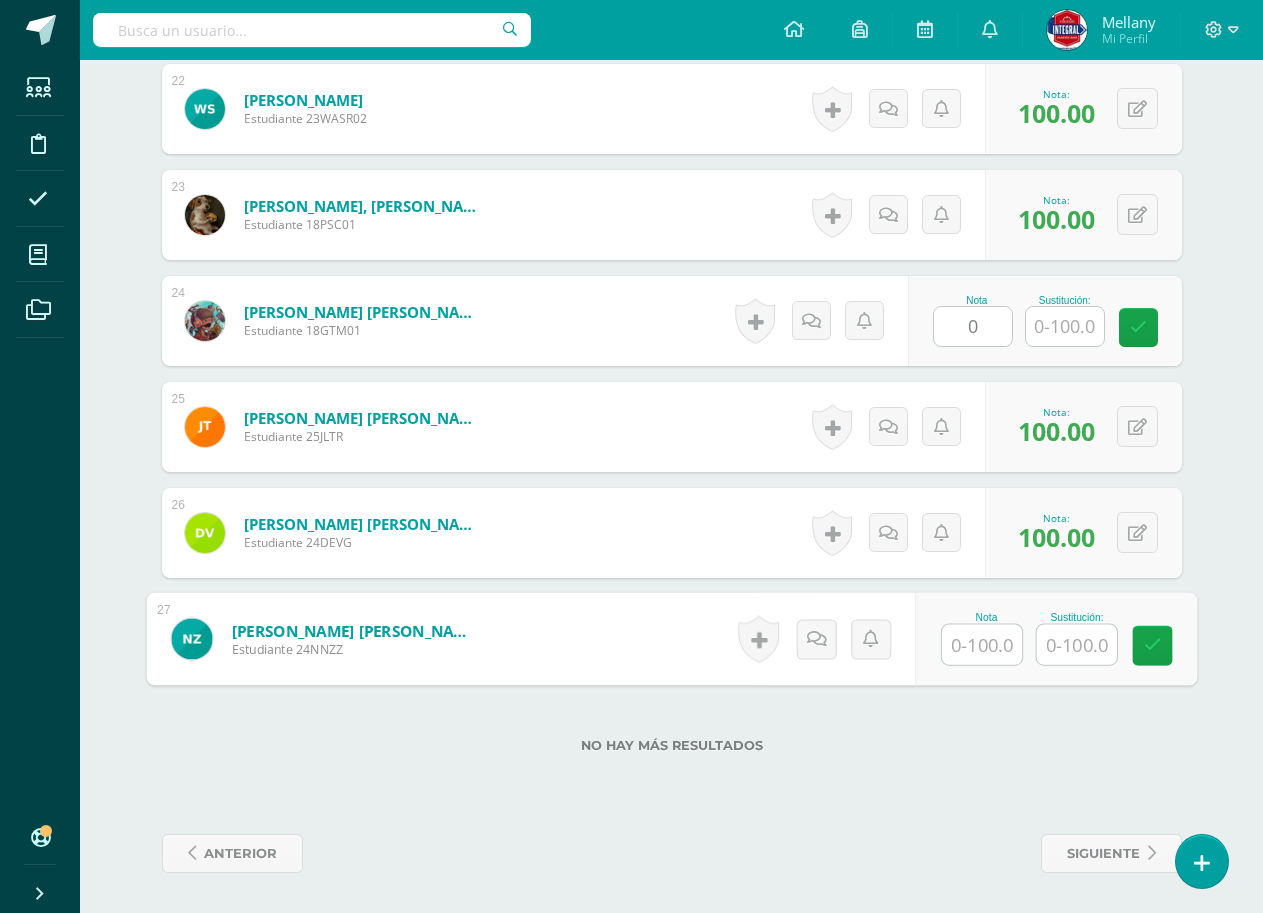 click at bounding box center (982, 645) 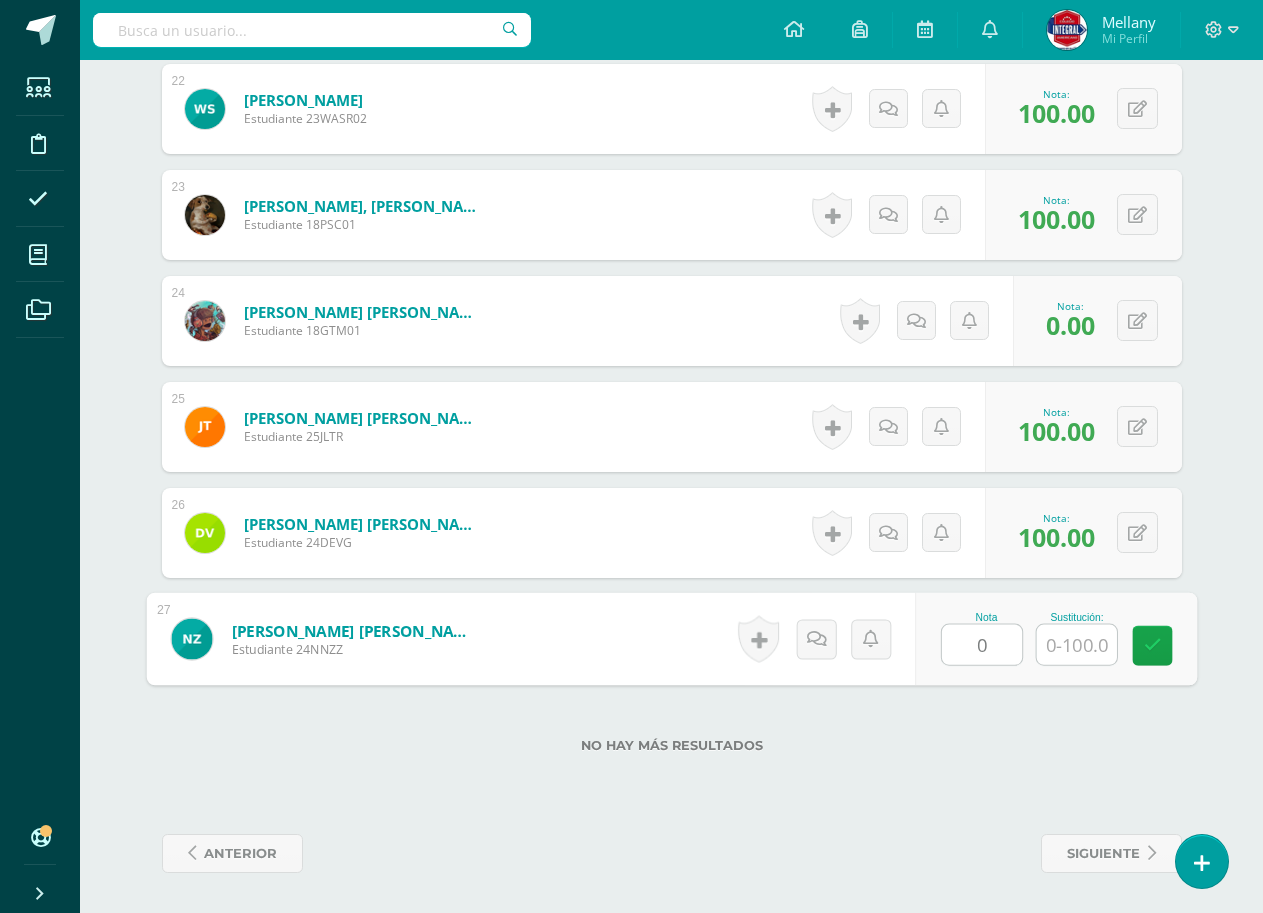 type on "0" 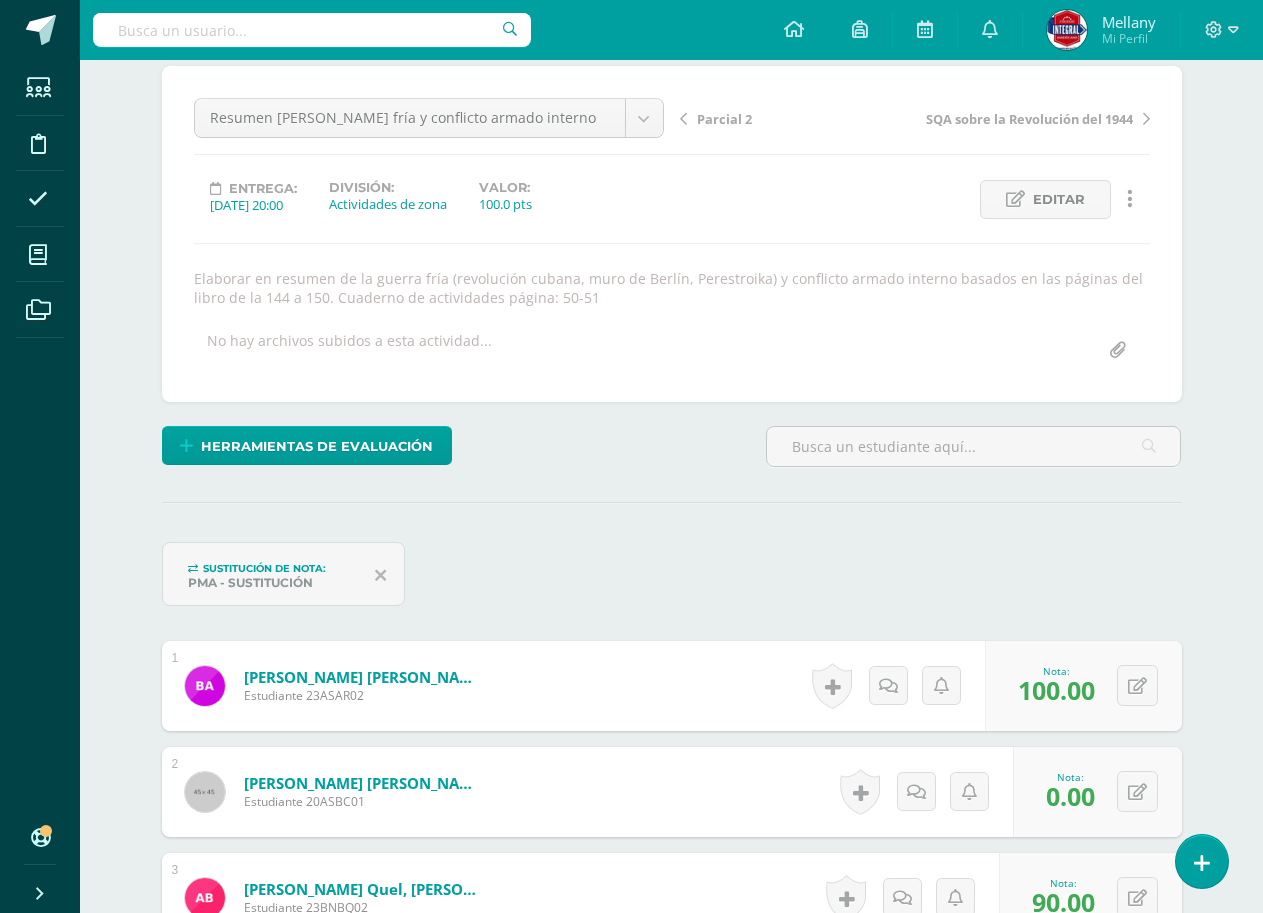 scroll, scrollTop: 0, scrollLeft: 0, axis: both 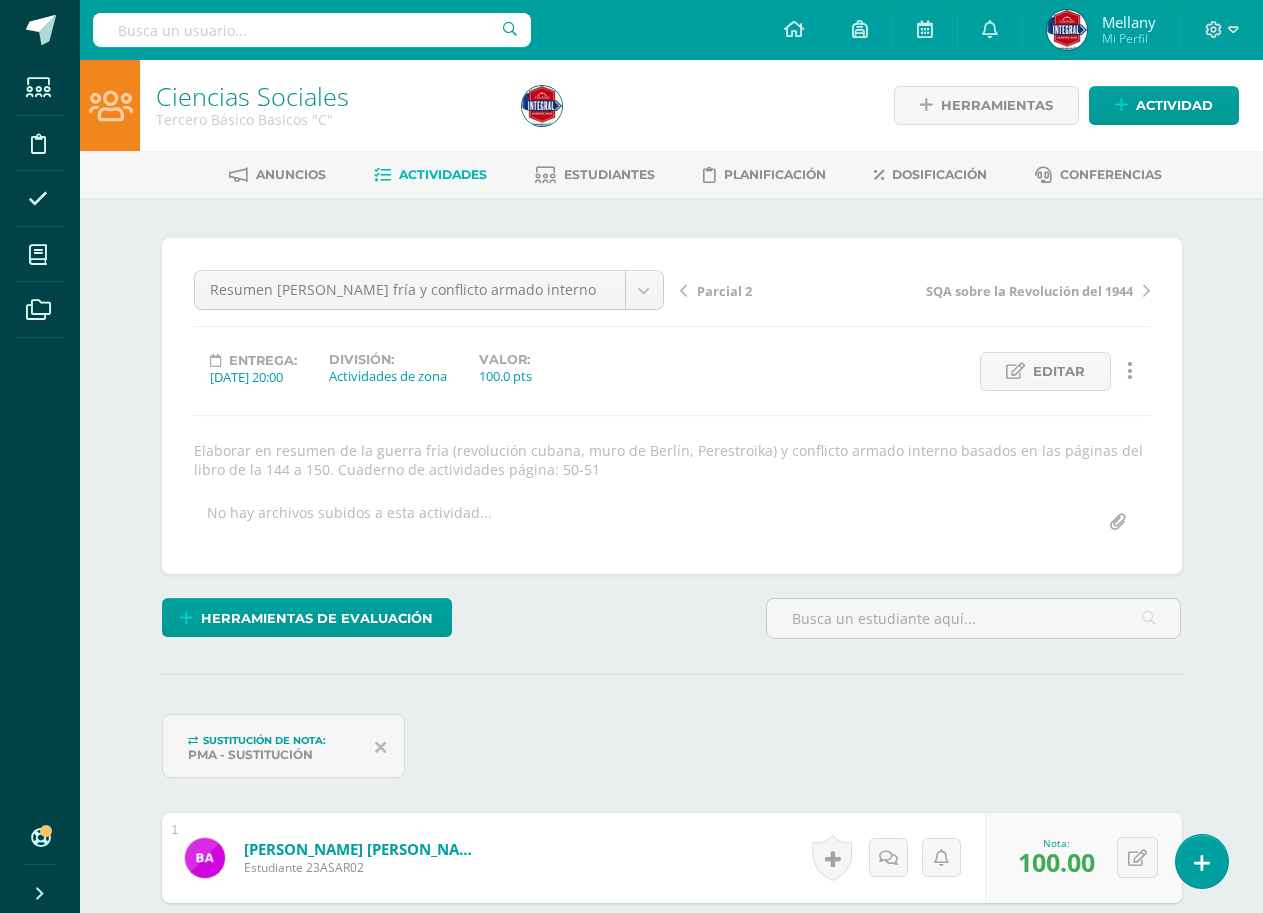 click on "Actividades" at bounding box center (443, 174) 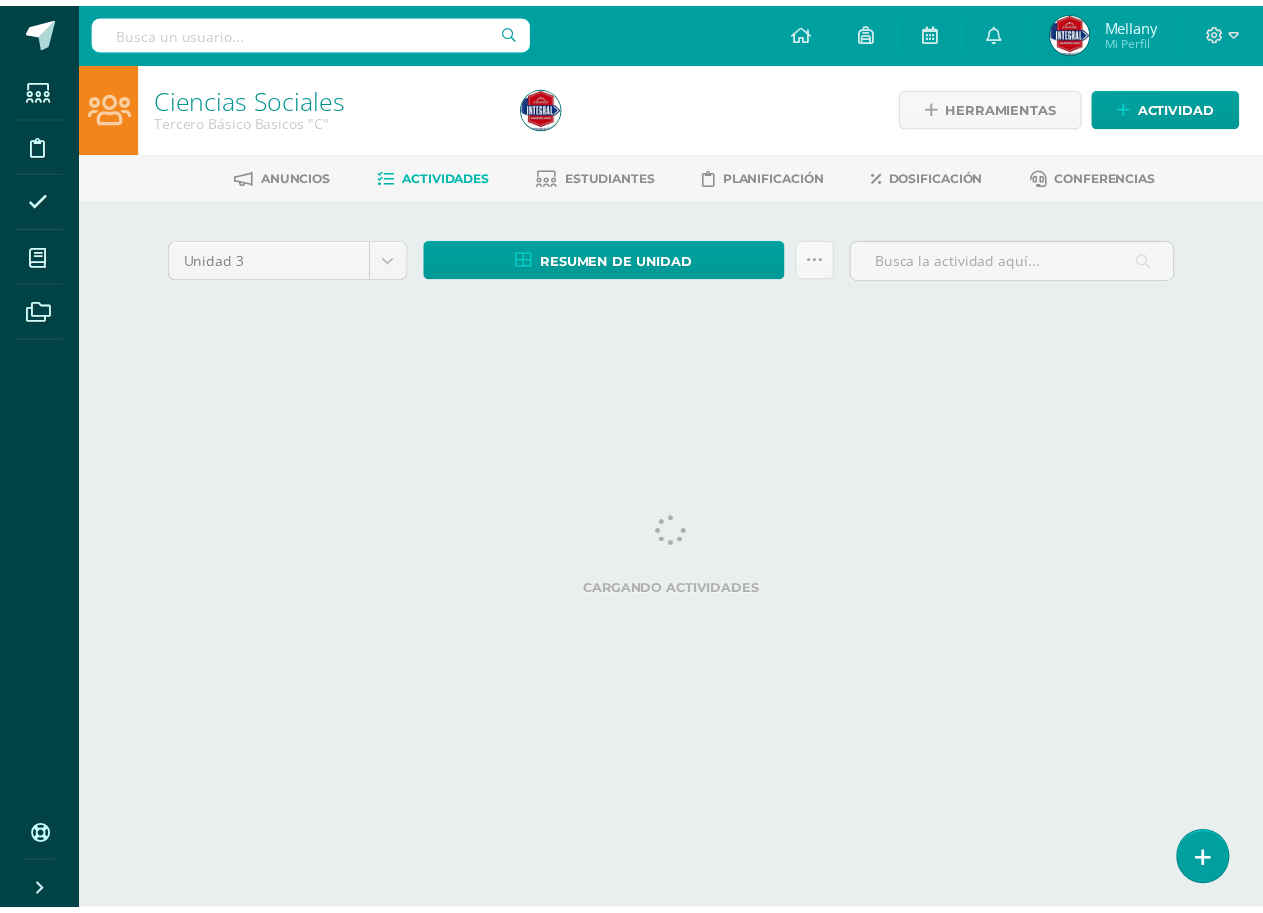 scroll, scrollTop: 0, scrollLeft: 0, axis: both 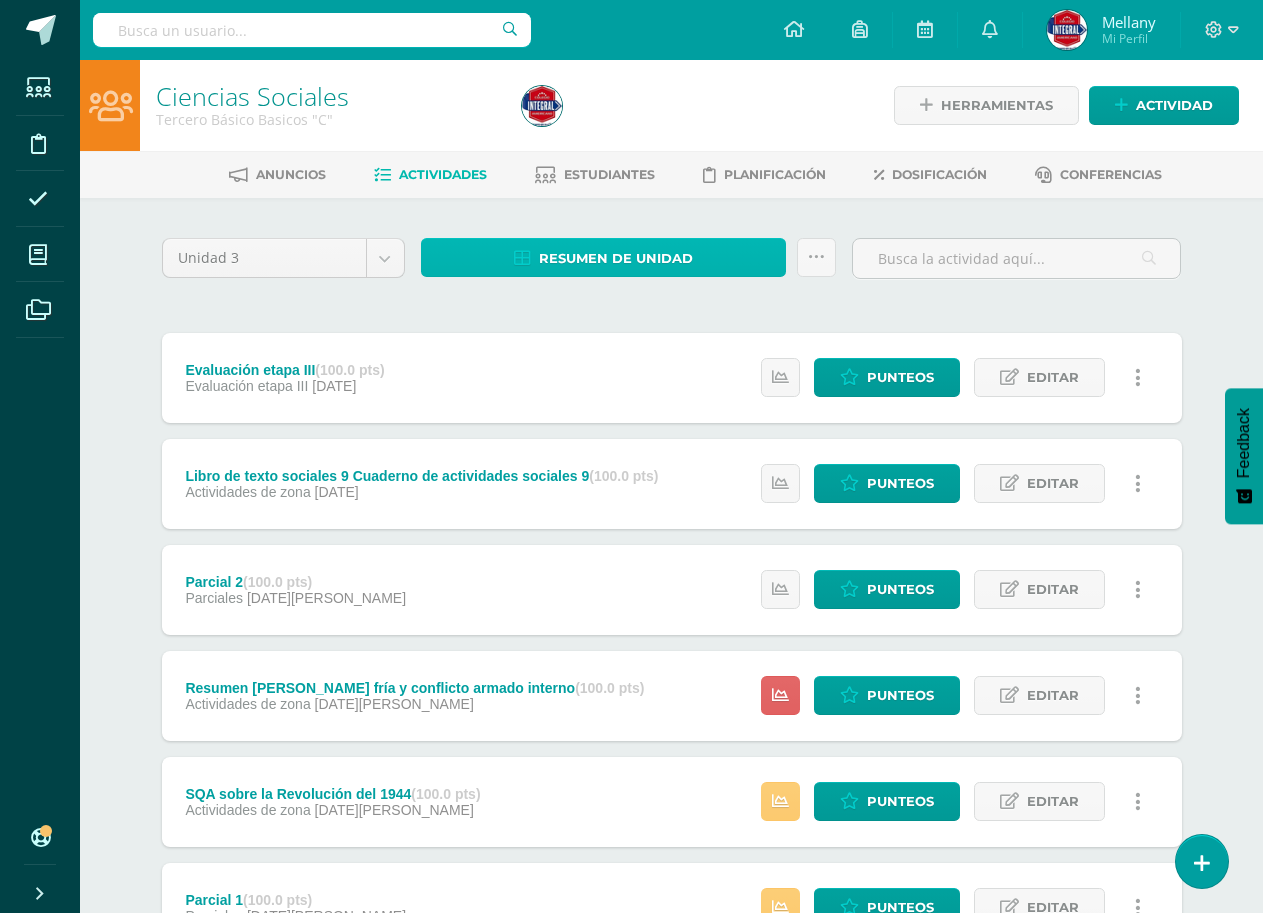 click on "Resumen de unidad" at bounding box center (616, 258) 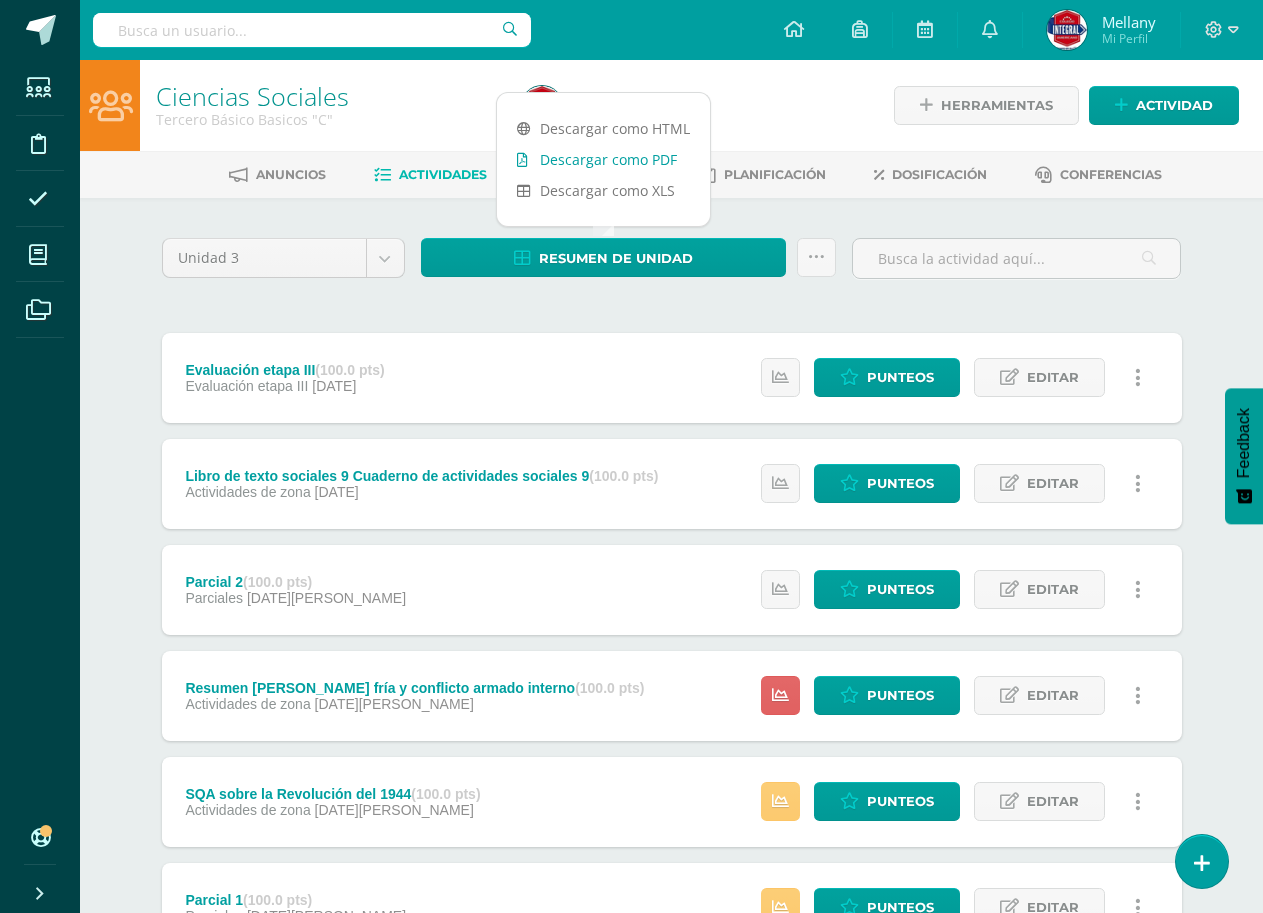 click on "Descargar como PDF" at bounding box center (603, 159) 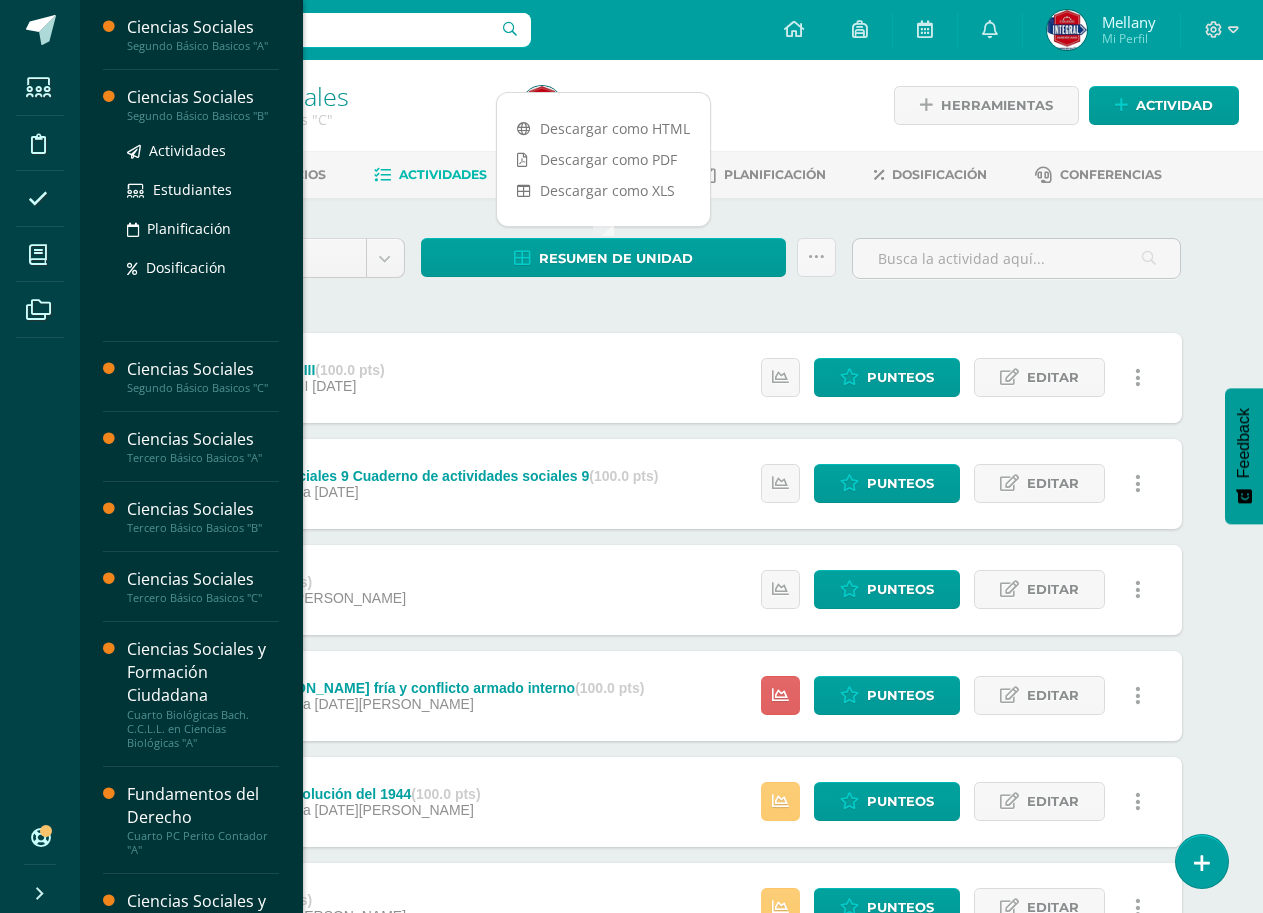 click on "Ciencias Sociales" at bounding box center (203, 97) 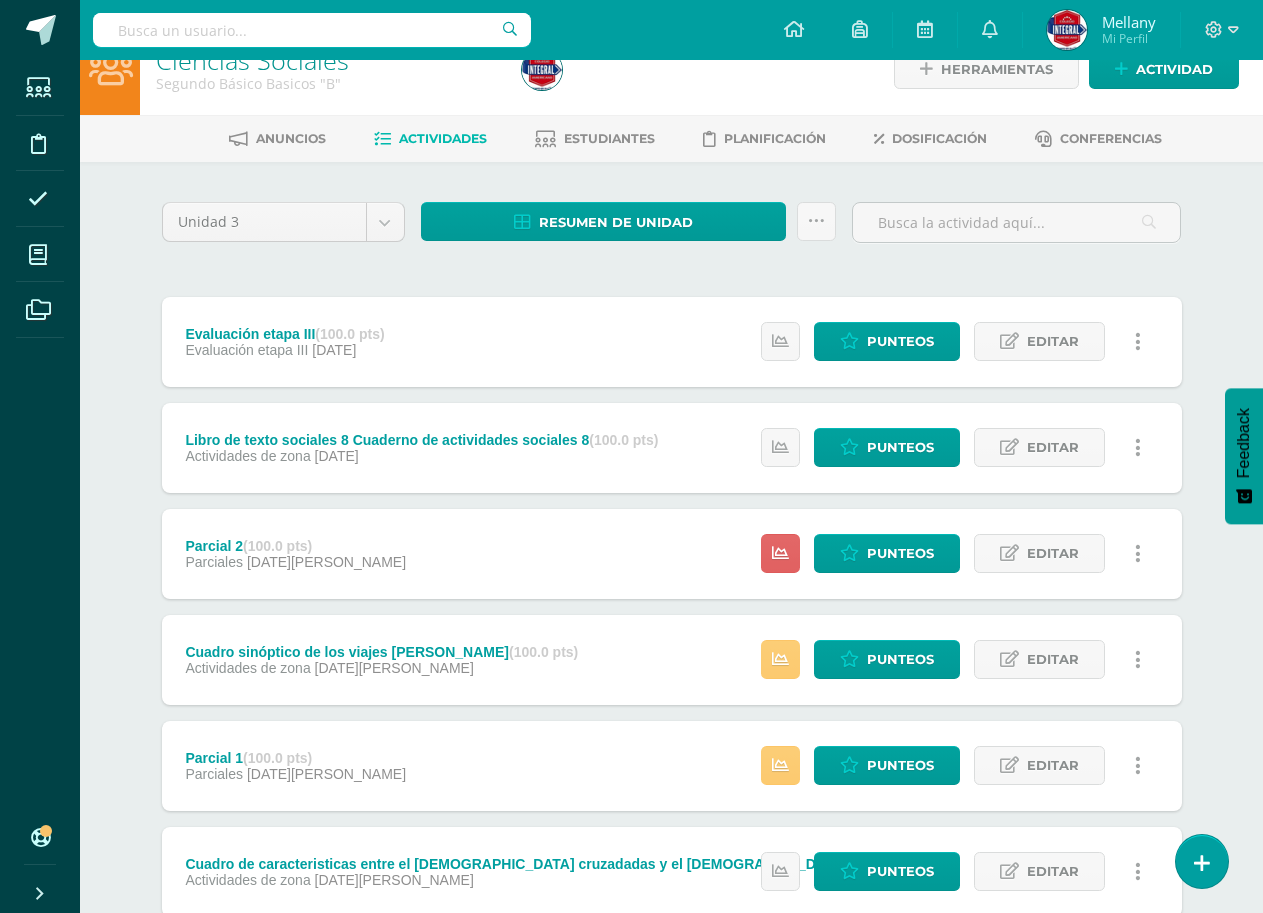 scroll, scrollTop: 0, scrollLeft: 0, axis: both 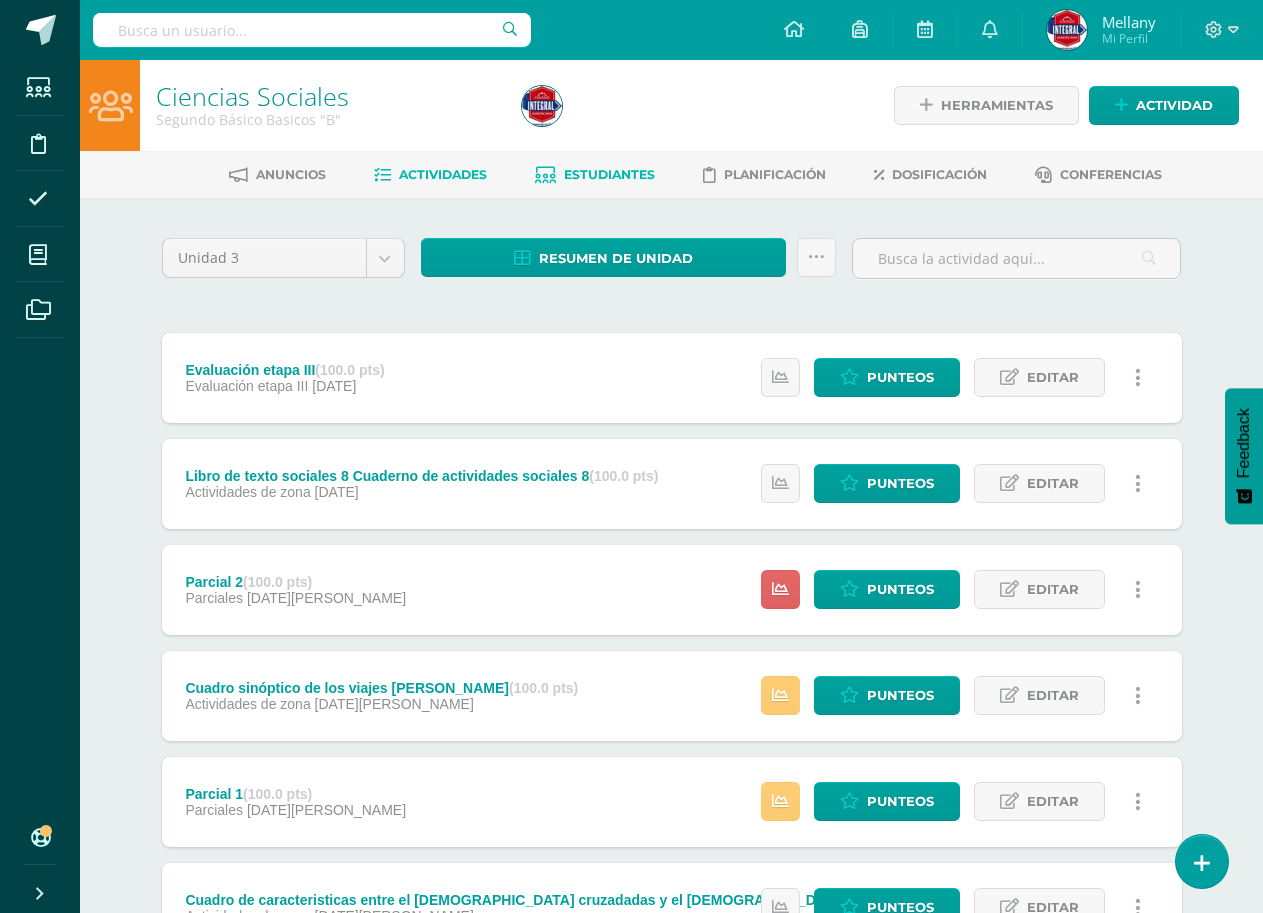click on "Estudiantes" at bounding box center [609, 174] 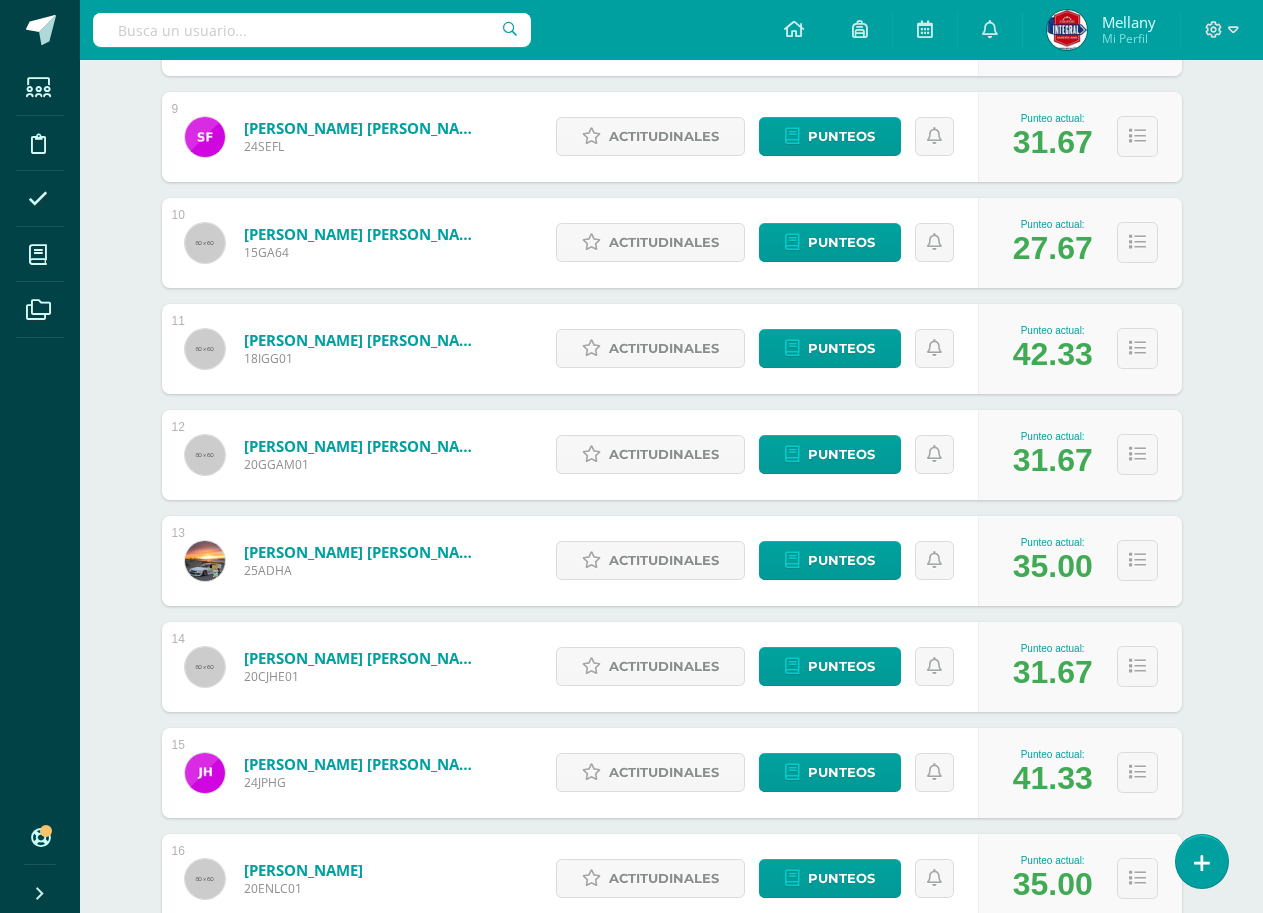 scroll, scrollTop: 1192, scrollLeft: 0, axis: vertical 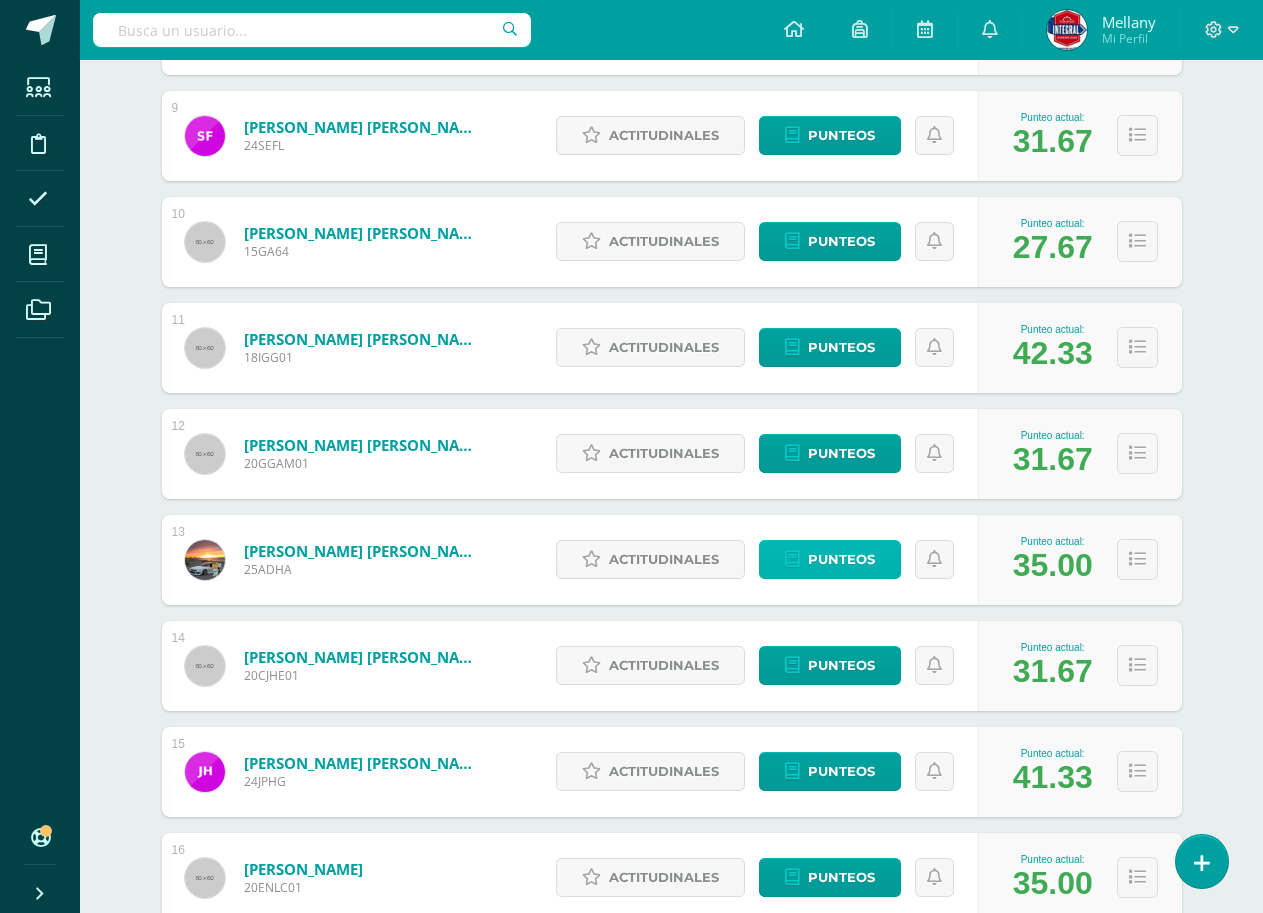 click on "Punteos" at bounding box center [841, 559] 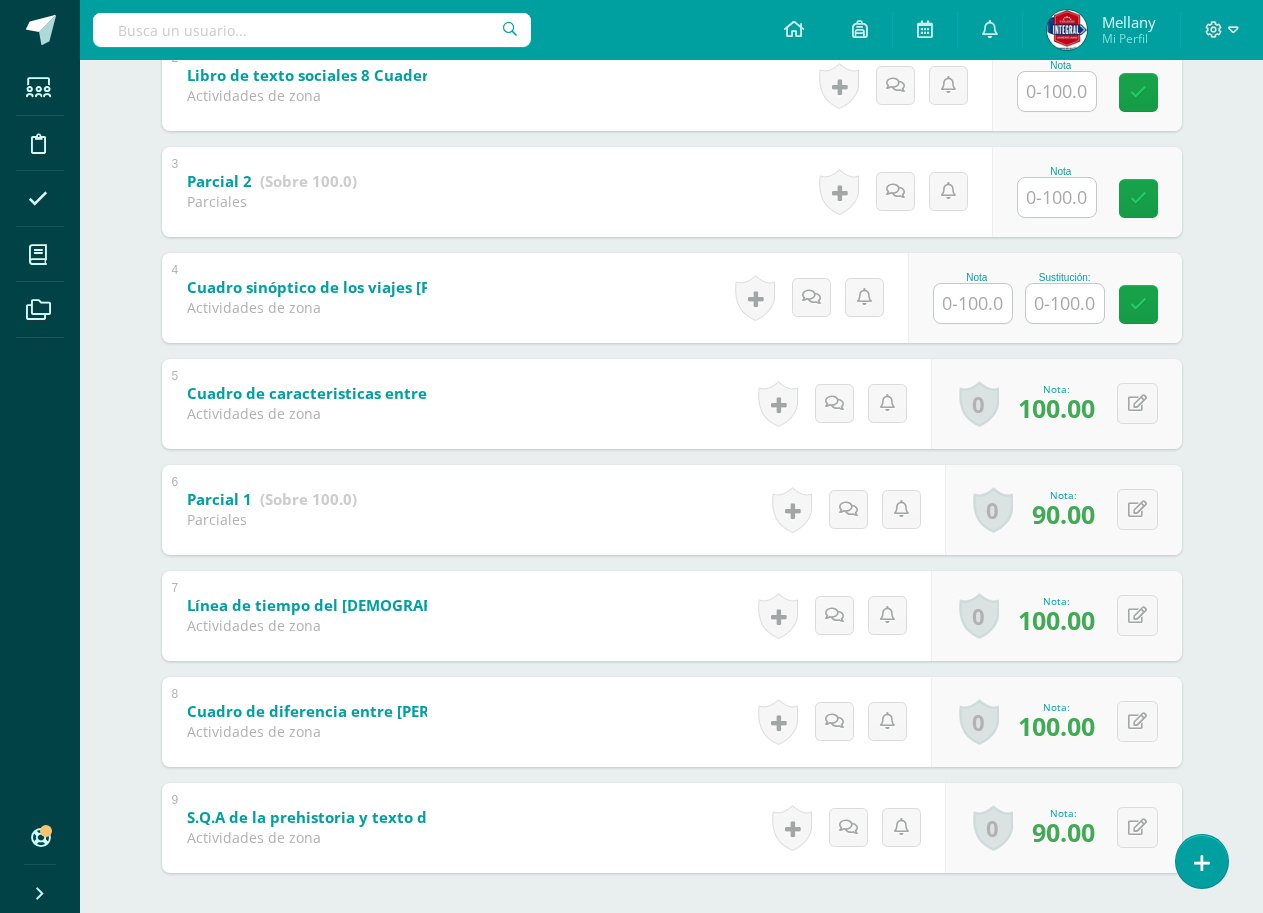 scroll, scrollTop: 457, scrollLeft: 0, axis: vertical 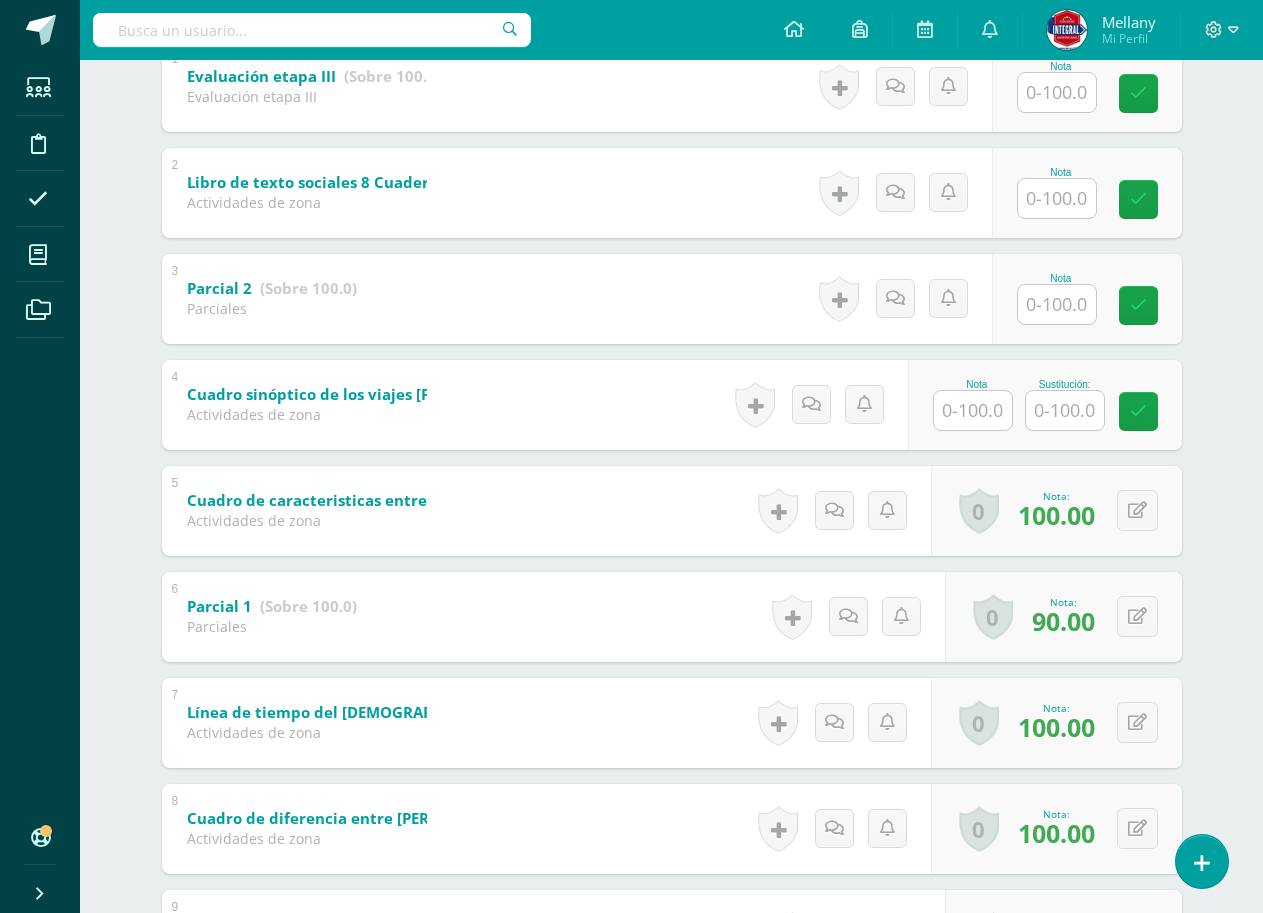click on "Nota" at bounding box center [977, 405] 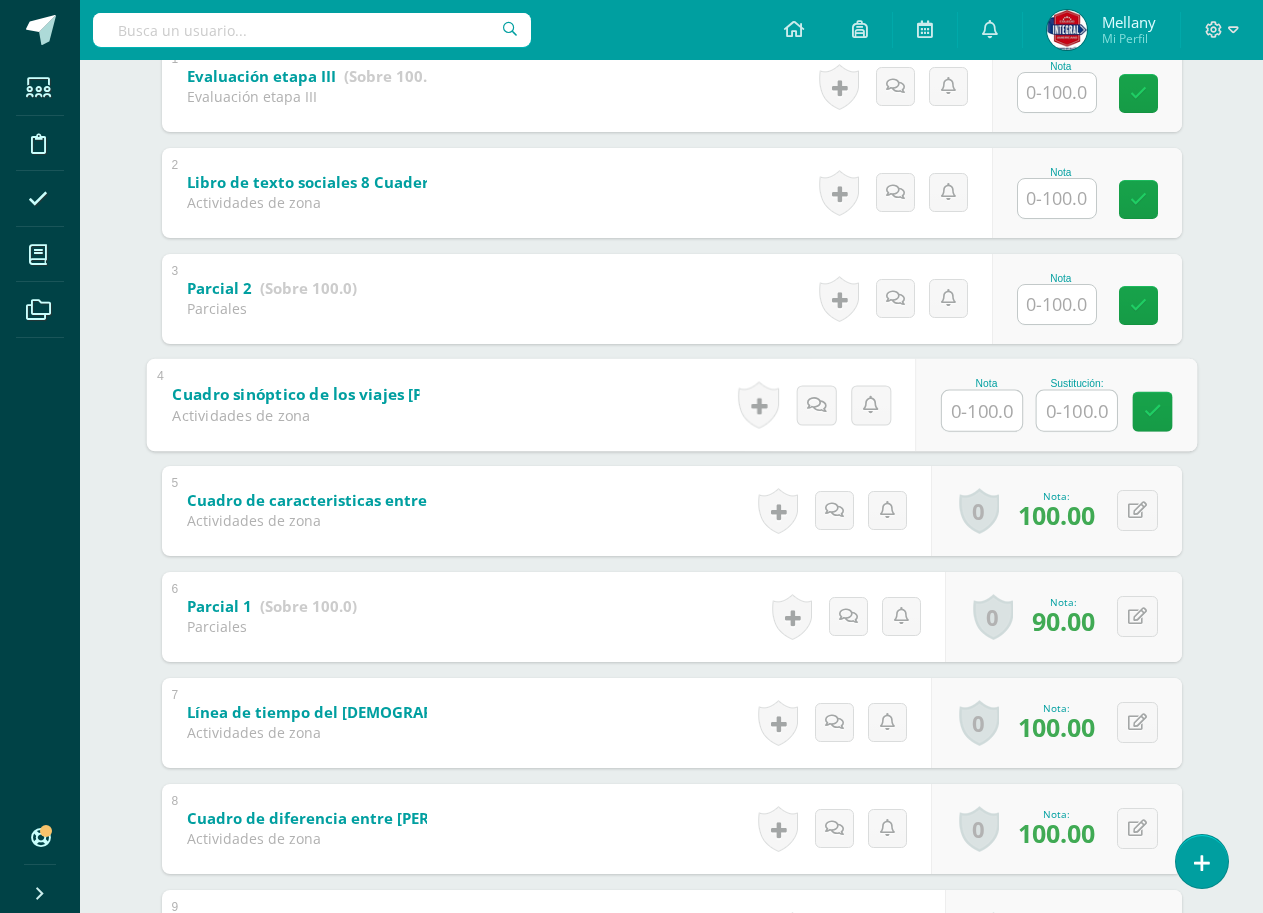 click at bounding box center [982, 410] 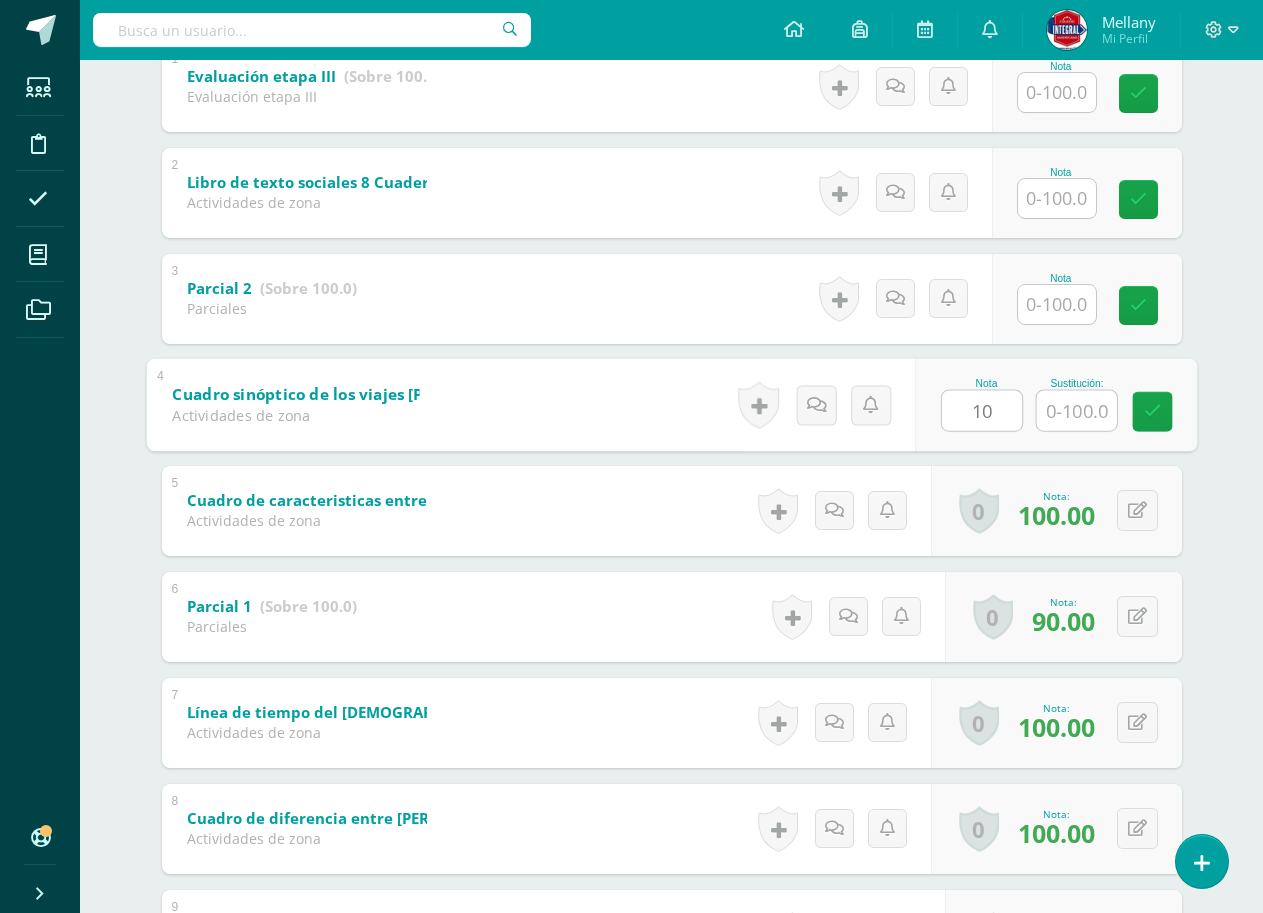 type on "100" 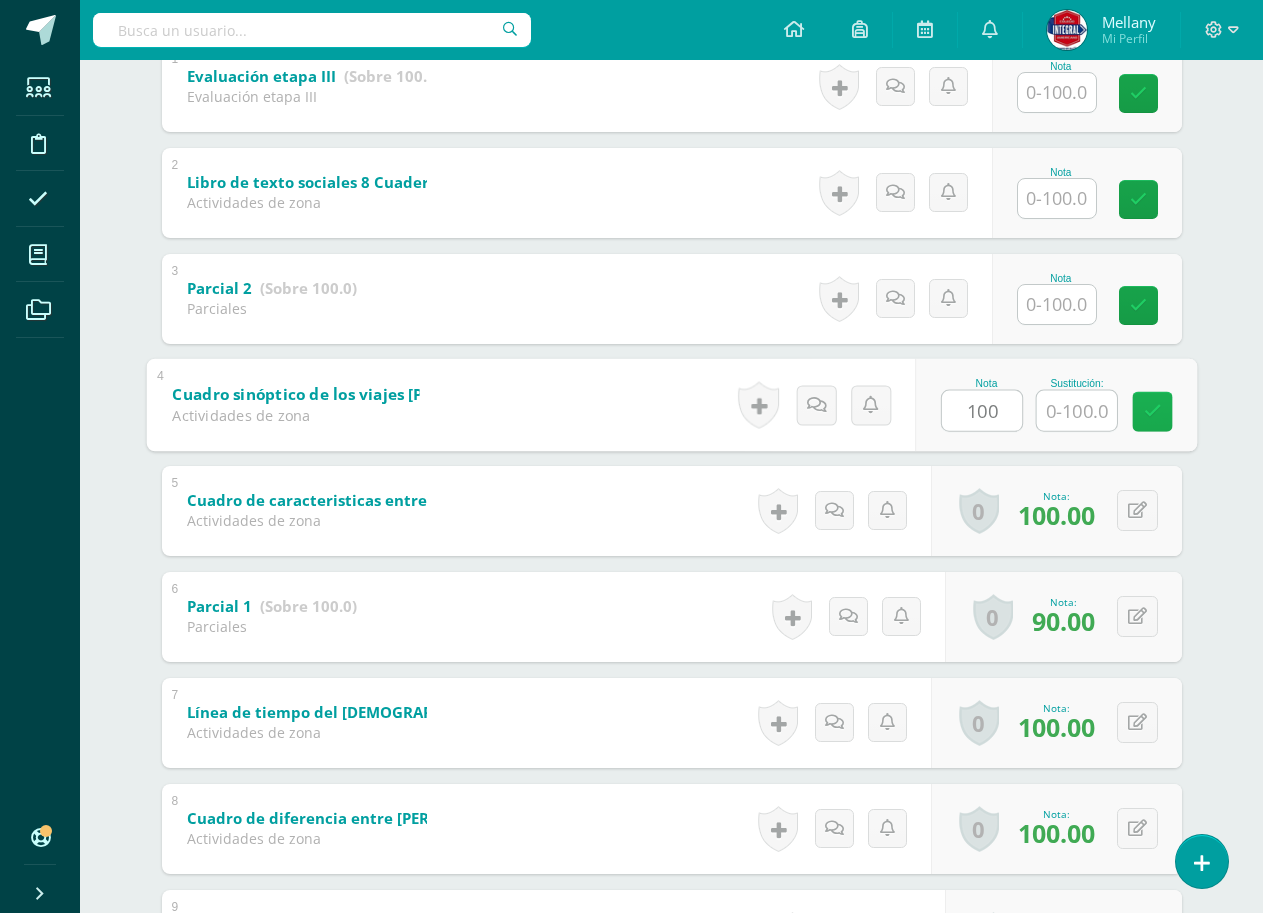 click at bounding box center (1152, 411) 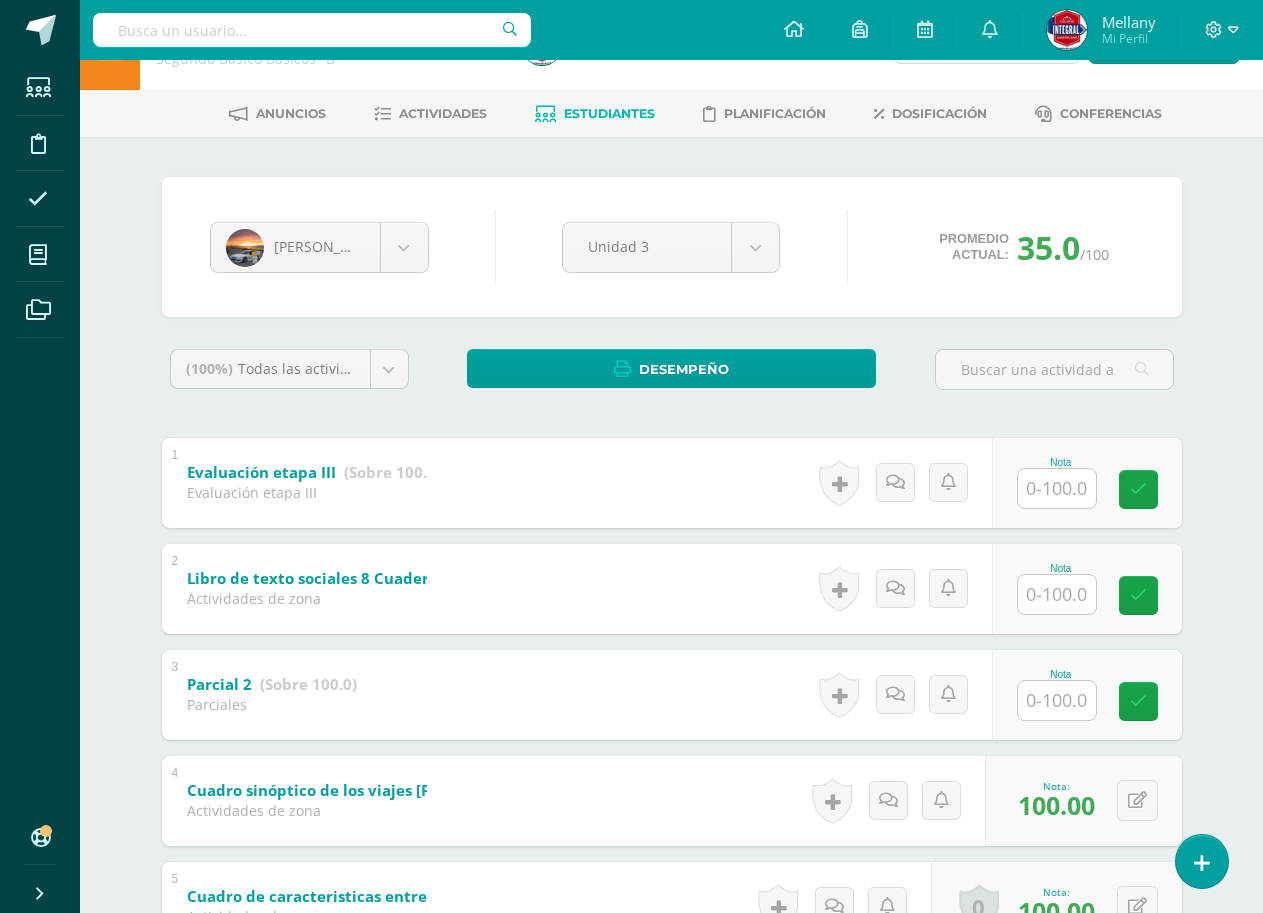 scroll, scrollTop: 57, scrollLeft: 0, axis: vertical 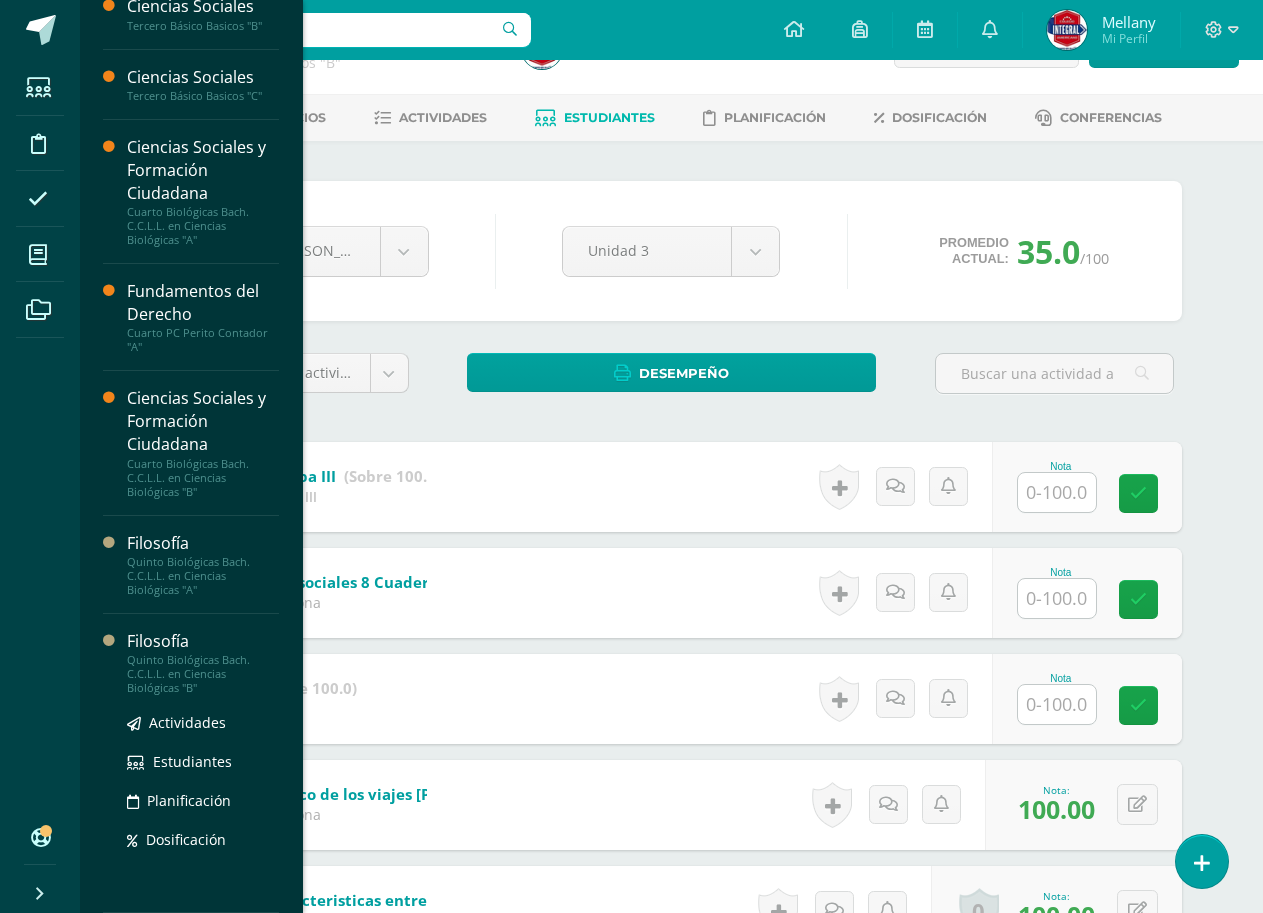 click on "Quinto Biológicas
Bach. C.C.L.L.  en Ciencias Biológicas
"B"" at bounding box center [203, 674] 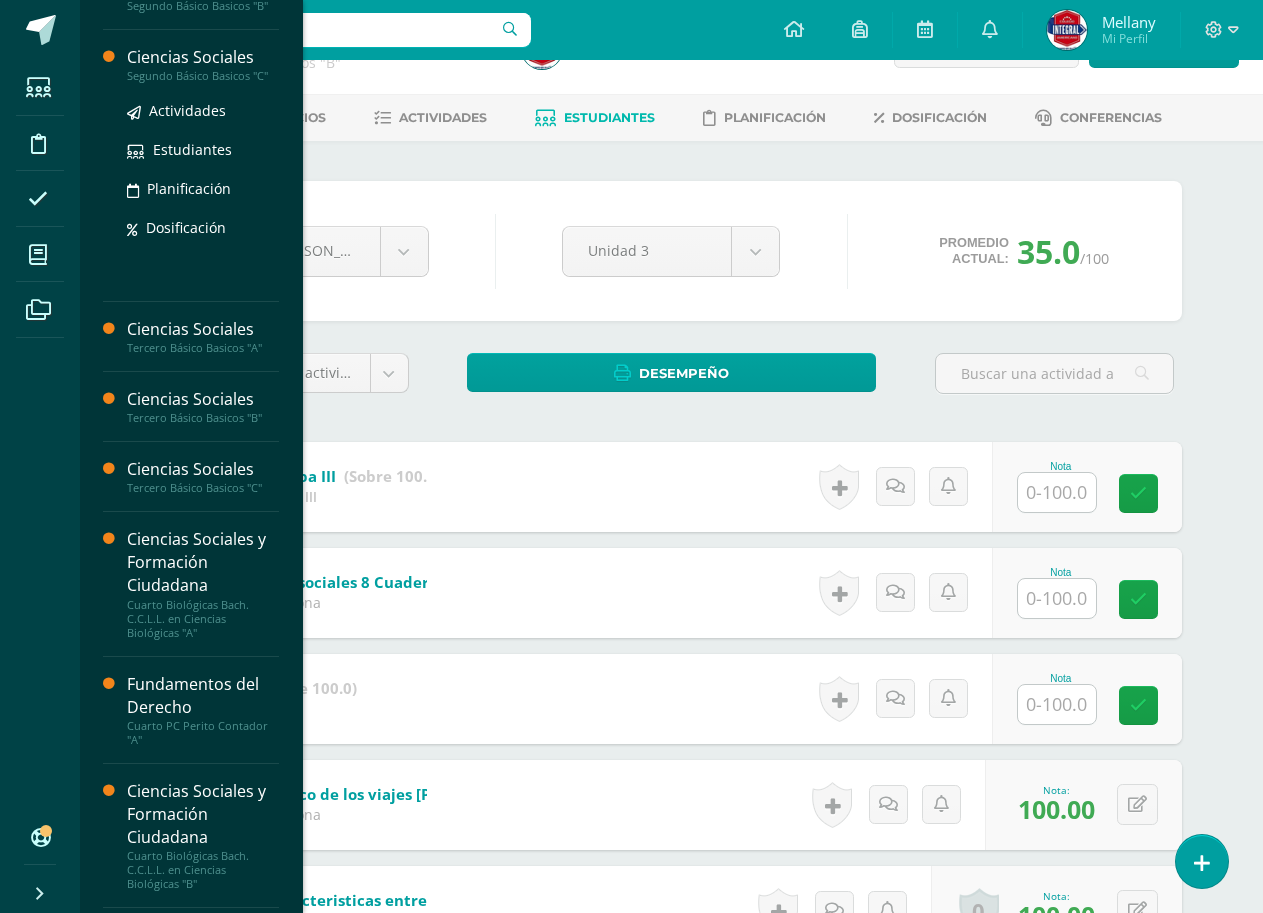 scroll, scrollTop: 237, scrollLeft: 0, axis: vertical 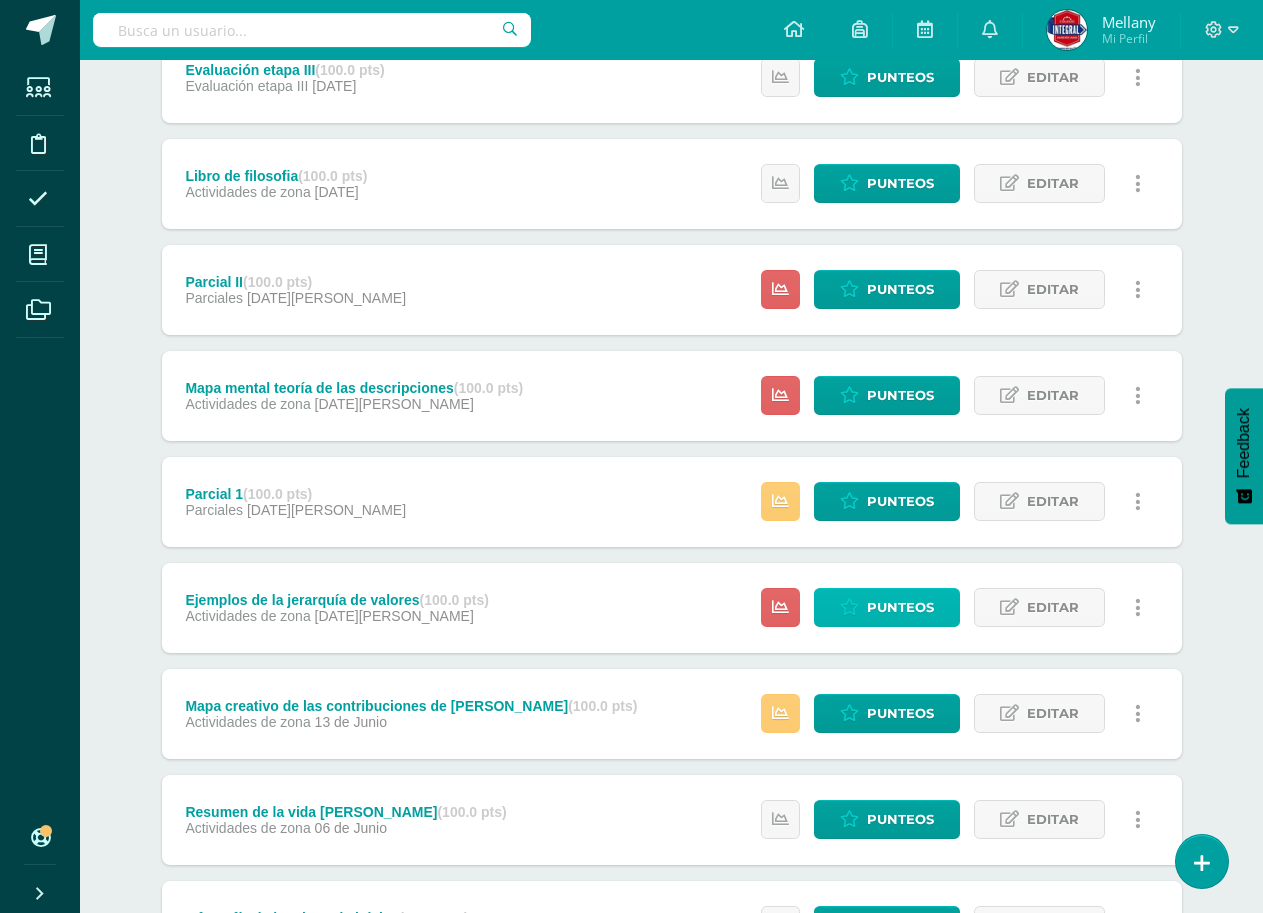 click at bounding box center (849, 607) 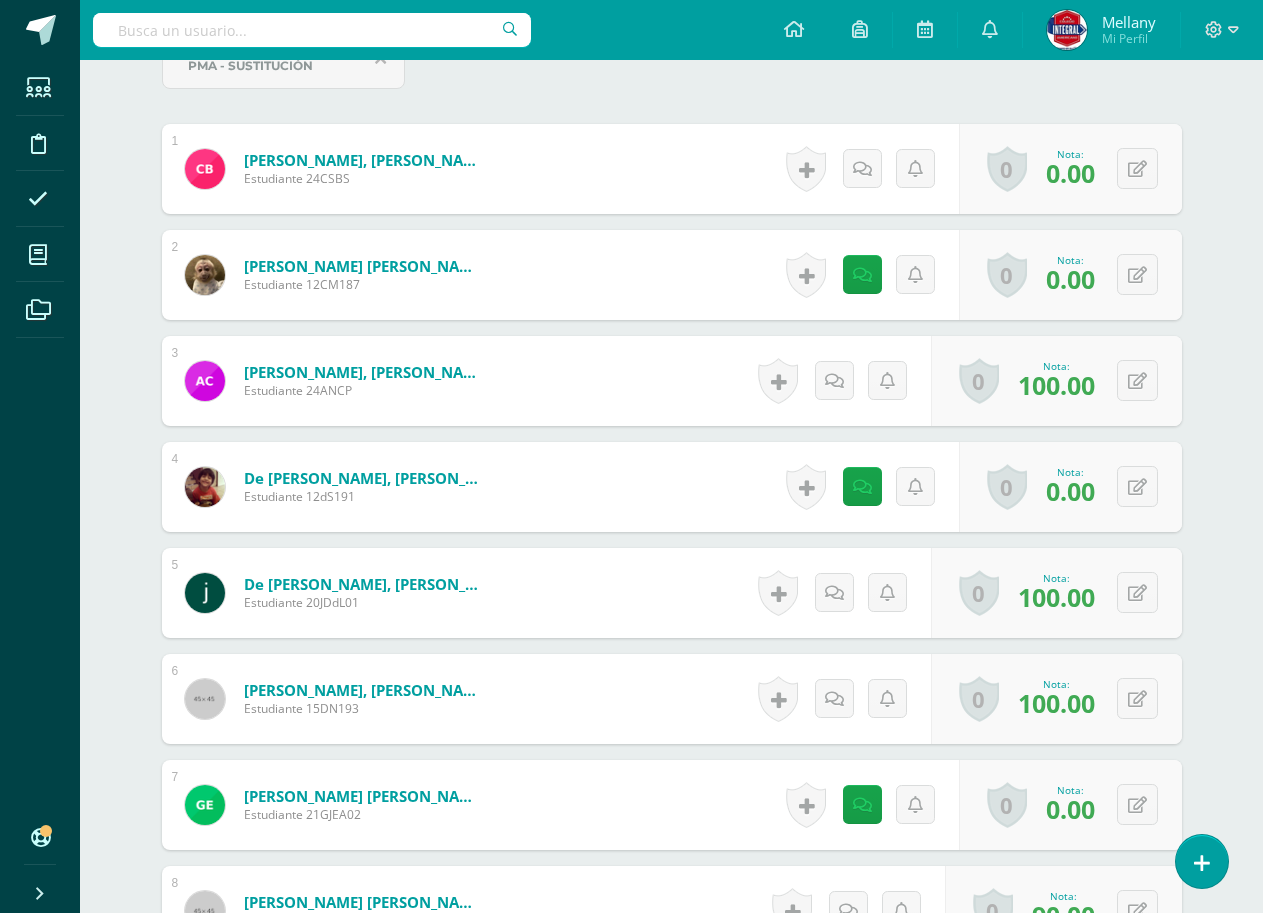 scroll, scrollTop: 671, scrollLeft: 0, axis: vertical 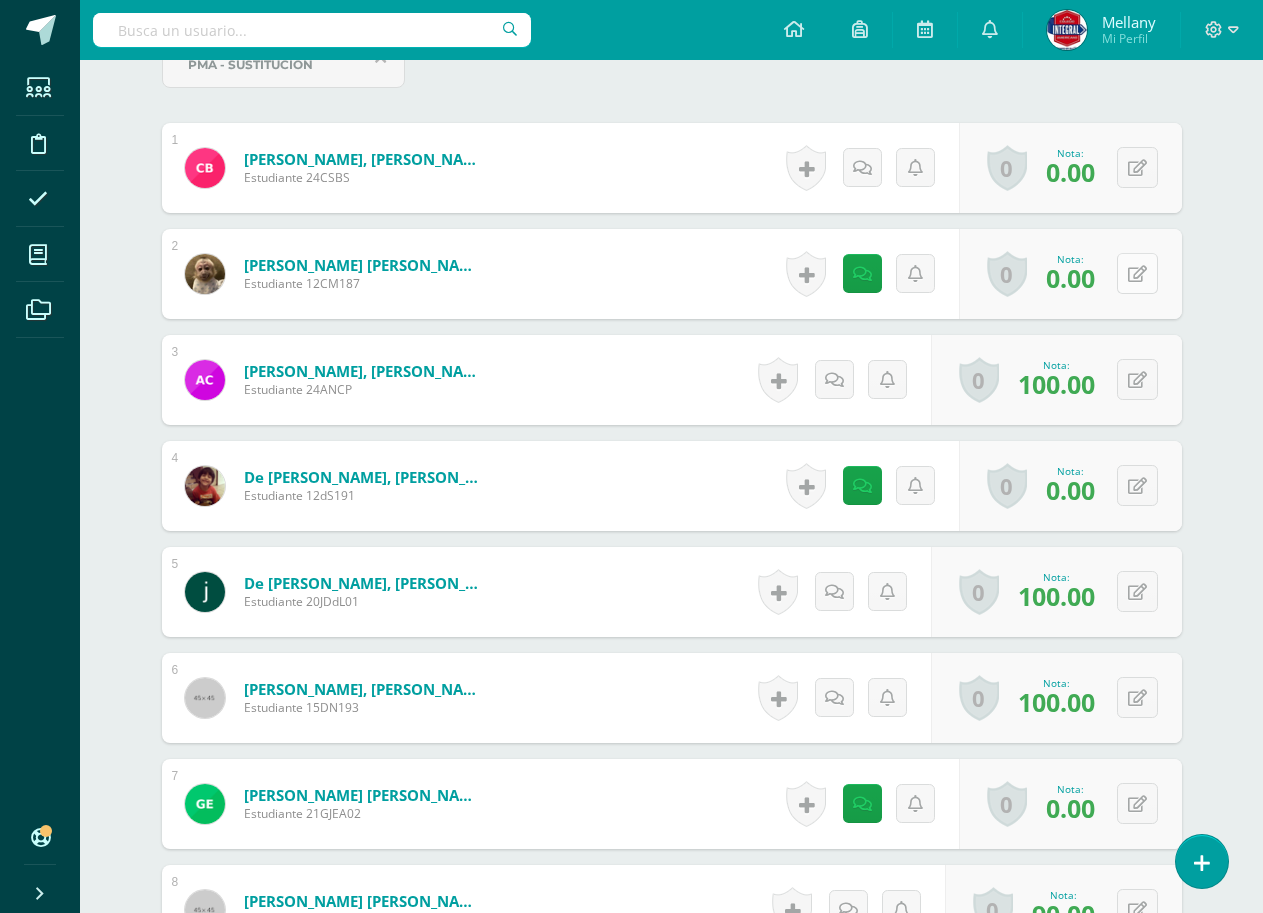 click at bounding box center (1137, 273) 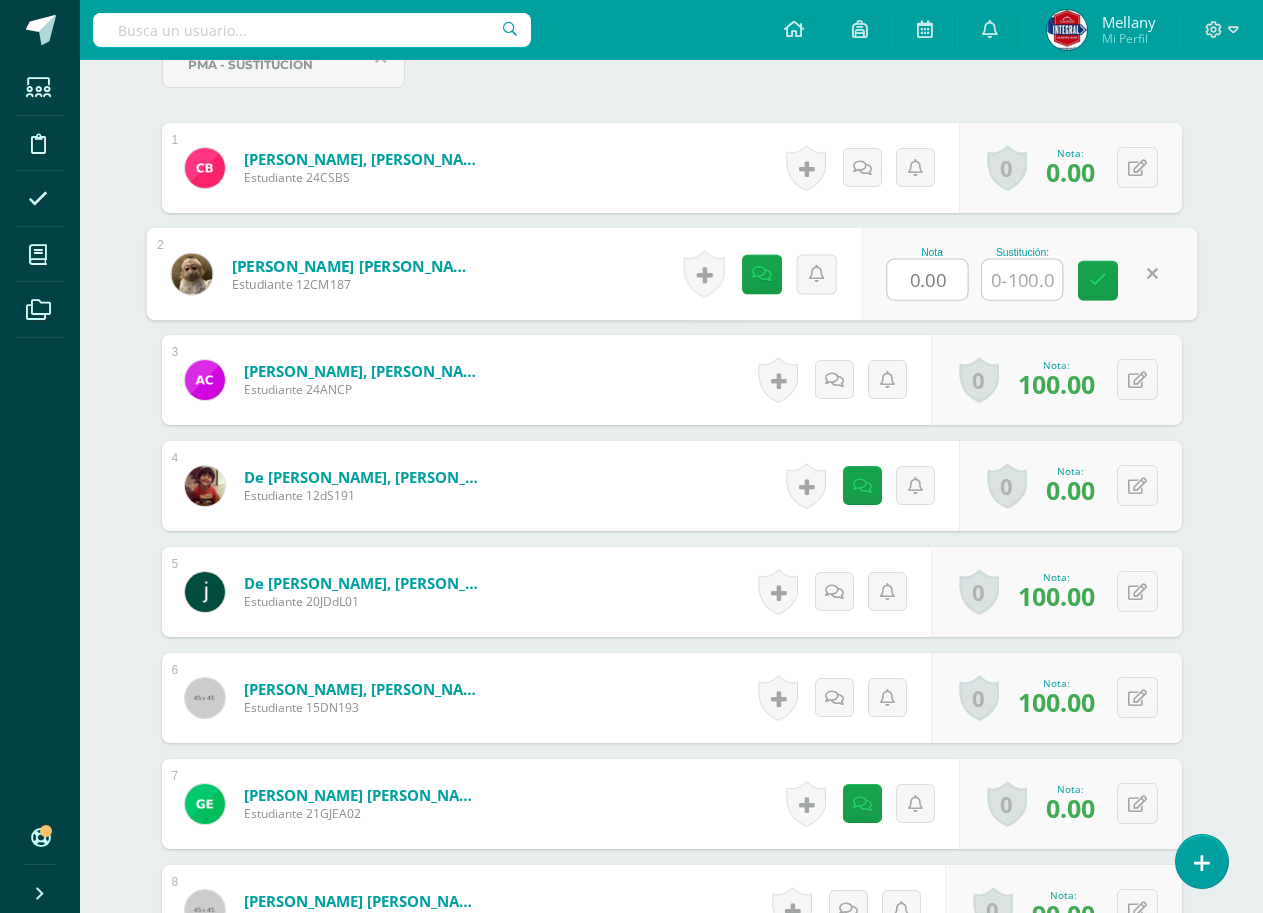 scroll, scrollTop: 672, scrollLeft: 0, axis: vertical 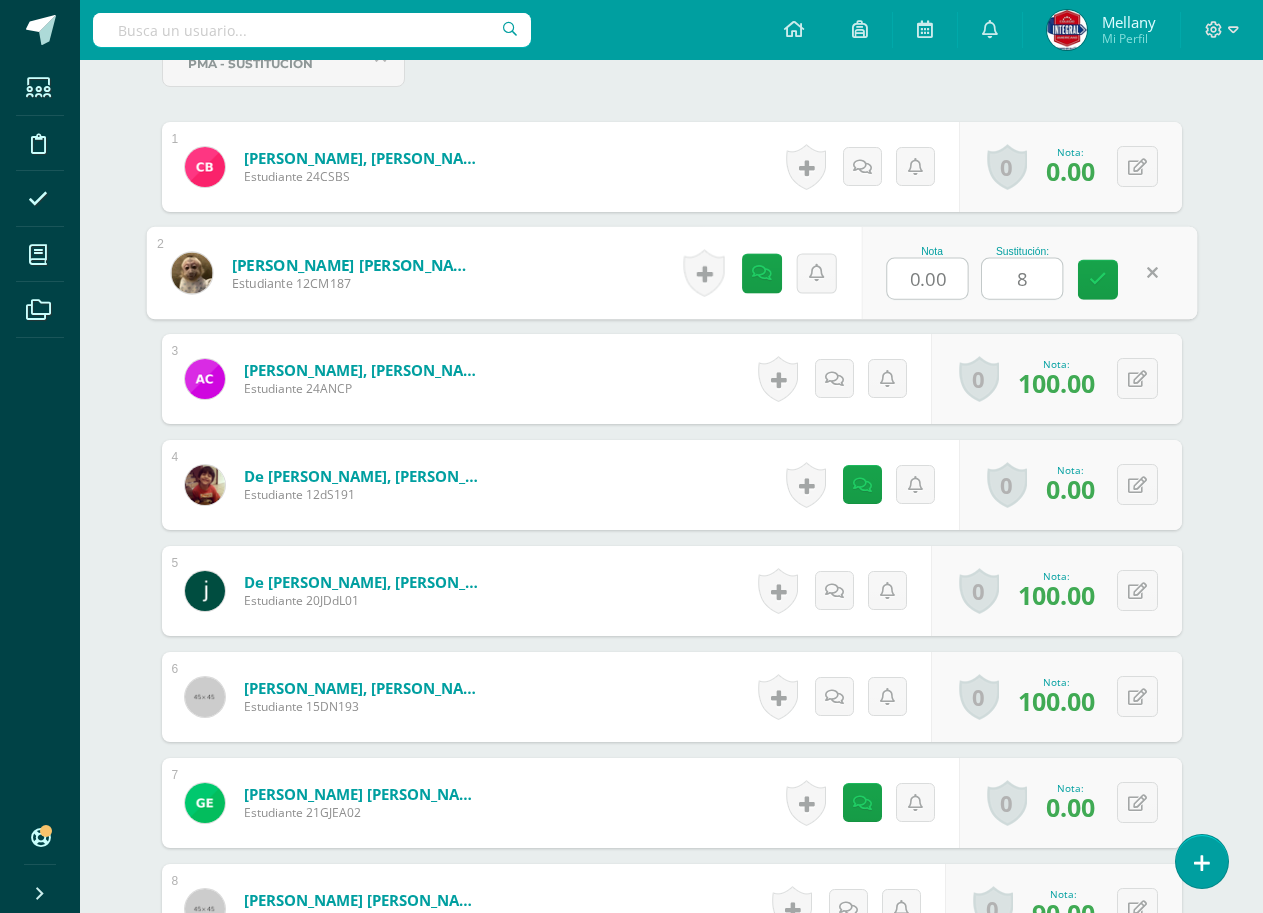 type on "80" 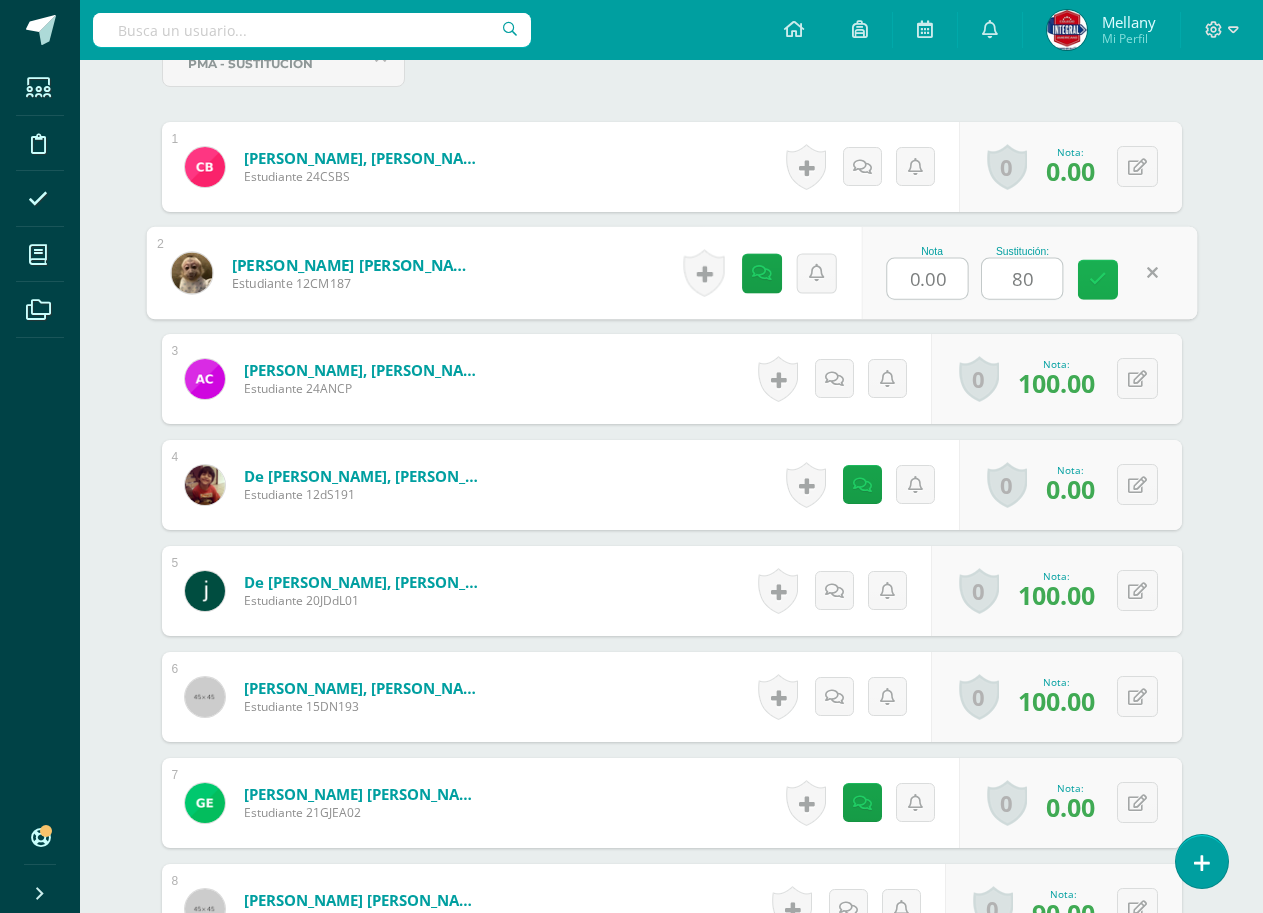 click at bounding box center (1098, 279) 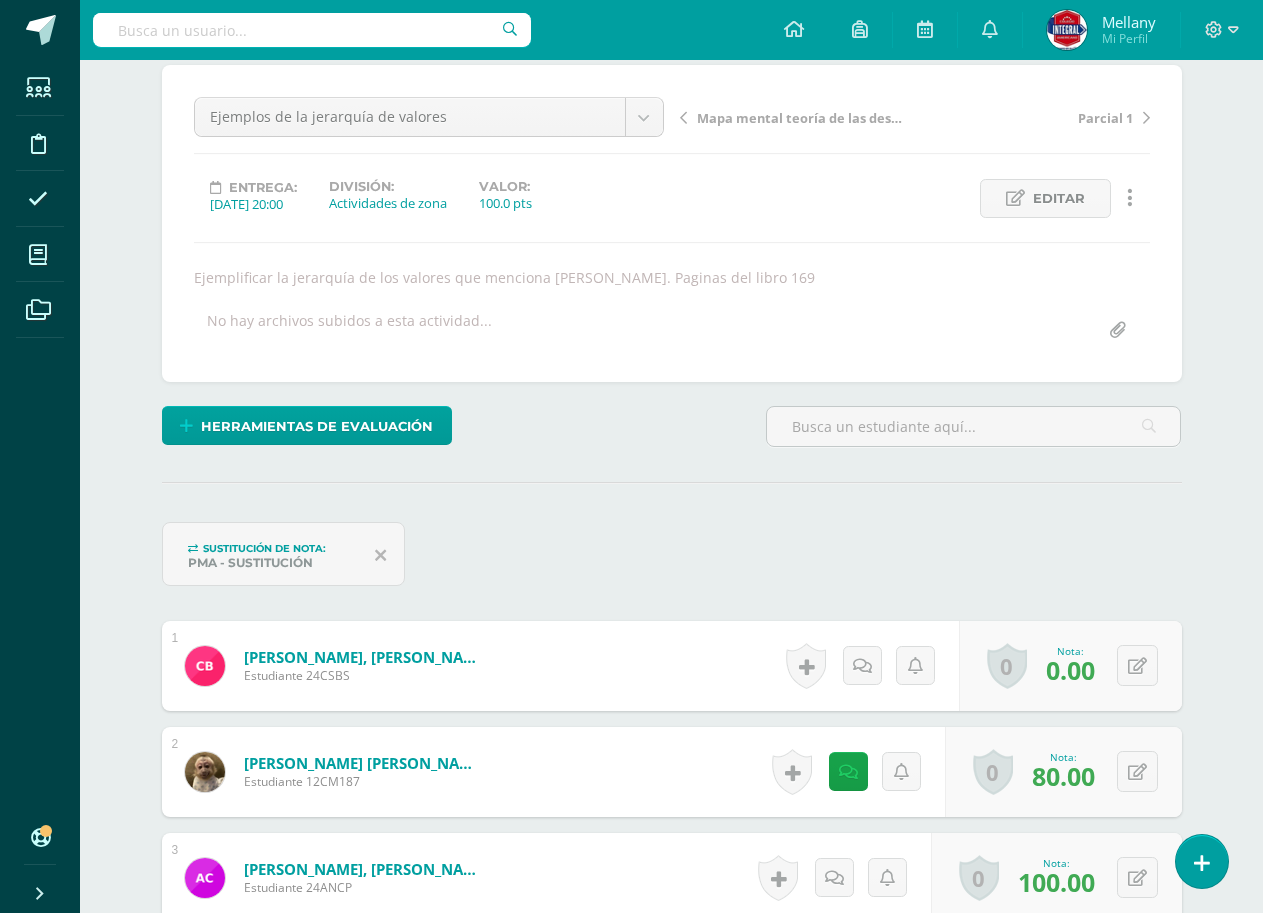 scroll, scrollTop: 0, scrollLeft: 0, axis: both 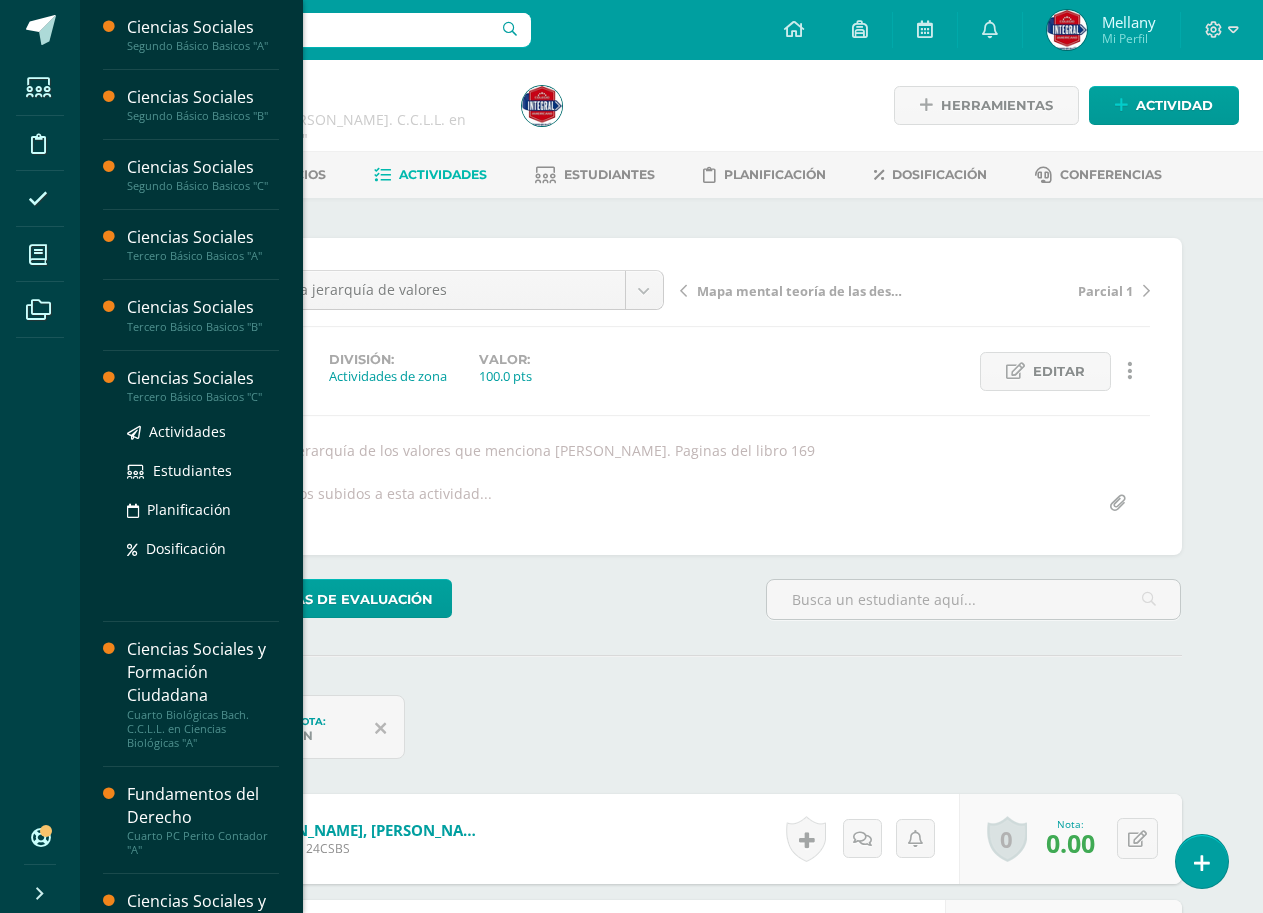 click on "Ciencias Sociales" at bounding box center (203, 378) 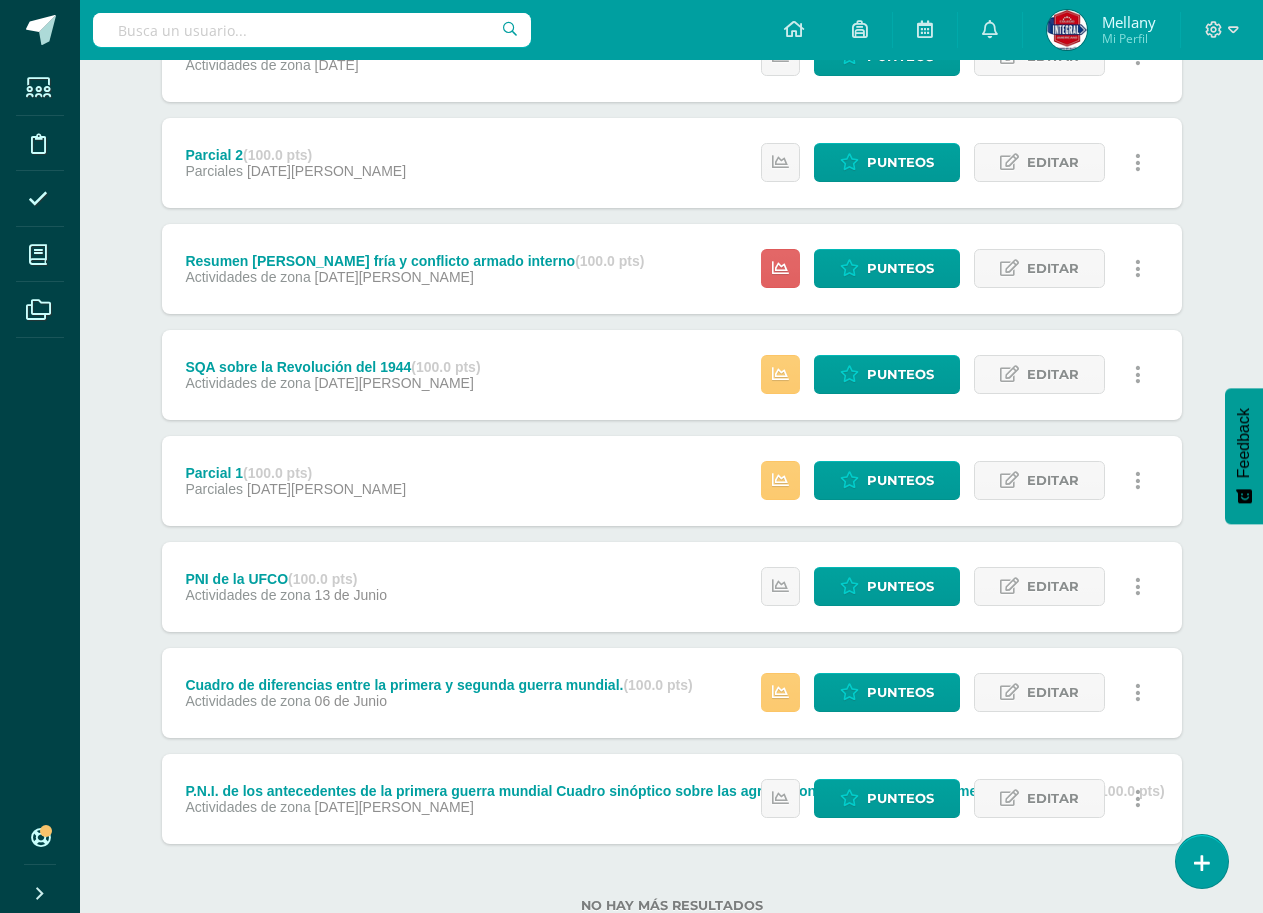 scroll, scrollTop: 391, scrollLeft: 0, axis: vertical 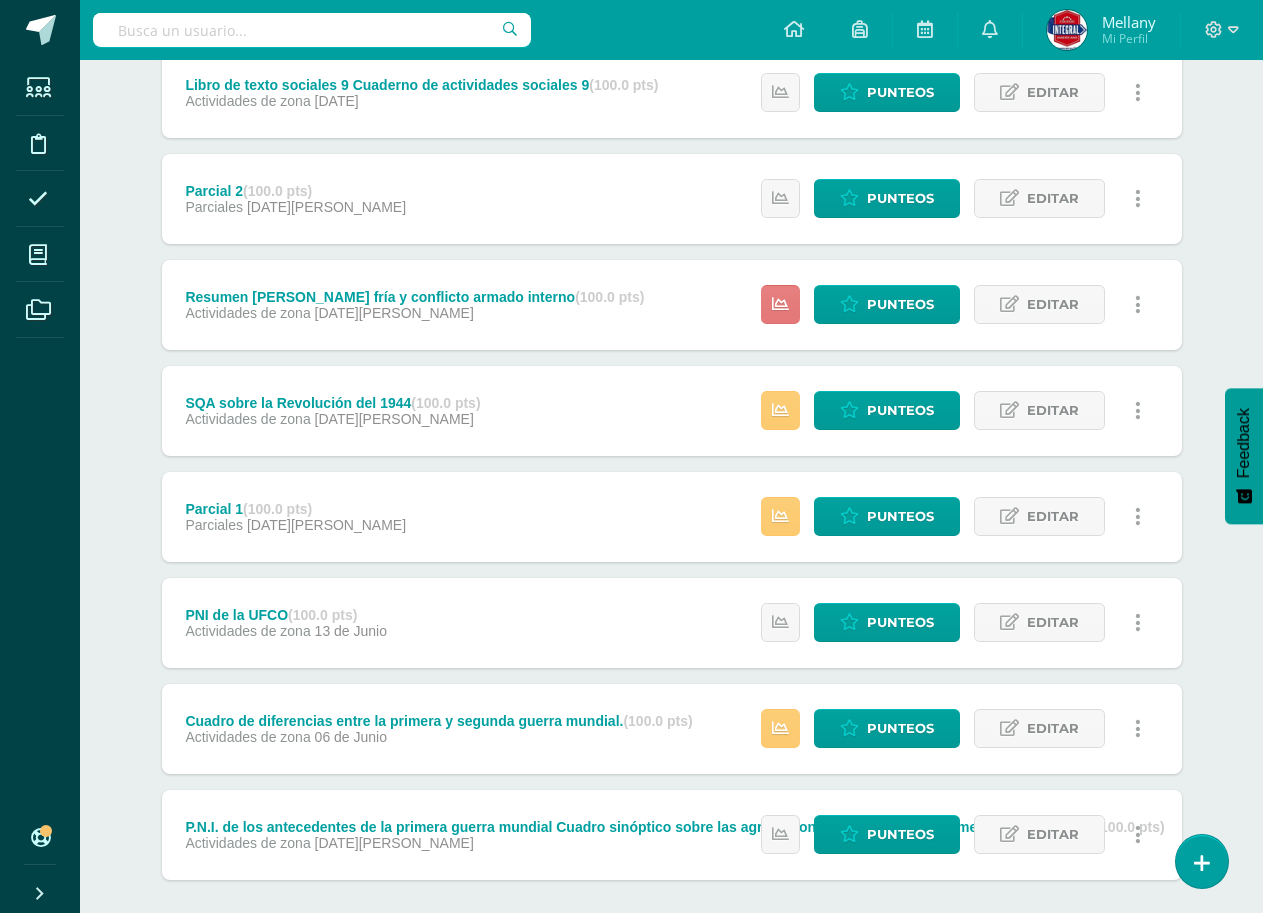 click at bounding box center [780, 304] 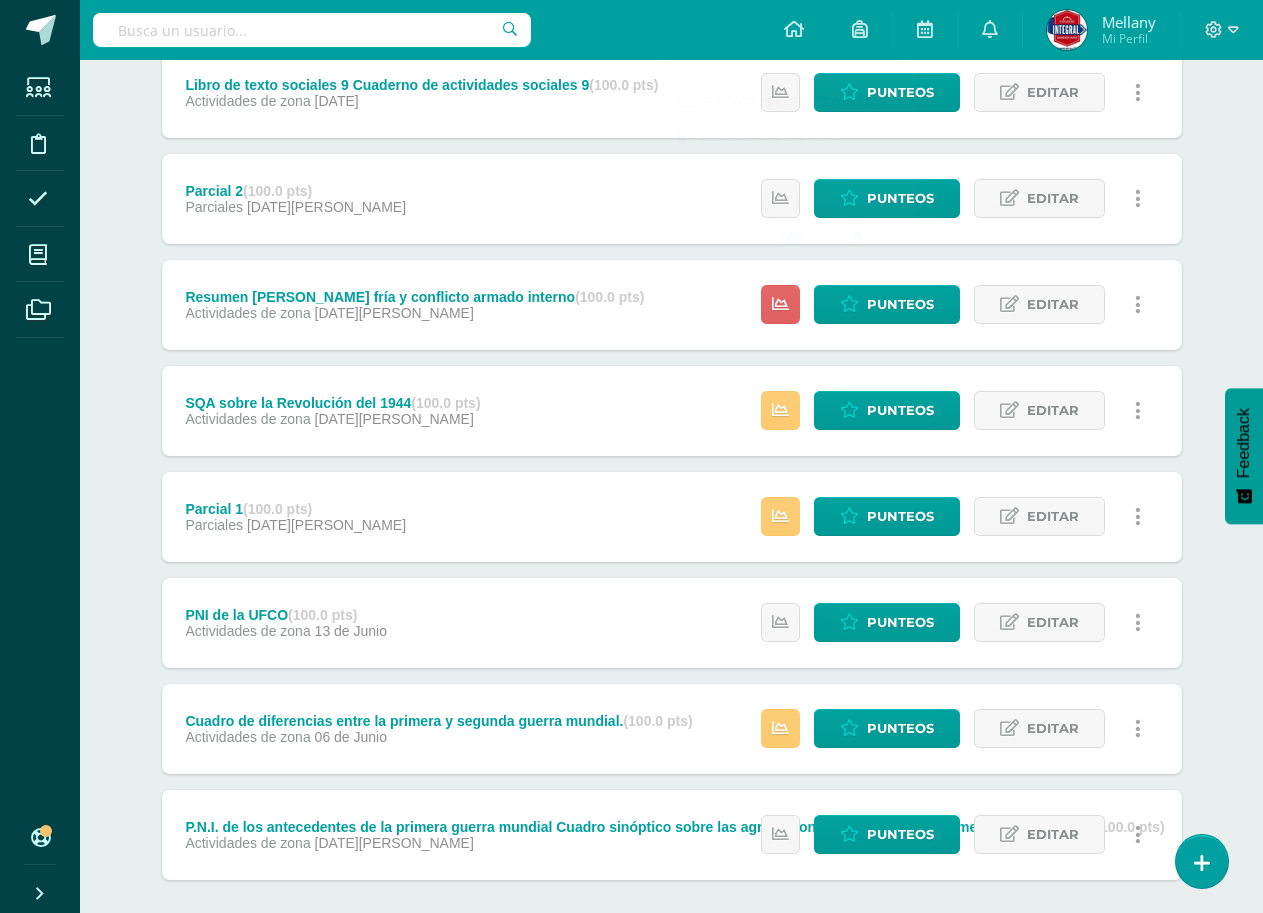 click on "Ciencias Sociales
Tercero Básico Basicos "C"
Herramientas
Detalle de asistencias
Actividad
Anuncios
Actividades
Estudiantes
Planificación
Dosificación
Conferencias     Unidad 3                             Unidad 1 Unidad 2 Unidad 3 Unidad 4 Resumen de unidad
Descargar como HTML
Descargar como PDF
Descargar como XLS
Subir actividades en masa
Enviar punteos a revision
Historial de actividad
¿Estás seguro que deseas  Enviar a revisión  las notas de este curso?
Cancelar Creación  y" at bounding box center [671, 341] 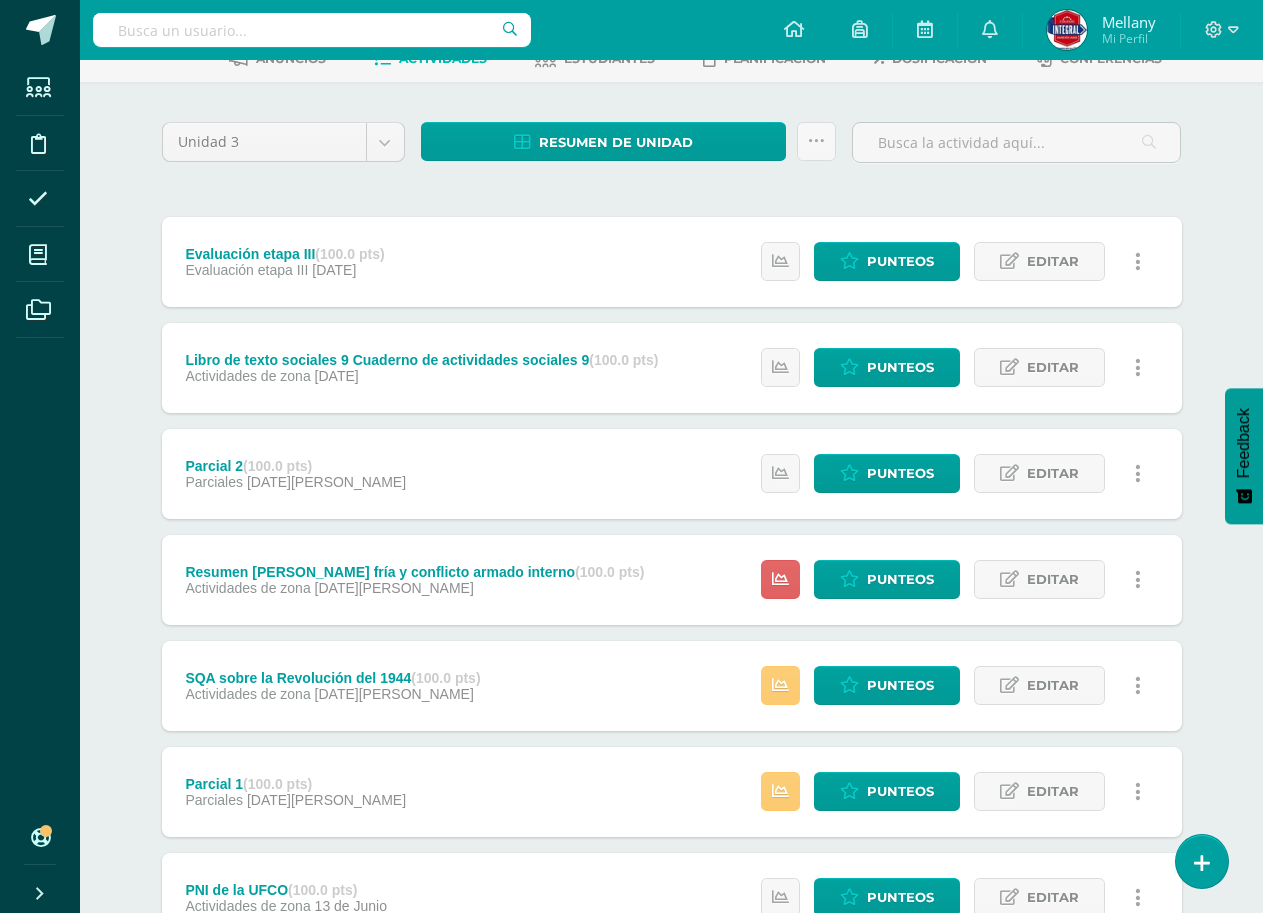 scroll, scrollTop: 0, scrollLeft: 0, axis: both 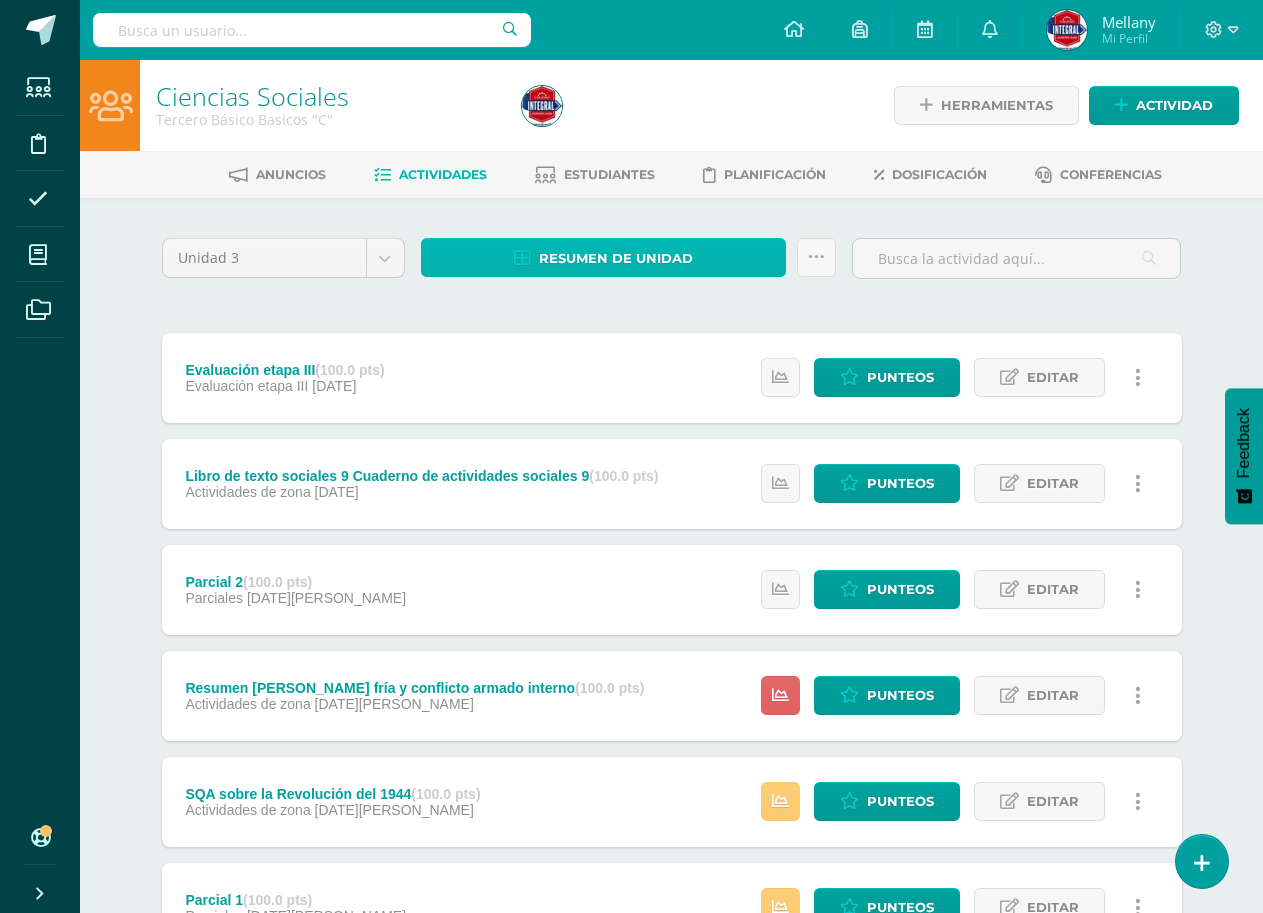 click on "Resumen de unidad" at bounding box center (616, 258) 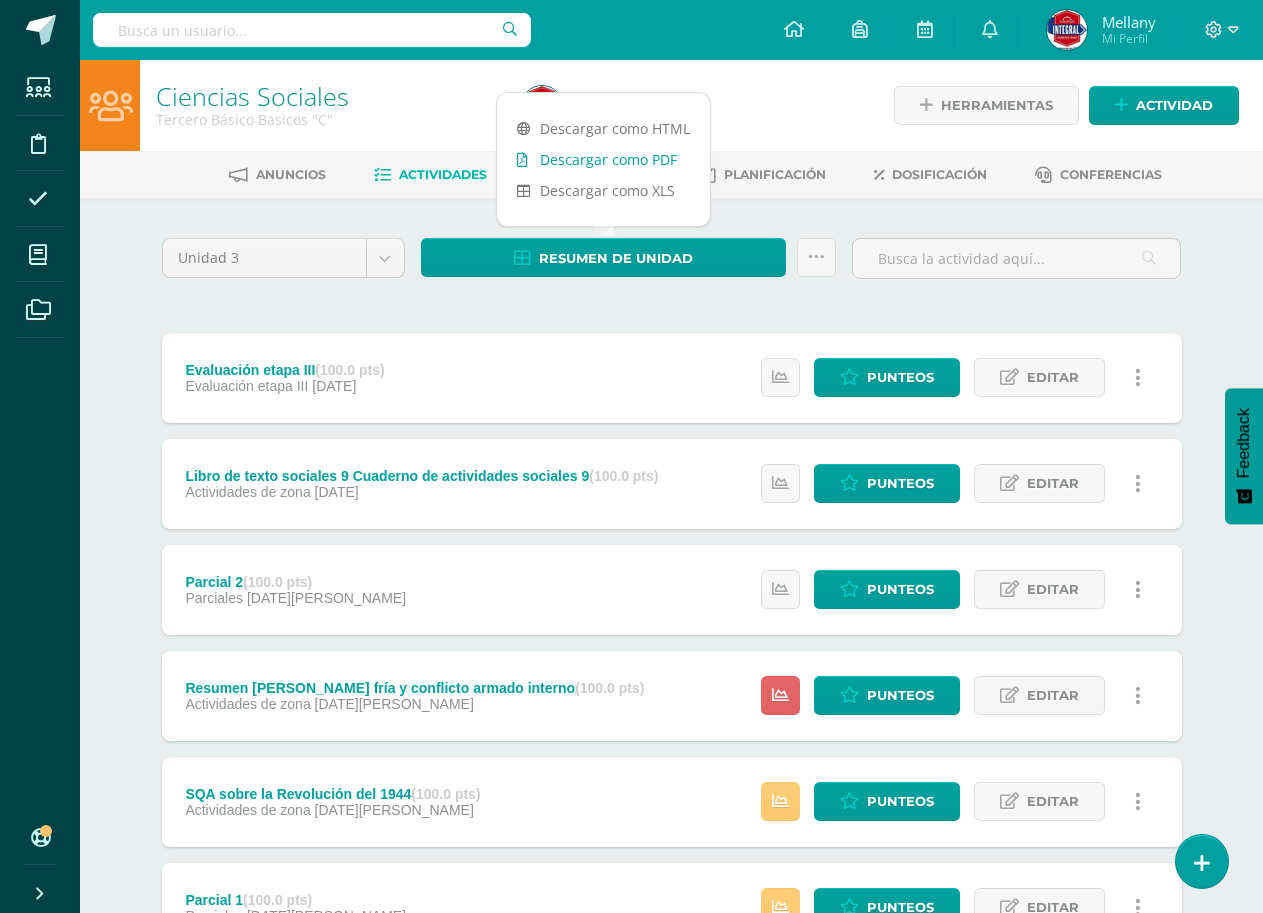 click on "Descargar como PDF" at bounding box center [603, 159] 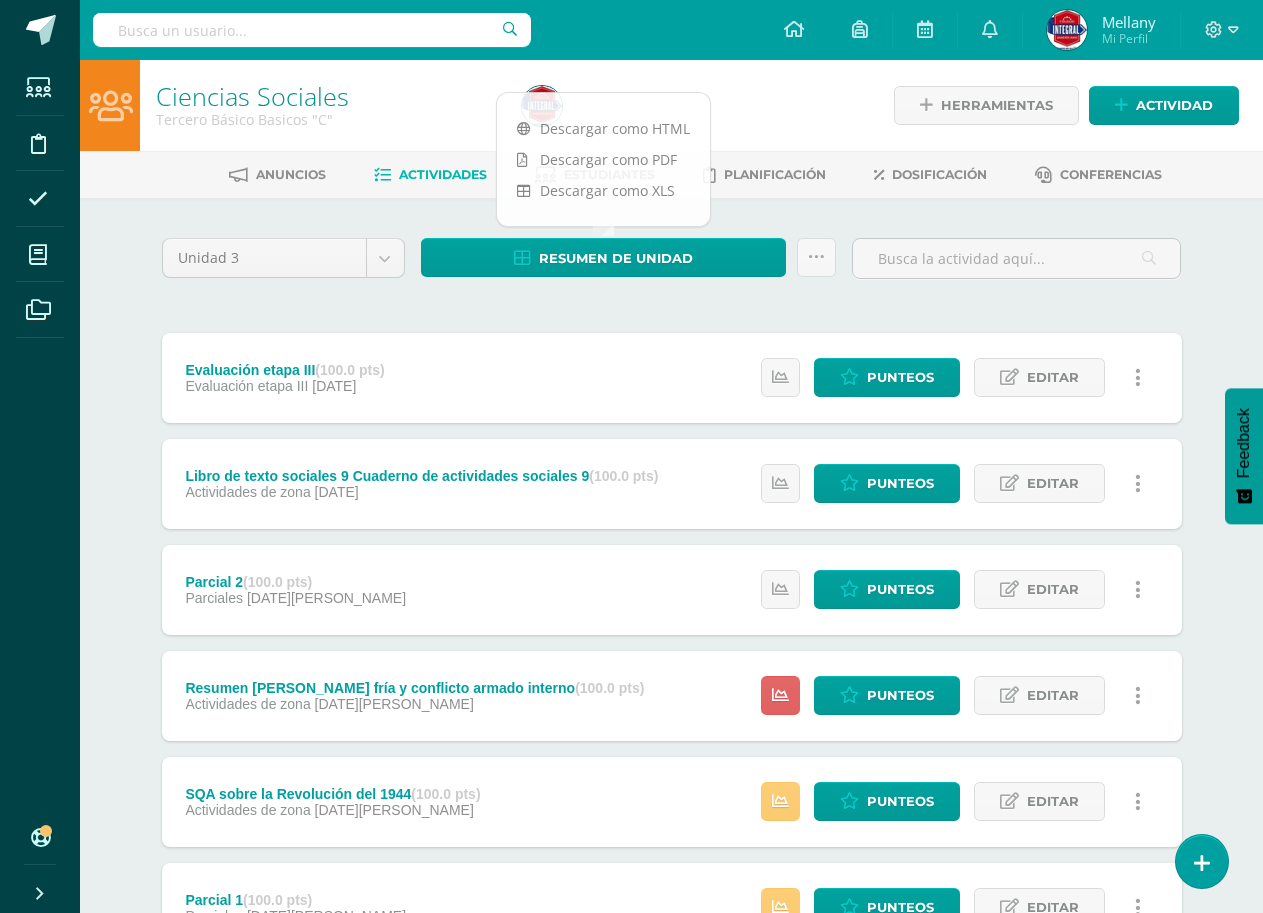 click at bounding box center (701, 105) 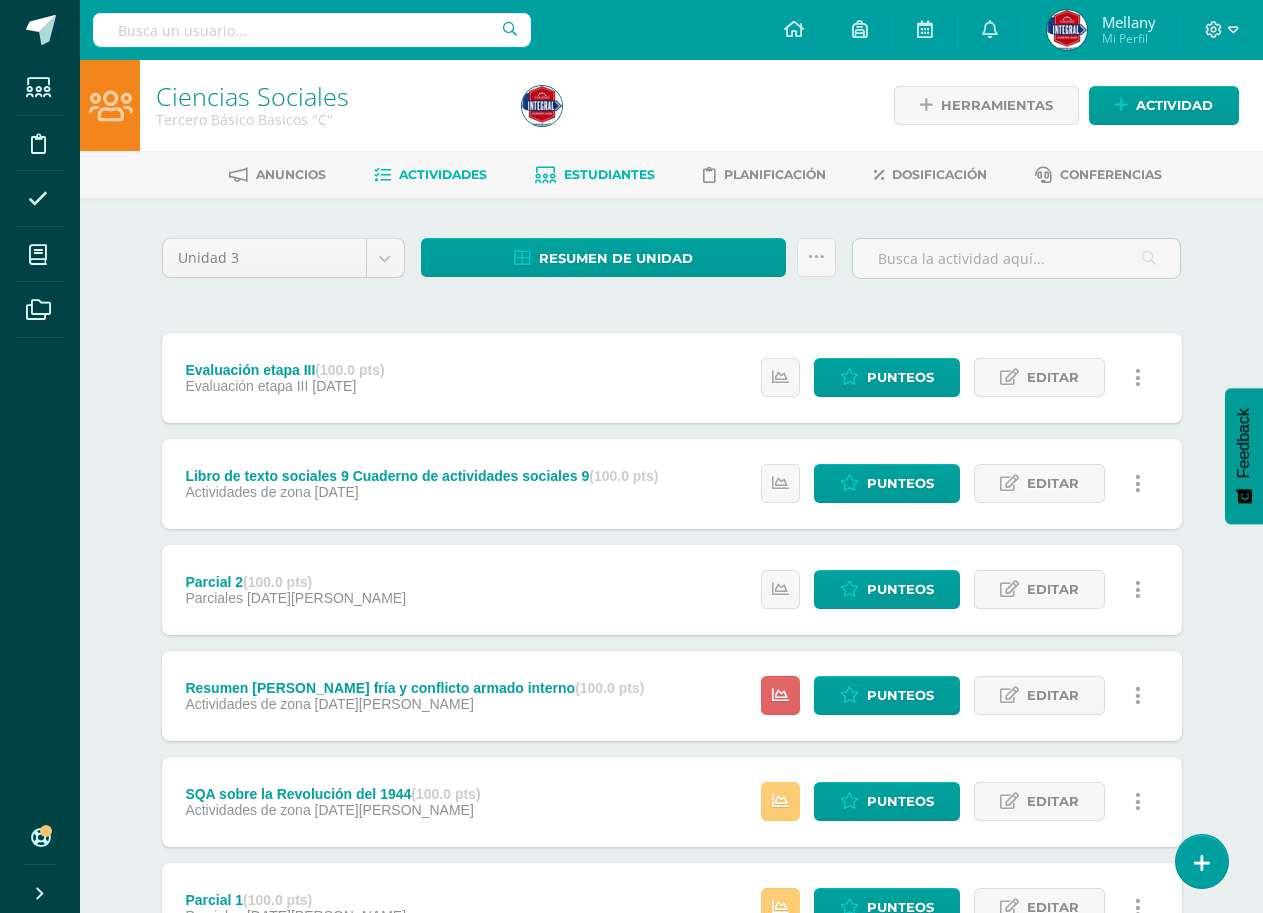 click on "Estudiantes" at bounding box center (609, 174) 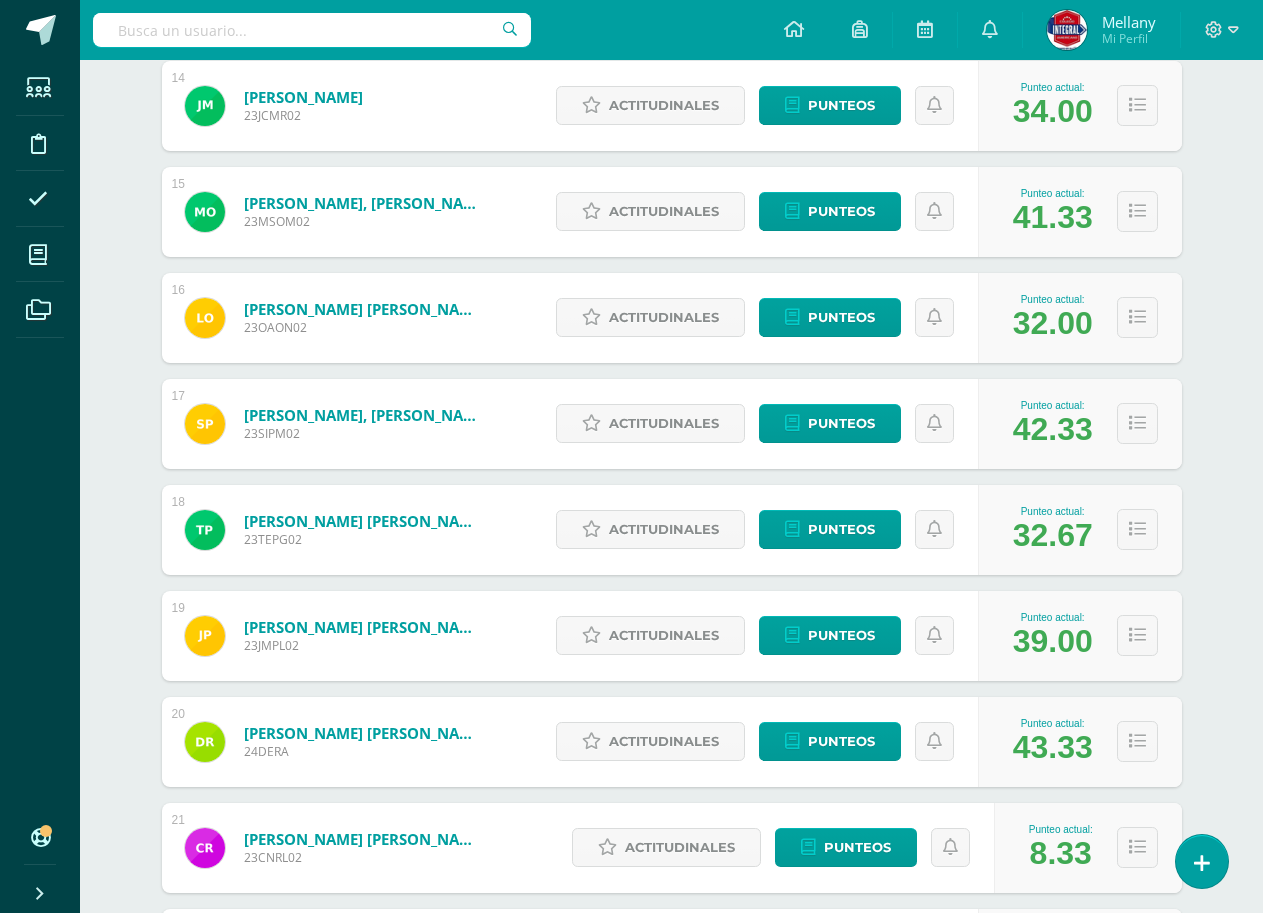 scroll, scrollTop: 2052, scrollLeft: 0, axis: vertical 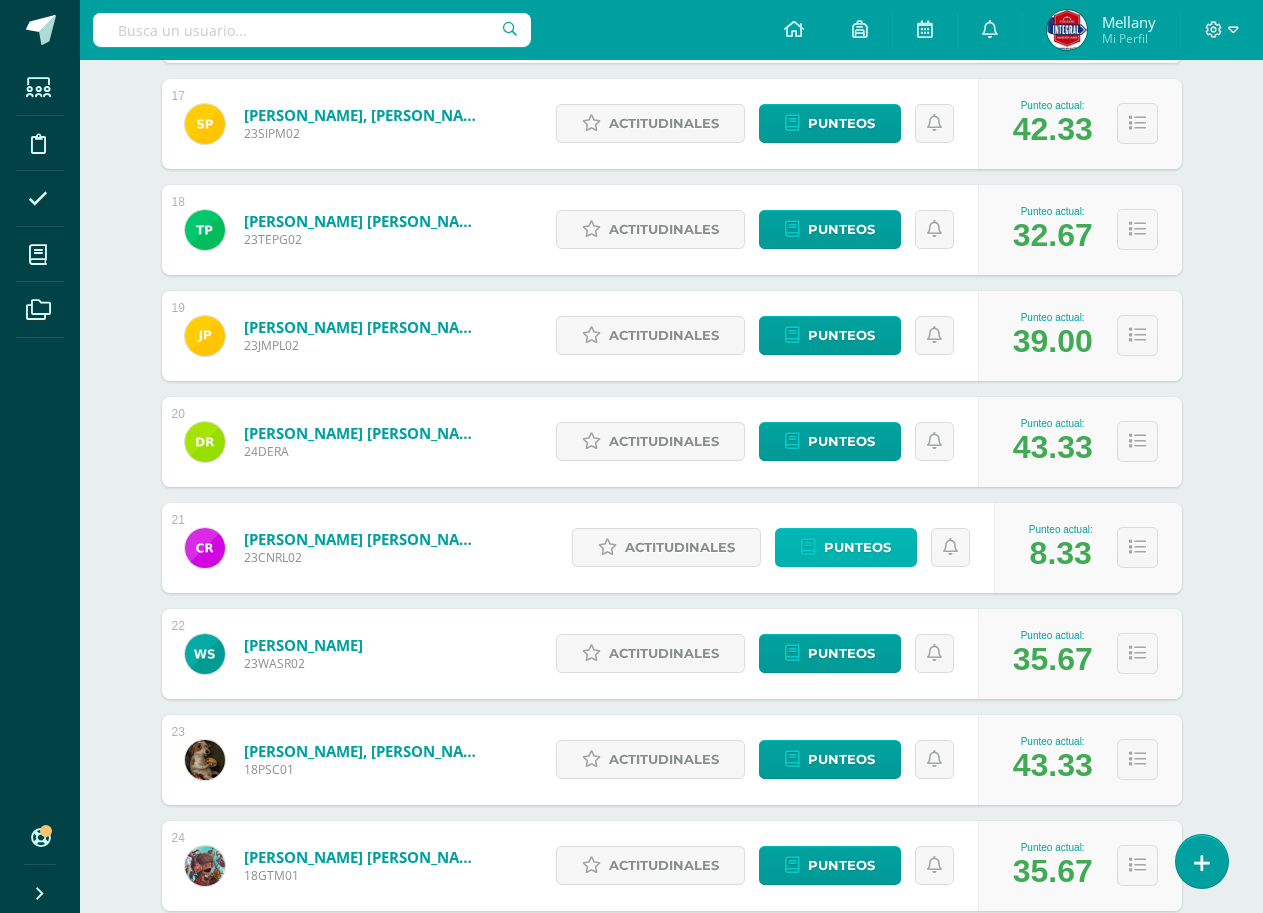click on "Punteos" at bounding box center [857, 547] 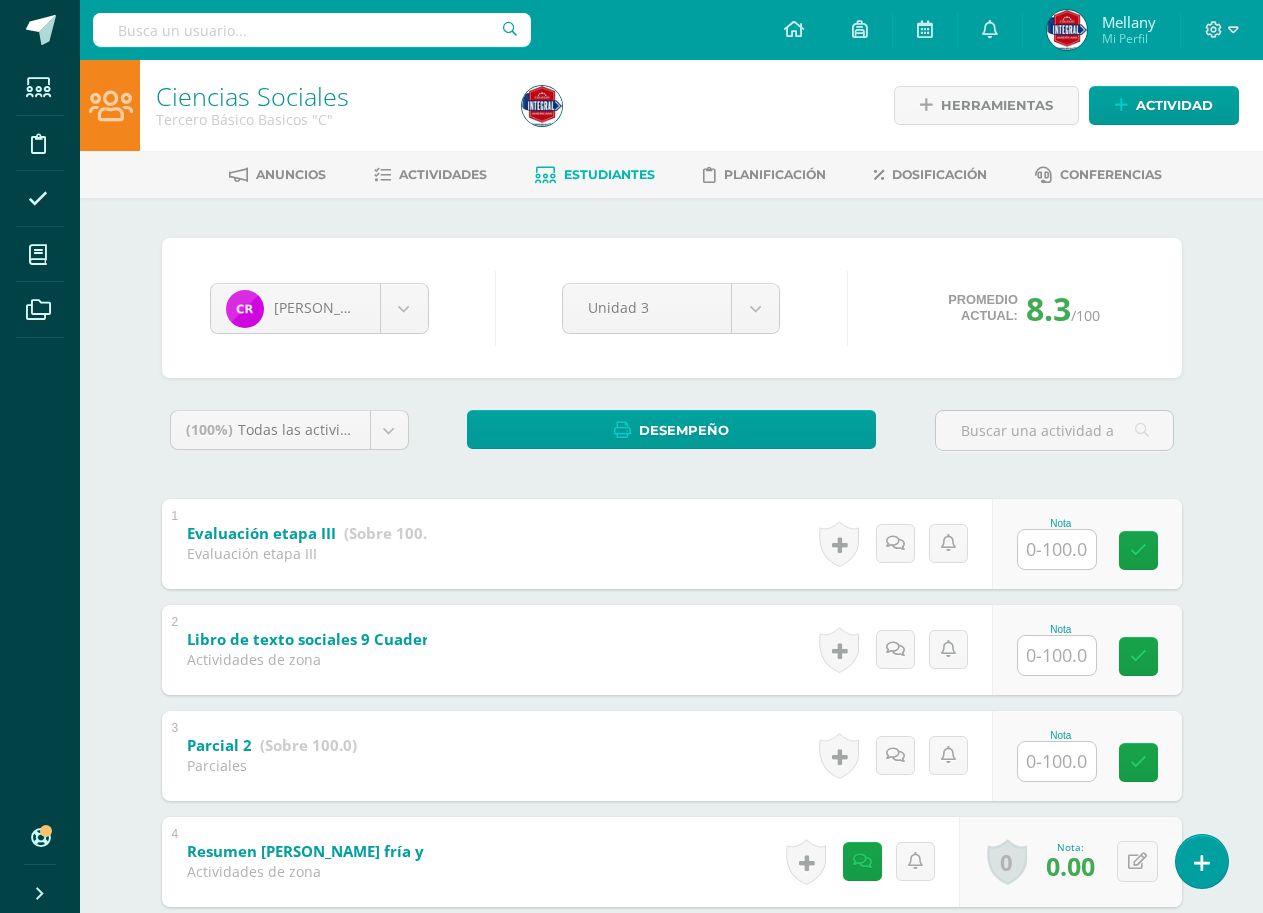 scroll, scrollTop: 657, scrollLeft: 0, axis: vertical 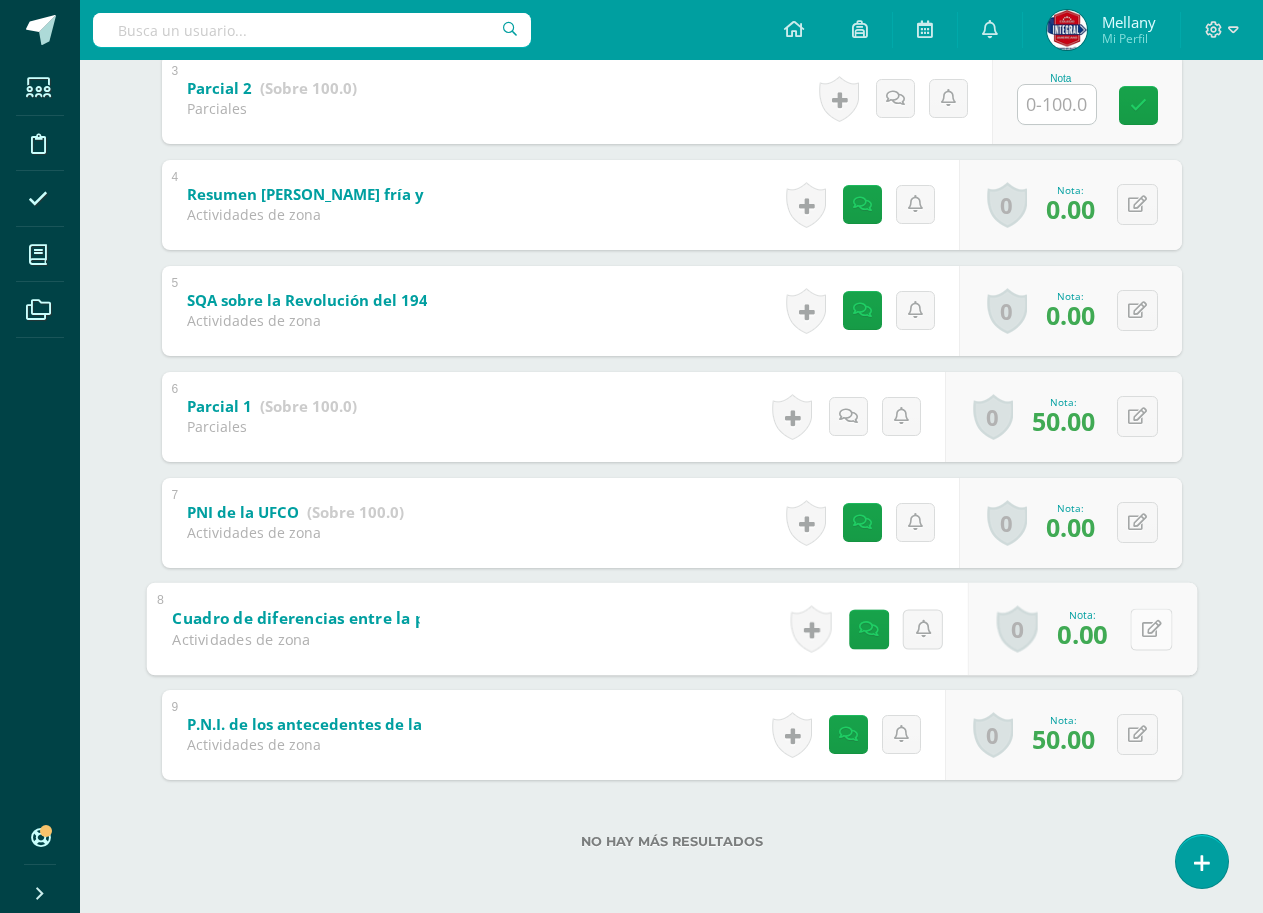click at bounding box center (1151, 628) 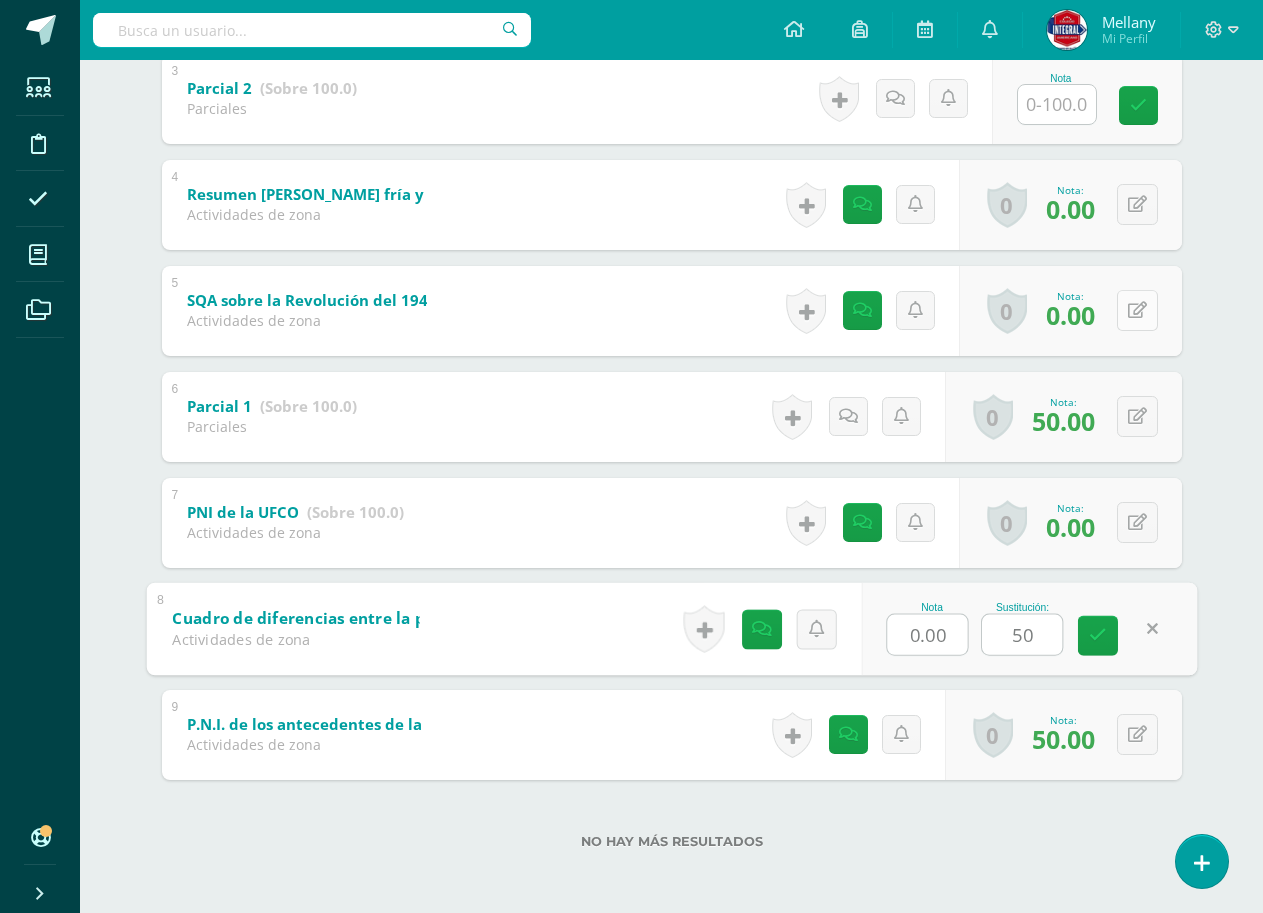 type on "50" 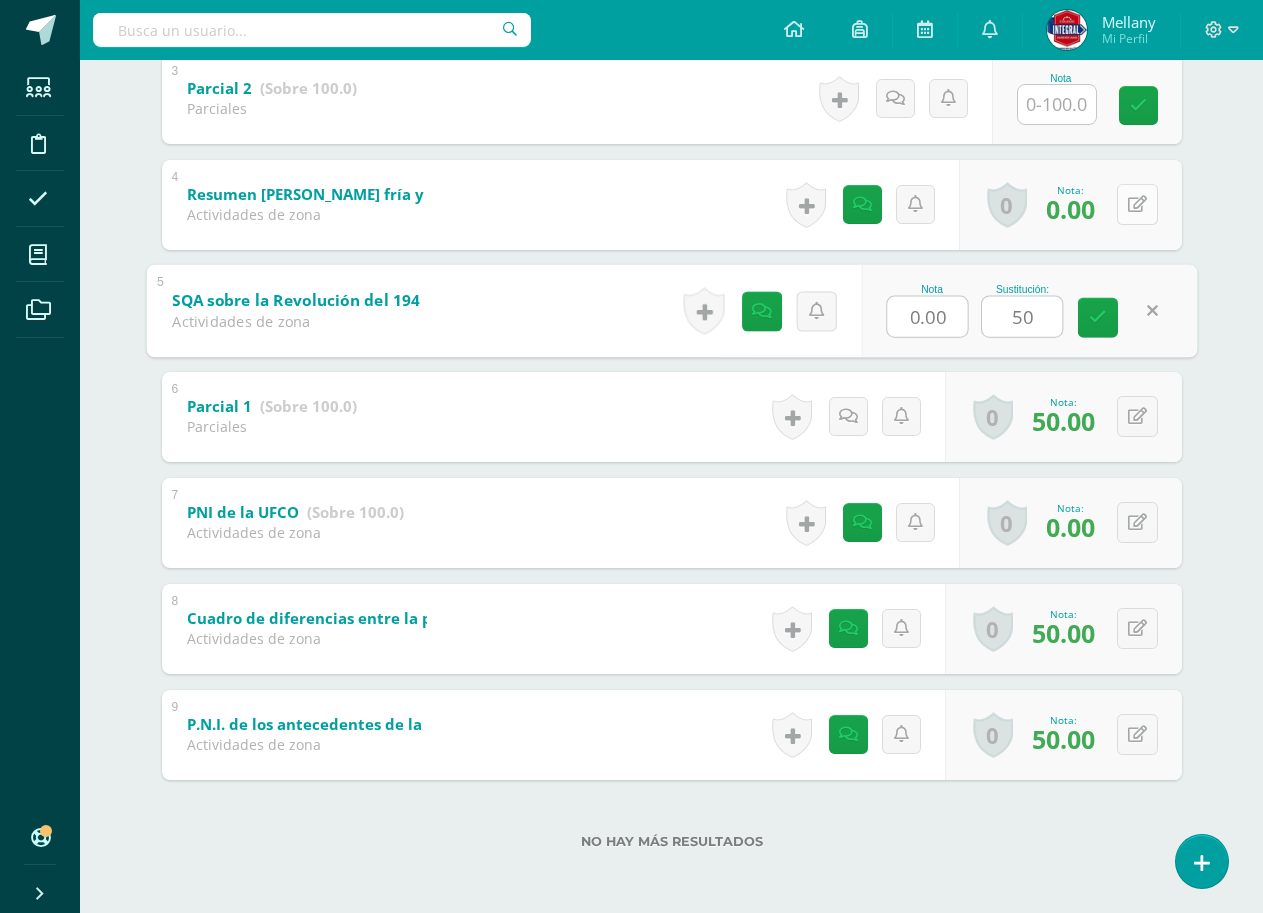 type on "50" 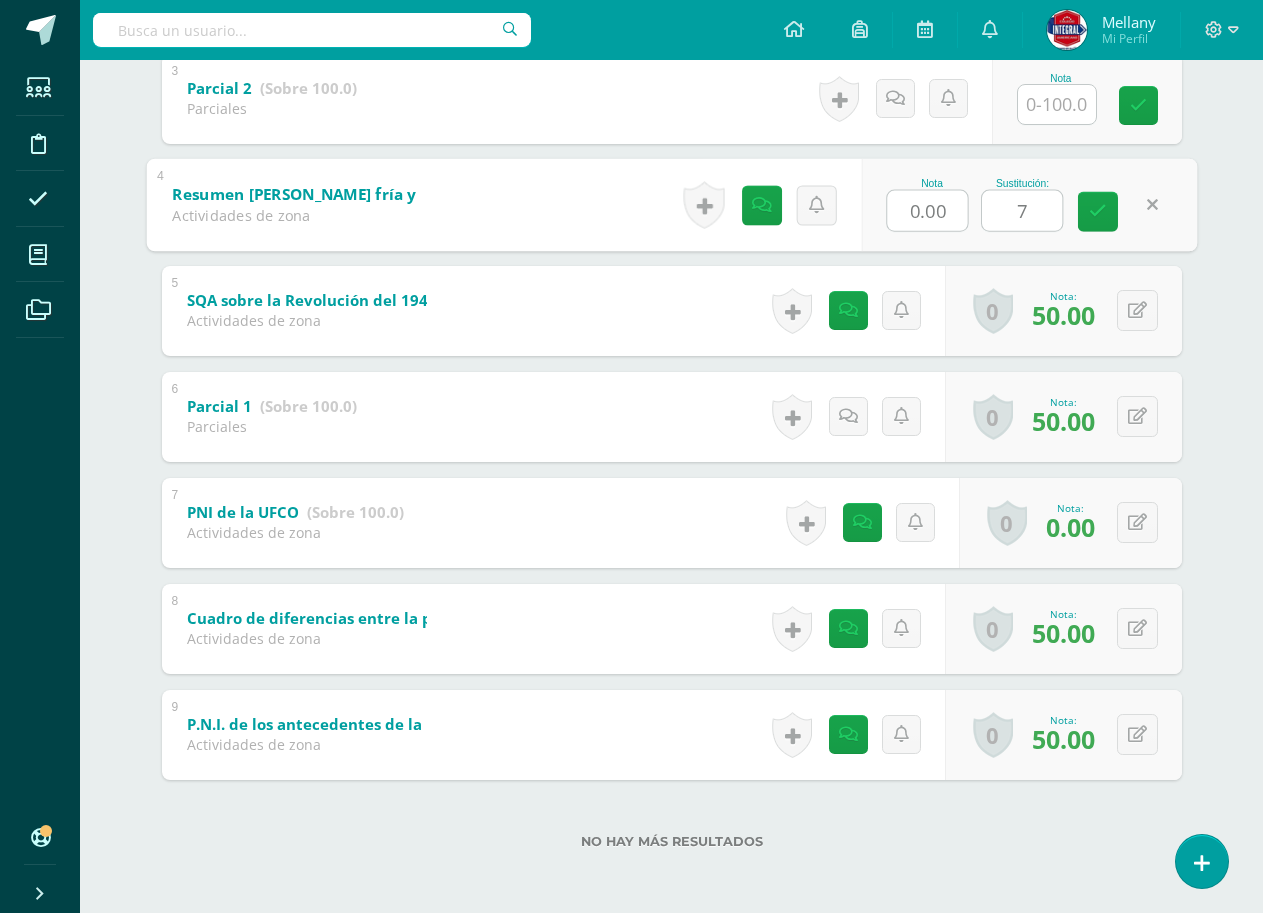 type on "70" 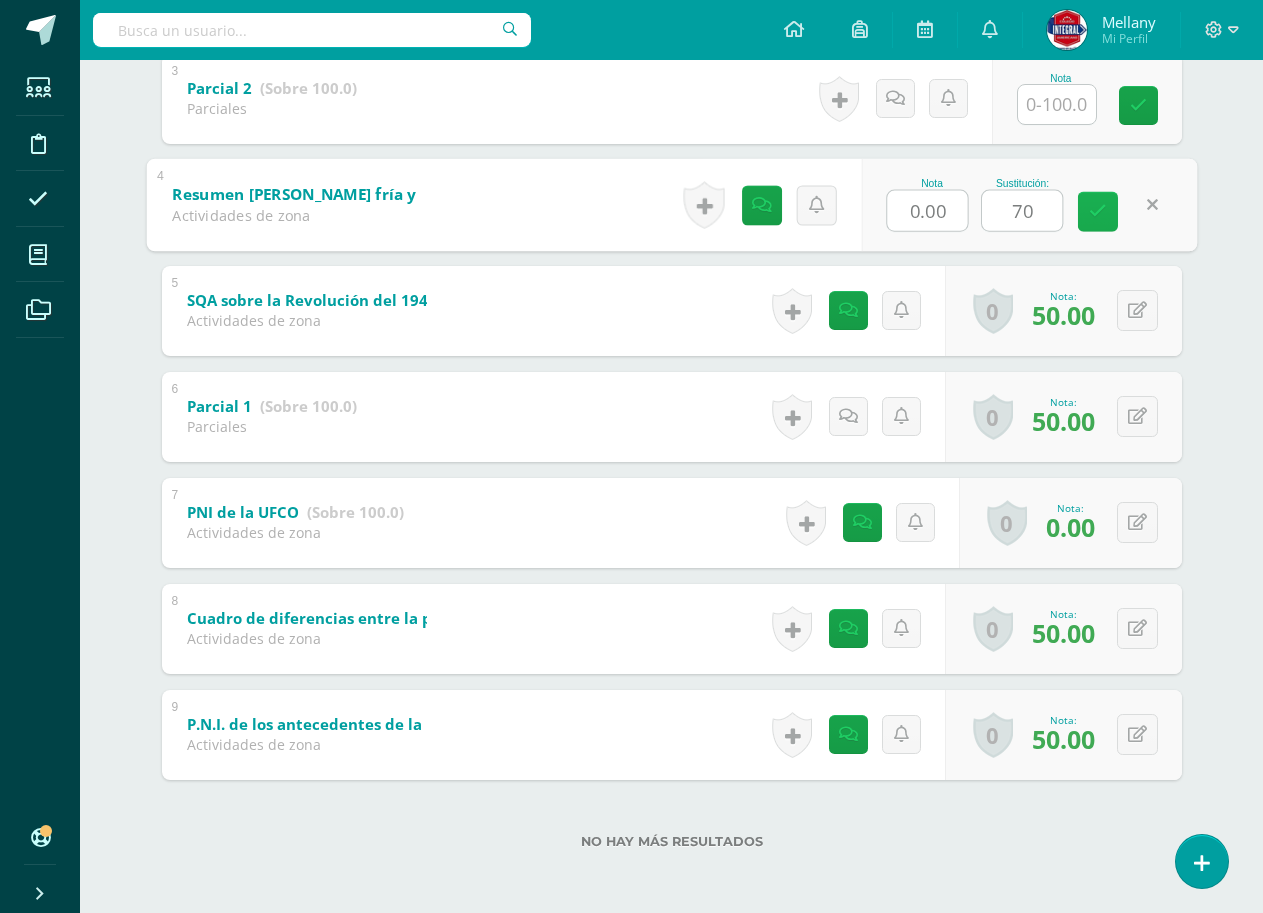 click at bounding box center [1098, 211] 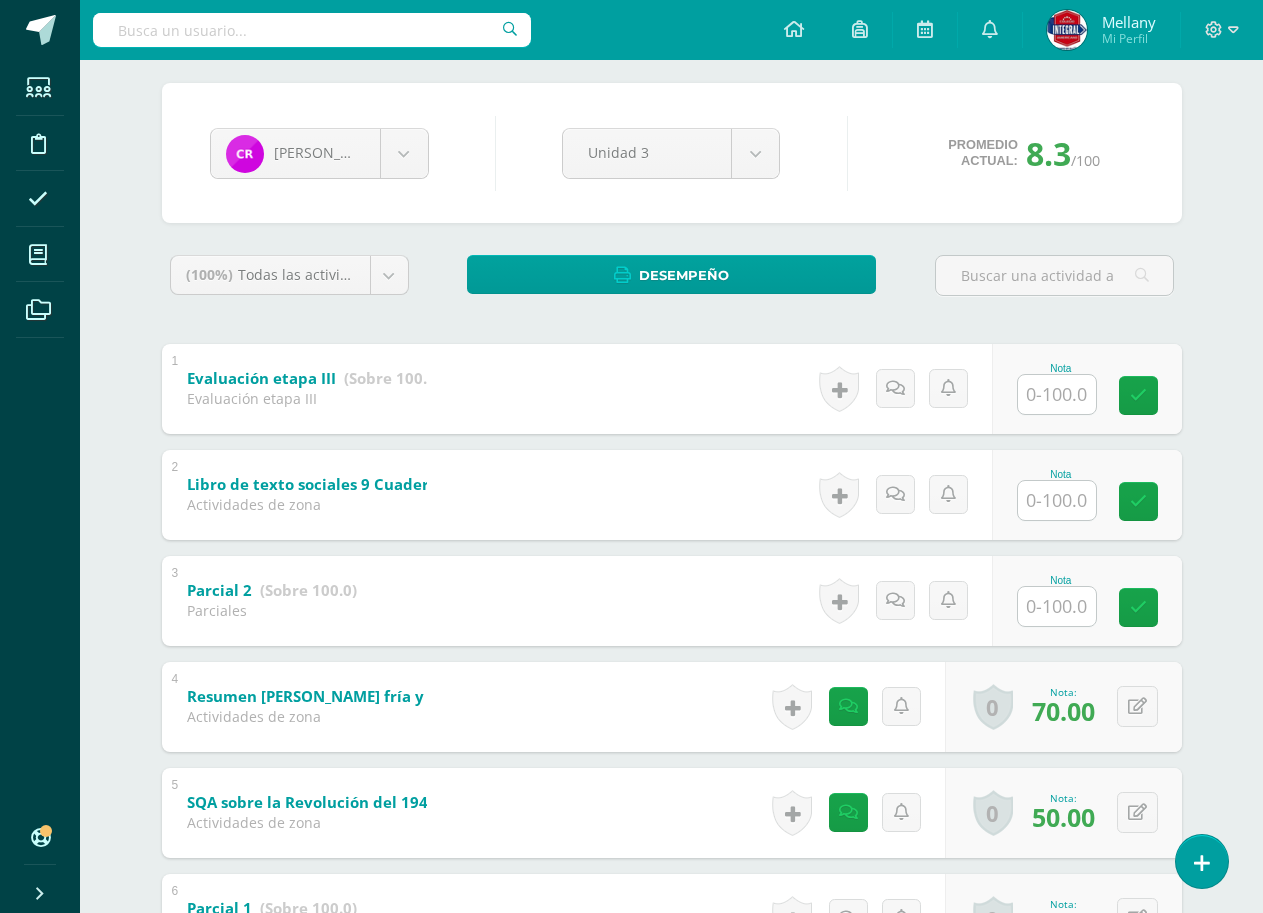 scroll, scrollTop: 0, scrollLeft: 0, axis: both 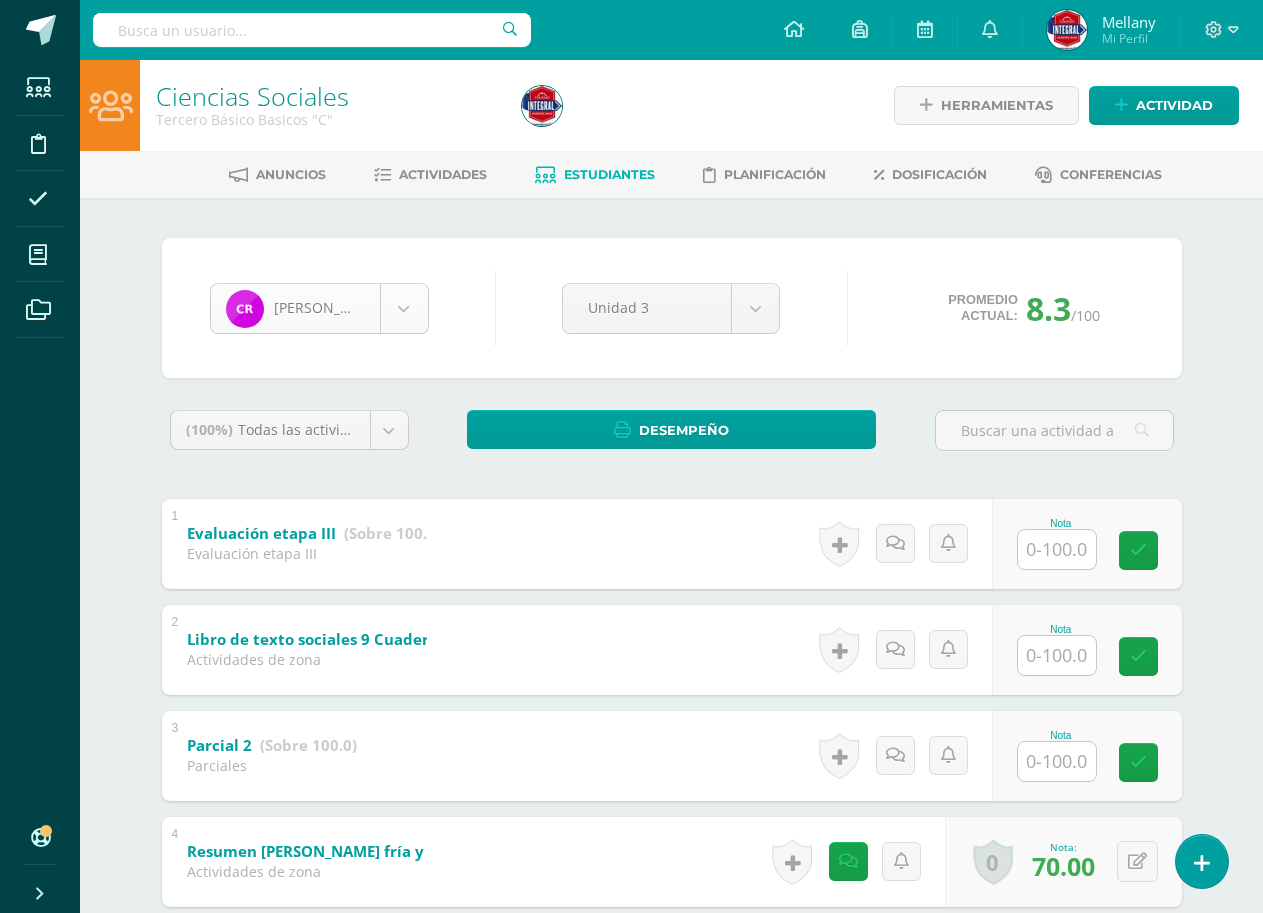 click on "Estudiantes Disciplina Asistencia Mis cursos Archivos Soporte
Centro de ayuda
Últimas actualizaciones
10+ Cerrar panel
Ciencias Sociales
Segundo Básico
Basicos
"A"
Actividades Estudiantes Planificación Dosificación
Ciencias Sociales
Segundo Básico
Basicos
"B"
Actividades Estudiantes Planificación Dosificación
Ciencias Sociales
Segundo Básico
Basicos
"C"
Actividades Estudiantes Planificación Dosificación
Ciencias Sociales
Actividades Estudiantes Avisos" at bounding box center (631, 785) 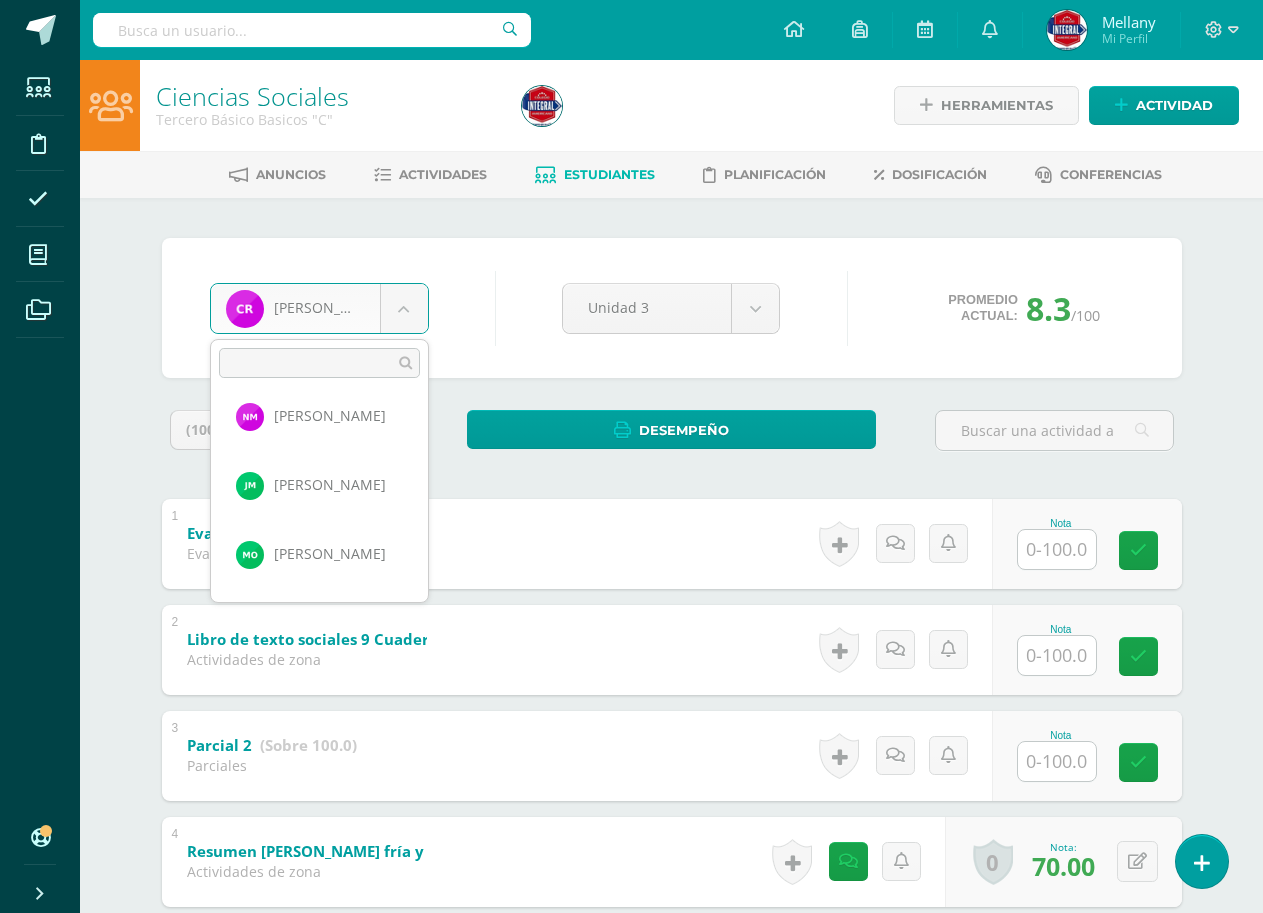 scroll, scrollTop: 836, scrollLeft: 0, axis: vertical 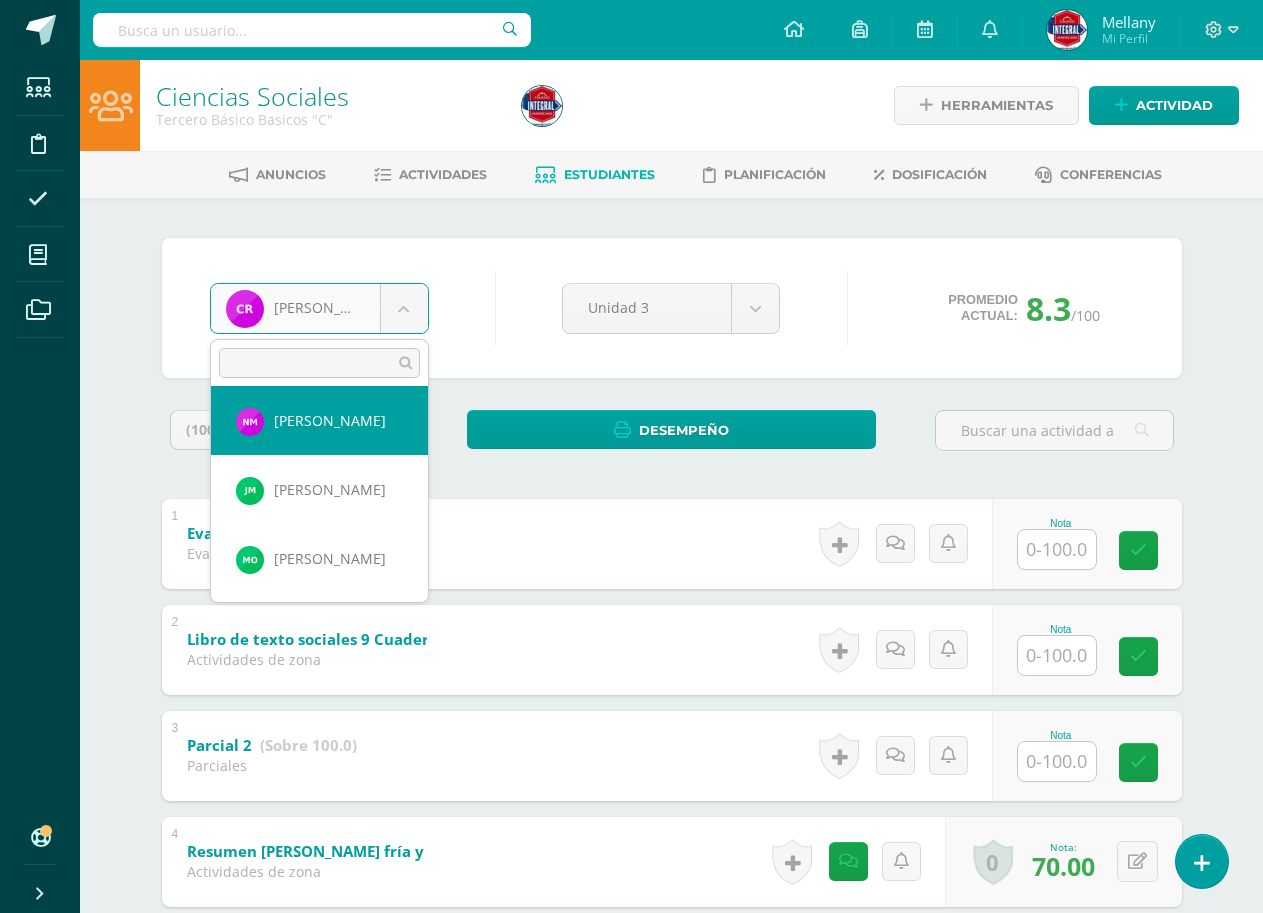 select on "2382" 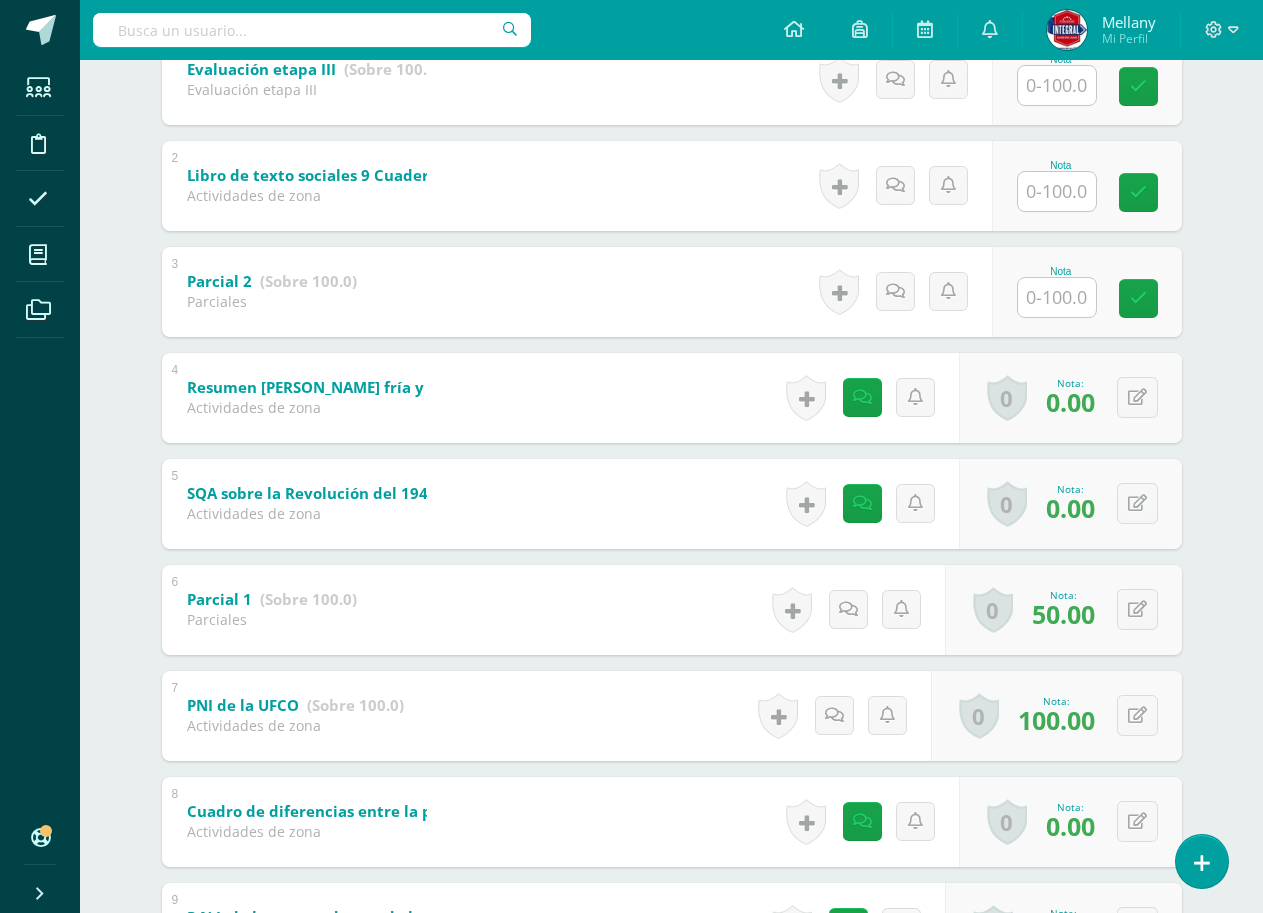 scroll, scrollTop: 500, scrollLeft: 0, axis: vertical 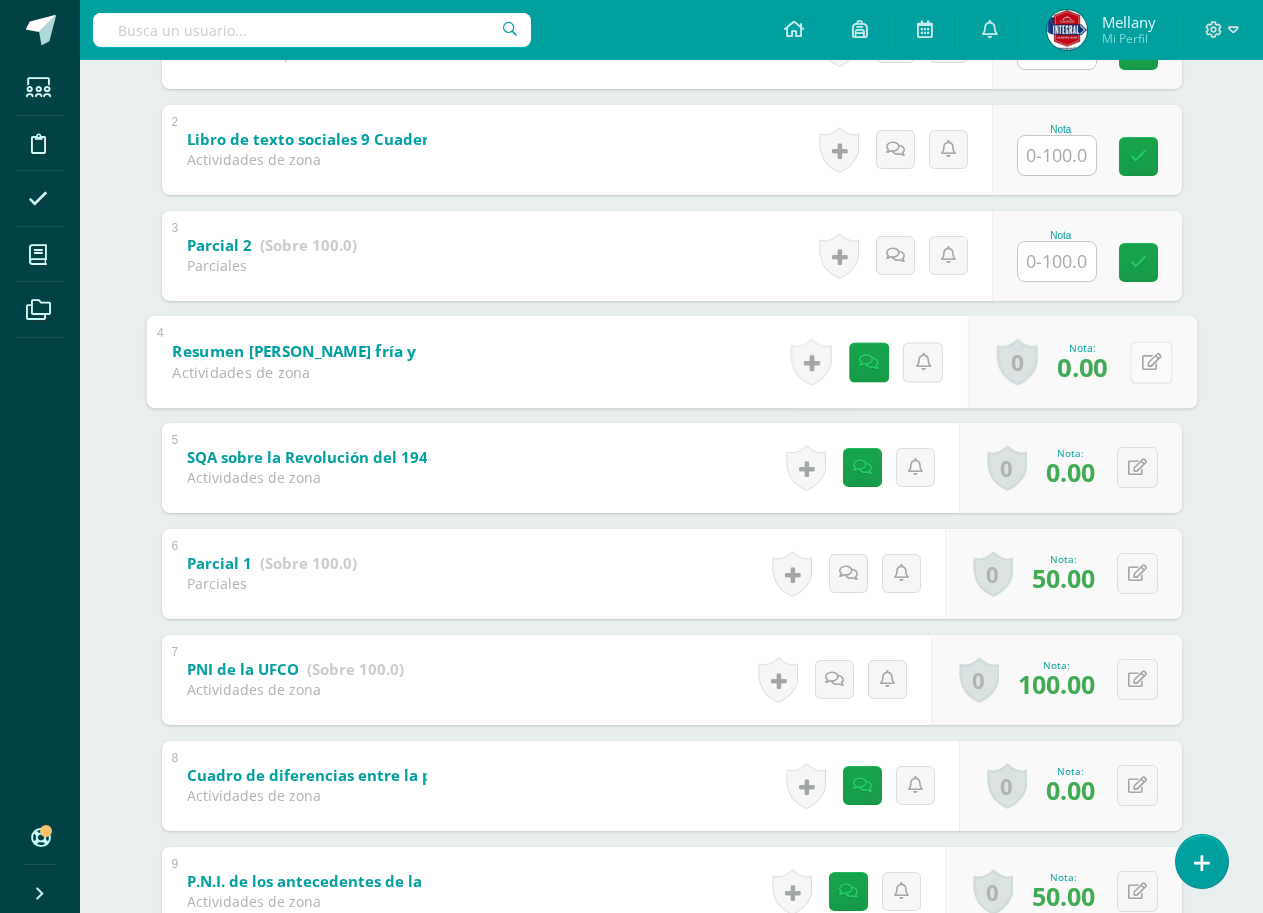 click at bounding box center (1151, 361) 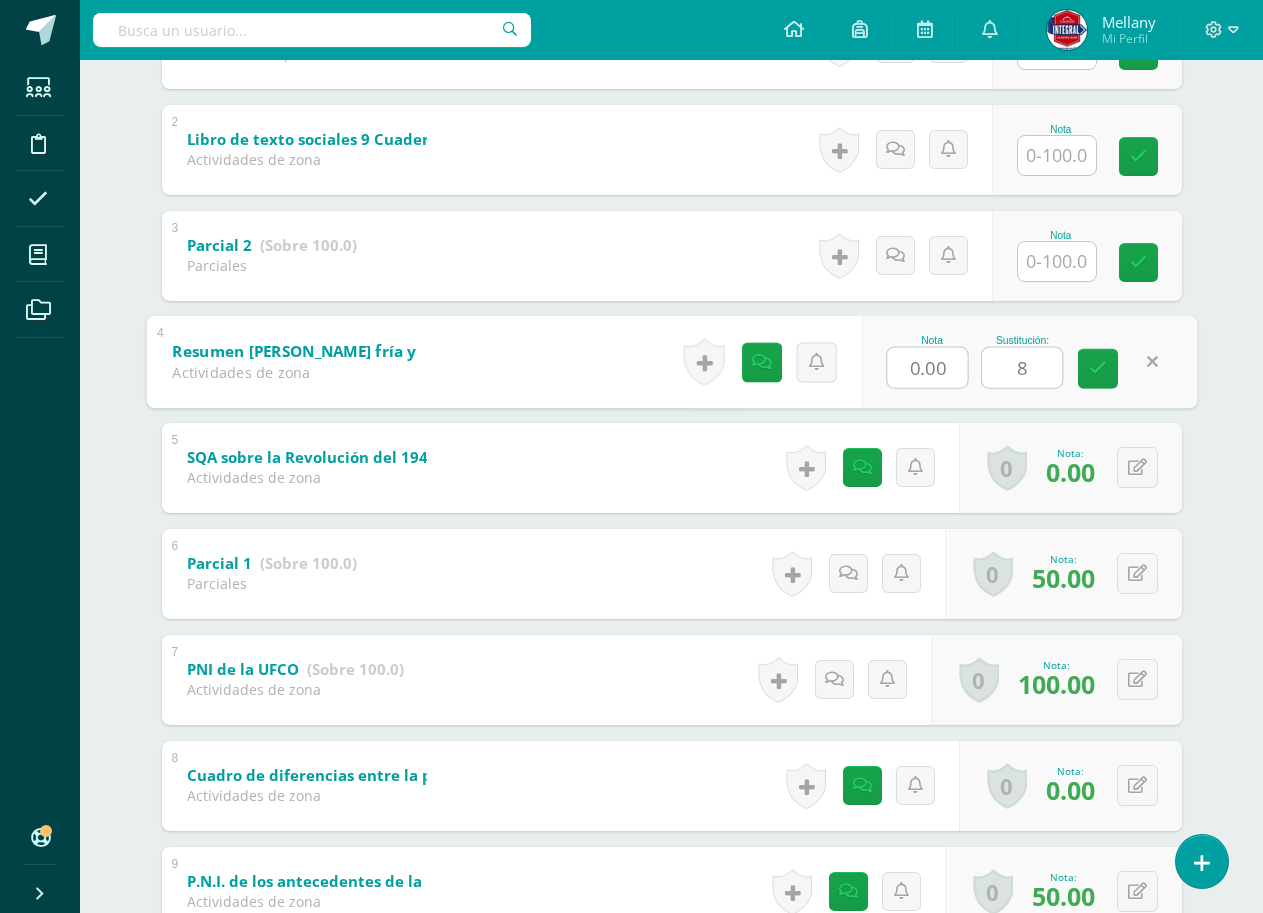 type on "80" 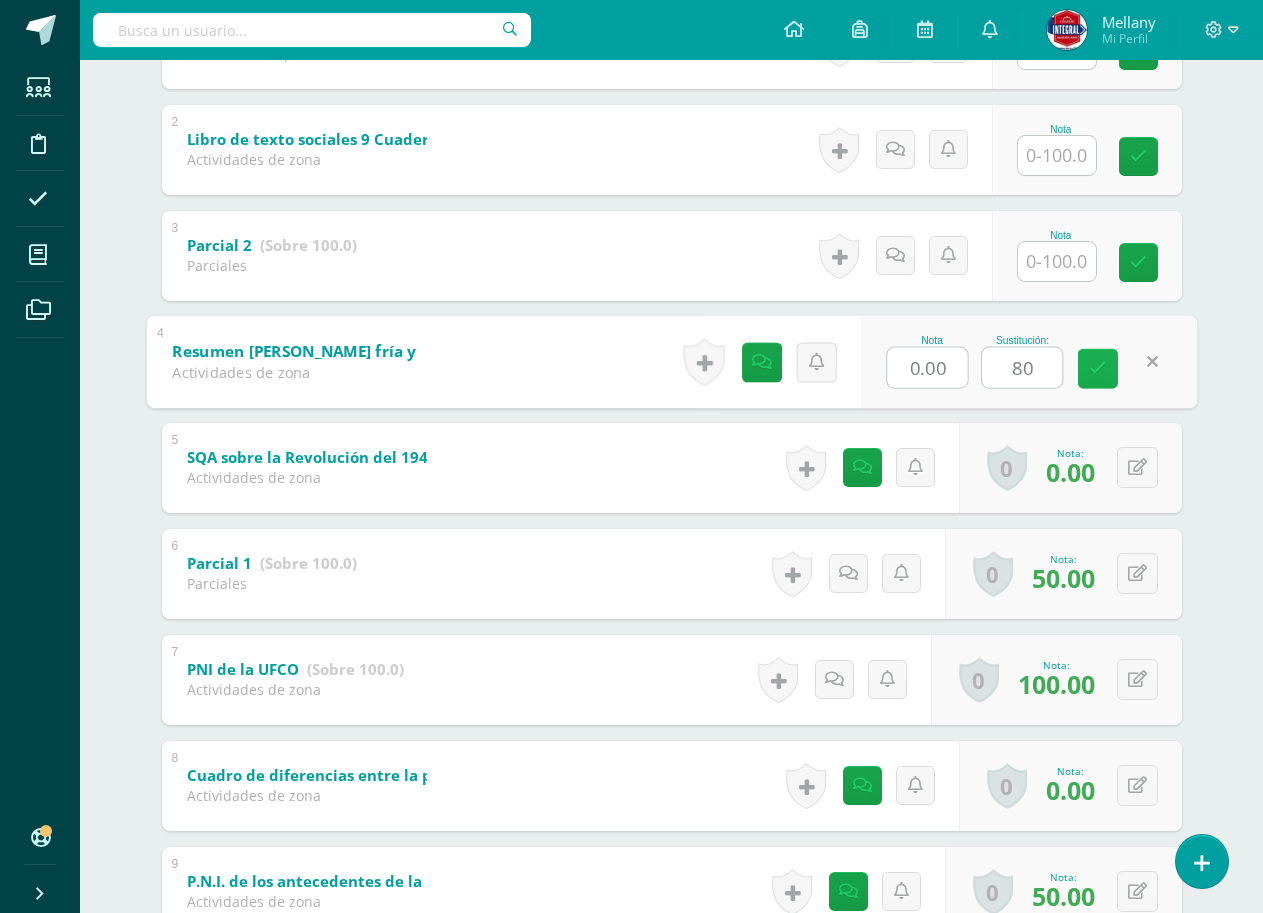 click at bounding box center (1098, 368) 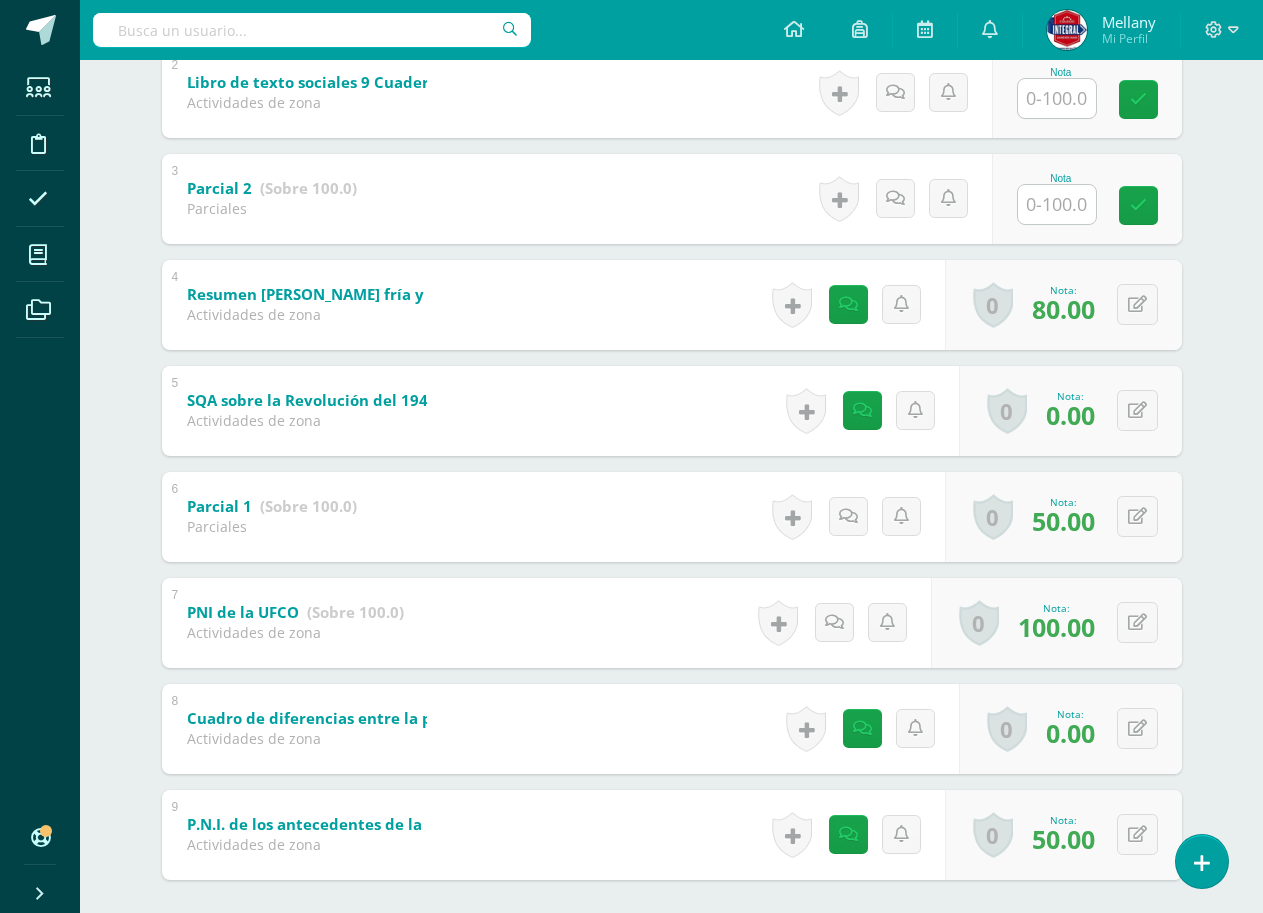scroll, scrollTop: 657, scrollLeft: 0, axis: vertical 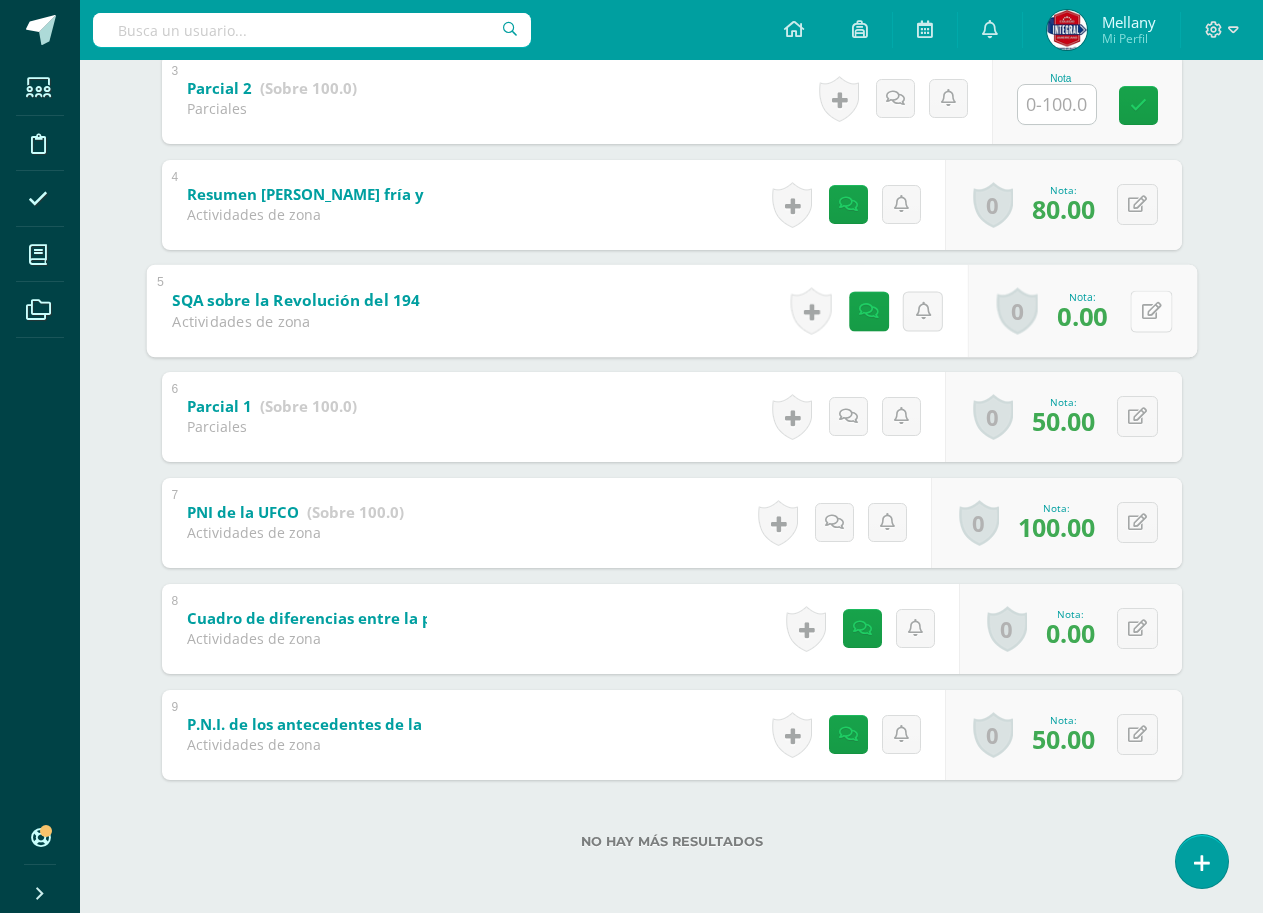 click at bounding box center [1151, 311] 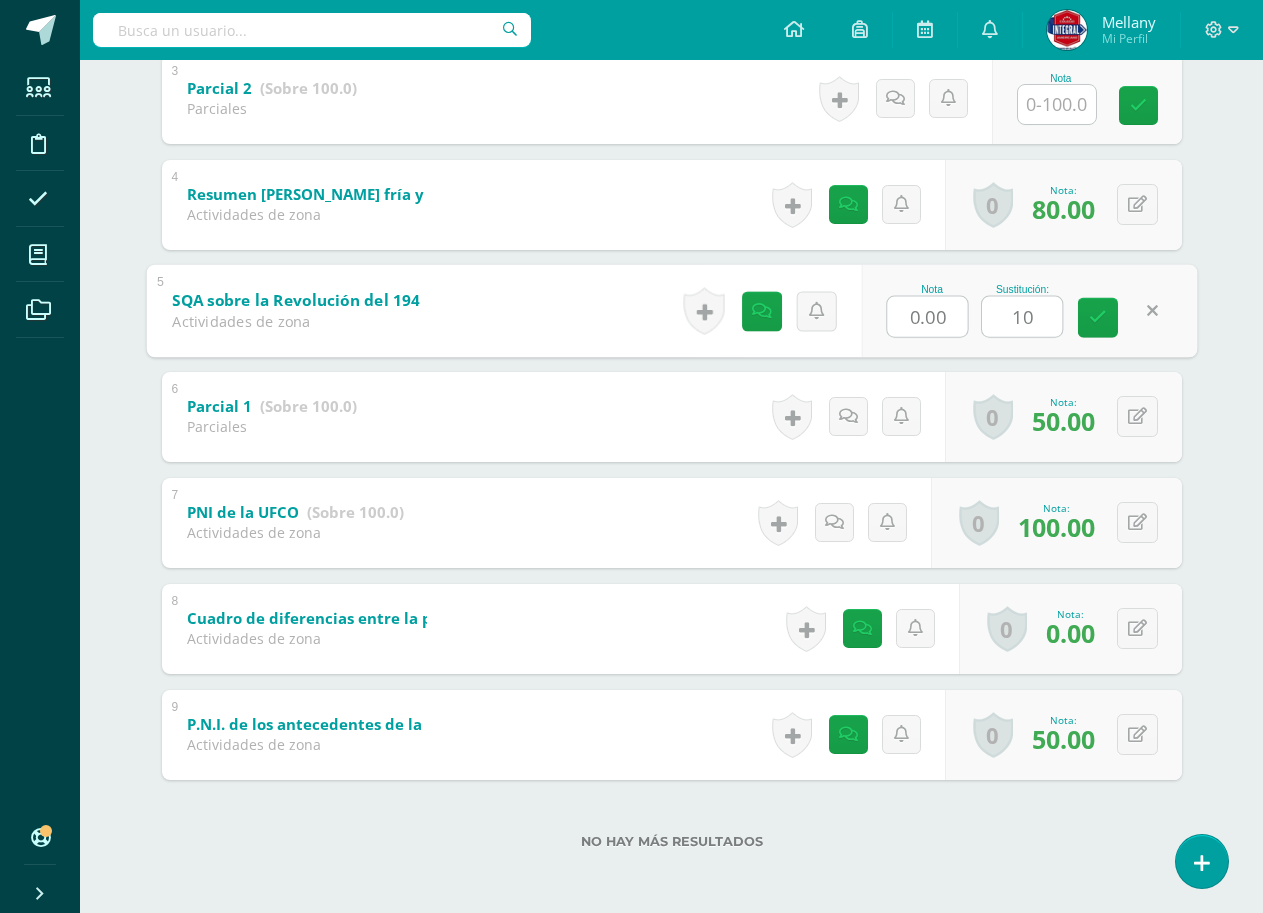 type on "100" 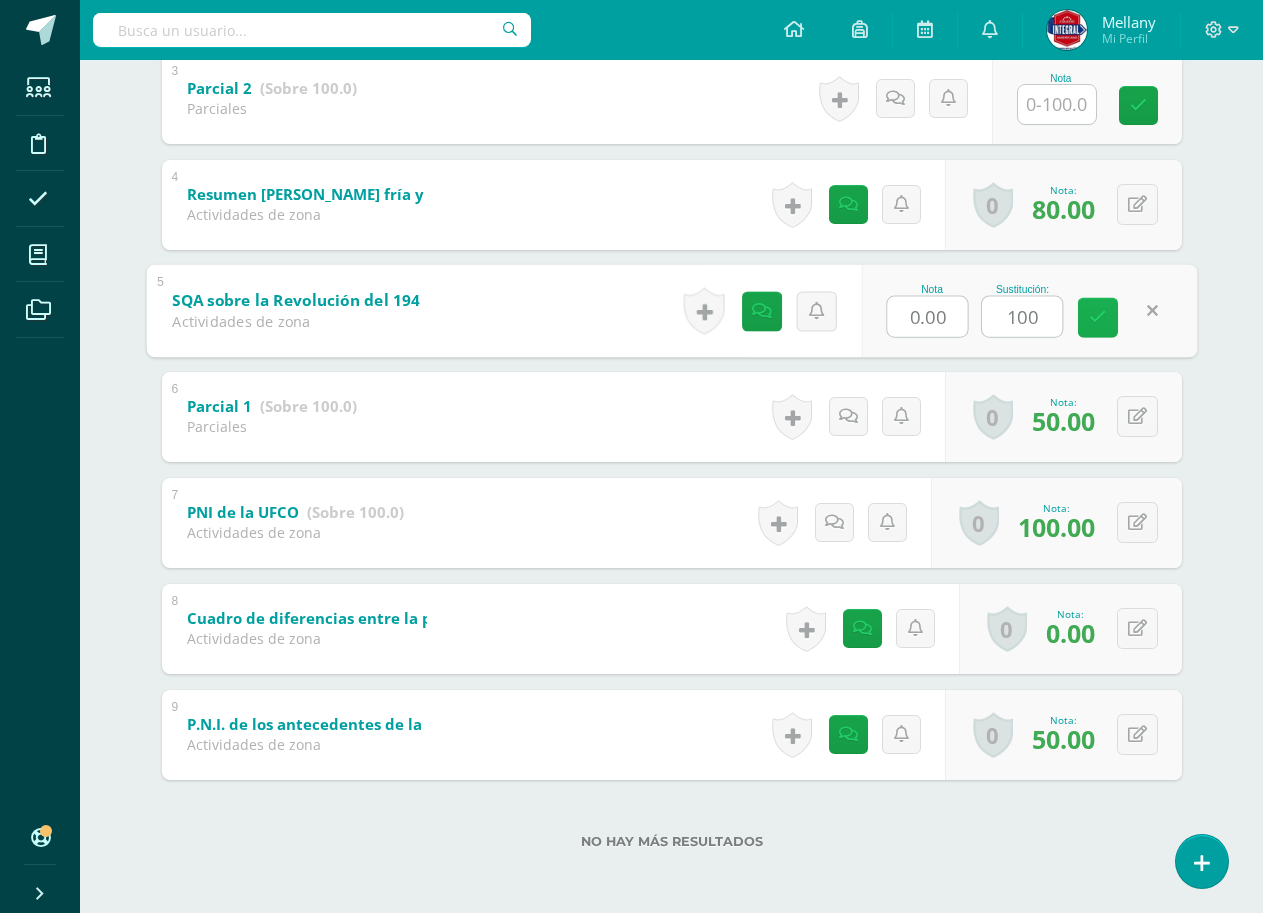 click at bounding box center [1098, 317] 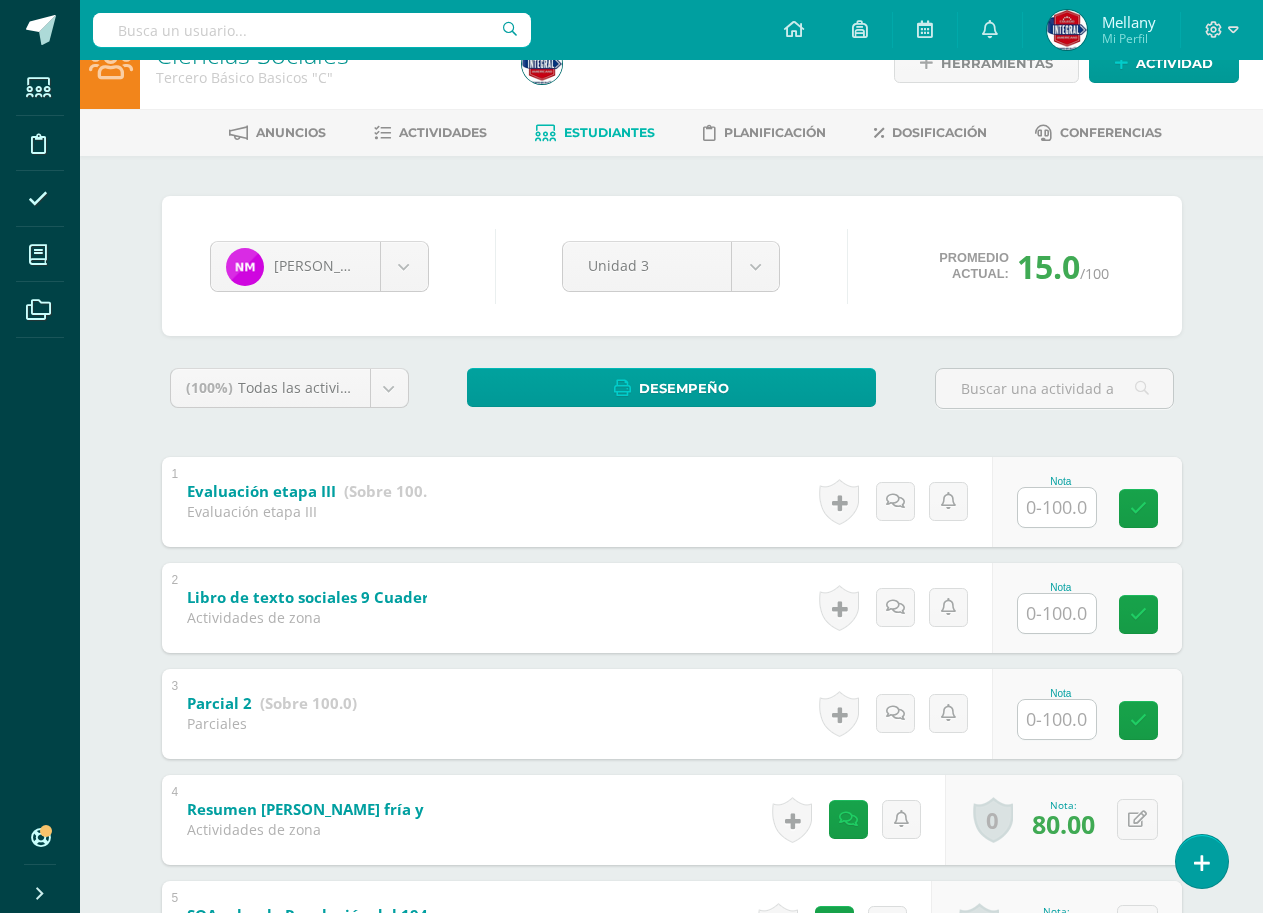 scroll, scrollTop: 0, scrollLeft: 0, axis: both 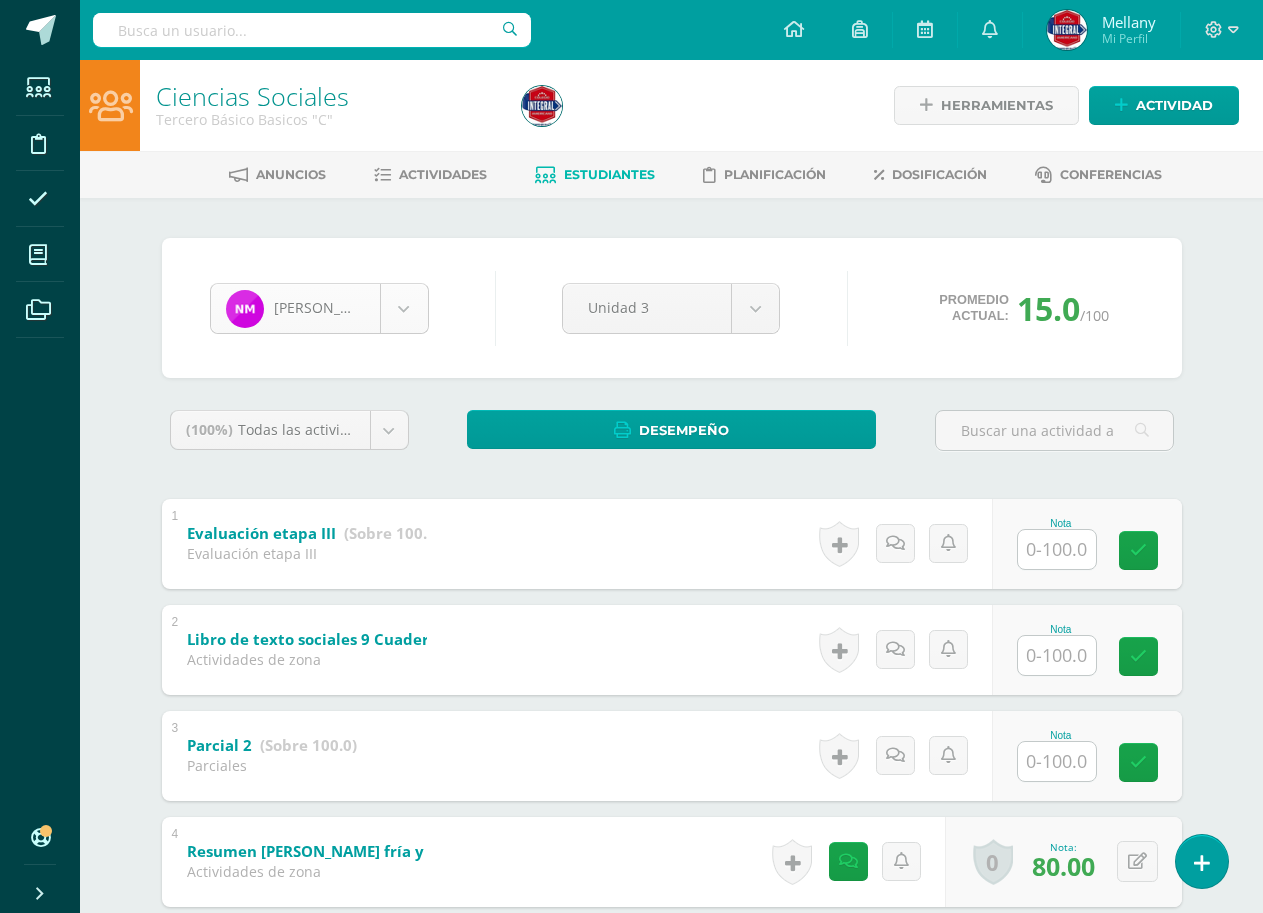 click on "Estudiantes Disciplina Asistencia Mis cursos Archivos Soporte
Centro de ayuda
Últimas actualizaciones
10+ Cerrar panel
Ciencias Sociales
Segundo Básico
Basicos
"A"
Actividades Estudiantes Planificación Dosificación
Ciencias Sociales
Segundo Básico
Basicos
"B"
Actividades Estudiantes Planificación Dosificación
Ciencias Sociales
Segundo Básico
Basicos
"C"
Actividades Estudiantes Planificación Dosificación
Ciencias Sociales
Actividades Estudiantes Avisos" at bounding box center (631, 785) 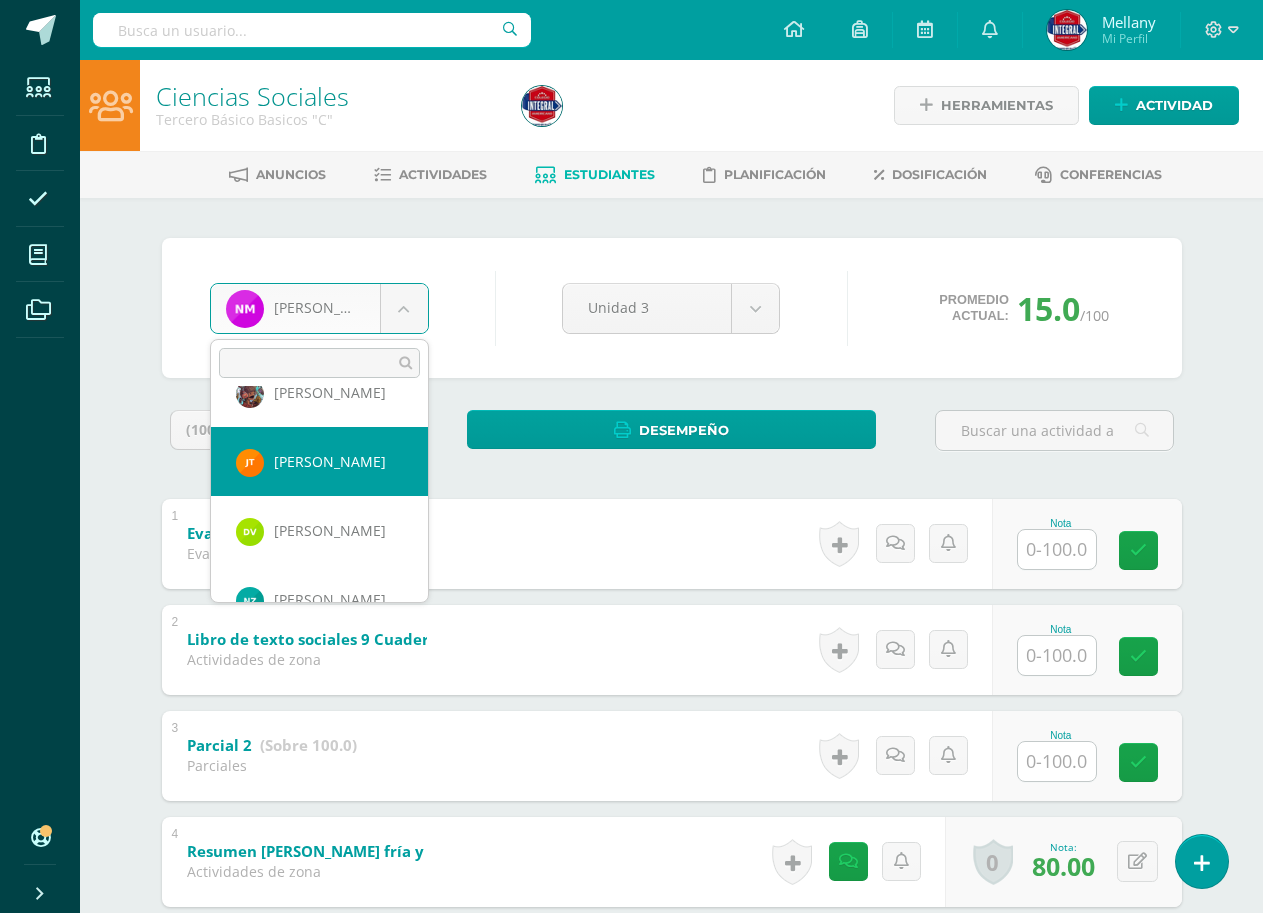 scroll, scrollTop: 1663, scrollLeft: 0, axis: vertical 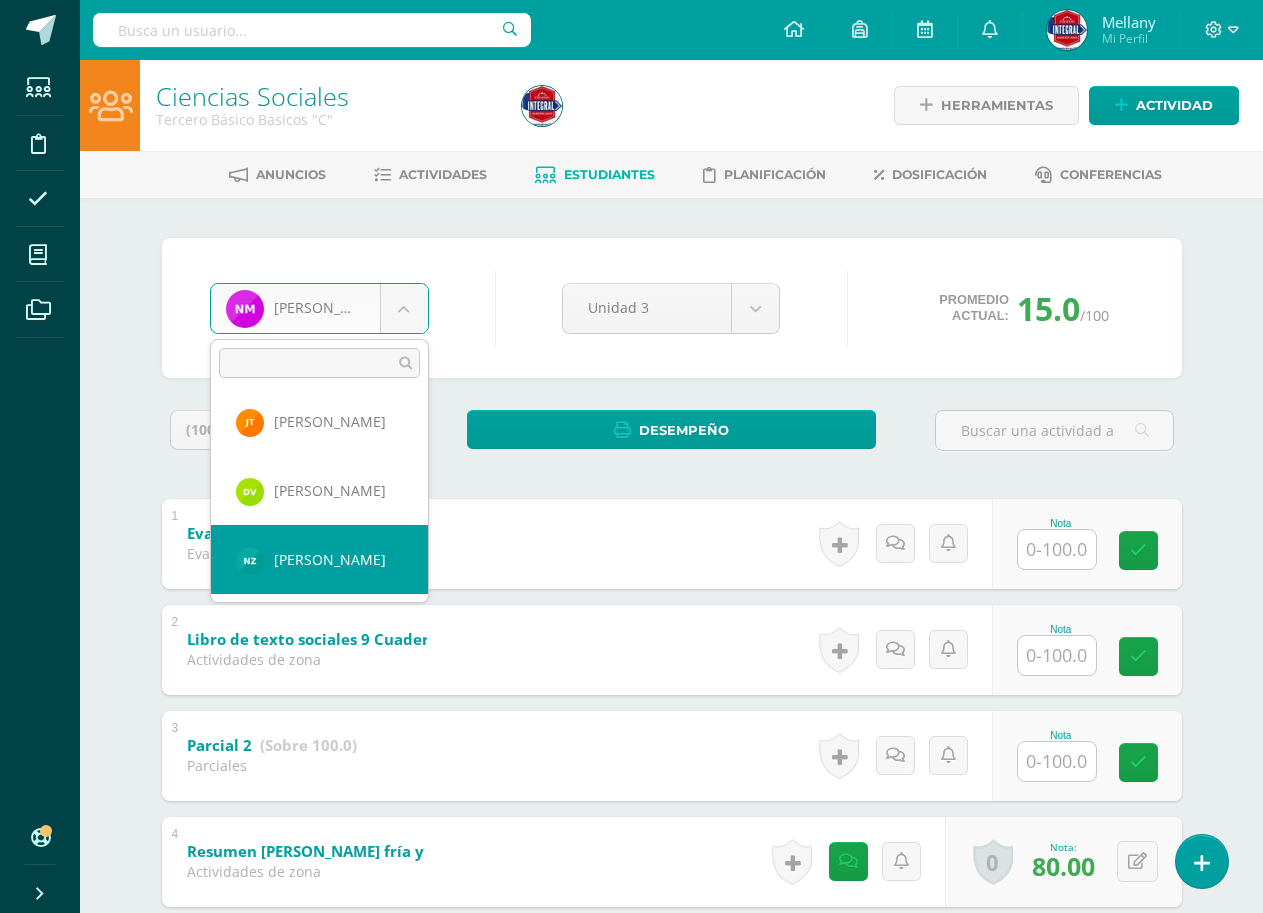 select on "2556" 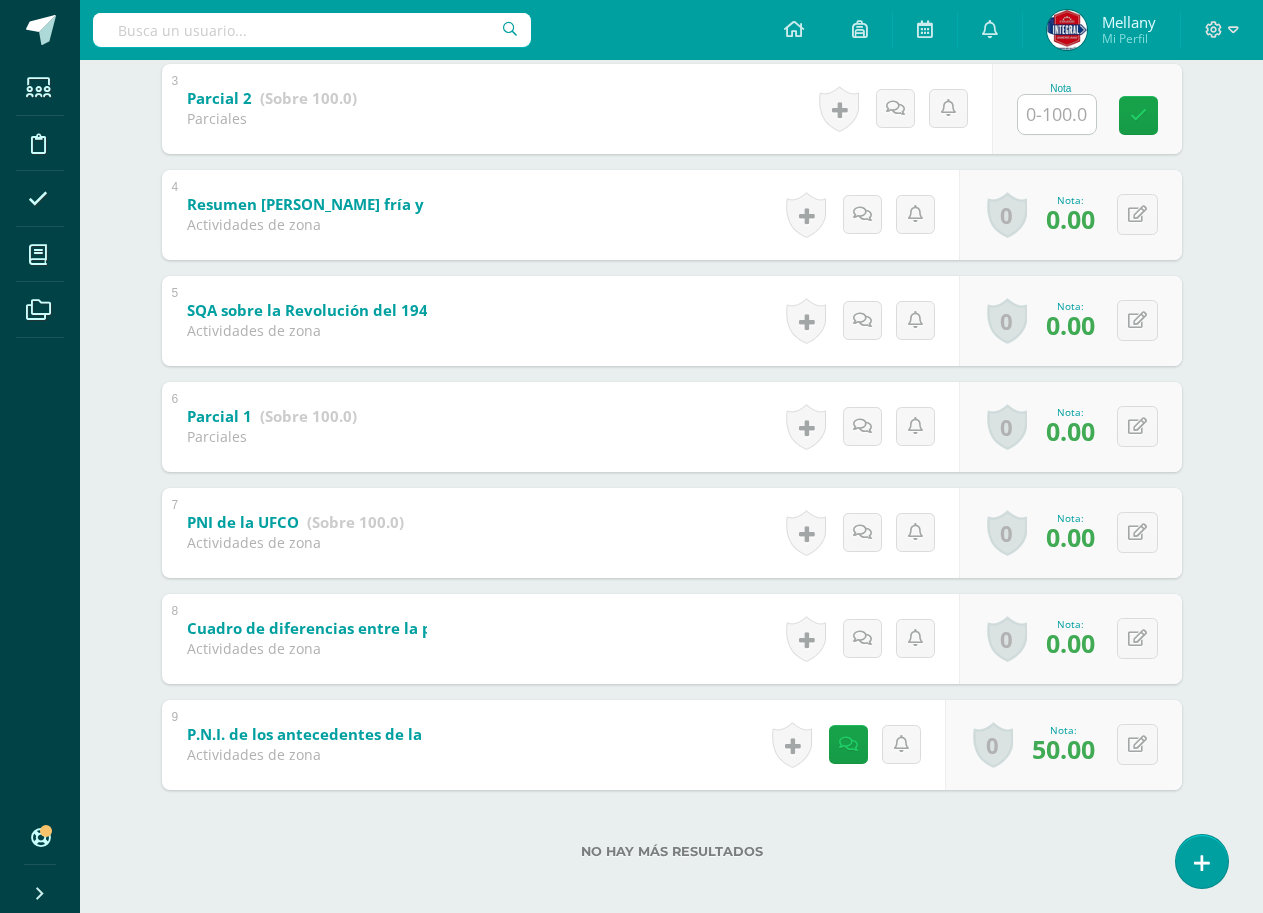 scroll, scrollTop: 657, scrollLeft: 0, axis: vertical 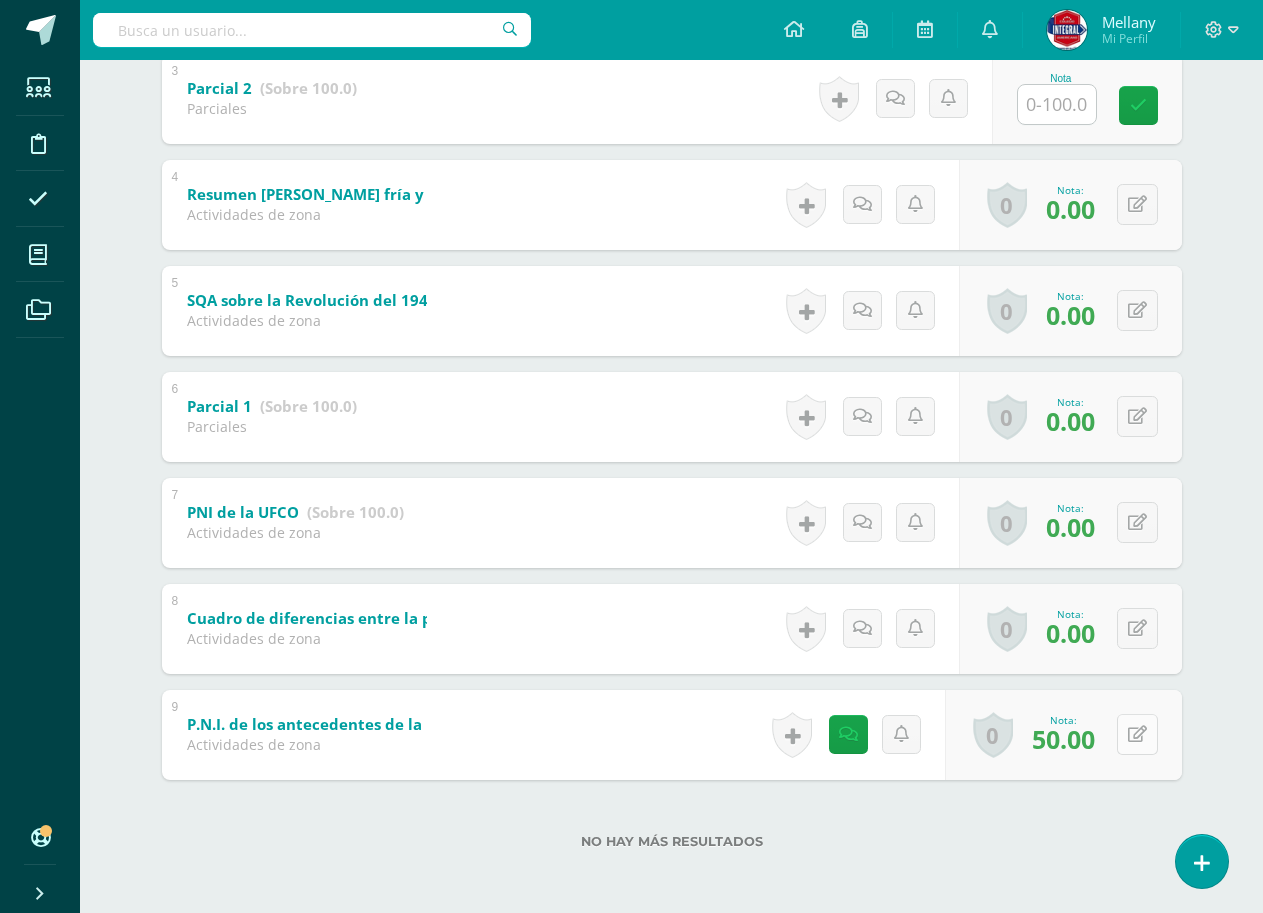 click at bounding box center (1137, 734) 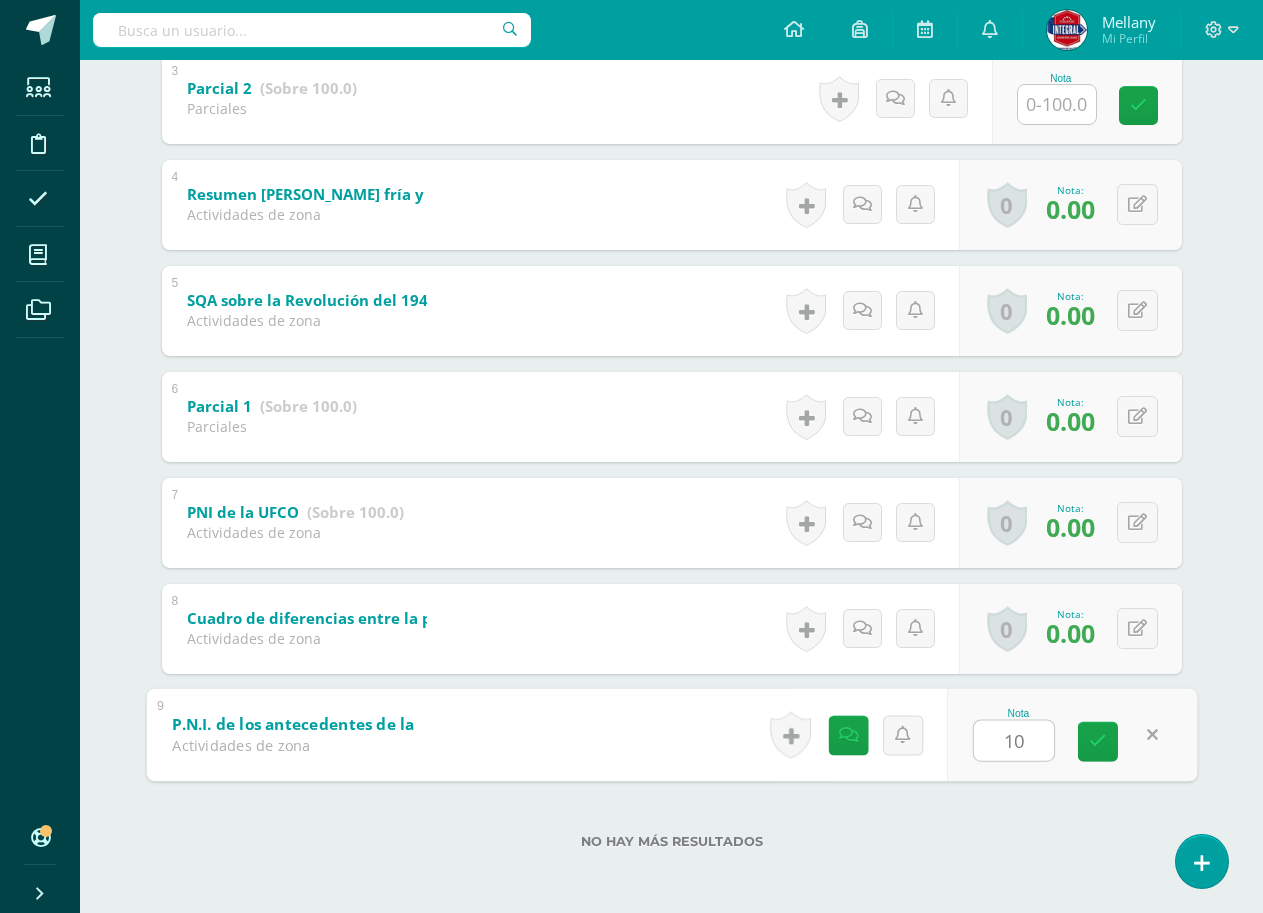 type on "100" 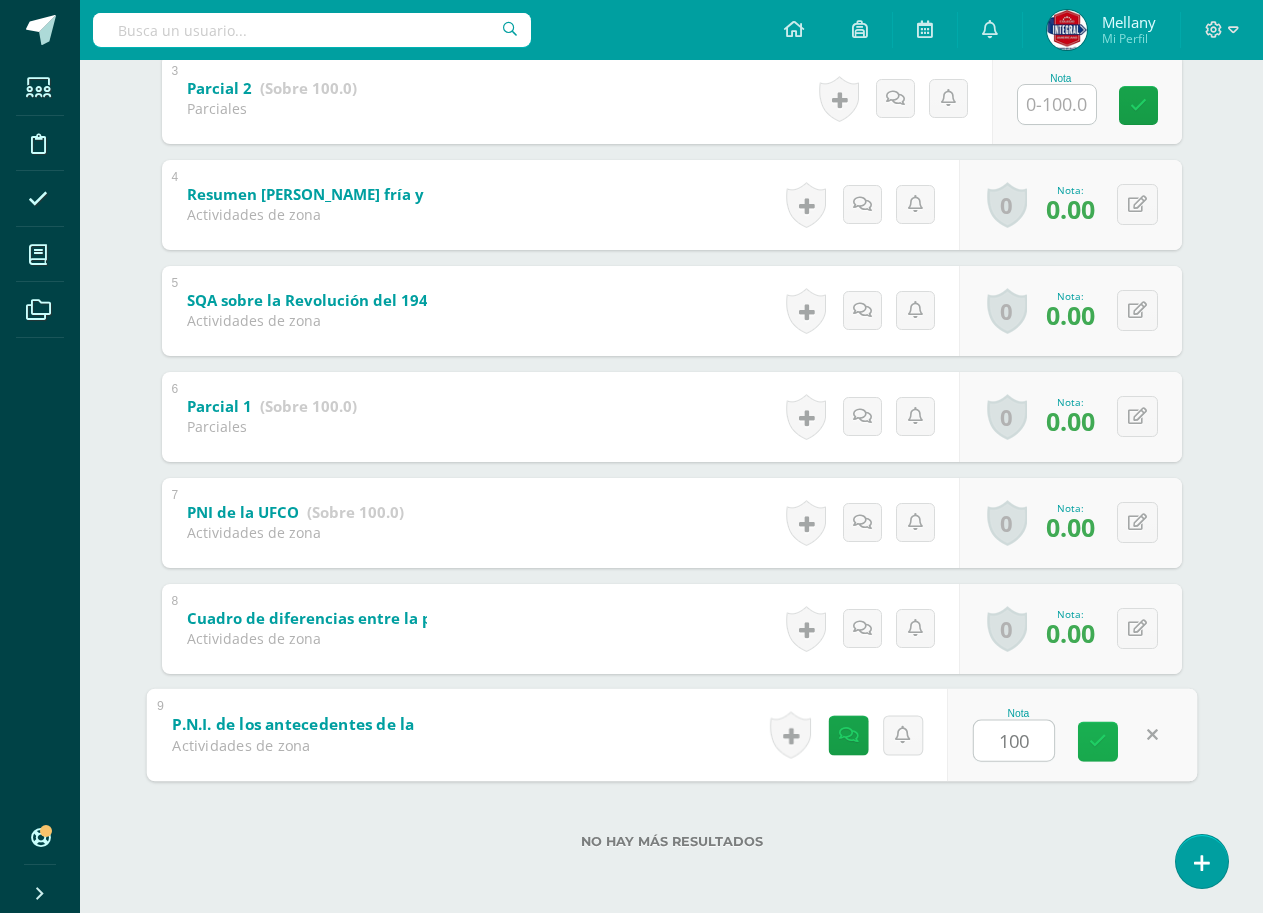 click at bounding box center (1098, 741) 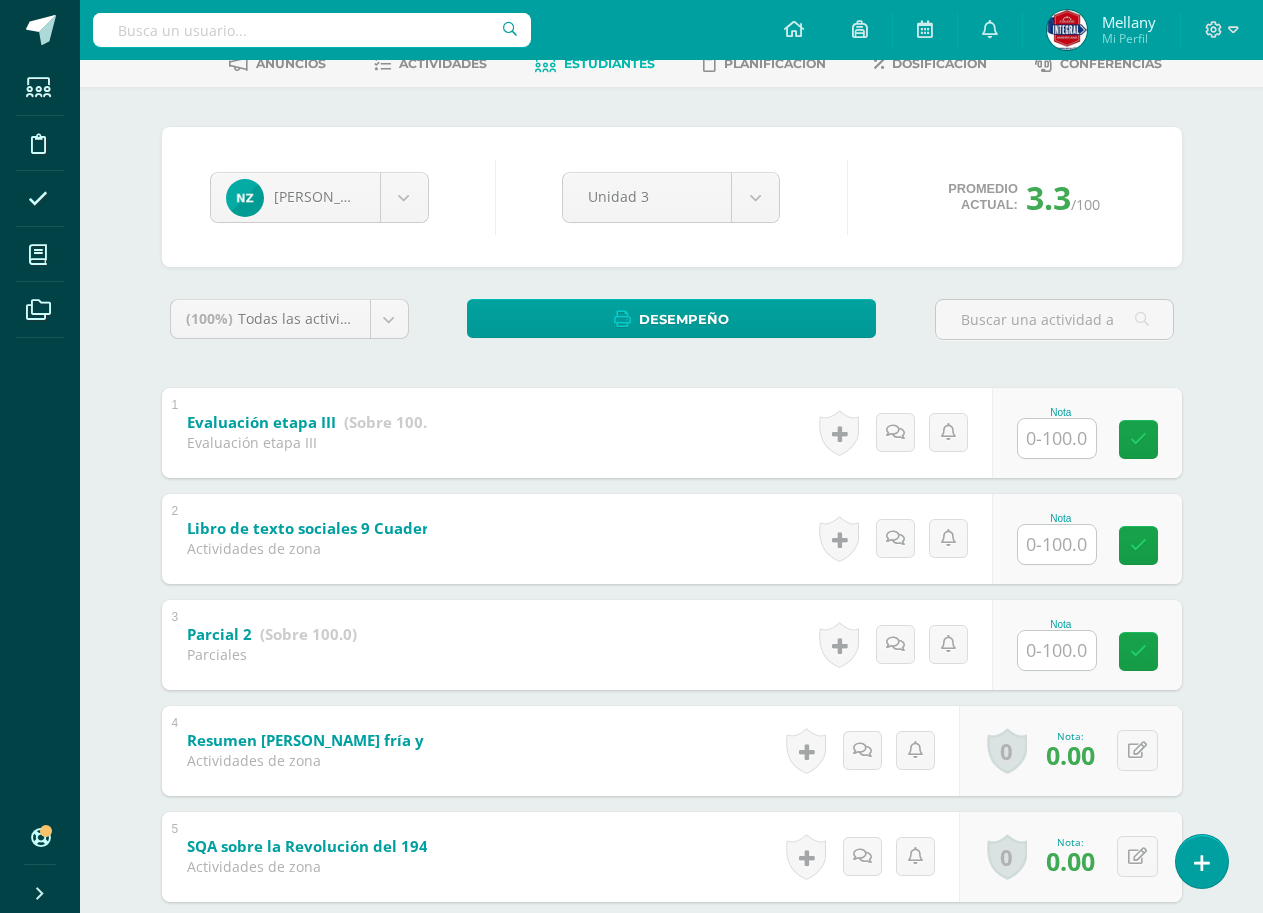 scroll, scrollTop: 0, scrollLeft: 0, axis: both 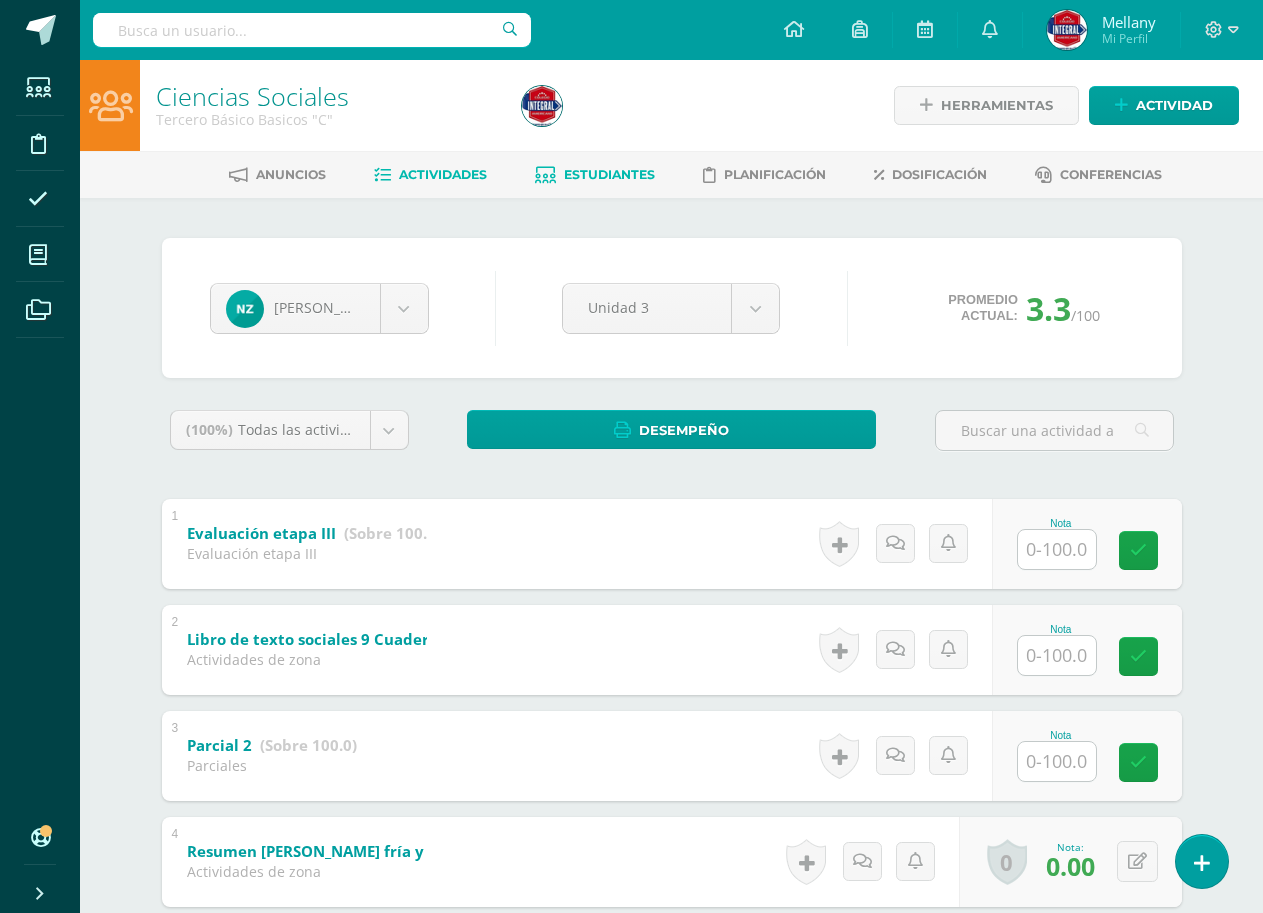 click on "Actividades" at bounding box center (443, 174) 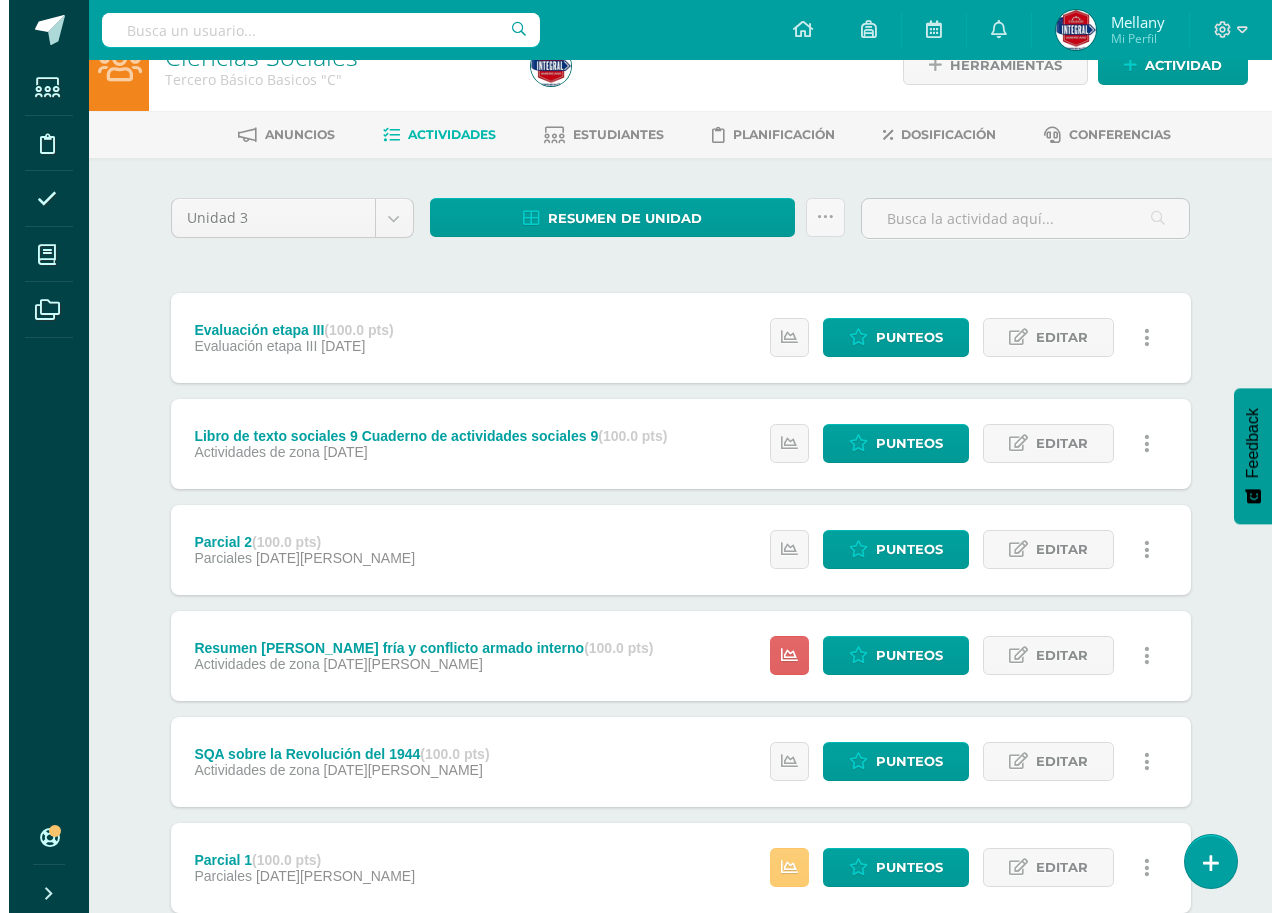 scroll, scrollTop: 300, scrollLeft: 0, axis: vertical 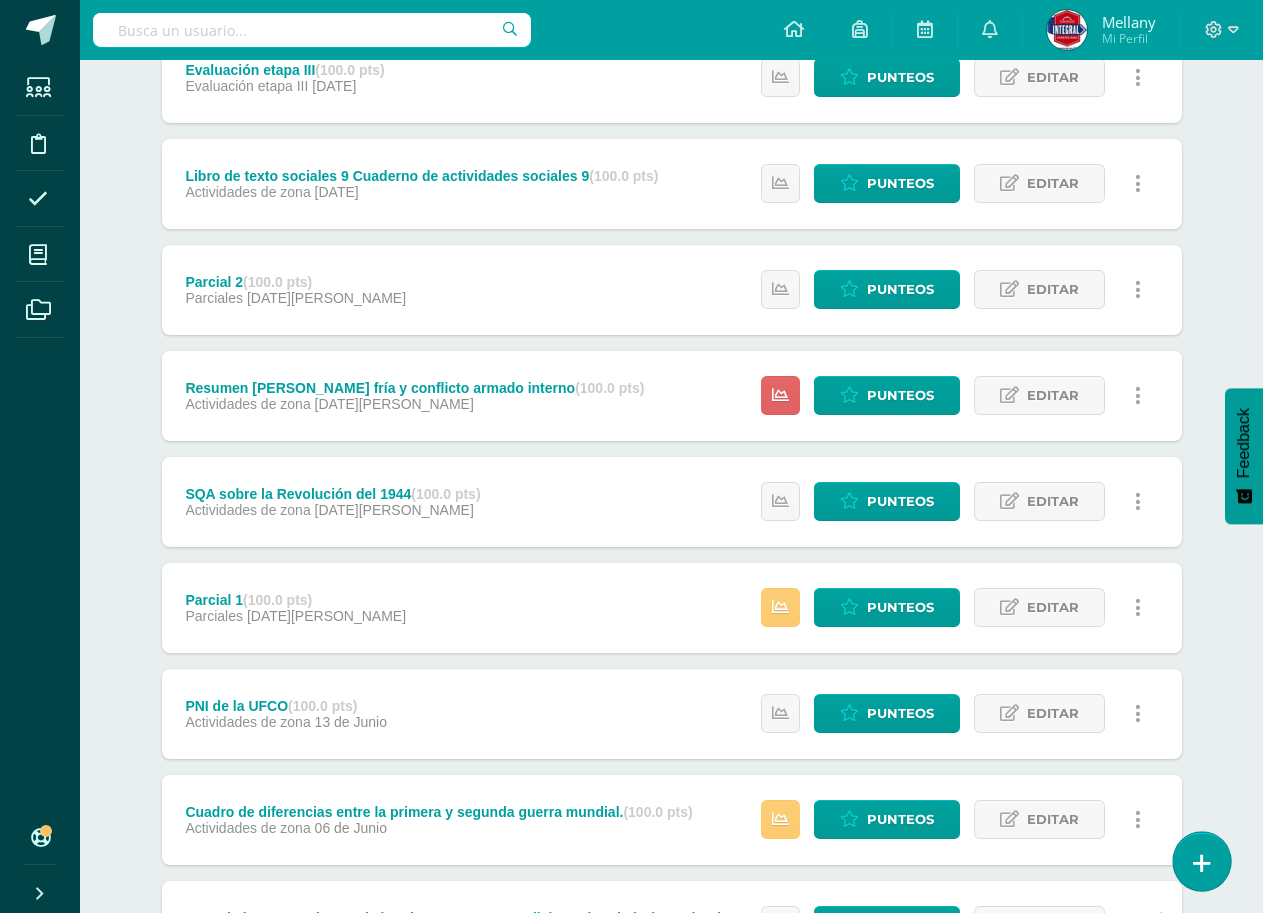 click at bounding box center [1202, 863] 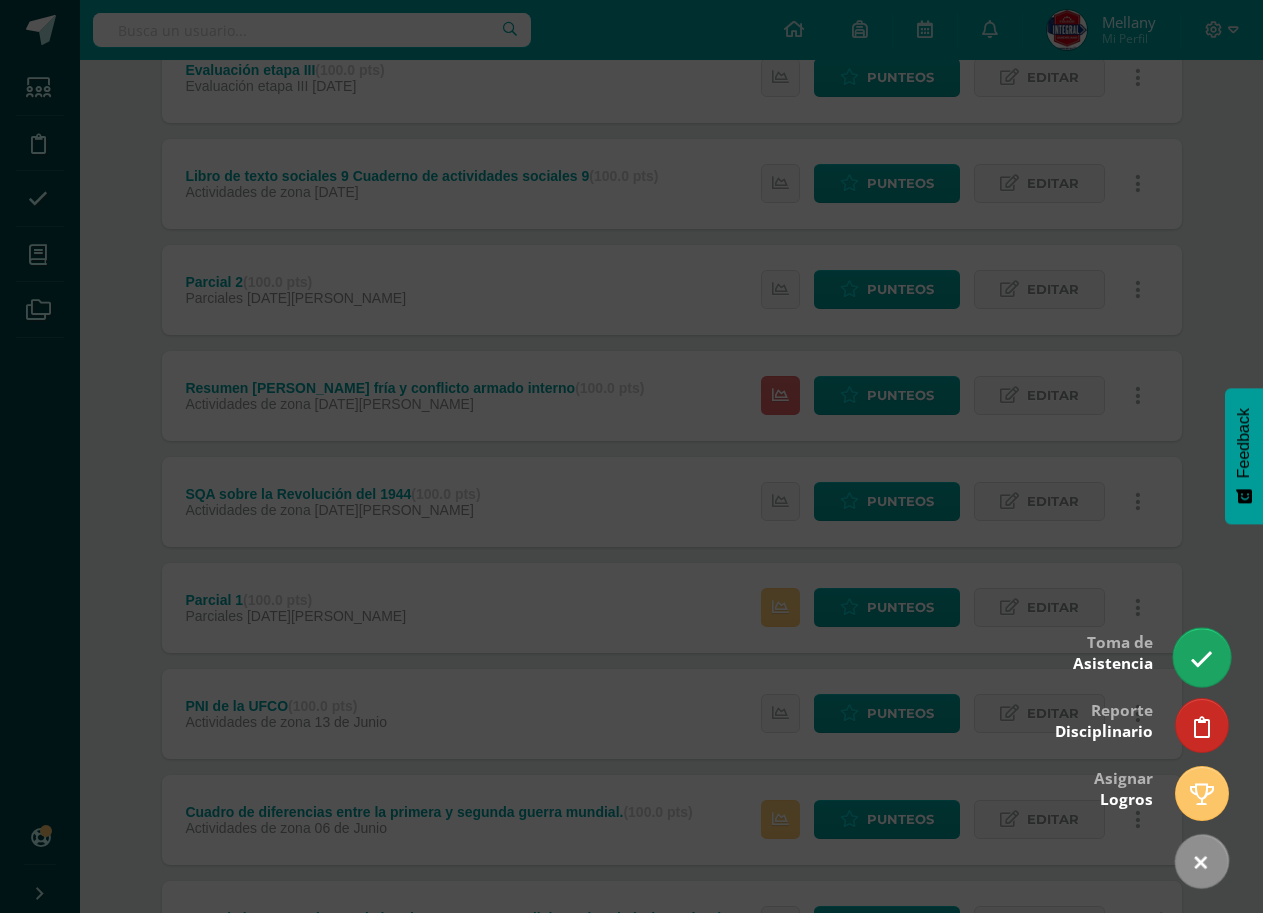 click at bounding box center [1201, 657] 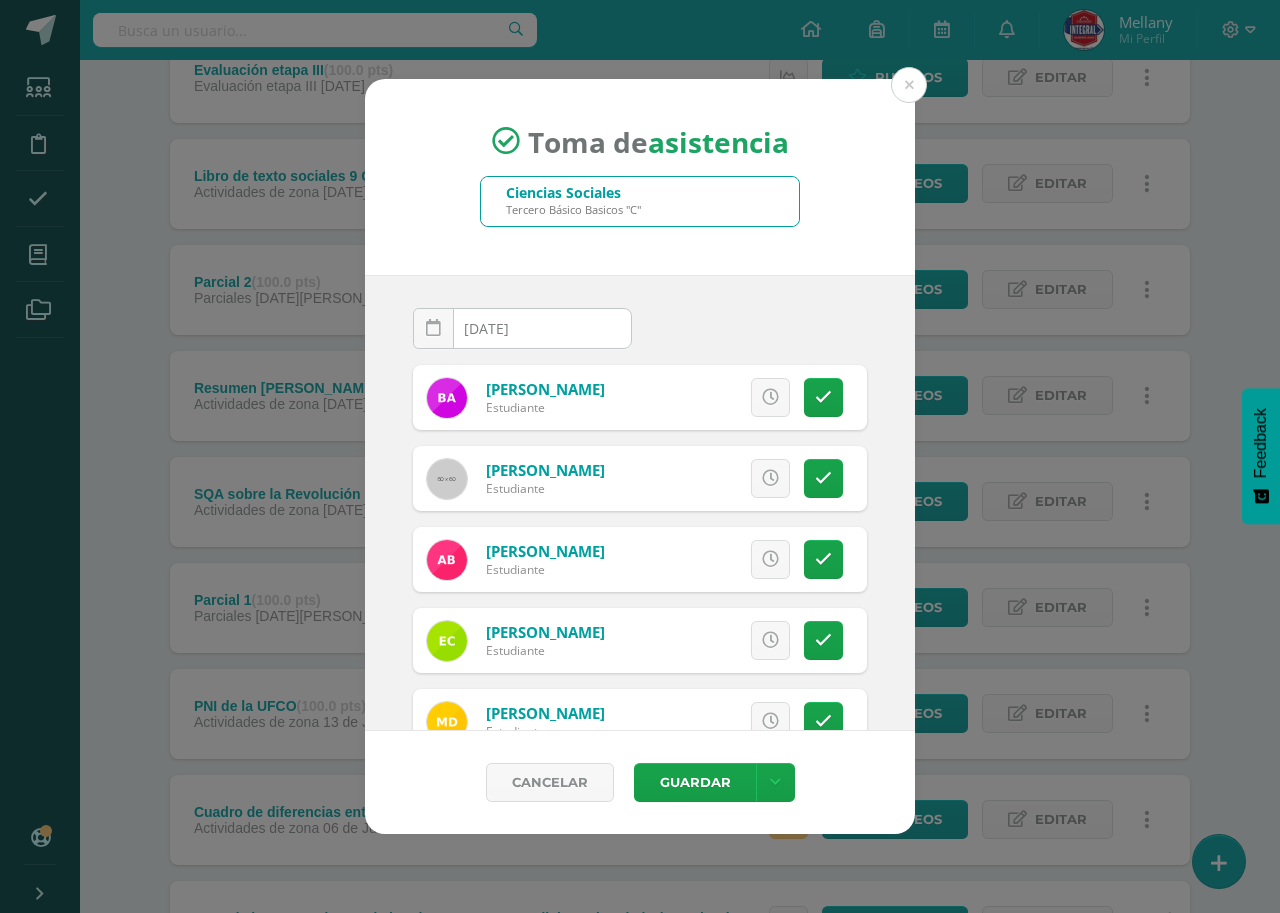 scroll, scrollTop: 100, scrollLeft: 0, axis: vertical 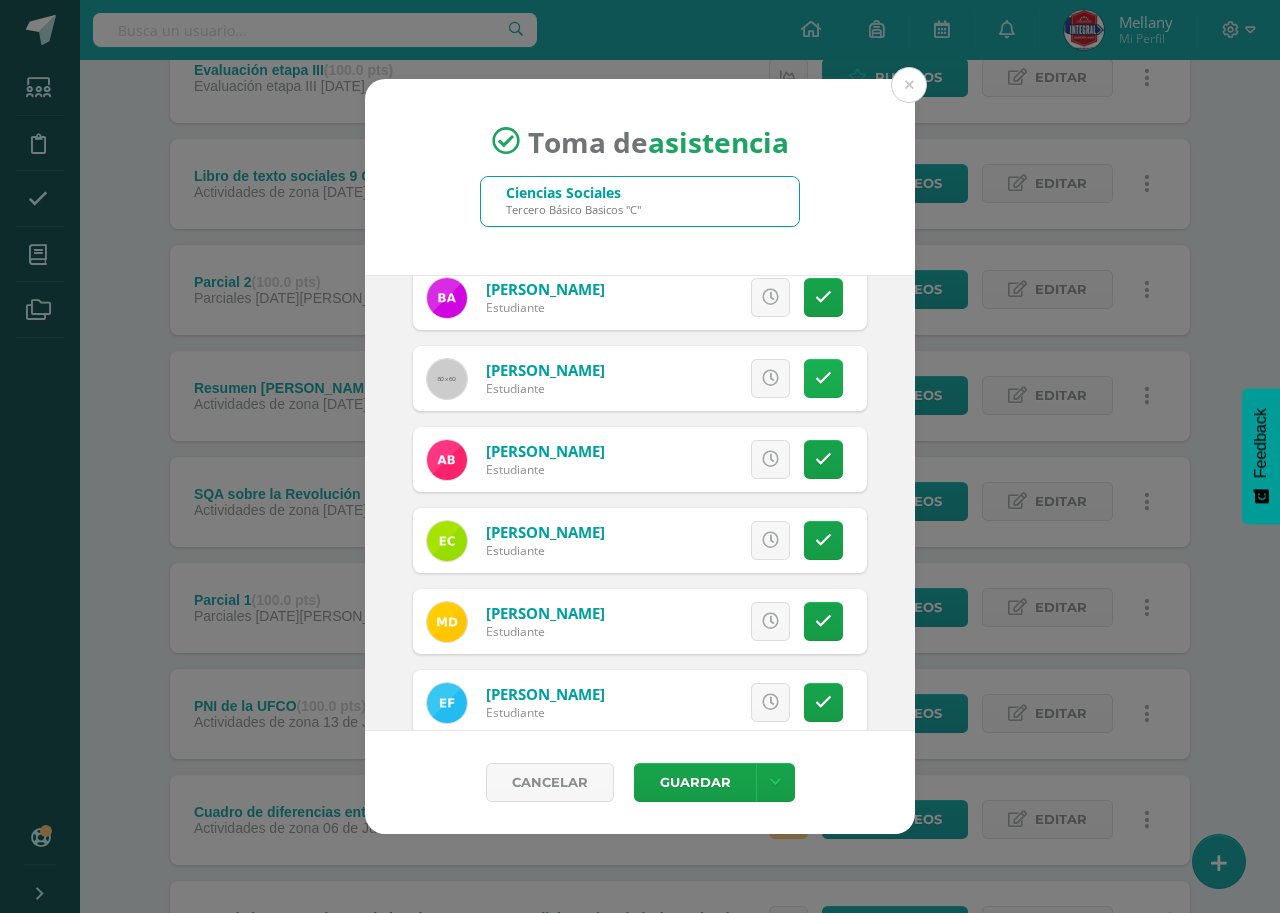 click at bounding box center [823, 378] 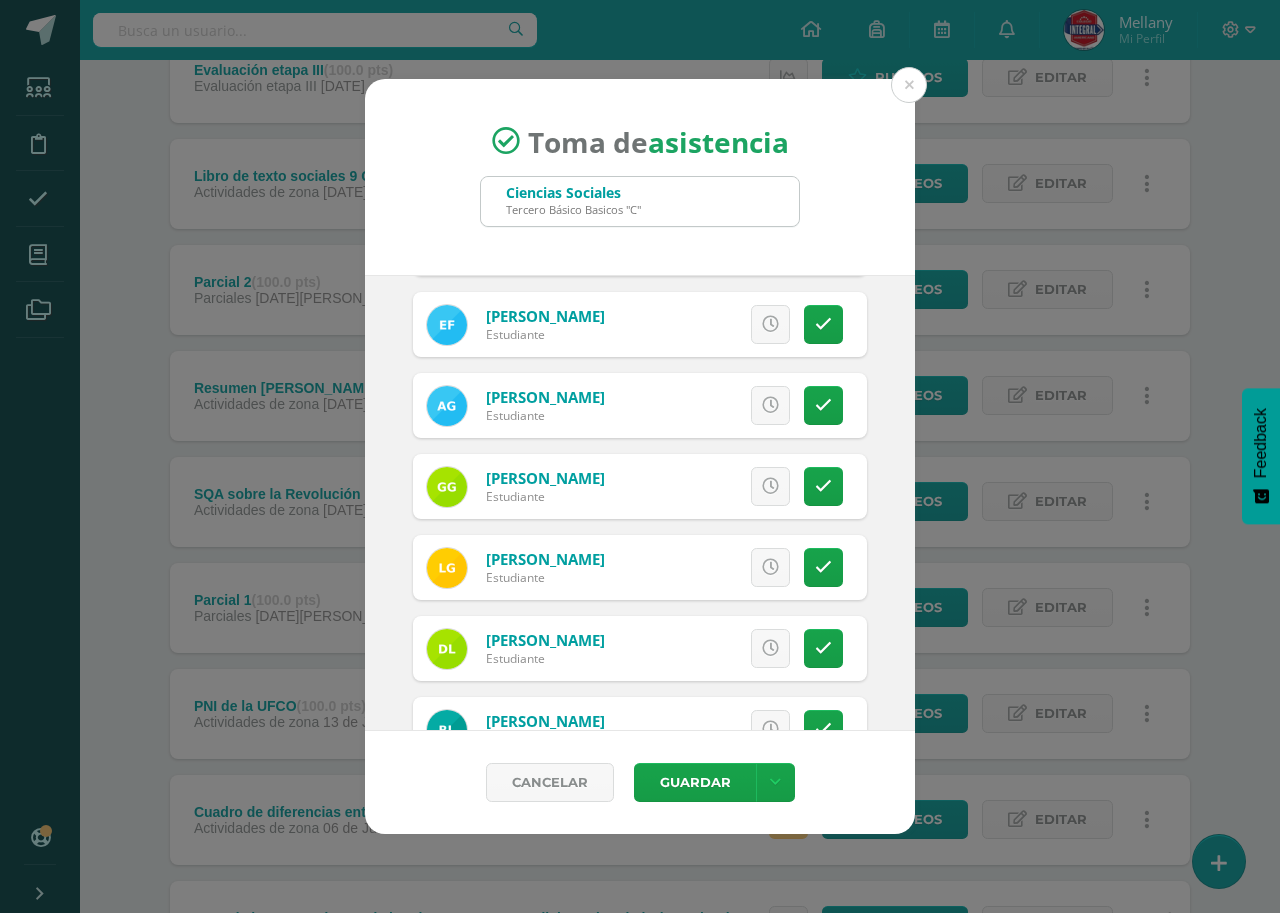 scroll, scrollTop: 500, scrollLeft: 0, axis: vertical 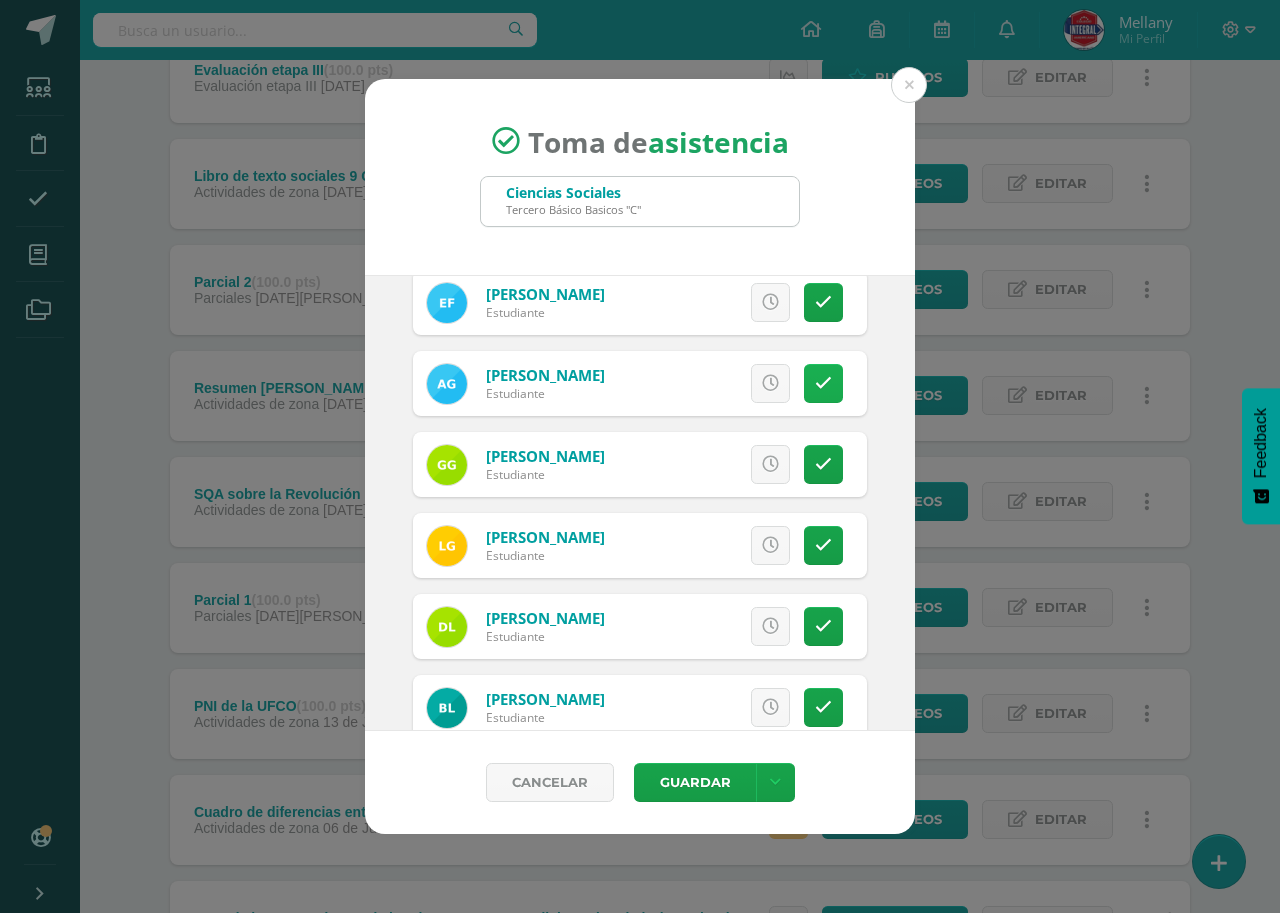 click at bounding box center [823, 383] 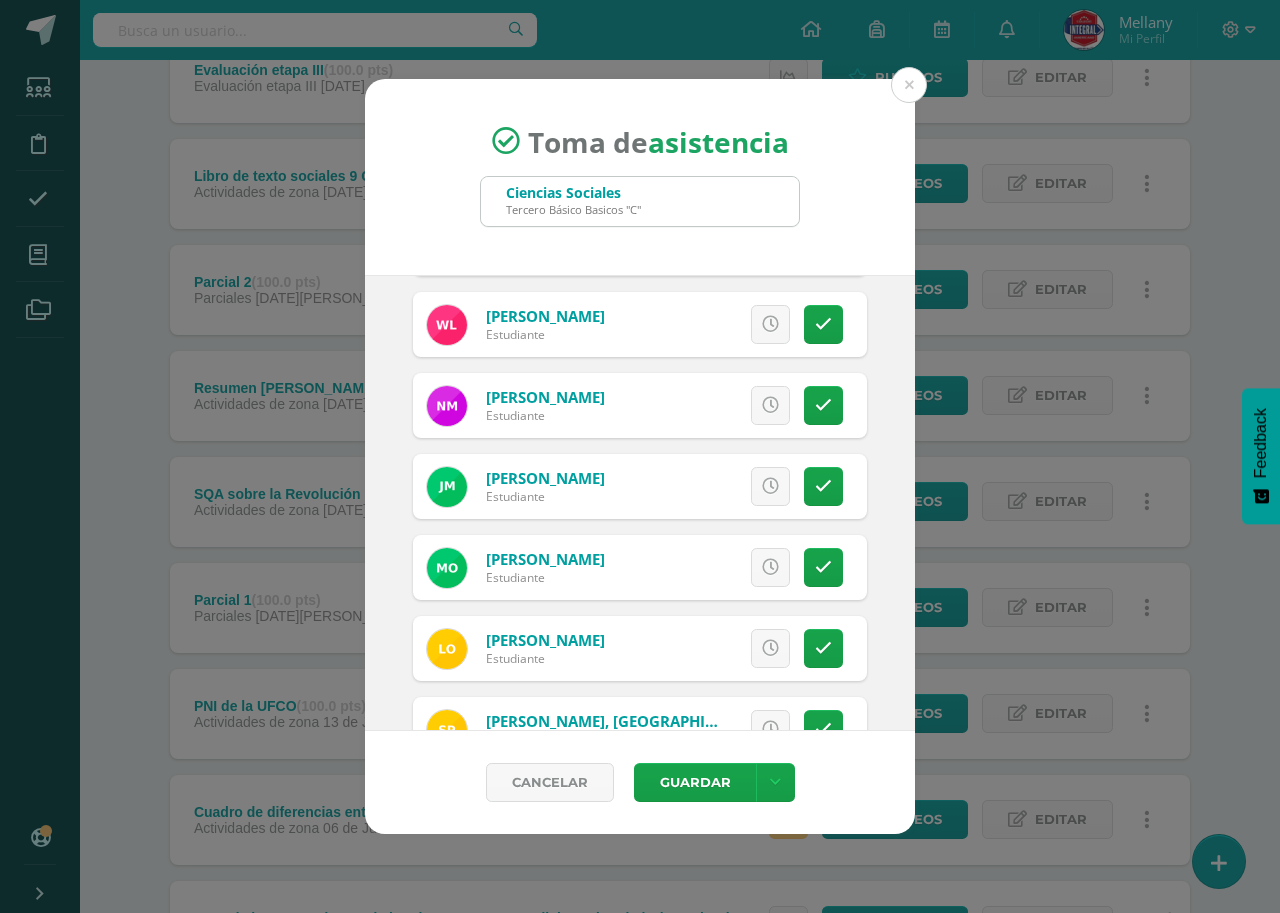scroll, scrollTop: 1000, scrollLeft: 0, axis: vertical 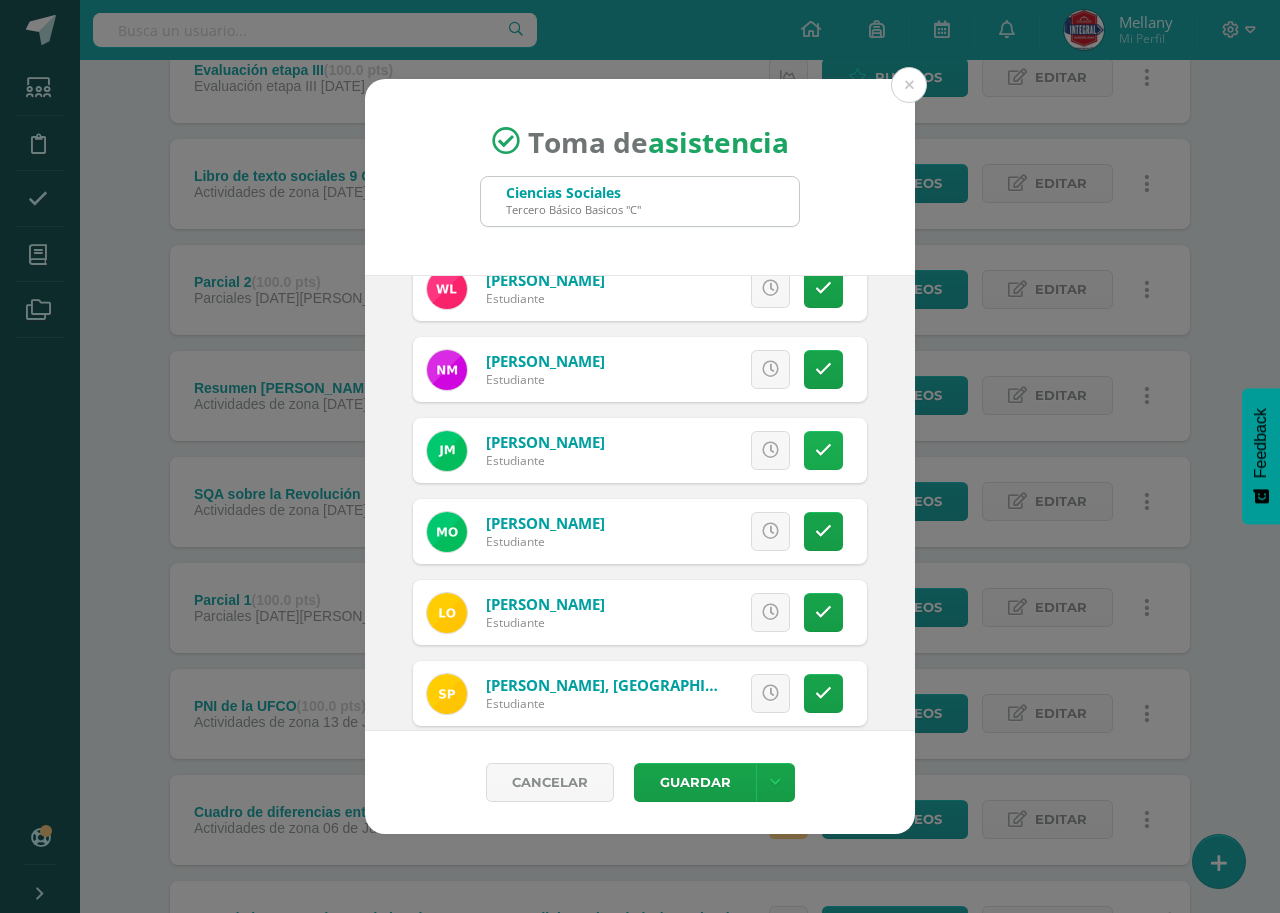 click at bounding box center (823, 450) 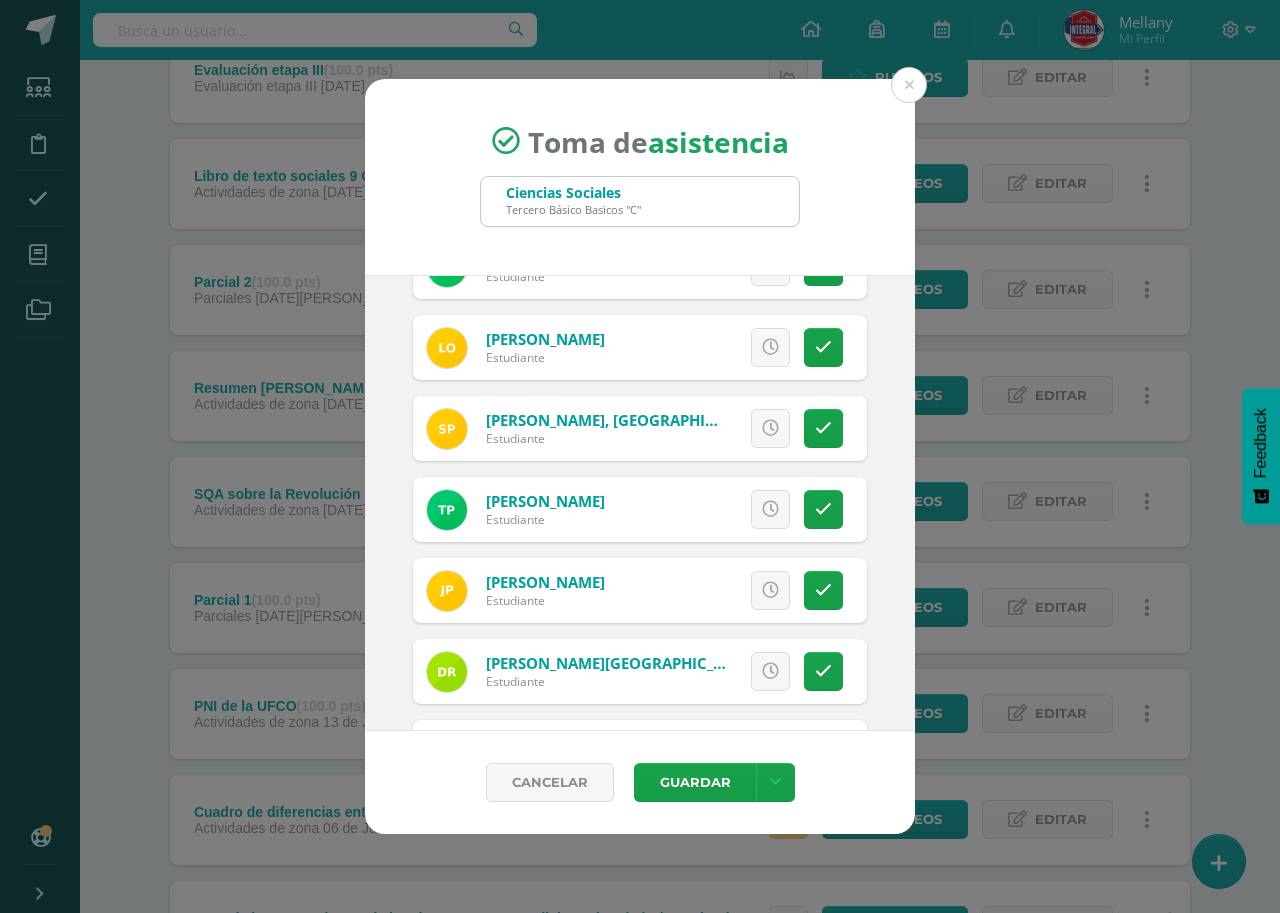 scroll, scrollTop: 1300, scrollLeft: 0, axis: vertical 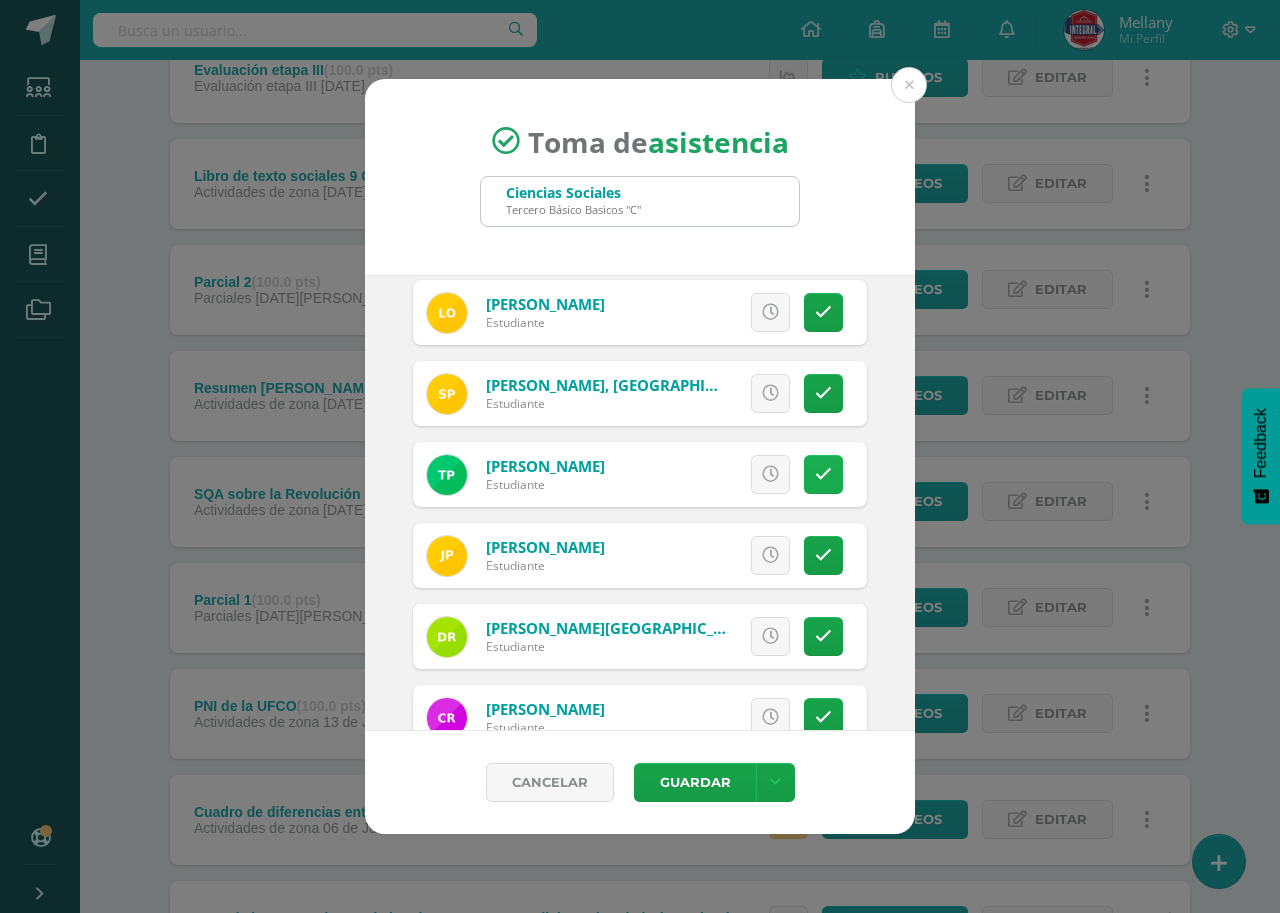 click at bounding box center [823, 474] 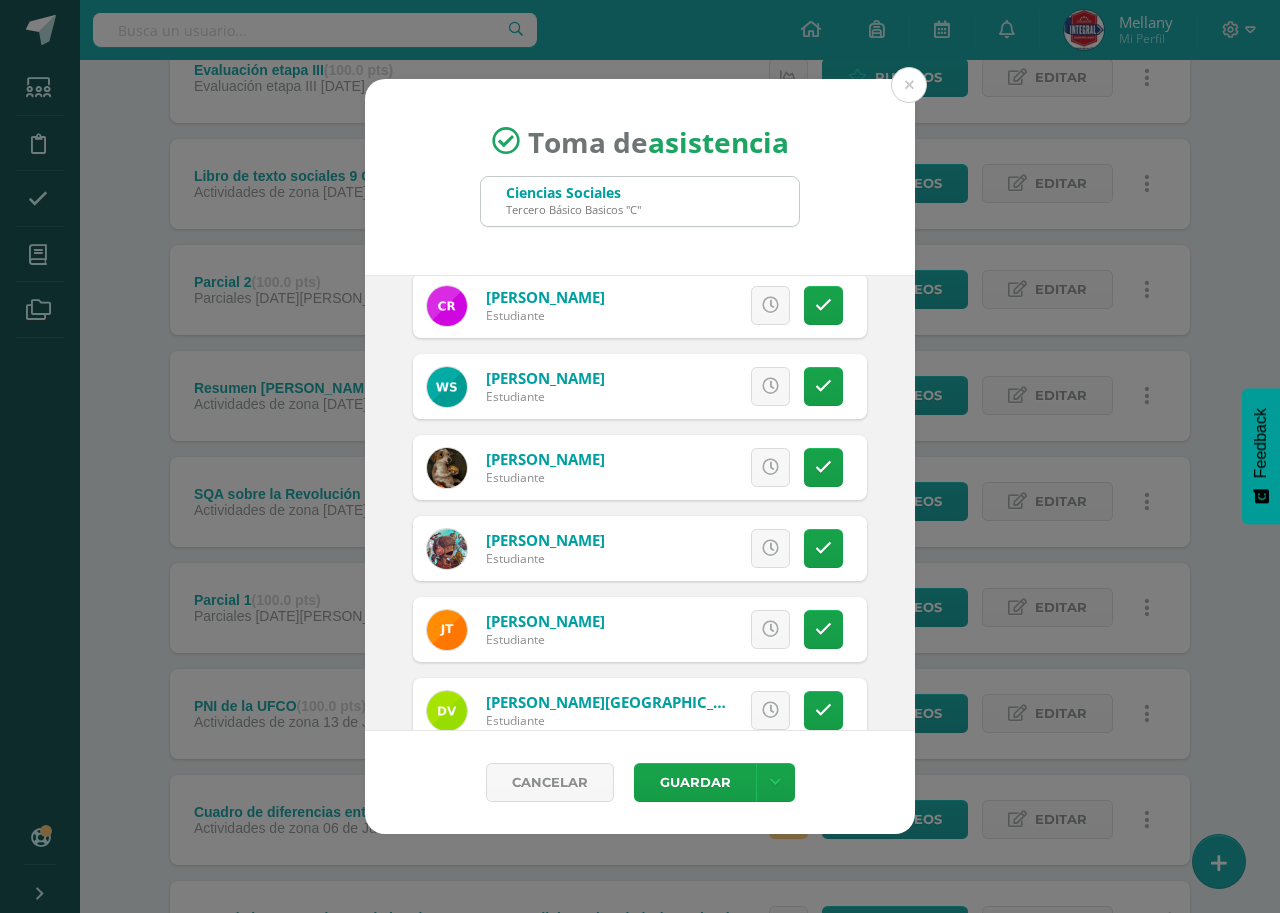 scroll, scrollTop: 1838, scrollLeft: 0, axis: vertical 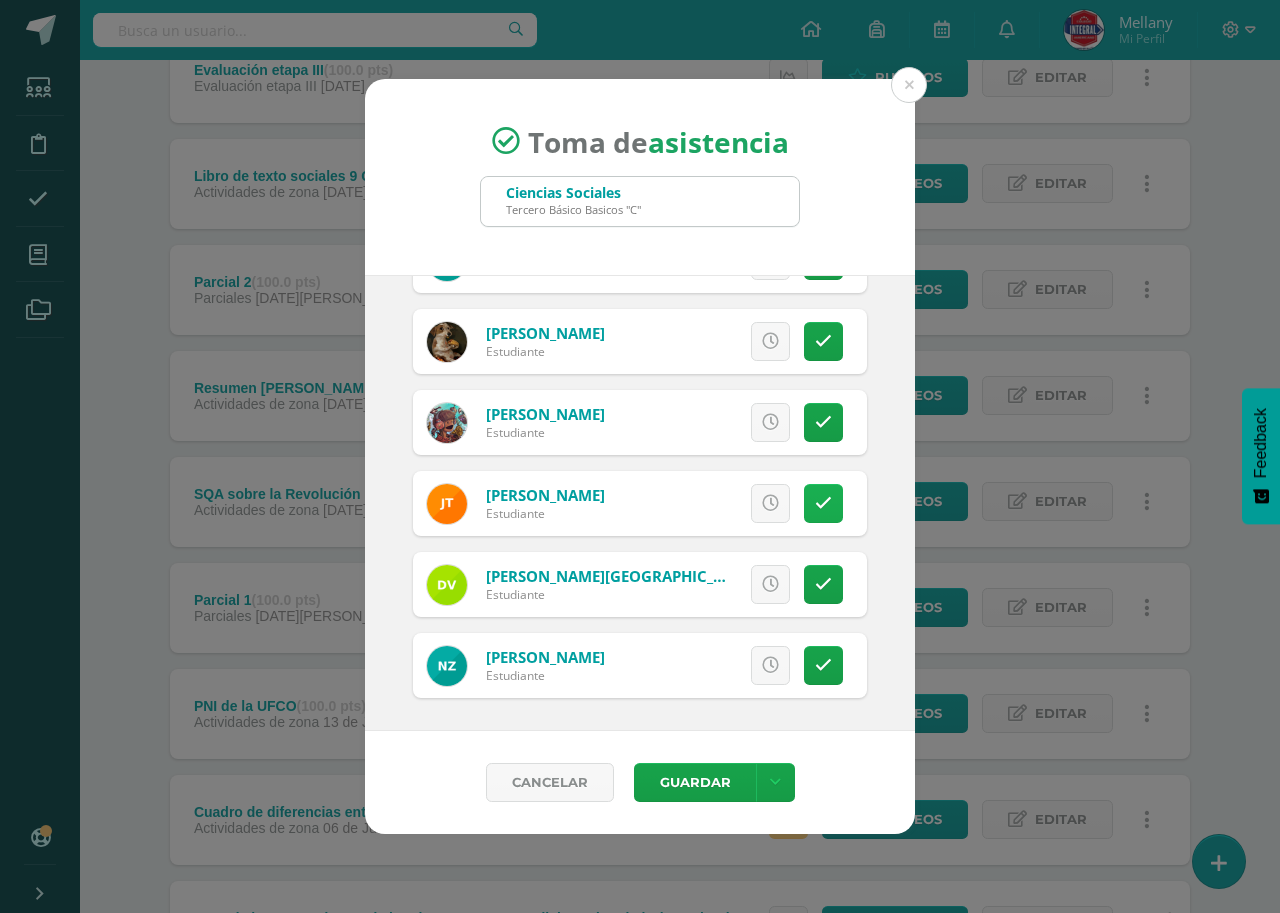 click at bounding box center [823, 503] 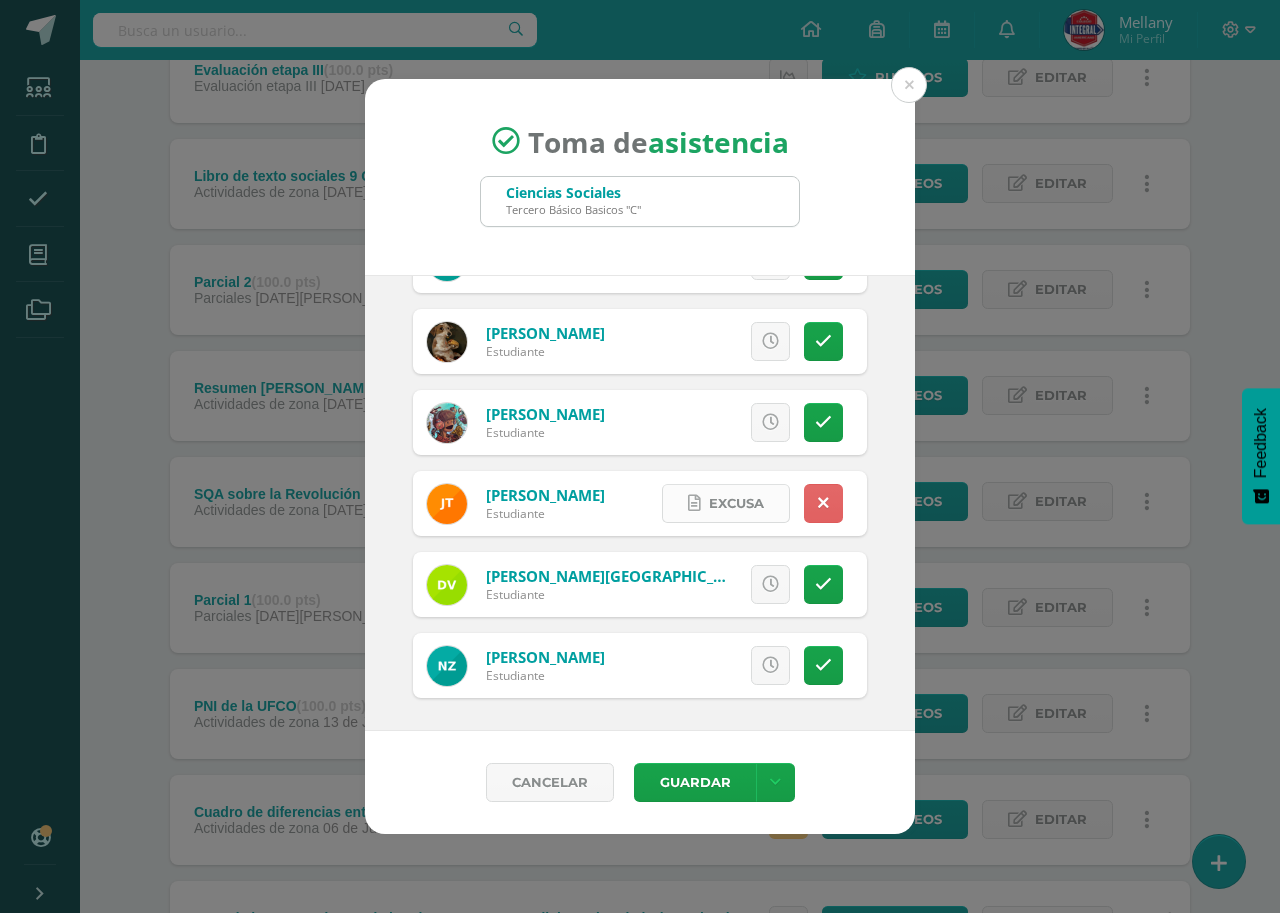 click on "Excusa" at bounding box center (726, 503) 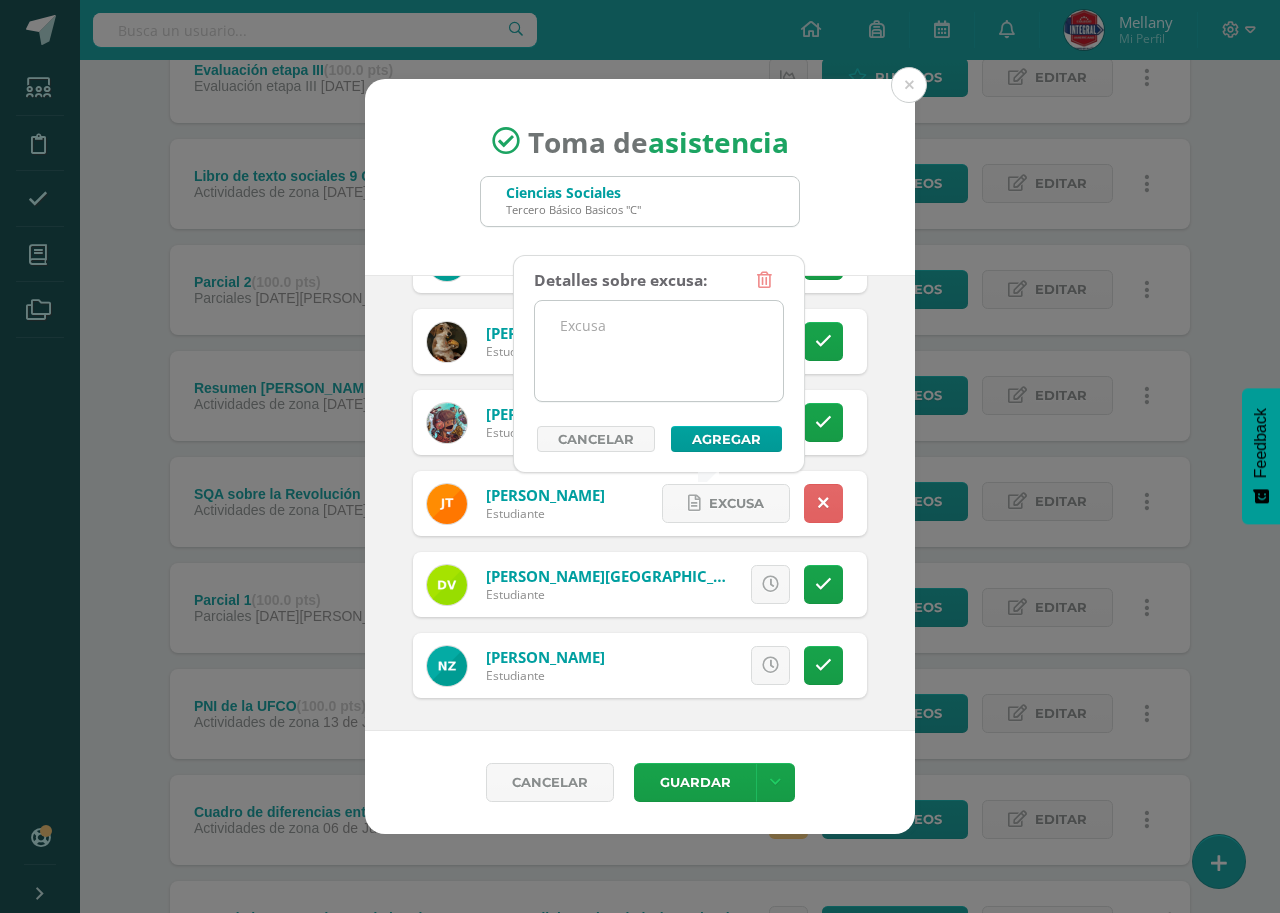 click at bounding box center [659, 351] 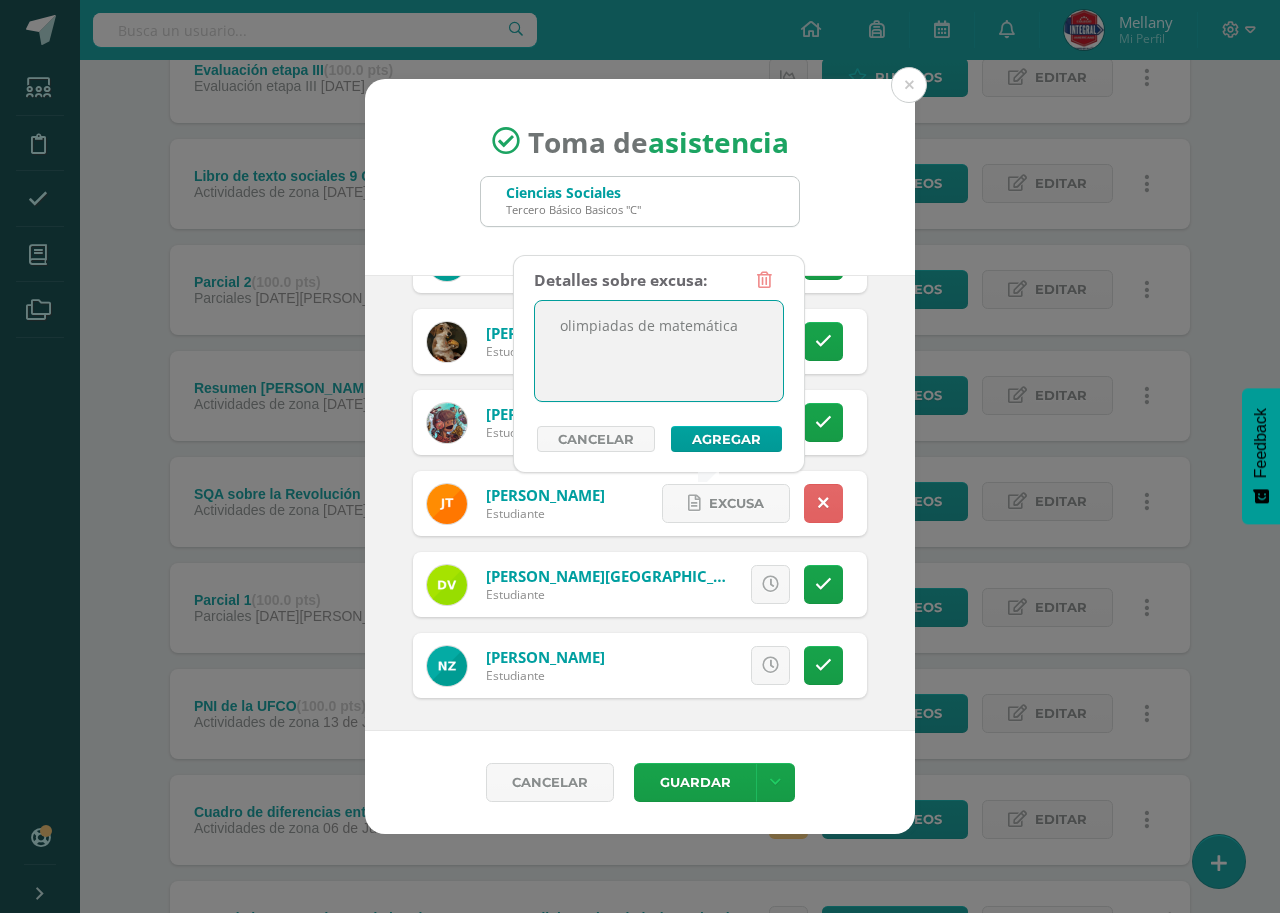 drag, startPoint x: 757, startPoint y: 332, endPoint x: 540, endPoint y: 326, distance: 217.08293 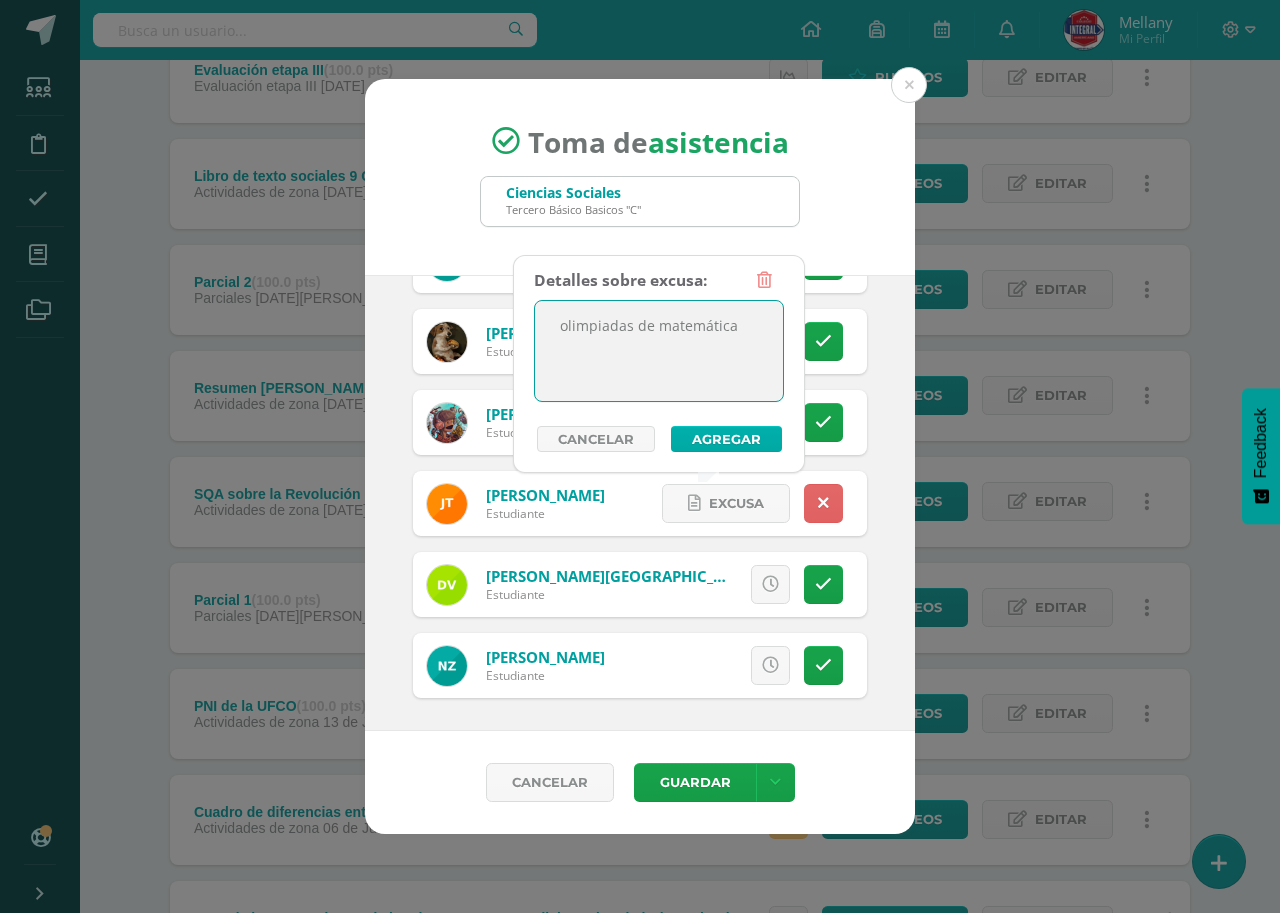 type on "olimpiadas de matemática" 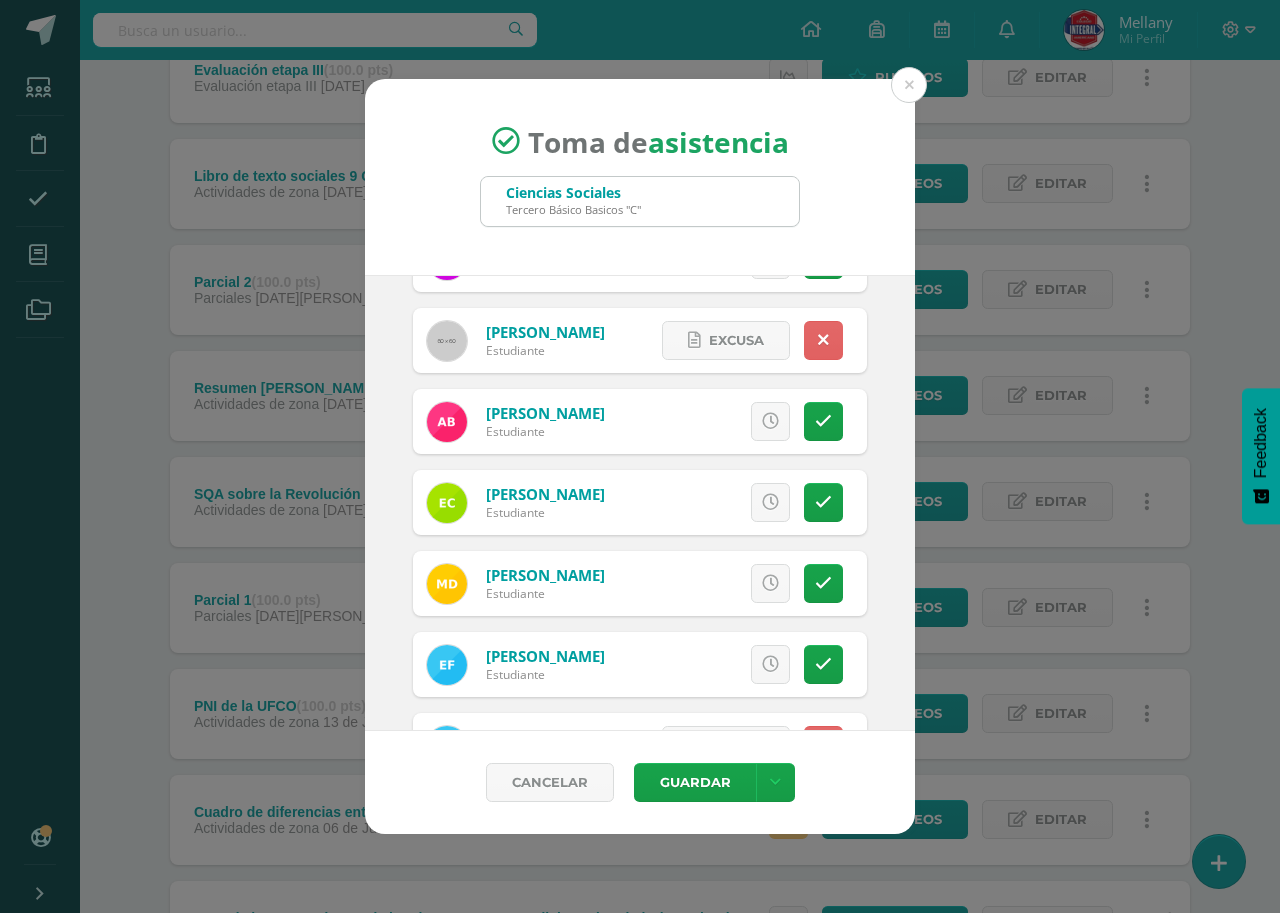 scroll, scrollTop: 0, scrollLeft: 0, axis: both 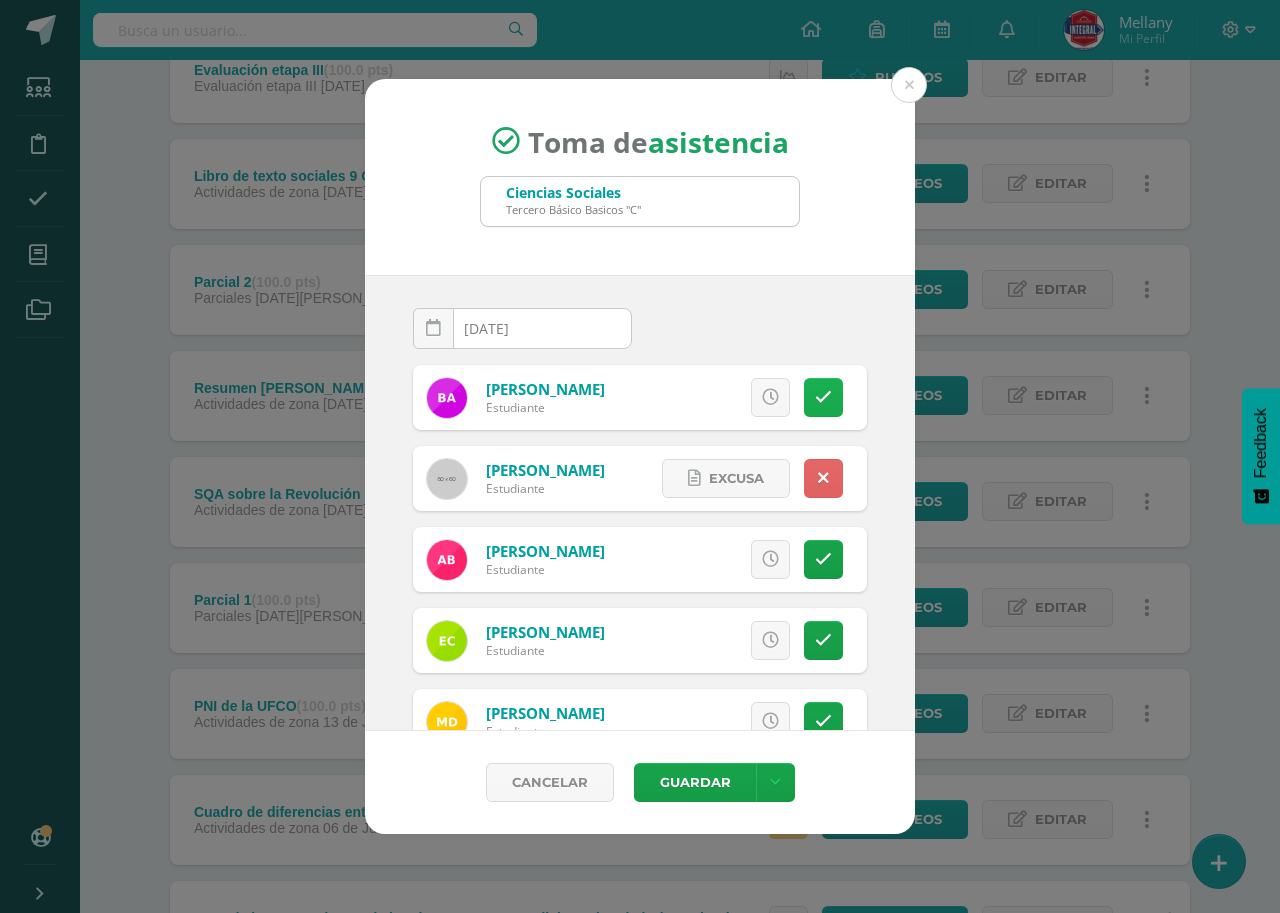 click at bounding box center (823, 397) 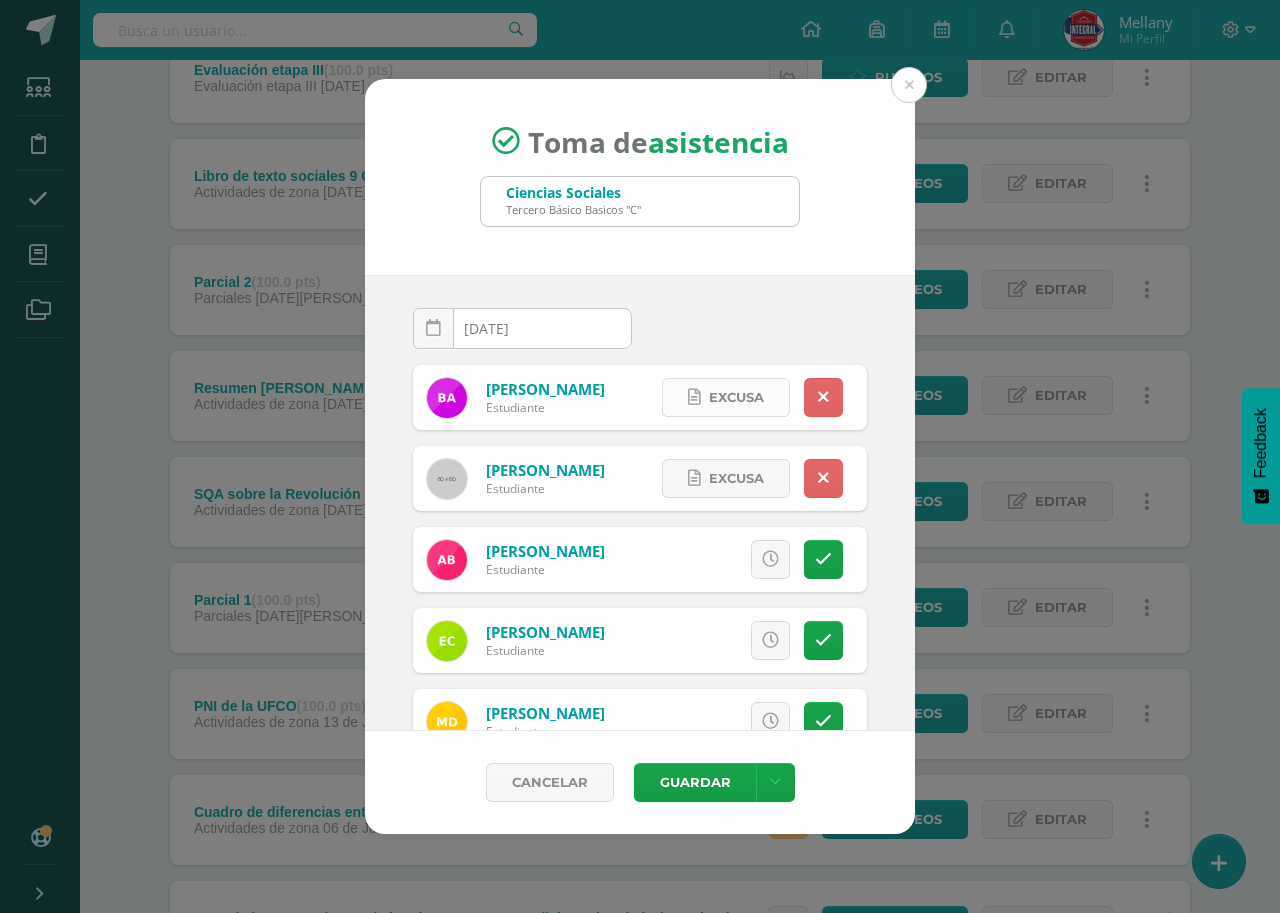 click on "Excusa" at bounding box center (736, 397) 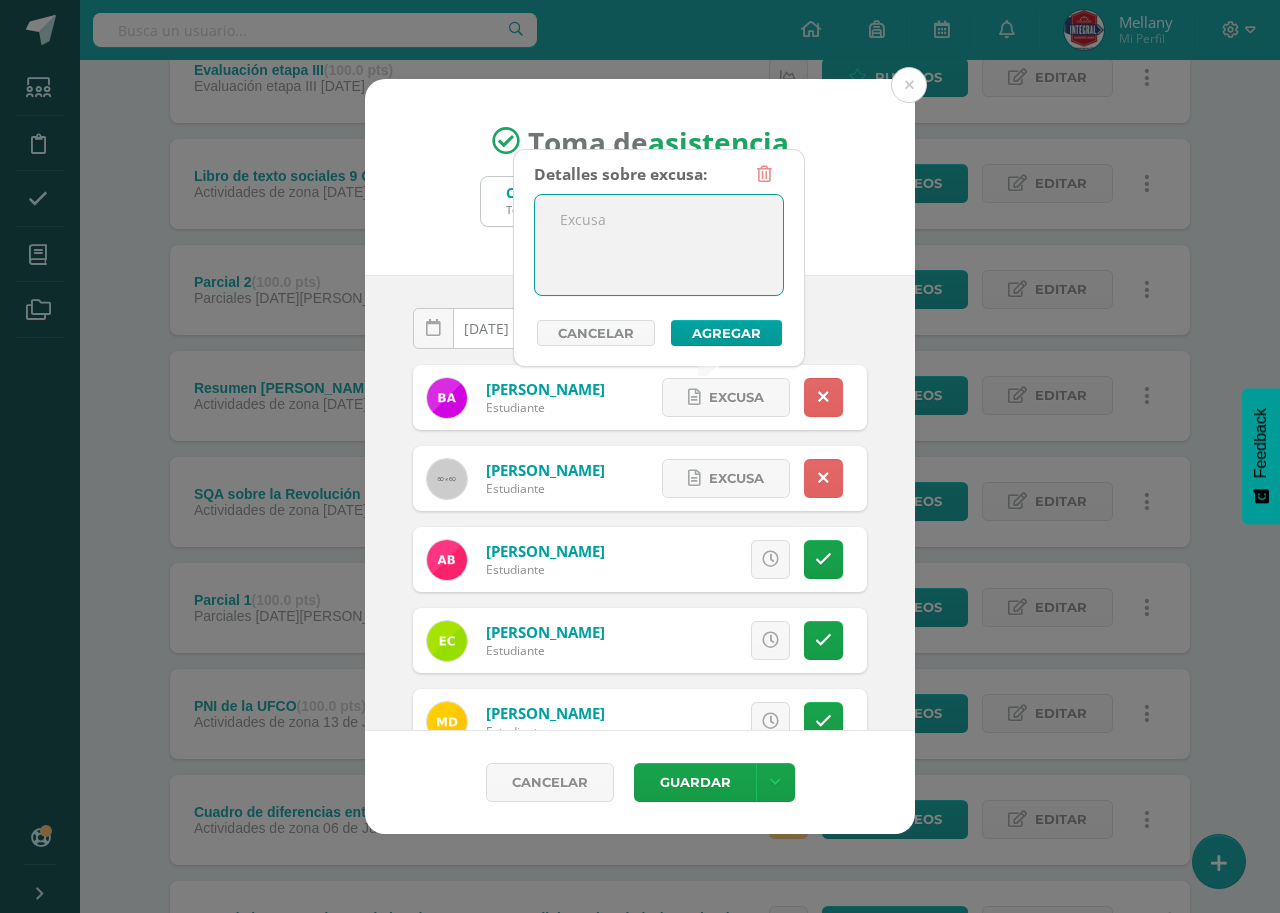 click at bounding box center [659, 245] 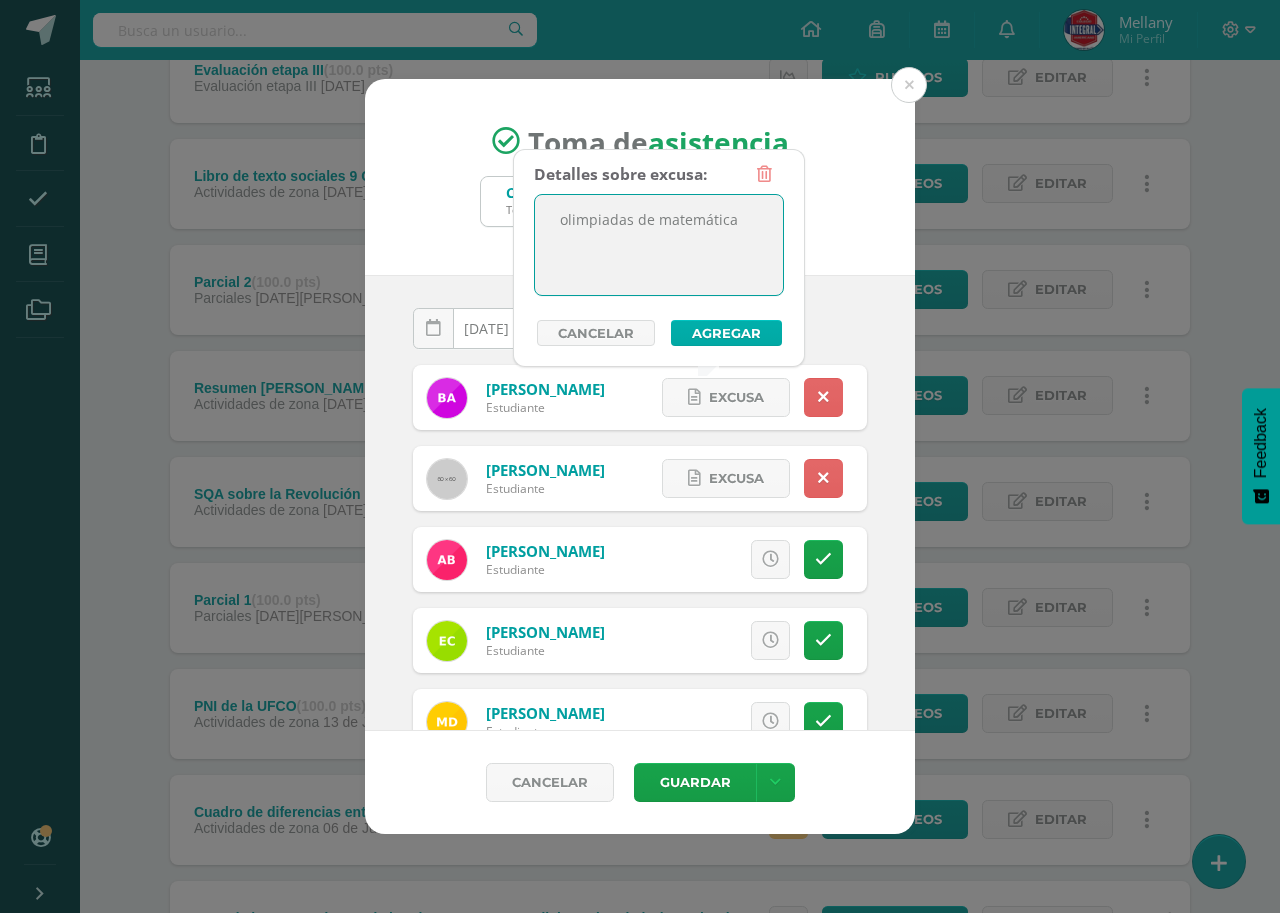 type on "olimpiadas de matemática" 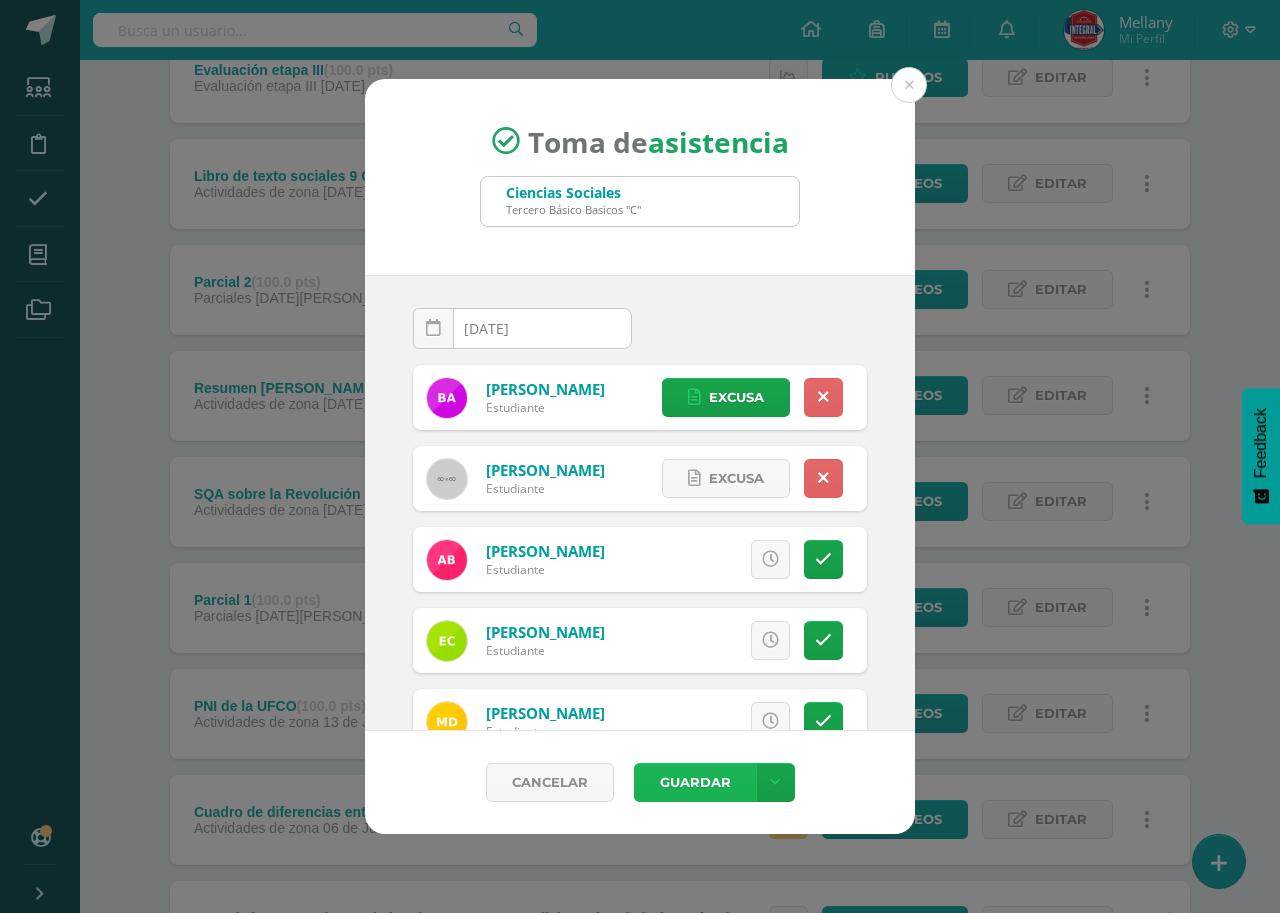 click on "Guardar" at bounding box center [695, 782] 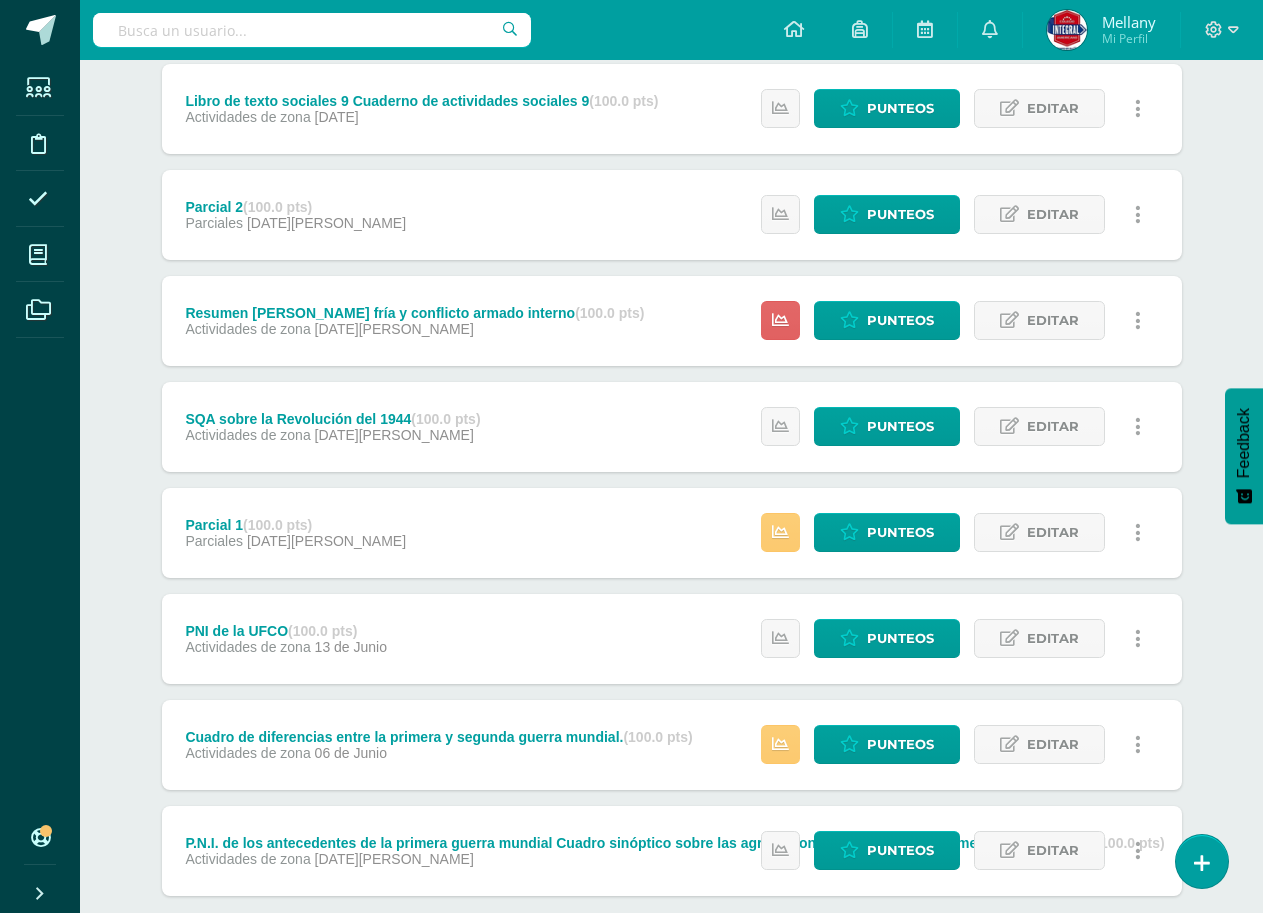 scroll, scrollTop: 400, scrollLeft: 0, axis: vertical 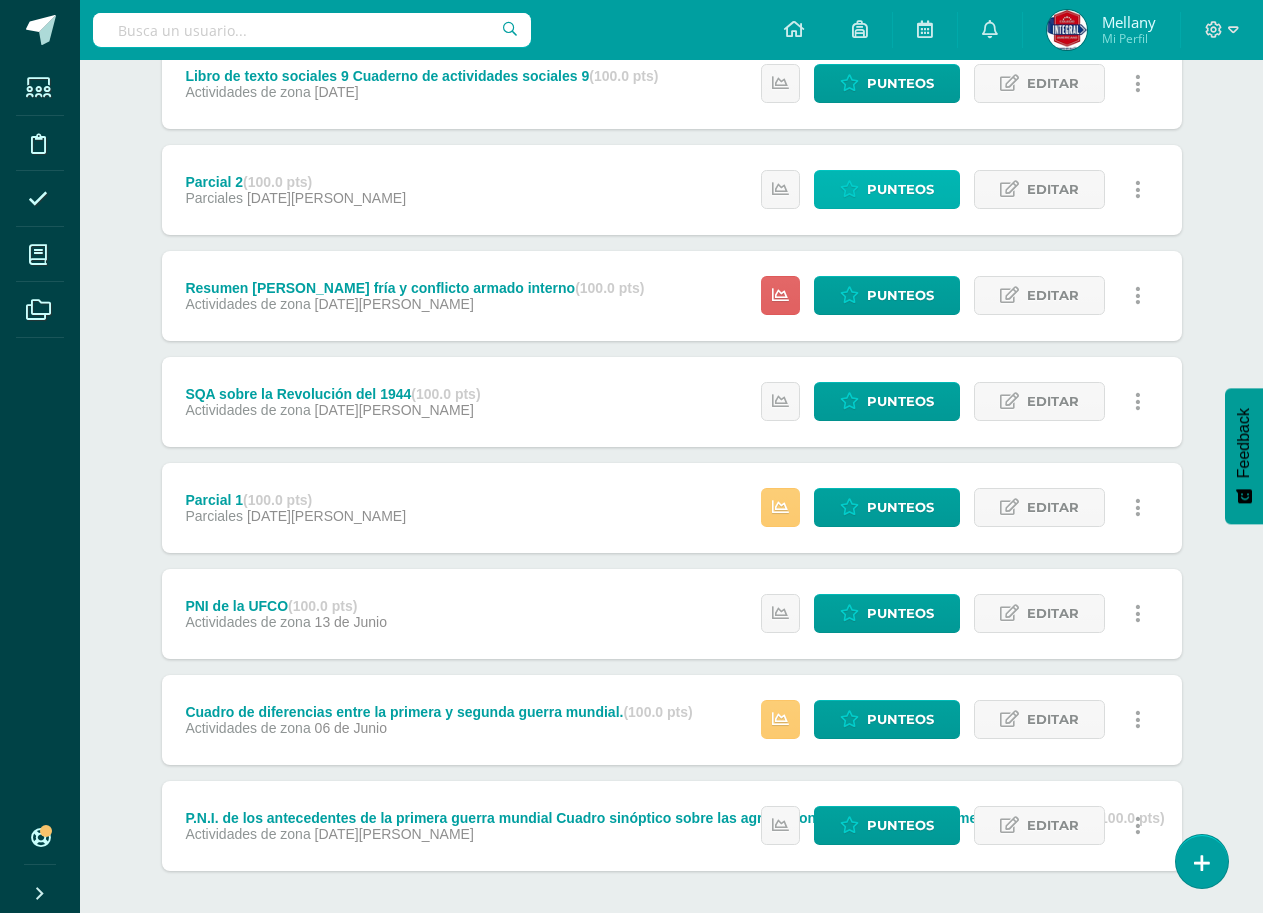 click on "Punteos" at bounding box center [900, 189] 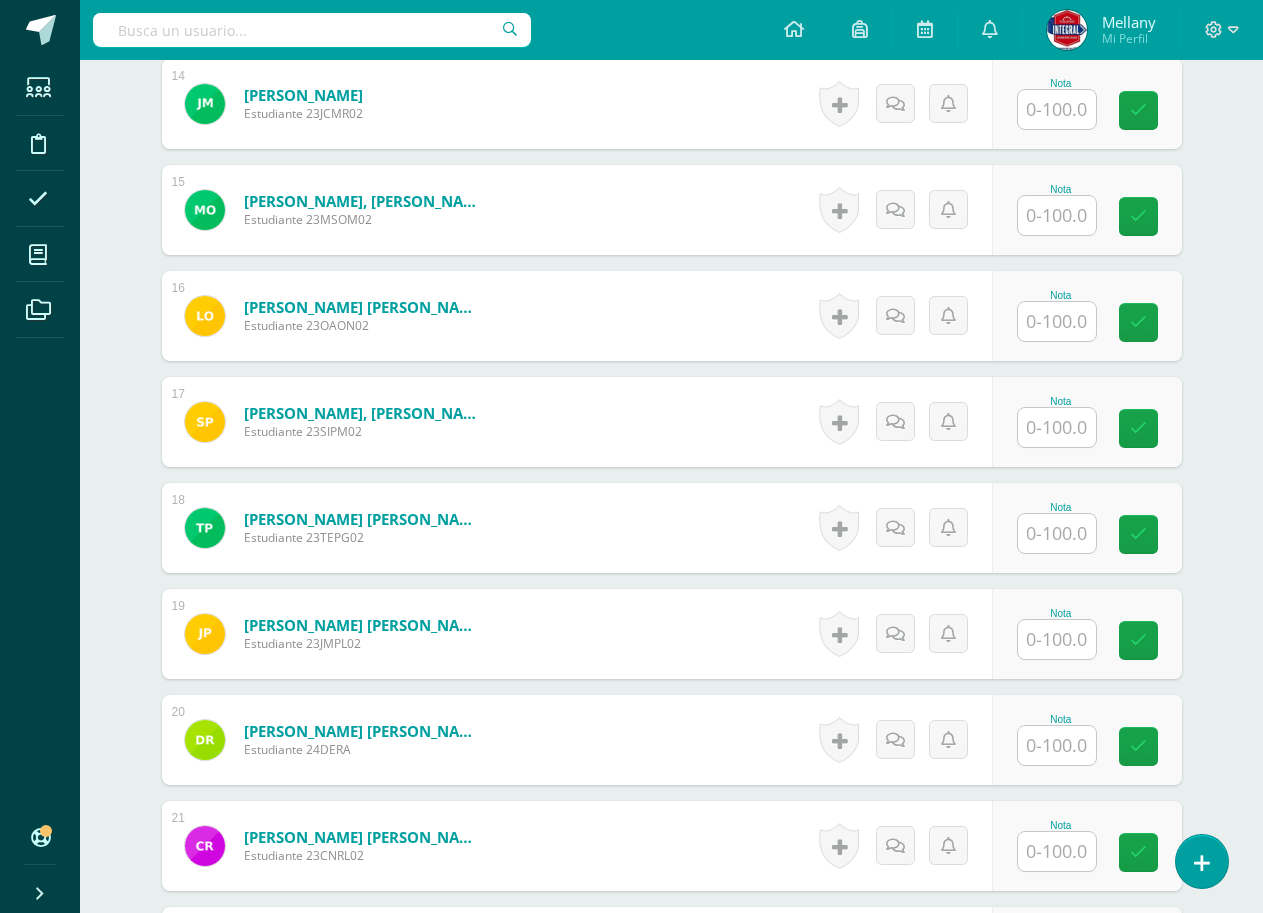 scroll, scrollTop: 2088, scrollLeft: 0, axis: vertical 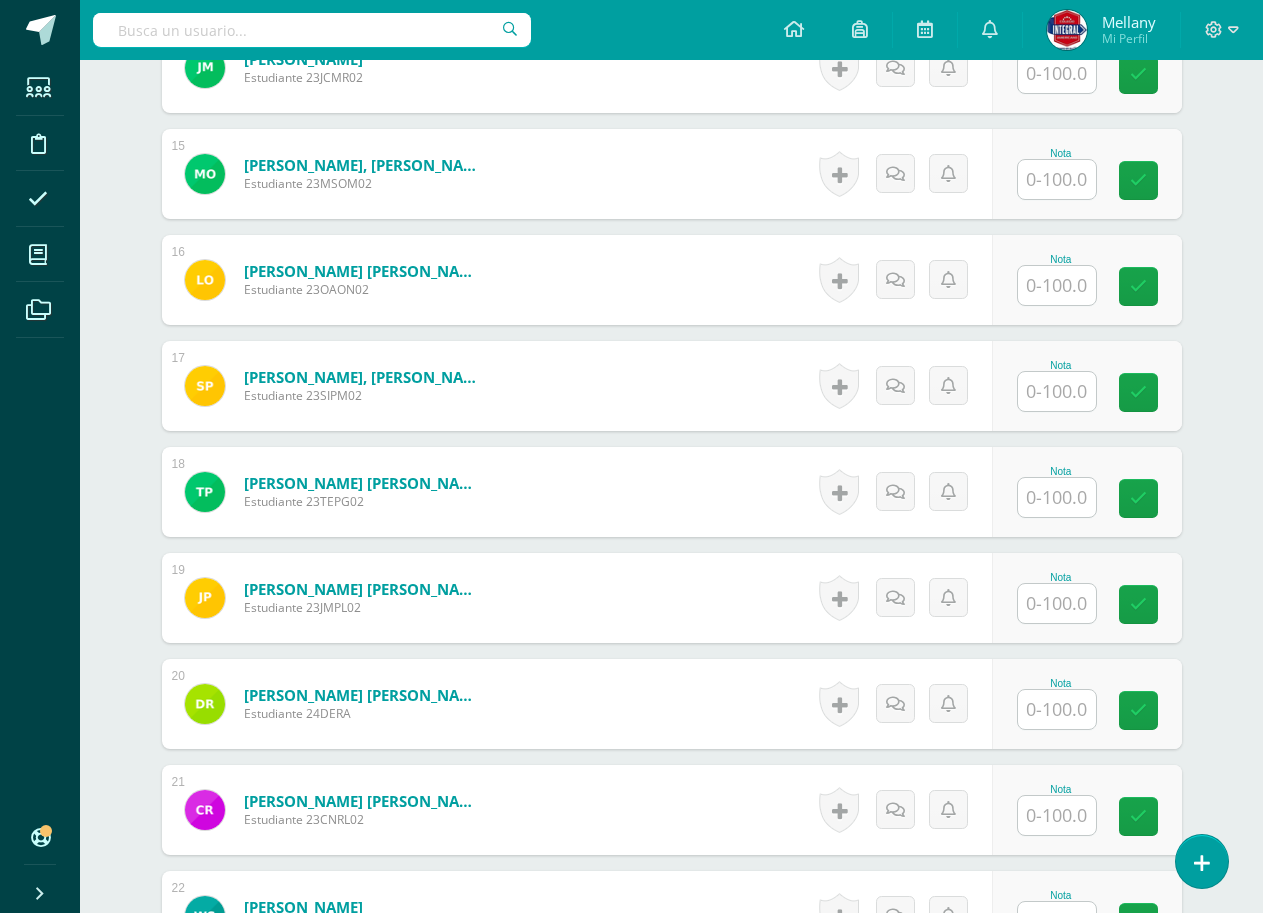 click at bounding box center (1057, 603) 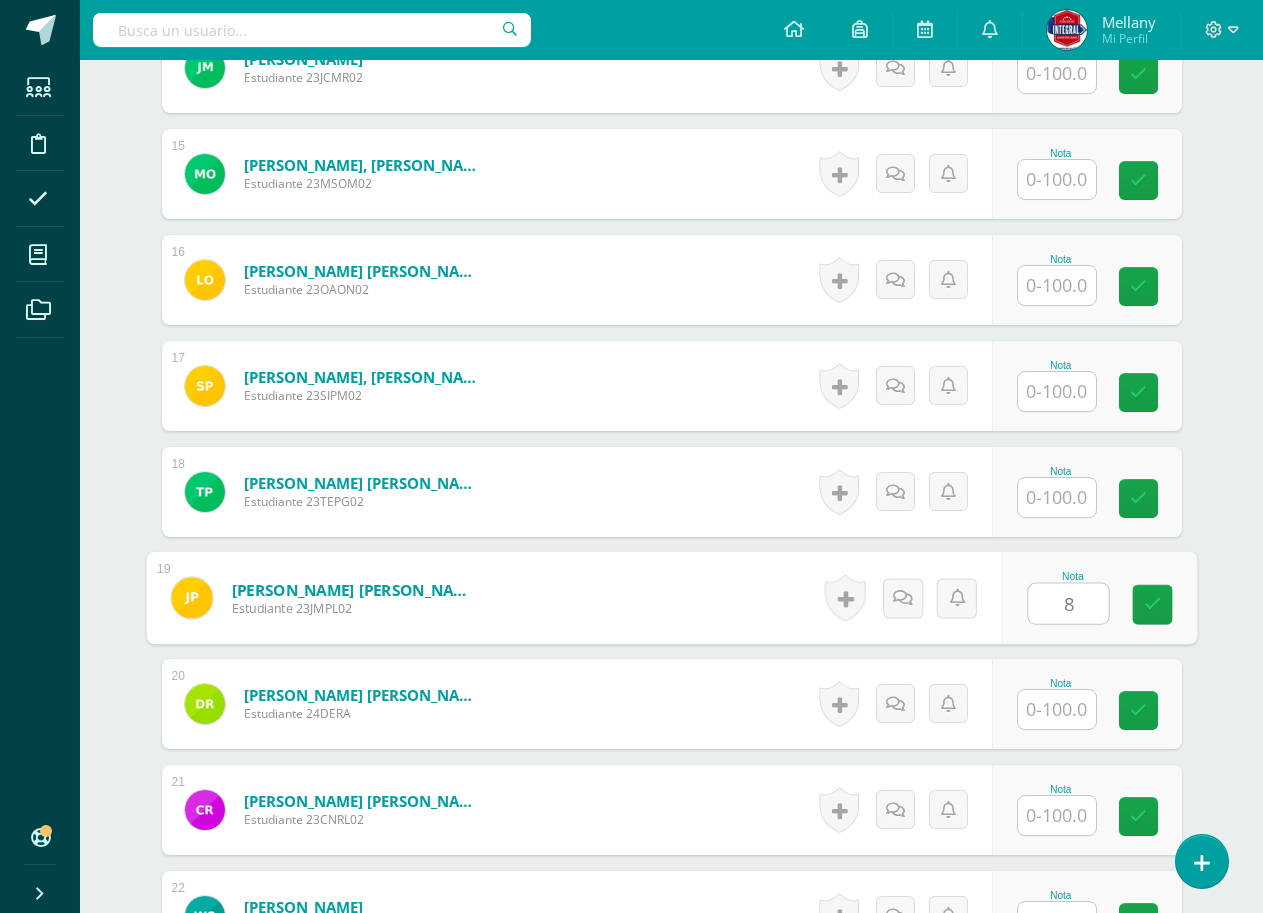 type on "80" 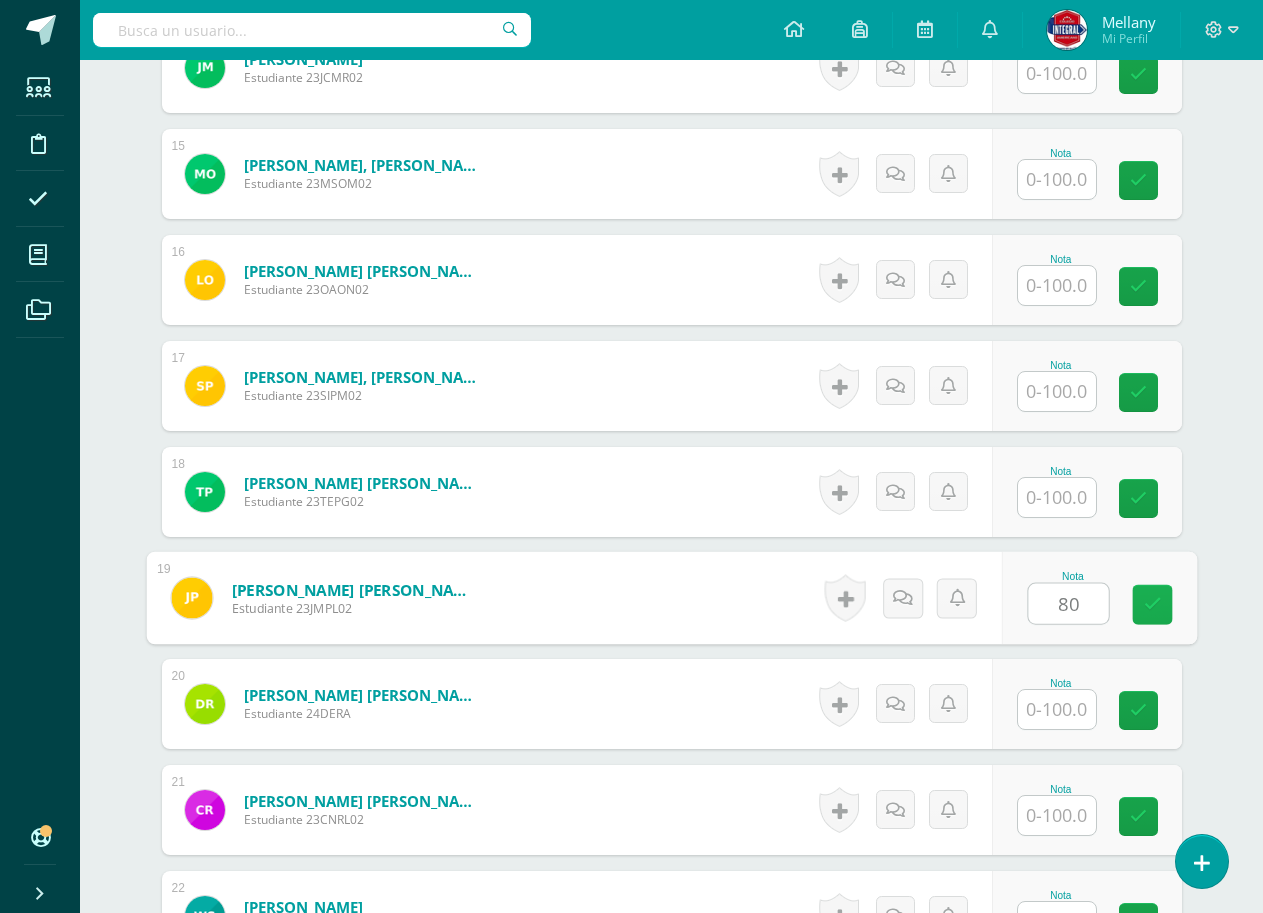 click at bounding box center (1152, 605) 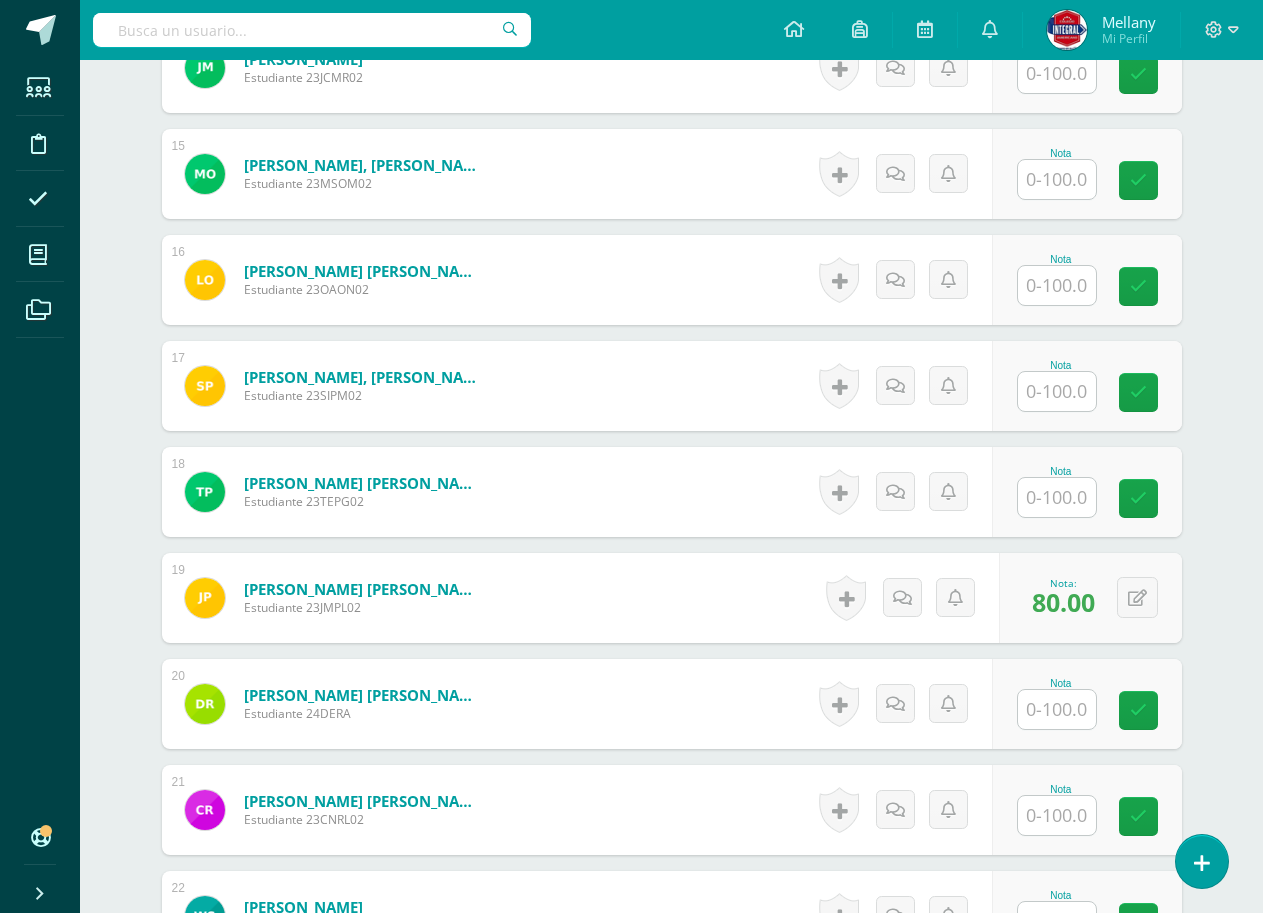 scroll, scrollTop: 1988, scrollLeft: 0, axis: vertical 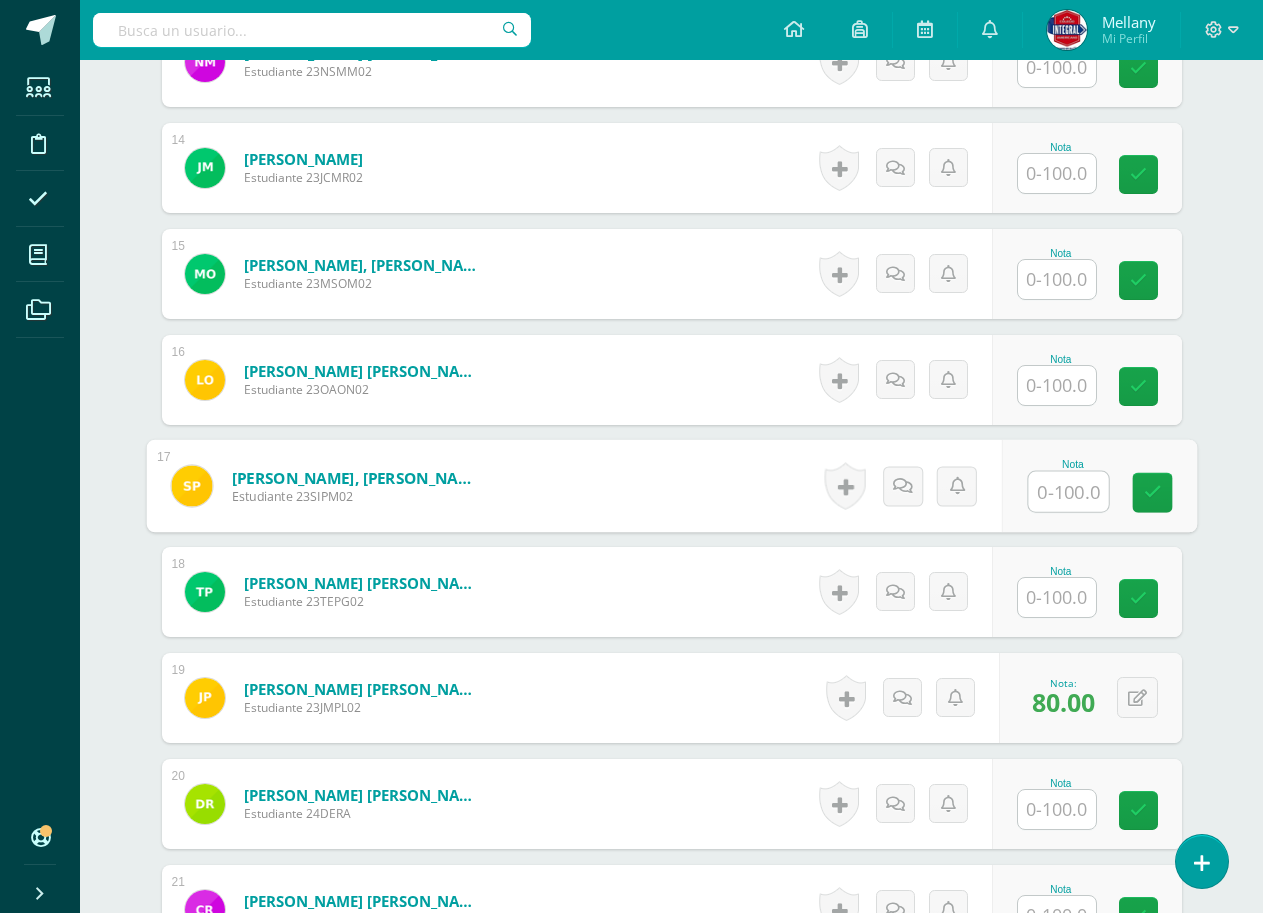 click at bounding box center (1068, 492) 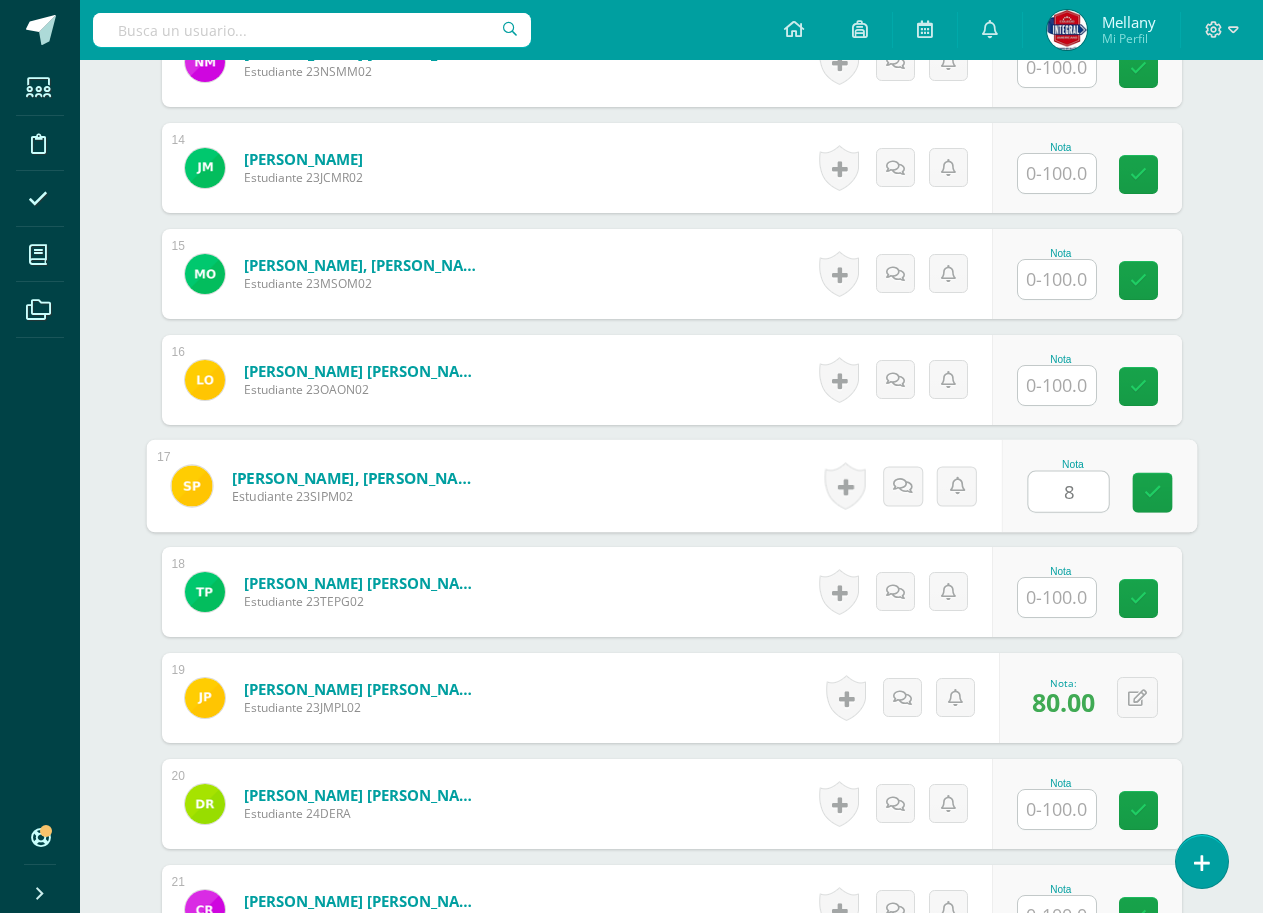 type on "80" 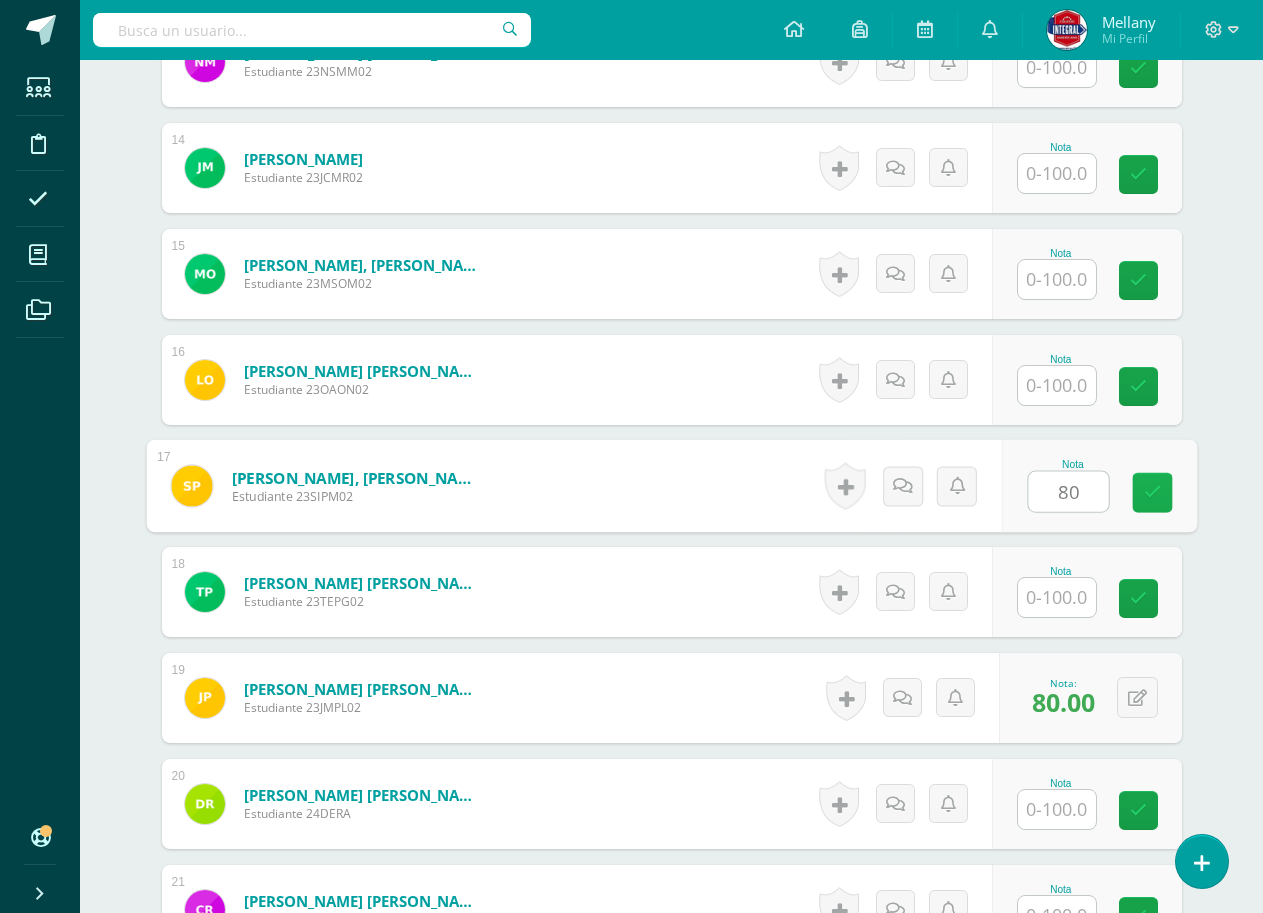 click at bounding box center (1152, 492) 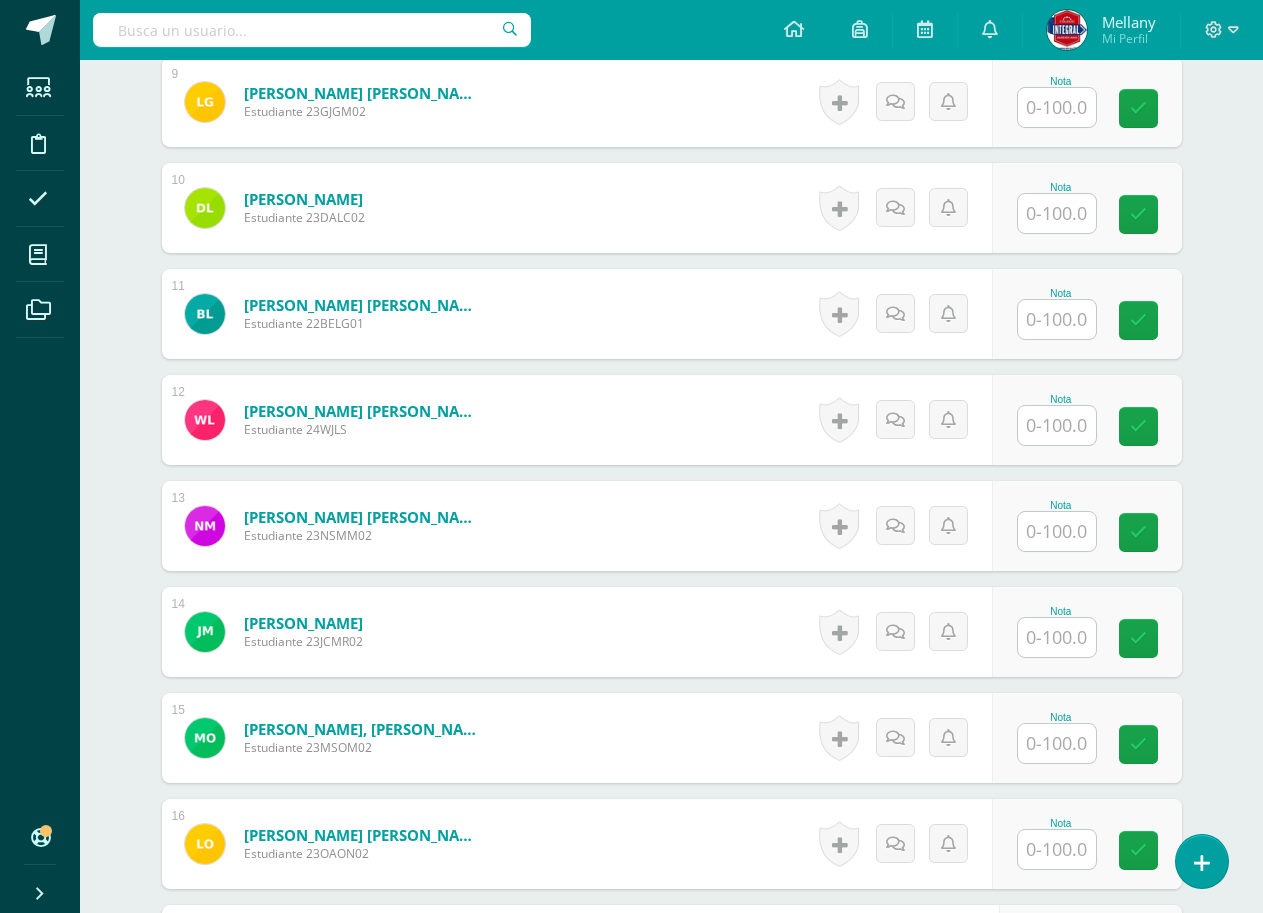 scroll, scrollTop: 1488, scrollLeft: 0, axis: vertical 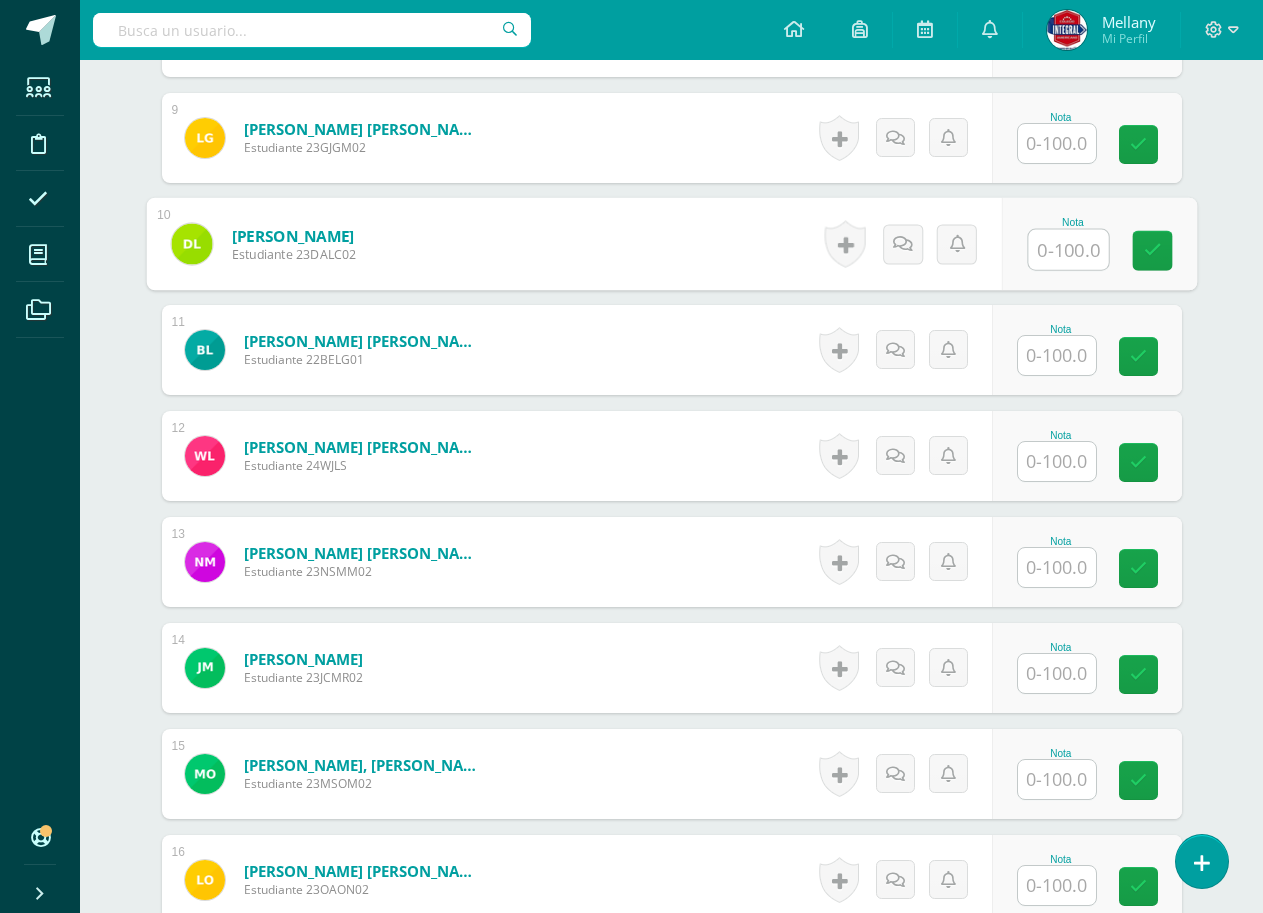 click at bounding box center (1068, 250) 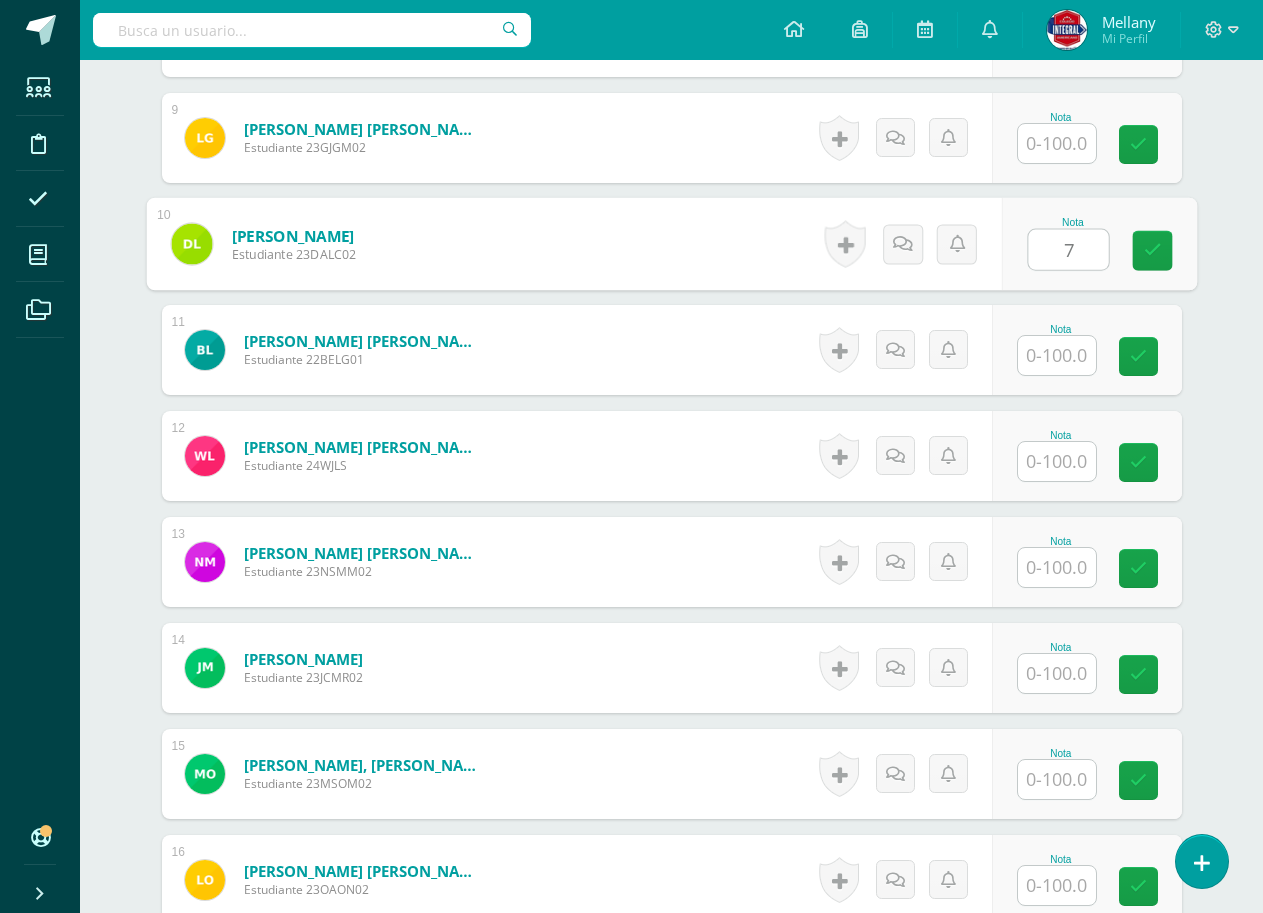 type on "70" 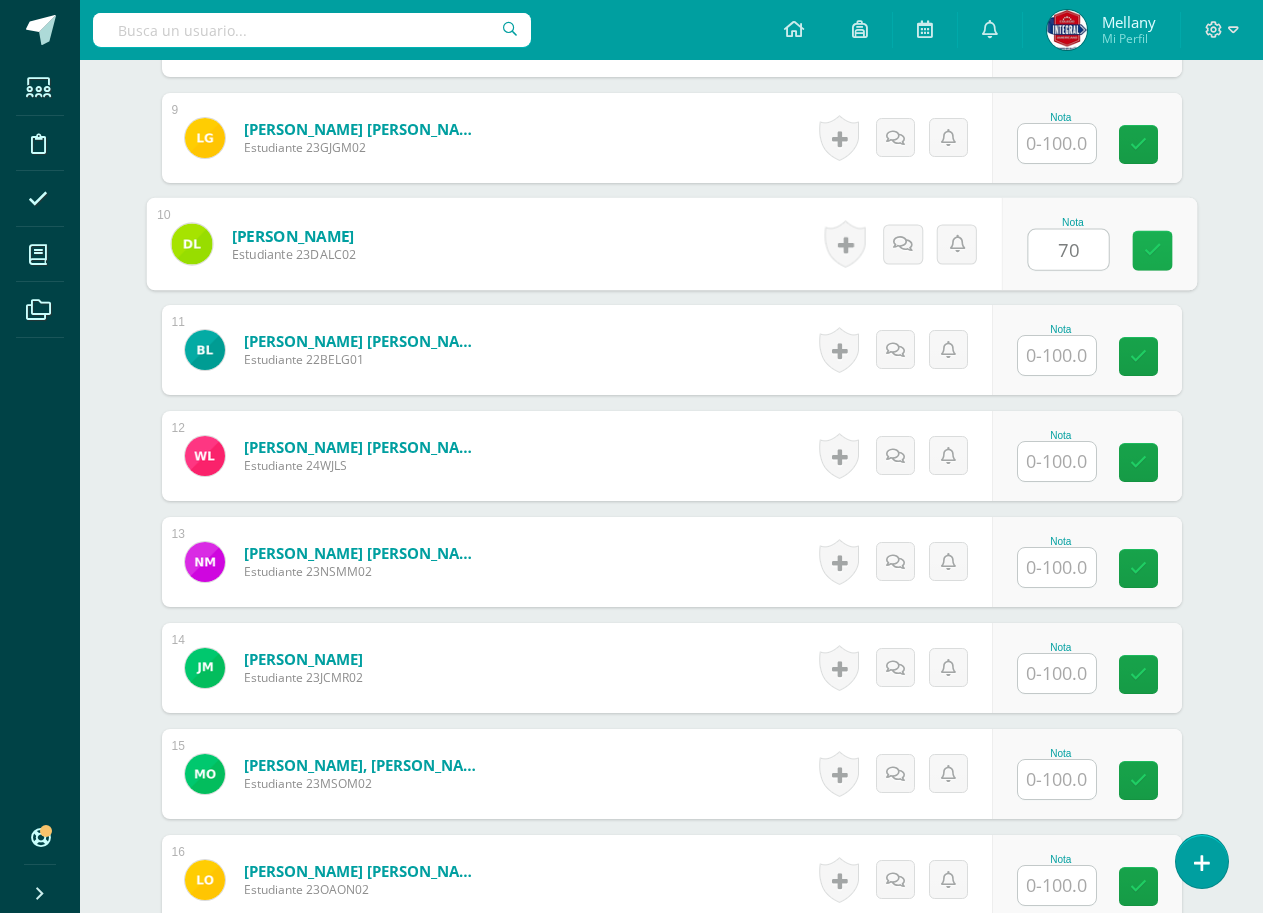 click at bounding box center (1152, 250) 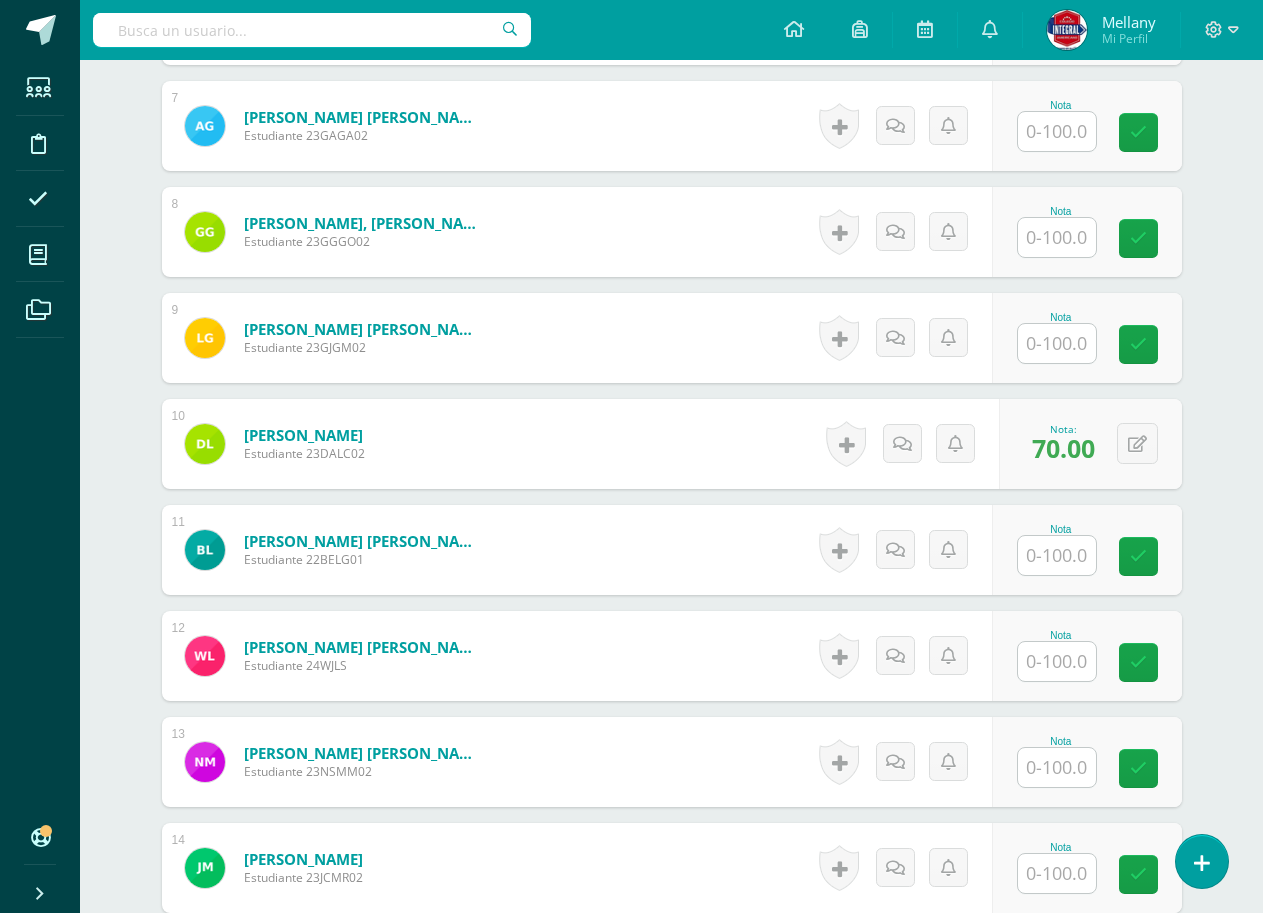 scroll, scrollTop: 1188, scrollLeft: 0, axis: vertical 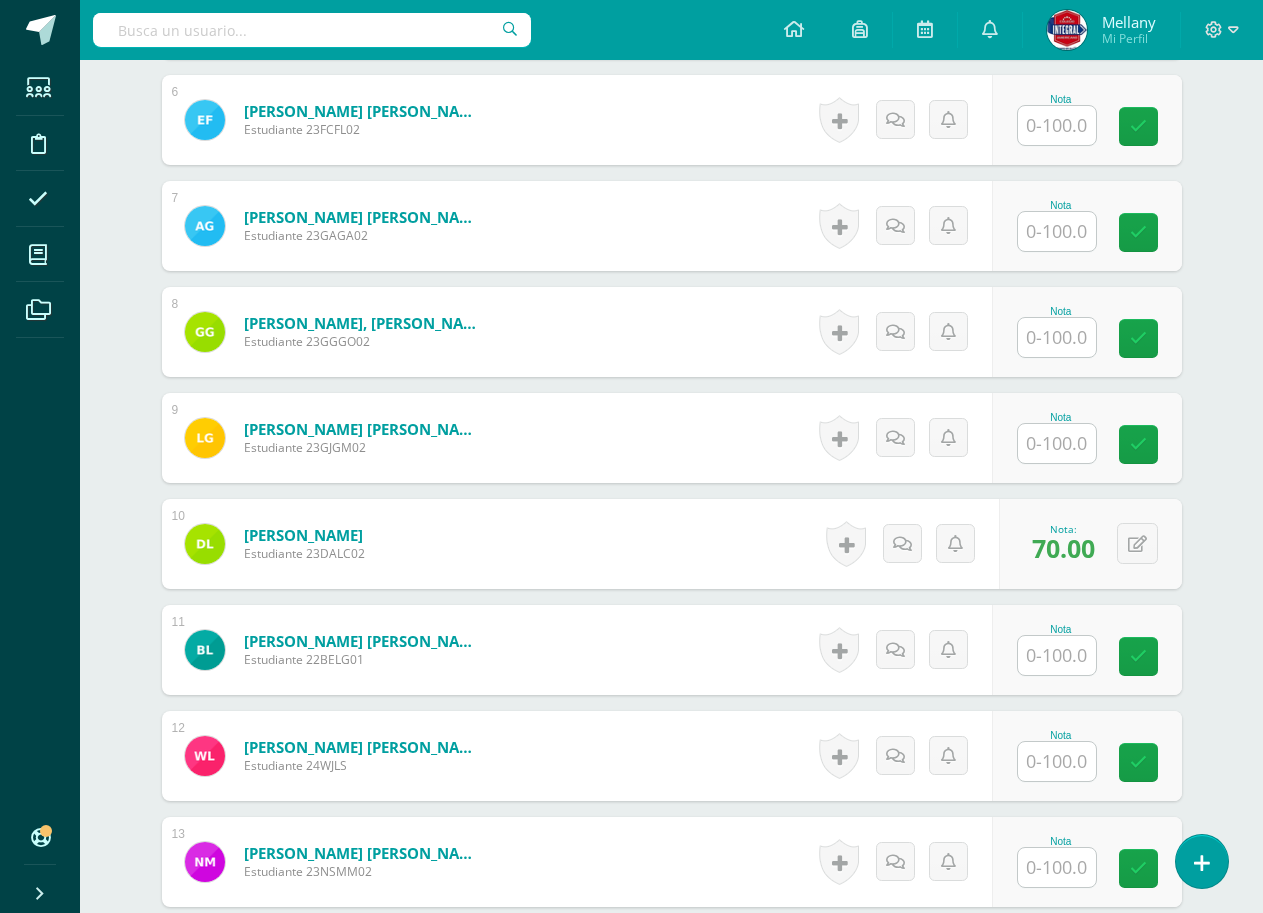 click at bounding box center [1057, 125] 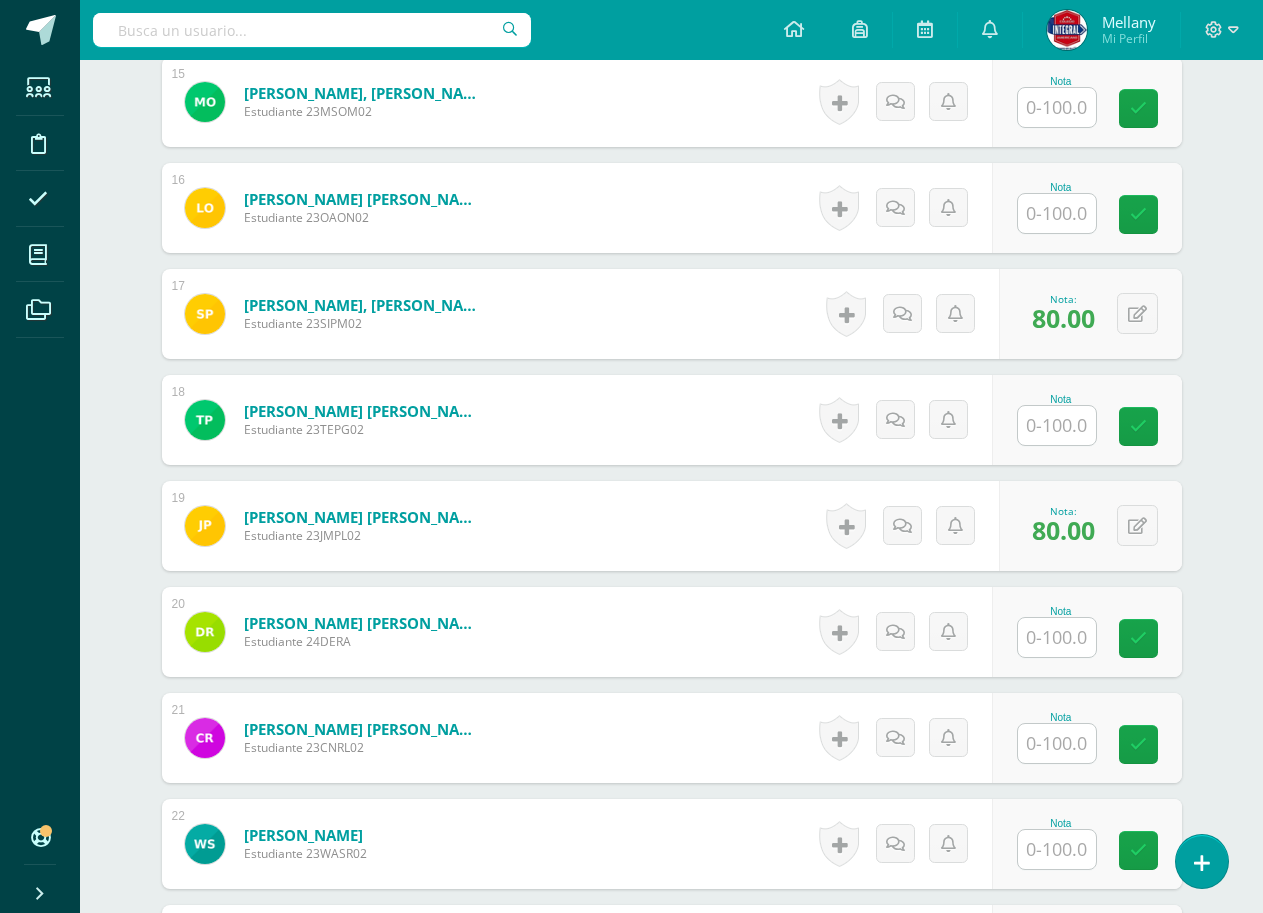scroll, scrollTop: 2388, scrollLeft: 0, axis: vertical 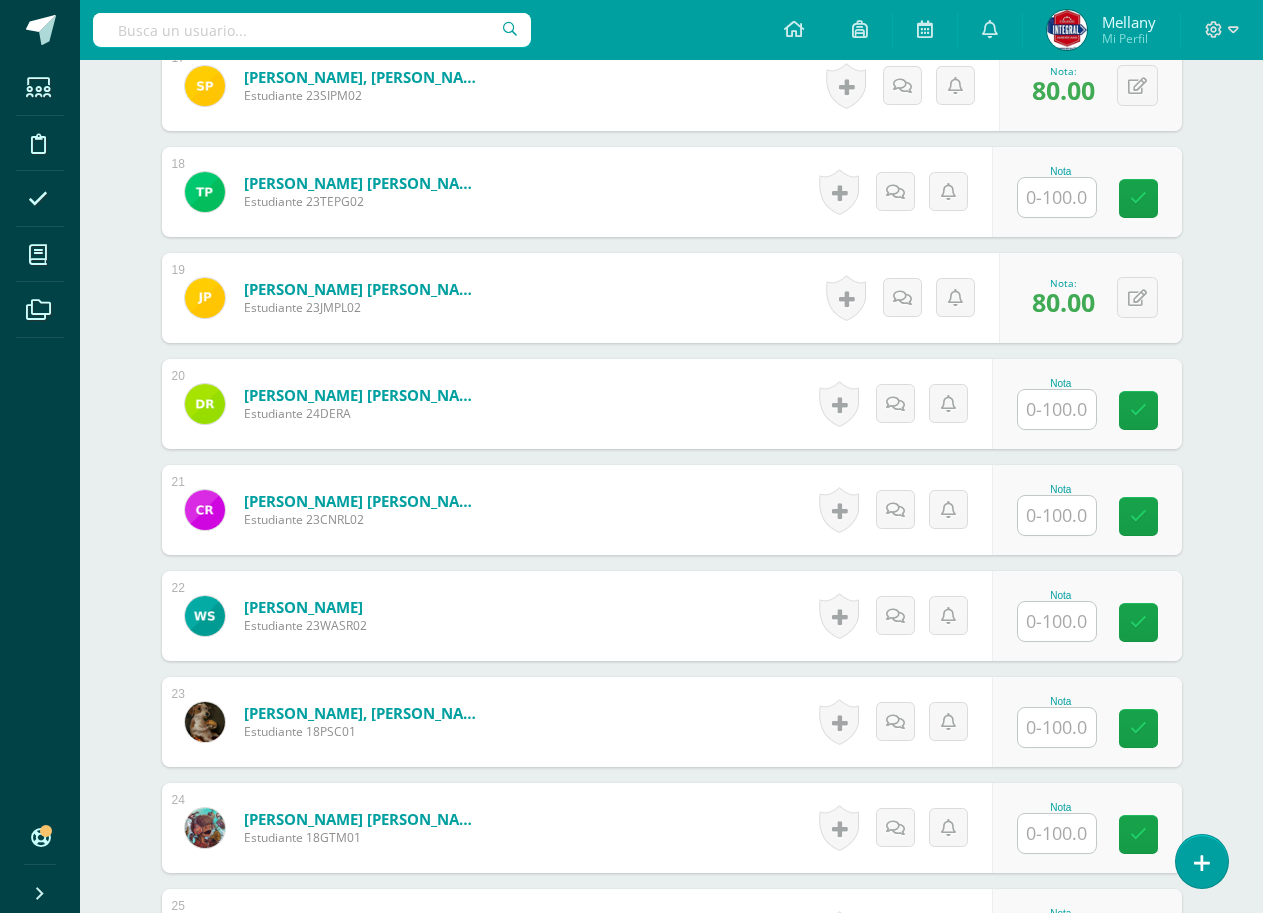 type on "70" 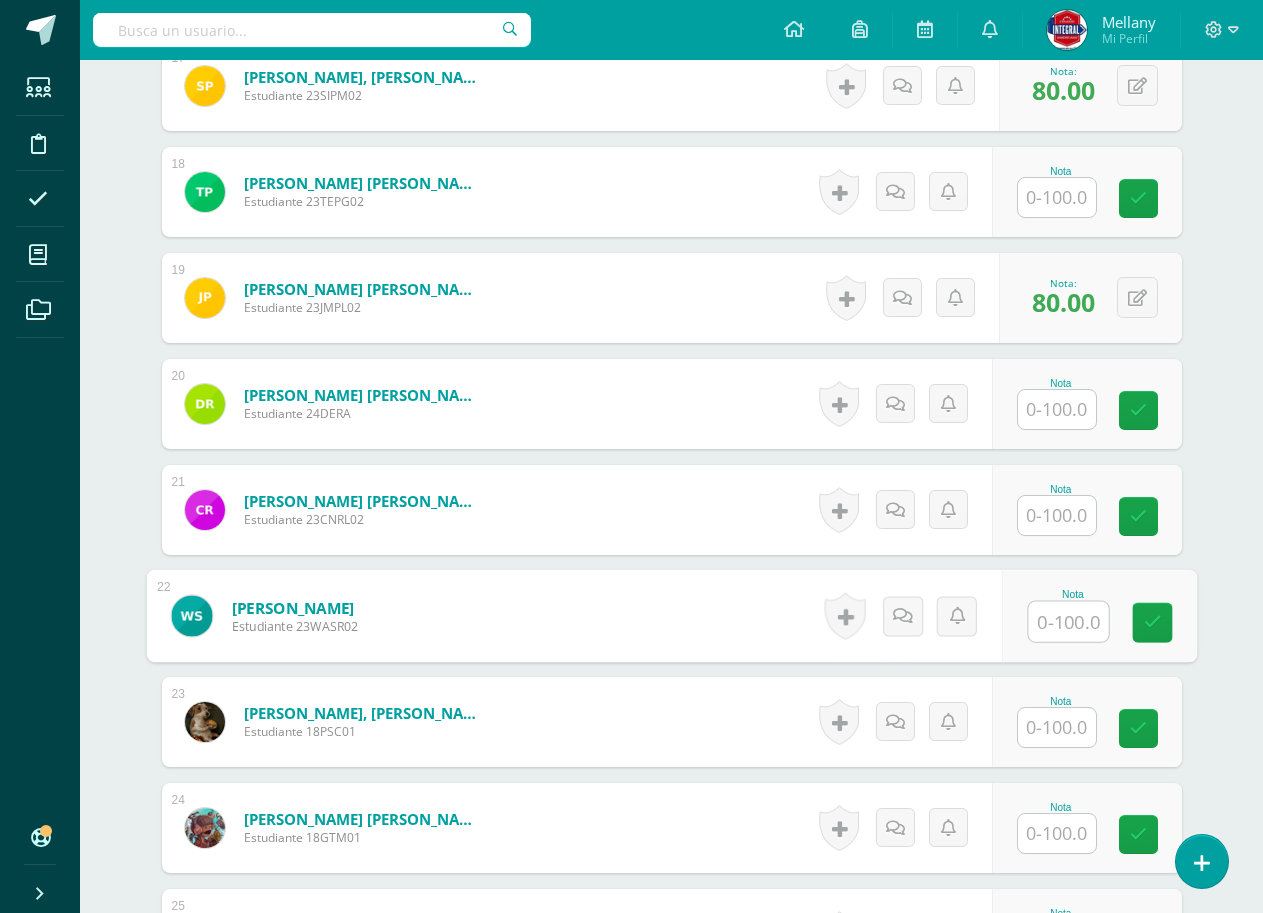 click at bounding box center (1068, 622) 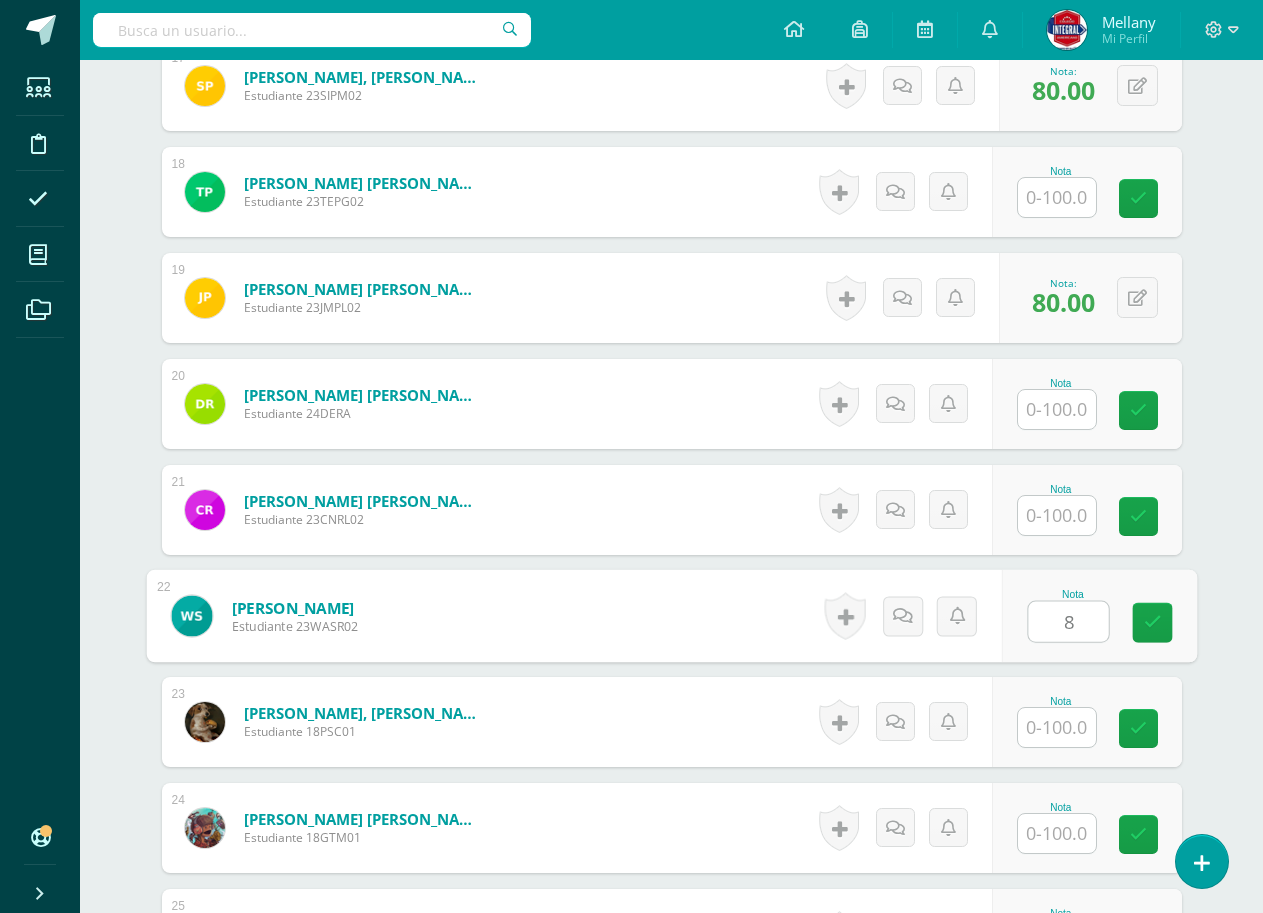 type on "80" 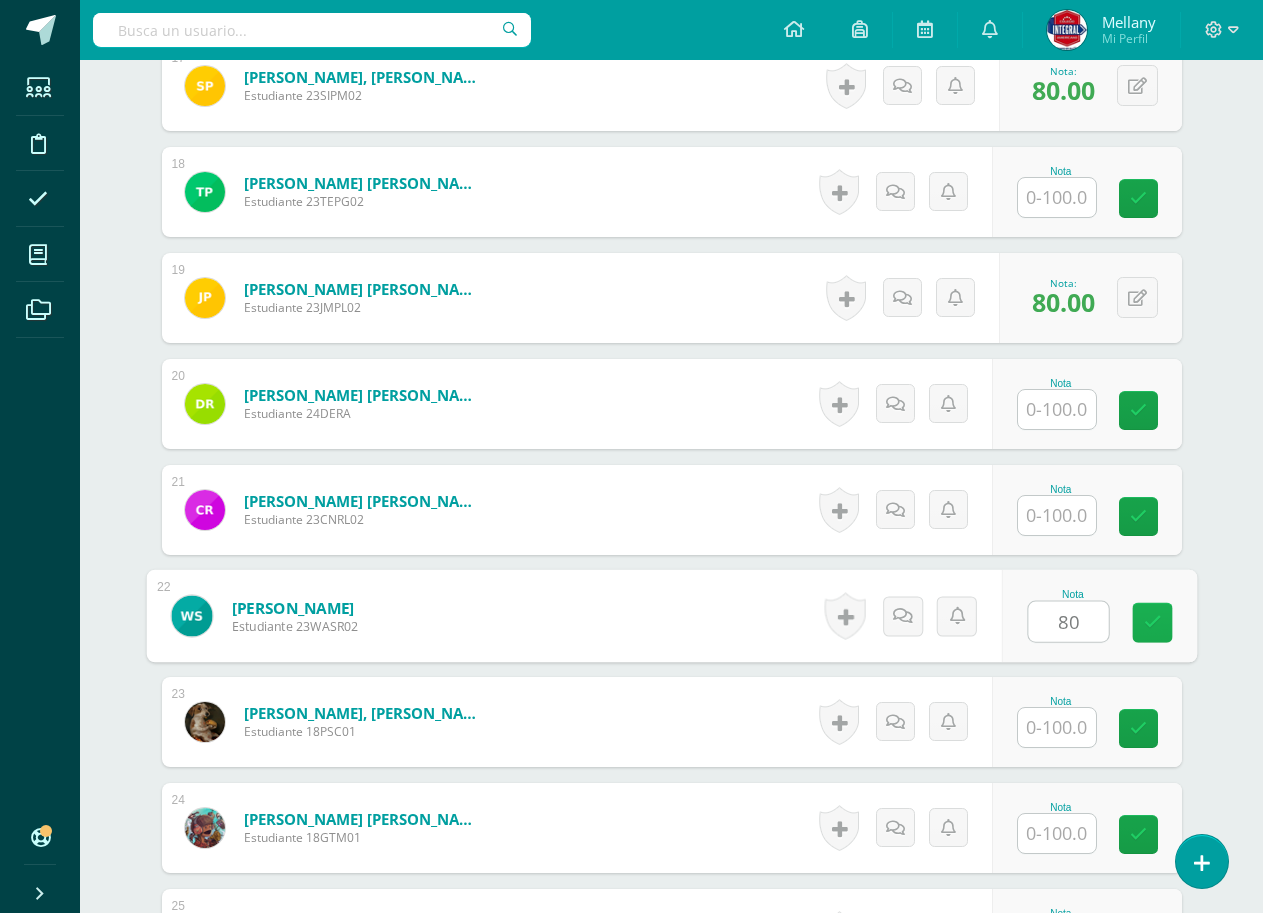 click at bounding box center (1152, 622) 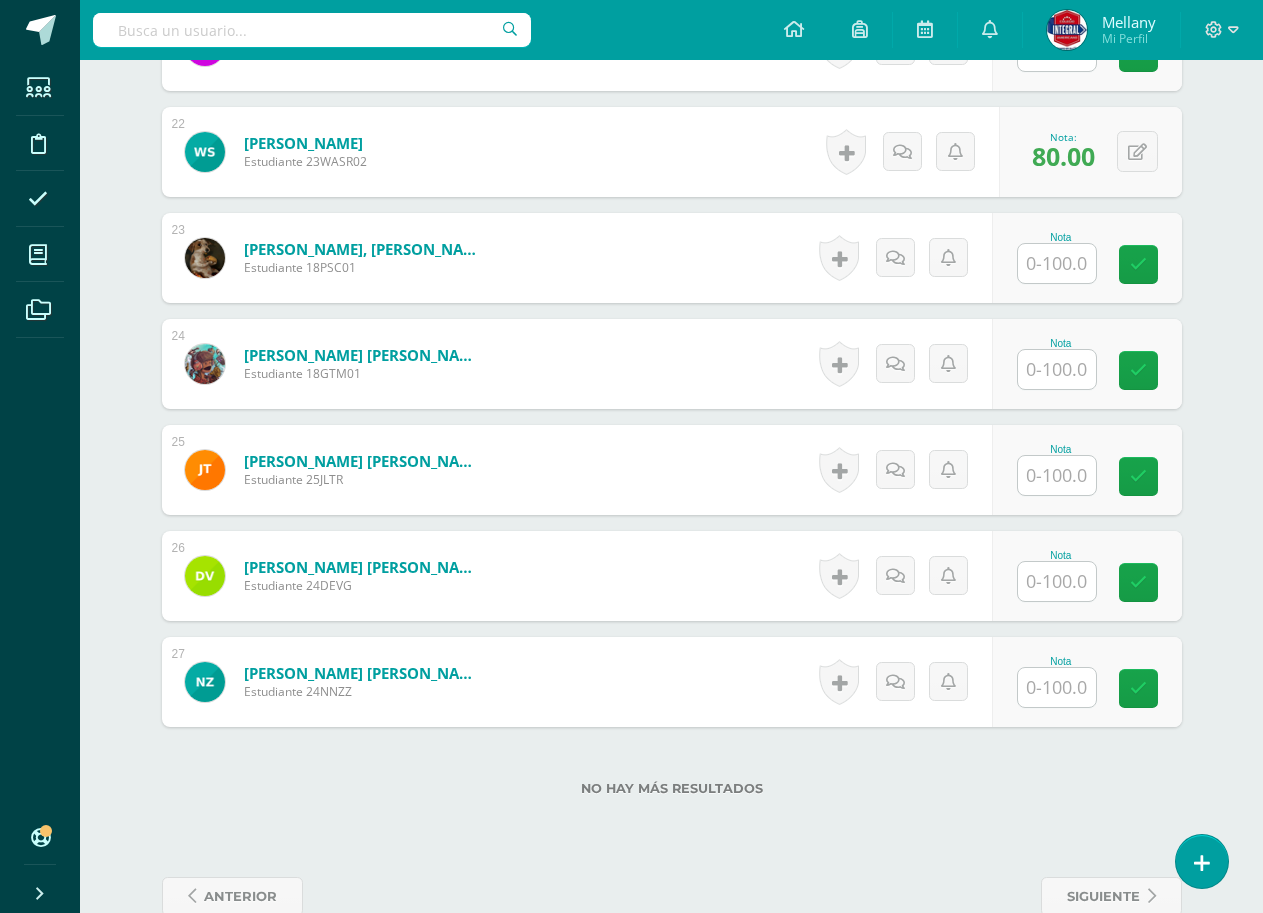 scroll, scrollTop: 2888, scrollLeft: 0, axis: vertical 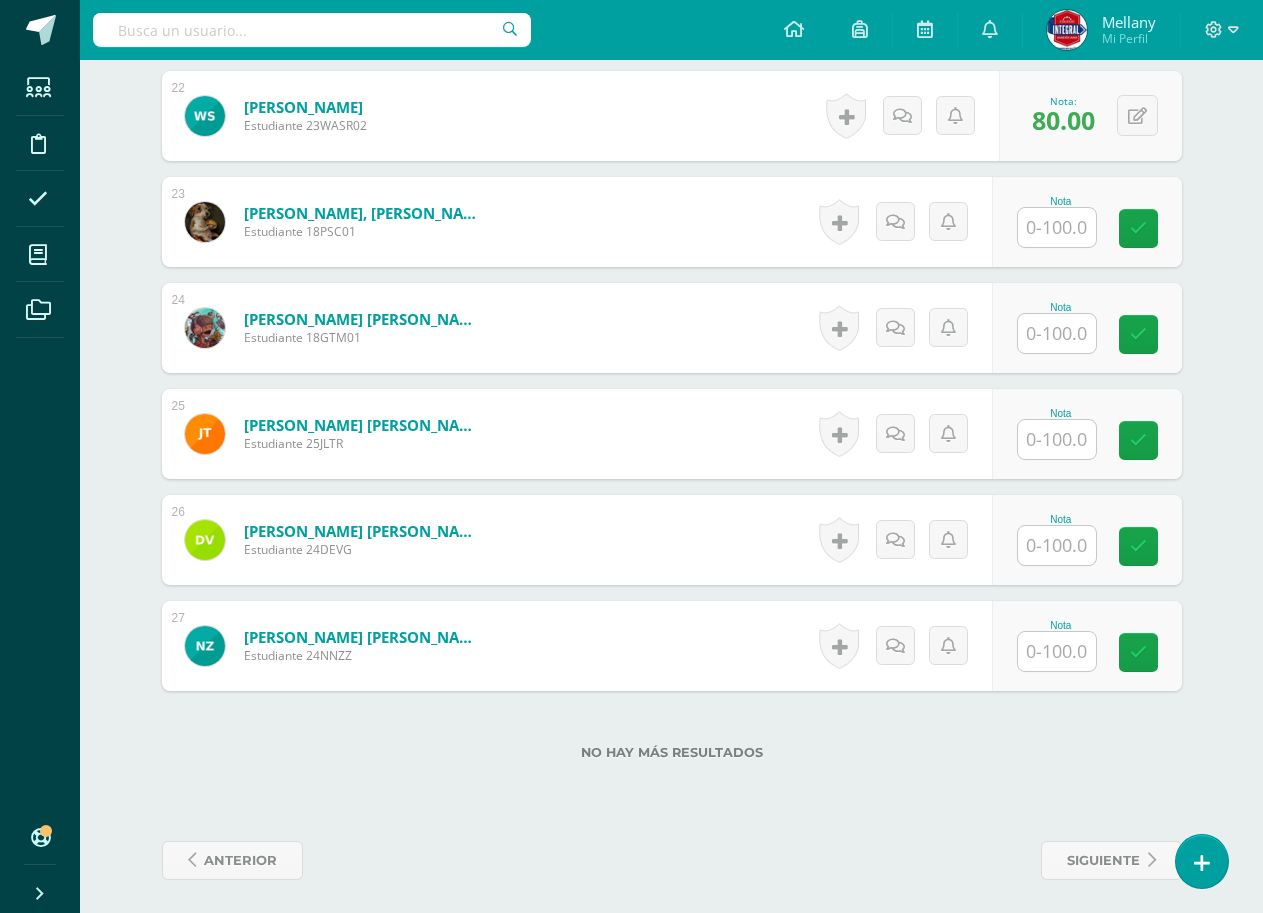 click at bounding box center [1057, 545] 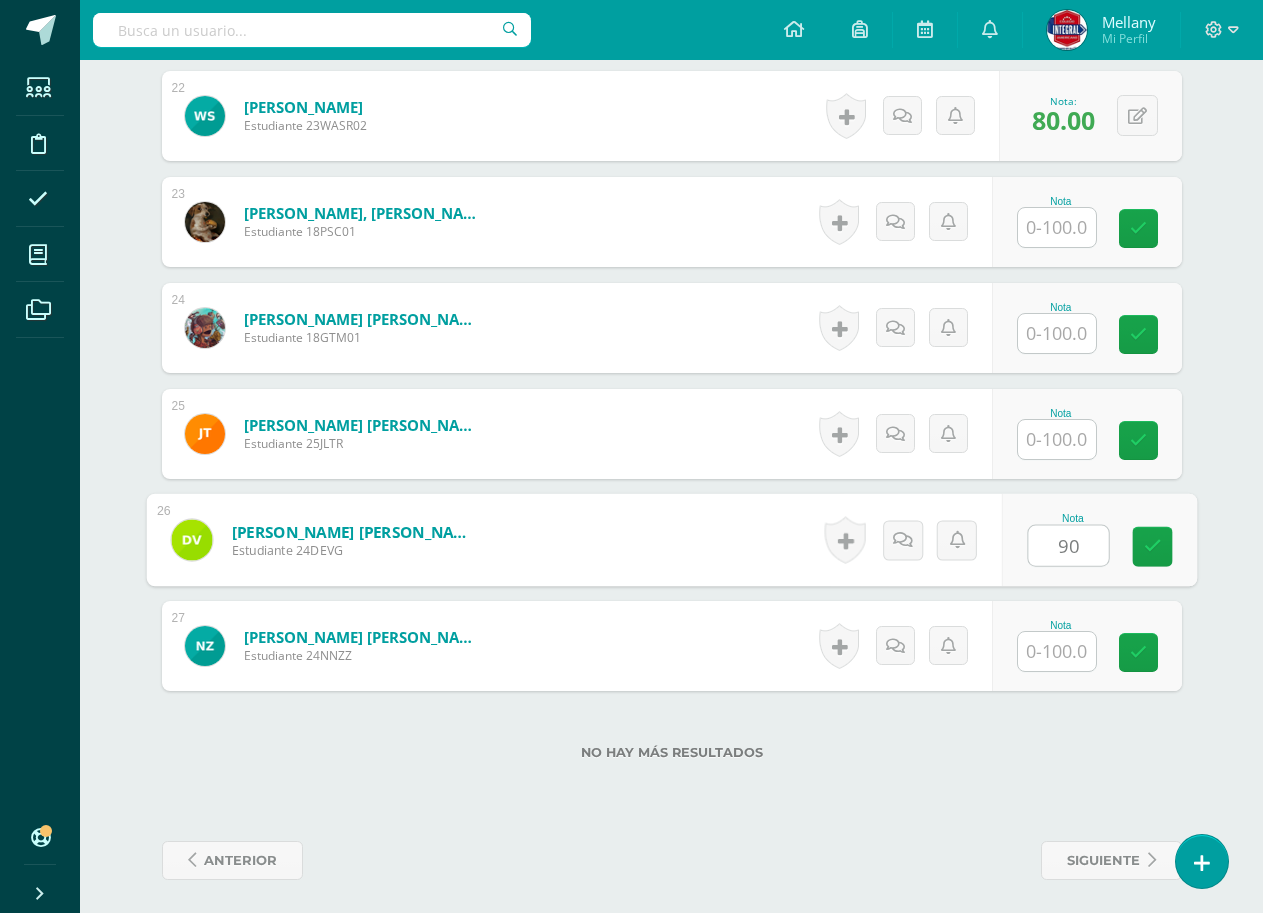 type on "9" 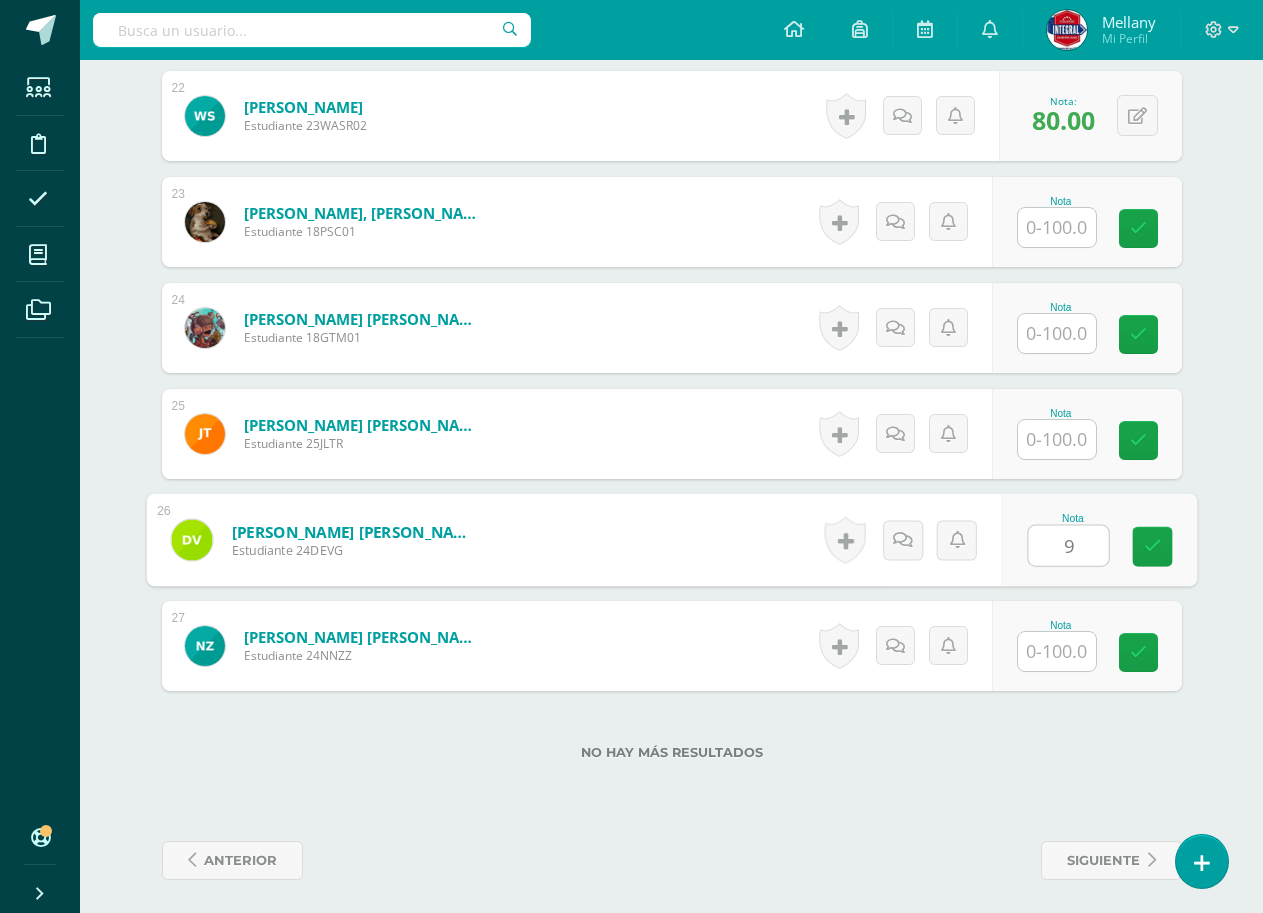 type 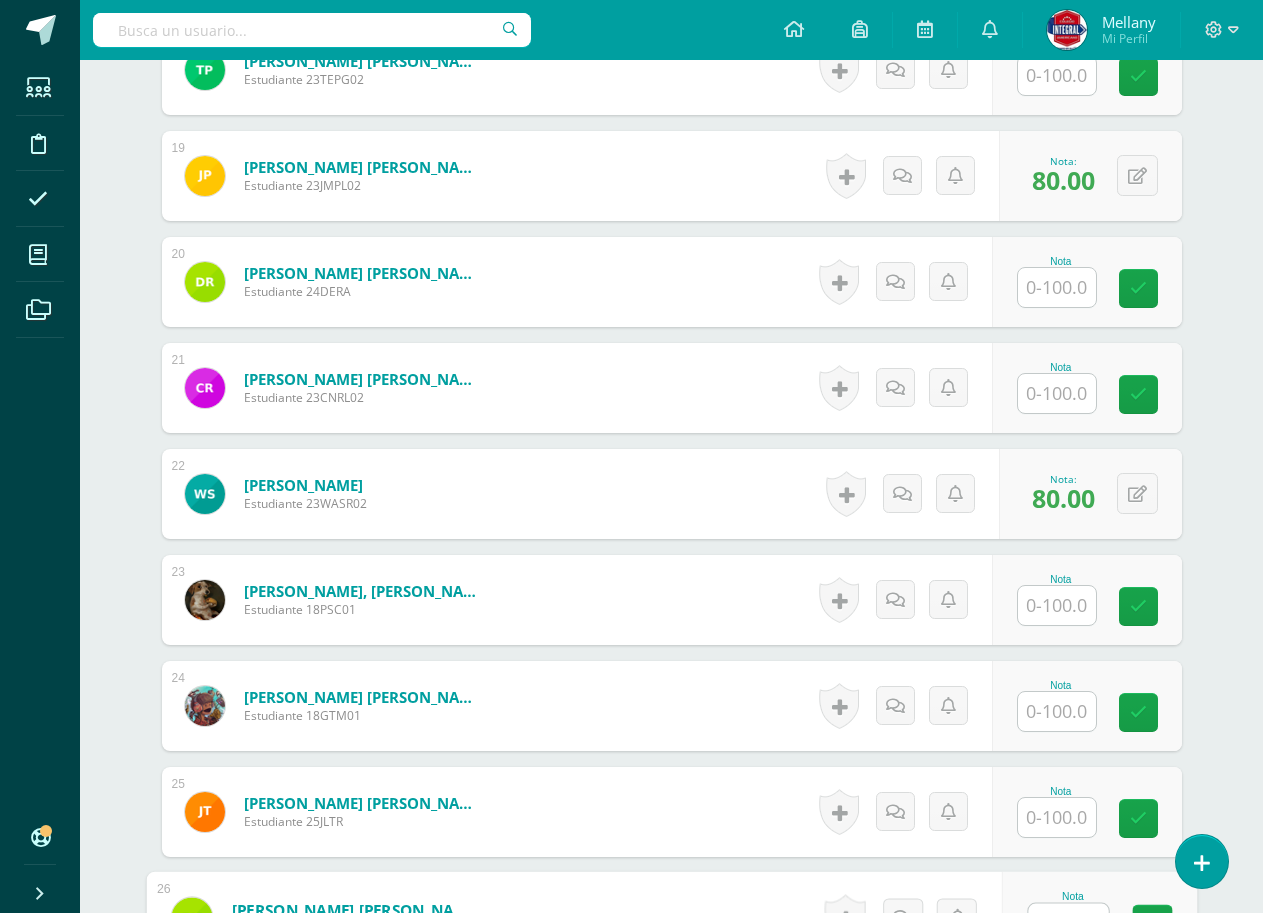 scroll, scrollTop: 2488, scrollLeft: 0, axis: vertical 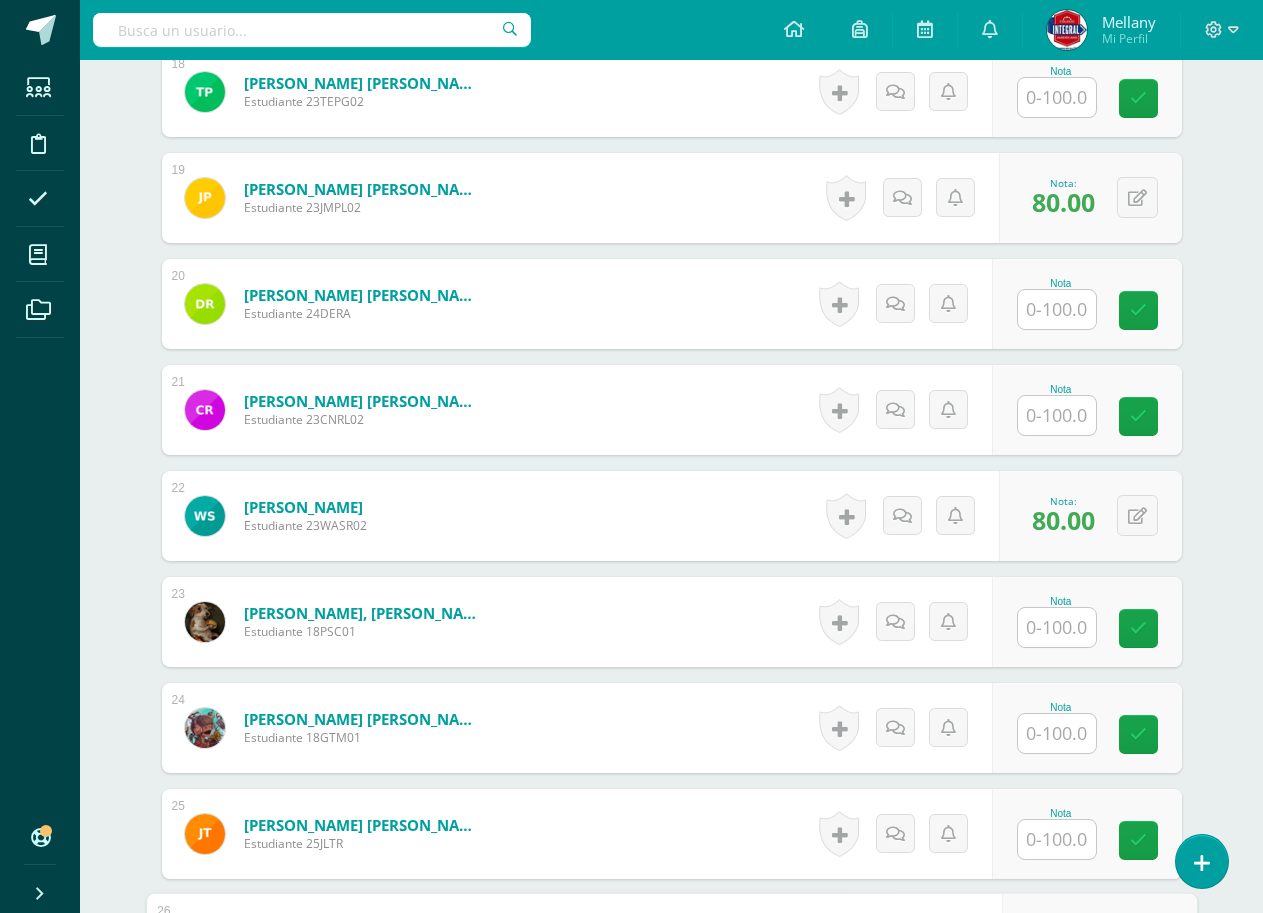 click at bounding box center [1057, 309] 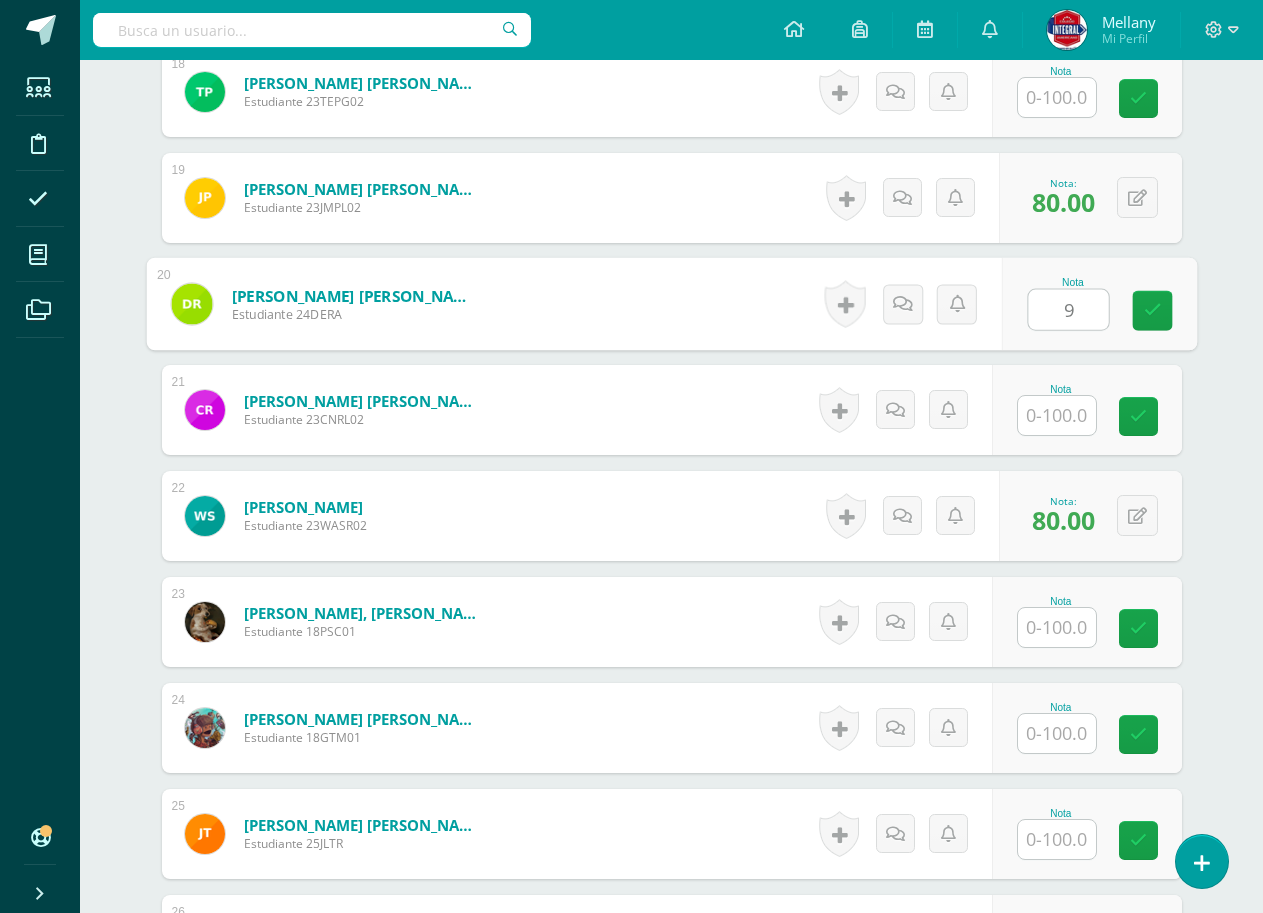 type on "90" 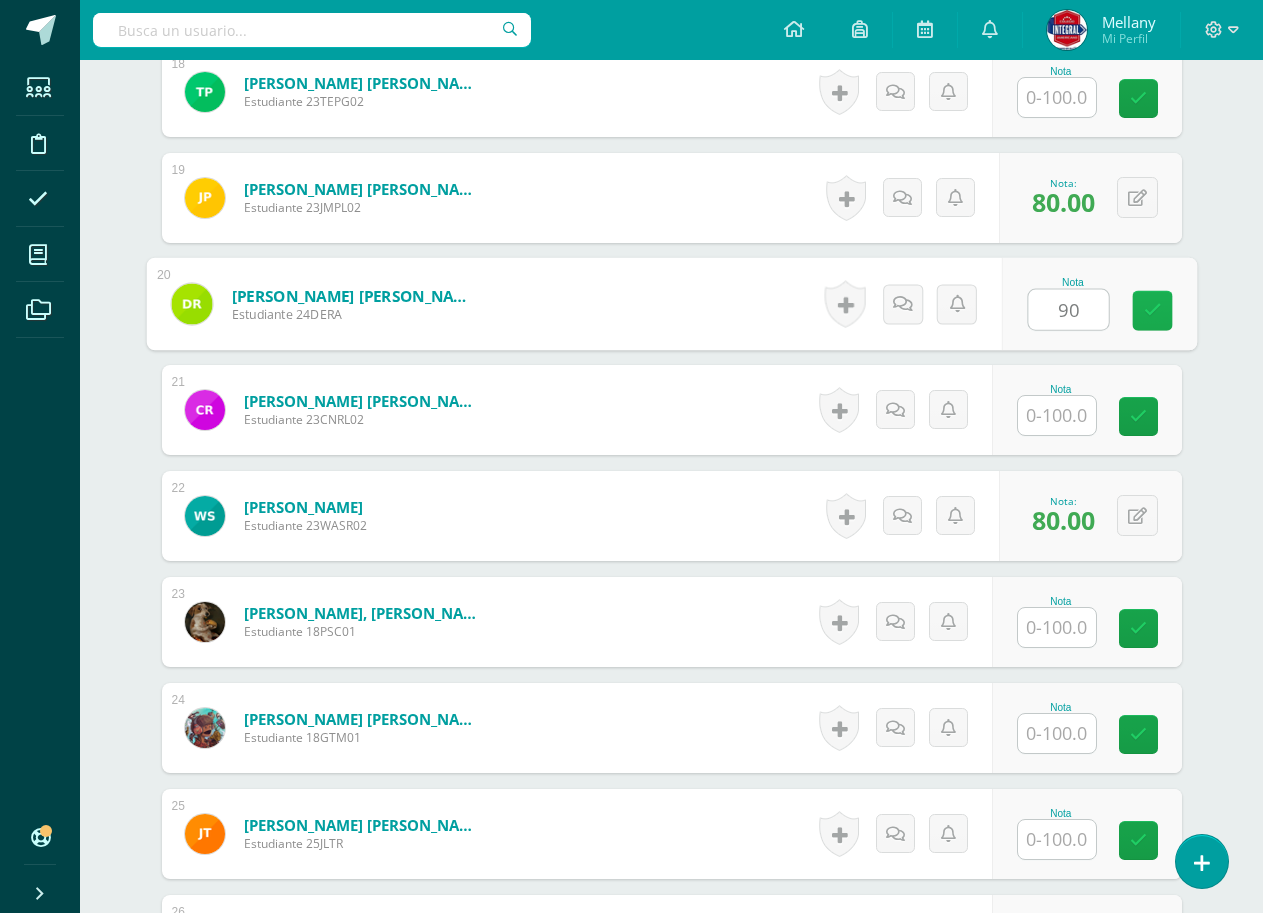 click at bounding box center [1152, 310] 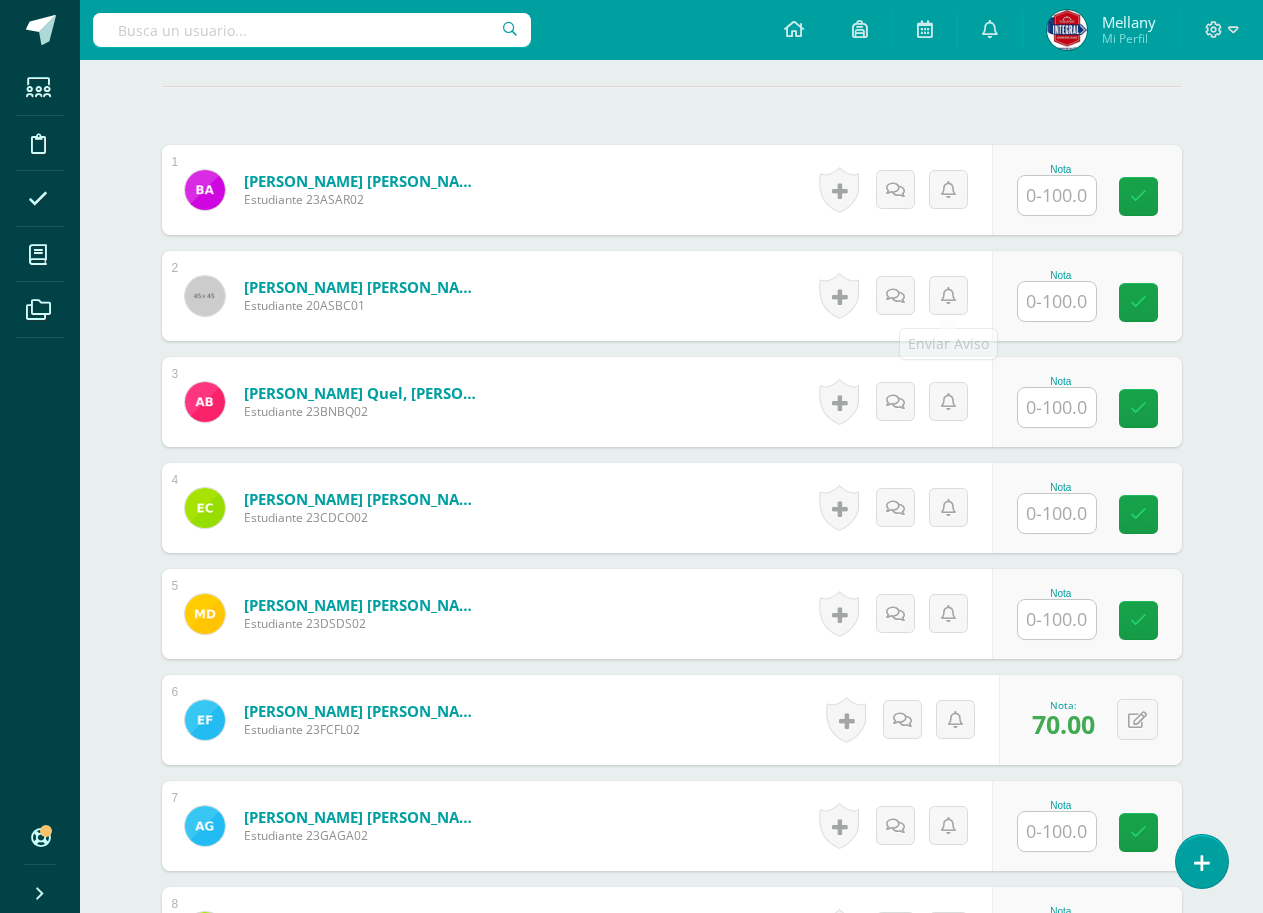 scroll, scrollTop: 788, scrollLeft: 0, axis: vertical 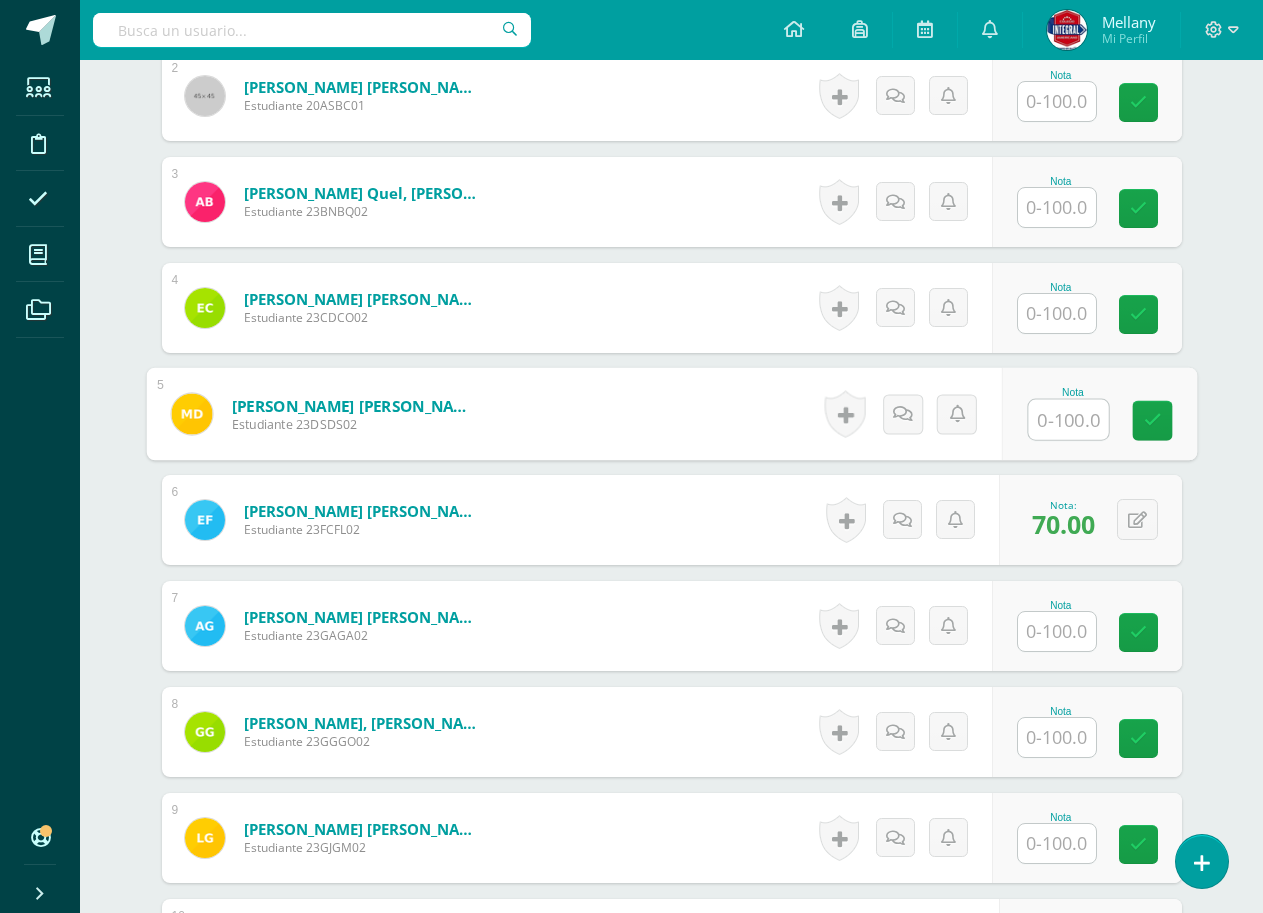 click at bounding box center (1068, 420) 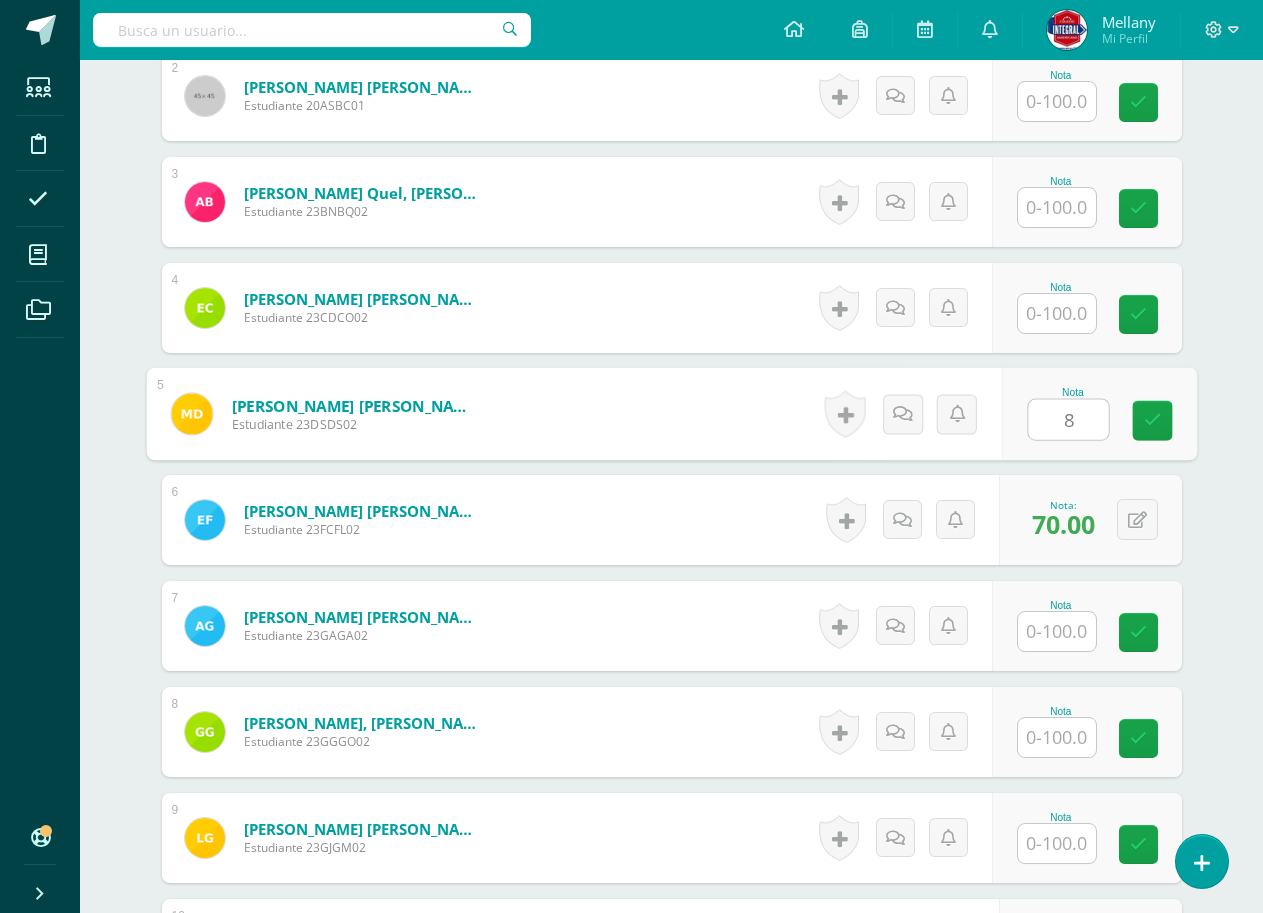type on "80" 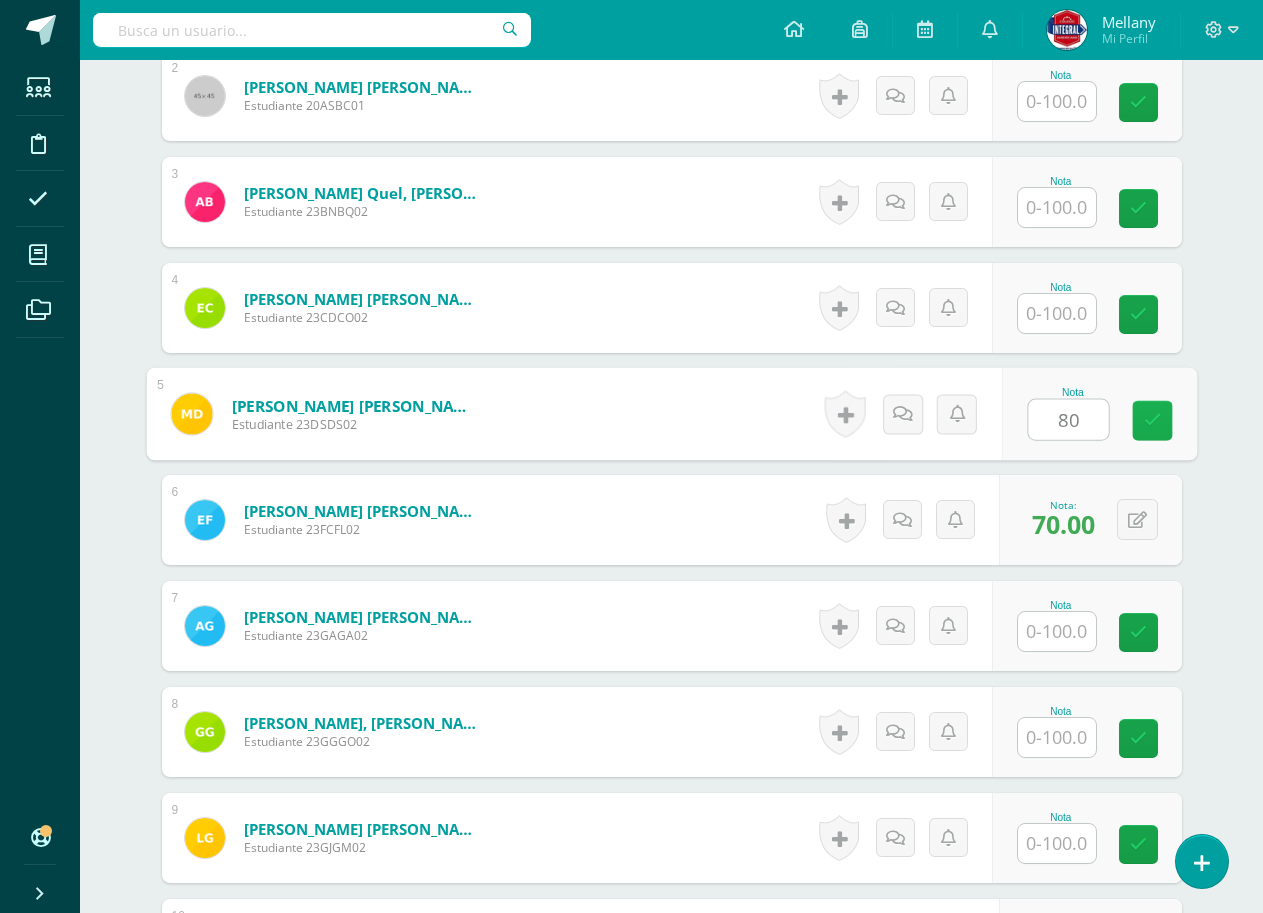 click at bounding box center (1152, 420) 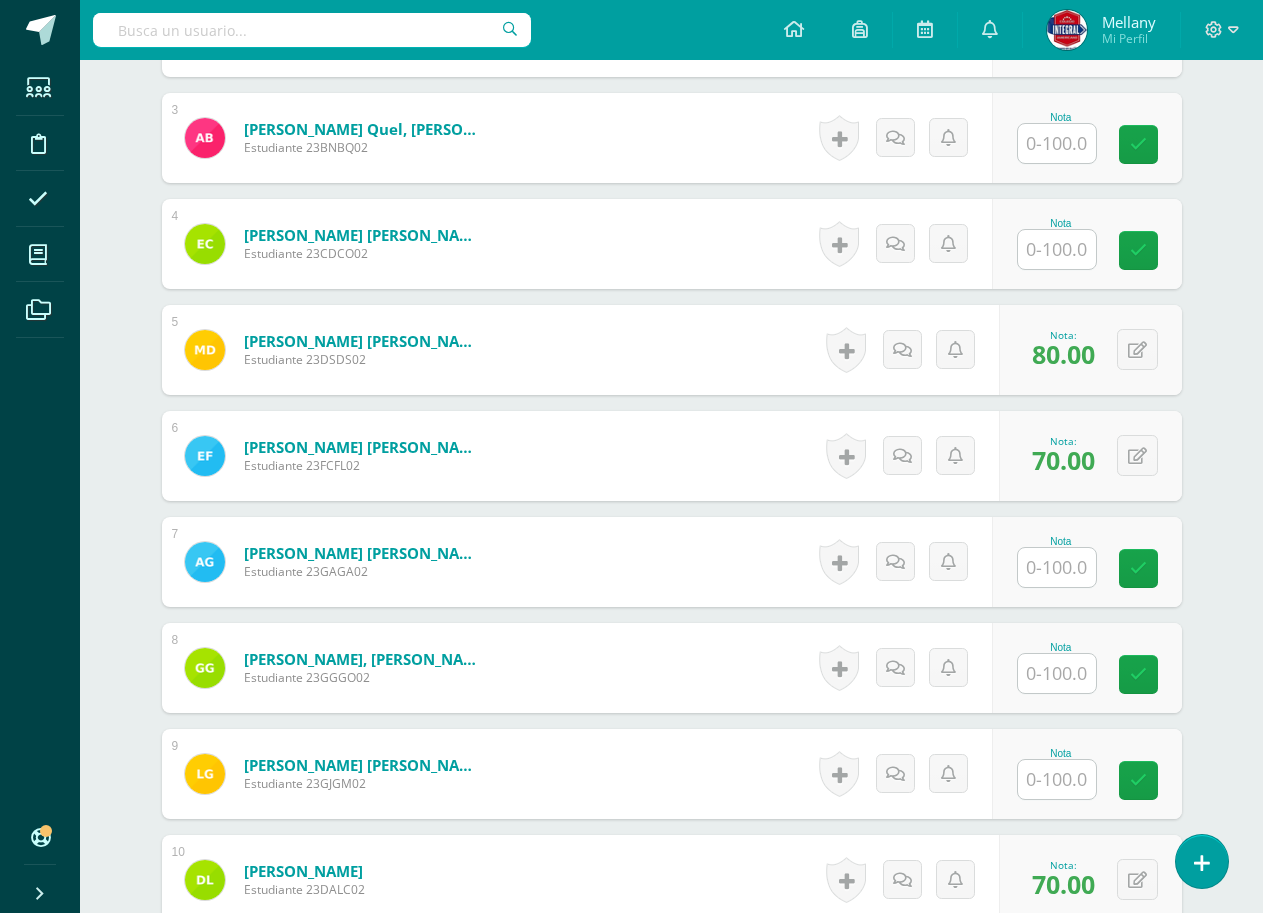 scroll, scrollTop: 888, scrollLeft: 0, axis: vertical 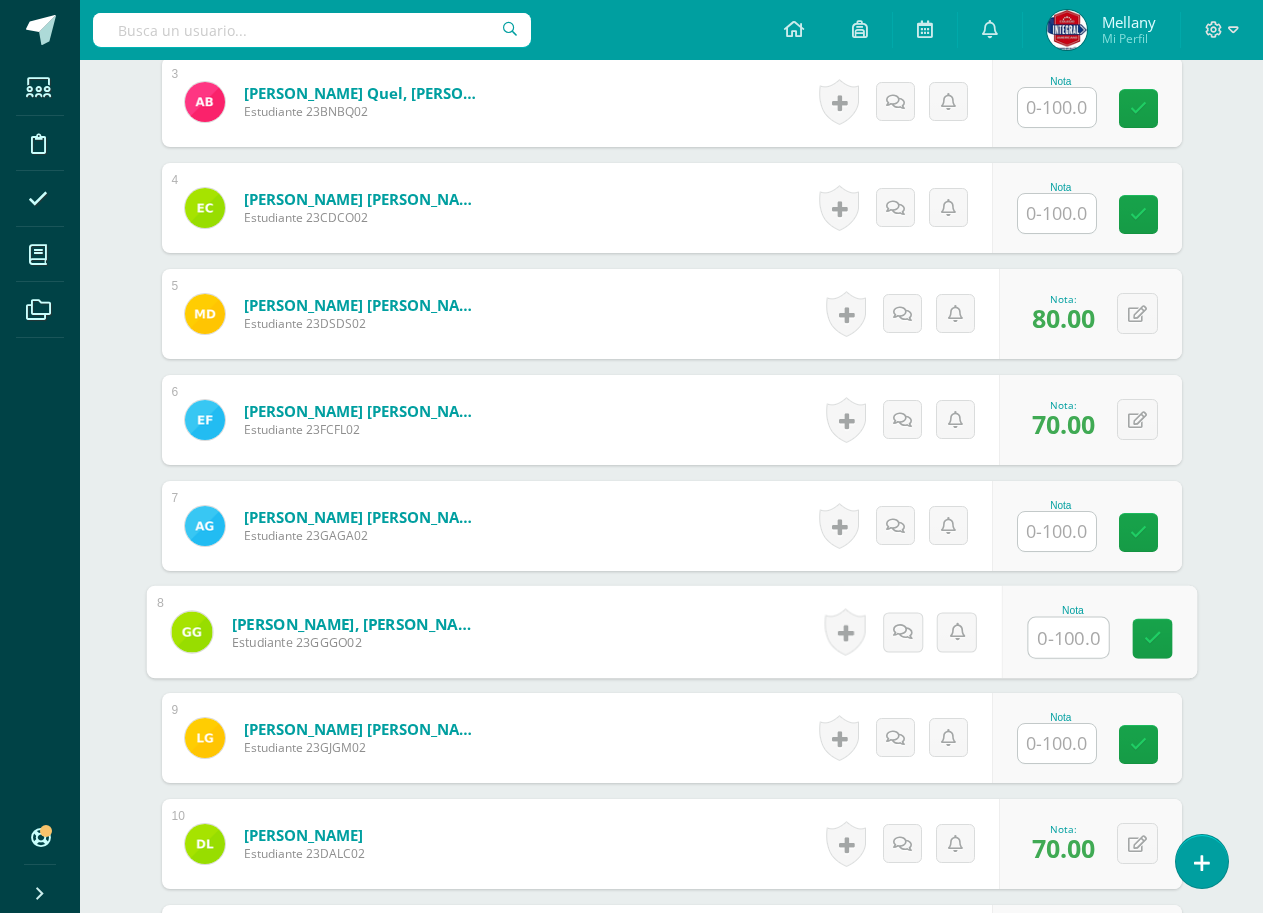 click at bounding box center (1068, 638) 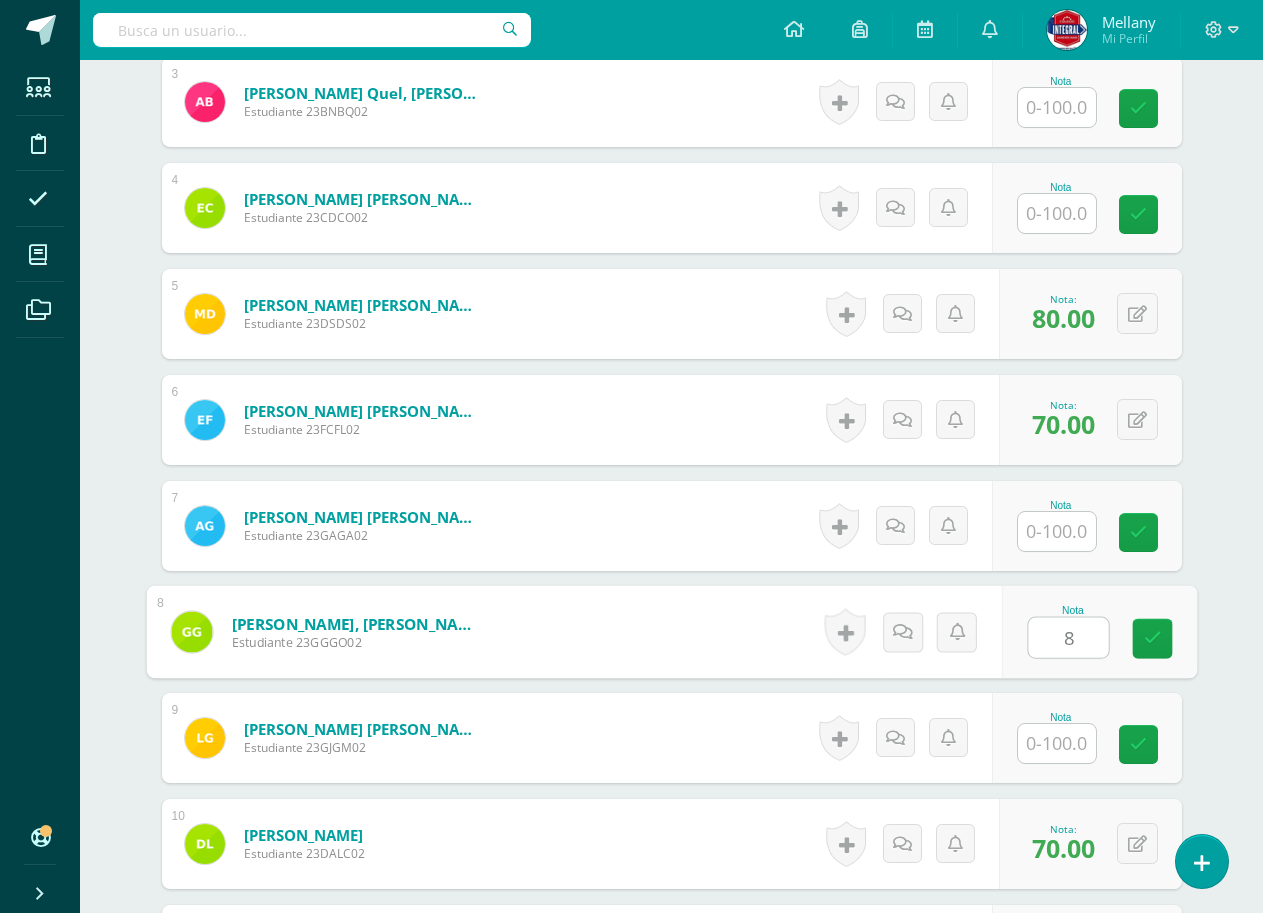 type on "80" 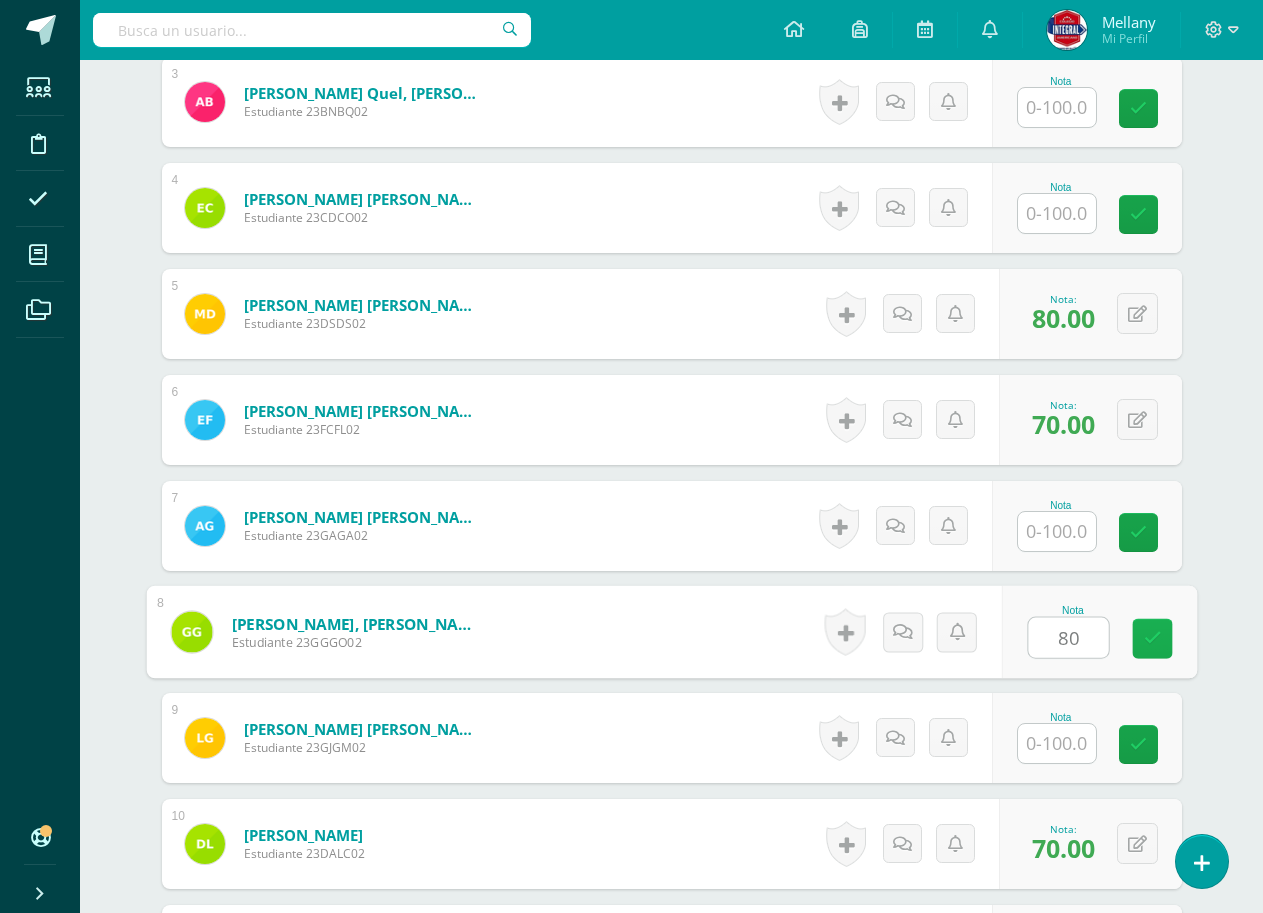 click at bounding box center (1152, 639) 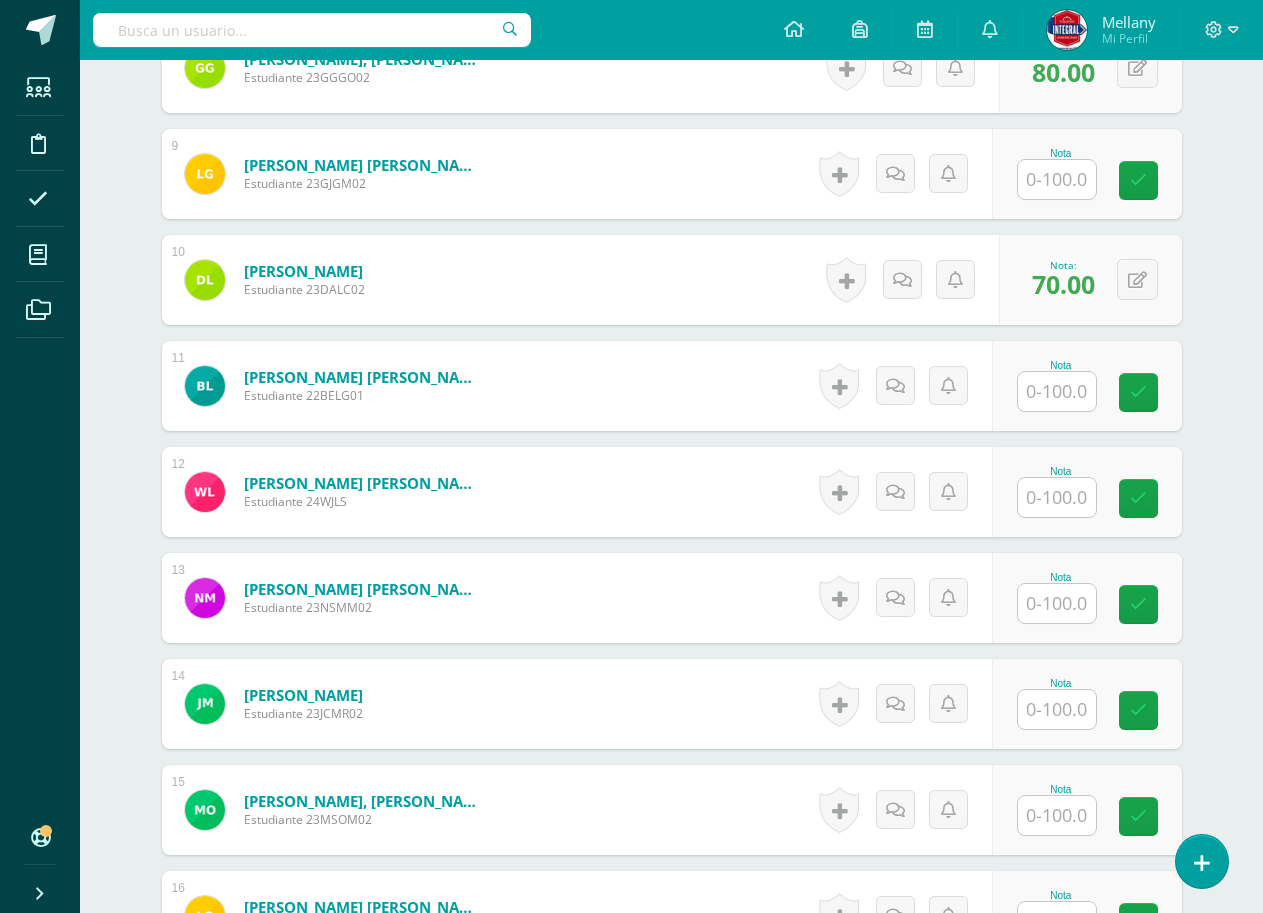 scroll, scrollTop: 1488, scrollLeft: 0, axis: vertical 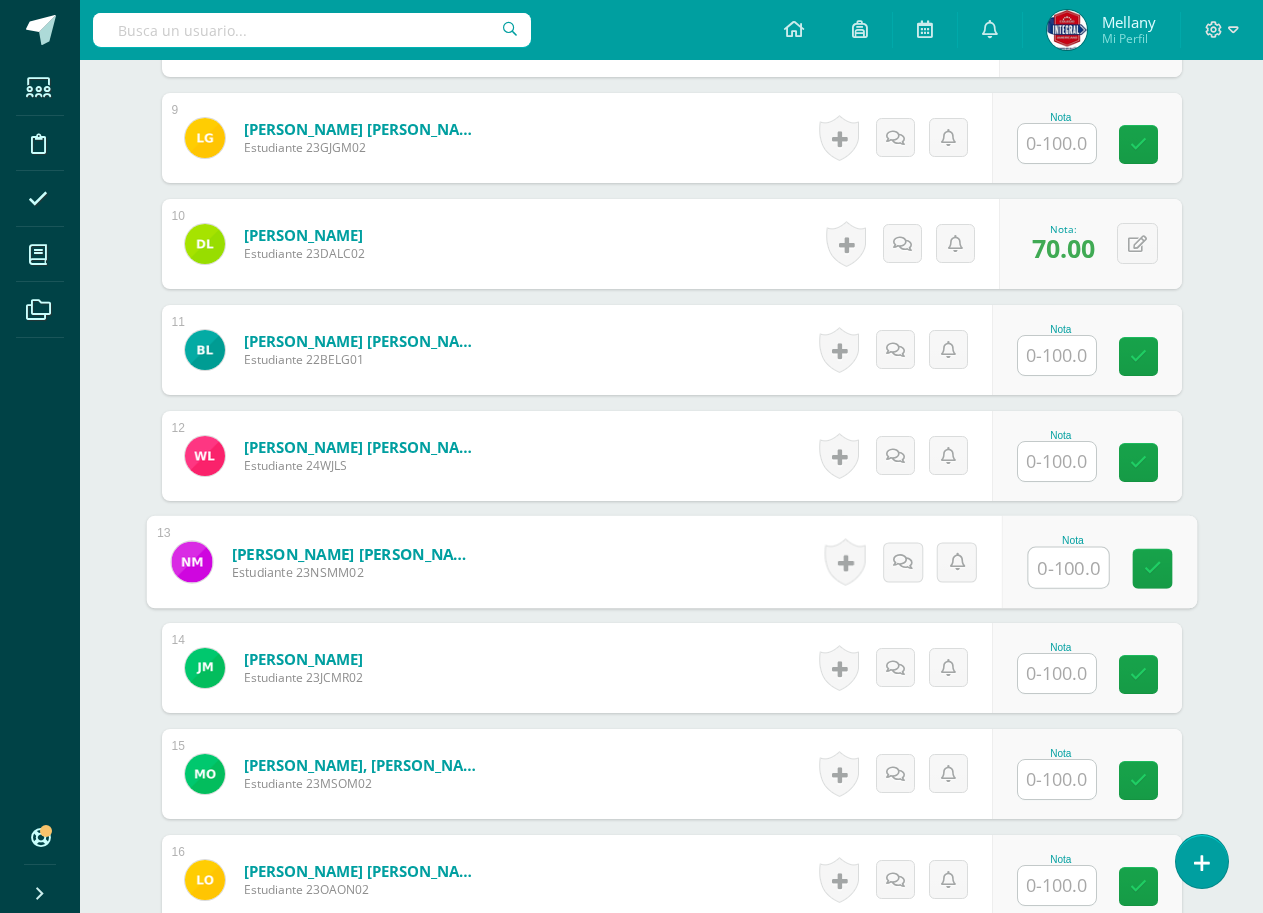 click at bounding box center [1068, 568] 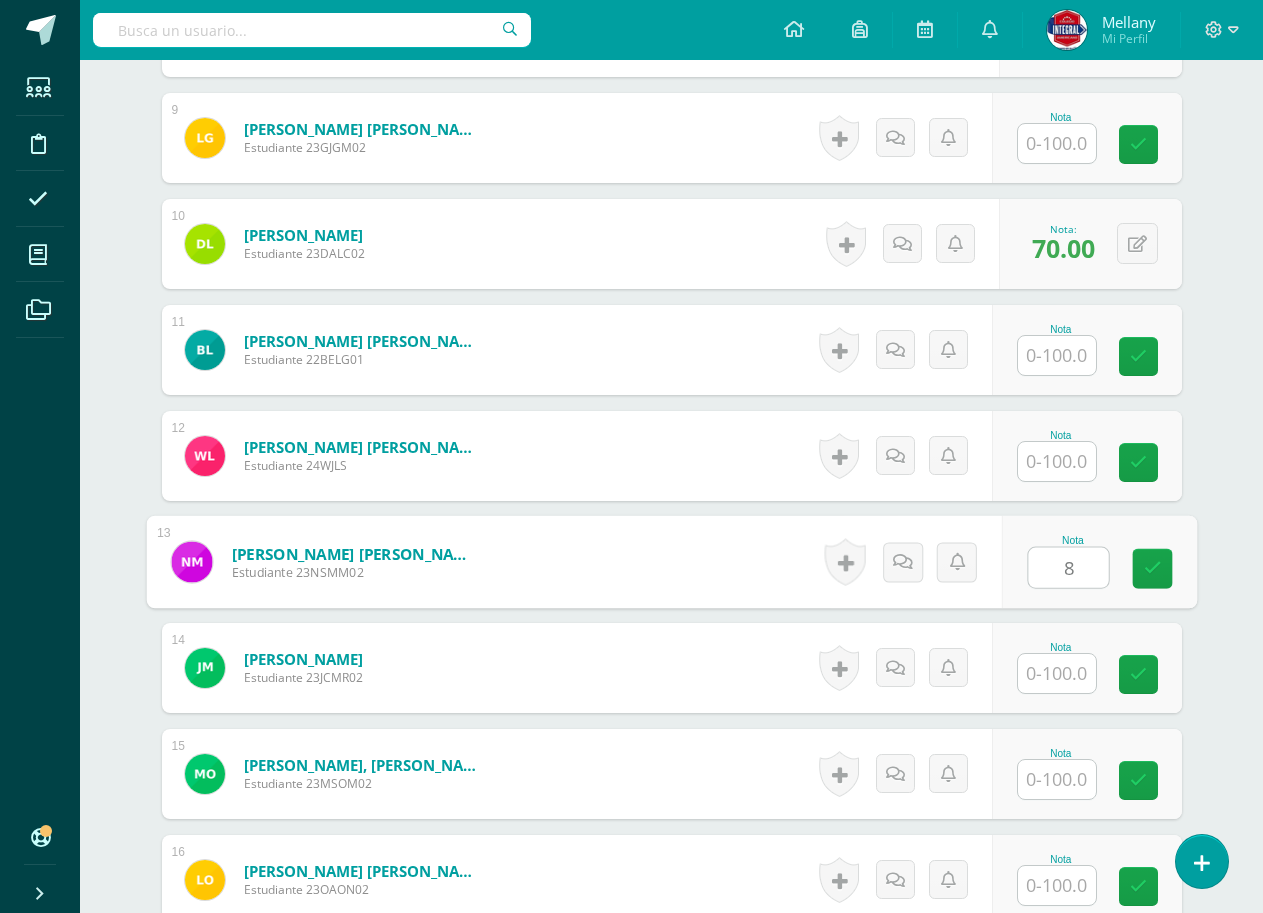 type on "80" 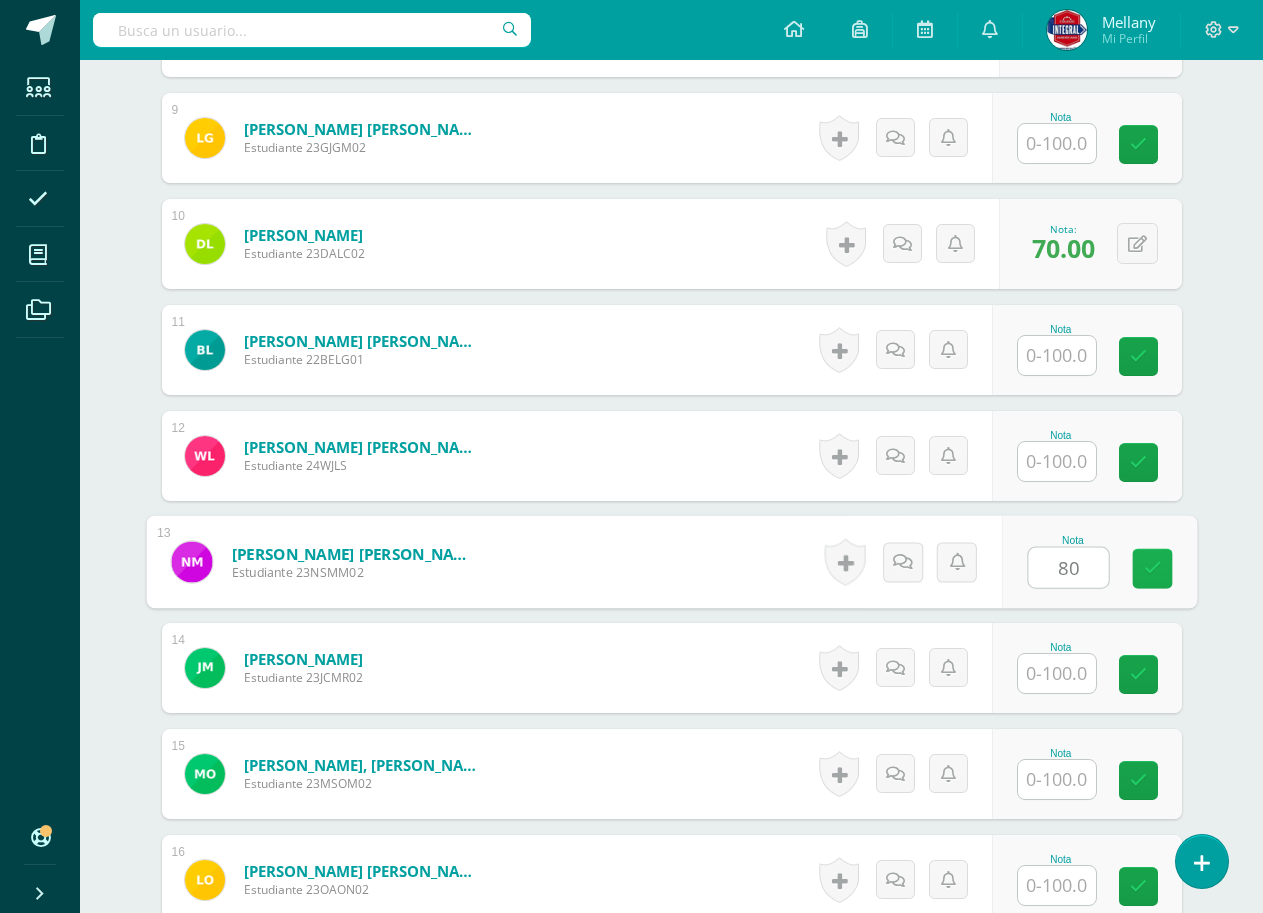 click at bounding box center [1152, 568] 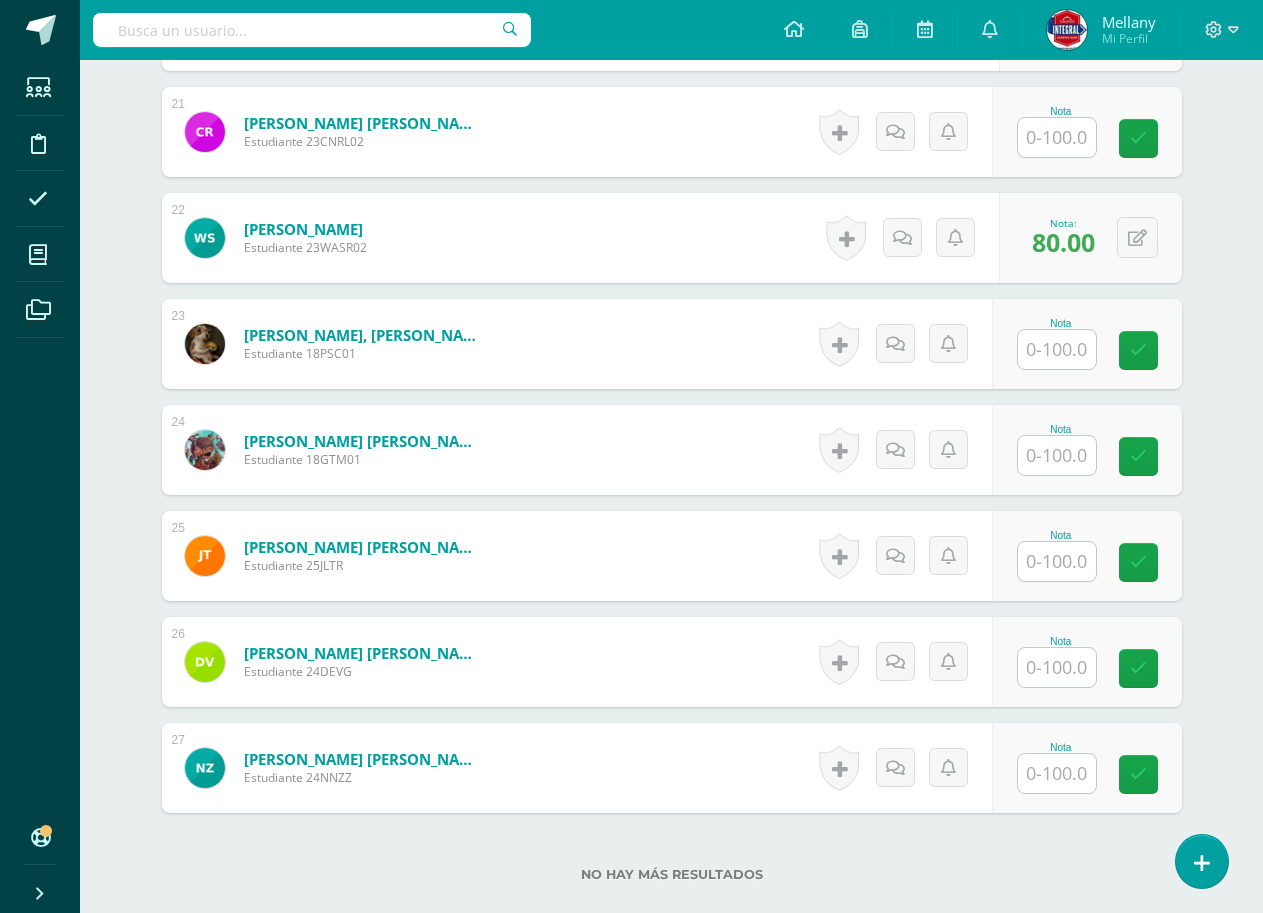 scroll, scrollTop: 2895, scrollLeft: 0, axis: vertical 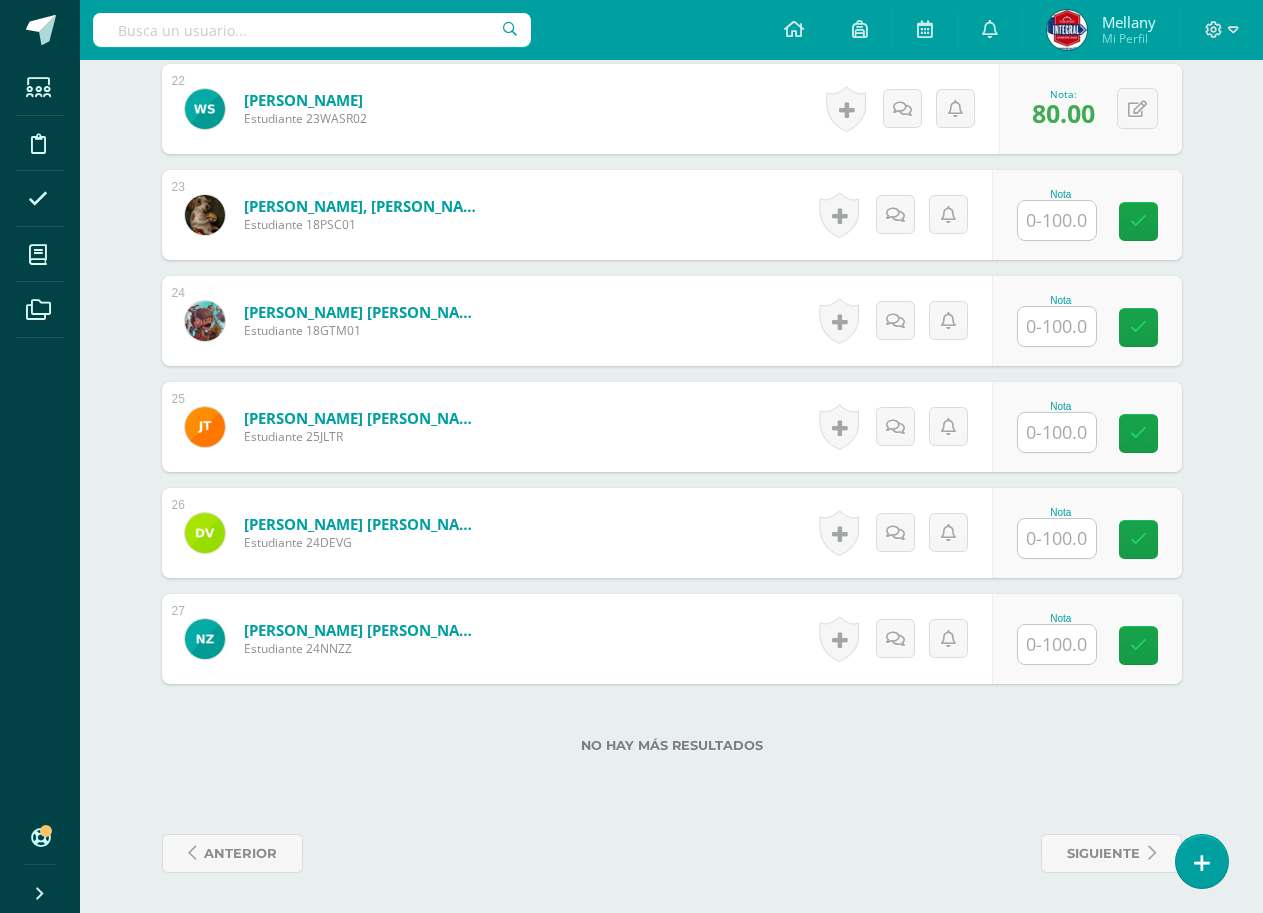 click at bounding box center [1057, 644] 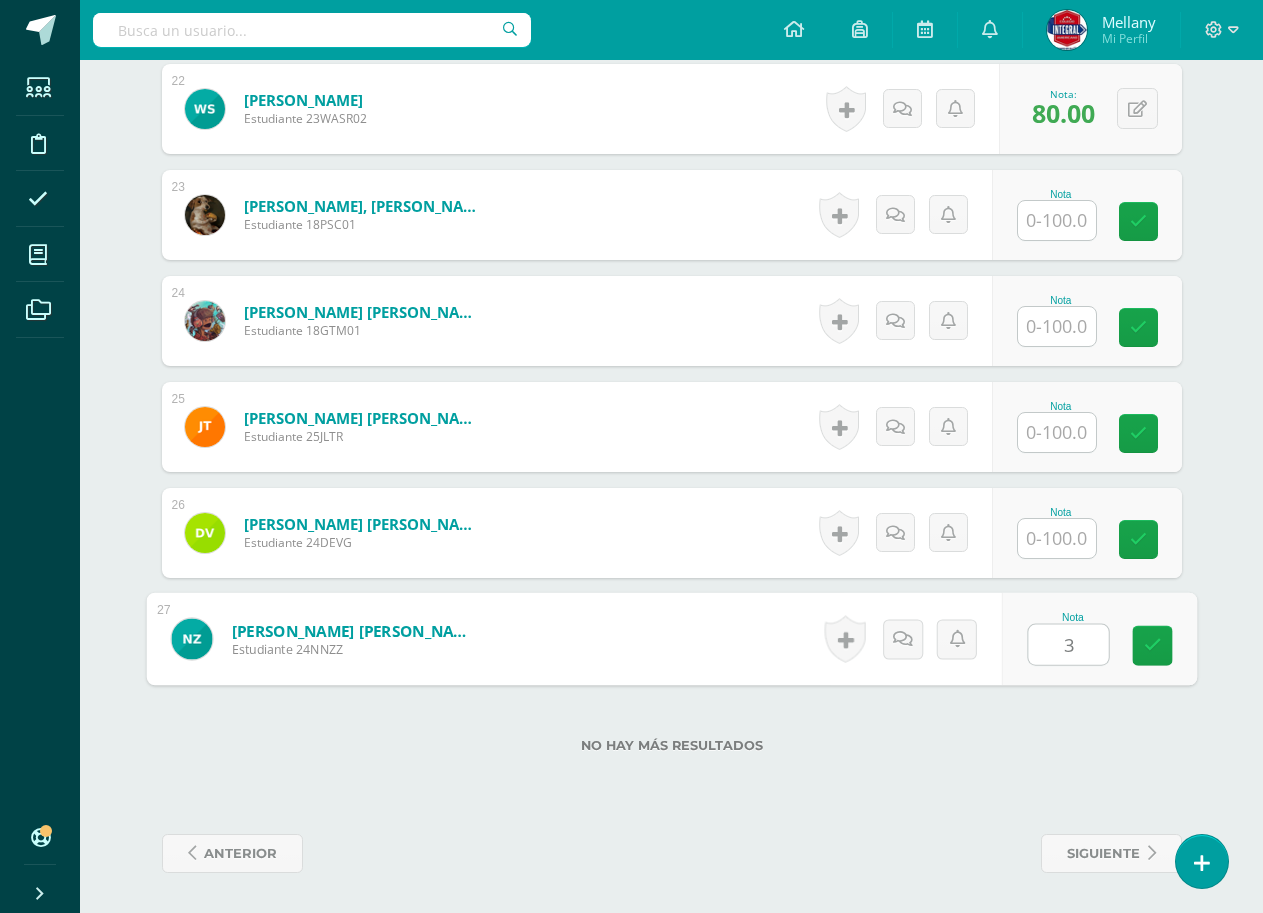 type on "30" 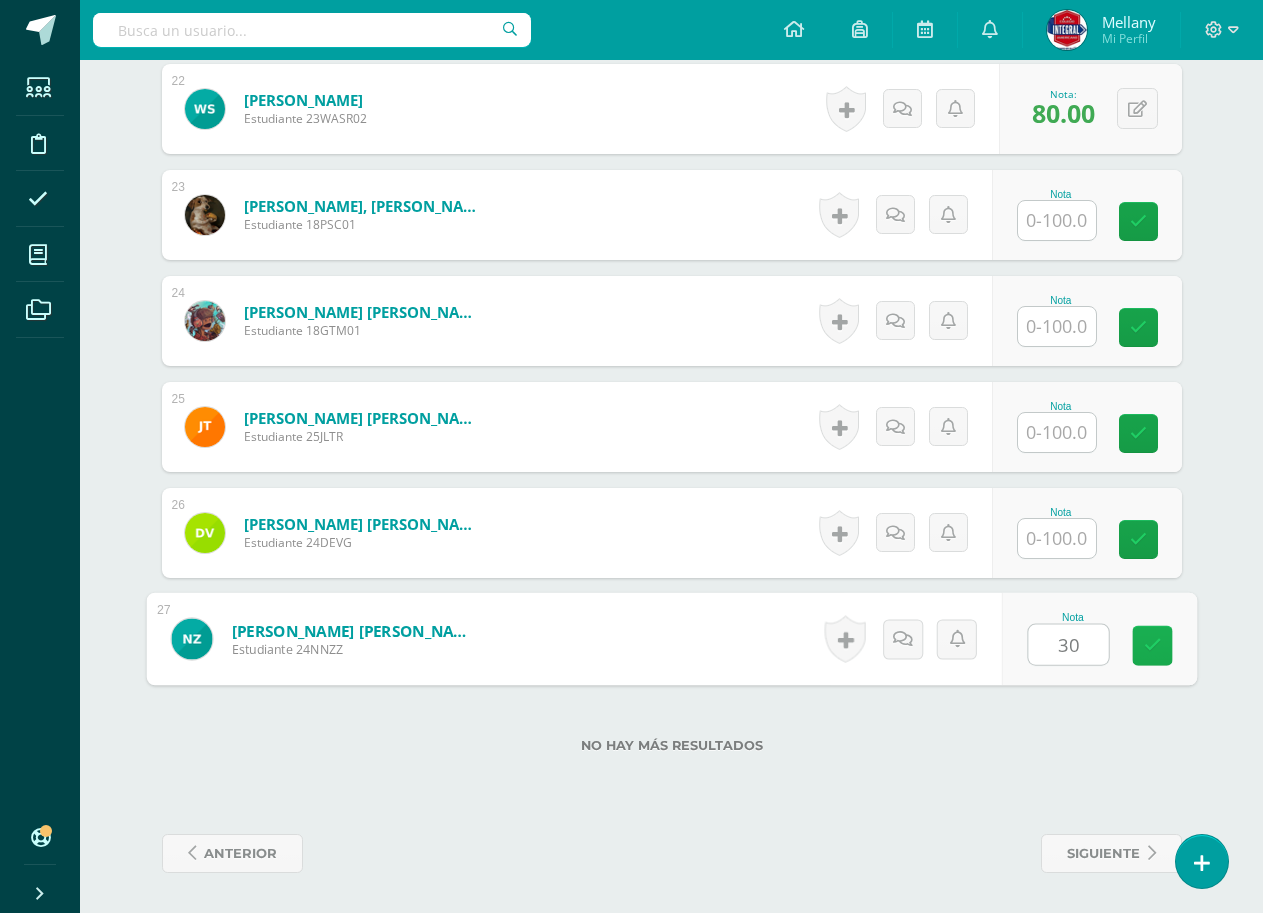 click at bounding box center [1152, 646] 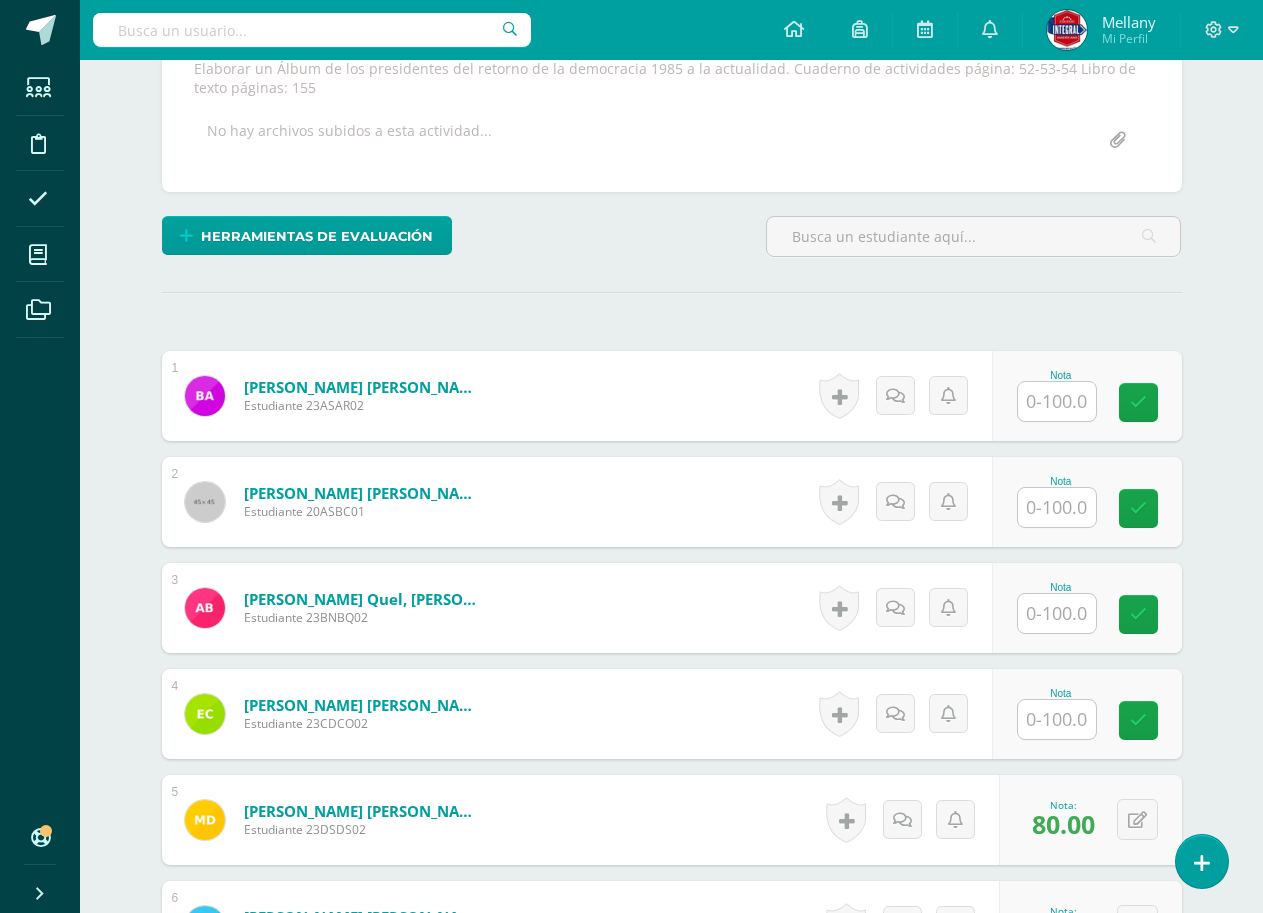 scroll, scrollTop: 395, scrollLeft: 0, axis: vertical 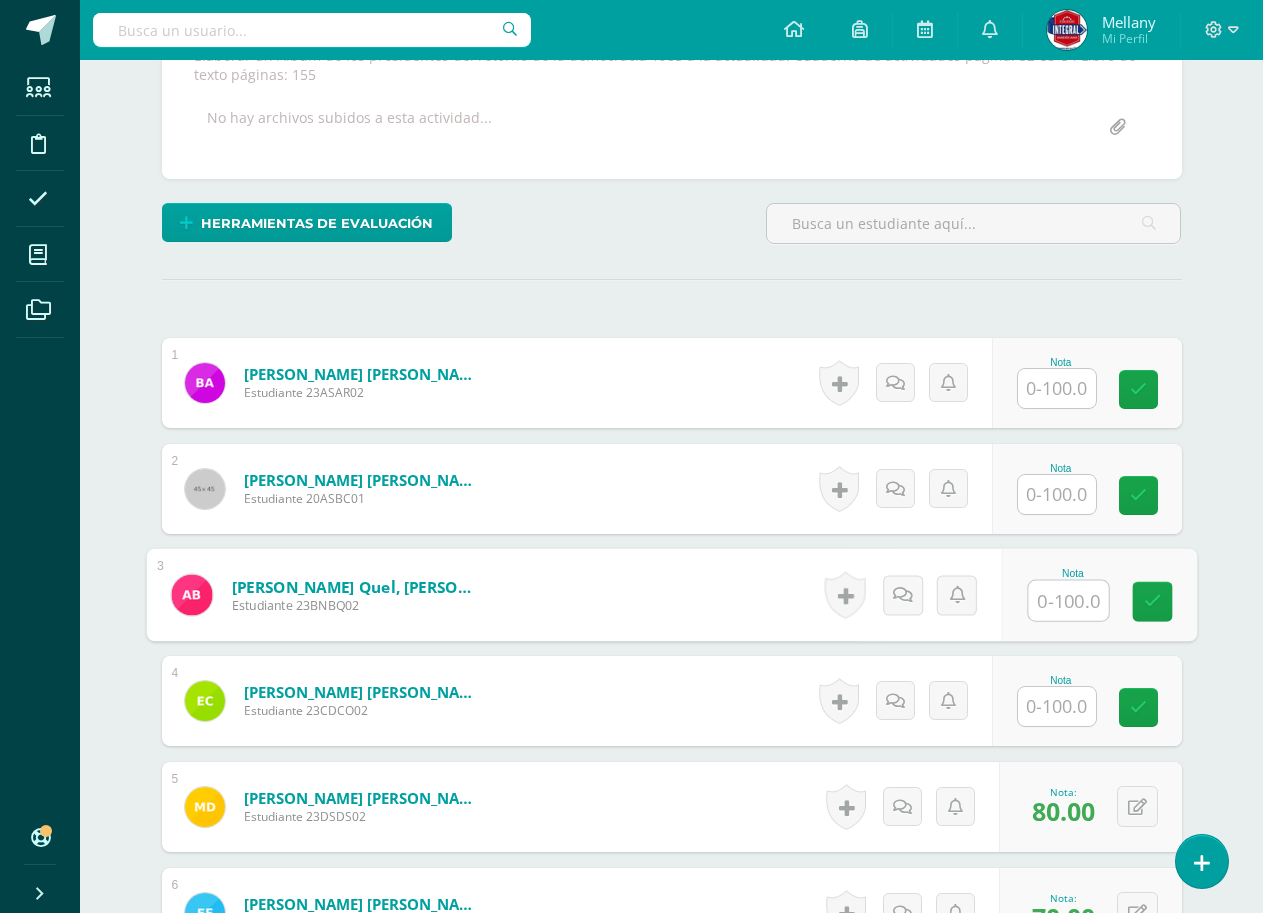 click at bounding box center (1068, 601) 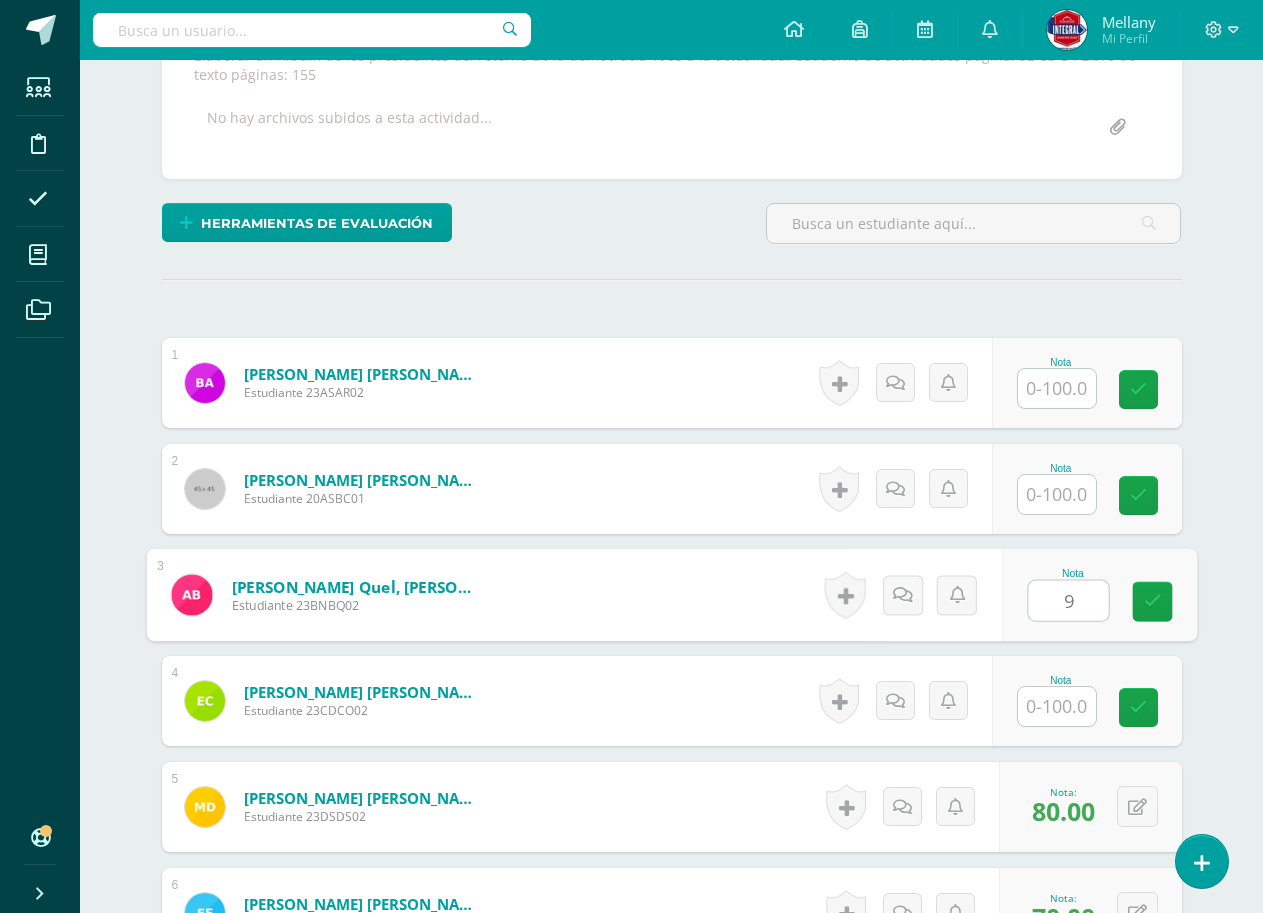 type on "90" 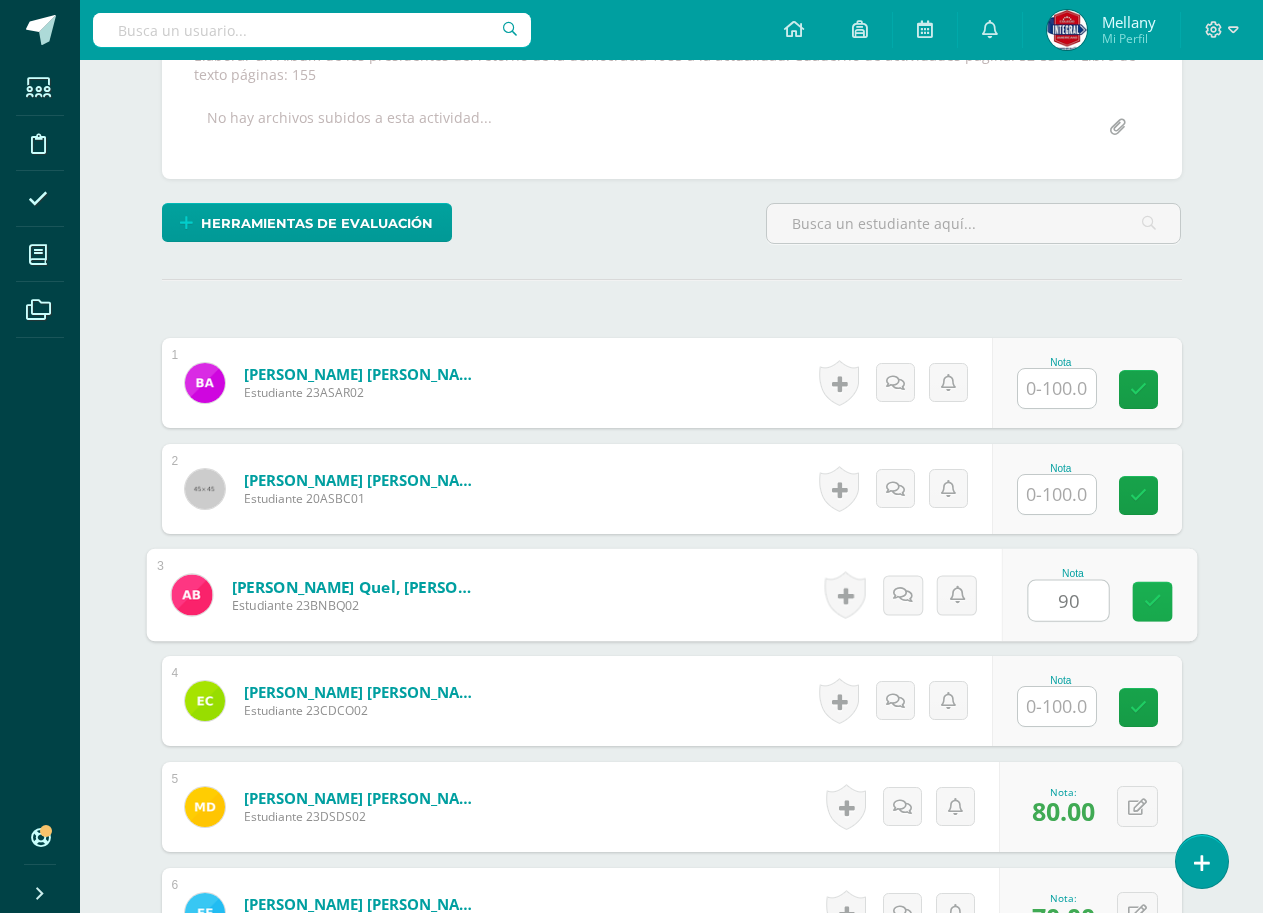 click at bounding box center (1152, 601) 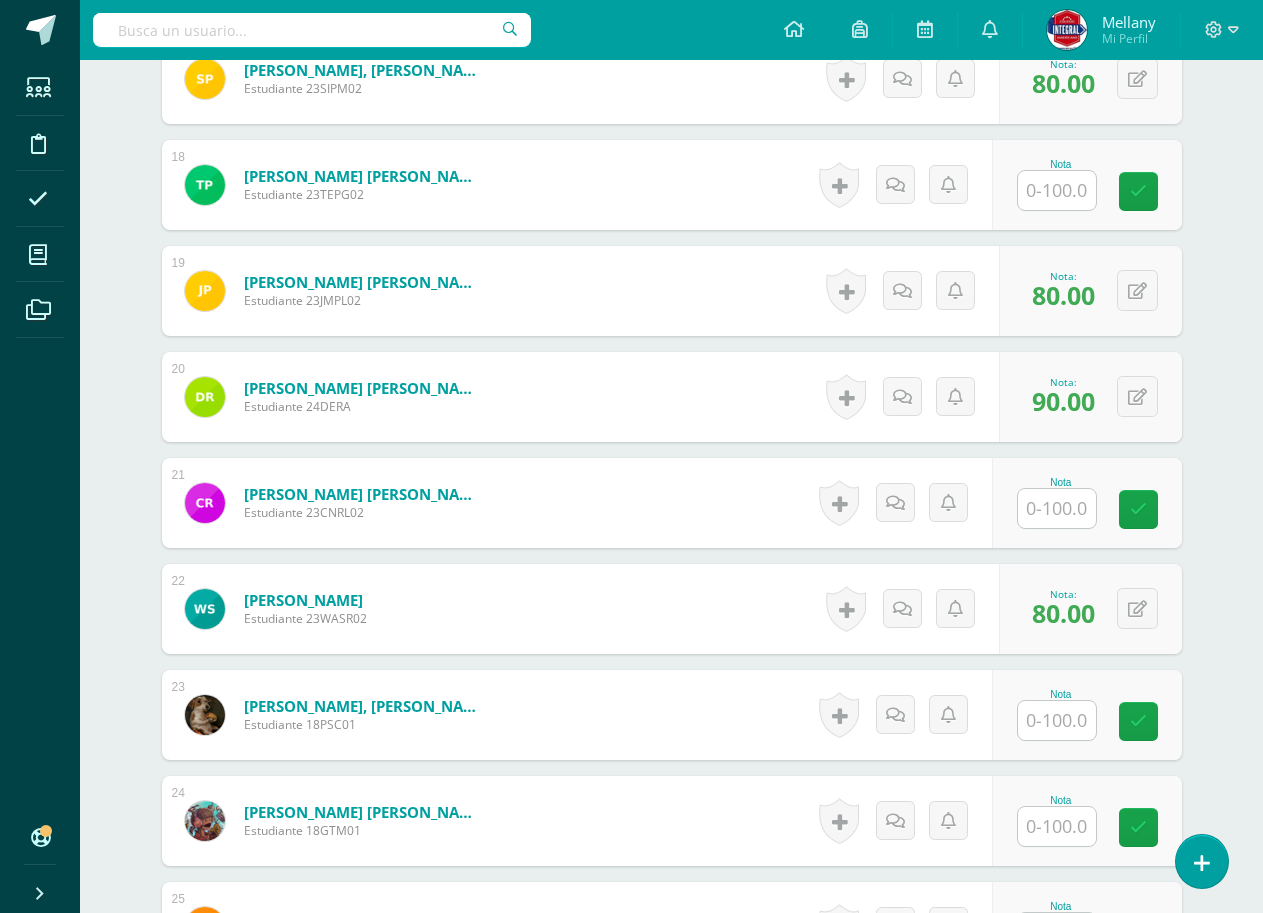 scroll, scrollTop: 2095, scrollLeft: 0, axis: vertical 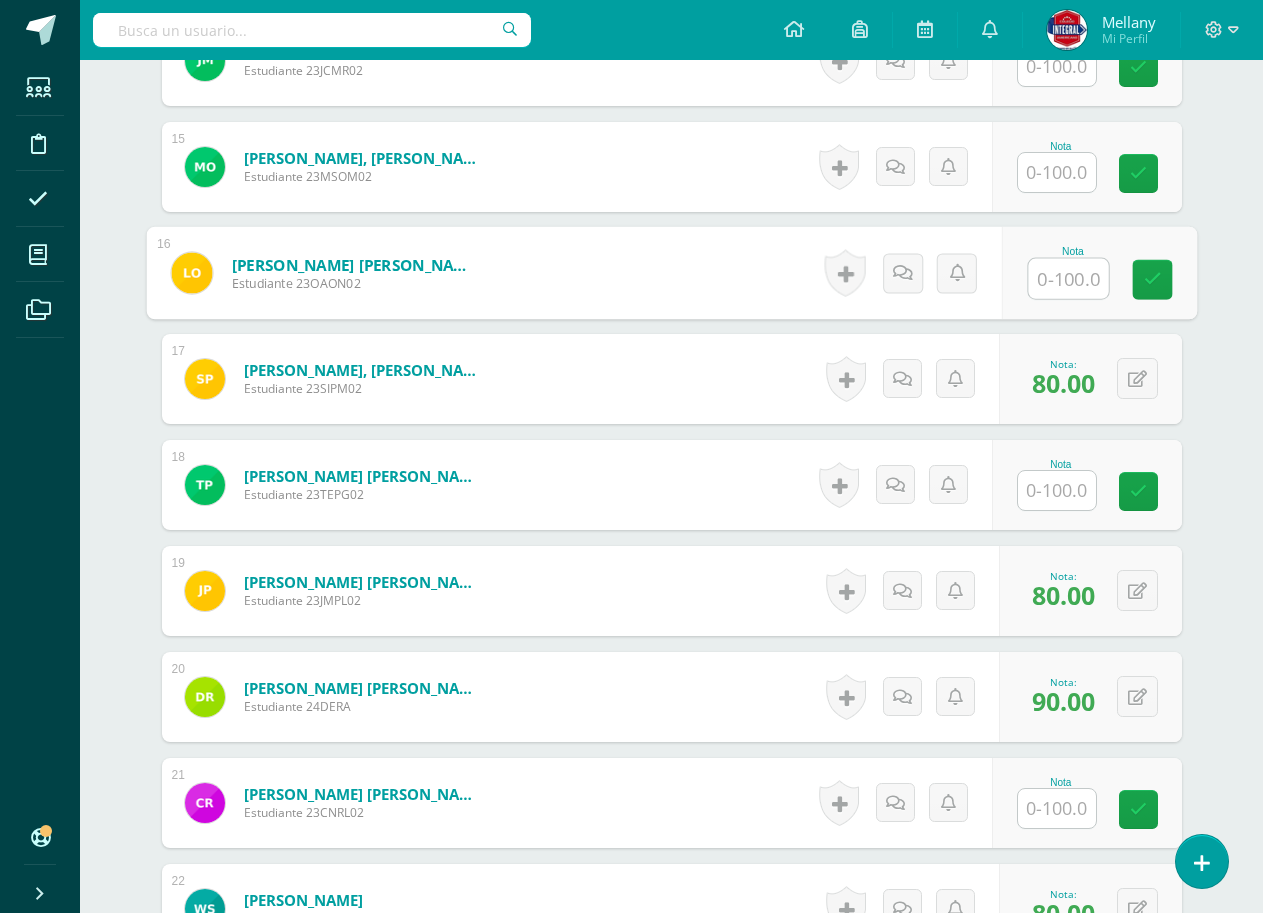 click at bounding box center (1068, 279) 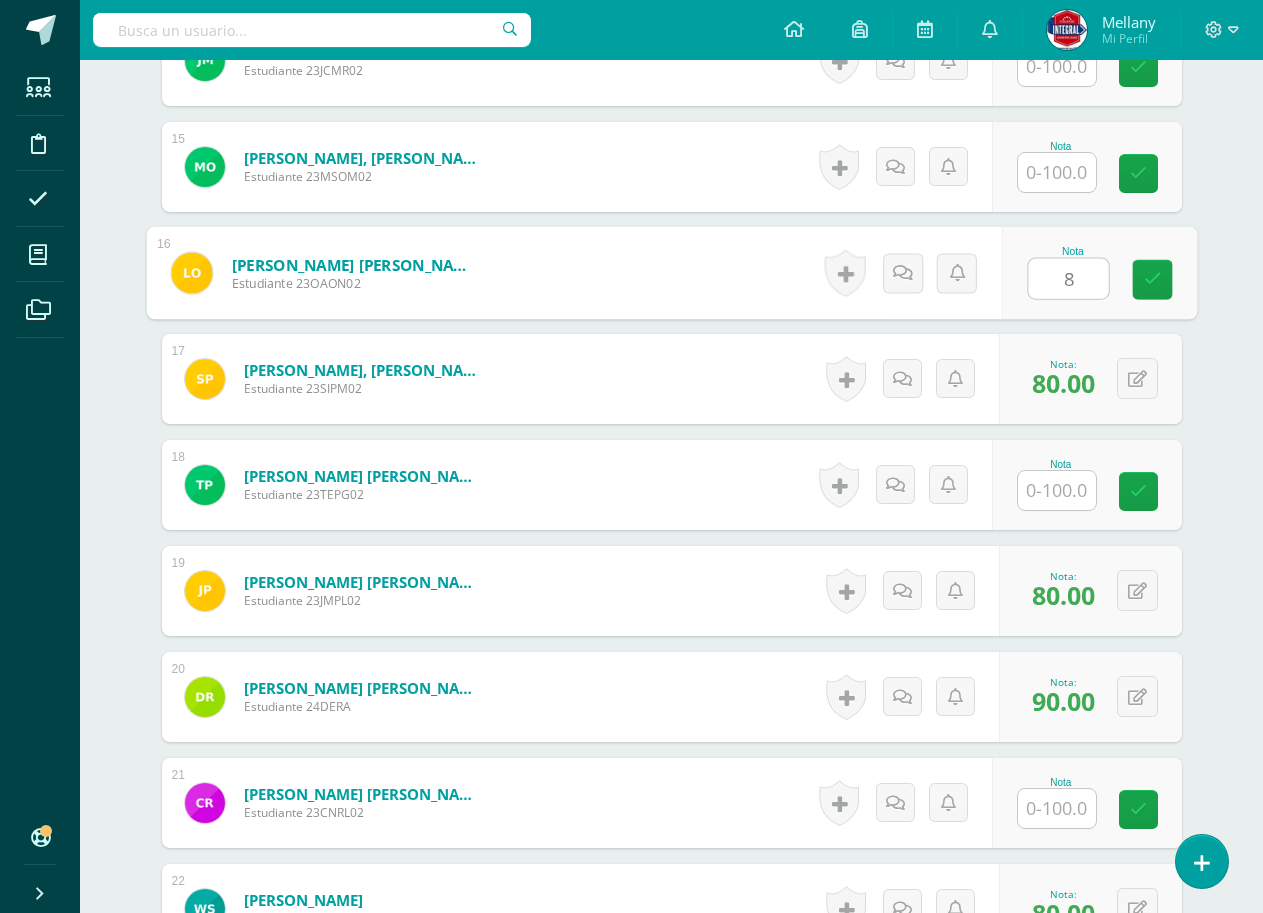 type on "80" 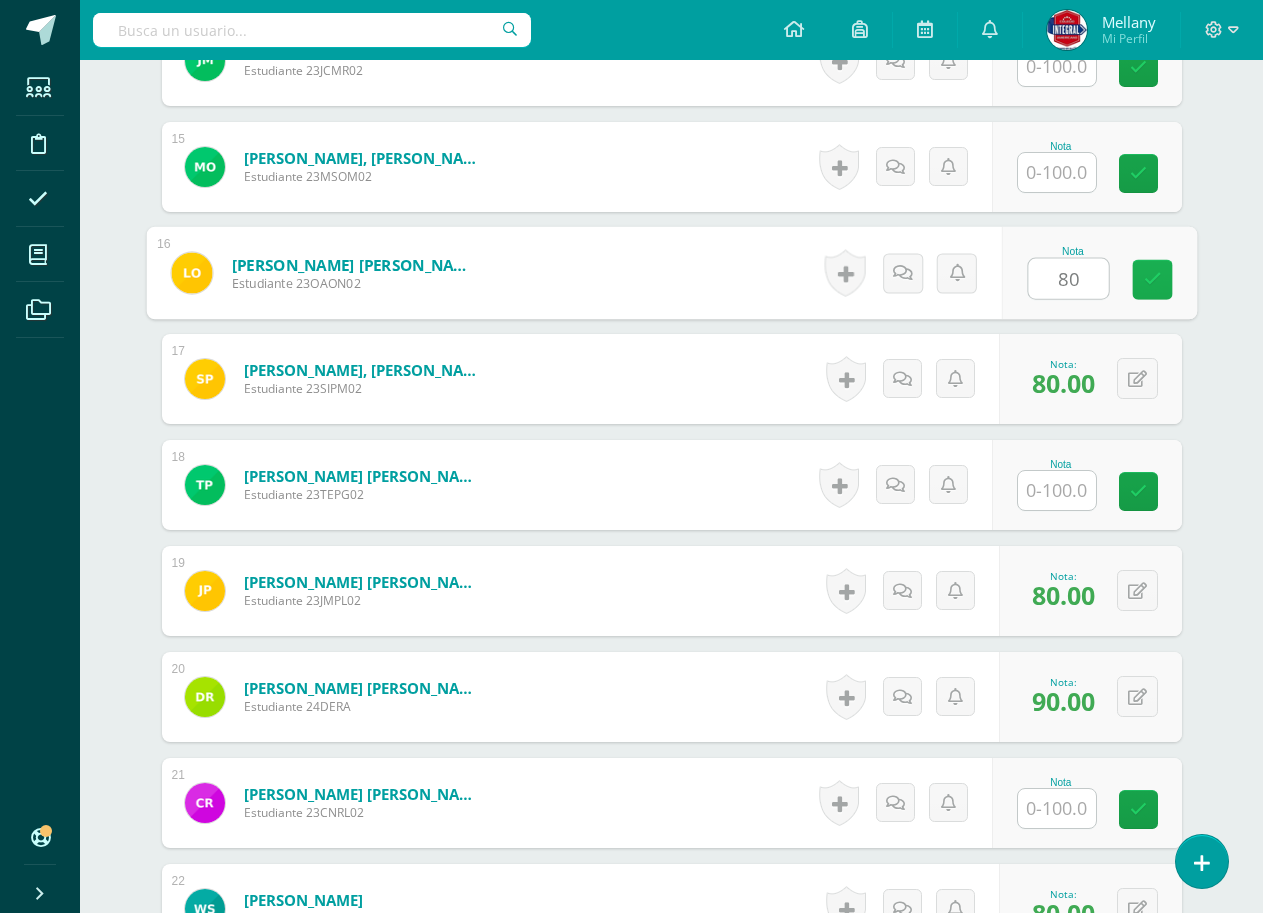 click at bounding box center [1152, 279] 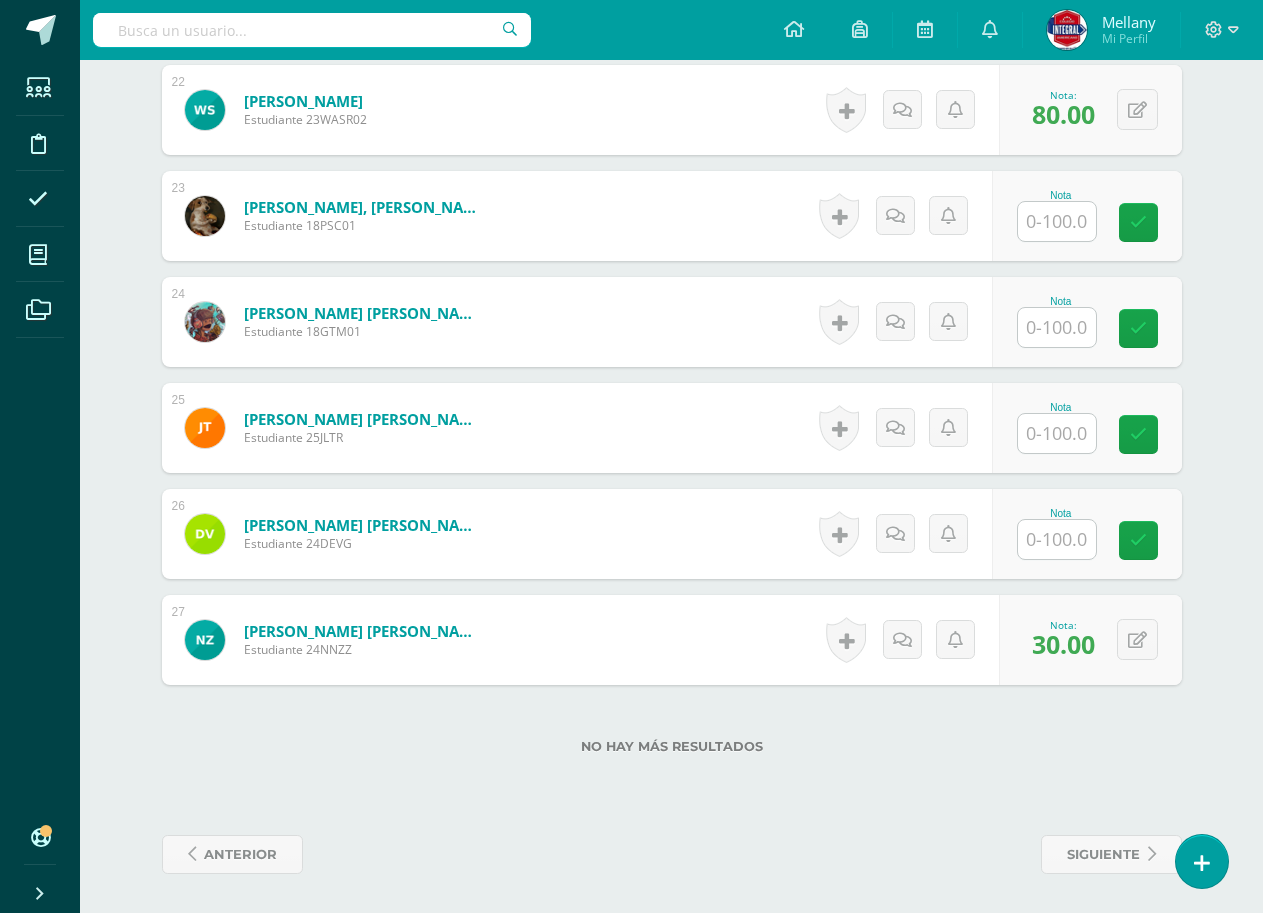 scroll, scrollTop: 2895, scrollLeft: 0, axis: vertical 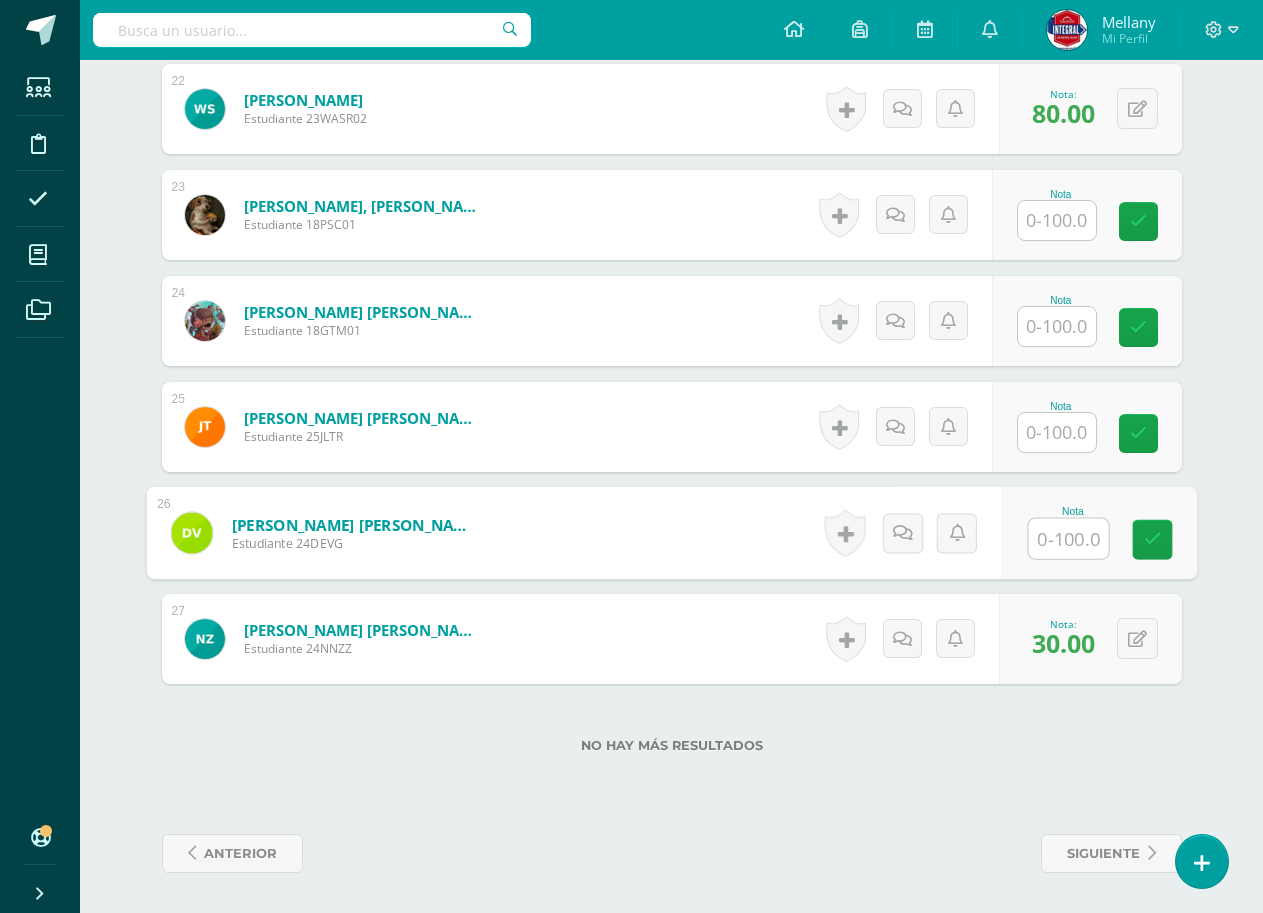 click at bounding box center (1068, 539) 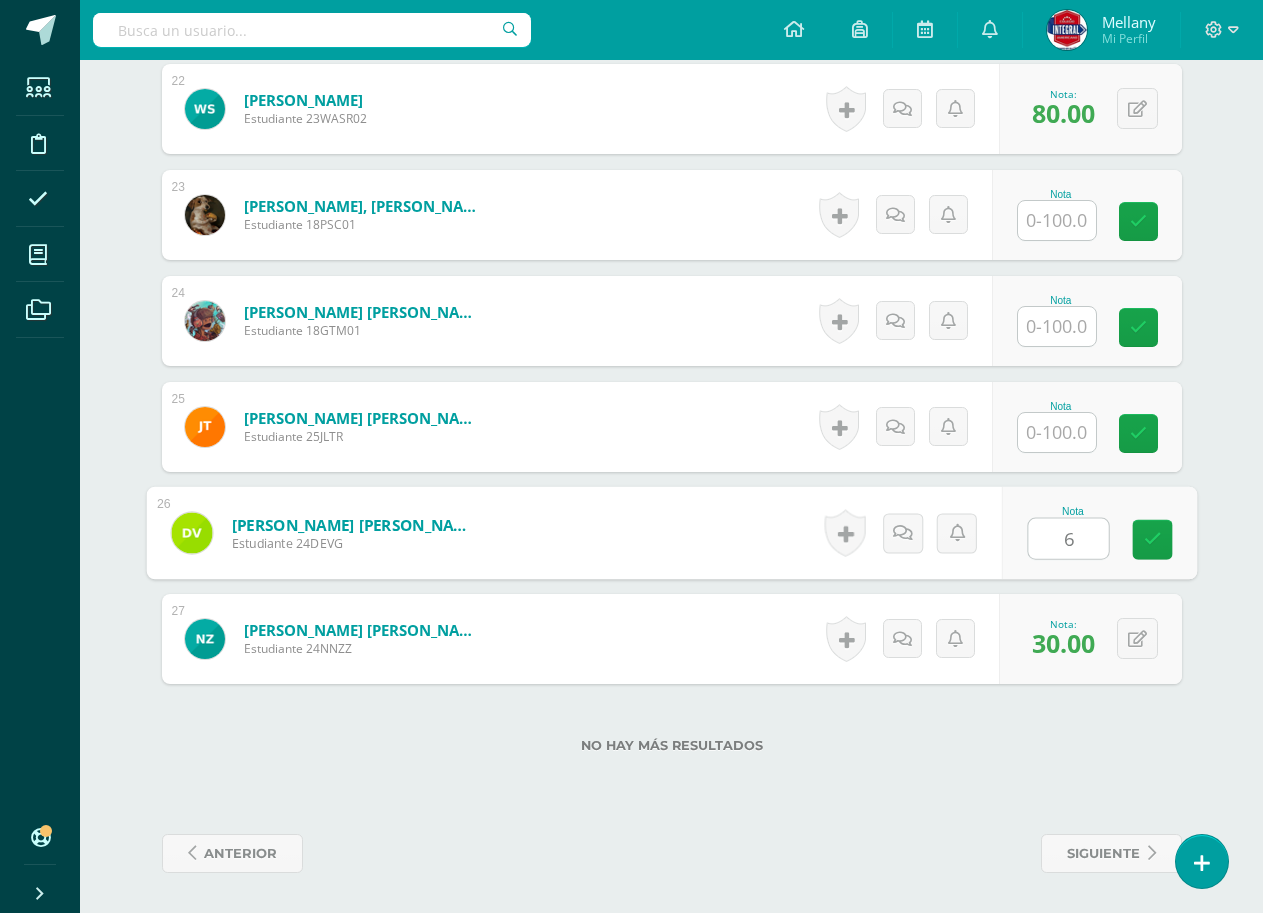 type on "60" 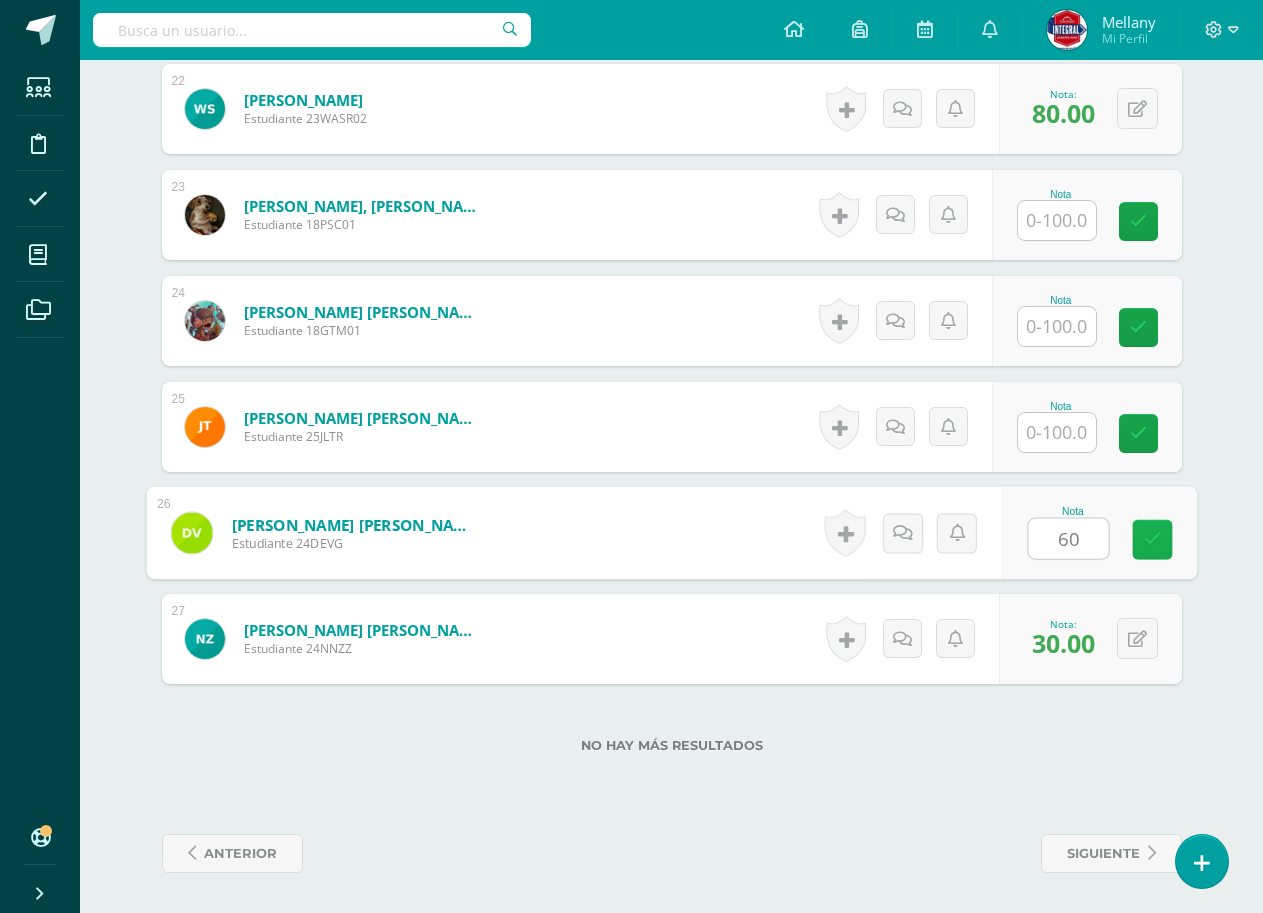 click at bounding box center [1152, 540] 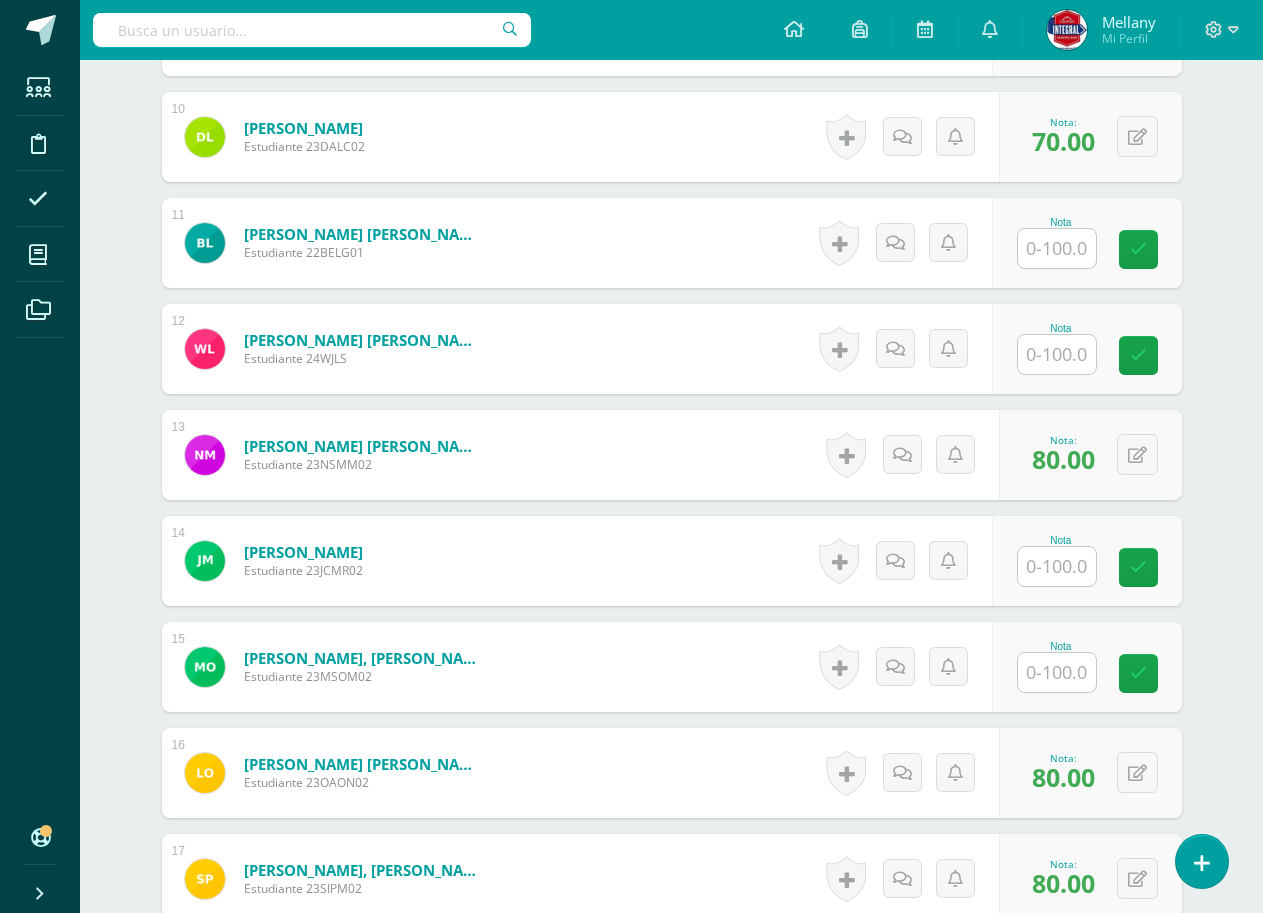 scroll, scrollTop: 1395, scrollLeft: 0, axis: vertical 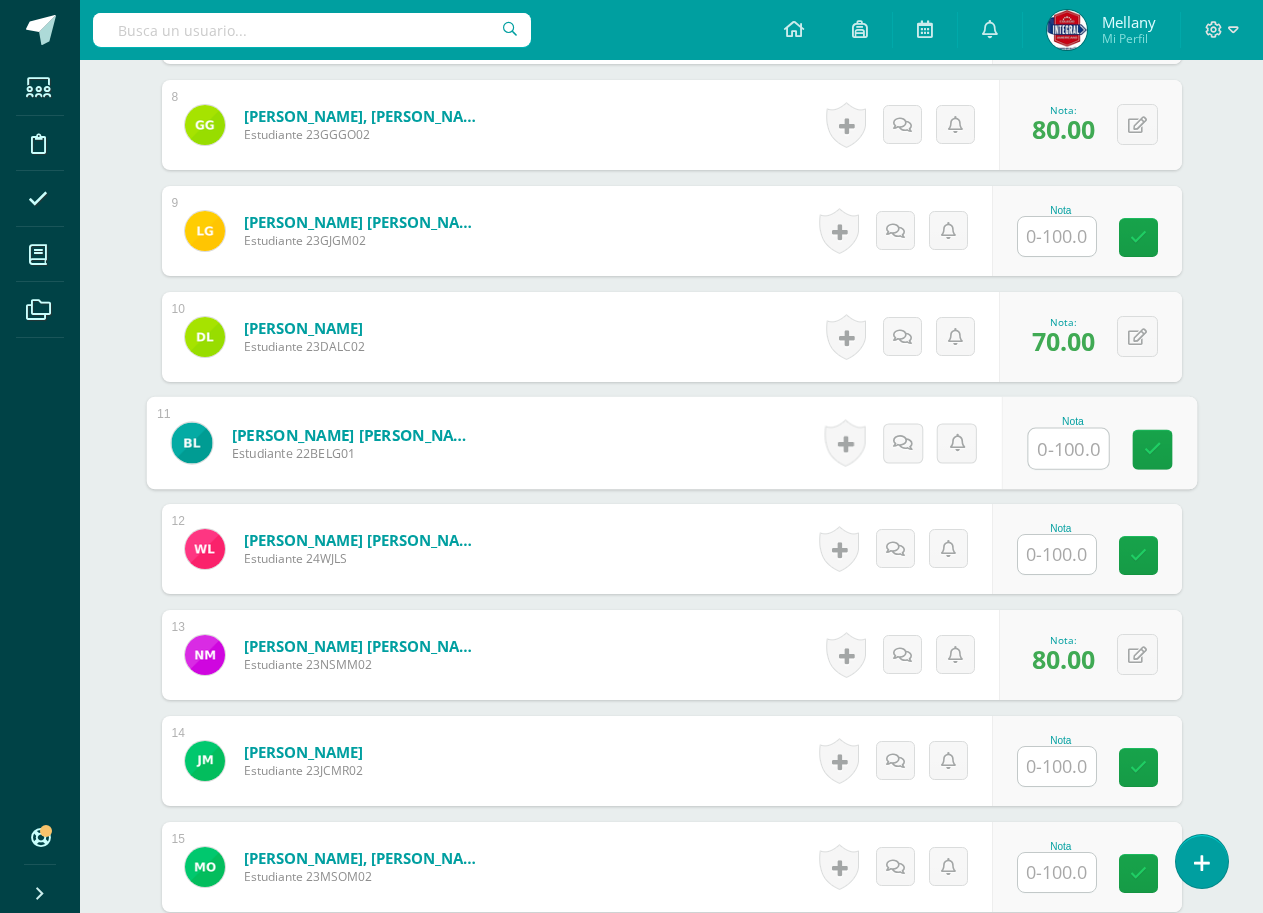 click on "Nota" at bounding box center [1098, 443] 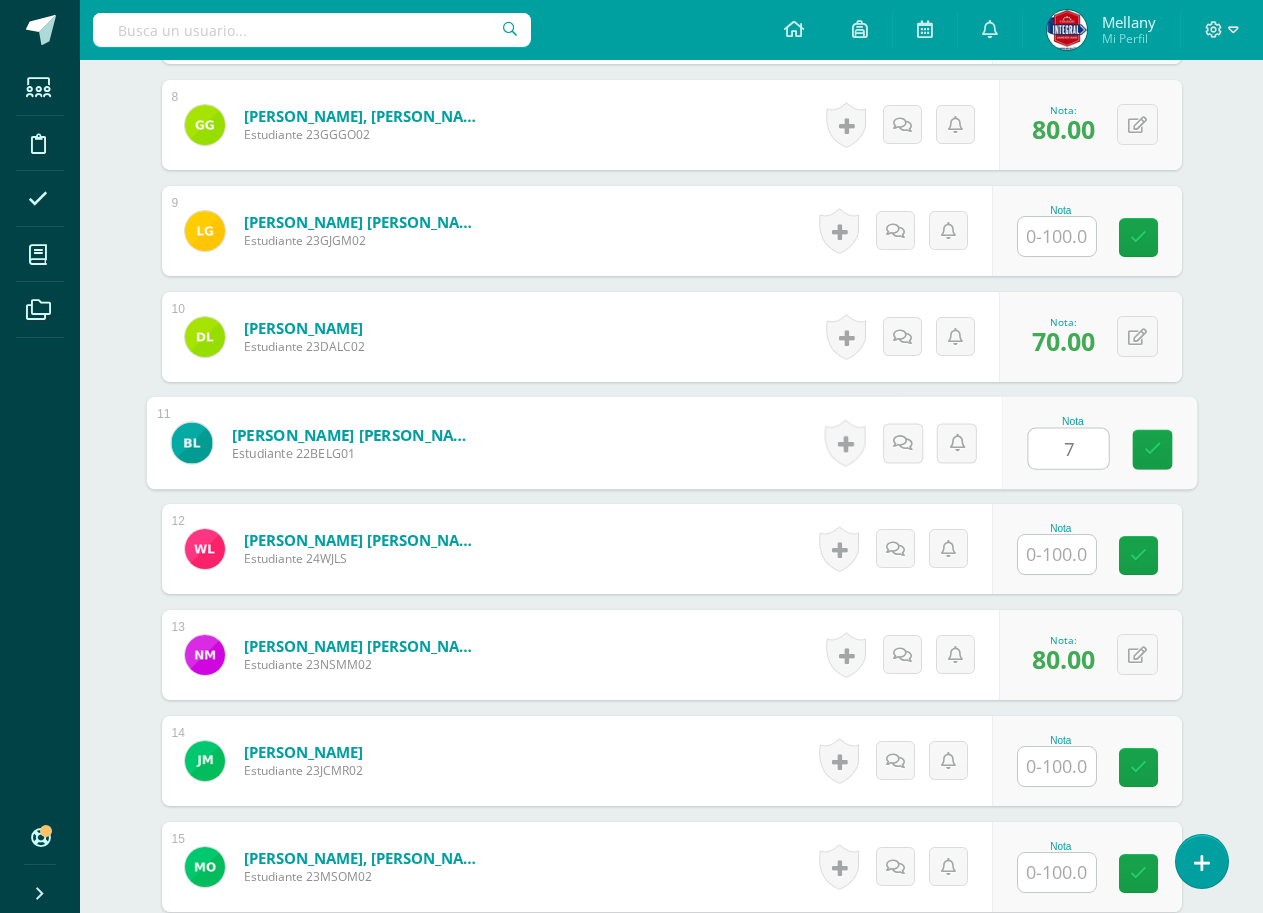 type on "70" 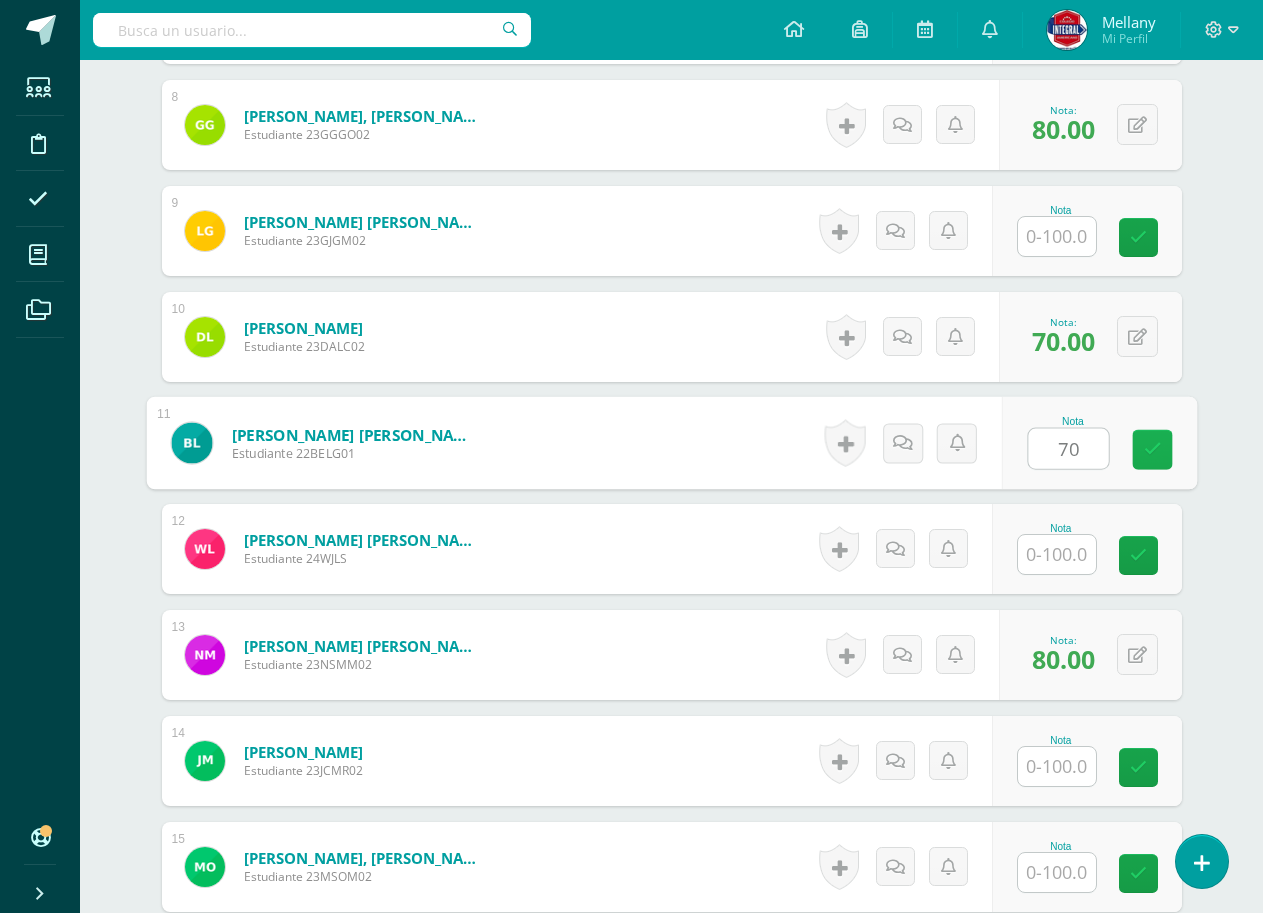 click at bounding box center (1152, 450) 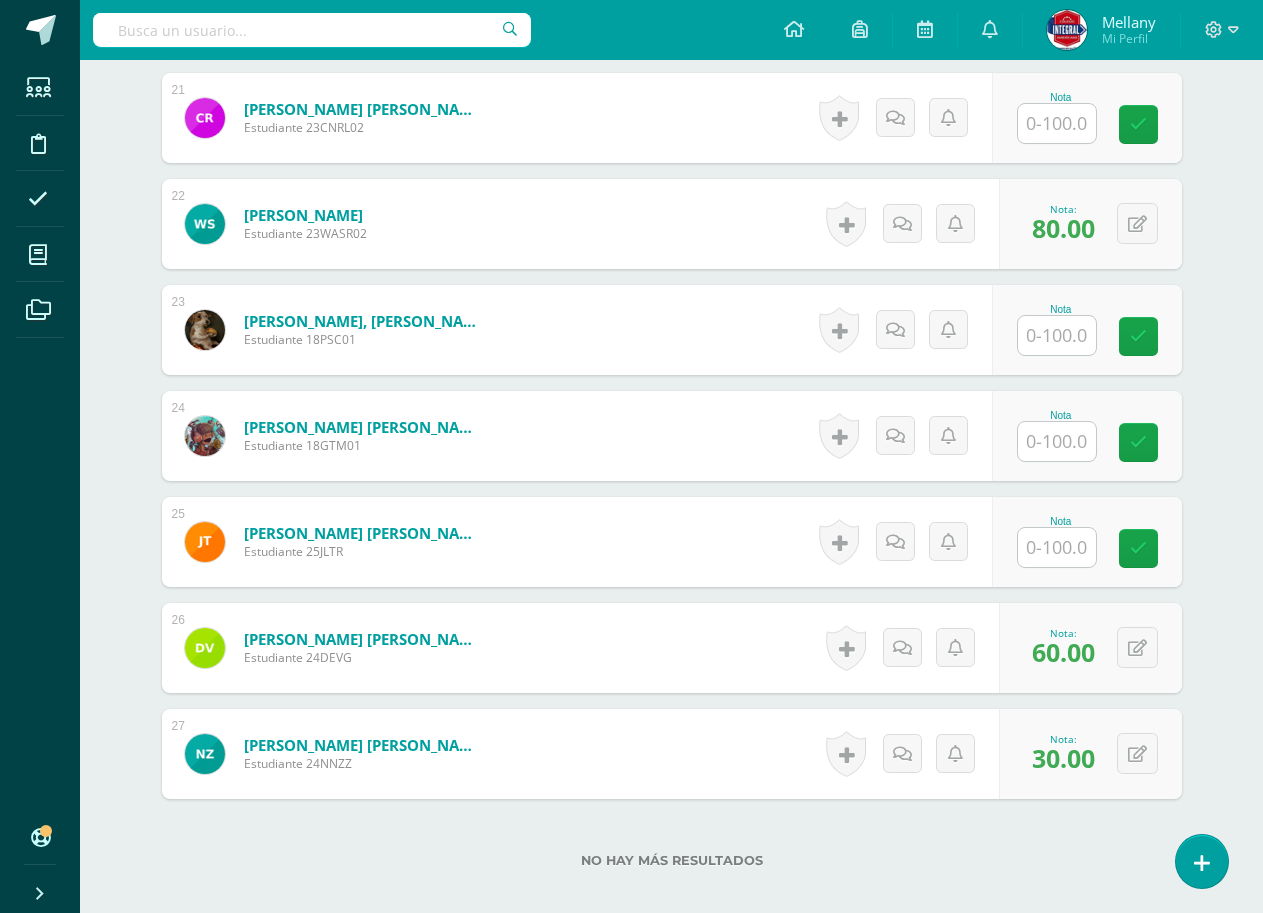 scroll, scrollTop: 2895, scrollLeft: 0, axis: vertical 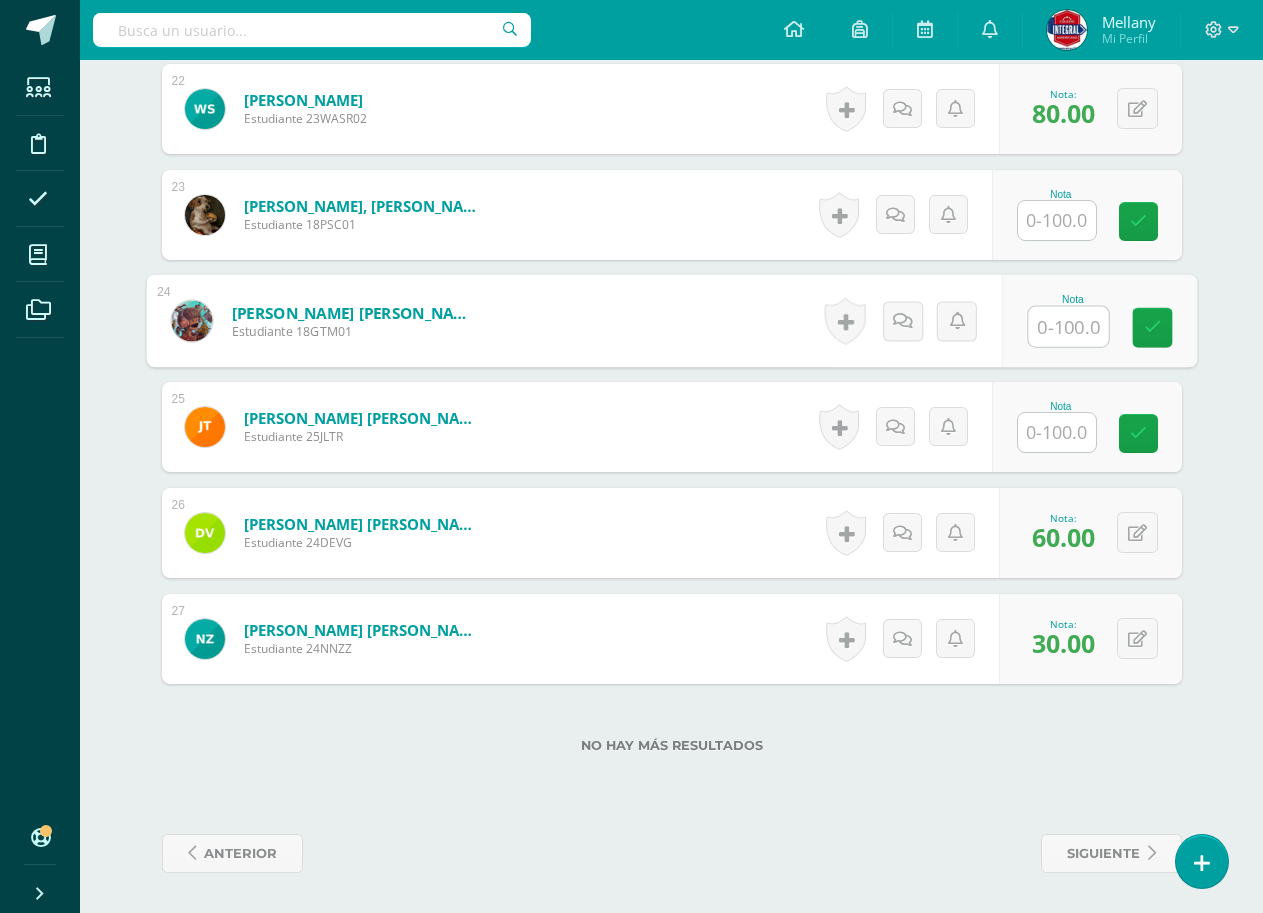 click at bounding box center [1068, 327] 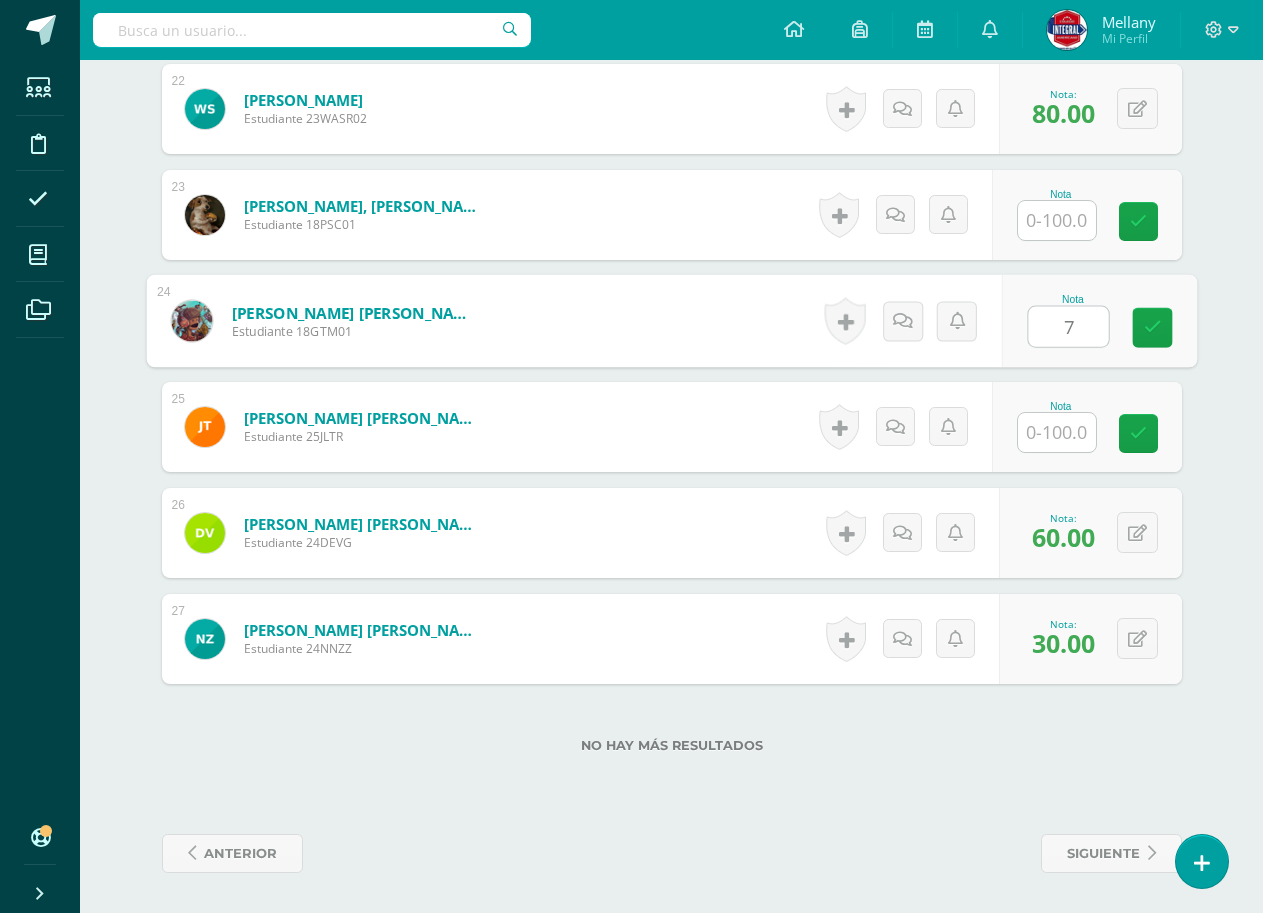 type on "70" 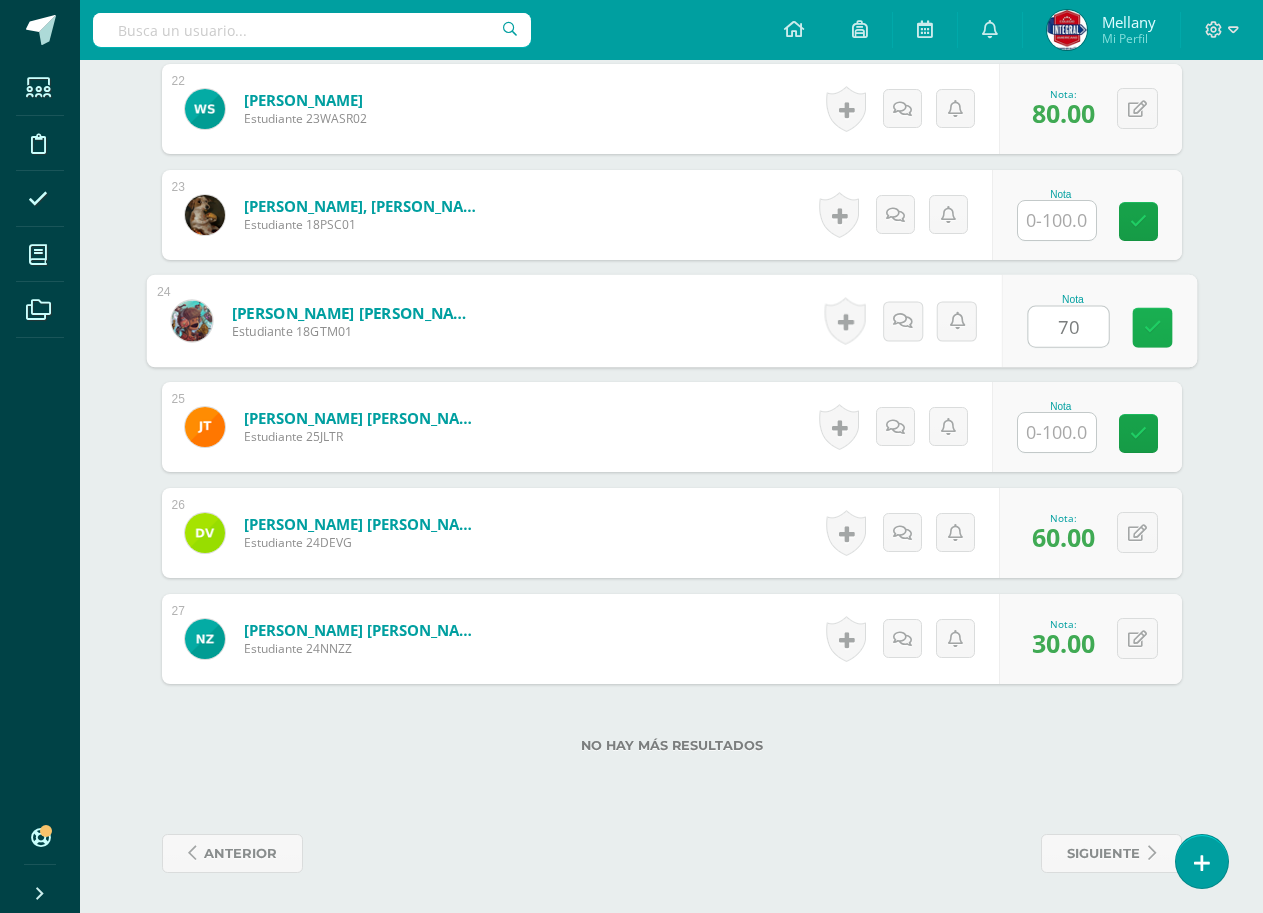 click at bounding box center (1152, 328) 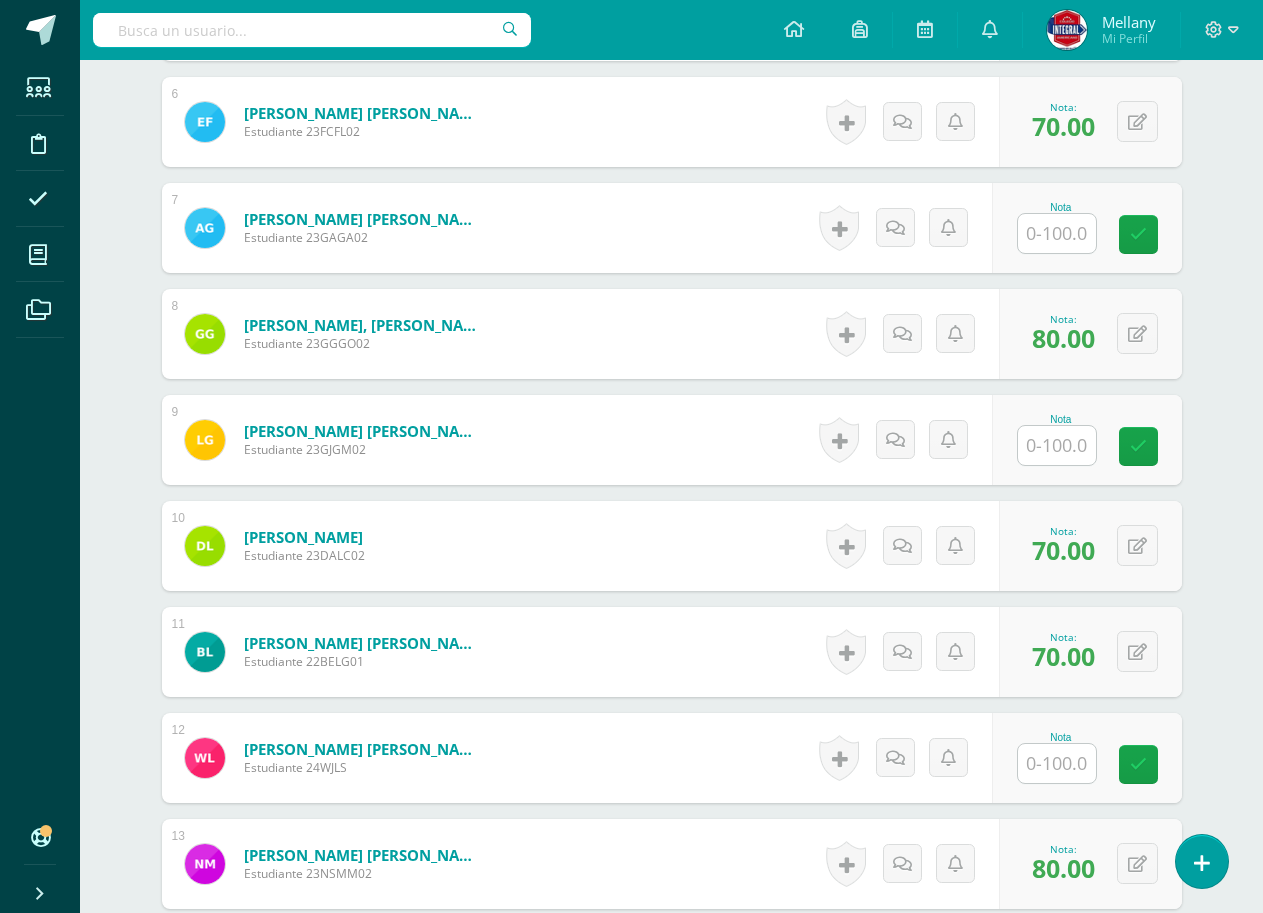 scroll, scrollTop: 1195, scrollLeft: 0, axis: vertical 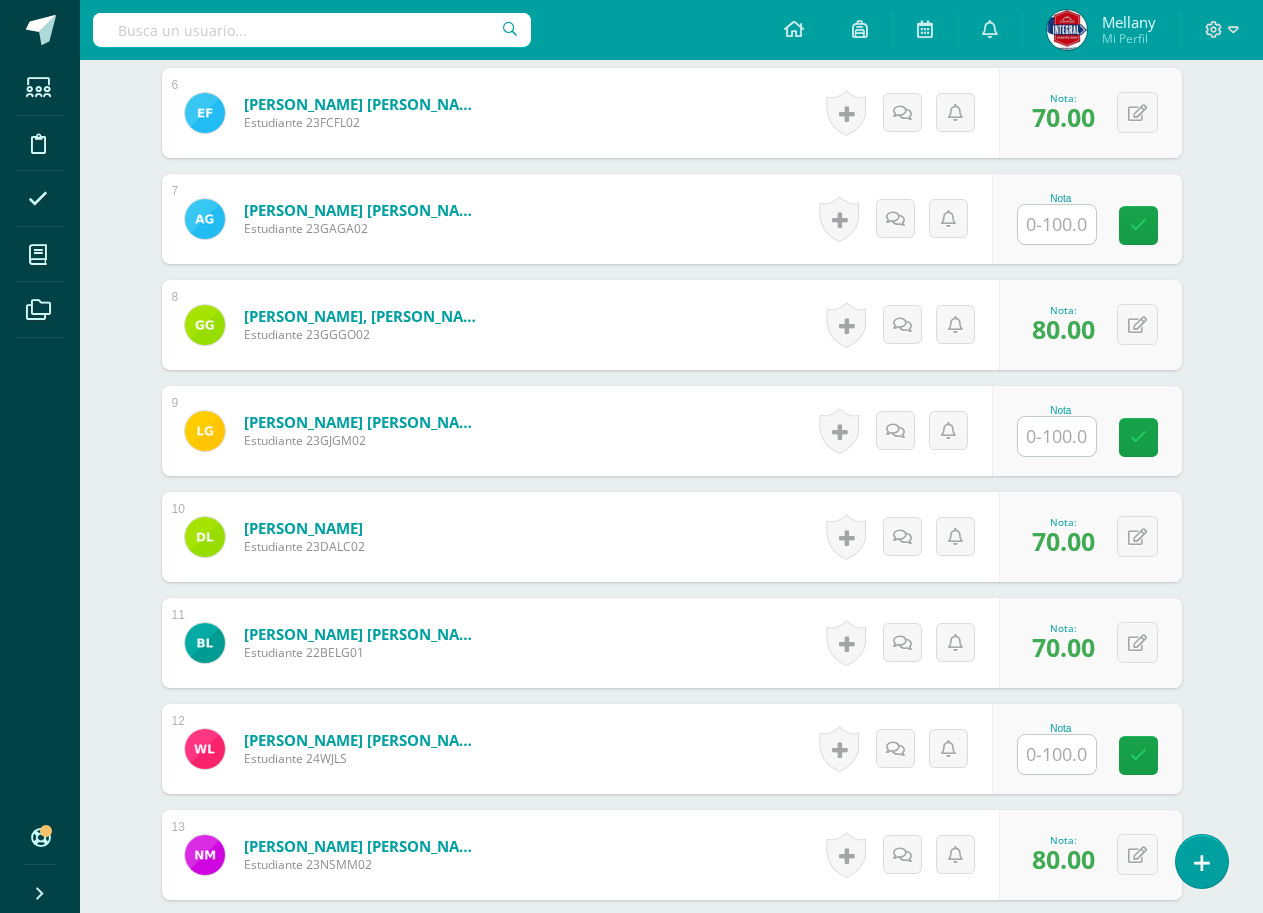 click at bounding box center (1057, 436) 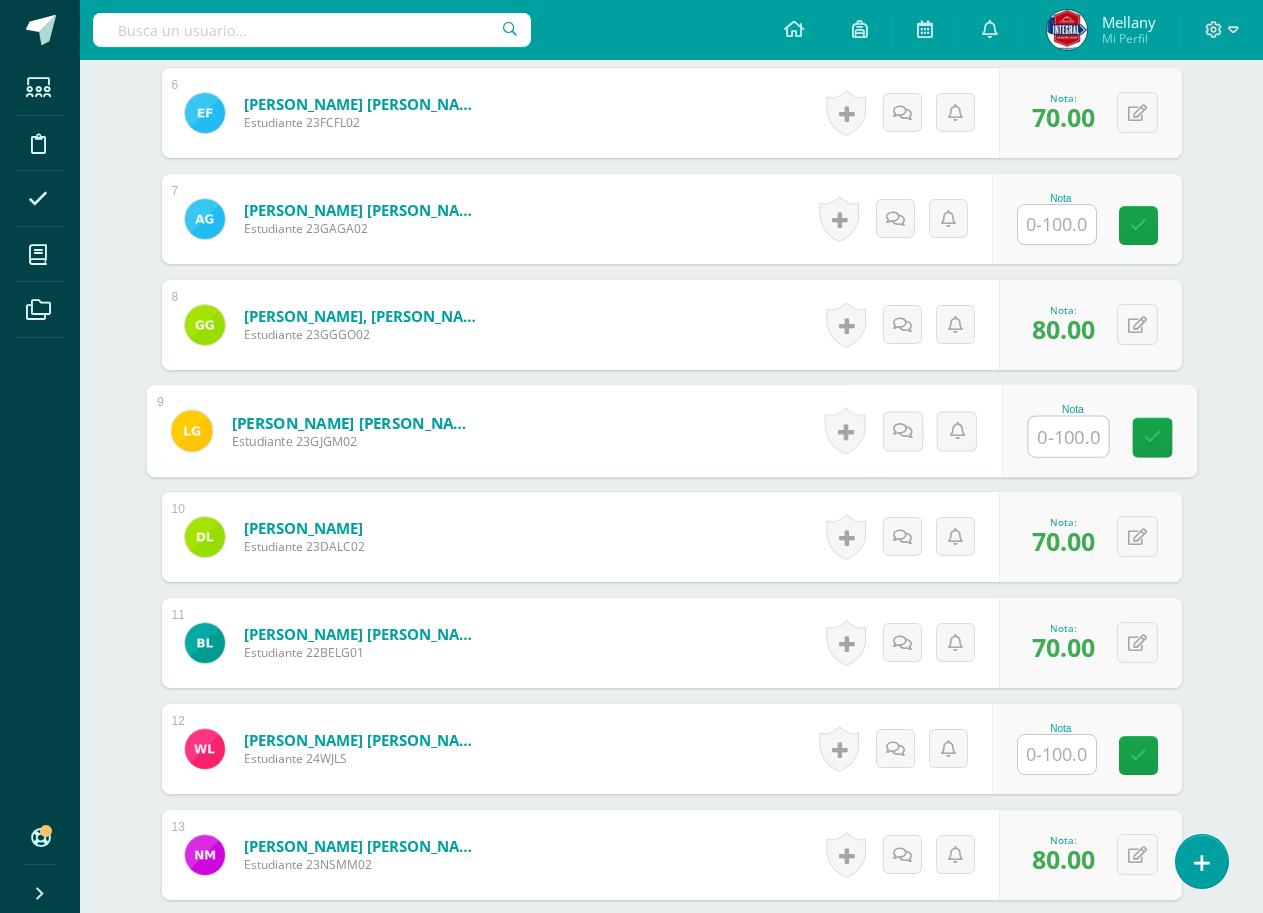 click at bounding box center (1068, 437) 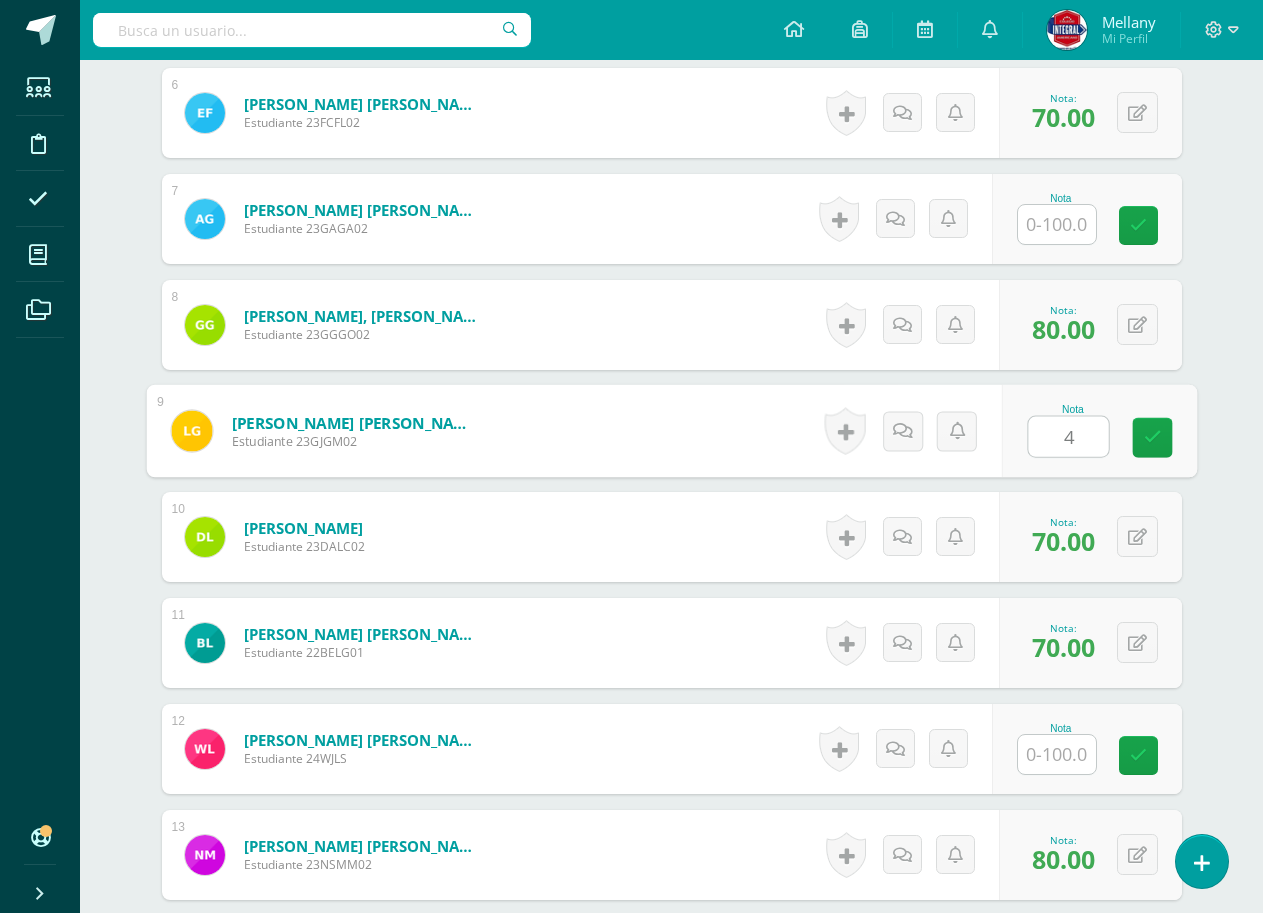 type on "40" 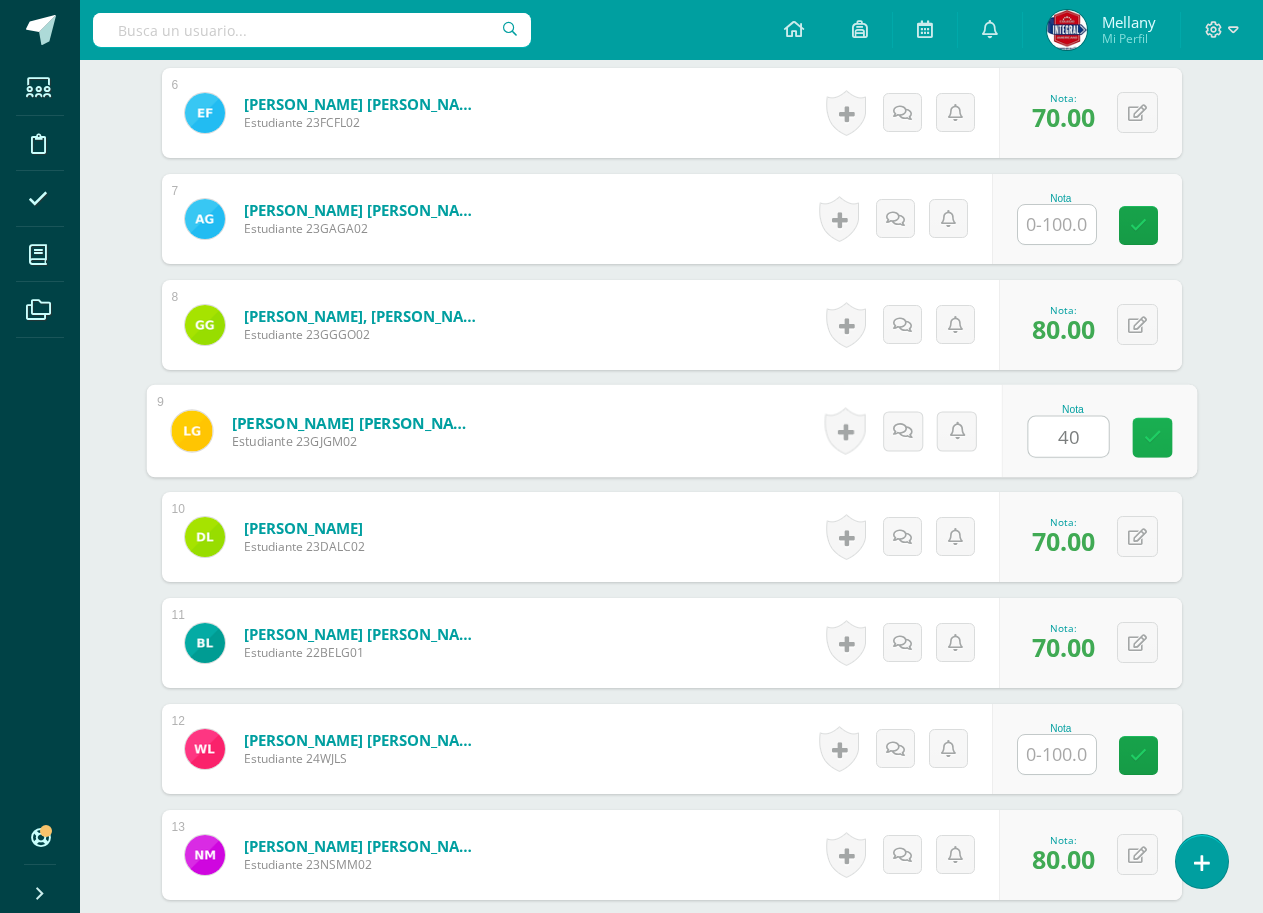 click at bounding box center (1152, 438) 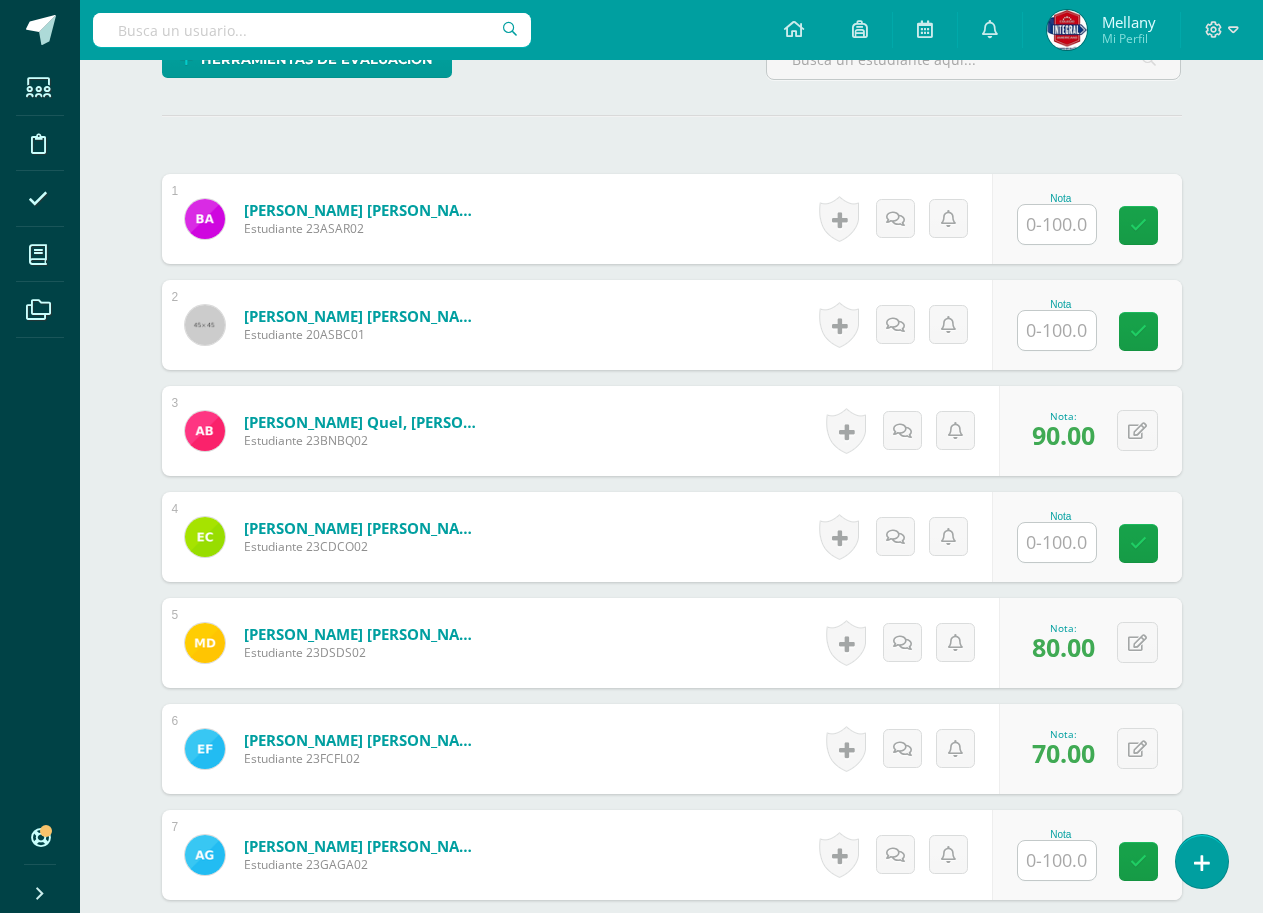 scroll, scrollTop: 595, scrollLeft: 0, axis: vertical 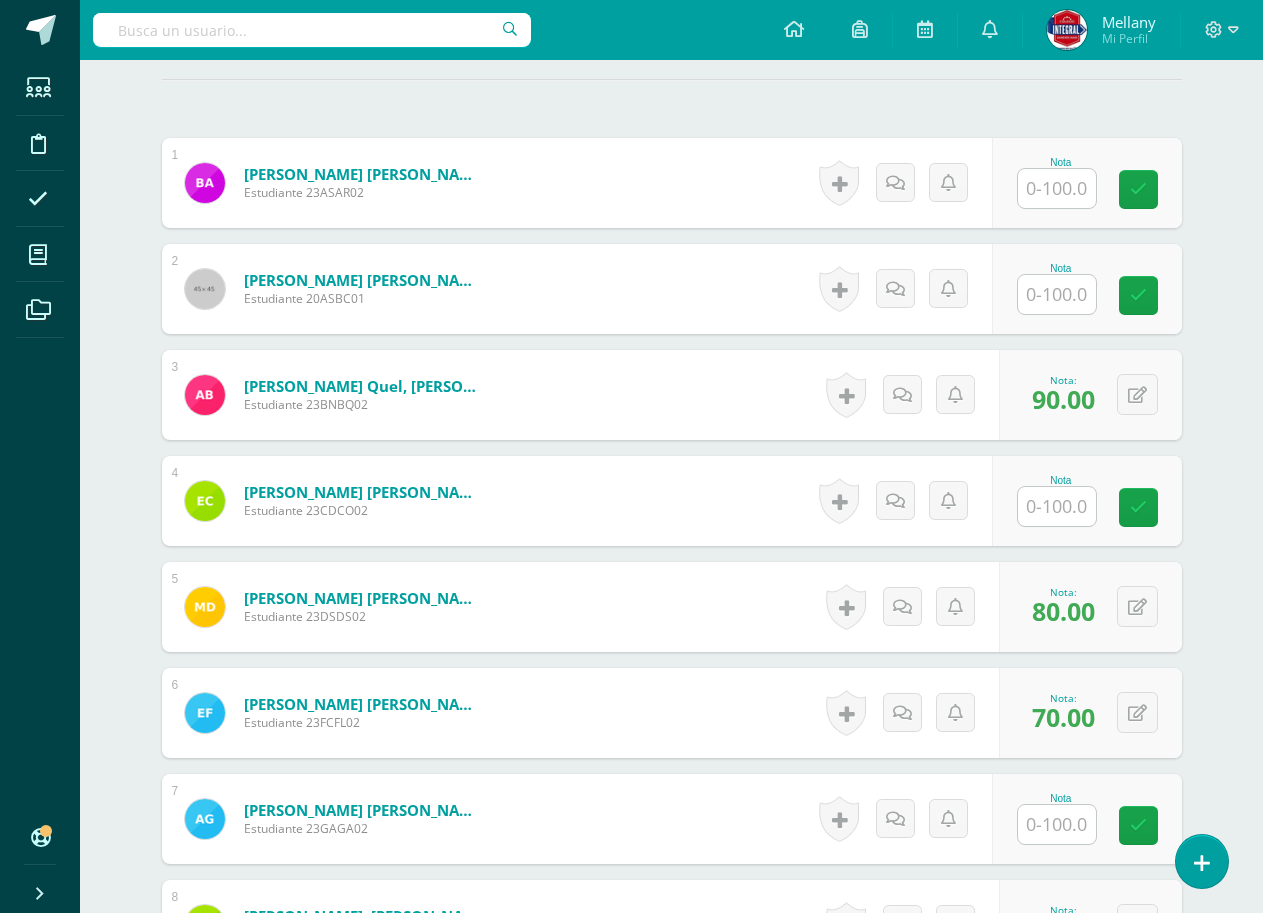 click on "Nota" at bounding box center [1061, 480] 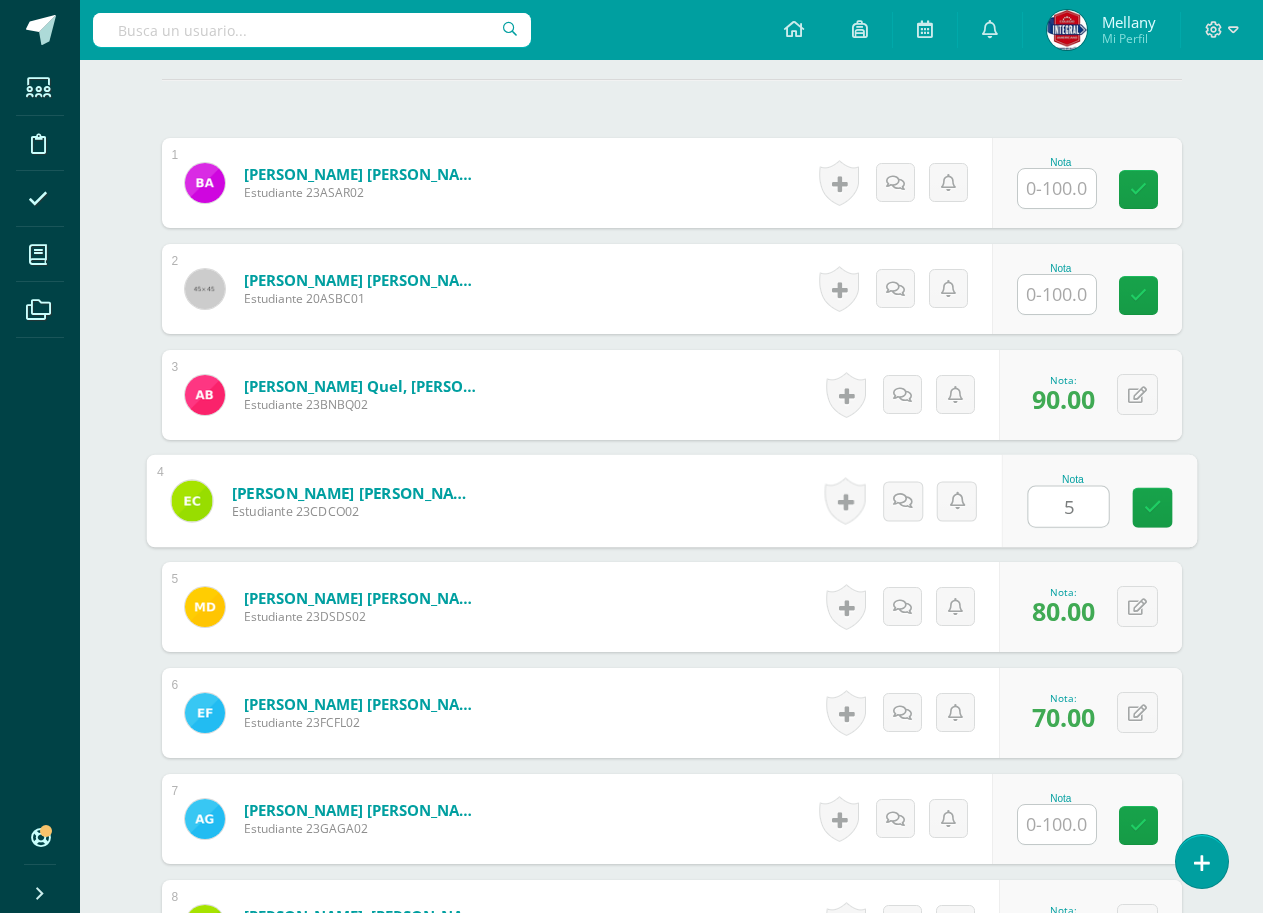 type on "50" 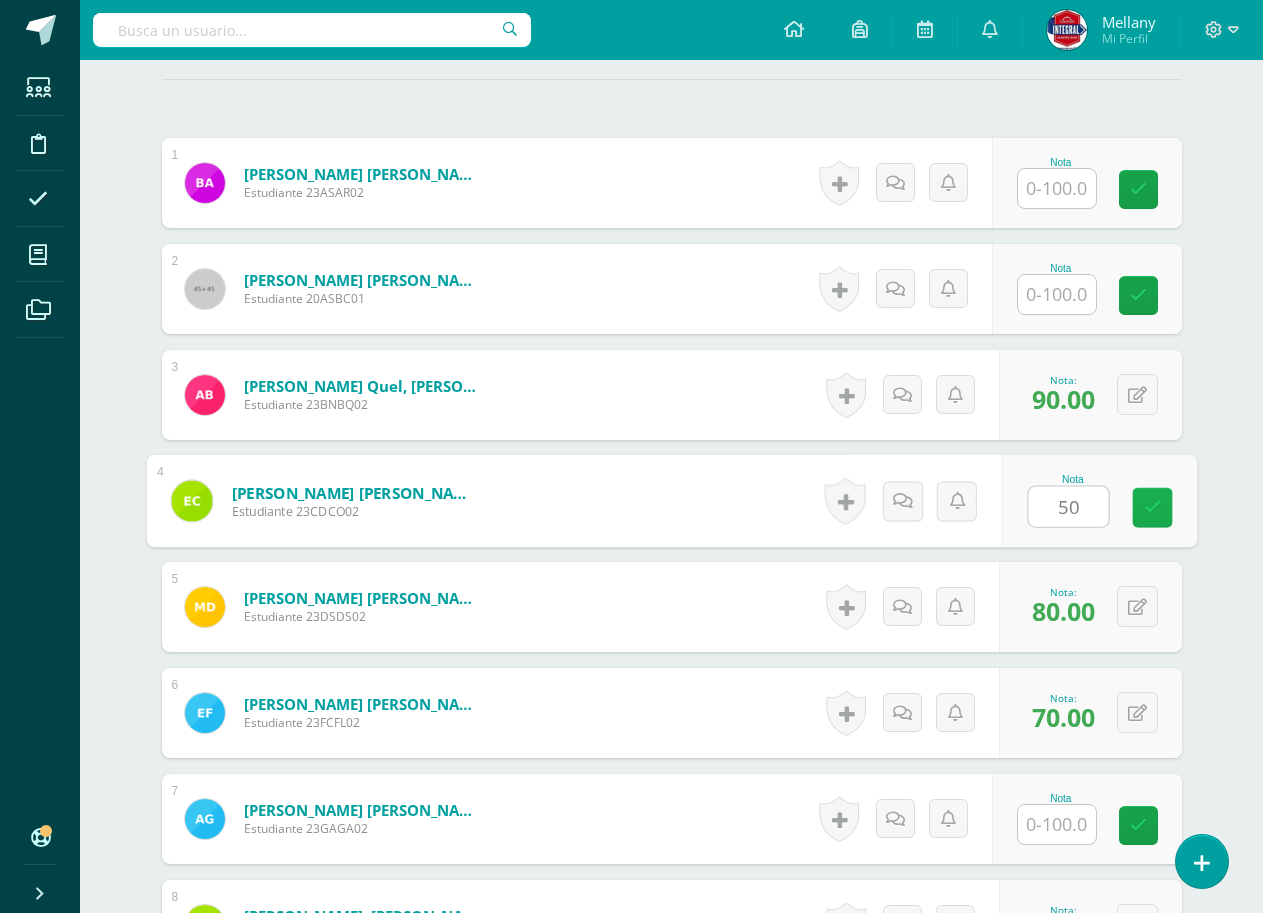 click at bounding box center [1152, 507] 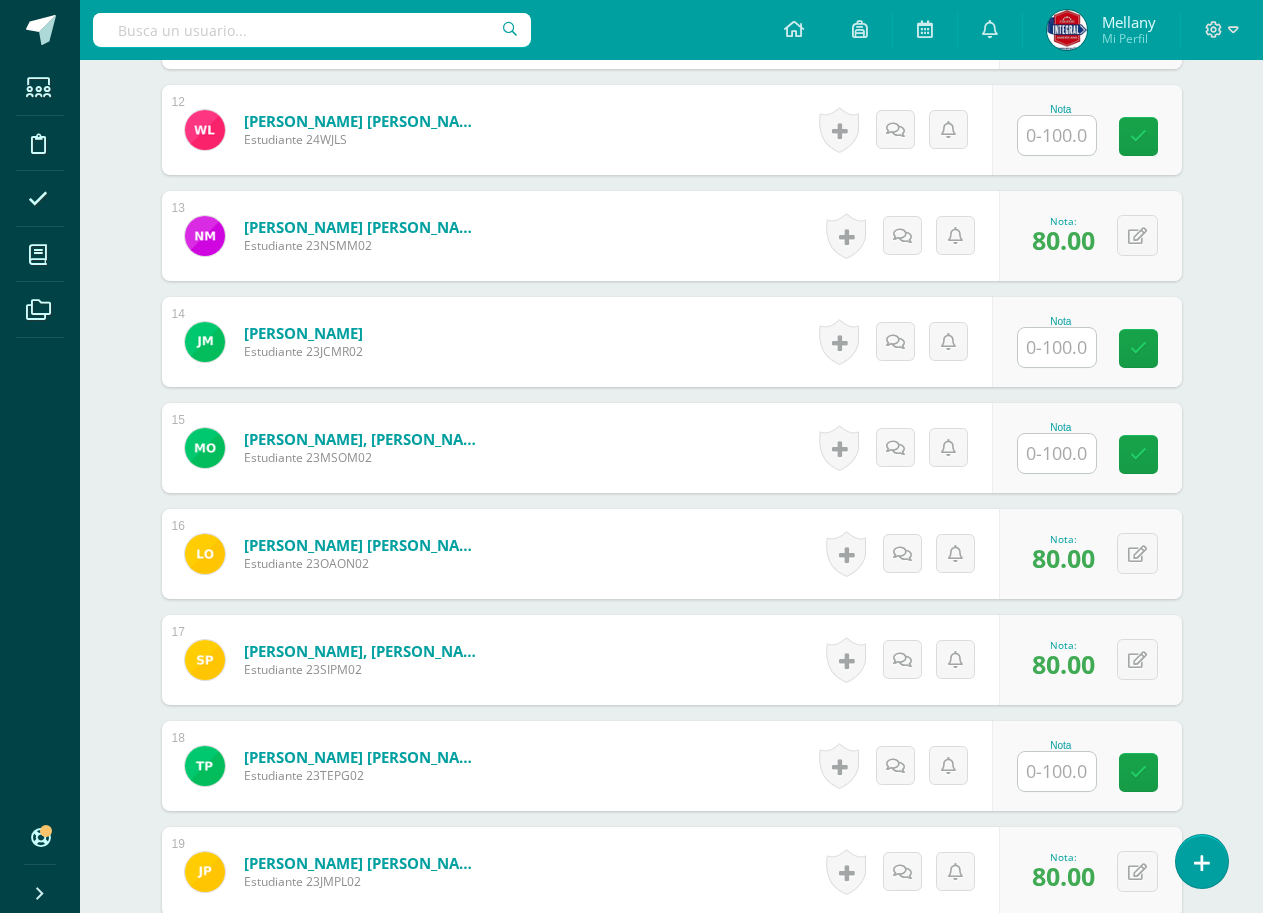 scroll, scrollTop: 1895, scrollLeft: 0, axis: vertical 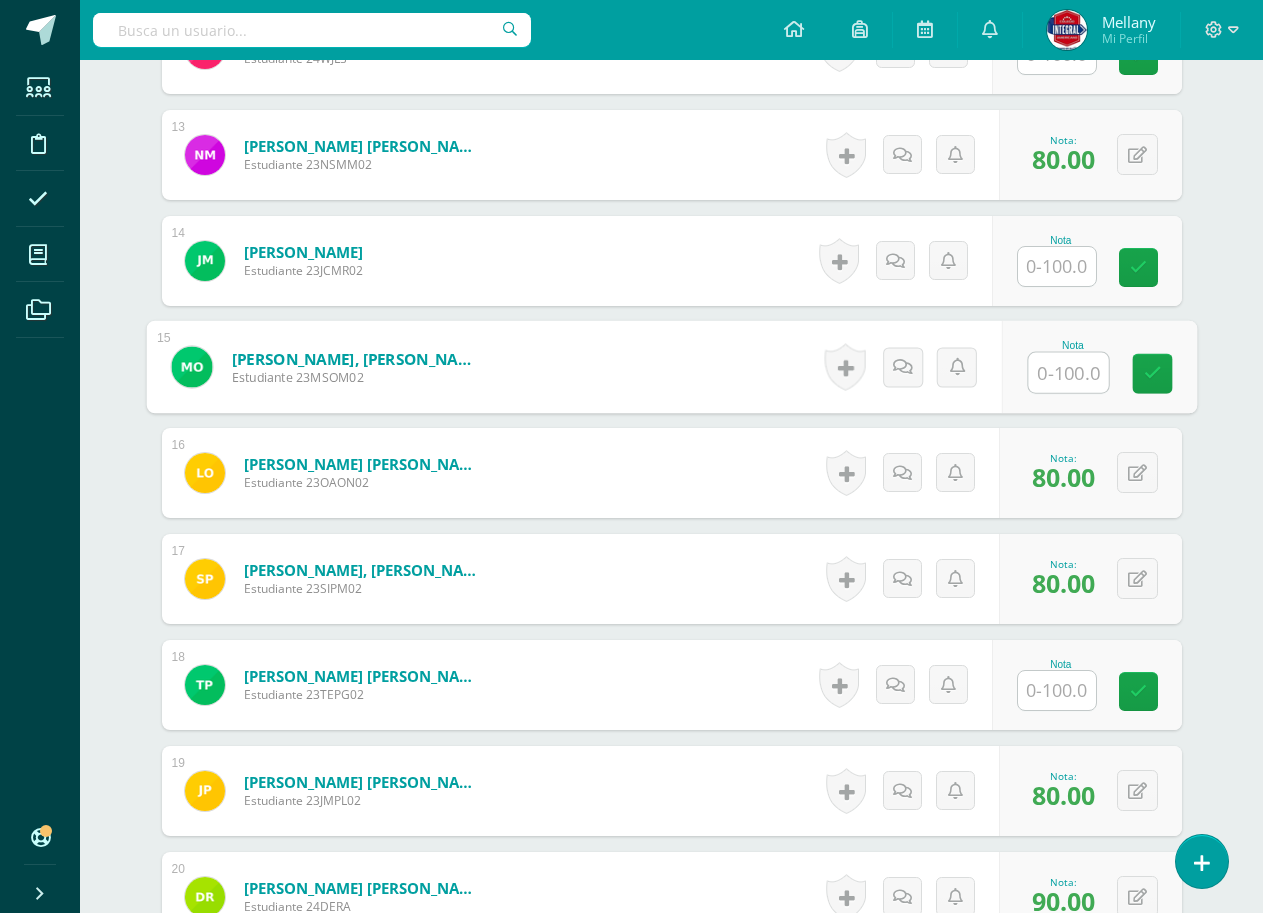click at bounding box center [1068, 373] 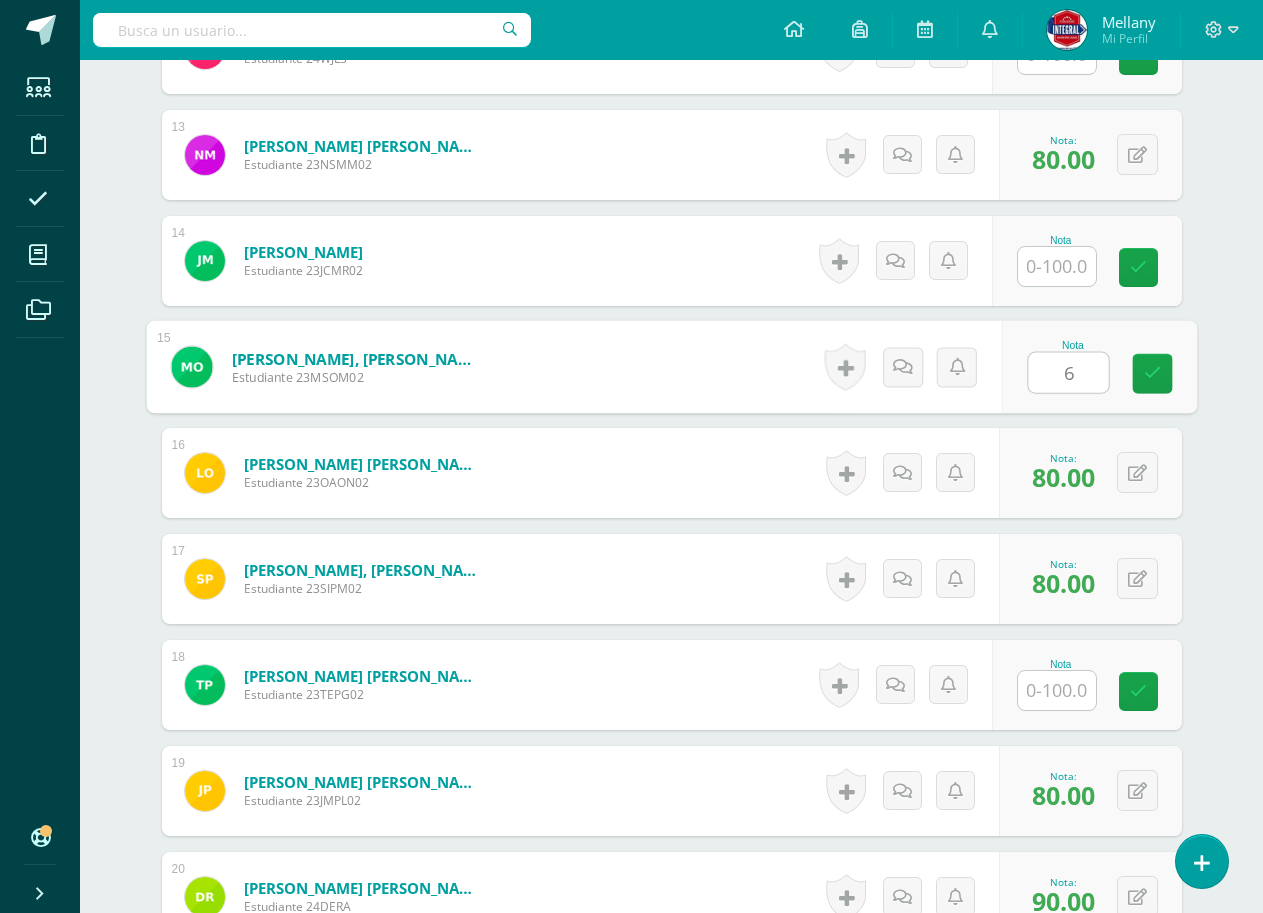 type on "60" 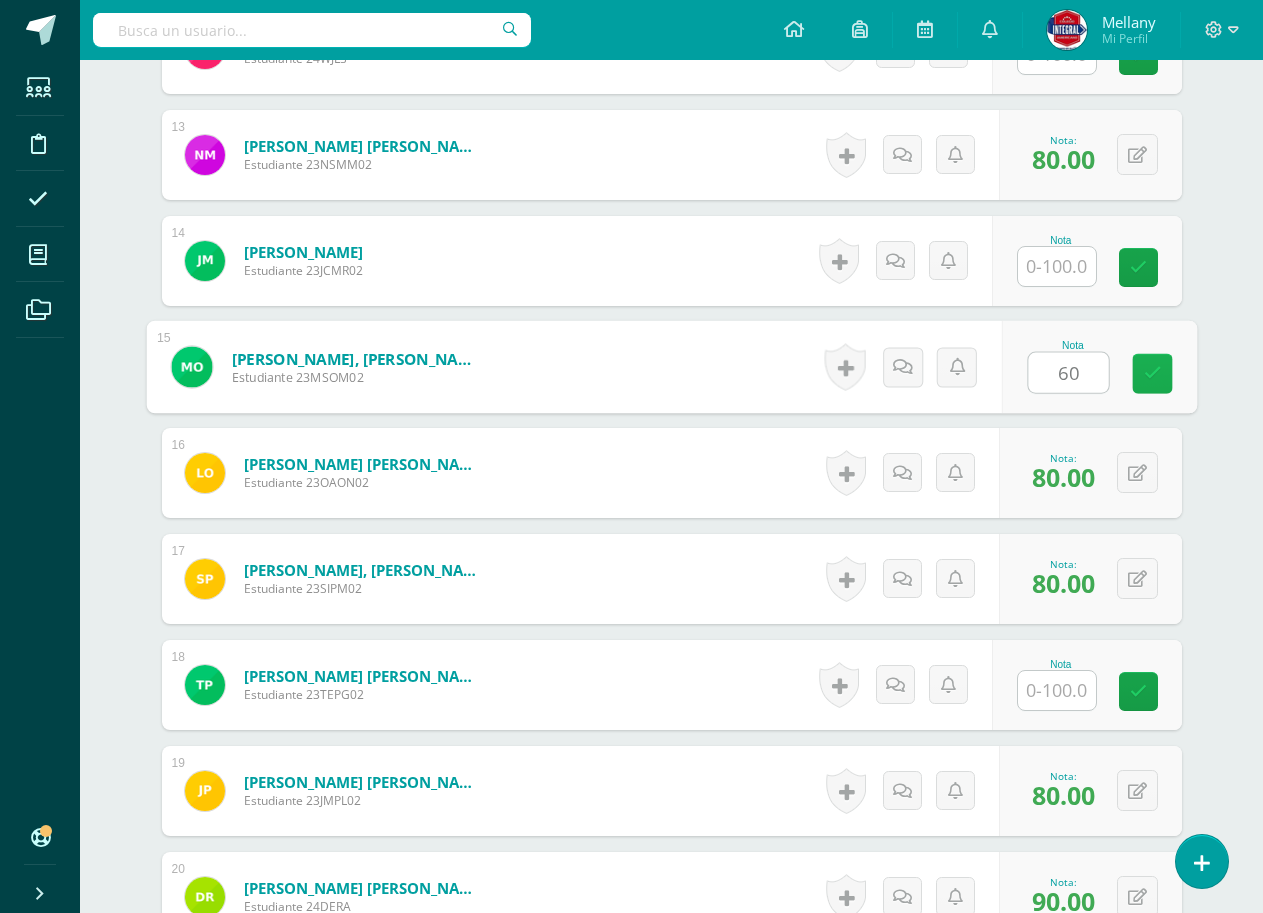 click at bounding box center [1152, 374] 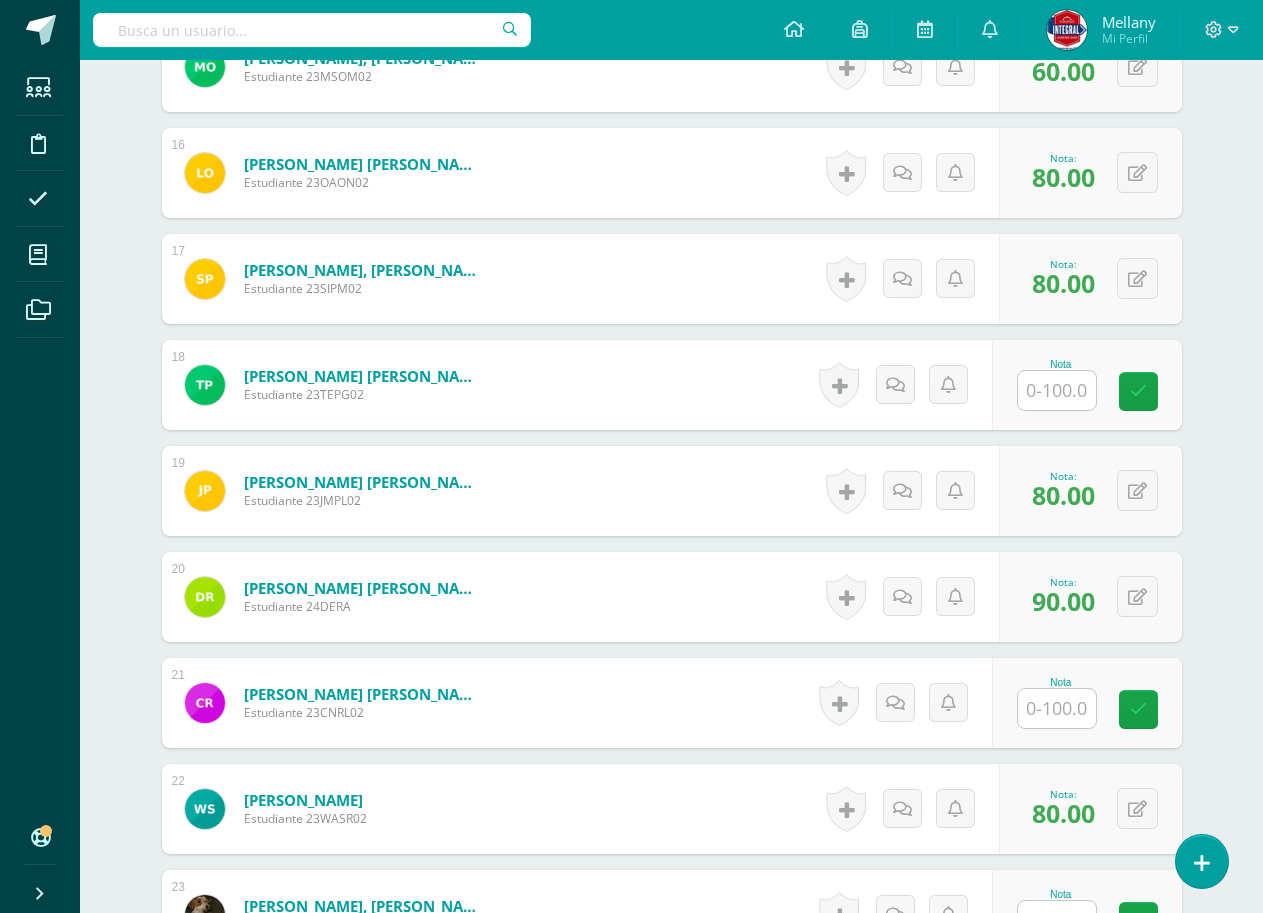 scroll, scrollTop: 2395, scrollLeft: 0, axis: vertical 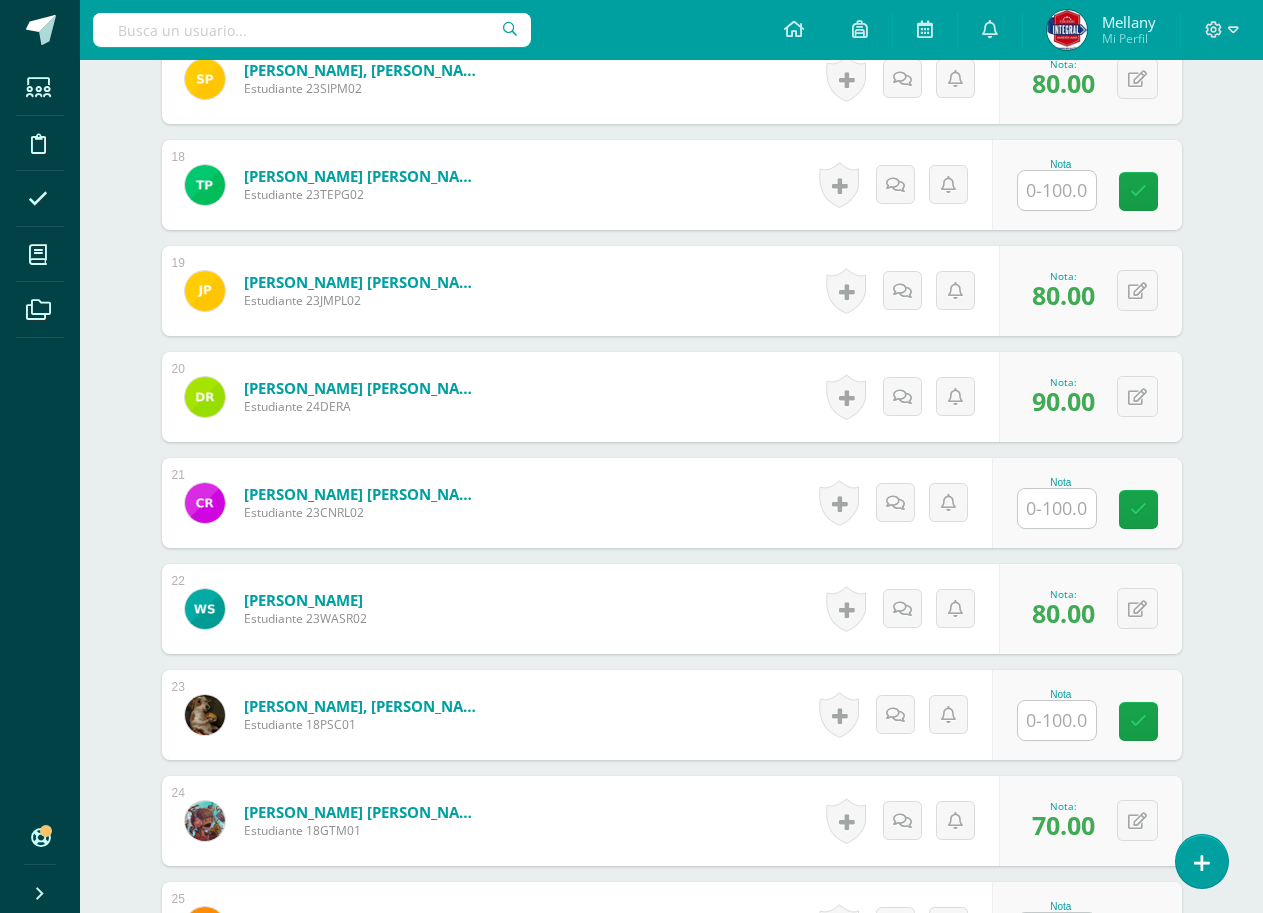 click at bounding box center [1057, 508] 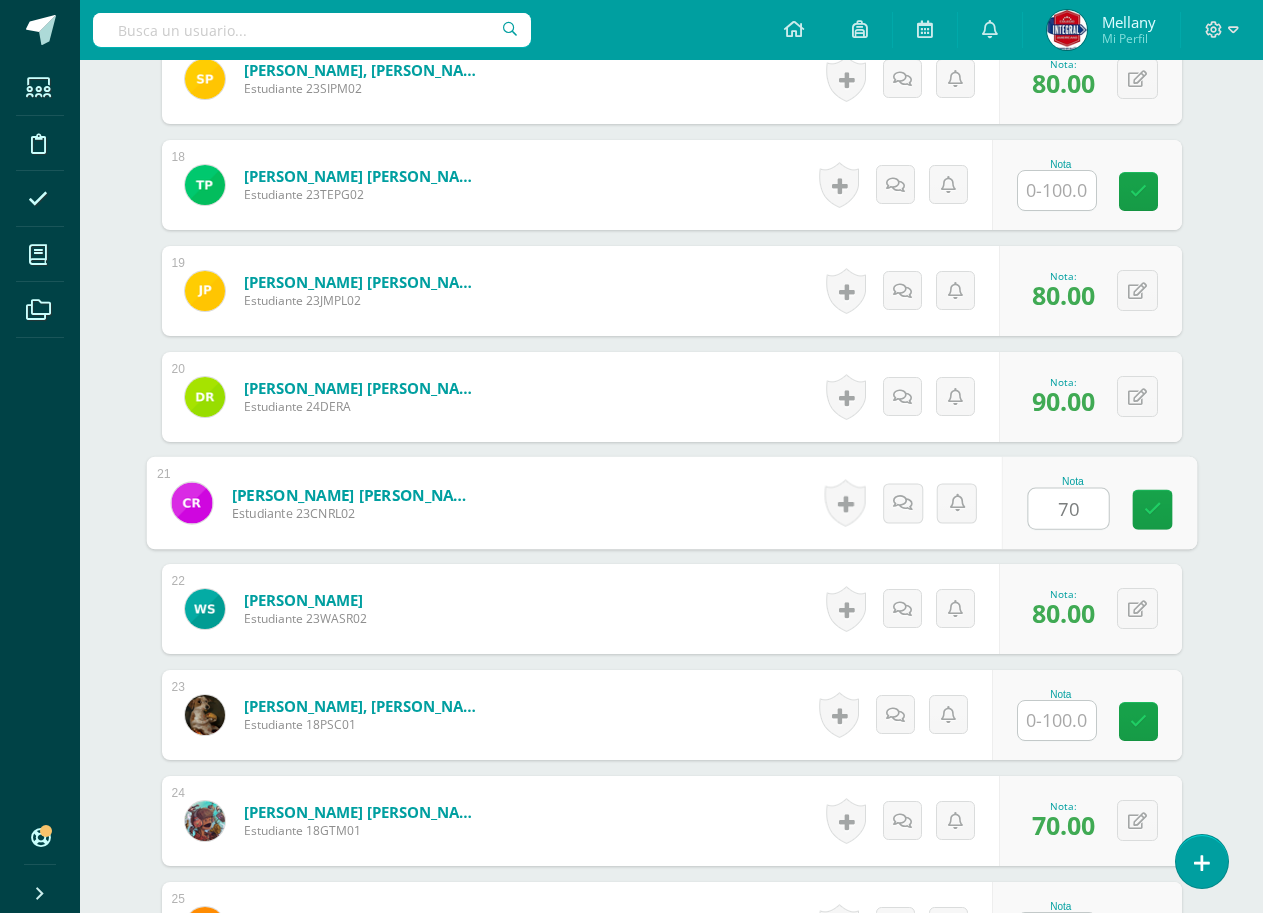 type on "70" 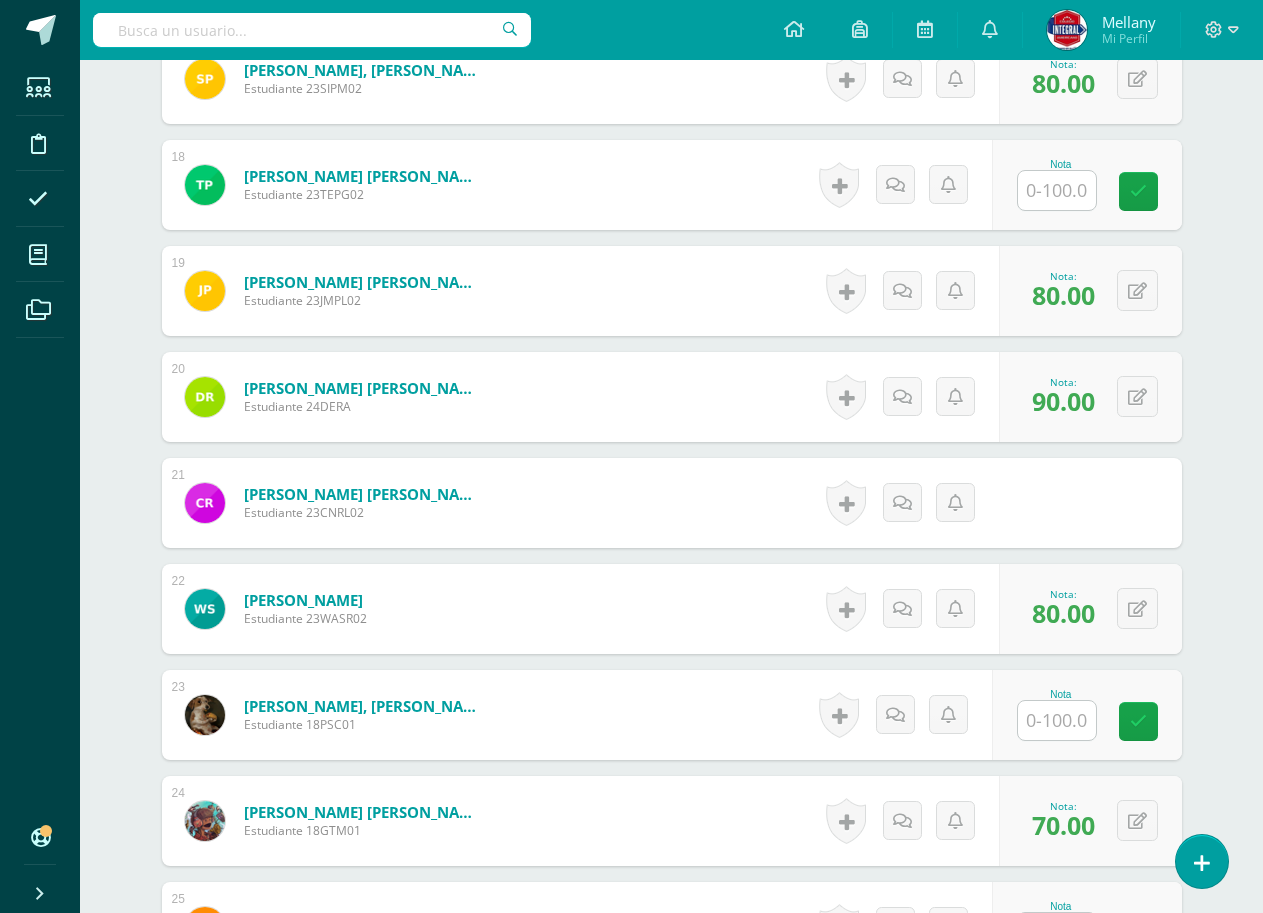 click on "Rosales Lopez, Camila Nicole
Estudiante  23CNRL02
Nota
70.00
0
Logros" at bounding box center [672, 503] 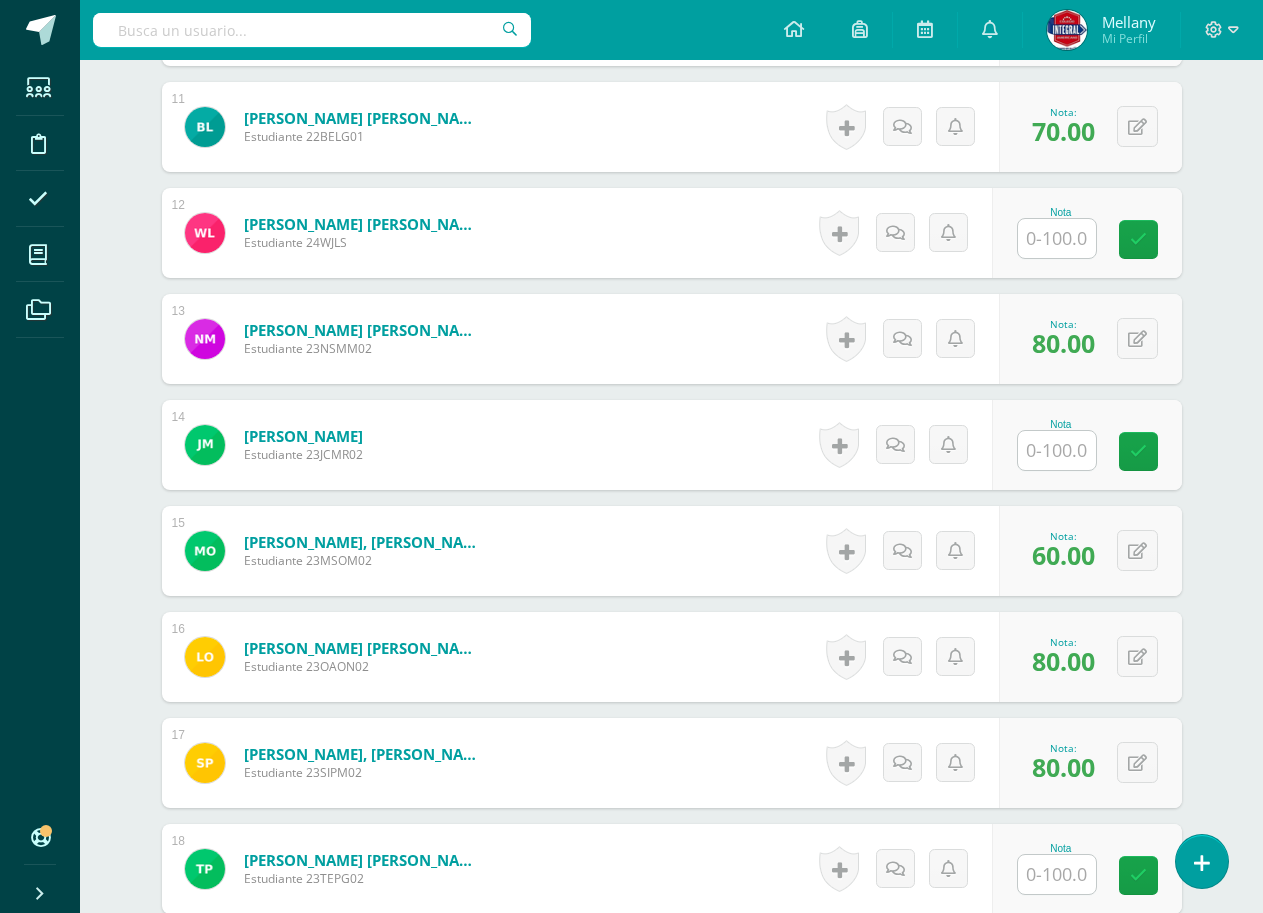 scroll, scrollTop: 1595, scrollLeft: 0, axis: vertical 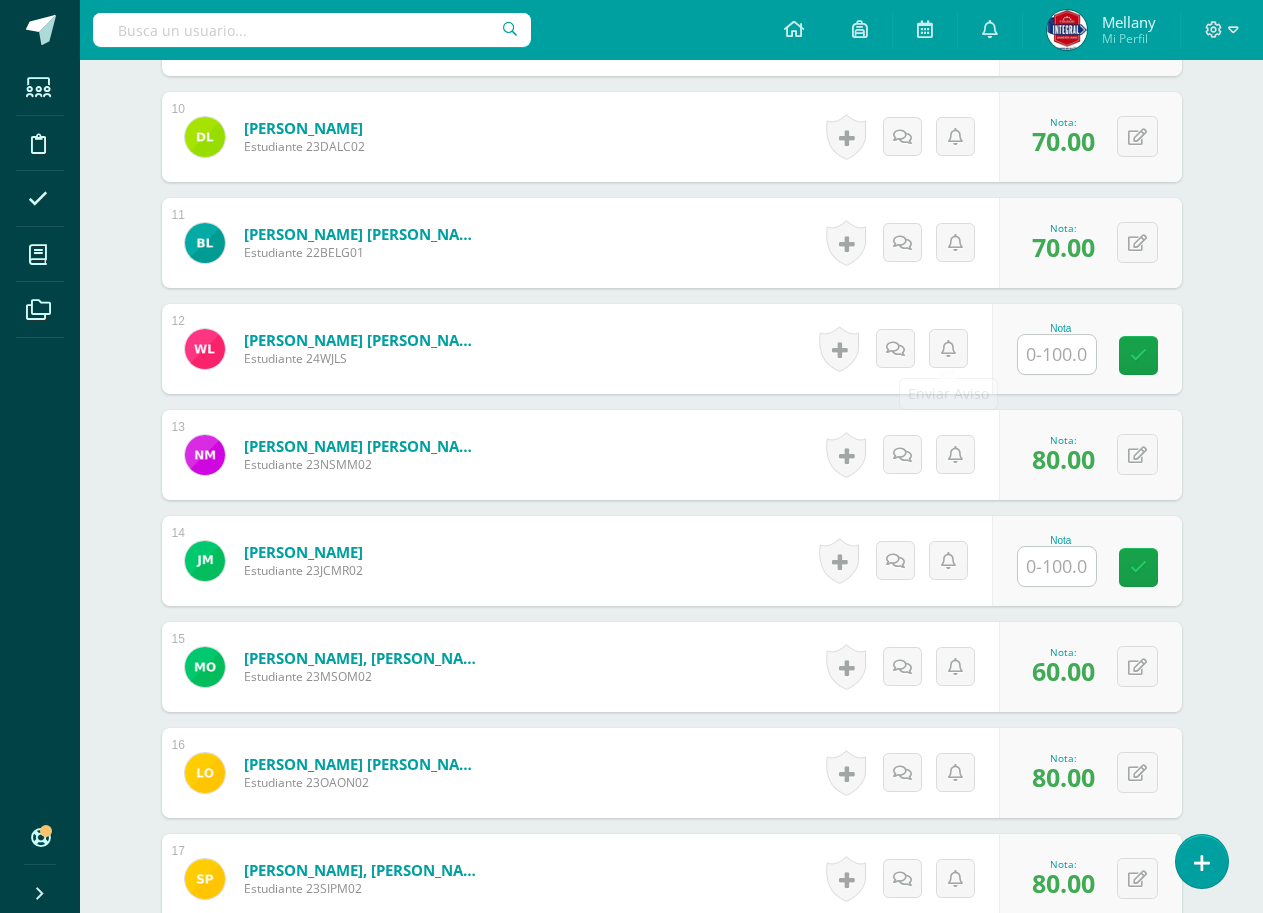 click at bounding box center [1057, 354] 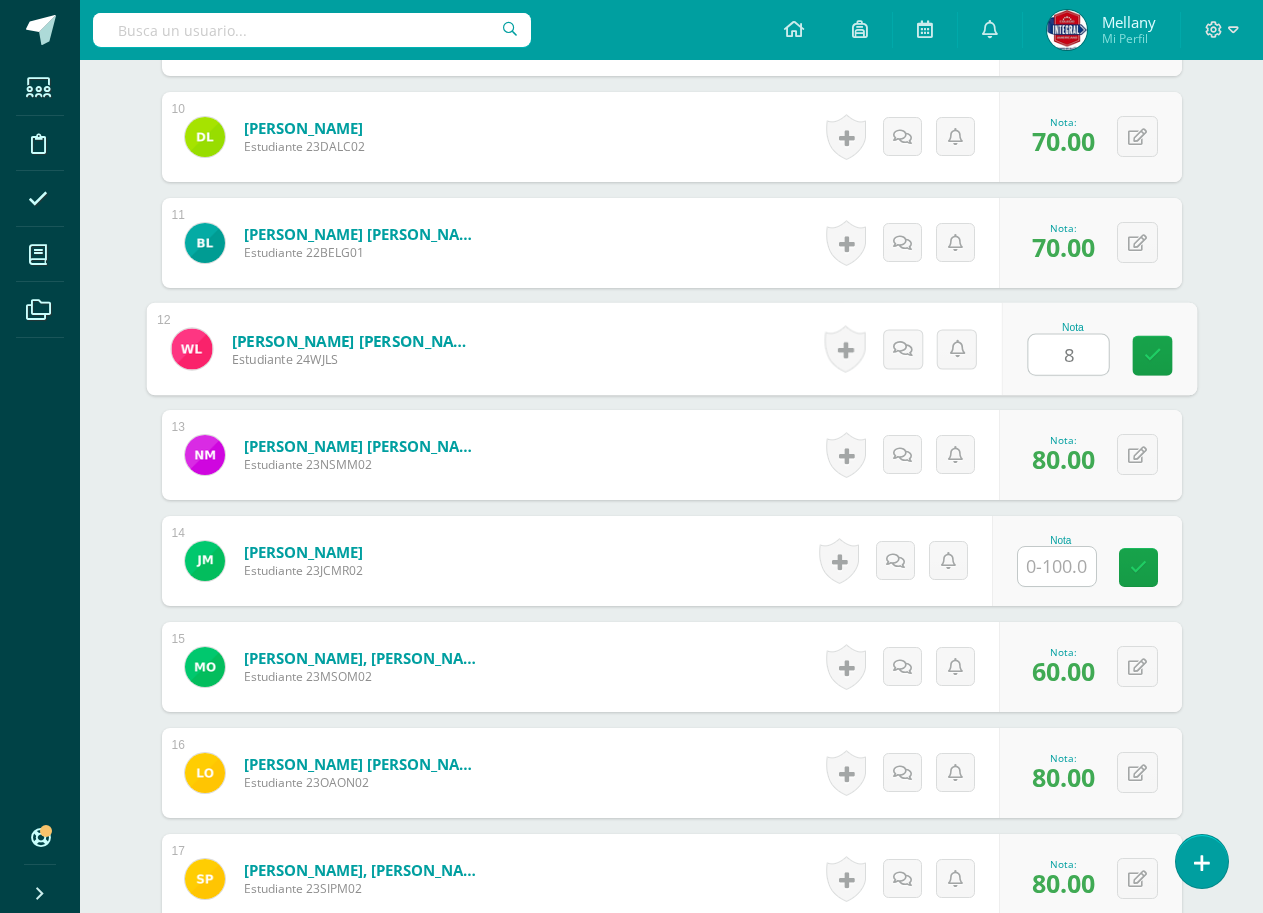type on "80" 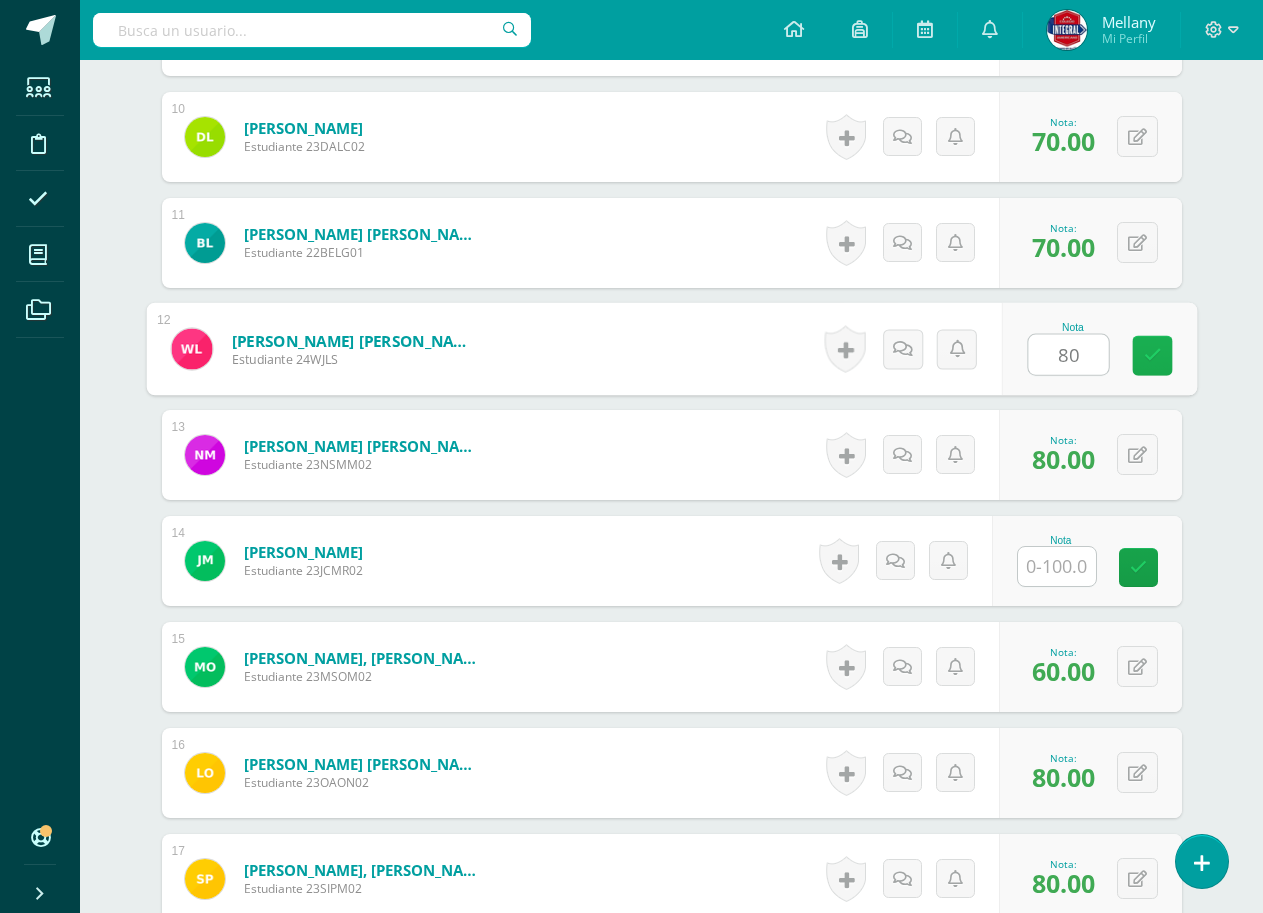 click at bounding box center (1152, 356) 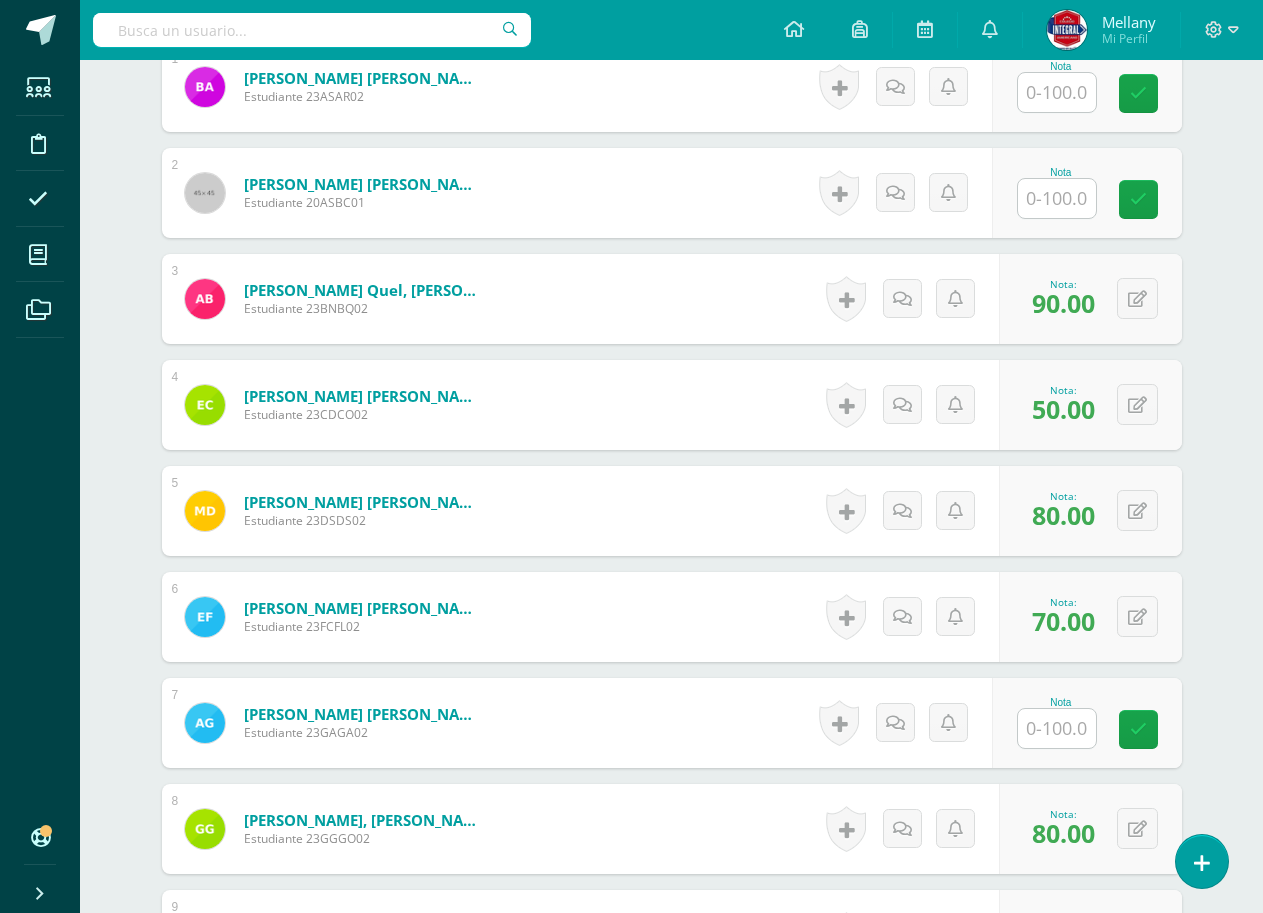 scroll, scrollTop: 800, scrollLeft: 0, axis: vertical 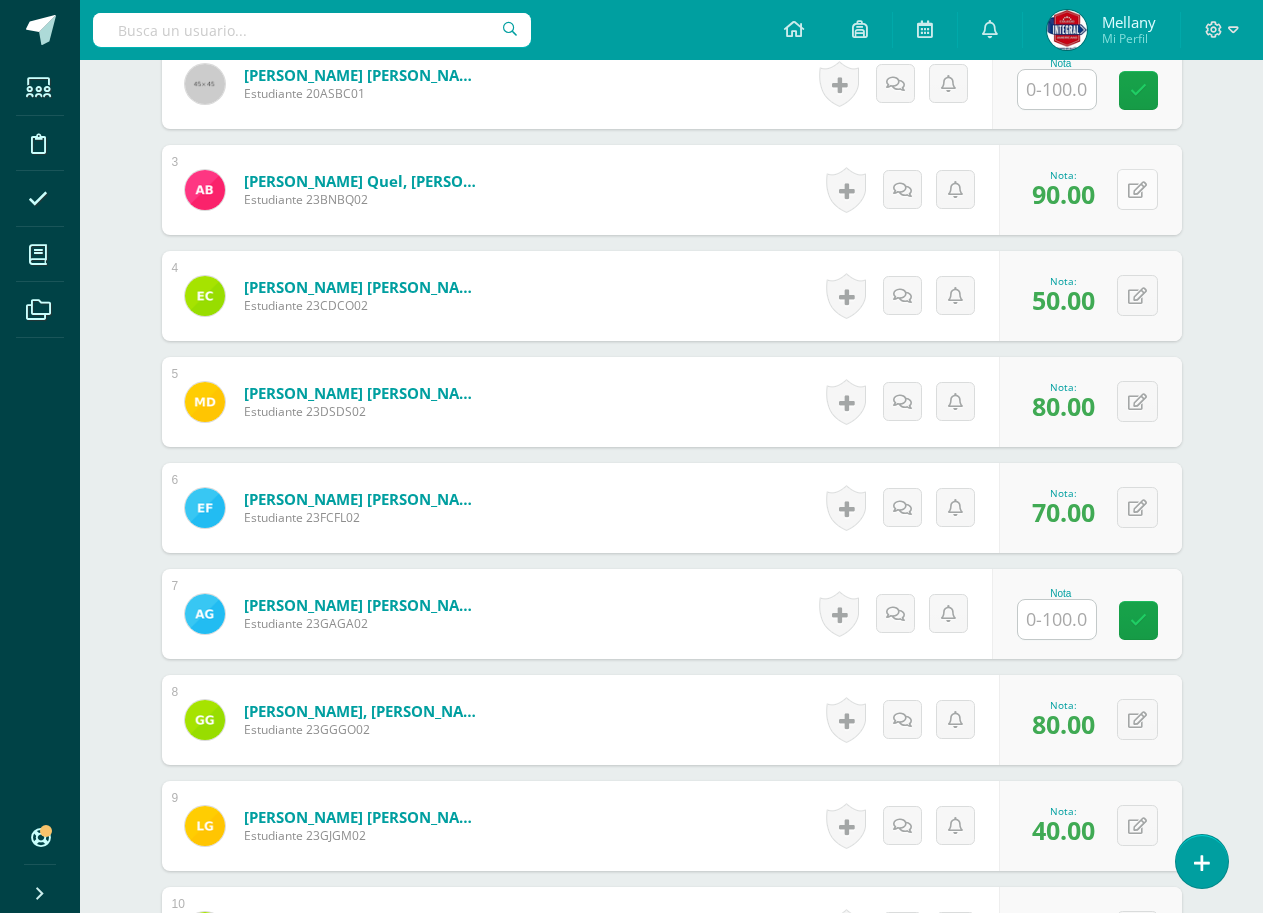 click at bounding box center (1137, 189) 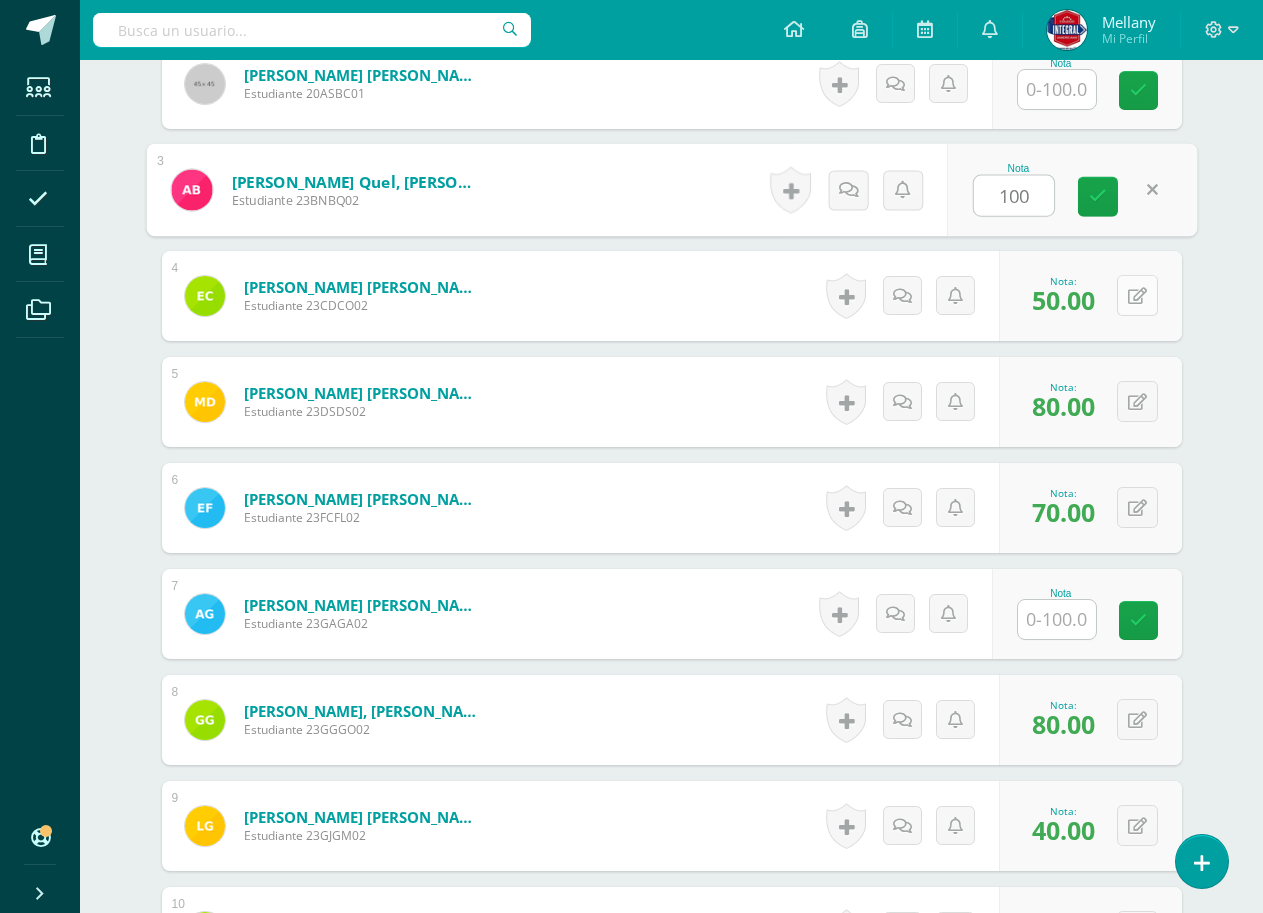 type on "100" 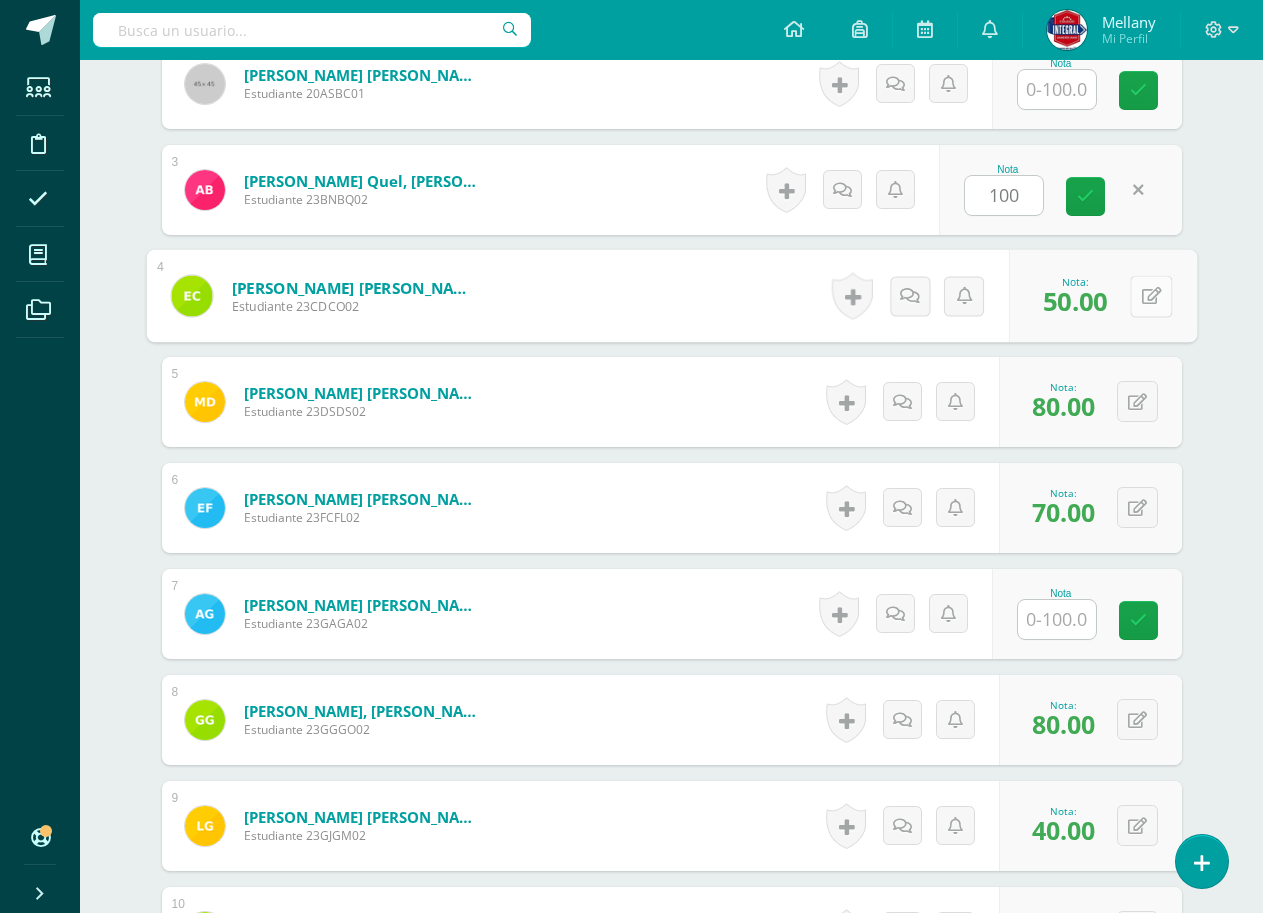 click at bounding box center (1151, 296) 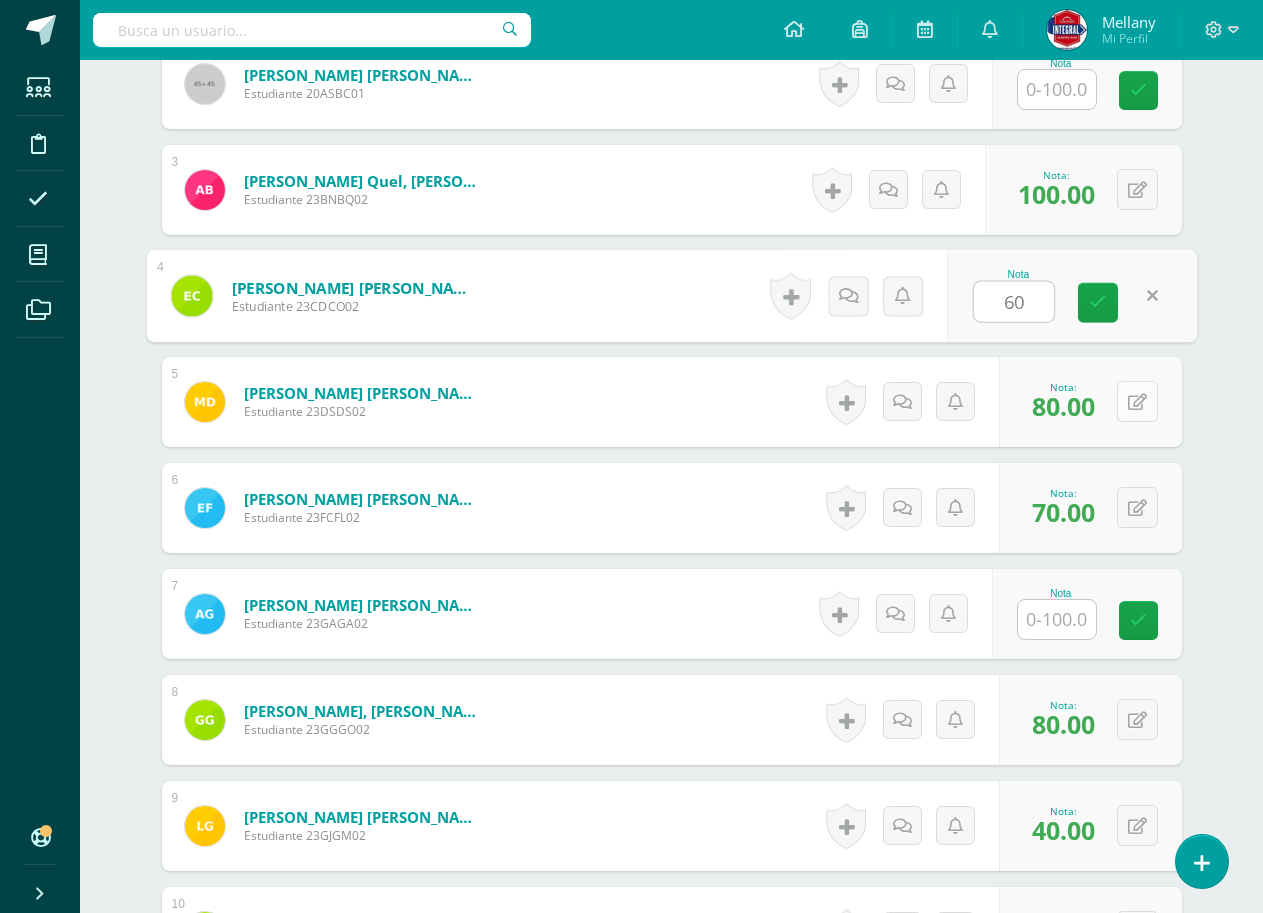 type on "60" 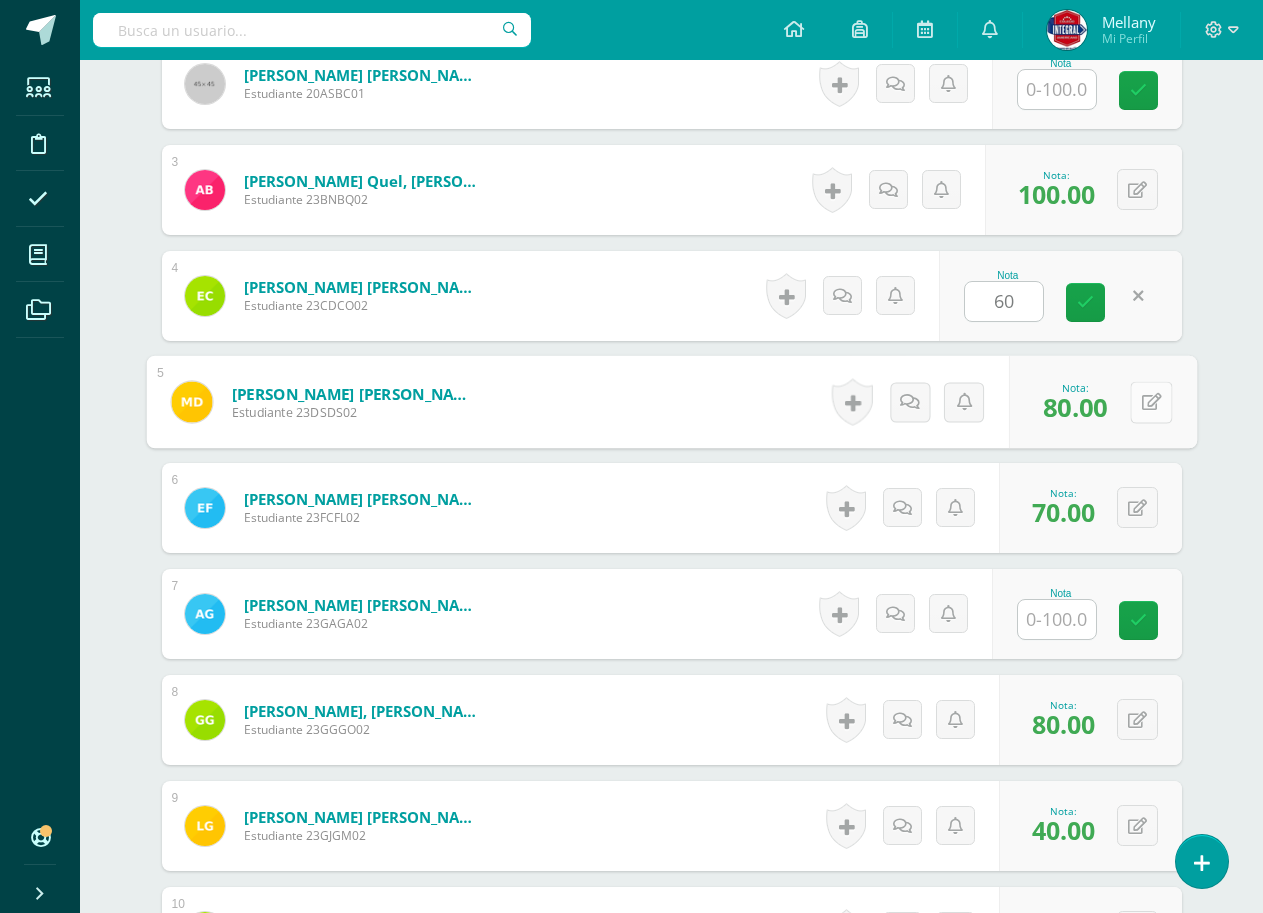 click at bounding box center (1151, 402) 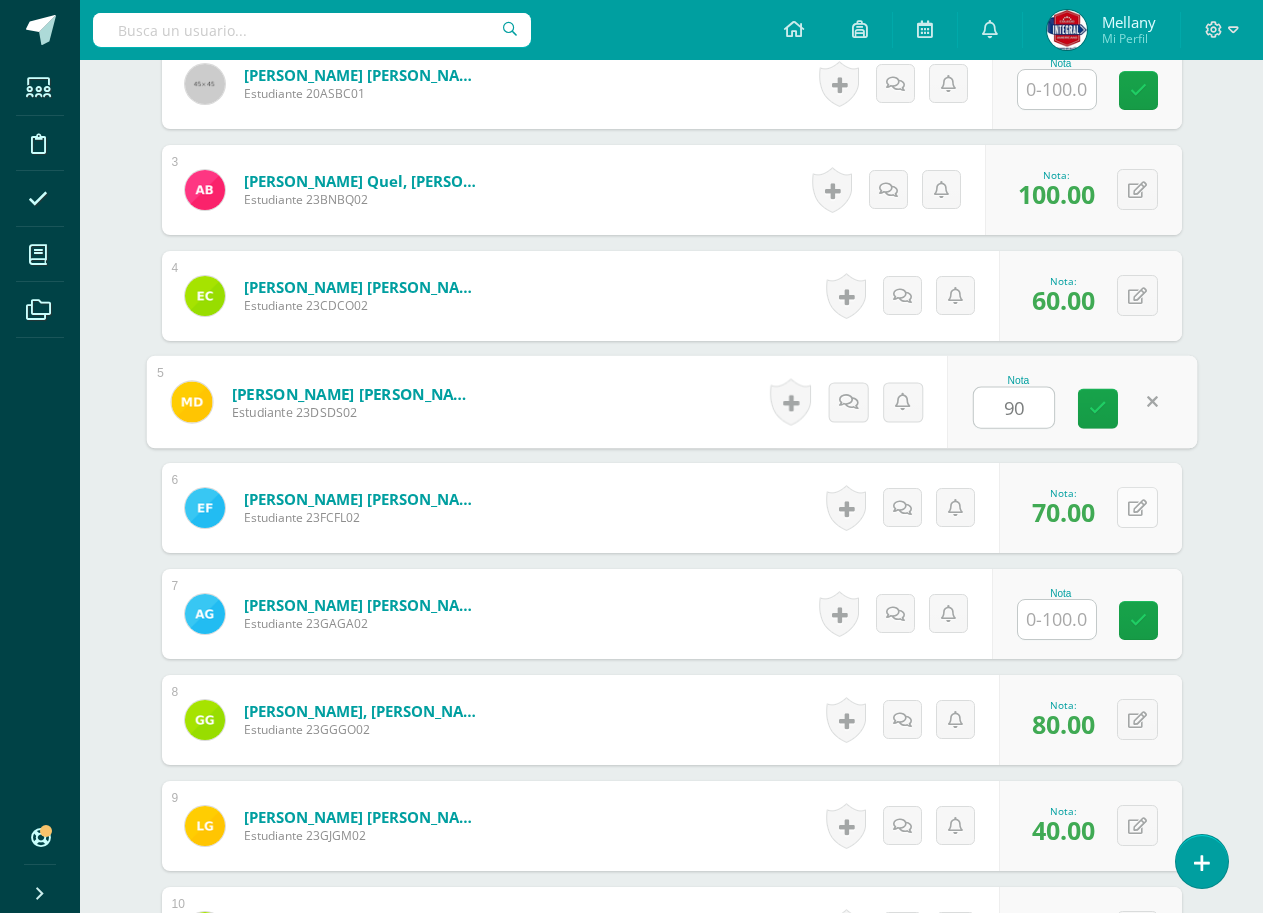 type on "90" 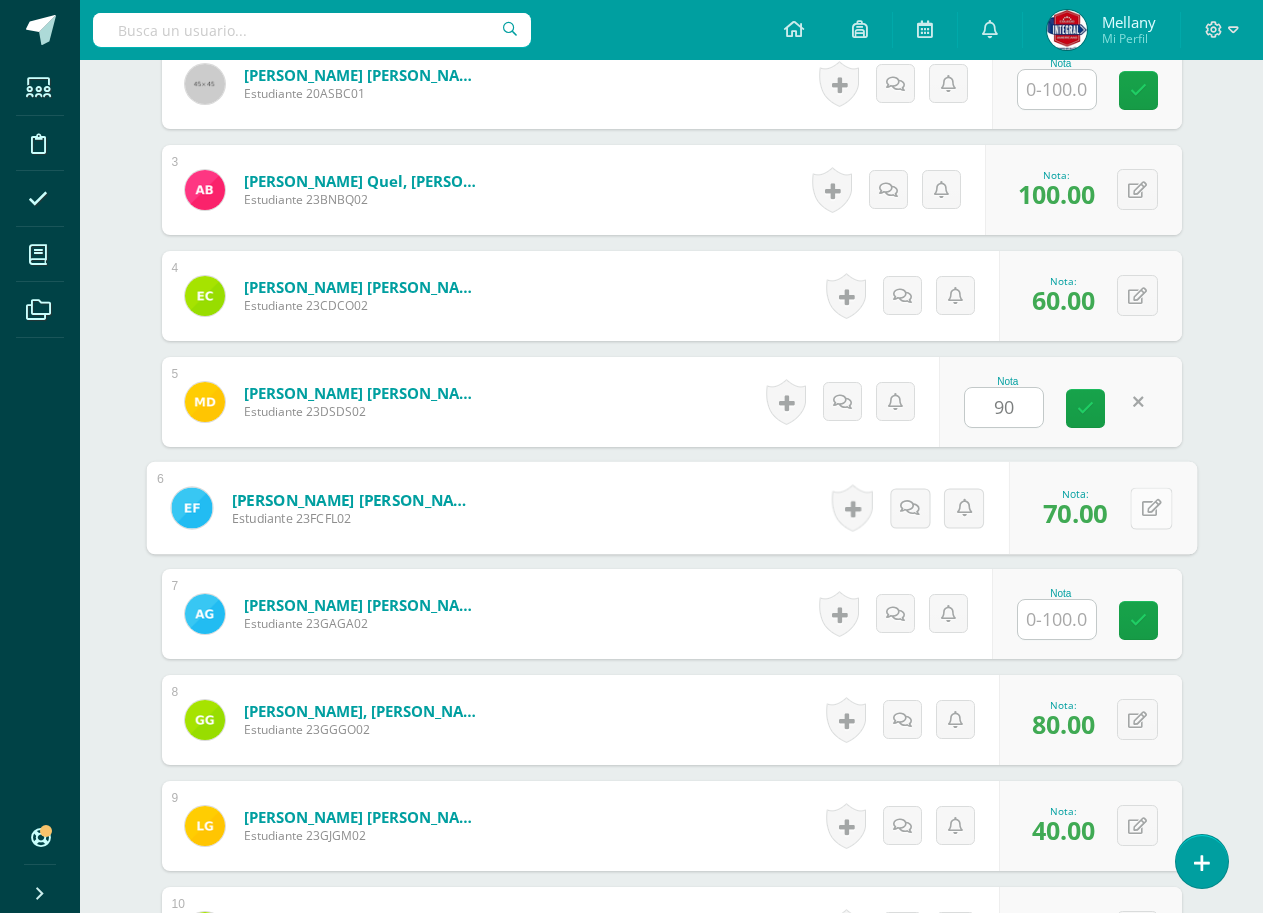 click at bounding box center (1151, 508) 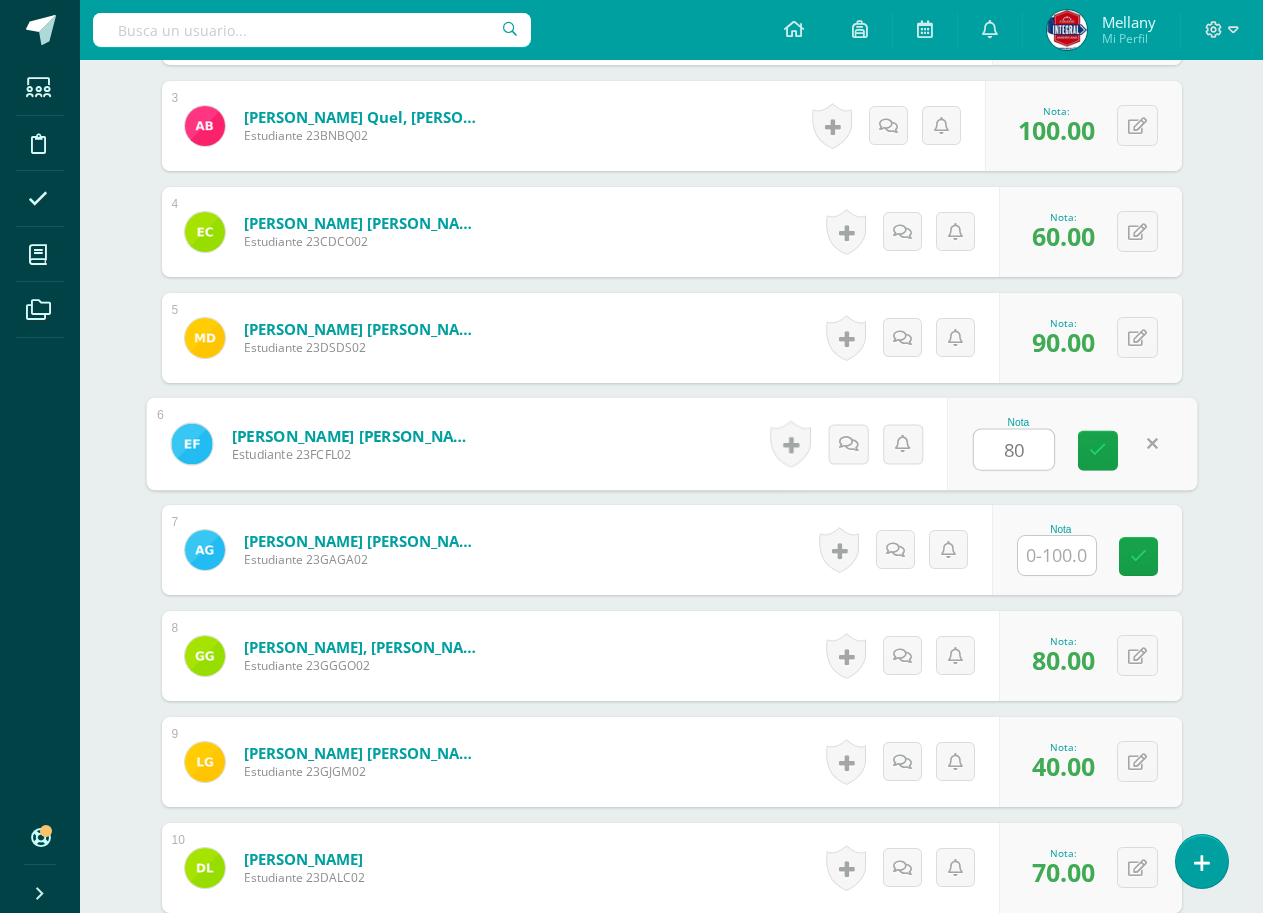 scroll, scrollTop: 1000, scrollLeft: 0, axis: vertical 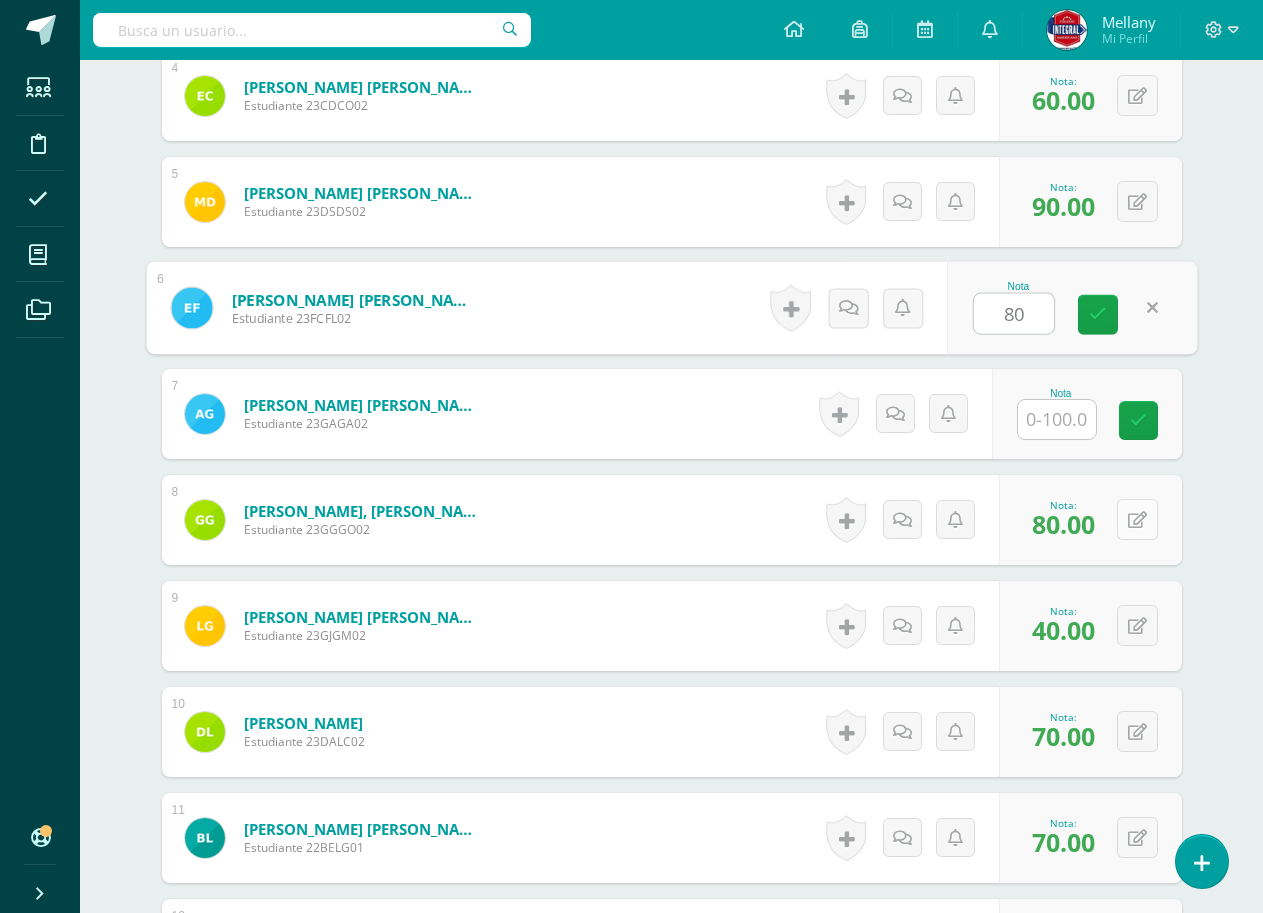type on "80" 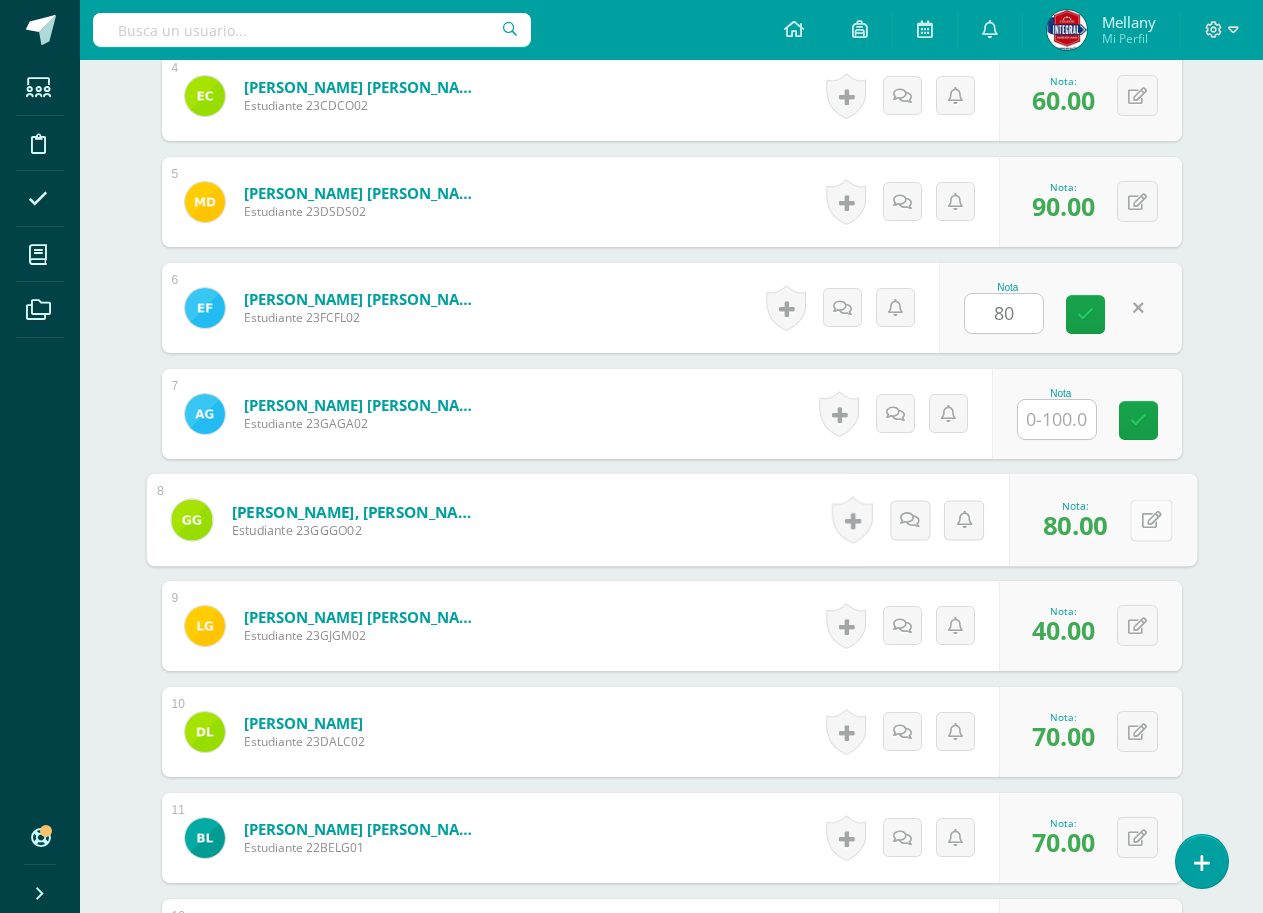 click at bounding box center (1151, 519) 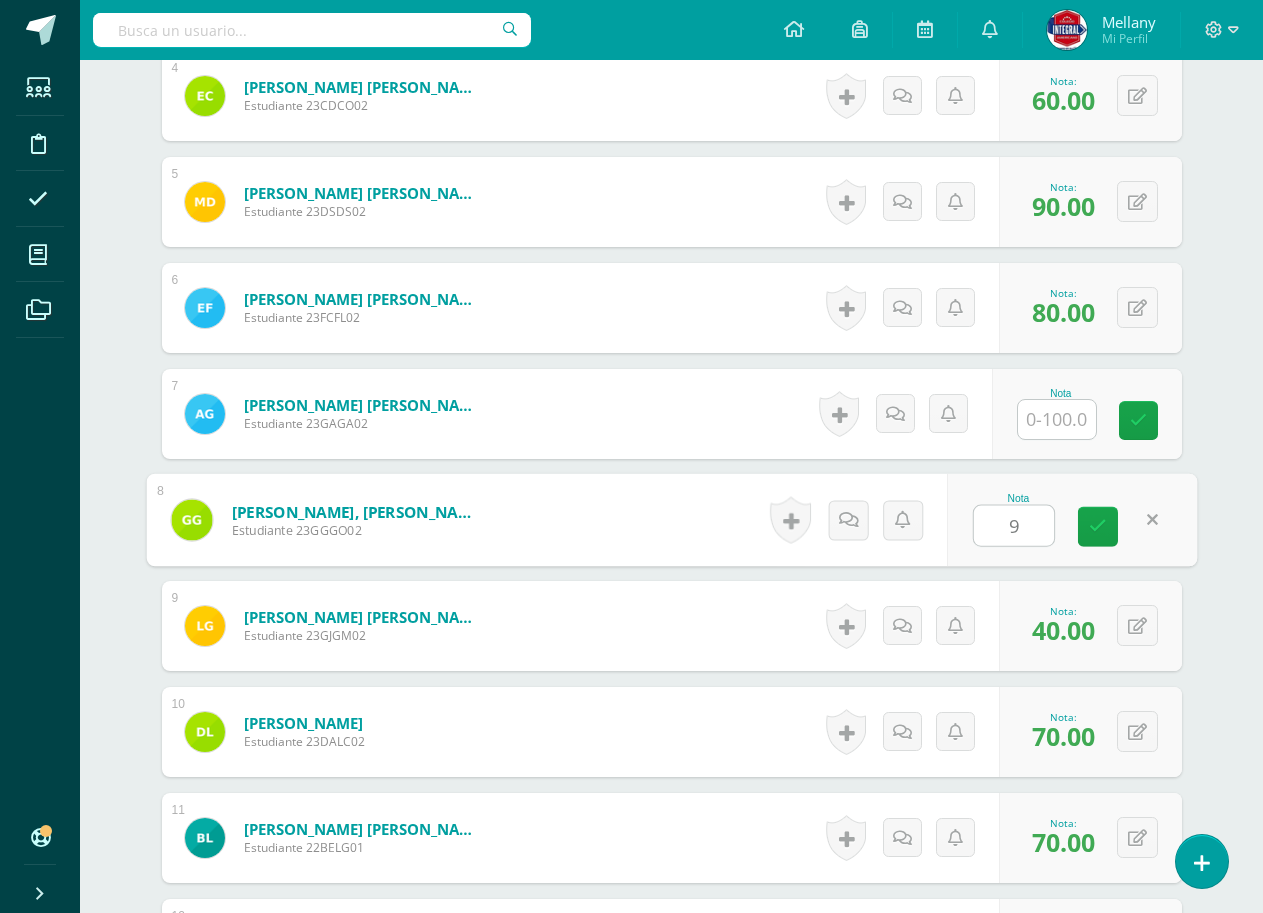 type on "90" 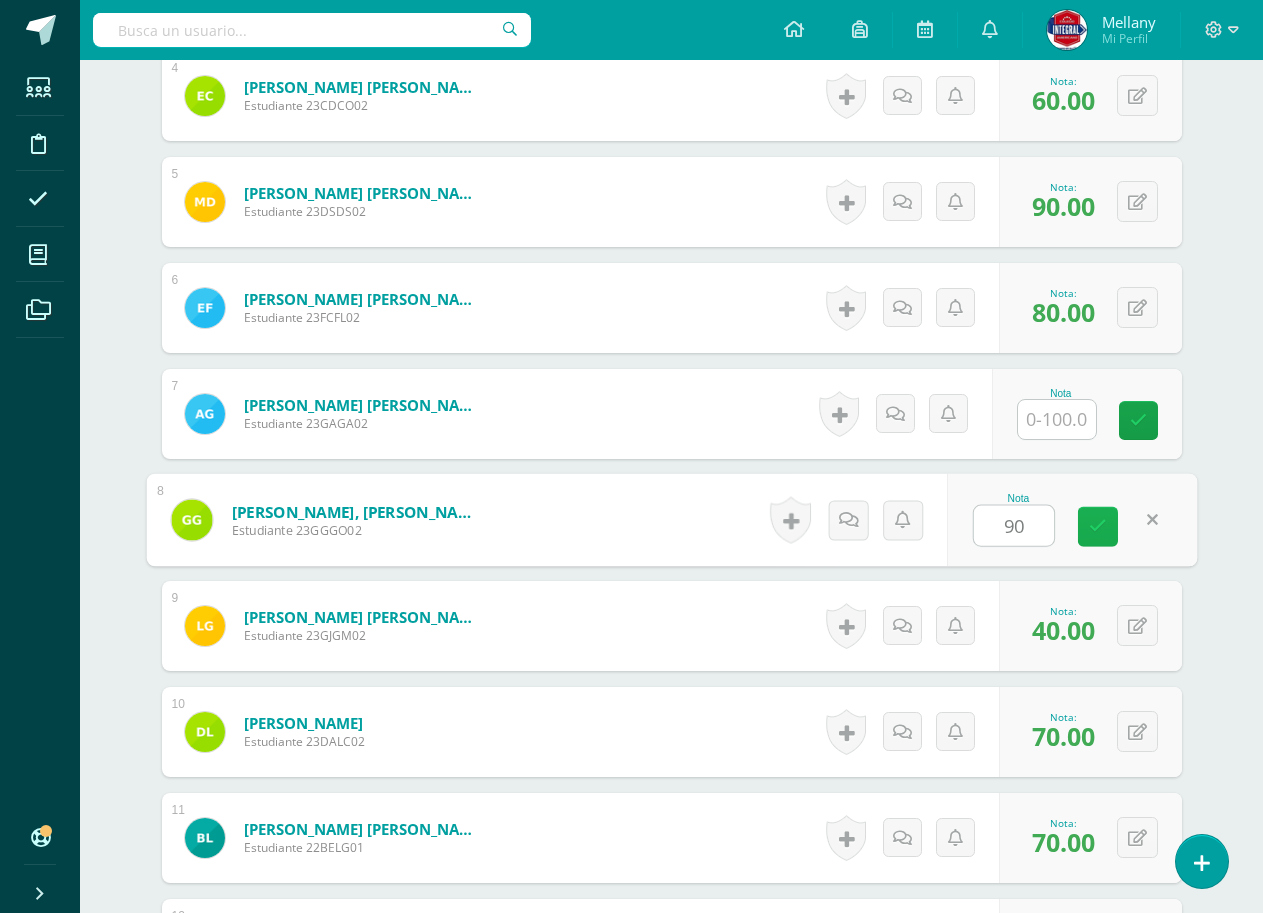 click at bounding box center (1098, 527) 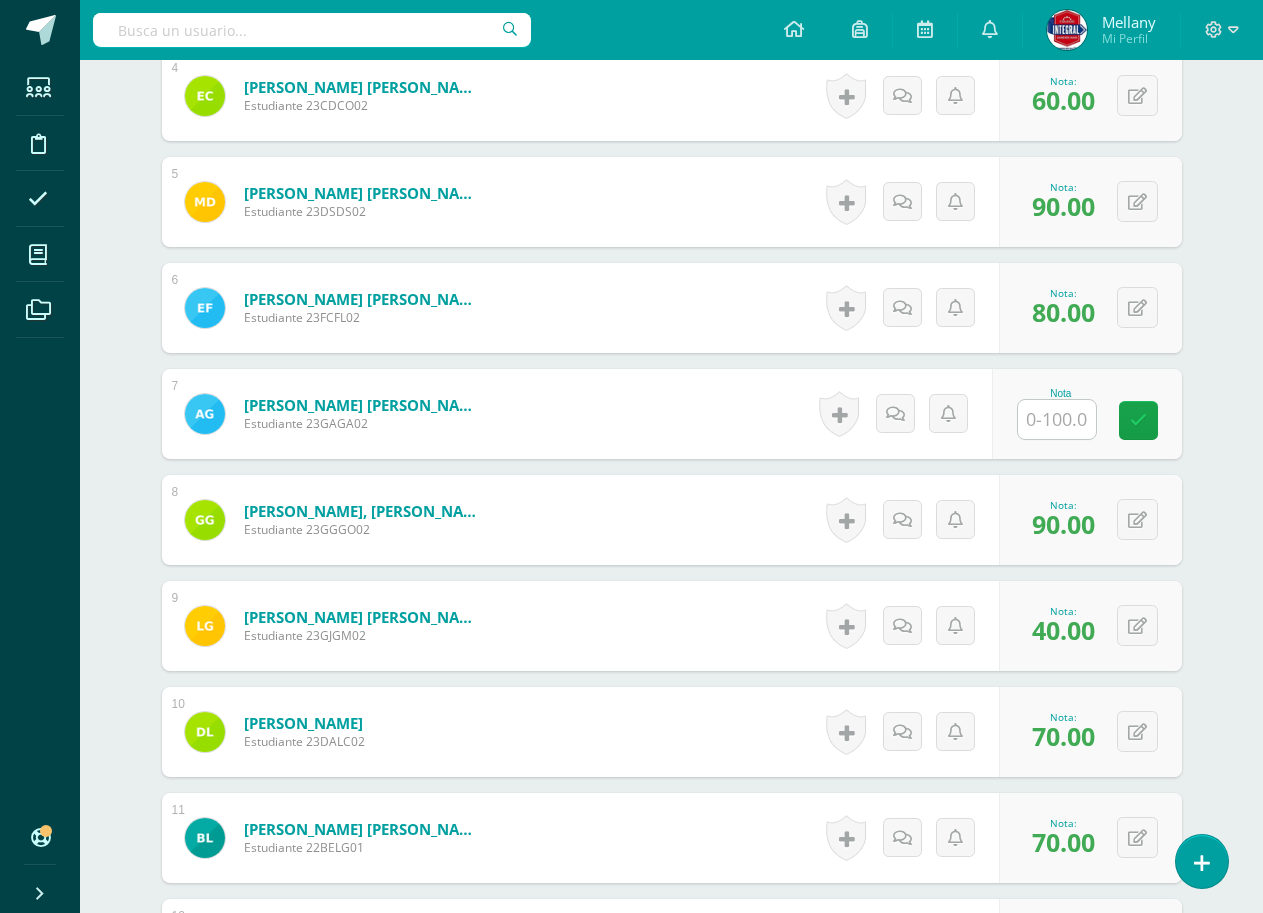 scroll, scrollTop: 1200, scrollLeft: 0, axis: vertical 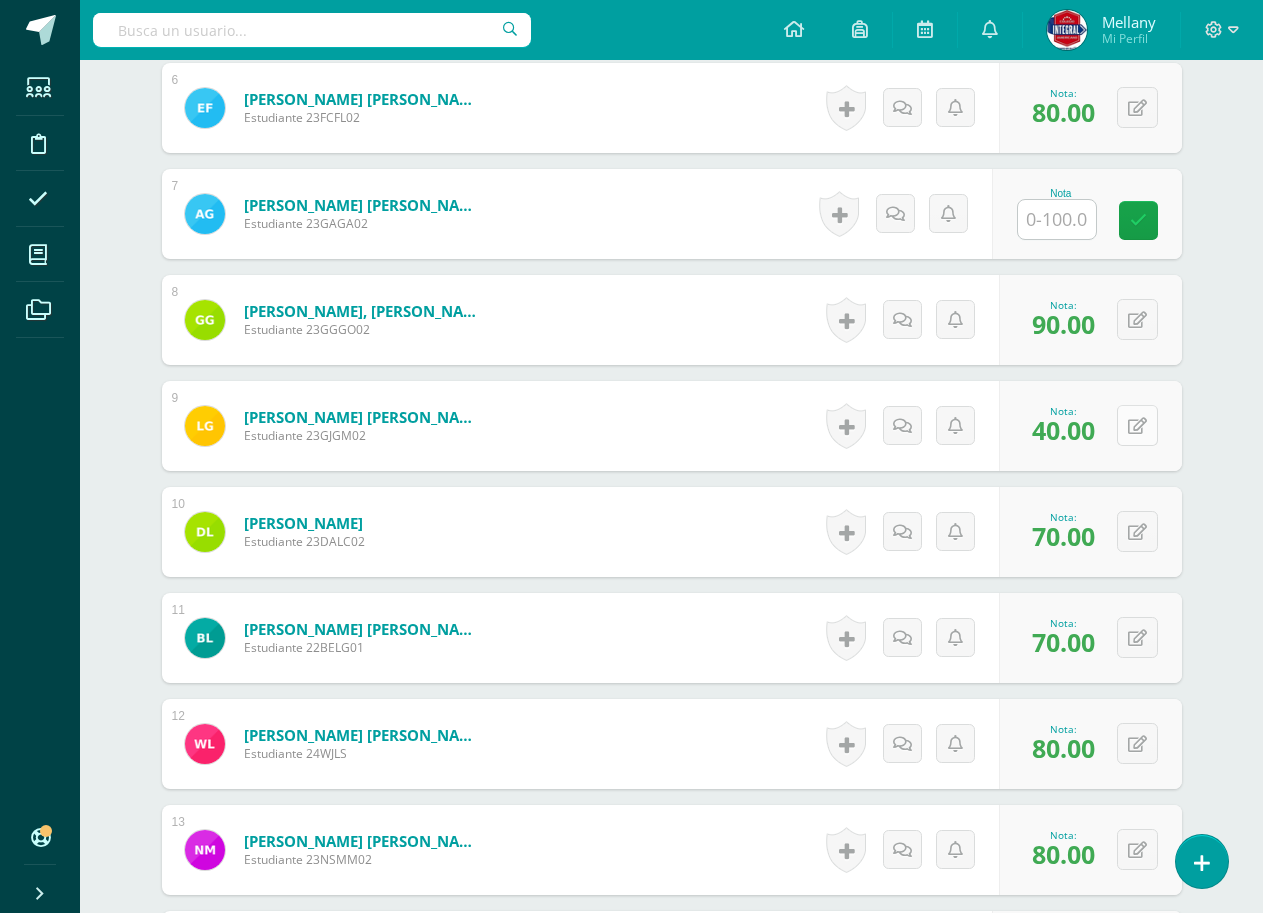click at bounding box center (1137, 426) 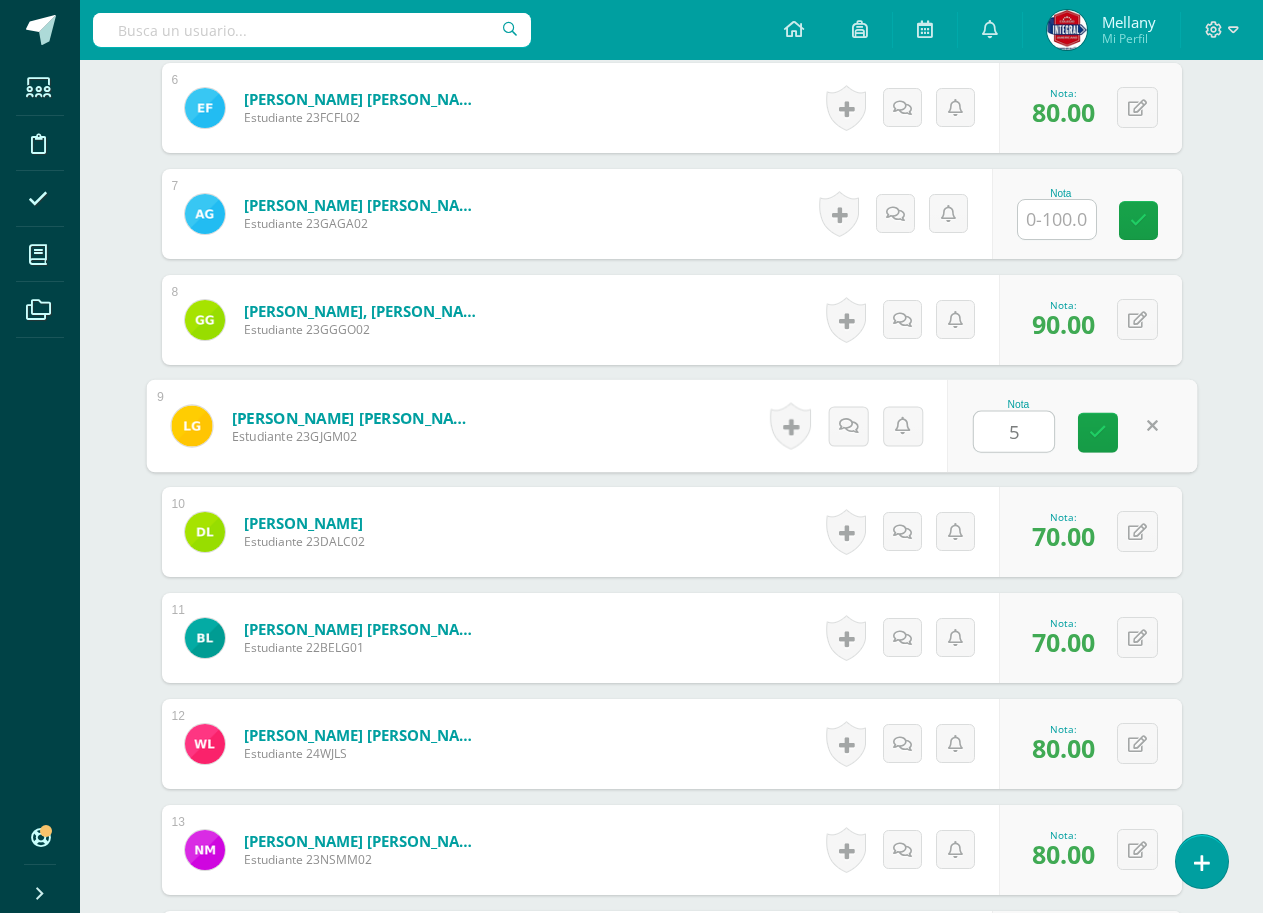 type on "50" 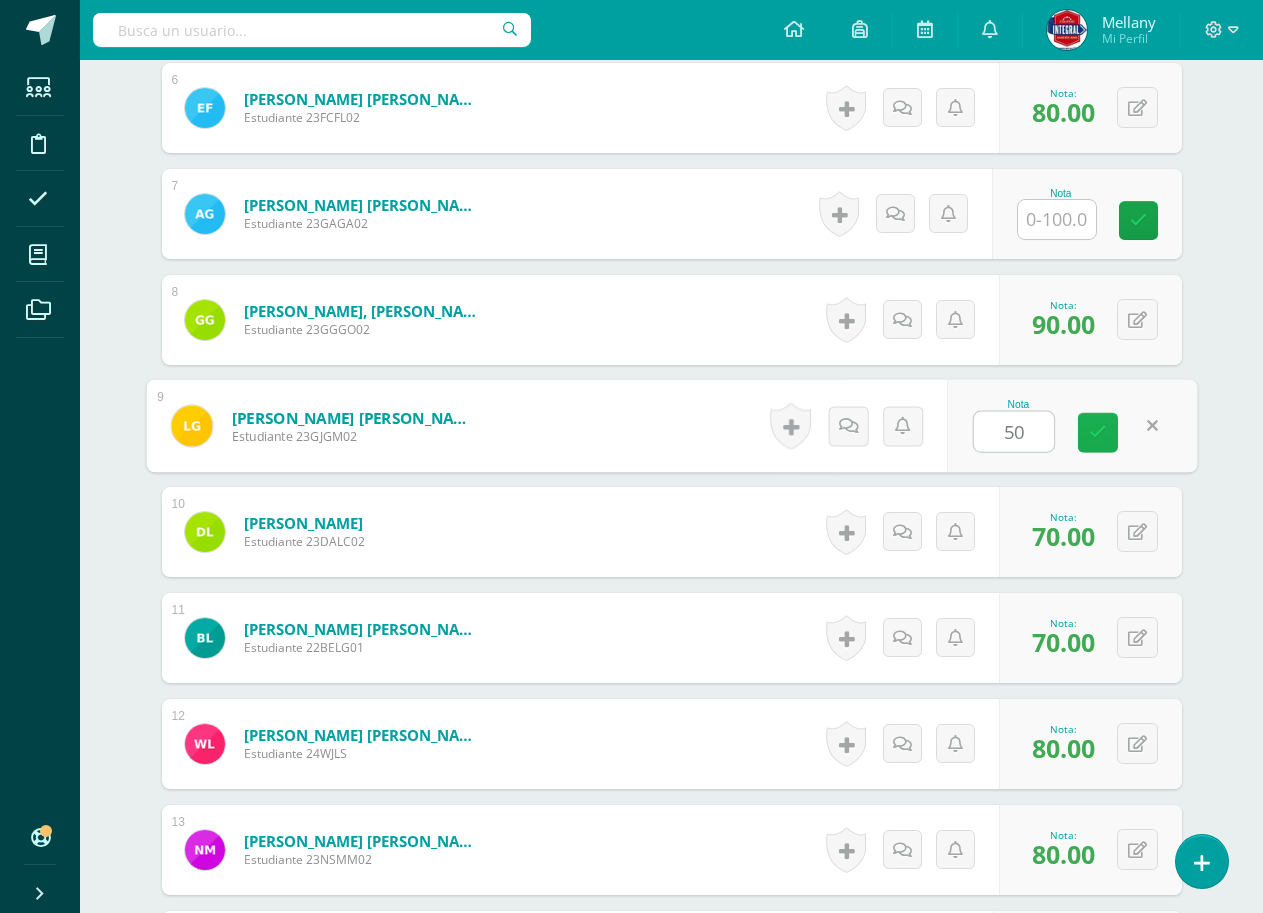click at bounding box center [1098, 433] 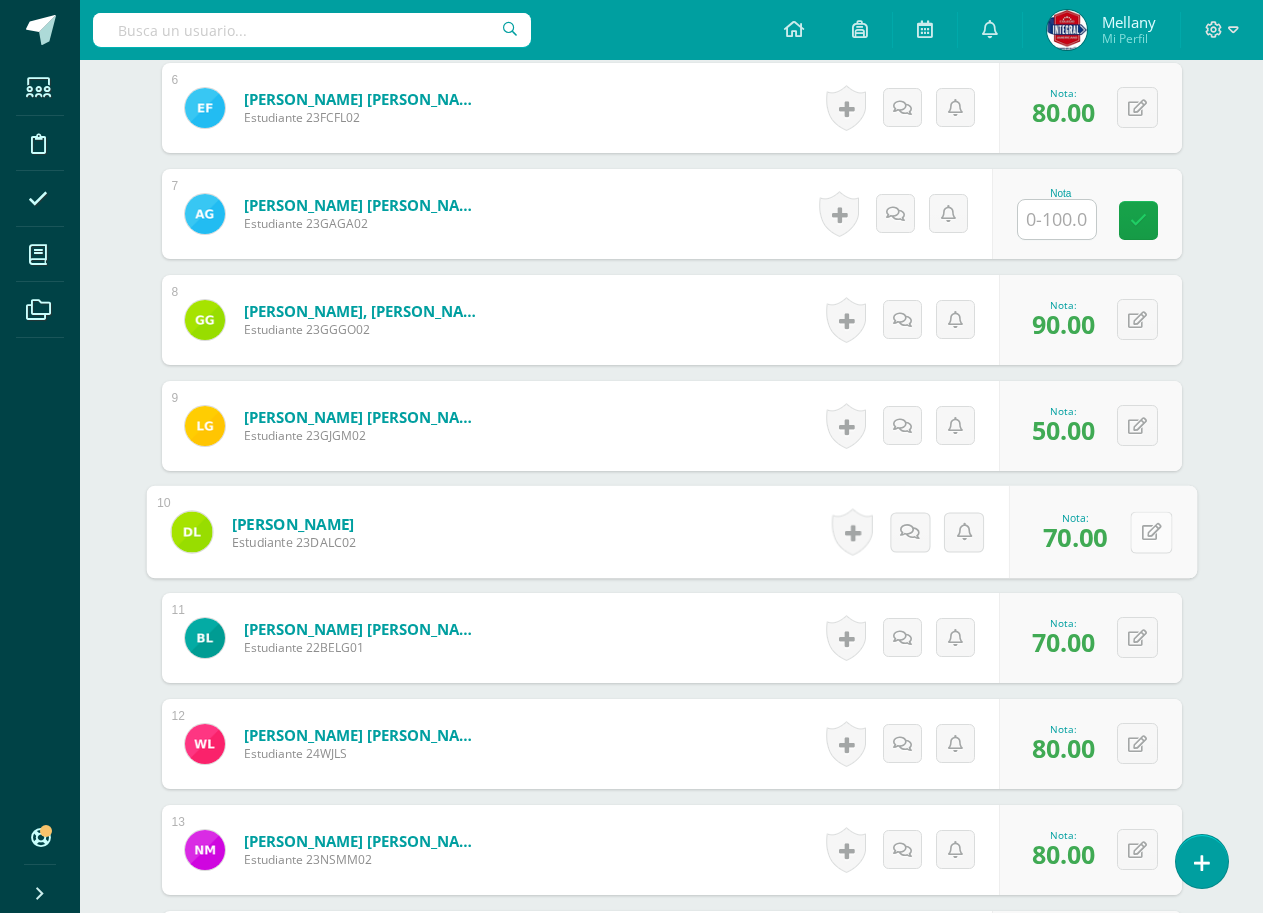 click at bounding box center (1151, 532) 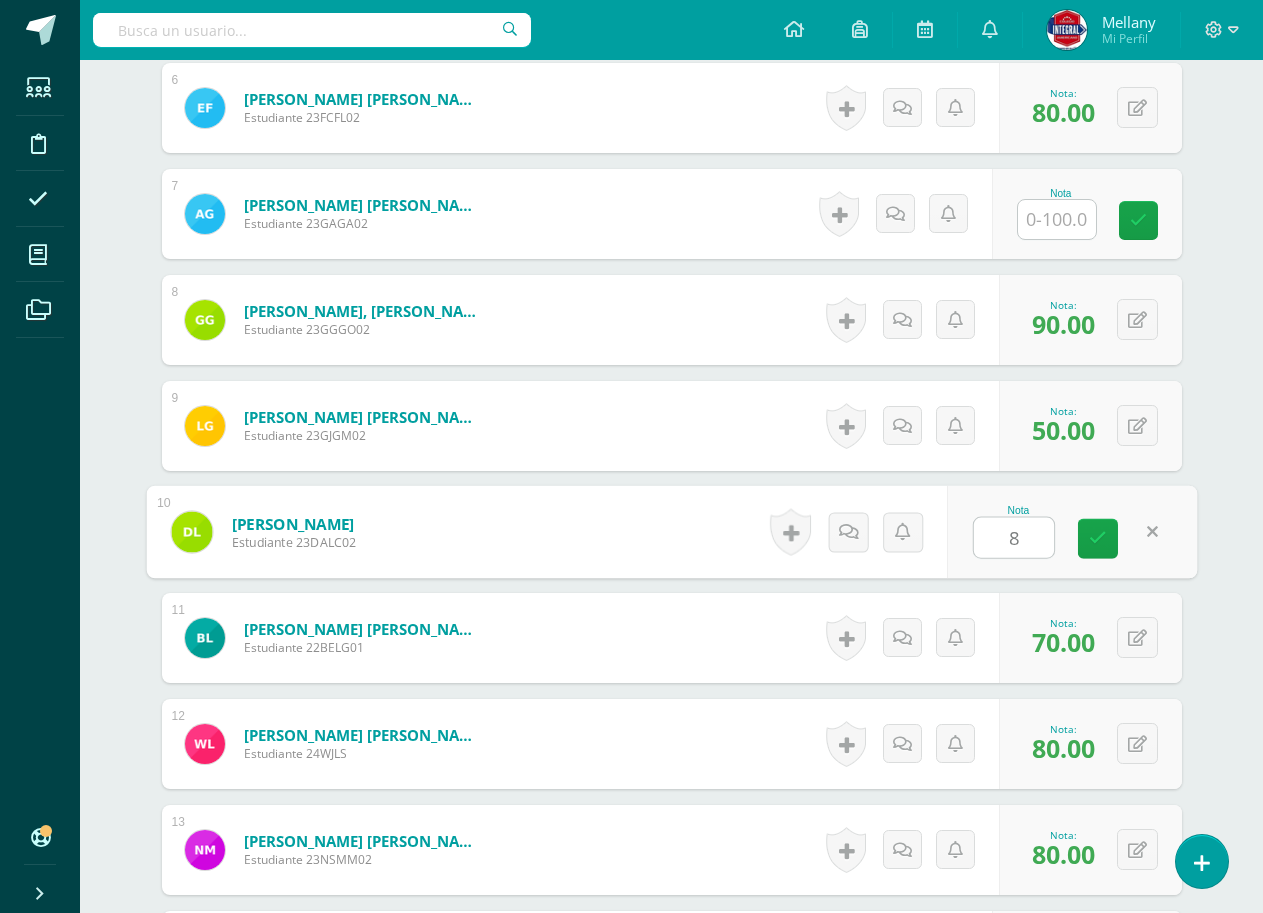type on "80" 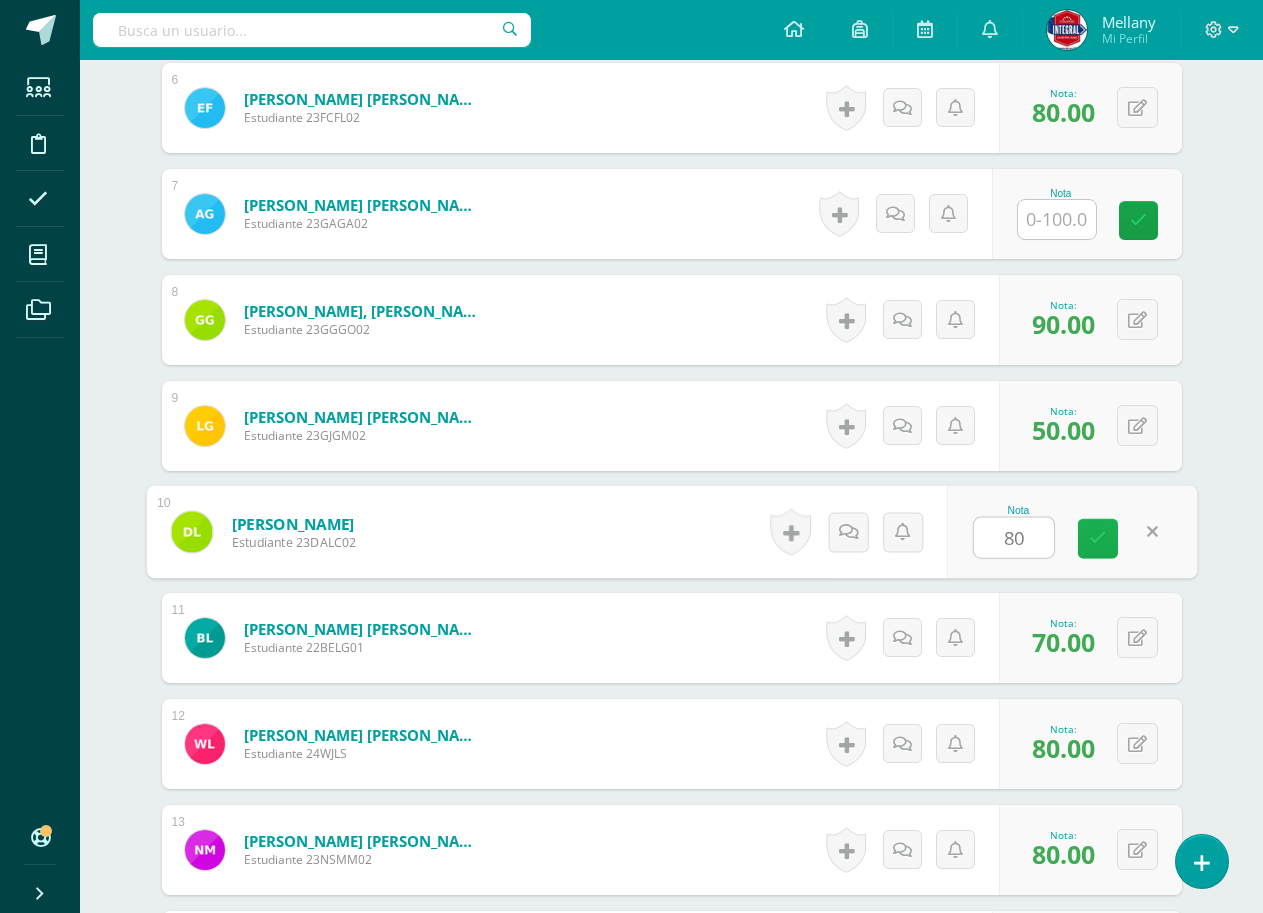 click at bounding box center [1098, 539] 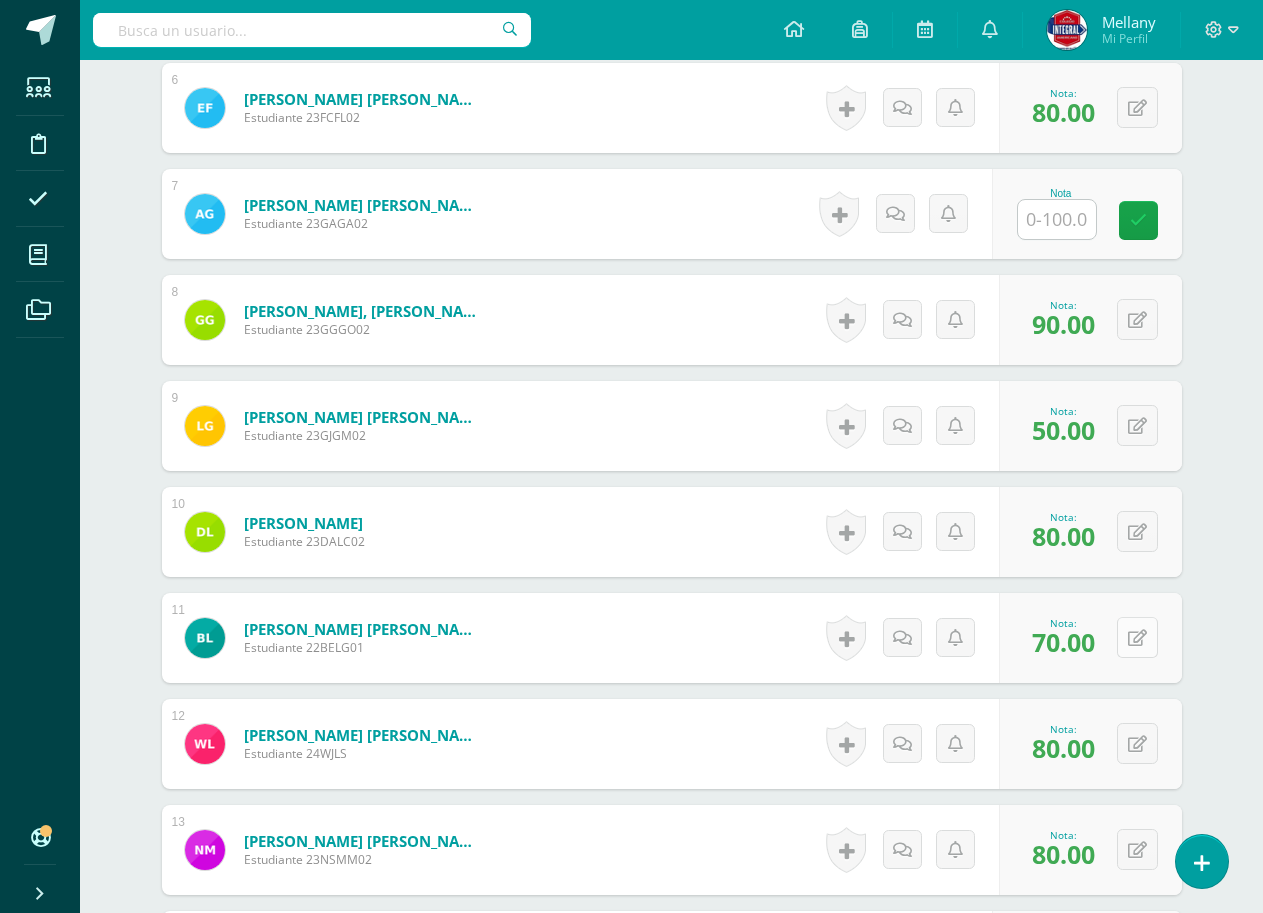 click at bounding box center (1137, 637) 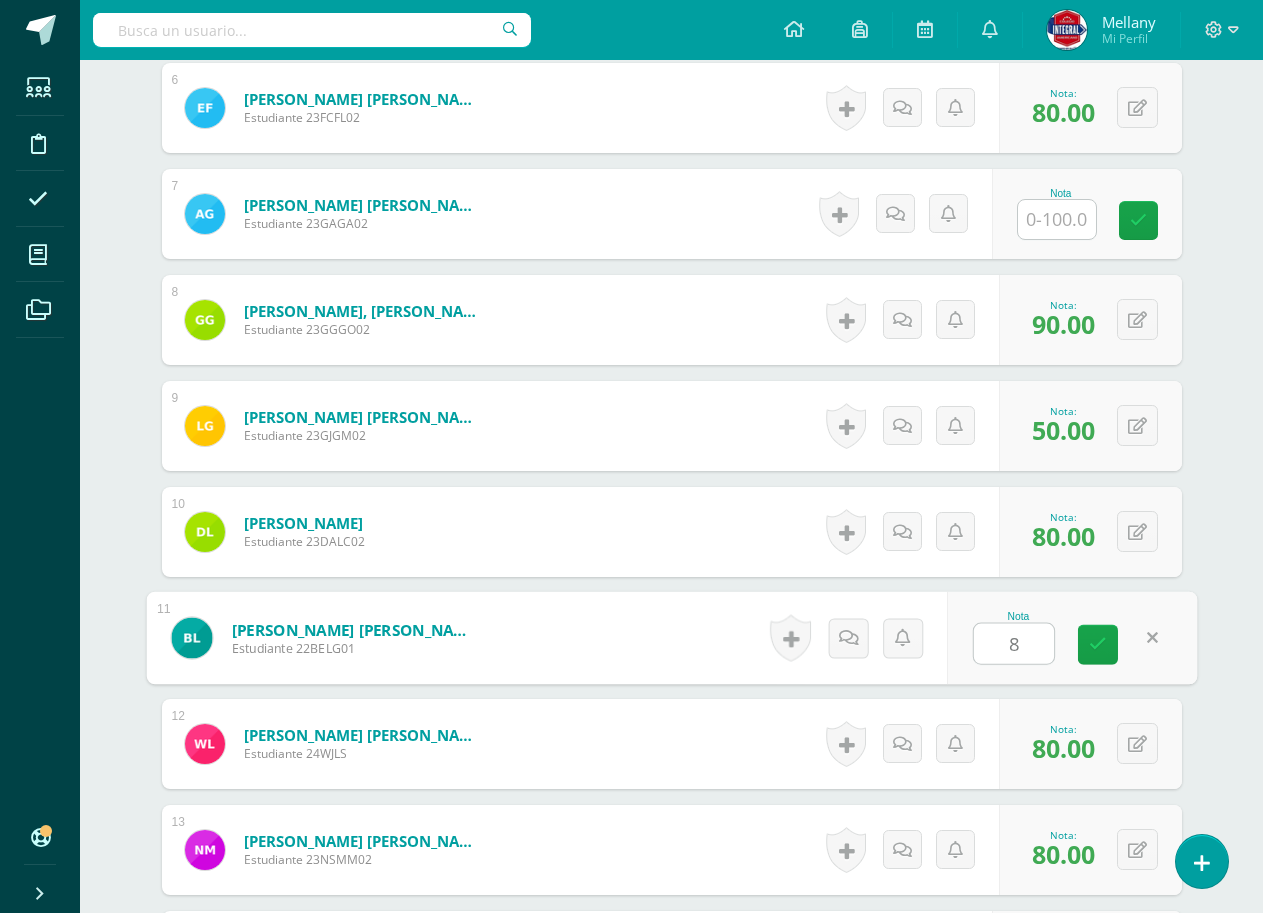 type on "80" 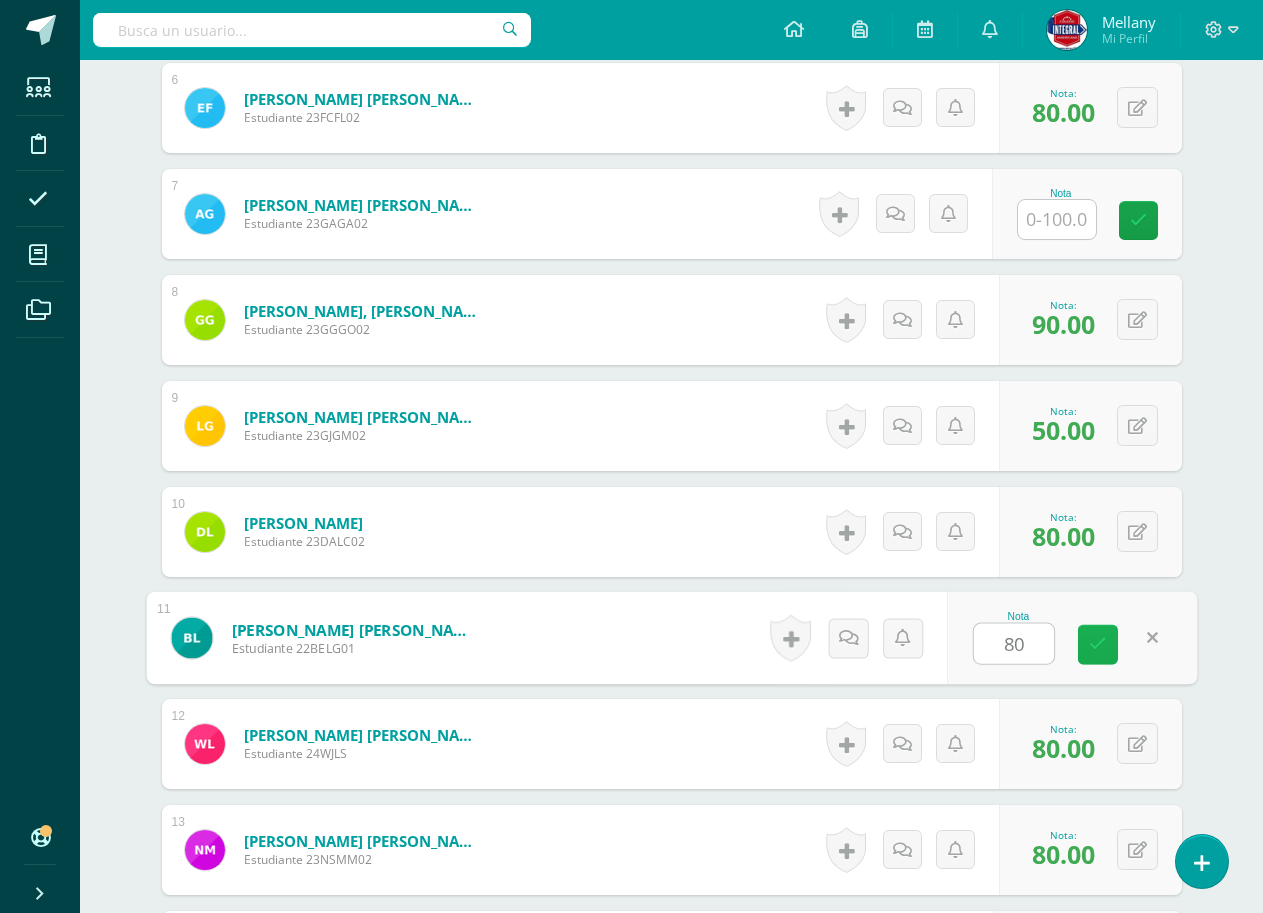 click at bounding box center [1098, 644] 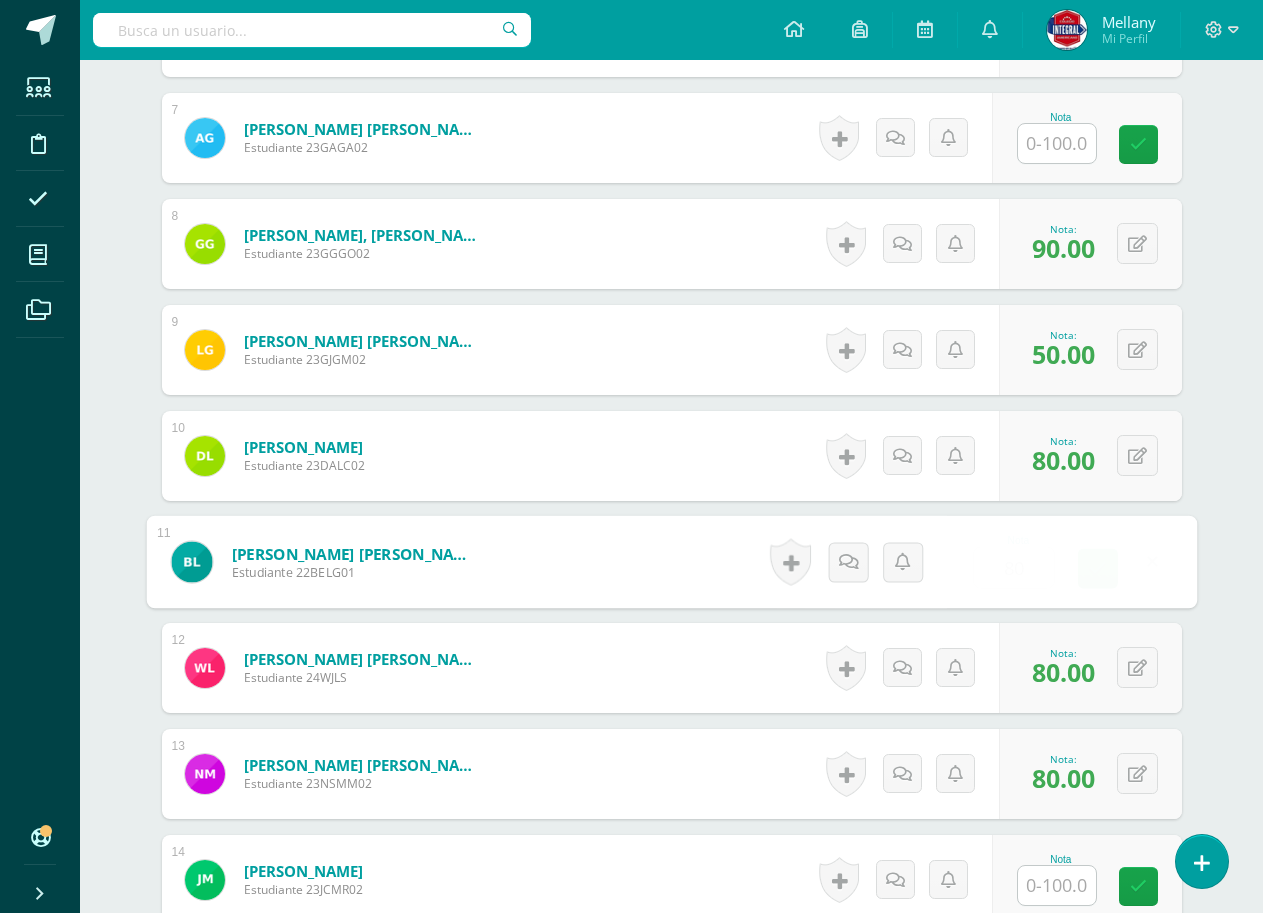 scroll, scrollTop: 1400, scrollLeft: 0, axis: vertical 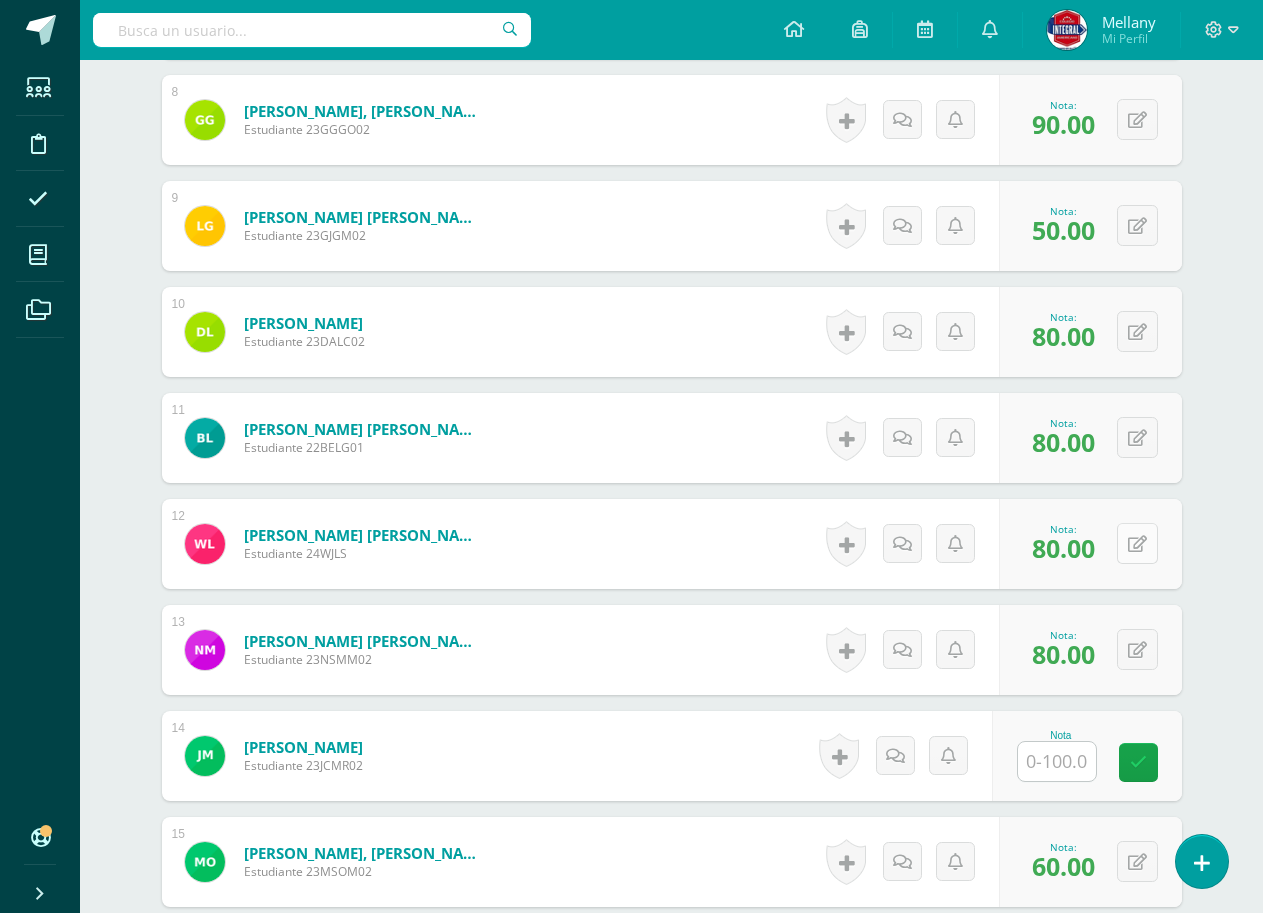 click at bounding box center [1137, 543] 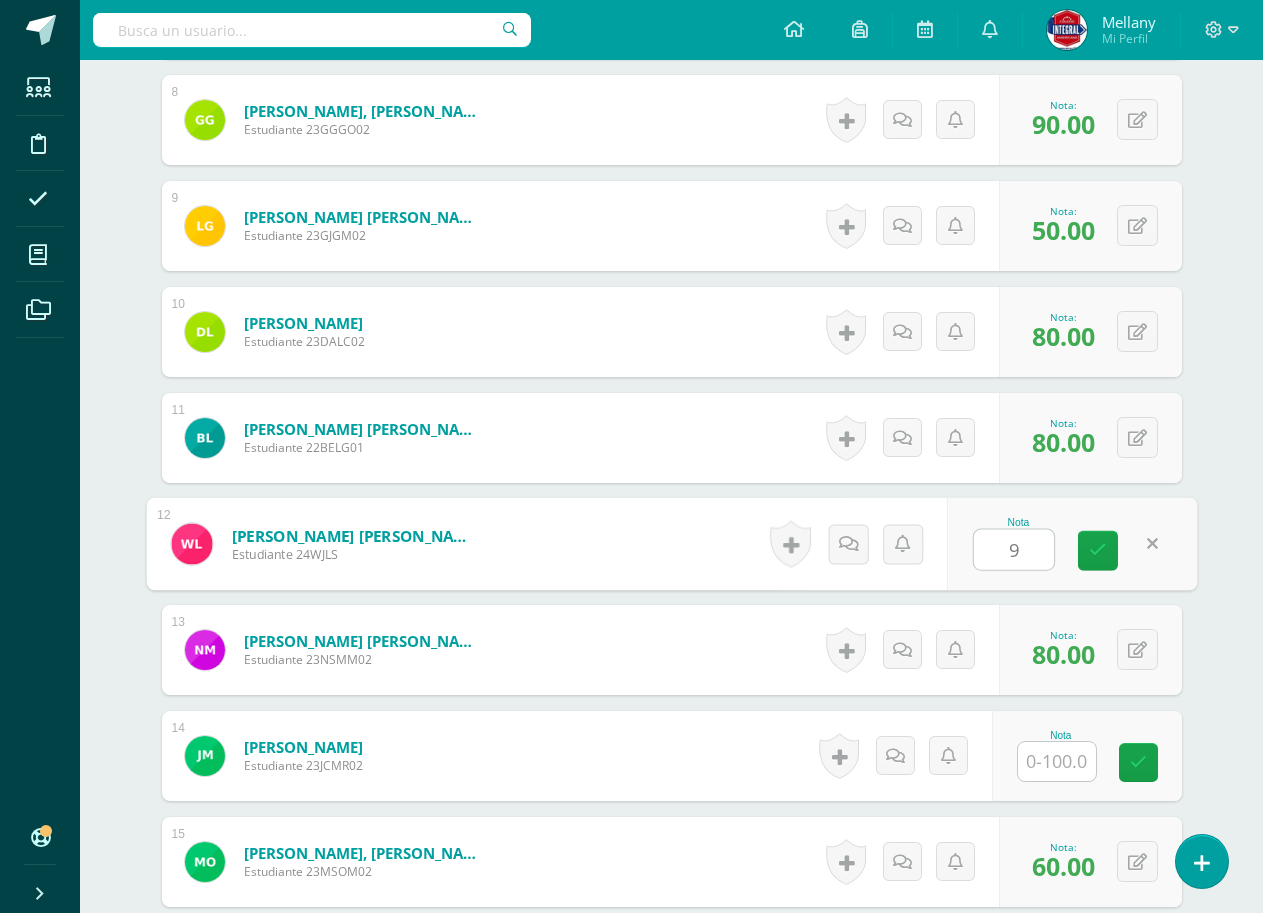 type on "90" 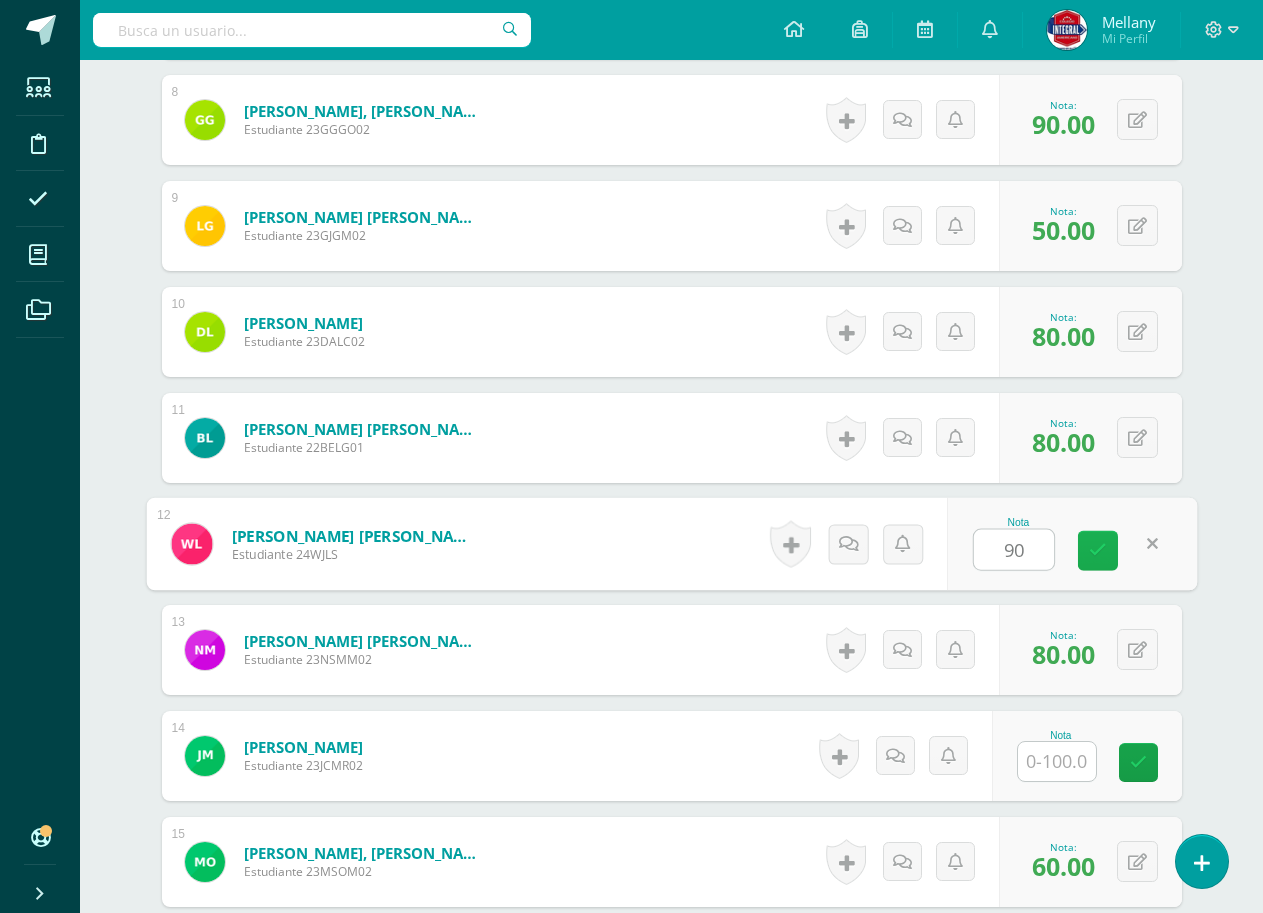 click at bounding box center (1098, 550) 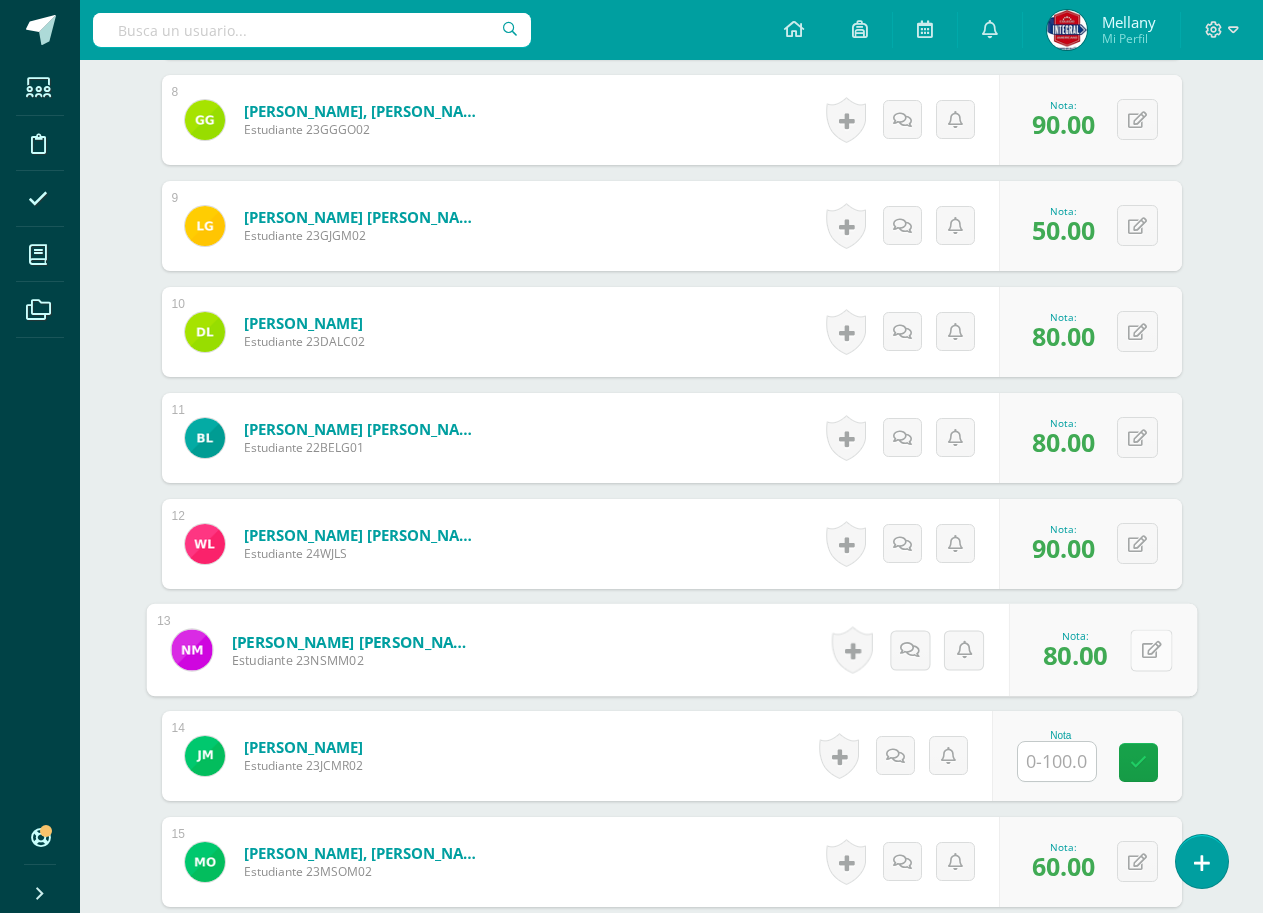 click at bounding box center (1151, 650) 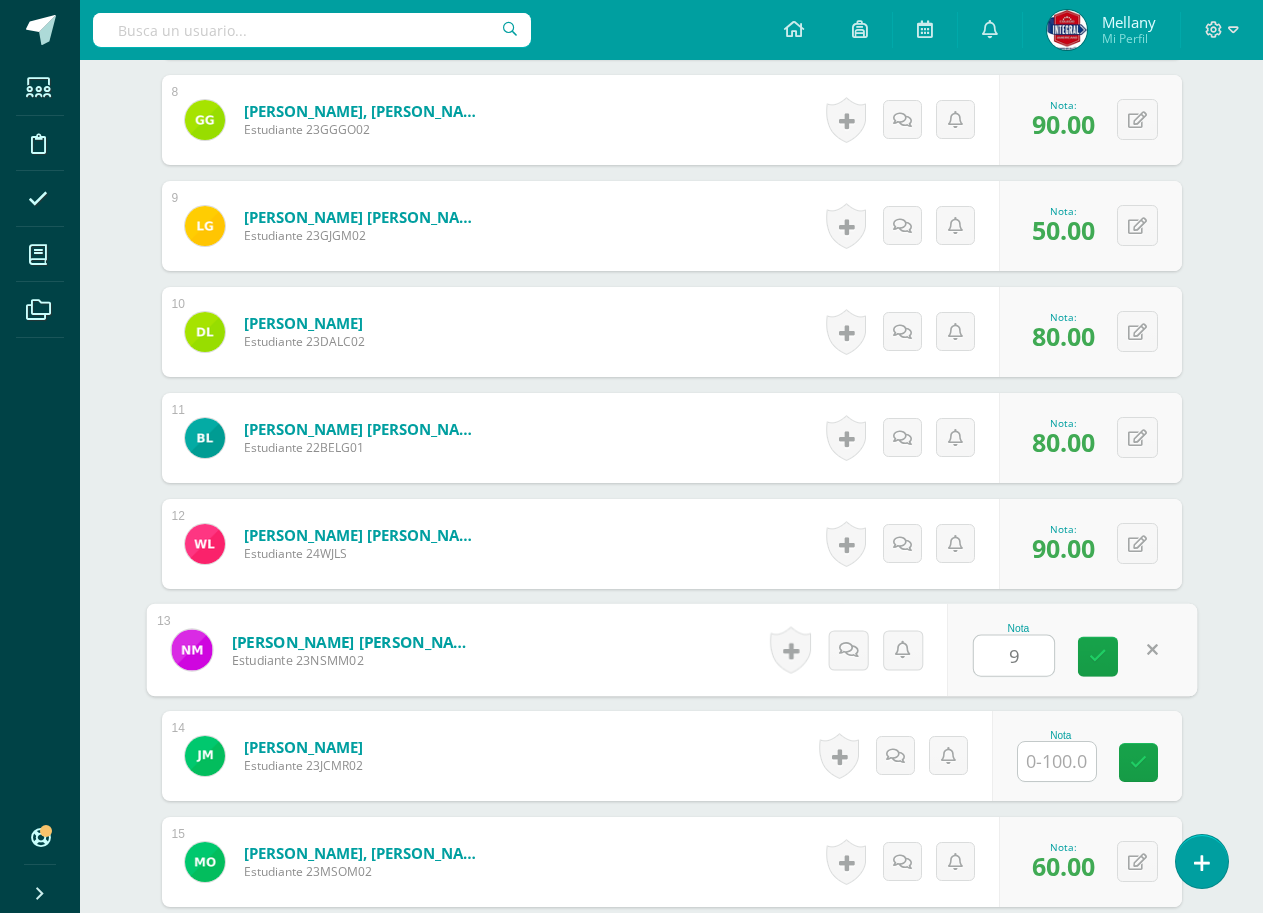 type on "90" 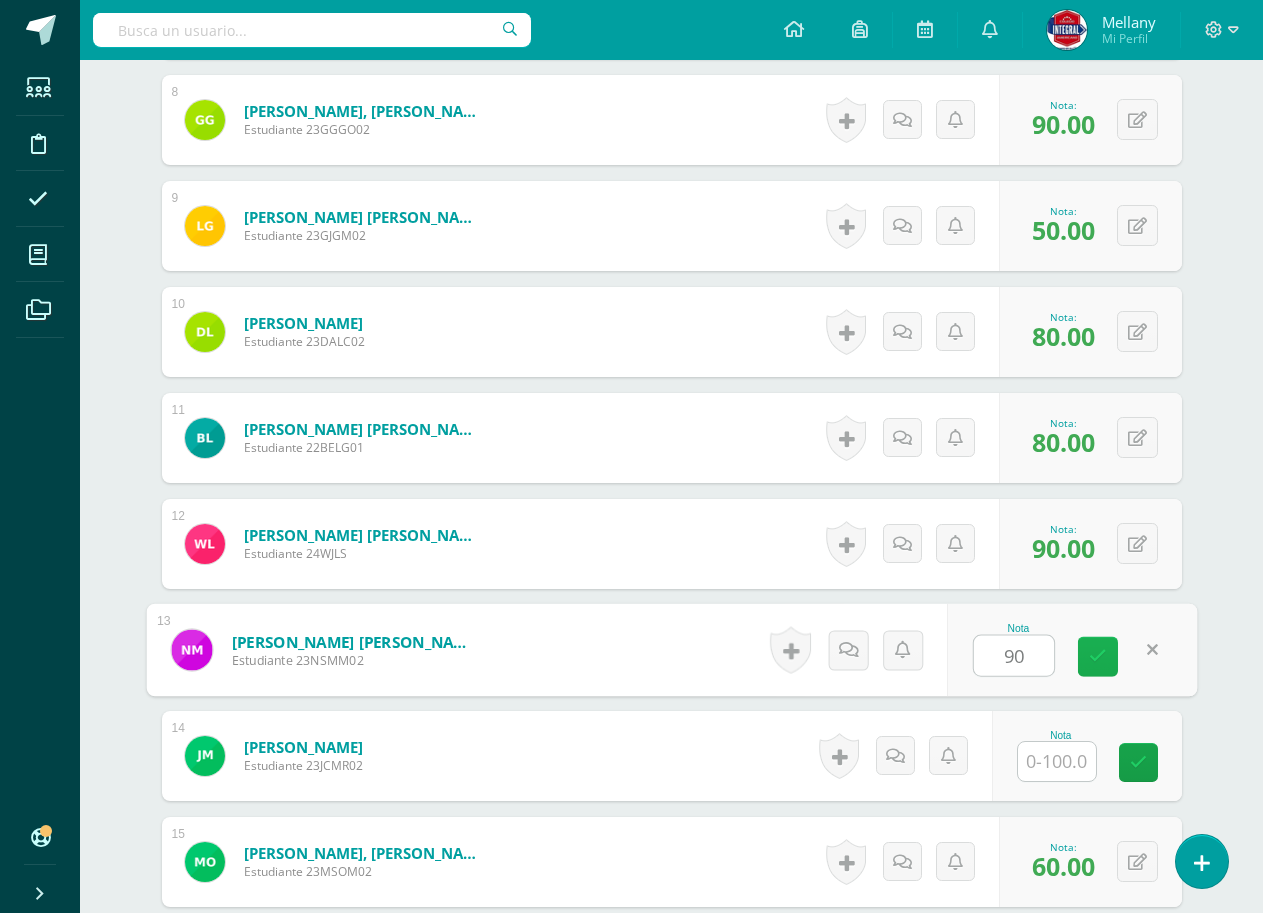 click at bounding box center (1098, 657) 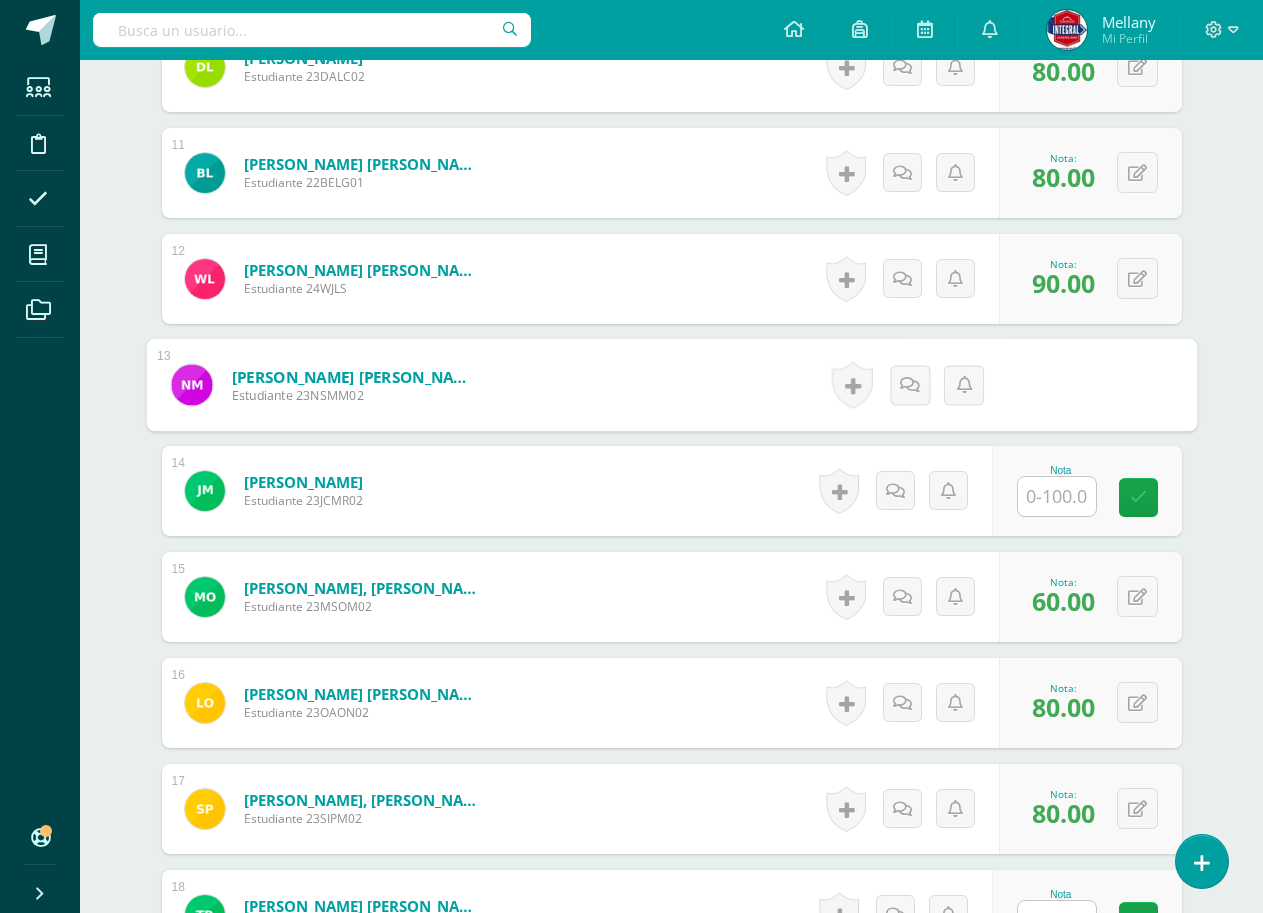 scroll, scrollTop: 1700, scrollLeft: 0, axis: vertical 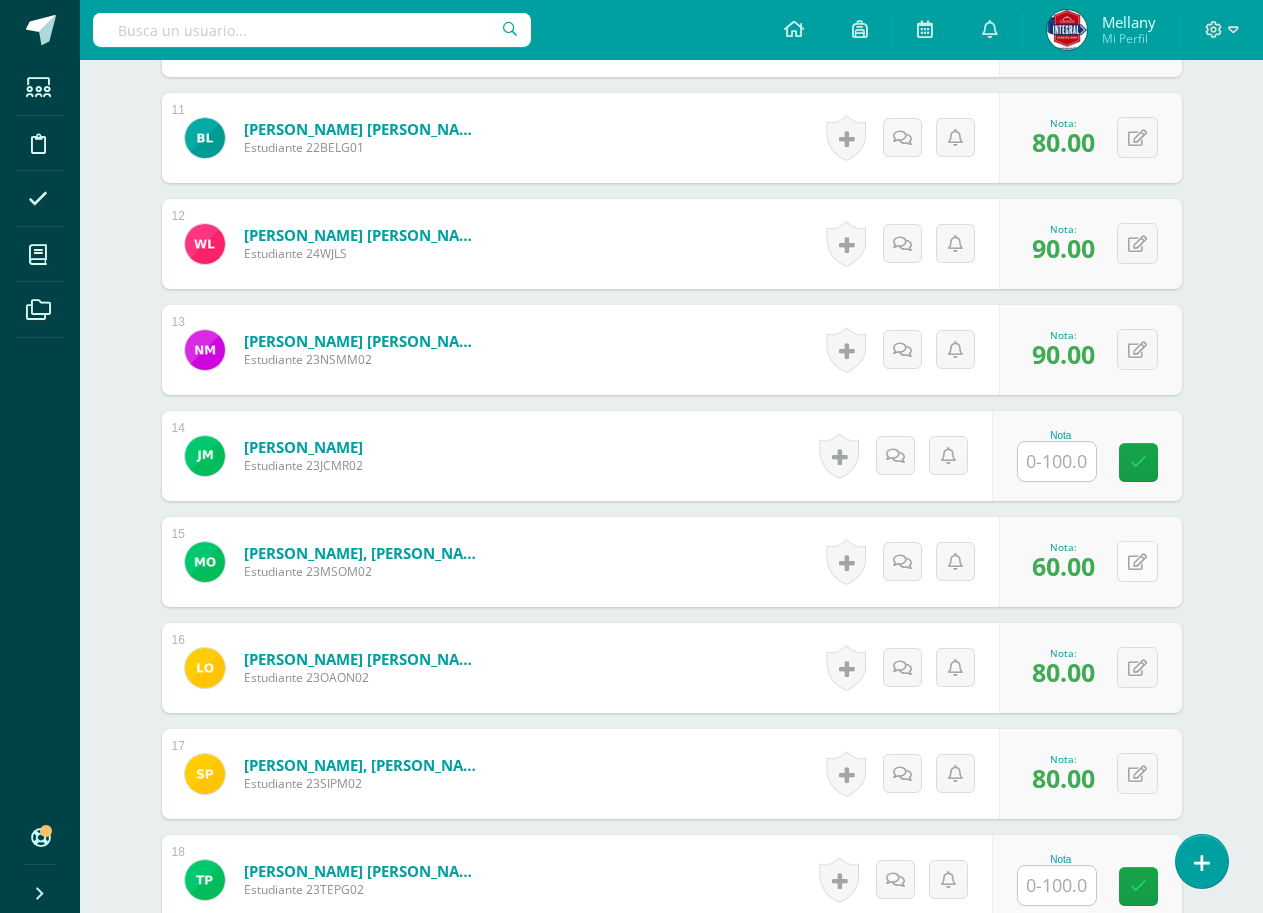 click at bounding box center (1137, 561) 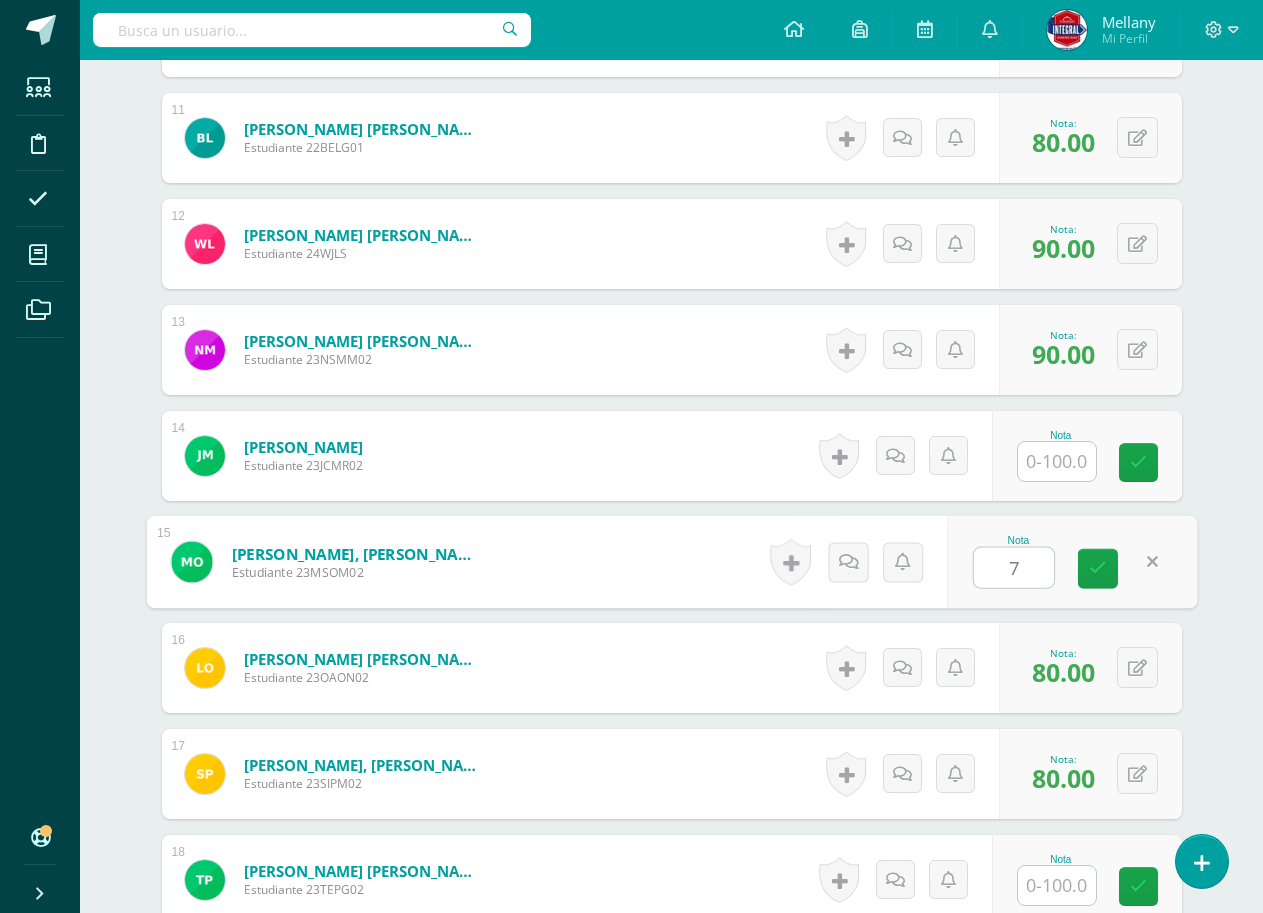 type on "70" 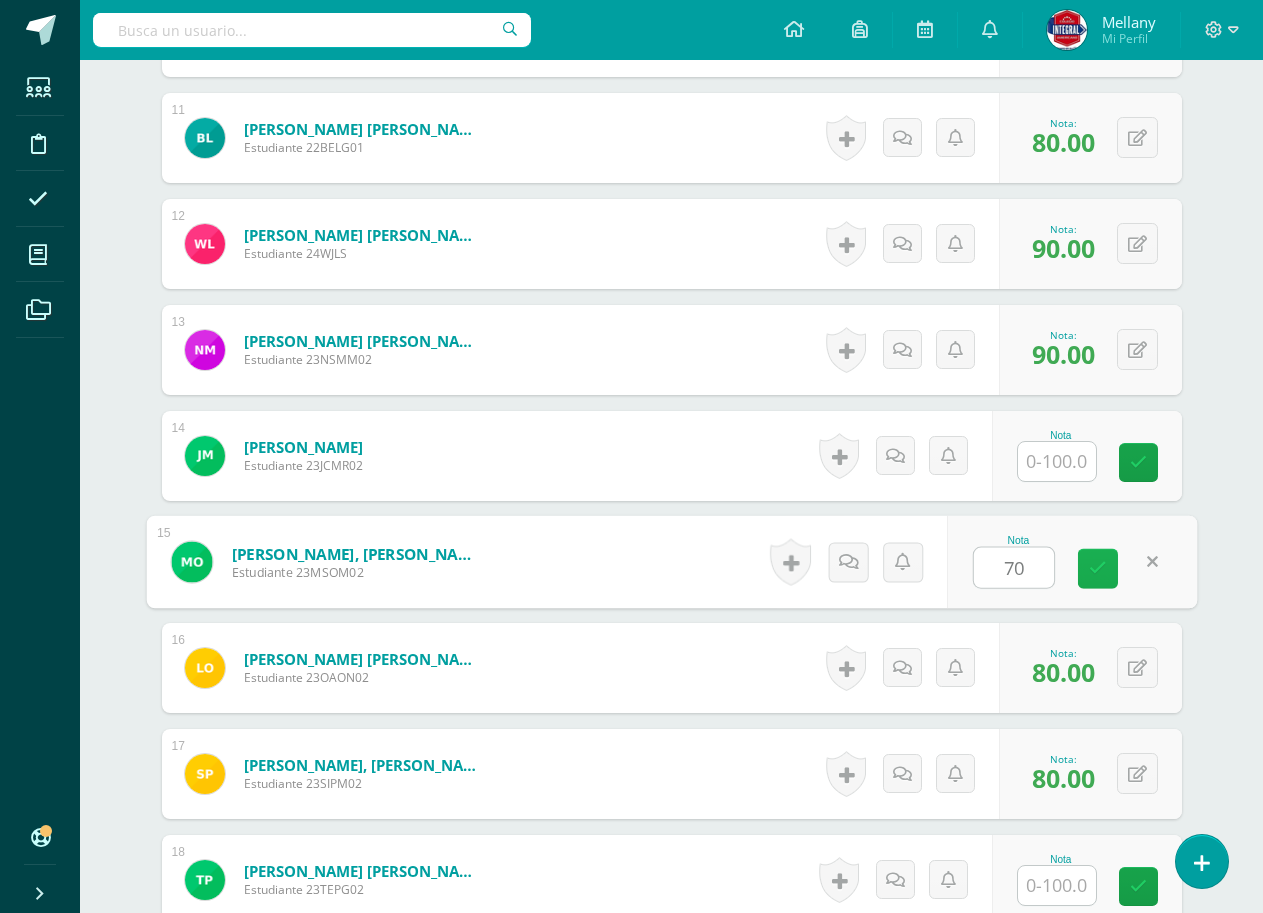 click at bounding box center (1098, 568) 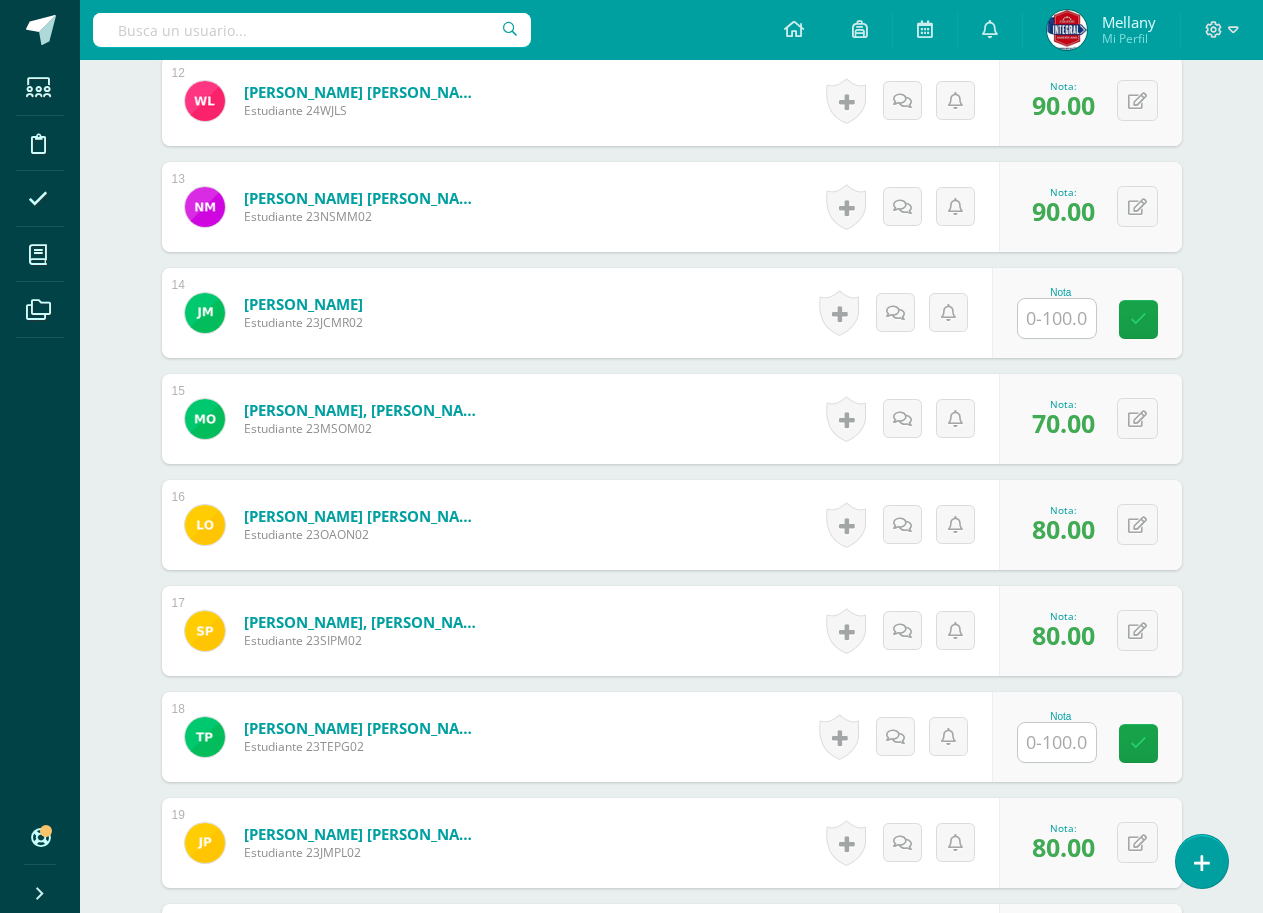 scroll, scrollTop: 1900, scrollLeft: 0, axis: vertical 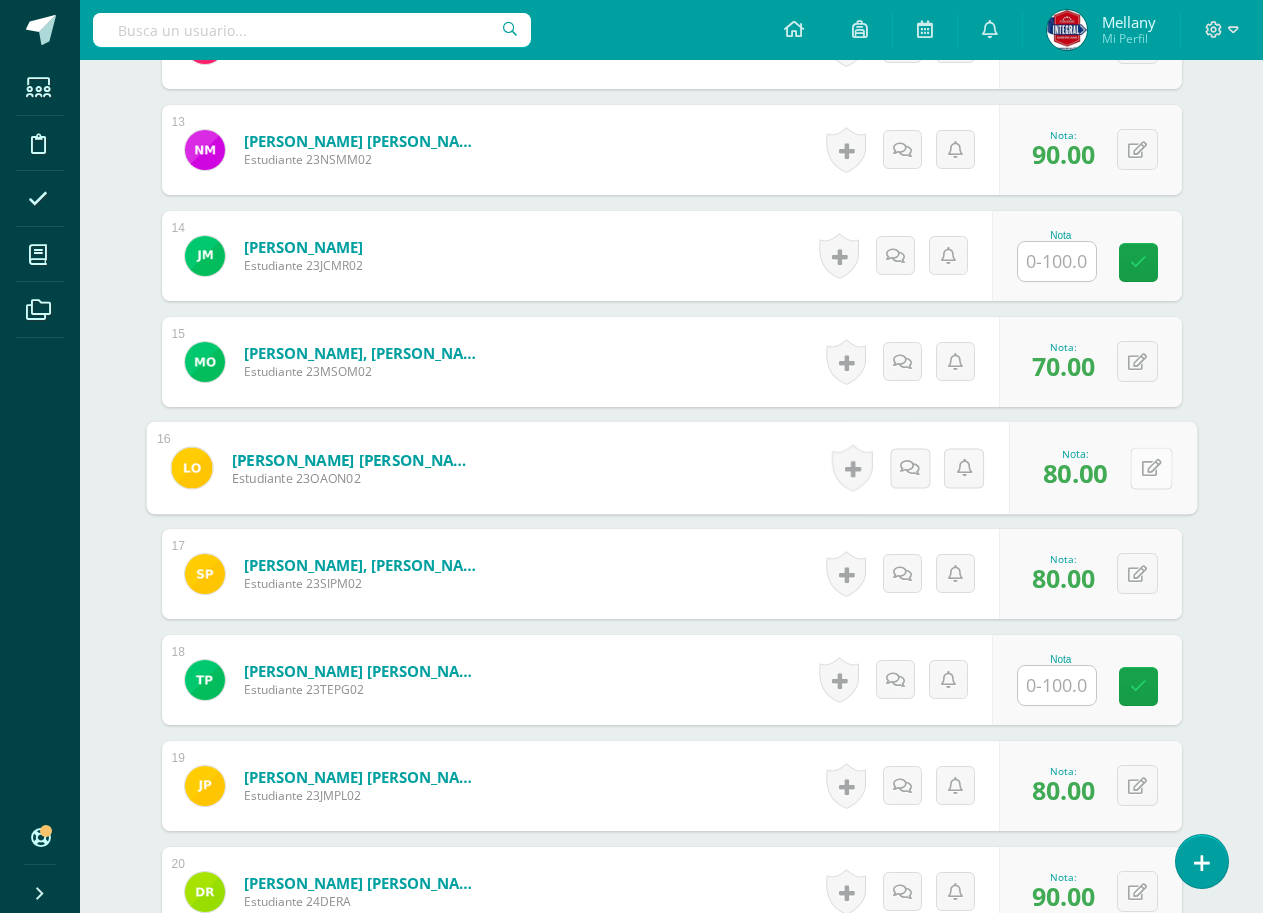 click at bounding box center [1151, 468] 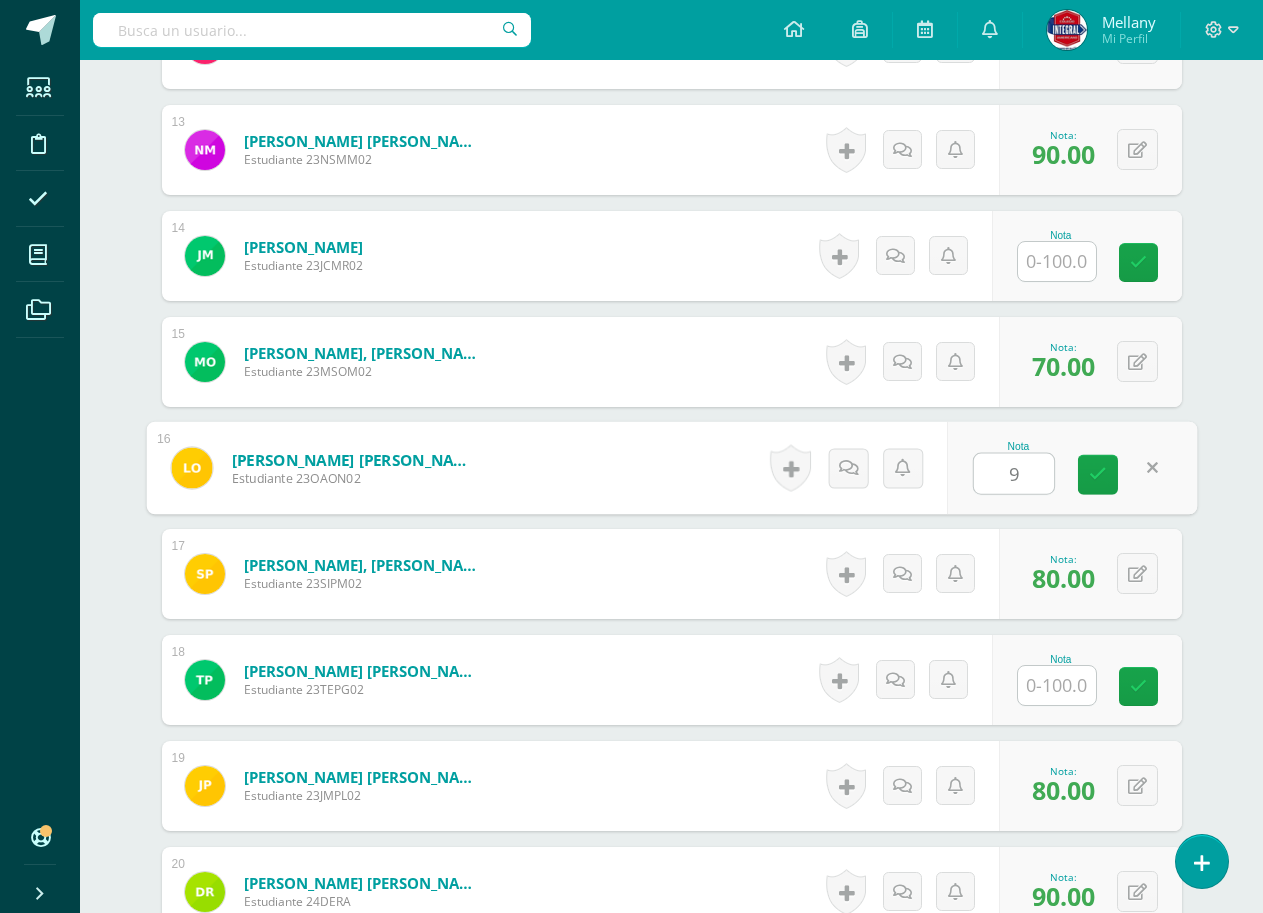type on "90" 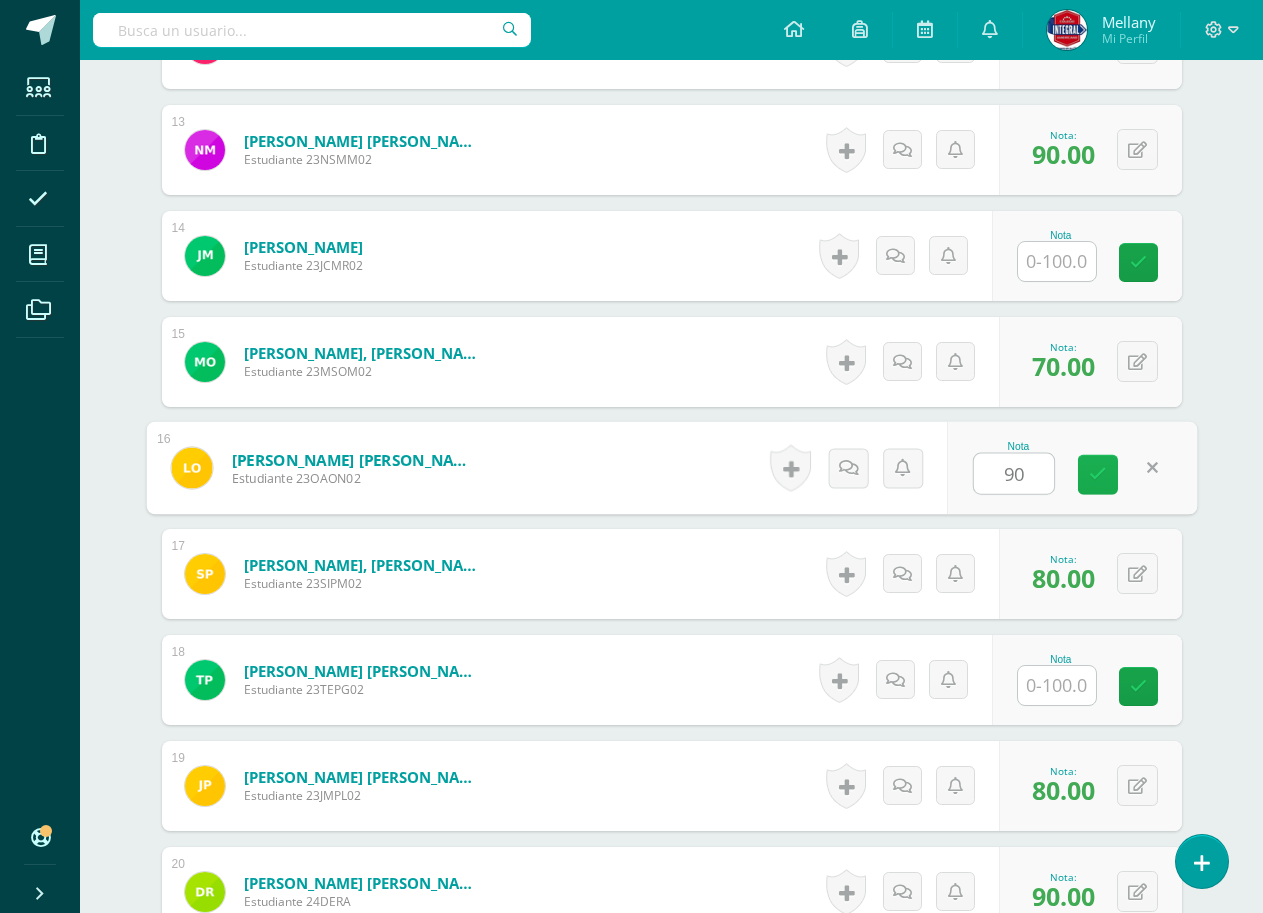 click at bounding box center (1098, 474) 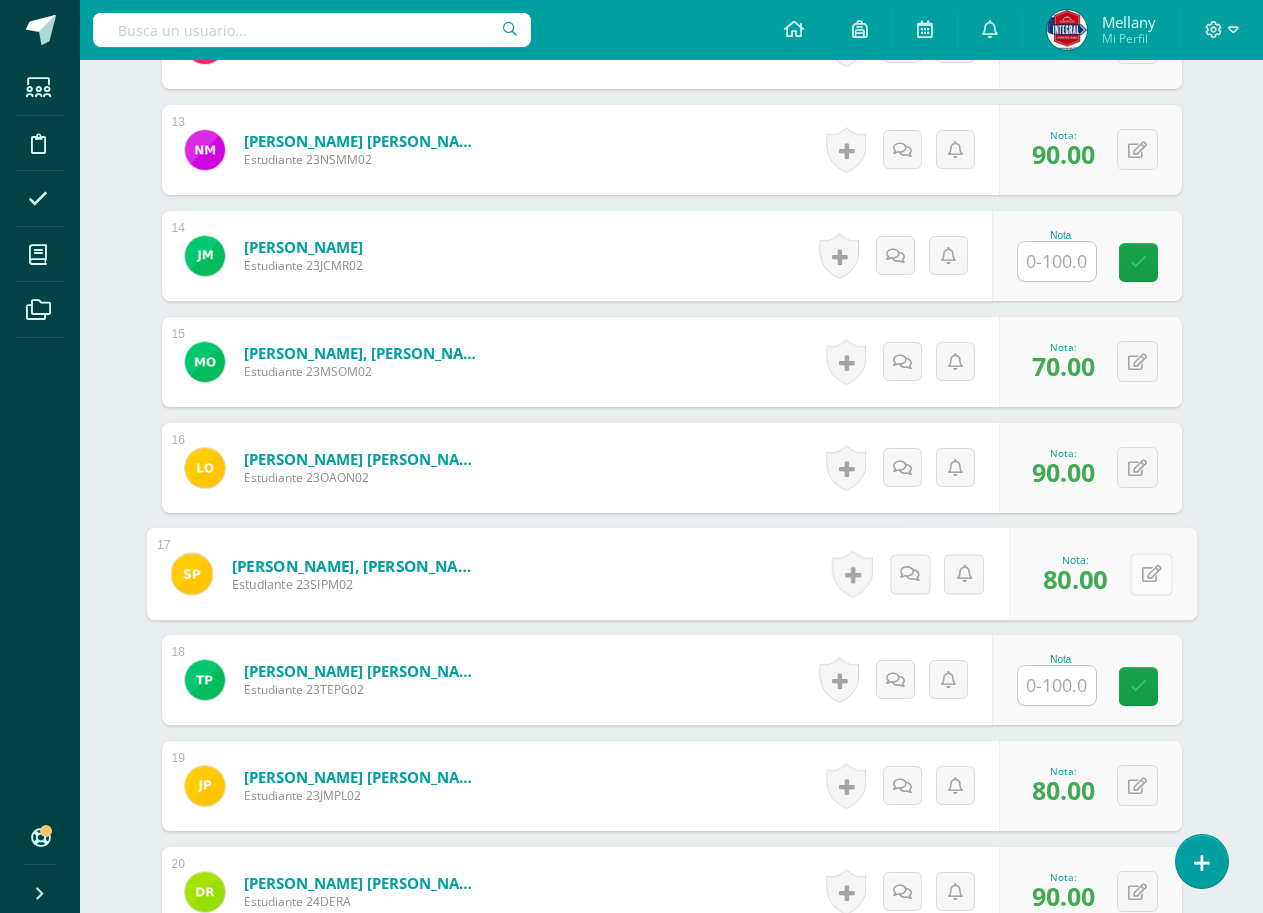 click at bounding box center [1151, 574] 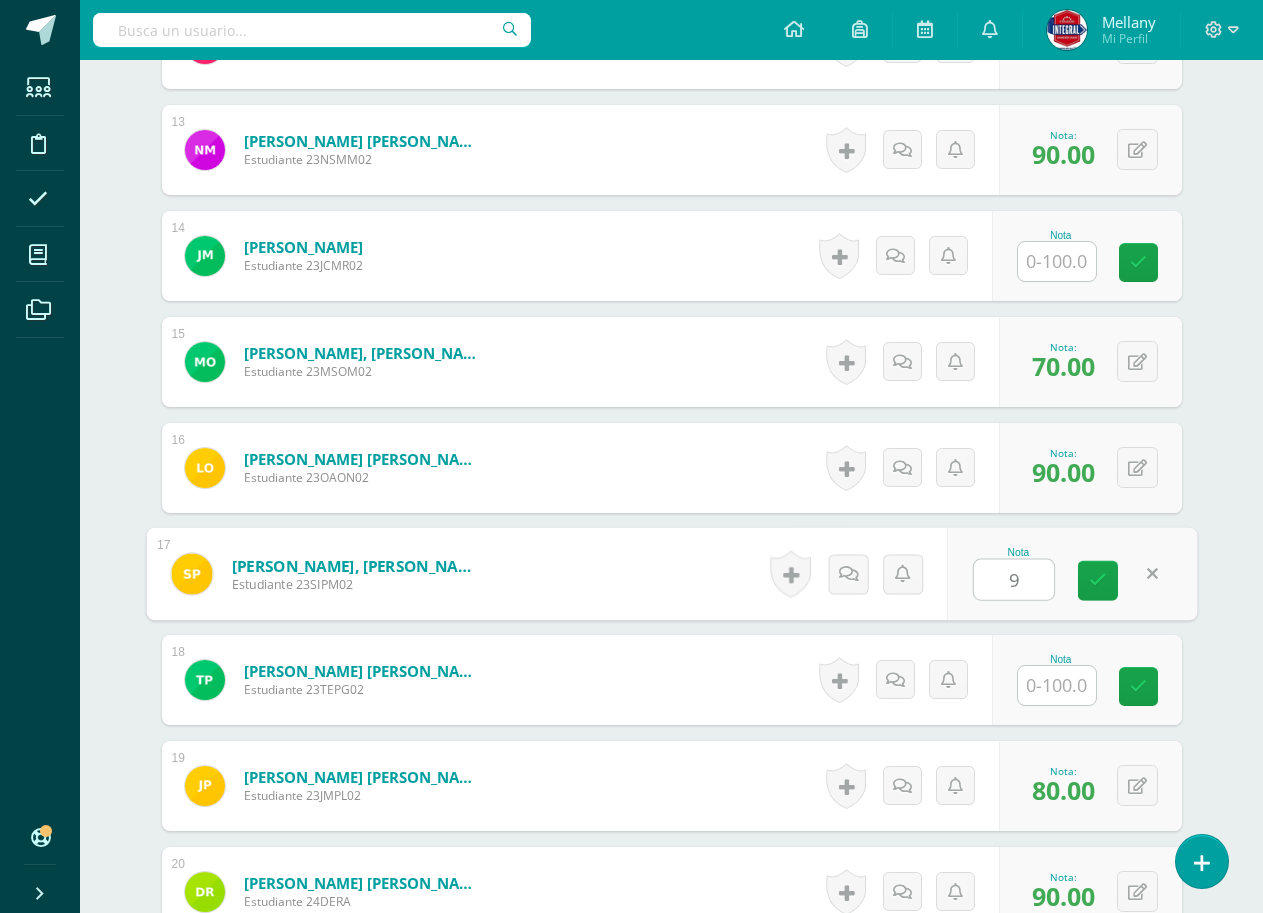 type on "90" 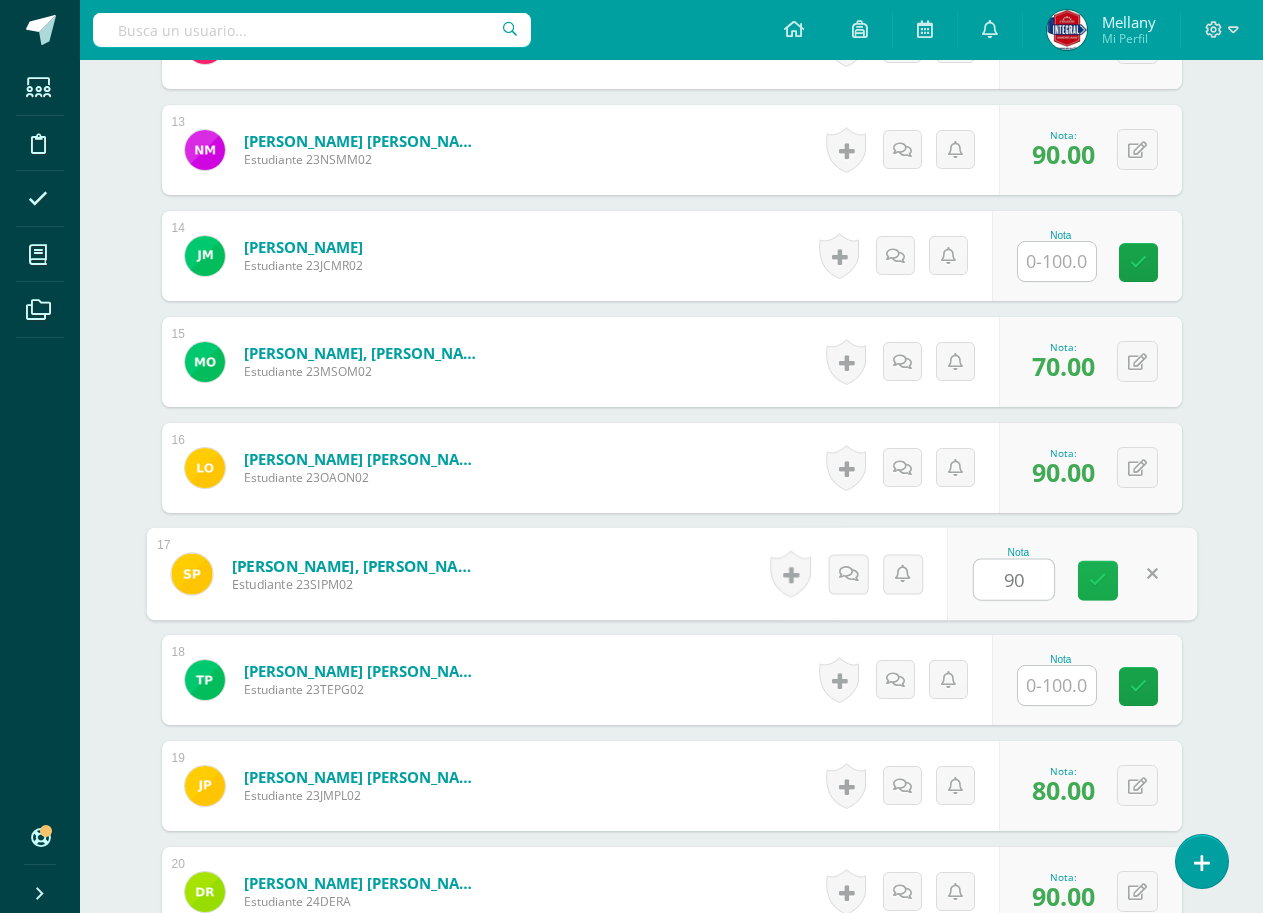 click at bounding box center [1098, 581] 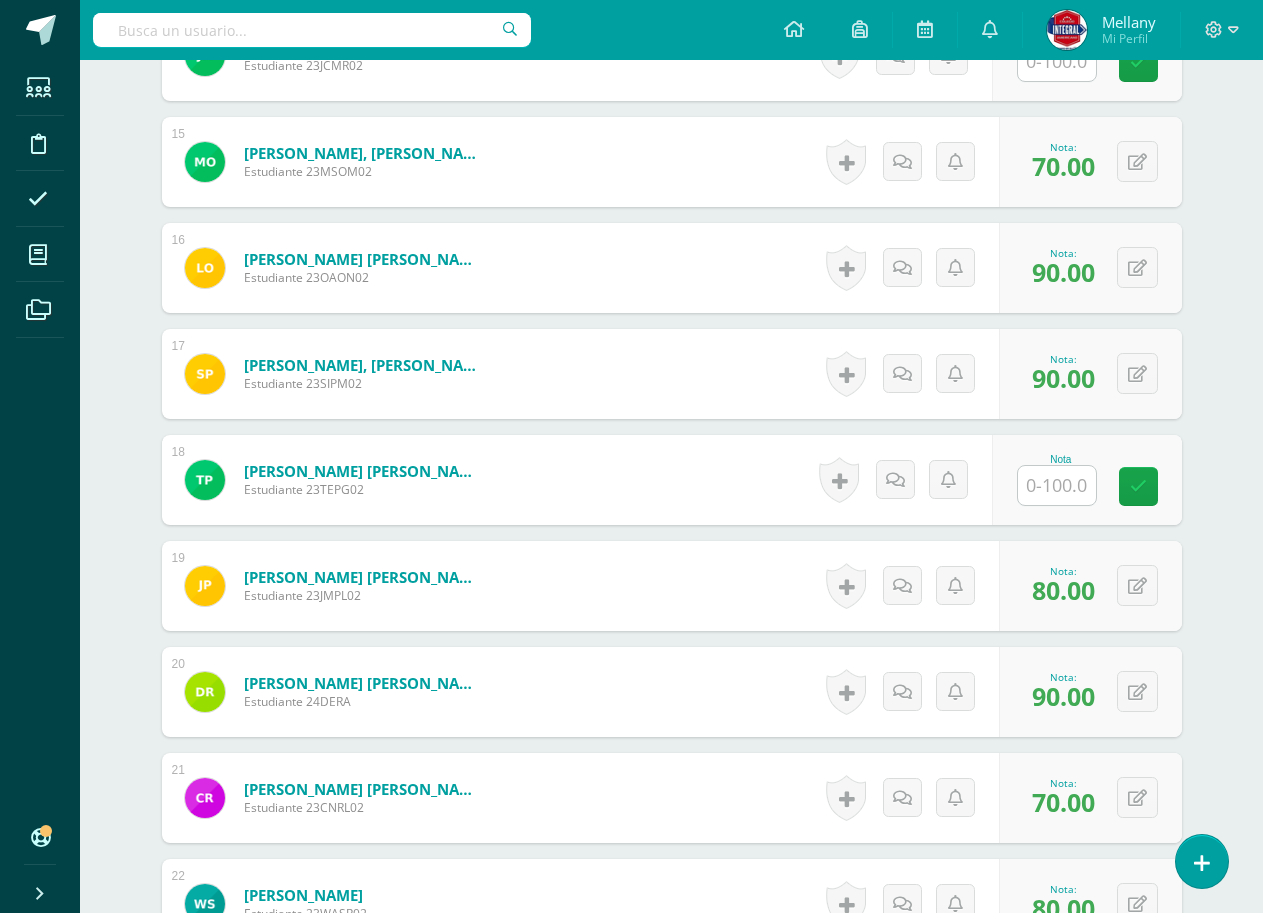 scroll, scrollTop: 2300, scrollLeft: 0, axis: vertical 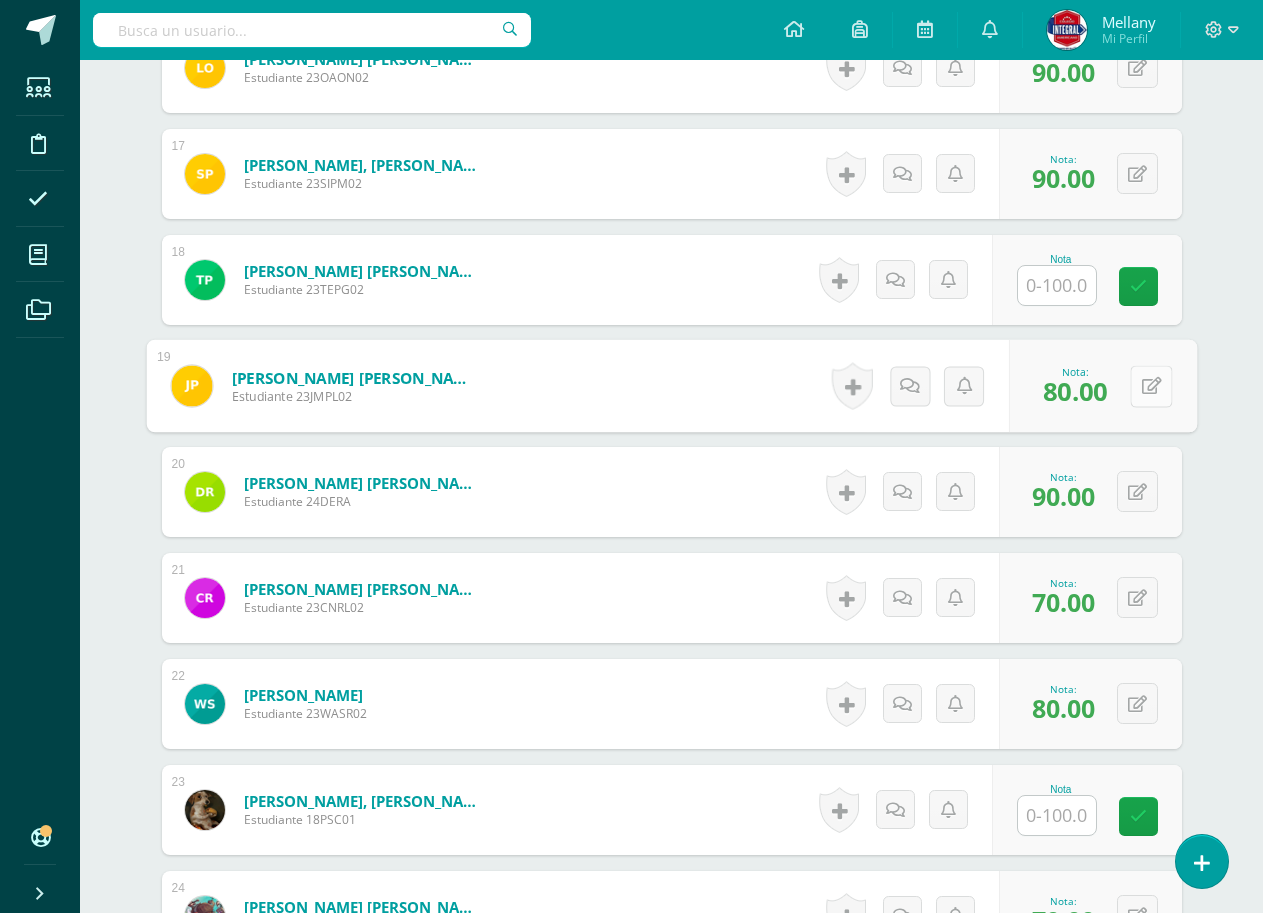 click at bounding box center (1151, 386) 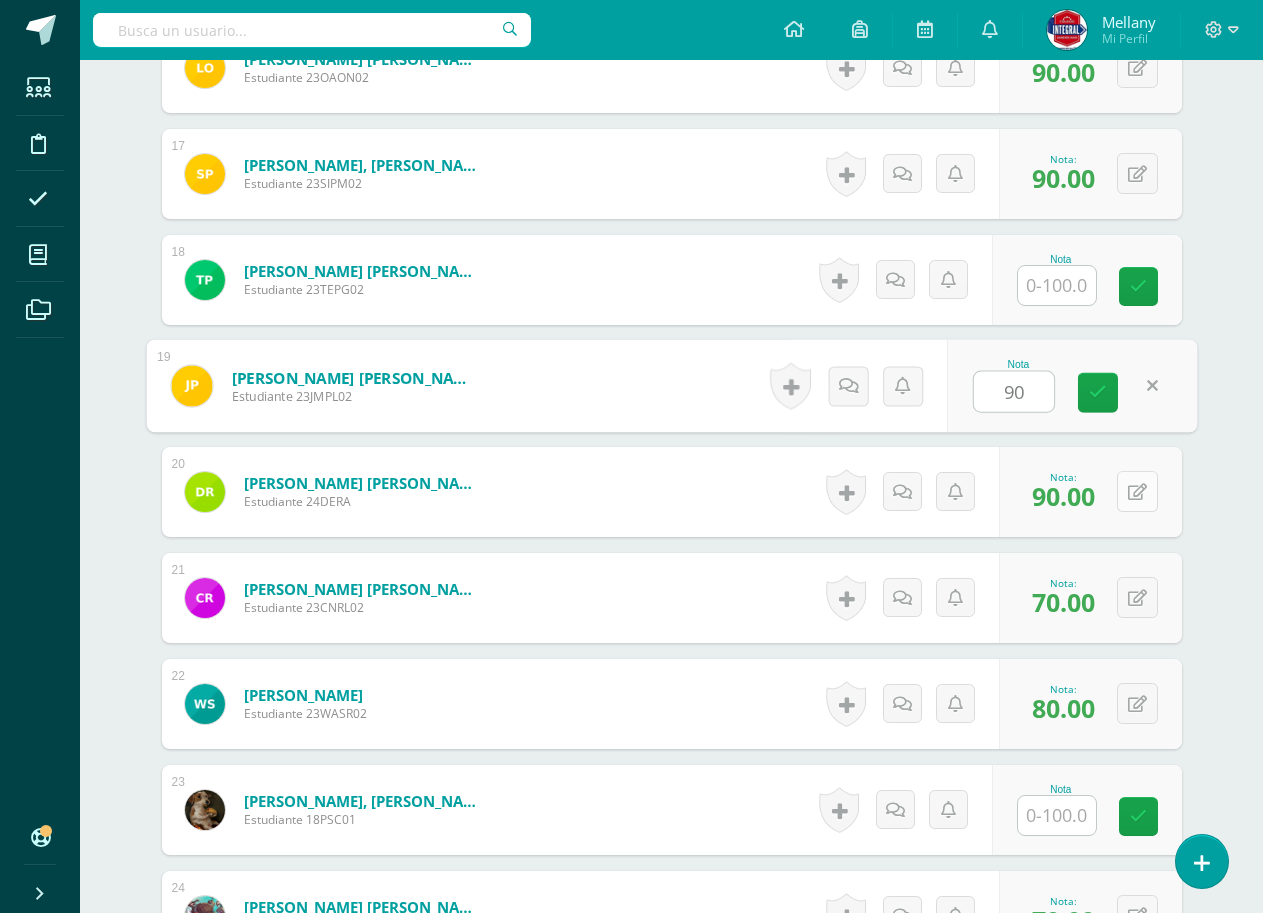 type on "90" 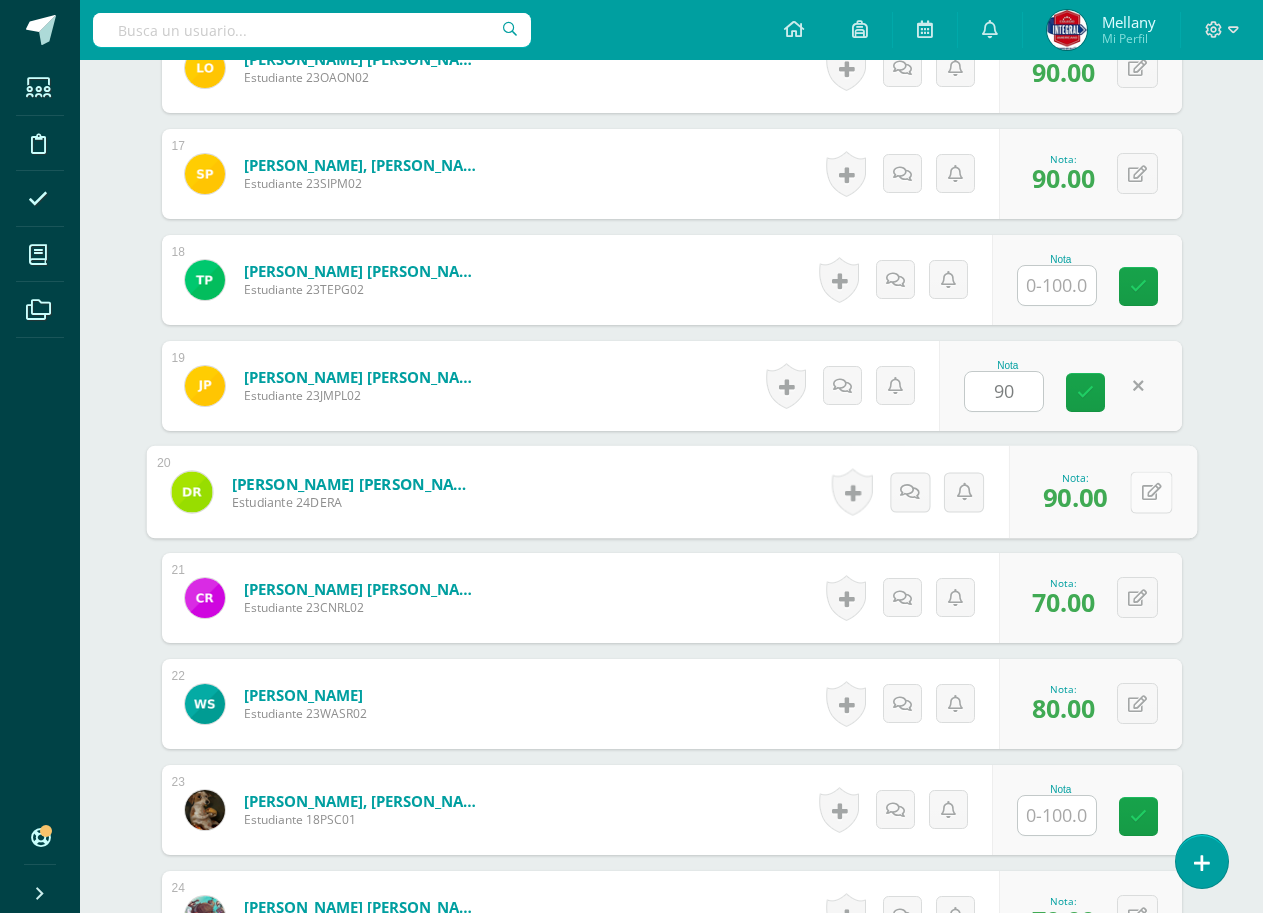 click at bounding box center [1151, 492] 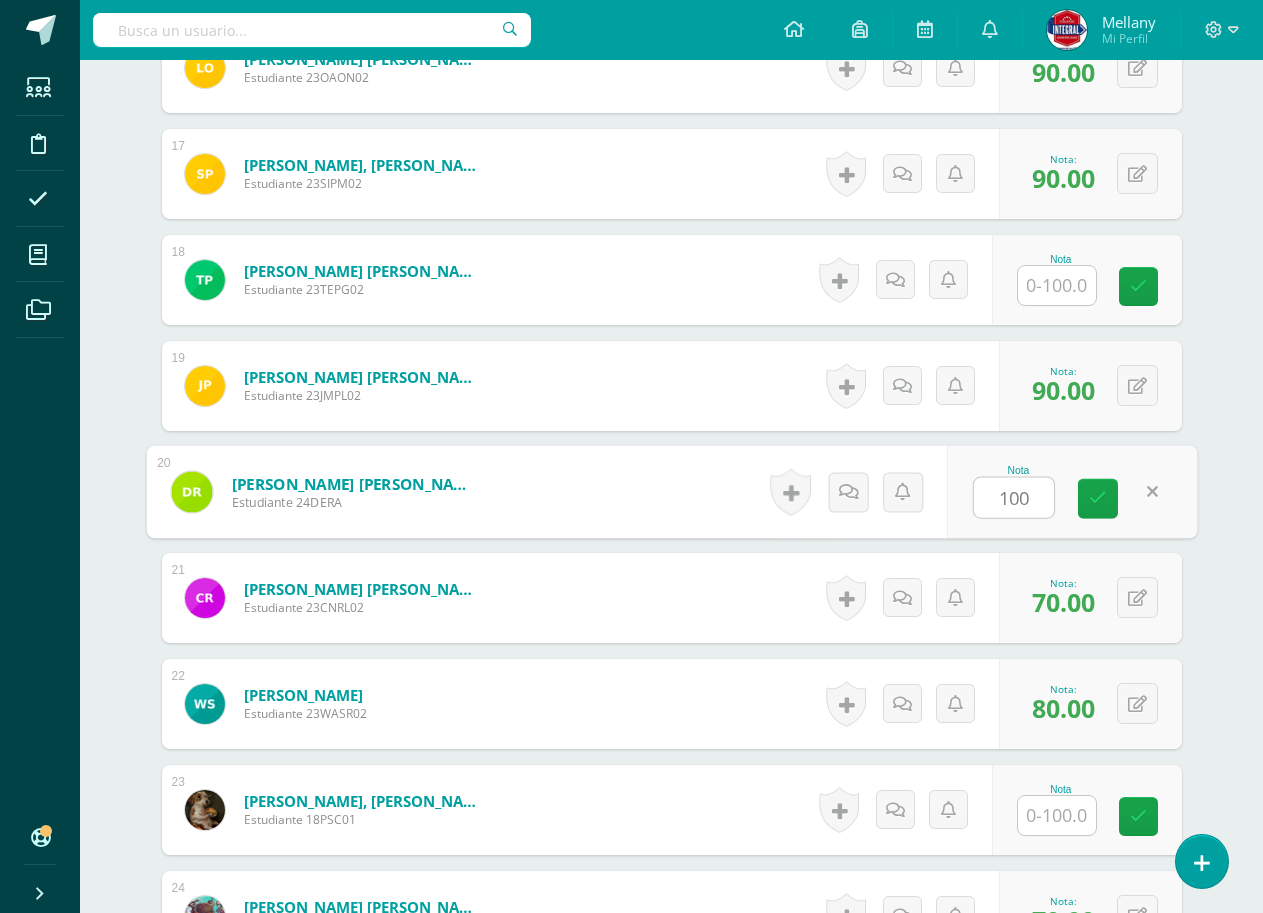 type on "100" 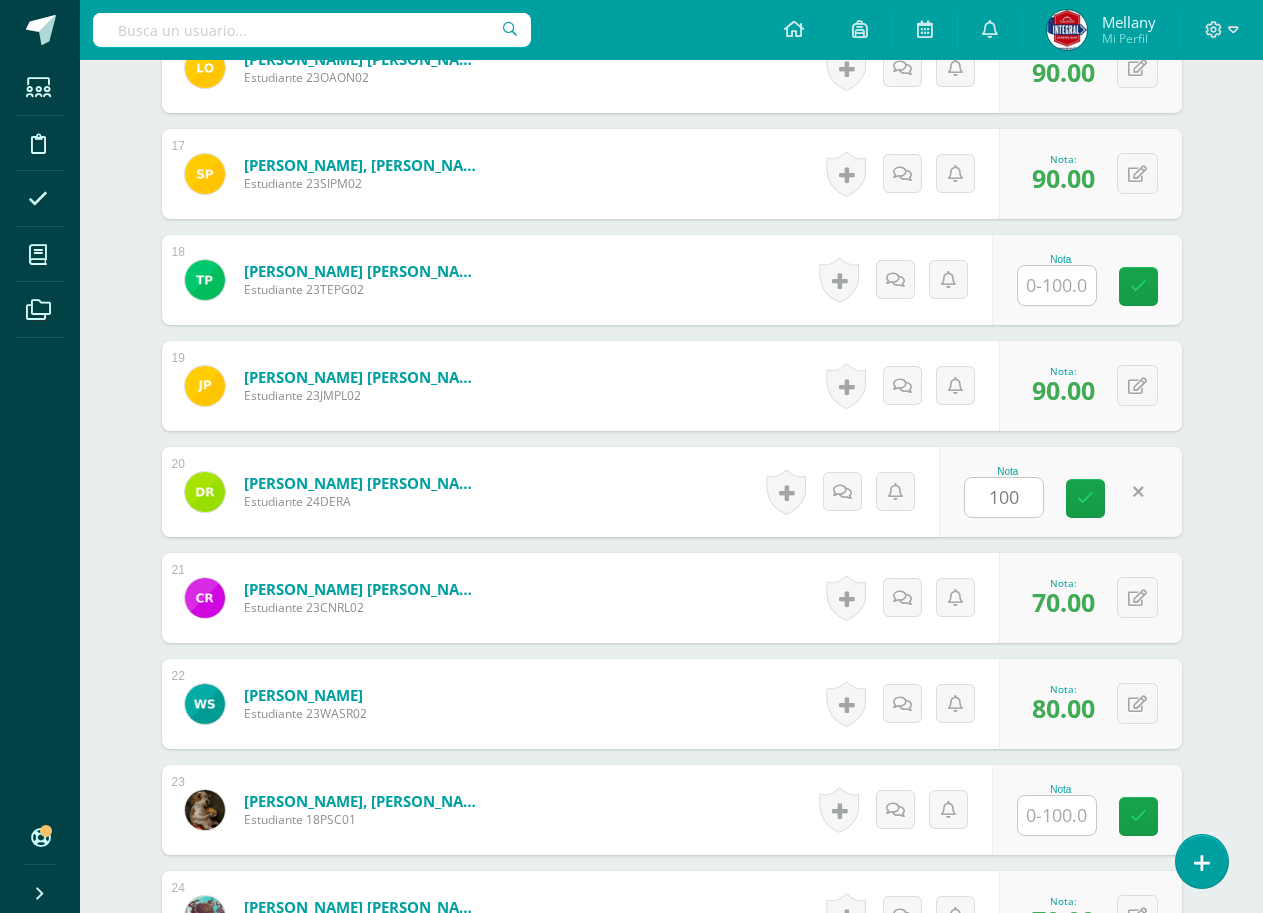 click on "Nota
100" at bounding box center [1060, 492] 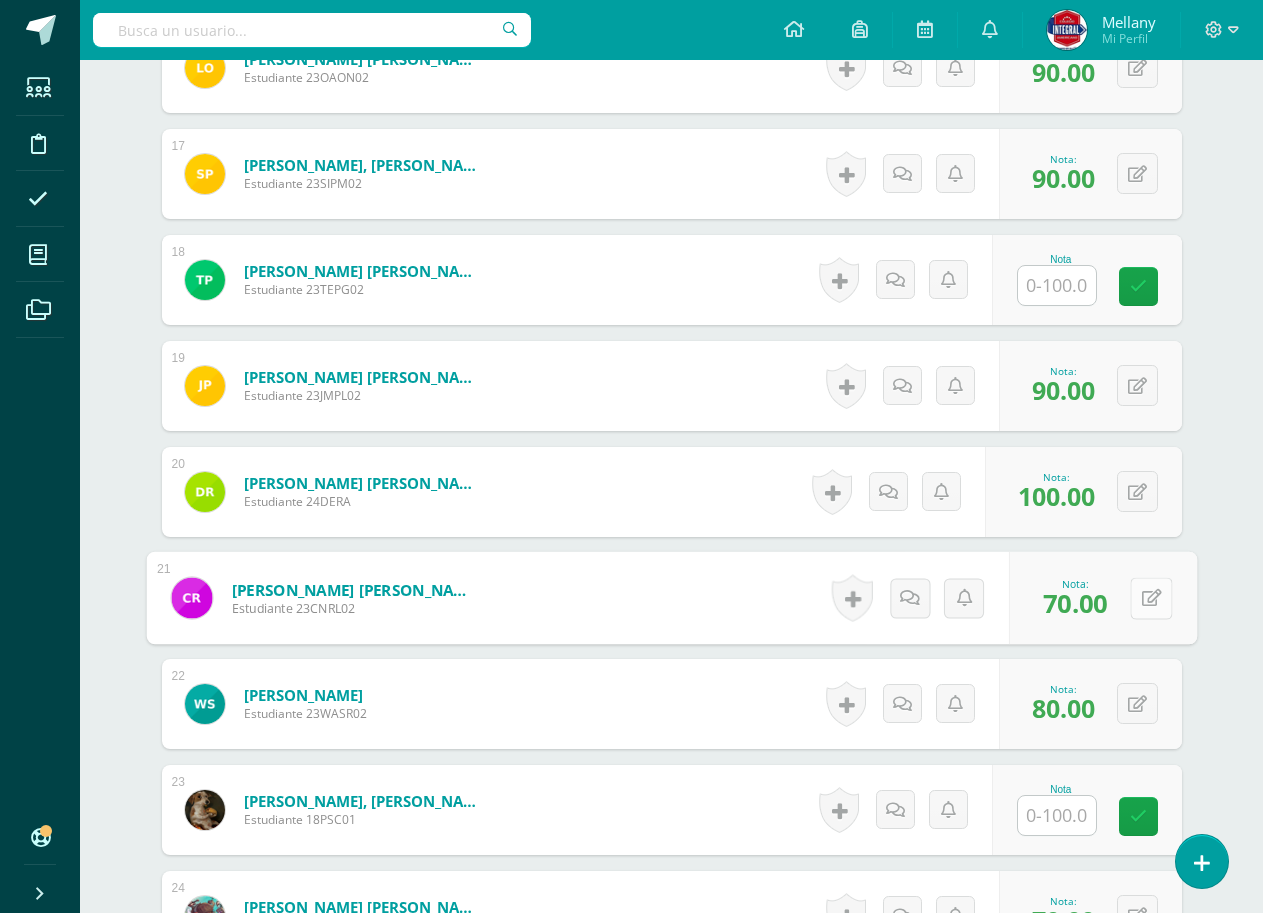 click at bounding box center [1151, 598] 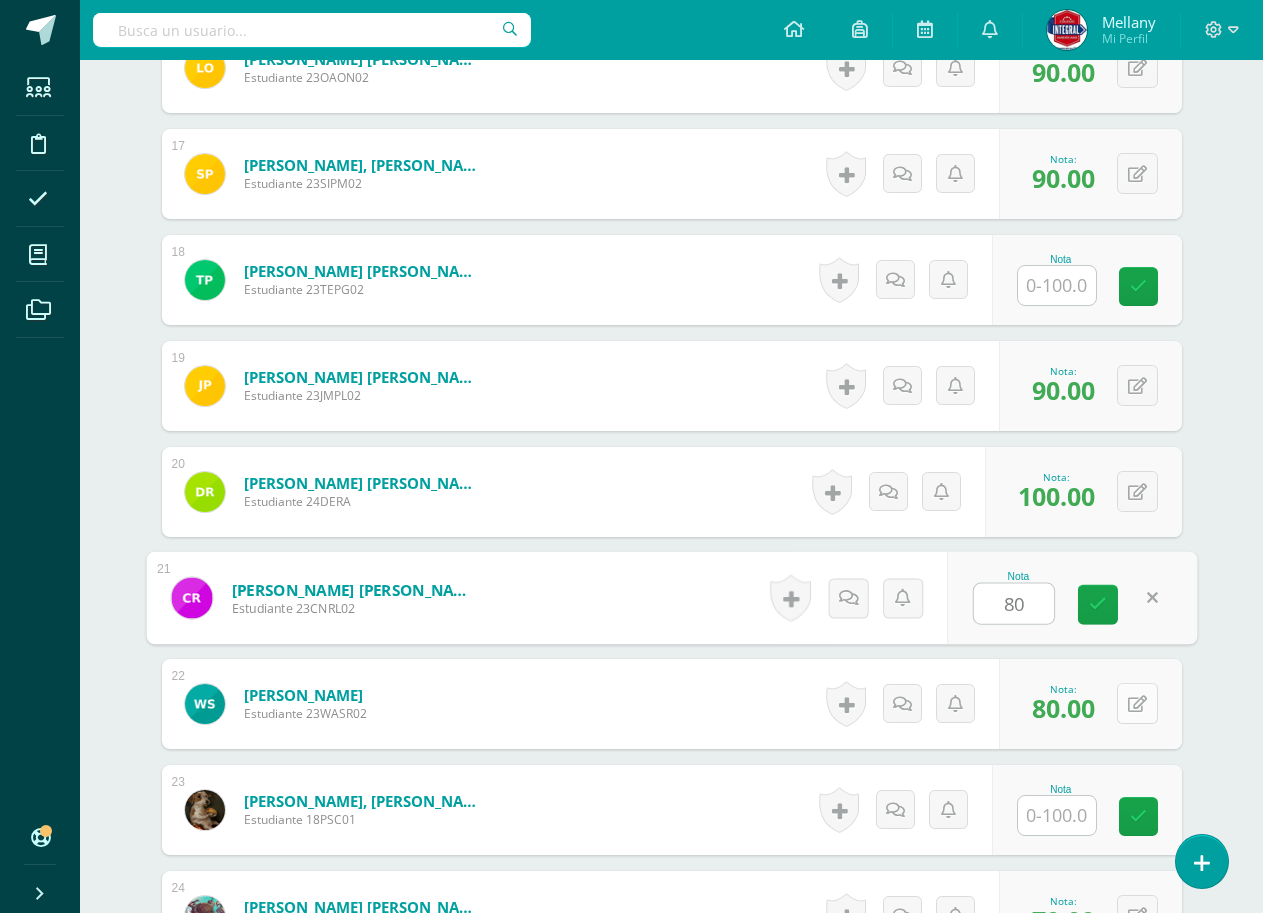 type on "80" 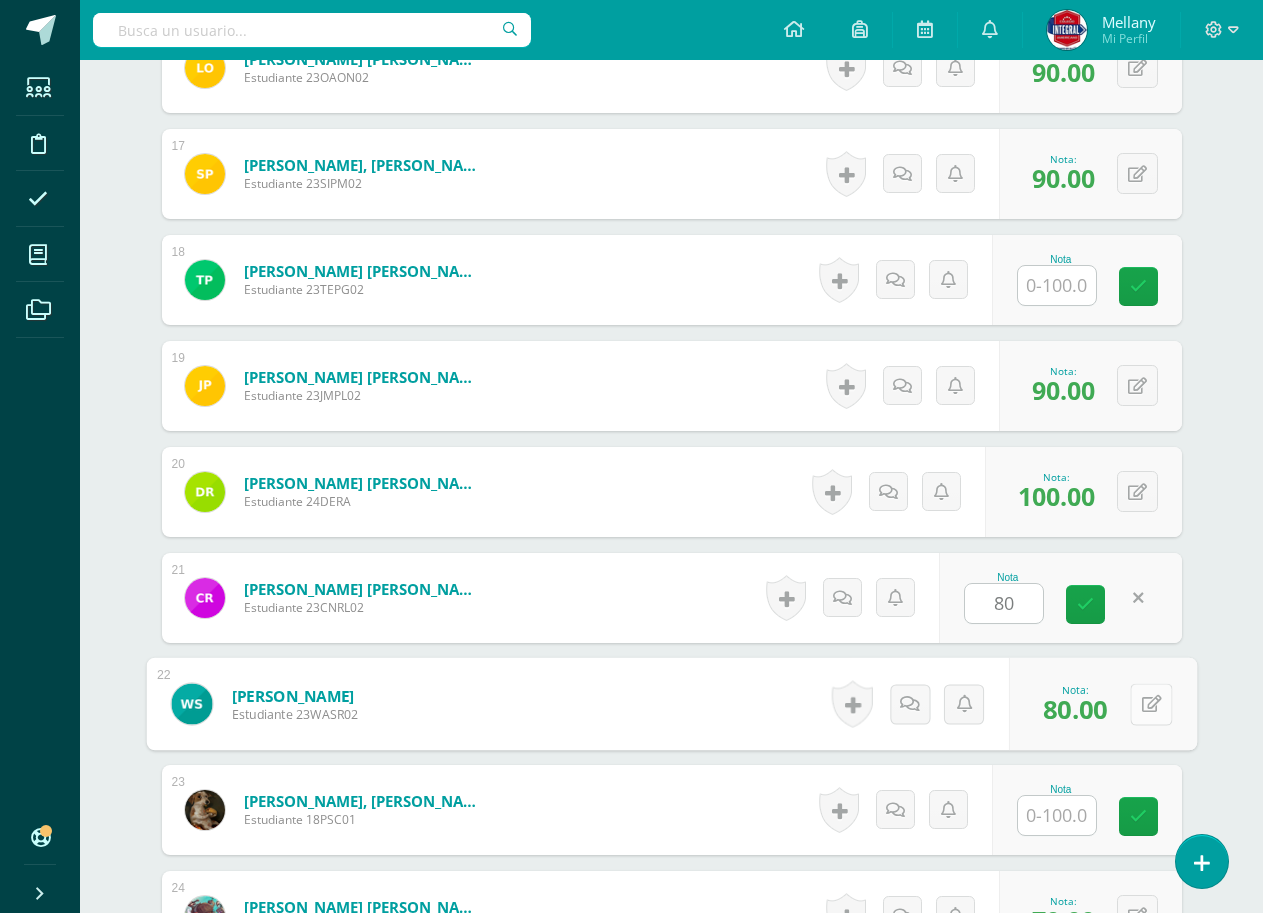 click at bounding box center [1151, 703] 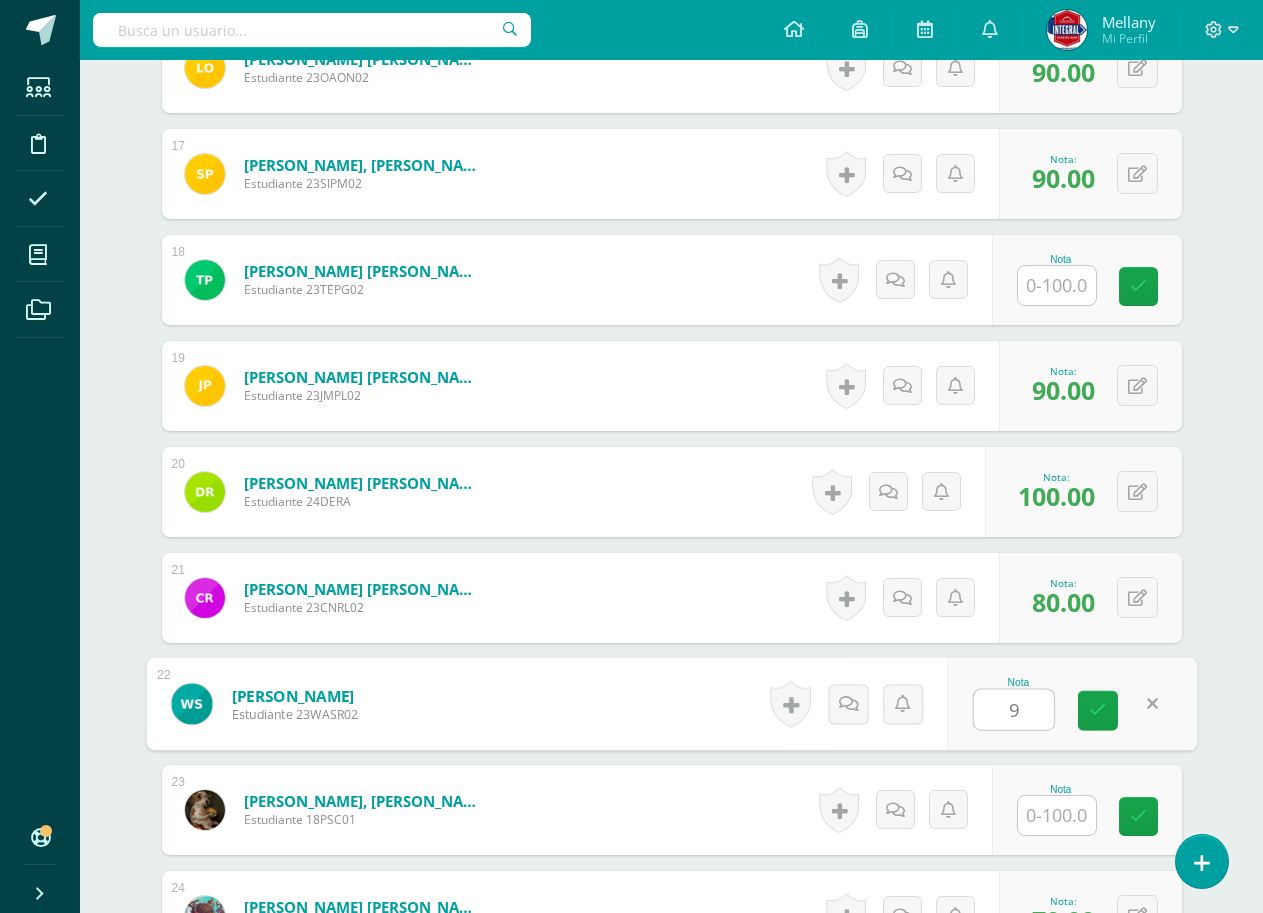 type on "90" 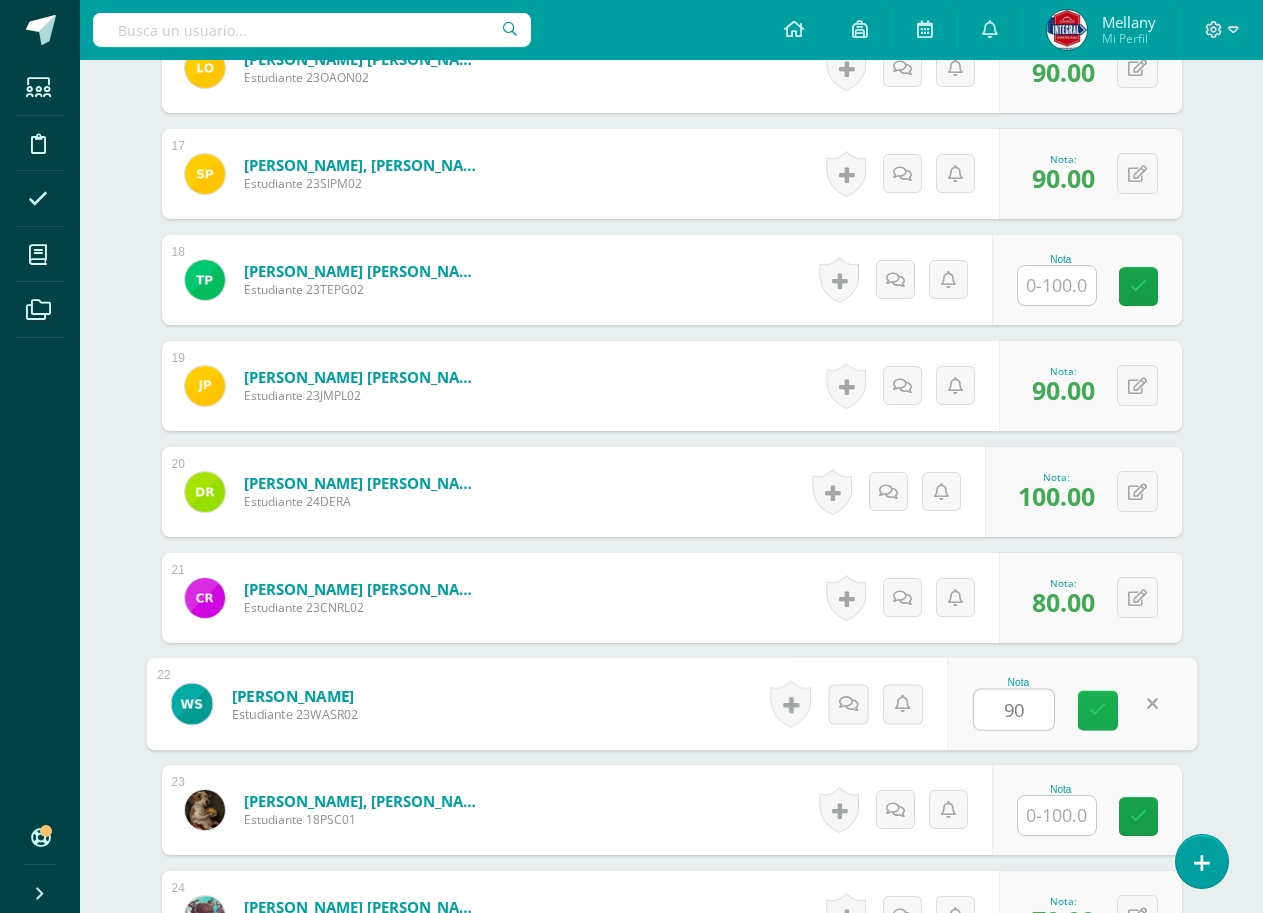 click at bounding box center [1098, 711] 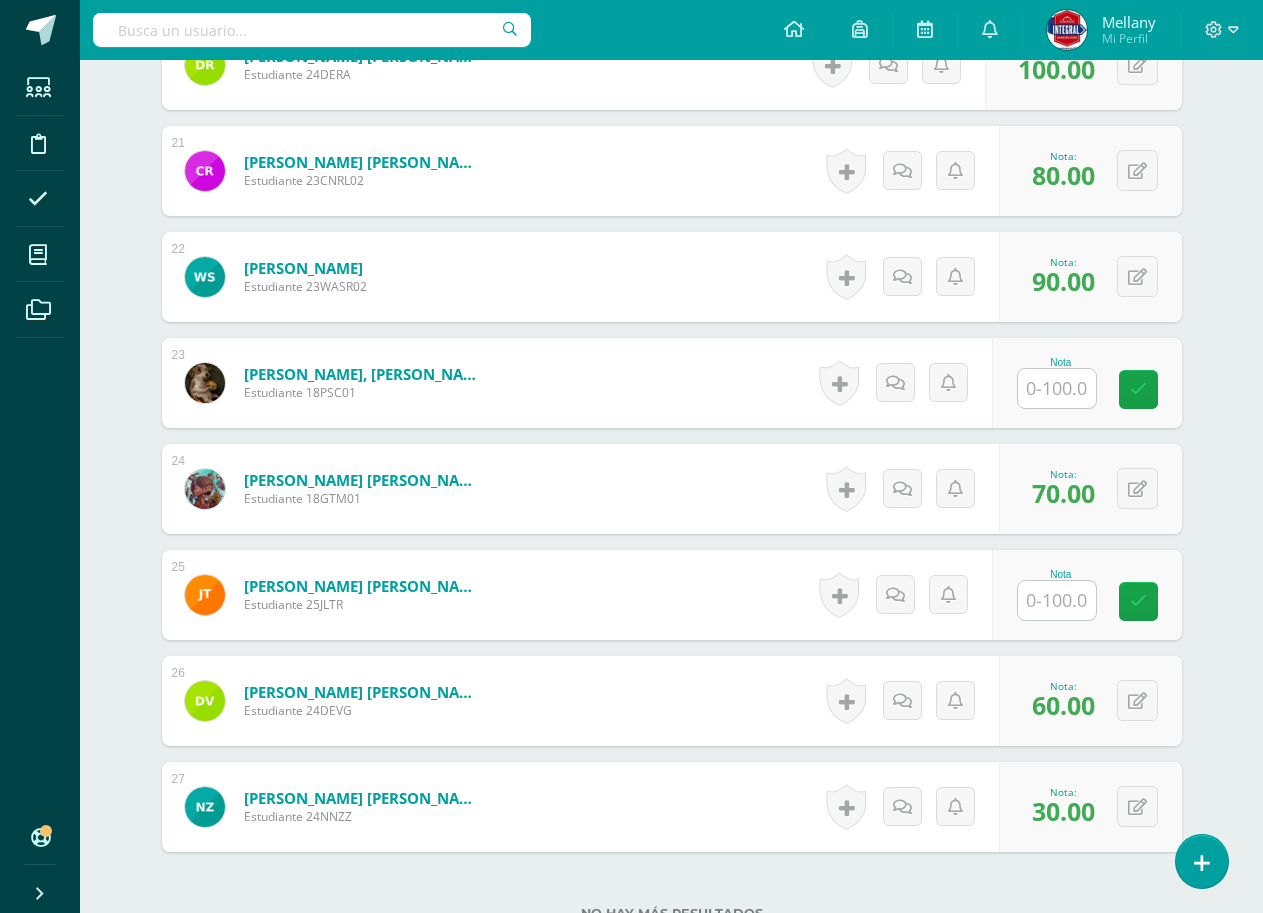 scroll, scrollTop: 2695, scrollLeft: 0, axis: vertical 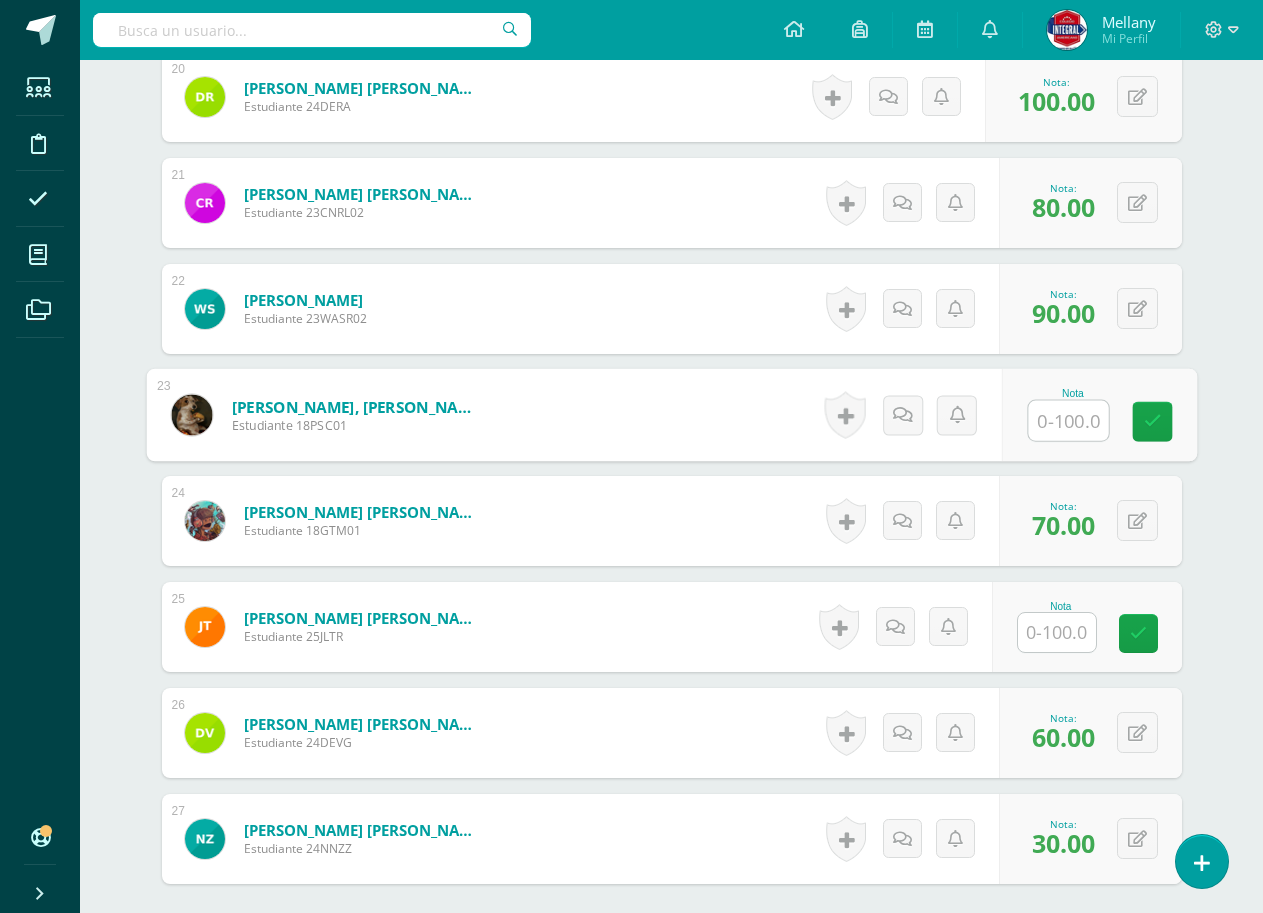 click at bounding box center (1068, 421) 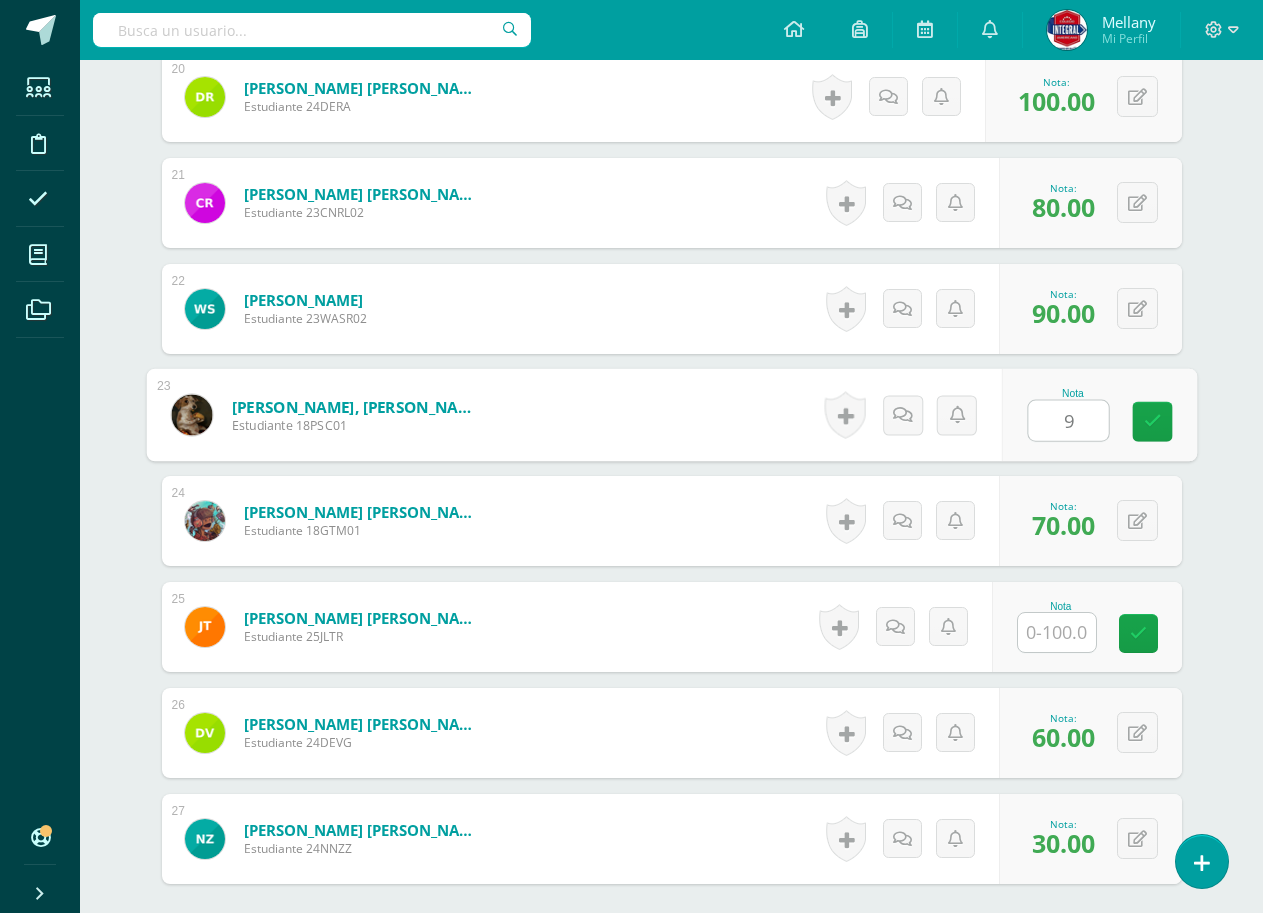 type on "90" 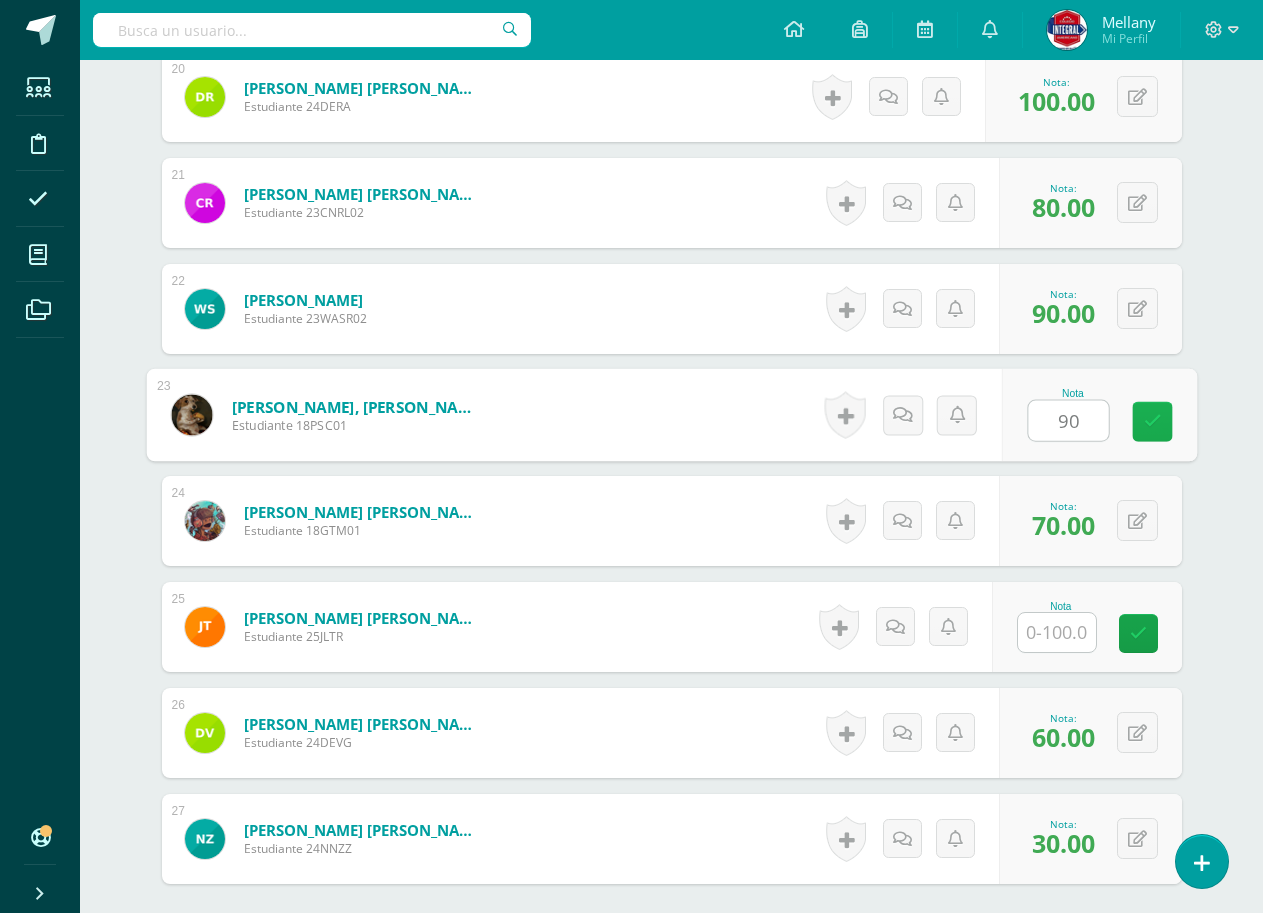 click at bounding box center (1152, 421) 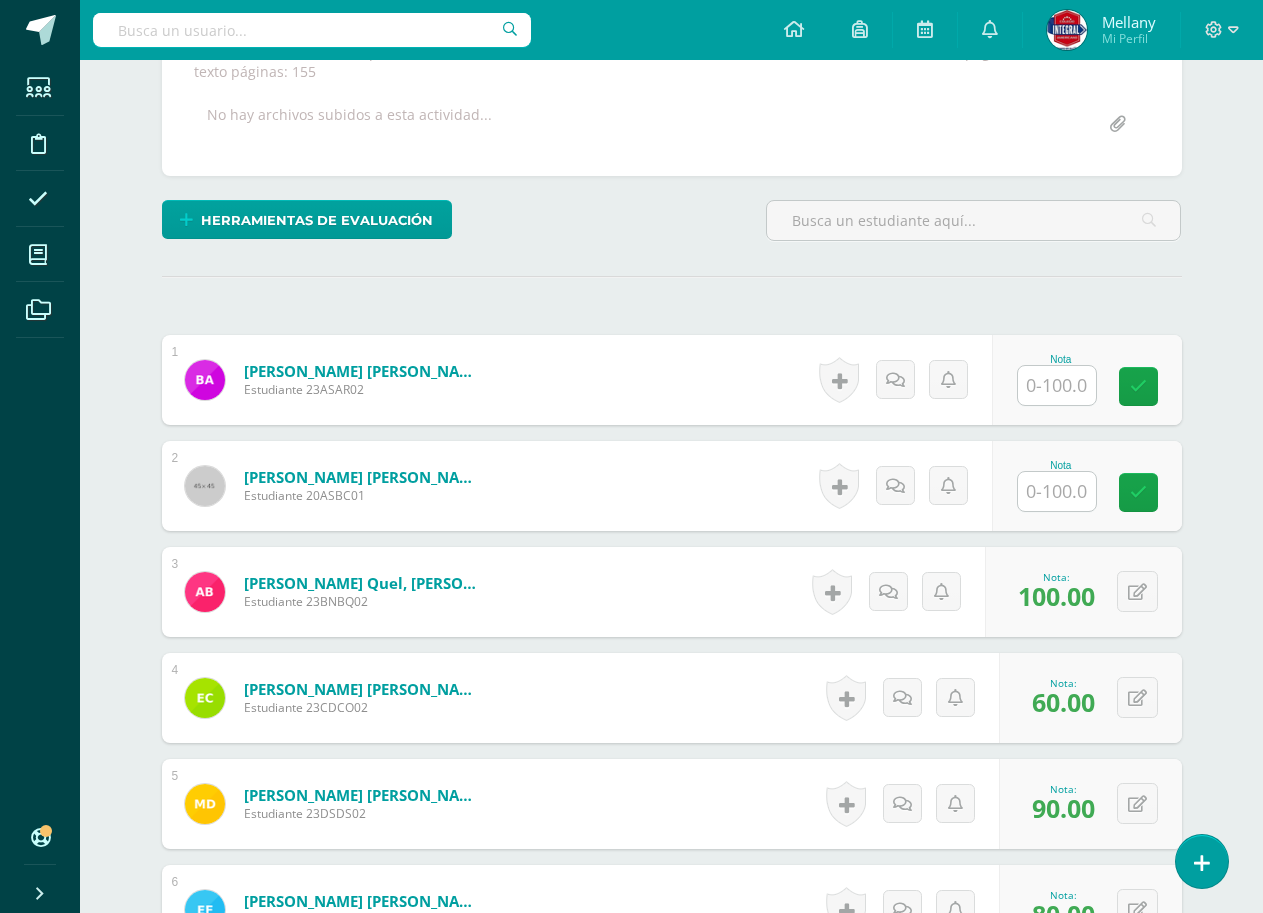 scroll, scrollTop: 295, scrollLeft: 0, axis: vertical 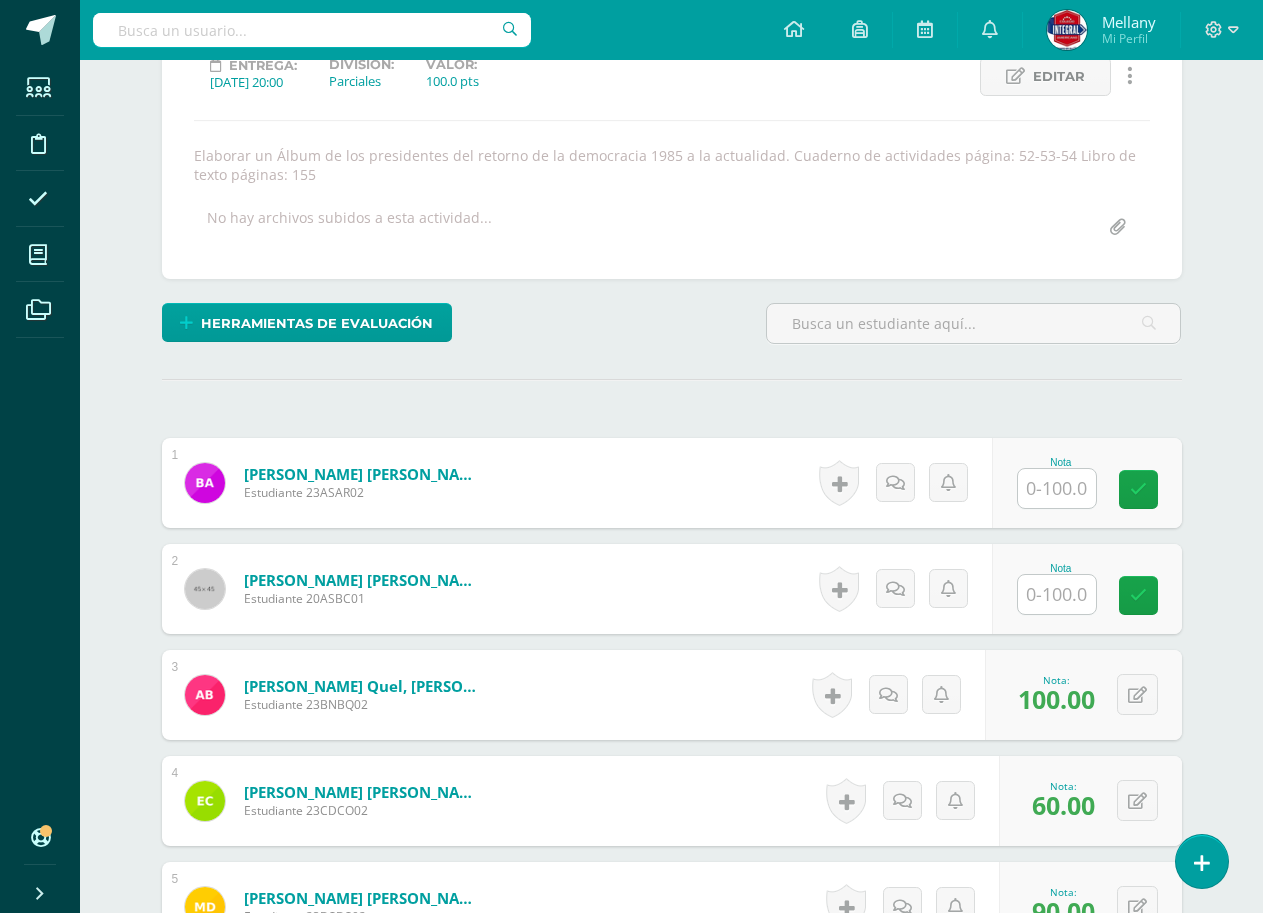 click on "Ciencias Sociales
Tercero Básico Basicos "C"
Herramientas
Detalle de asistencias
Actividad
Anuncios
Actividades
Estudiantes
Planificación
Dosificación
Conferencias
¿Estás seguro que quieres  eliminar  esta actividad?
Esto borrará la actividad y cualquier nota que hayas registrado
permanentemente. Esta acción no se puede revertir. Cancelar Eliminar
Administración de escalas de valoración
escala de valoración
Aún no has creado una escala de valoración.
Cancelar Agregar nueva escala de valoración: Cancelar     Mostrar todos 1" at bounding box center (671, 1639) 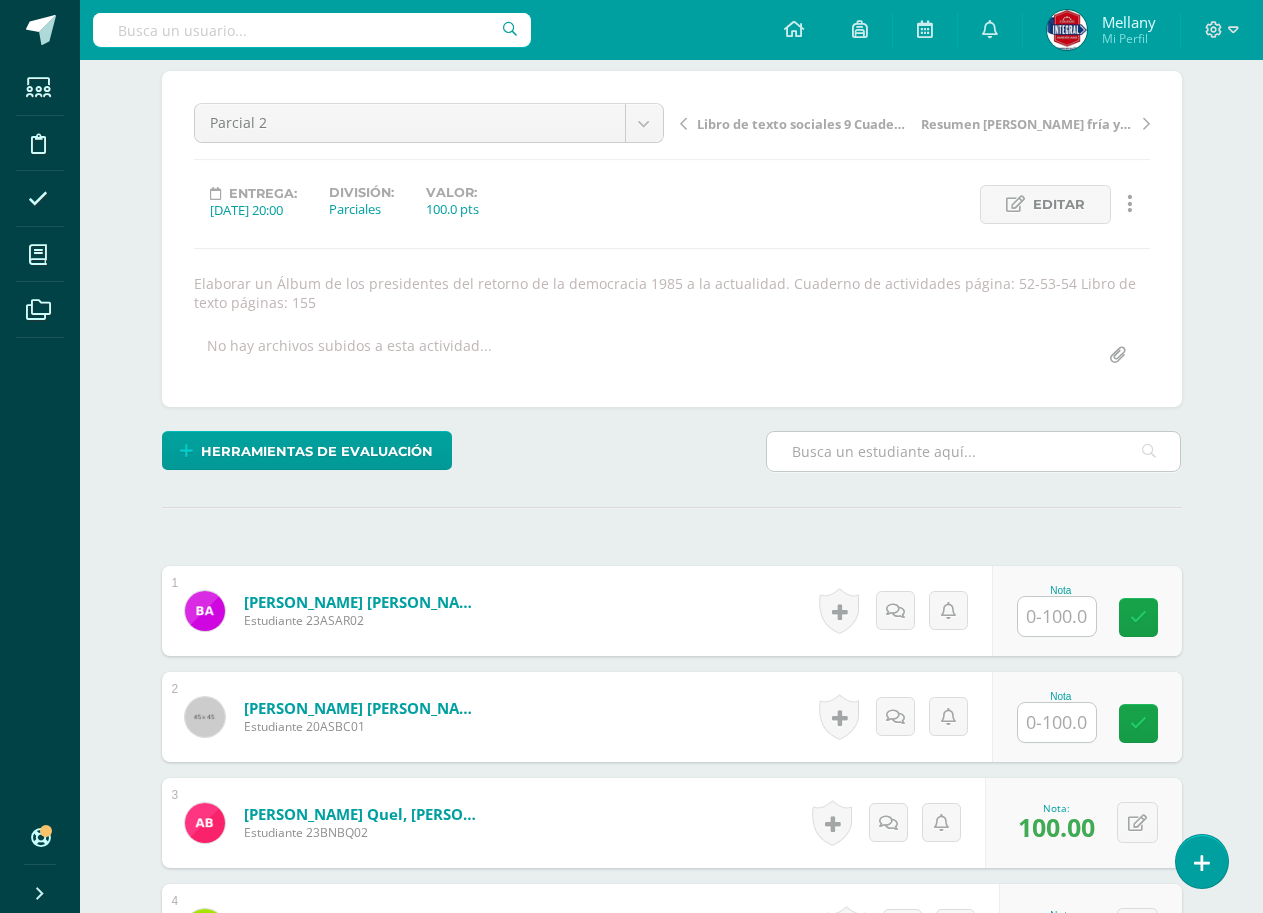 scroll, scrollTop: 0, scrollLeft: 0, axis: both 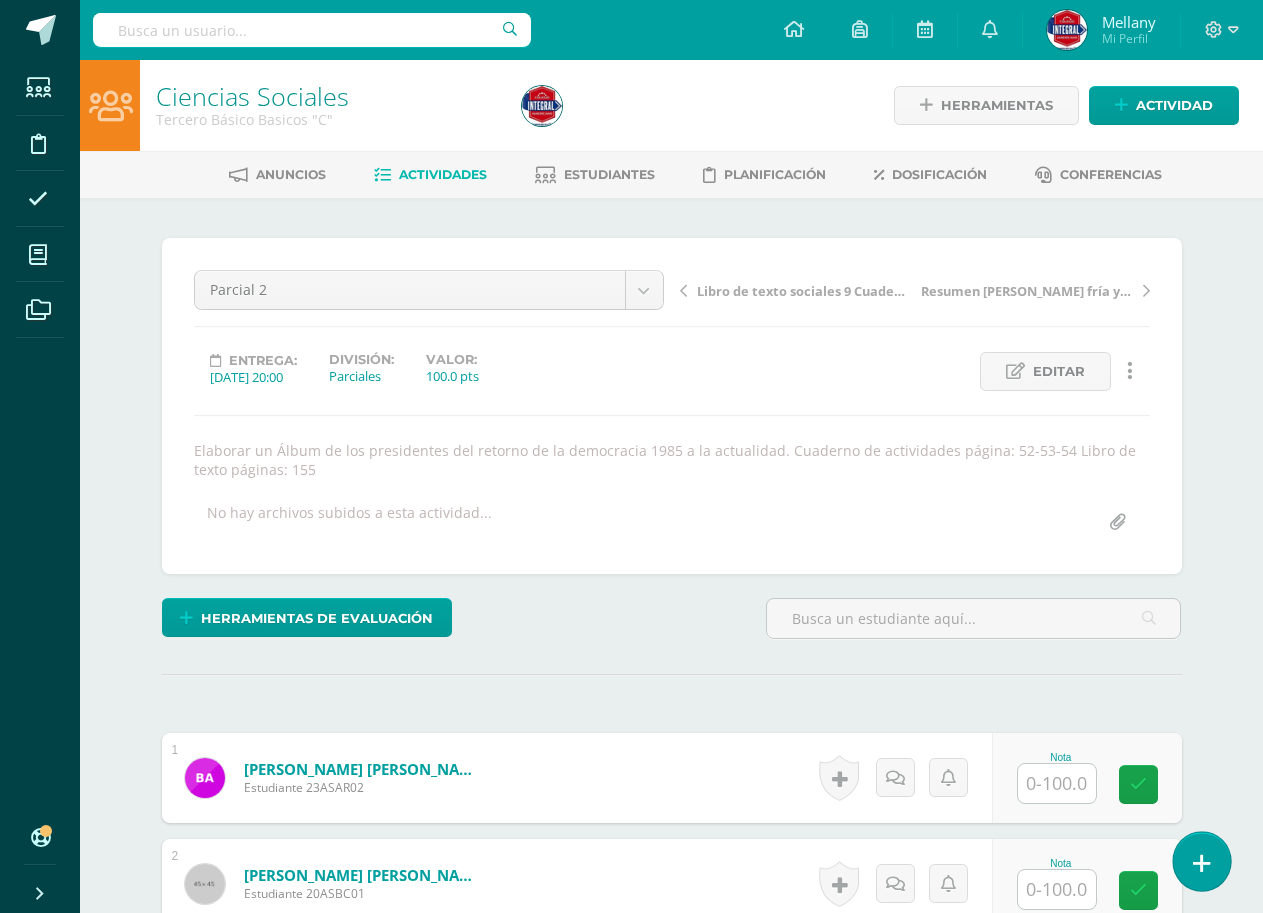 click at bounding box center [1201, 861] 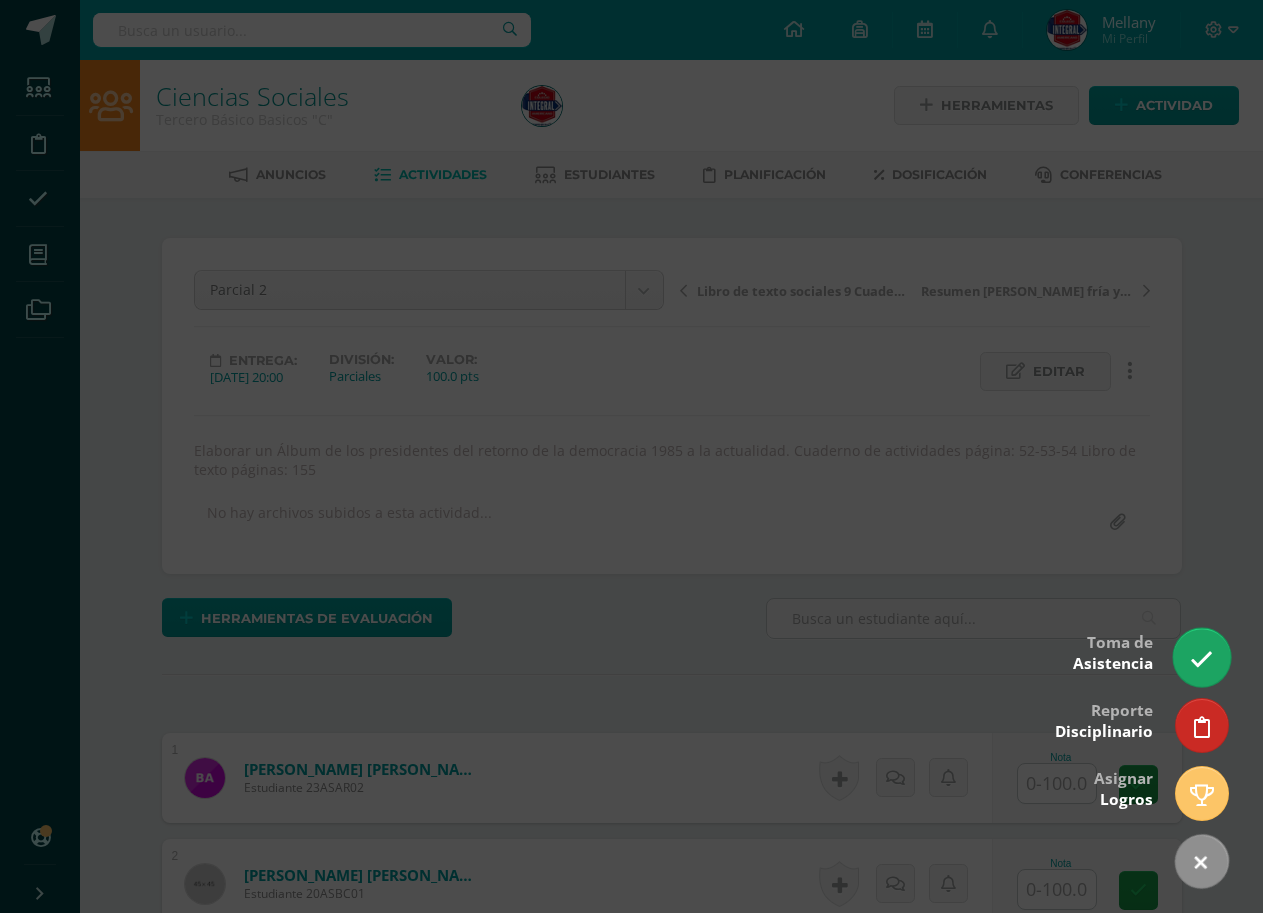 click at bounding box center [1201, 657] 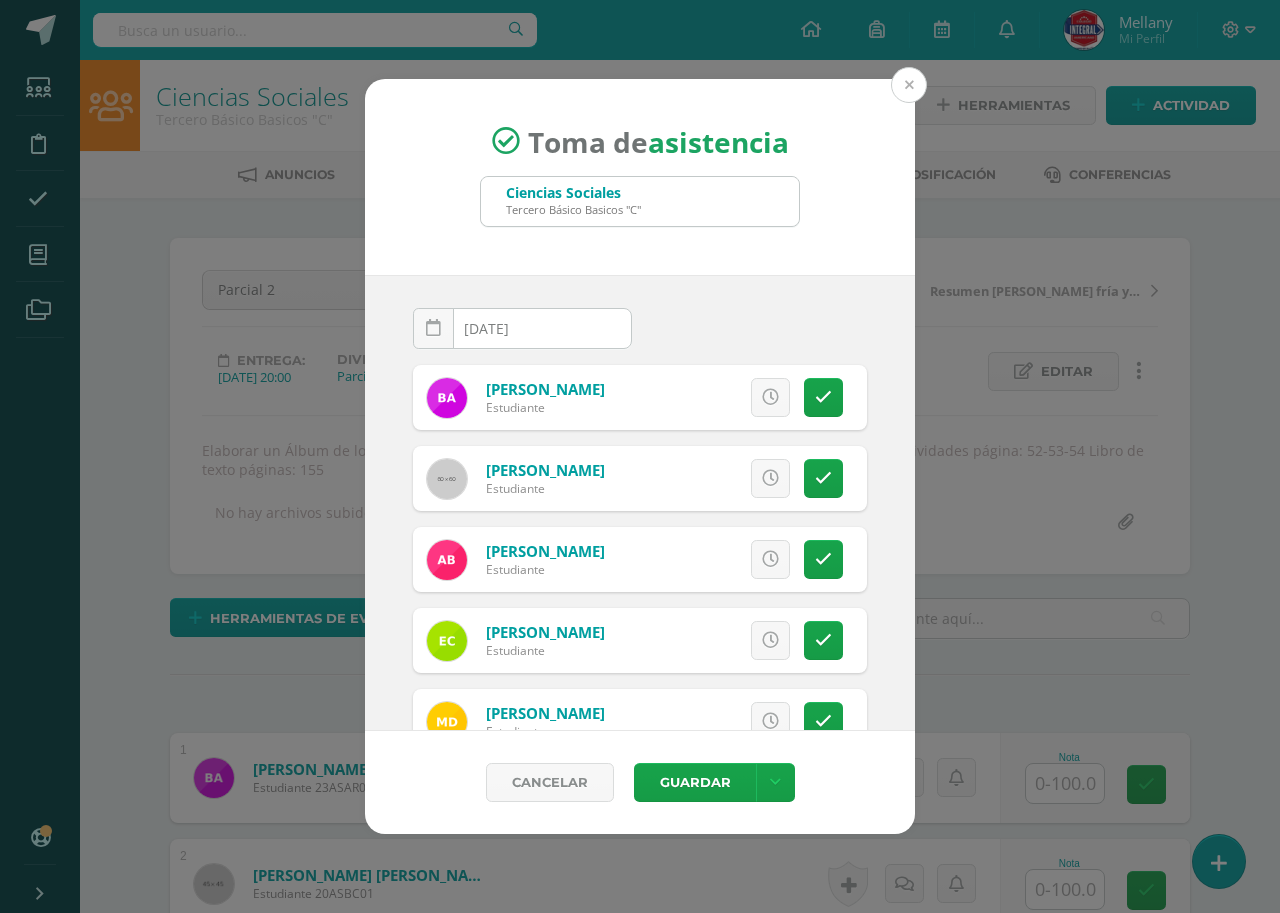 click at bounding box center (909, 85) 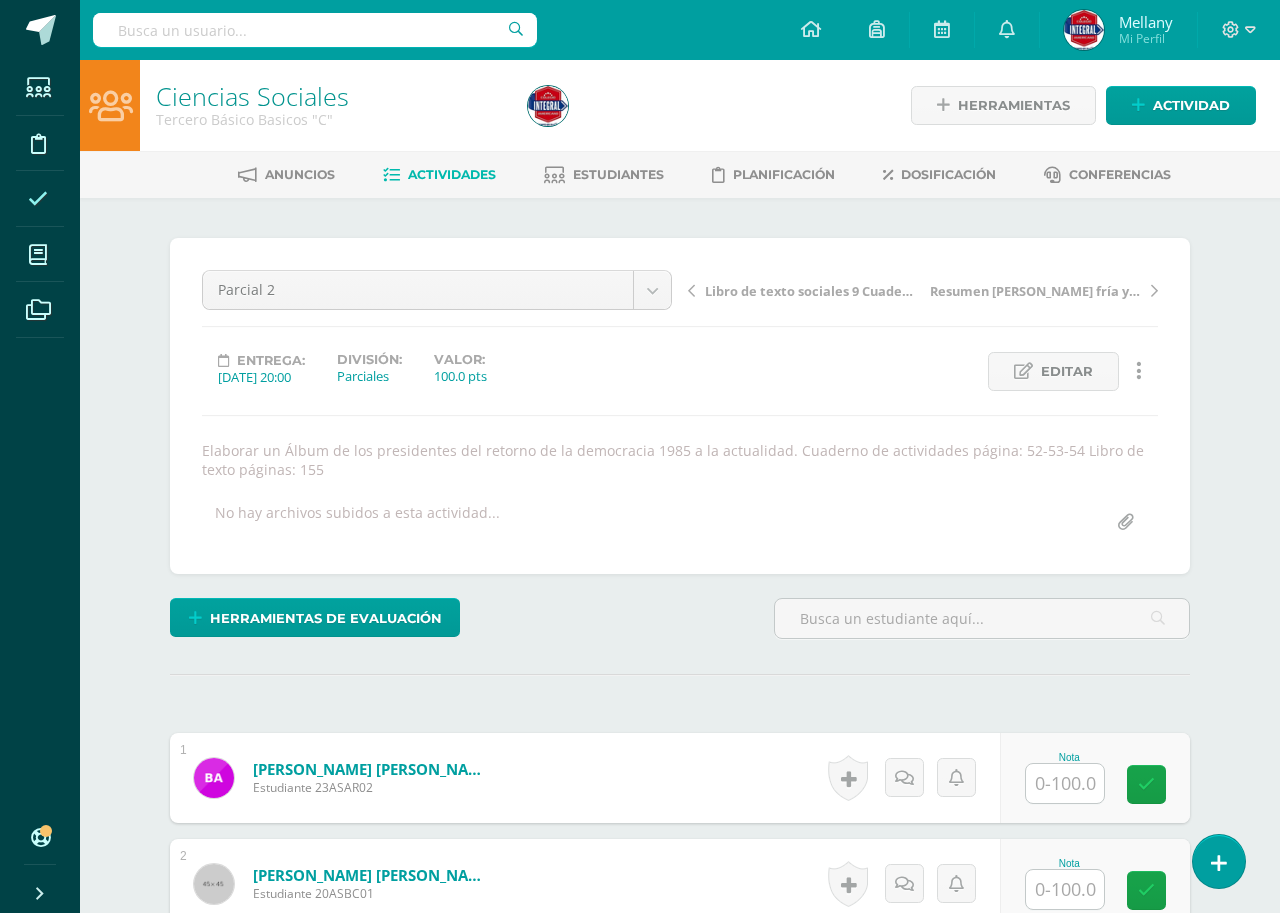 click at bounding box center (38, 199) 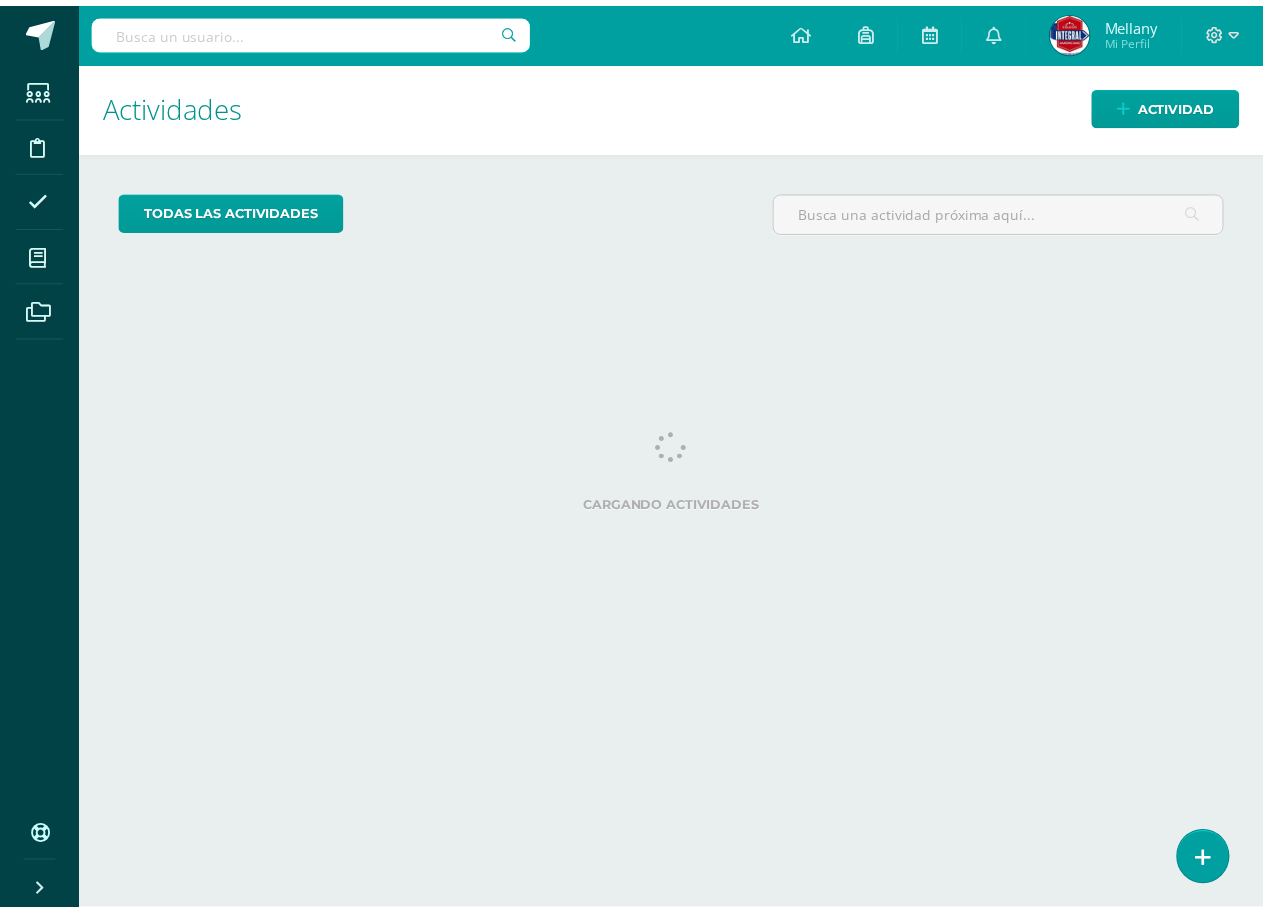 scroll, scrollTop: 0, scrollLeft: 0, axis: both 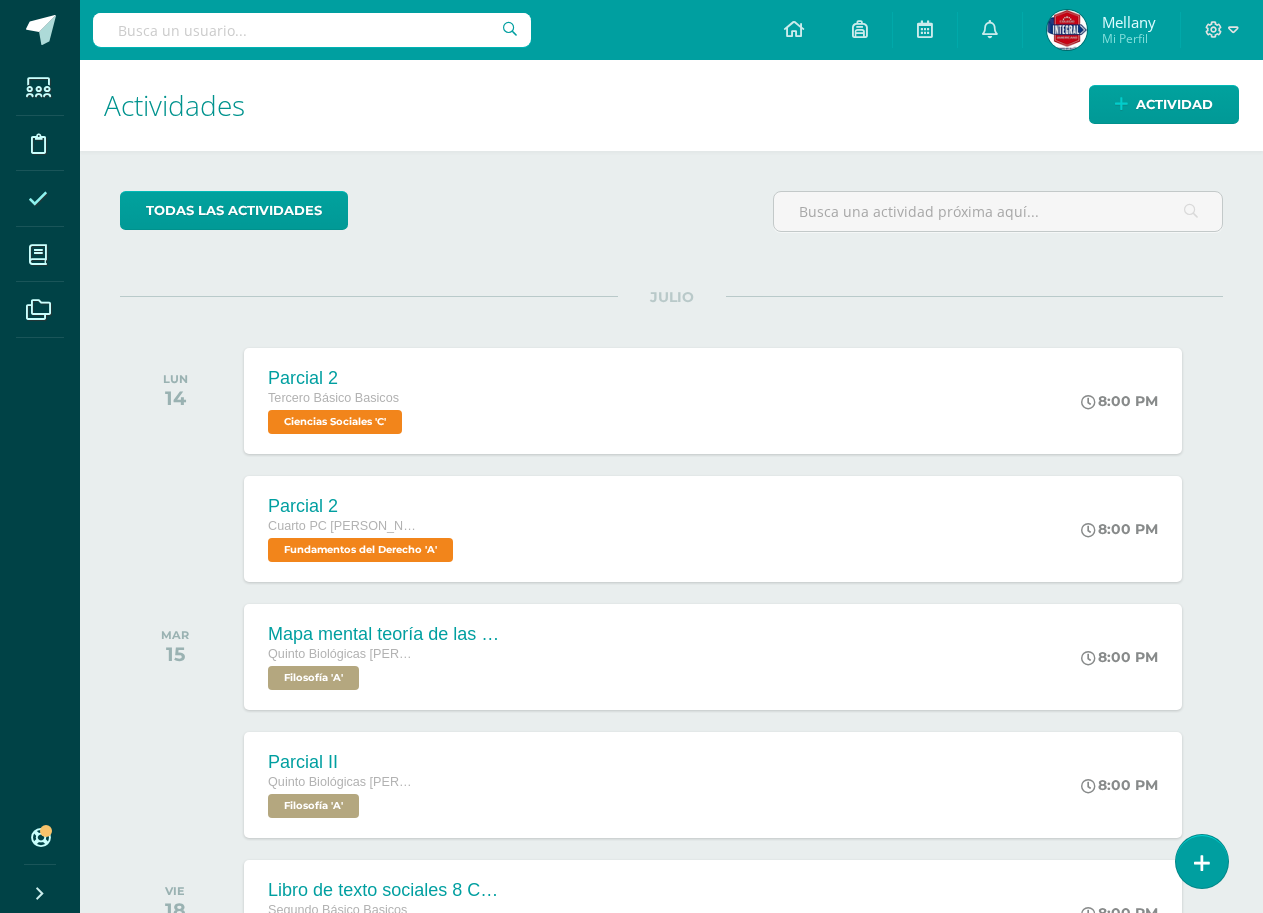 click at bounding box center (38, 199) 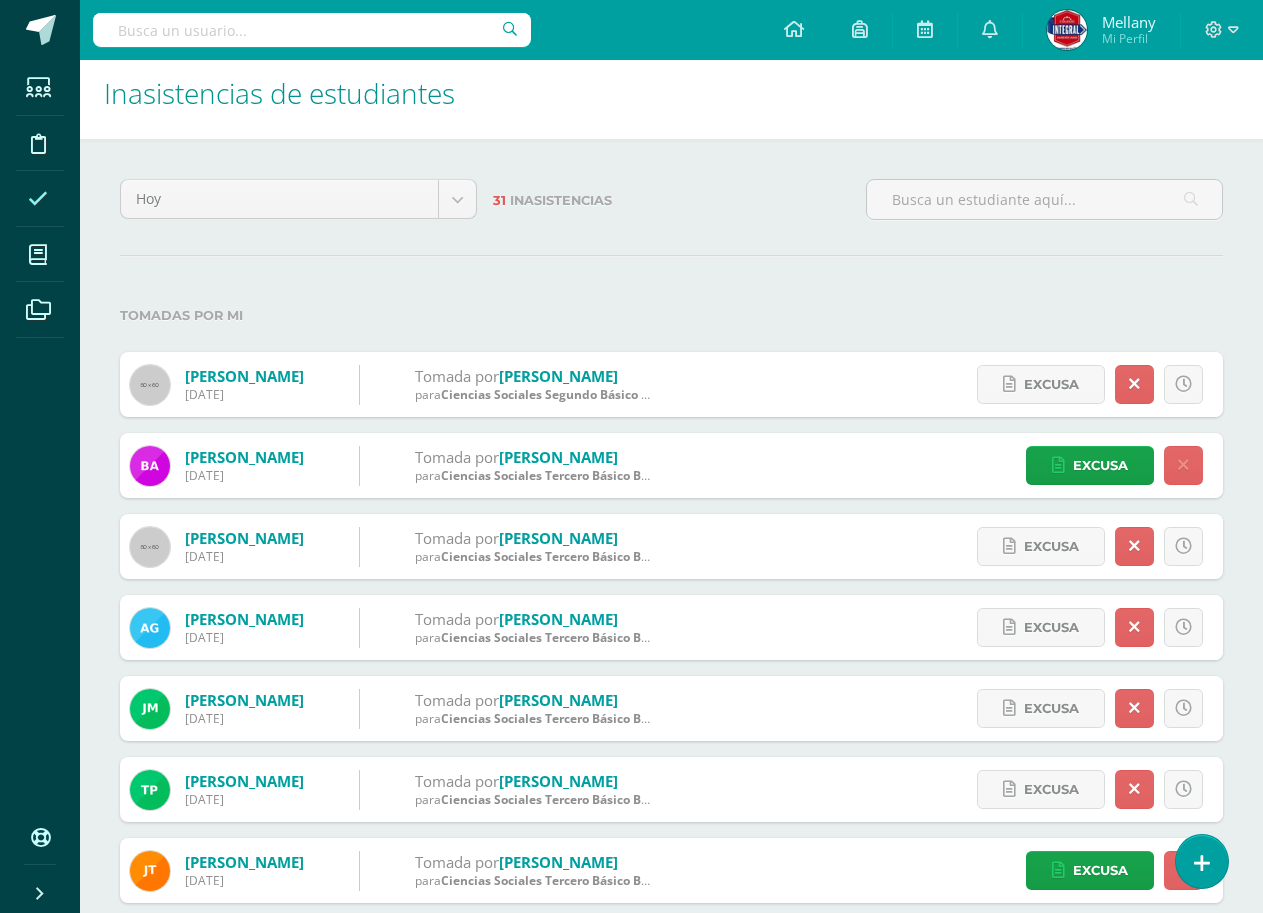 scroll, scrollTop: 0, scrollLeft: 0, axis: both 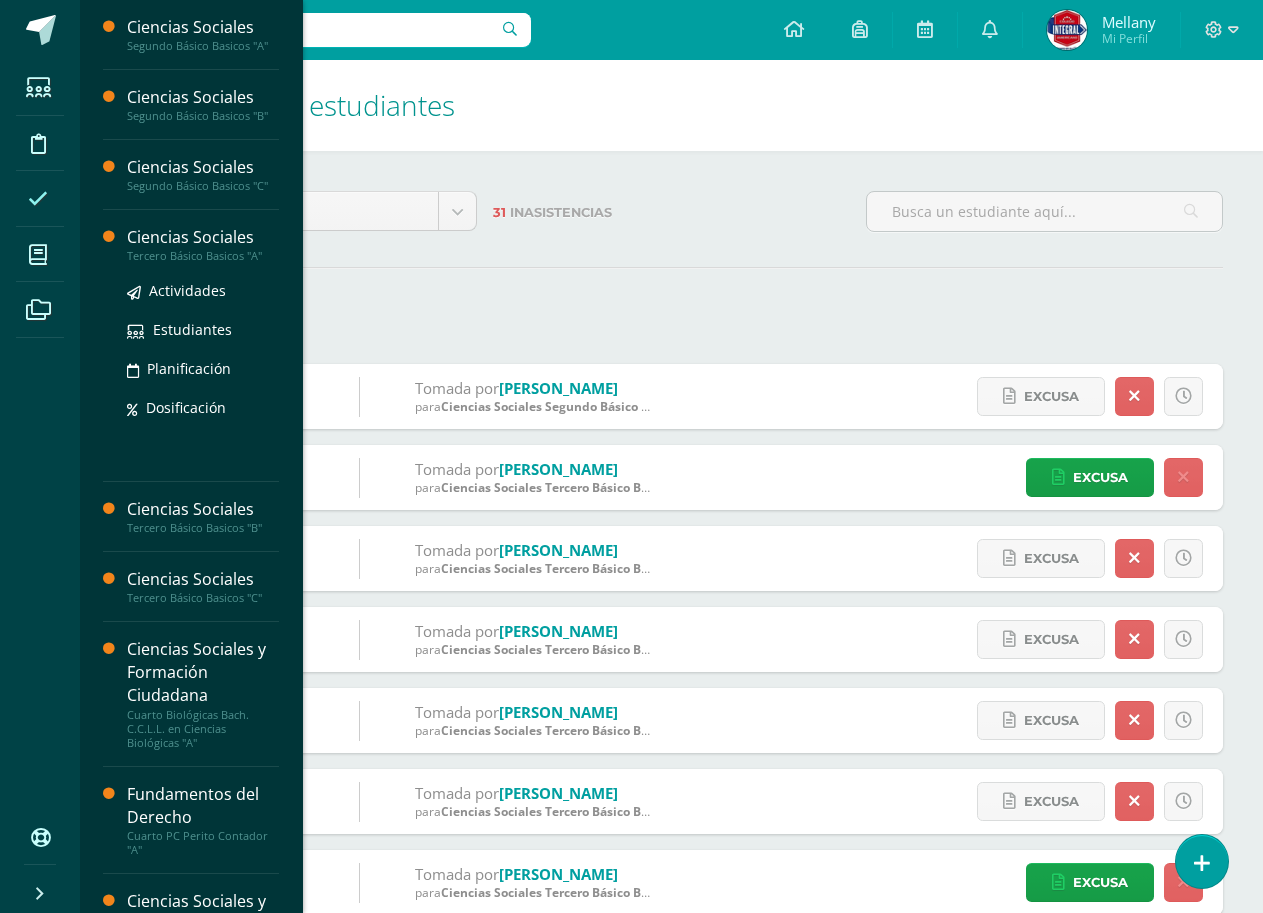 click on "Ciencias Sociales" at bounding box center (203, 237) 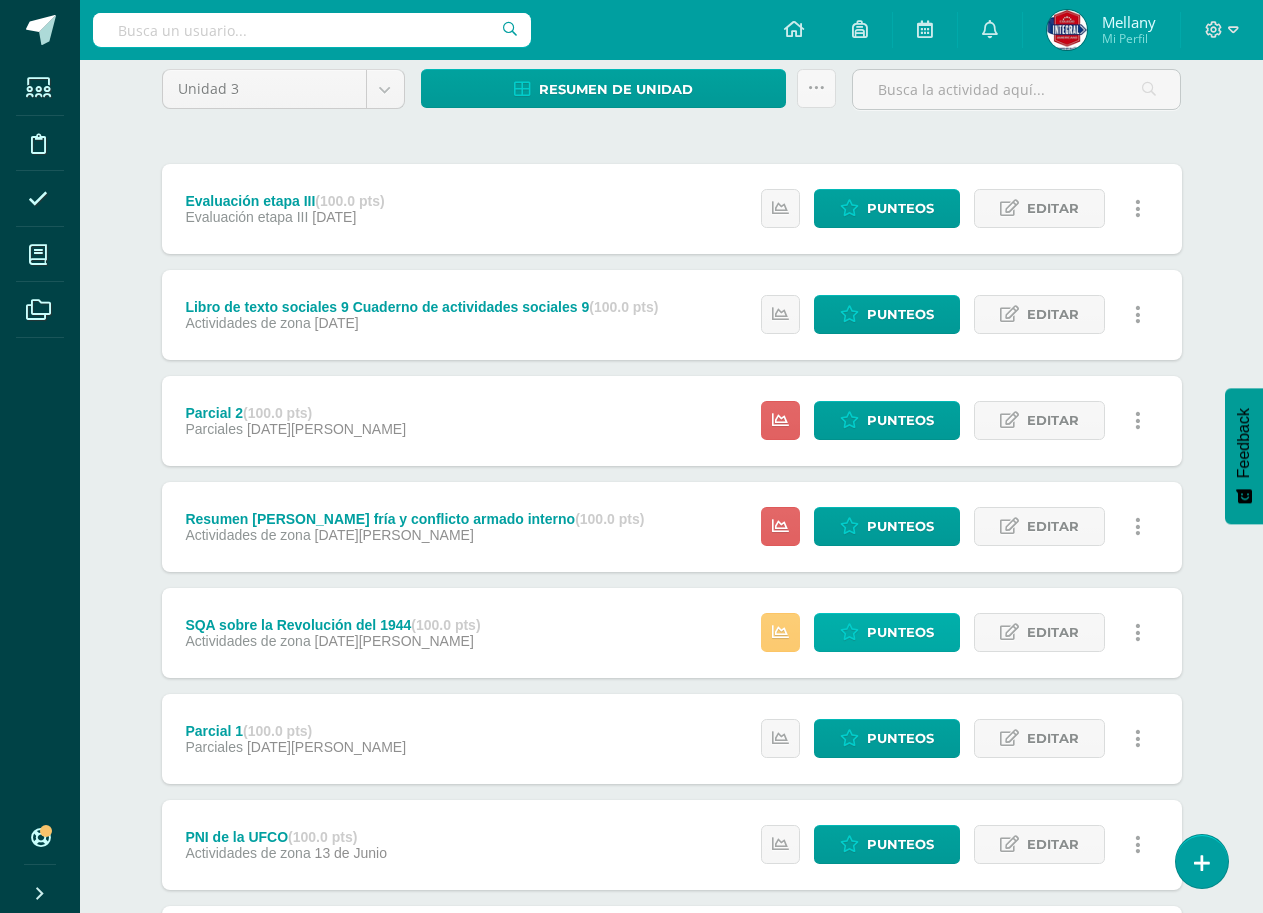scroll, scrollTop: 200, scrollLeft: 0, axis: vertical 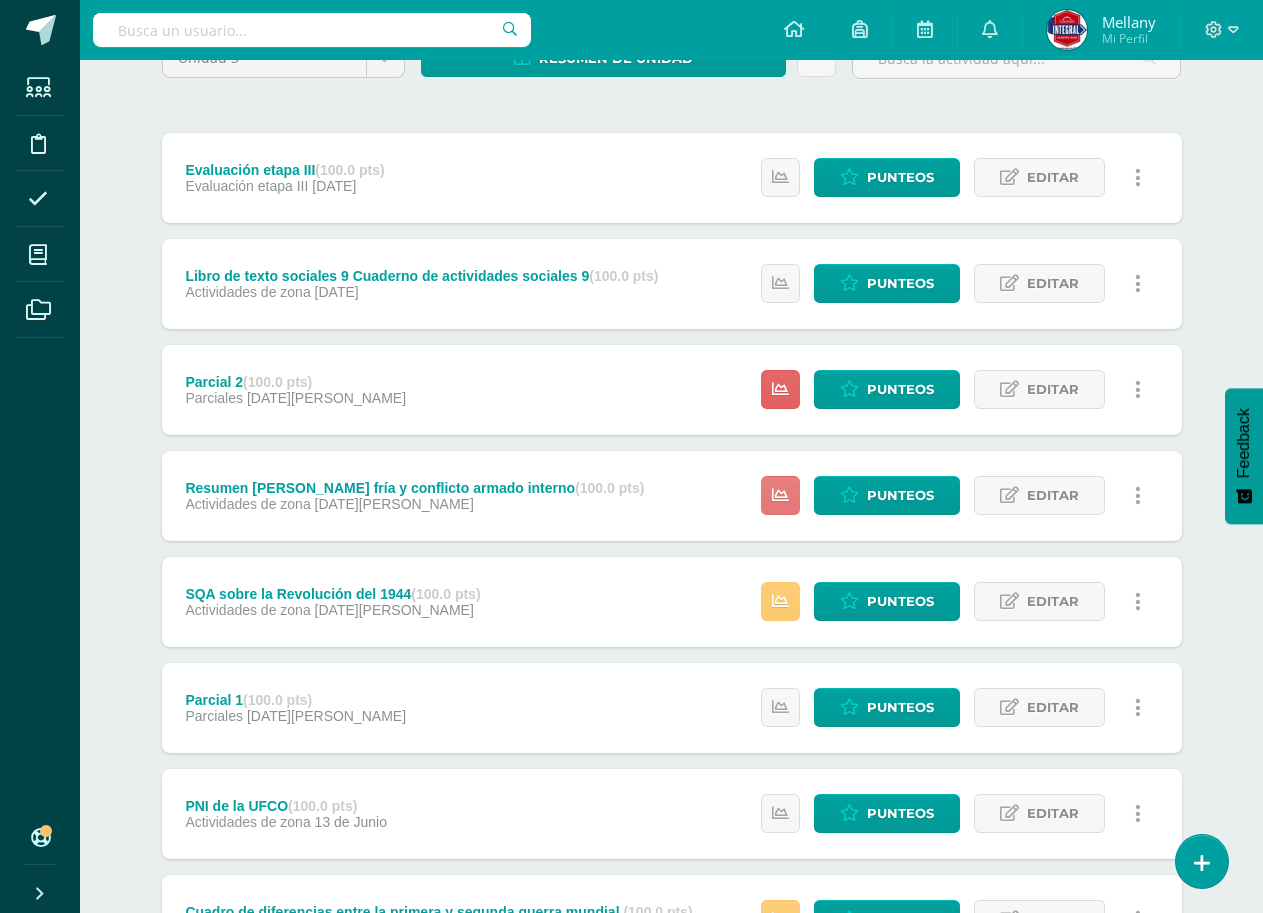 click at bounding box center [780, 495] 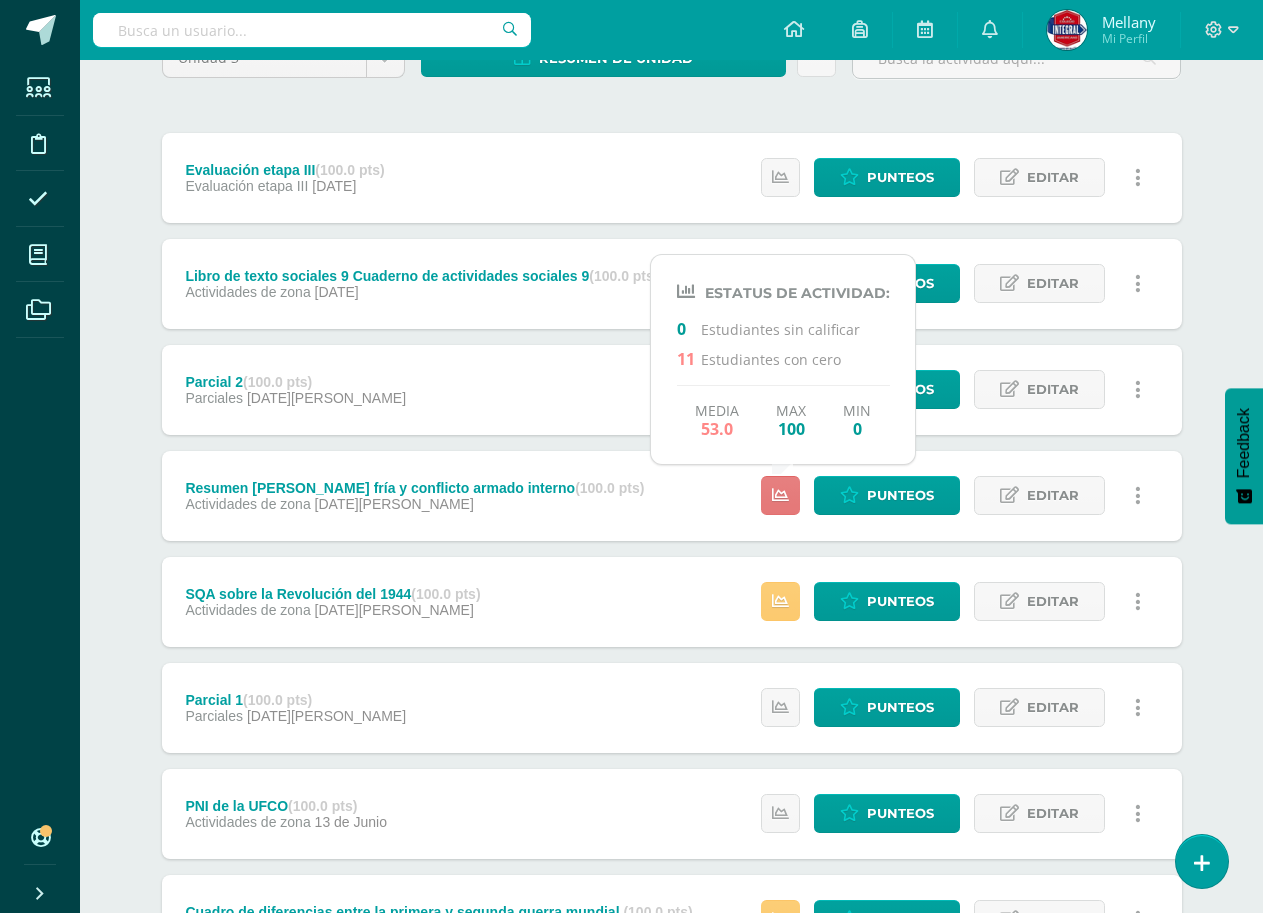 click at bounding box center [780, 495] 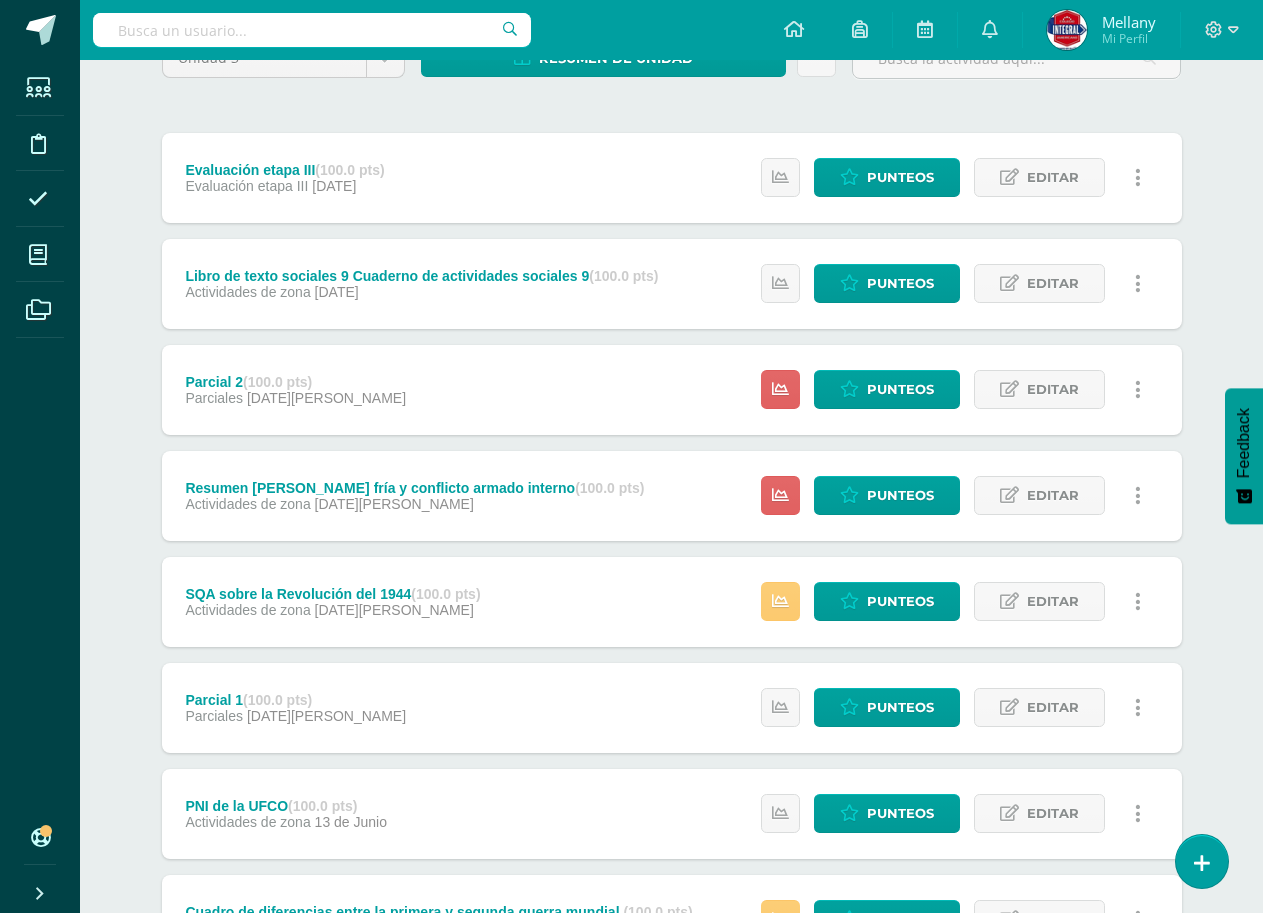 click on "Ciencias Sociales
Tercero Básico Basicos "A"
Herramientas
Detalle de asistencias
Actividad
Anuncios
Actividades
Estudiantes
Planificación
Dosificación
Conferencias     Unidad 3                             Unidad 1 Unidad 2 Unidad 3 Unidad 4 Resumen de unidad
Descargar como HTML
Descargar como PDF
Descargar como XLS
Subir actividades en masa
Enviar punteos a revision
Historial de actividad
¿Estás seguro que deseas  Enviar a revisión  las notas de este curso?
Cancelar Creación  y" at bounding box center (671, 532) 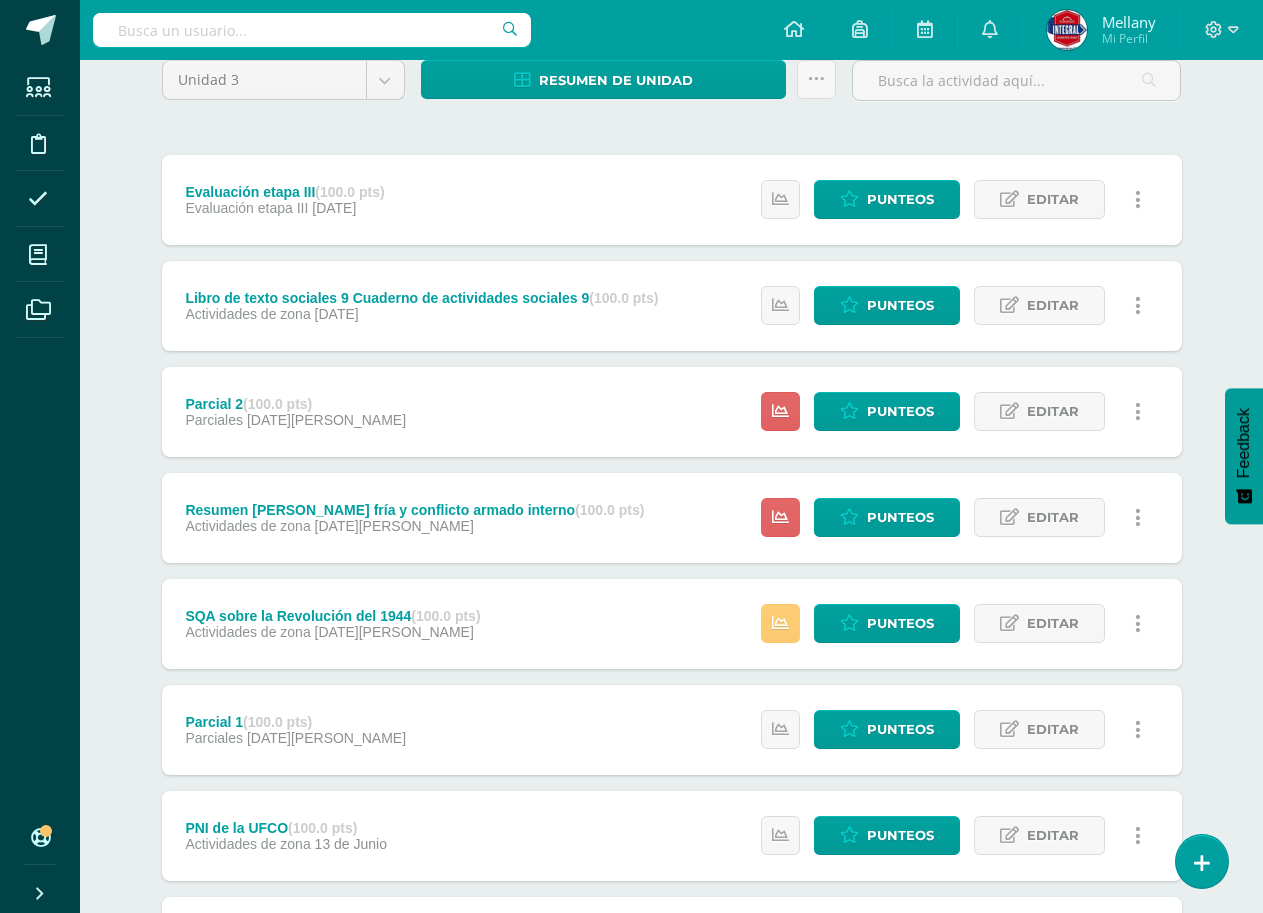 scroll, scrollTop: 91, scrollLeft: 0, axis: vertical 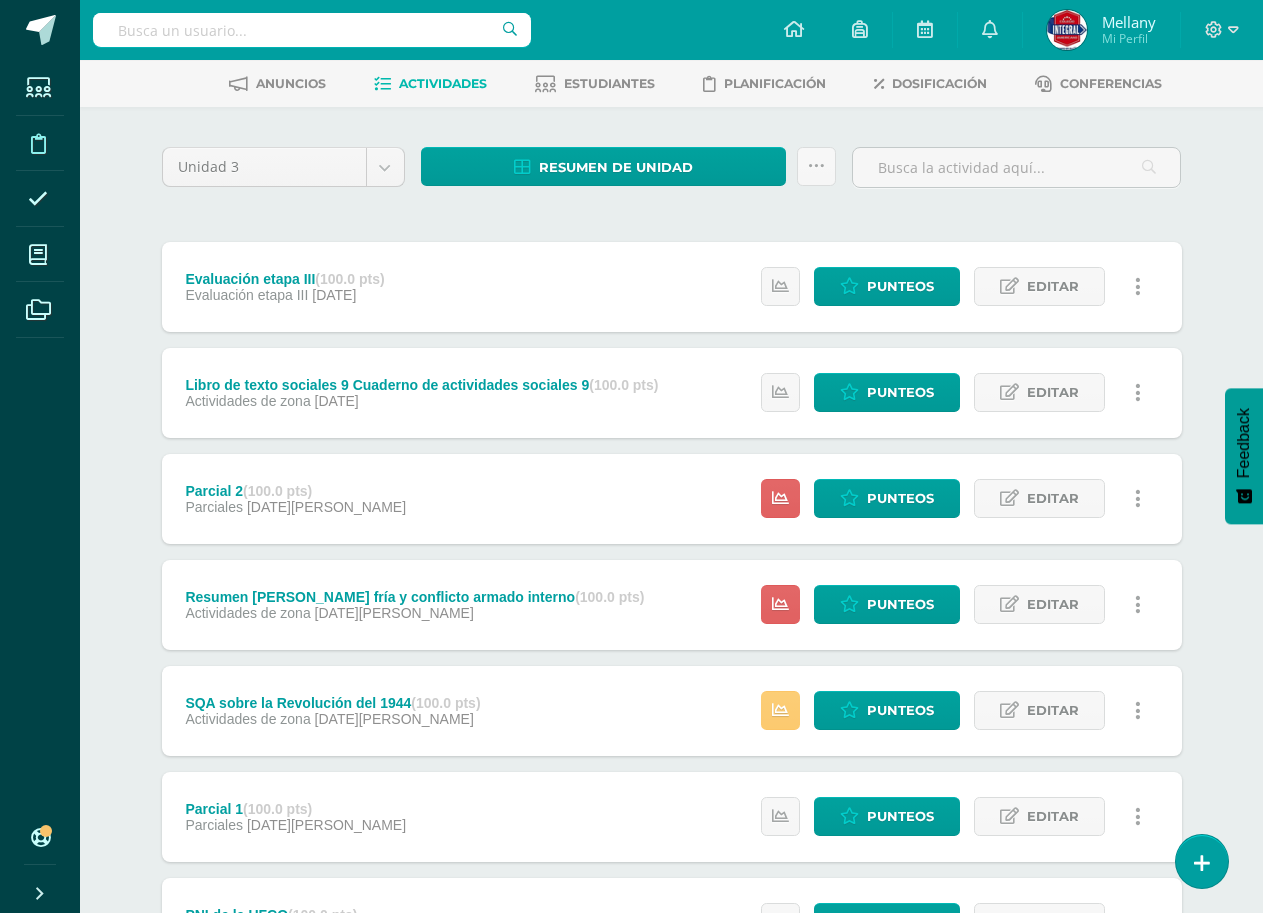 click at bounding box center (38, 142) 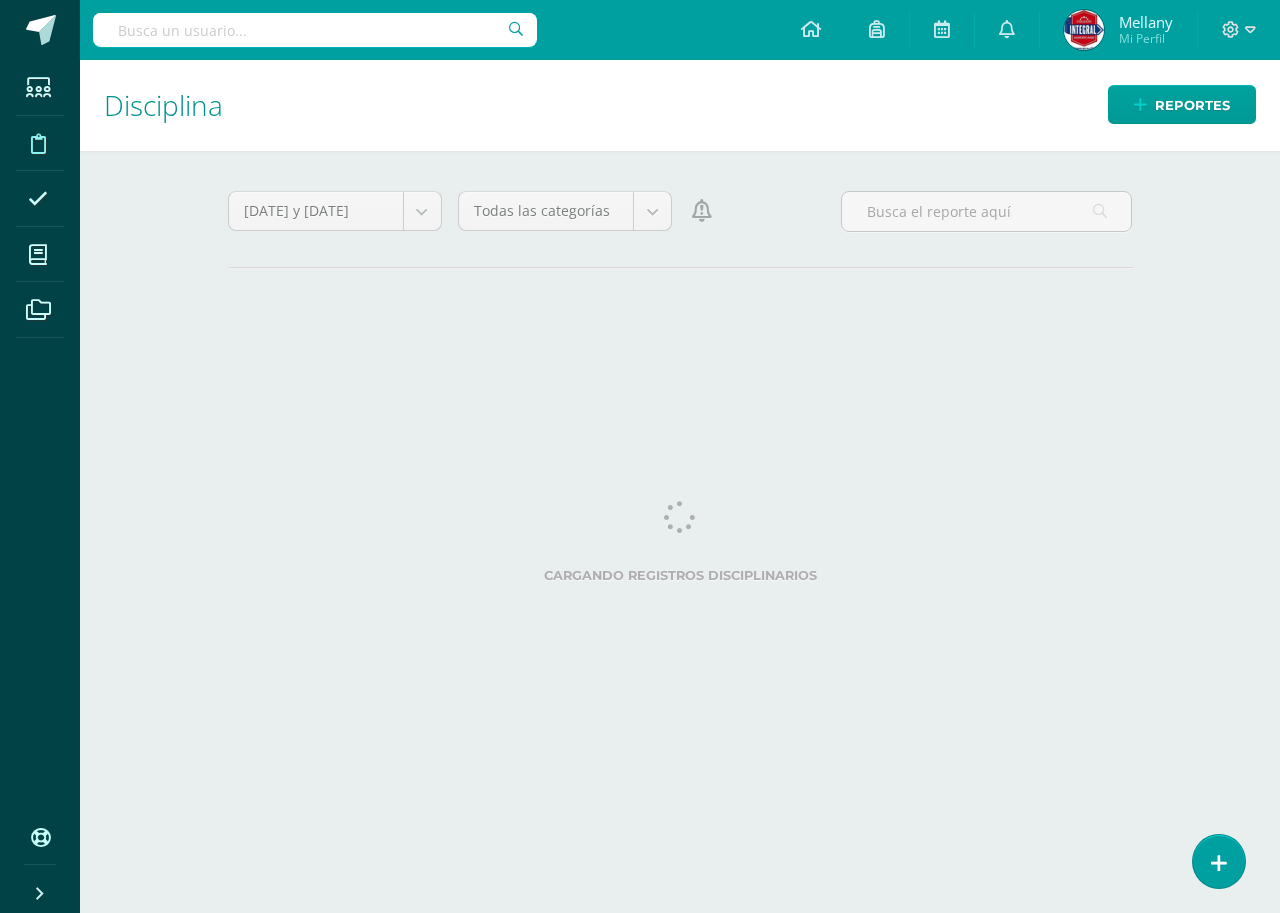 scroll, scrollTop: 0, scrollLeft: 0, axis: both 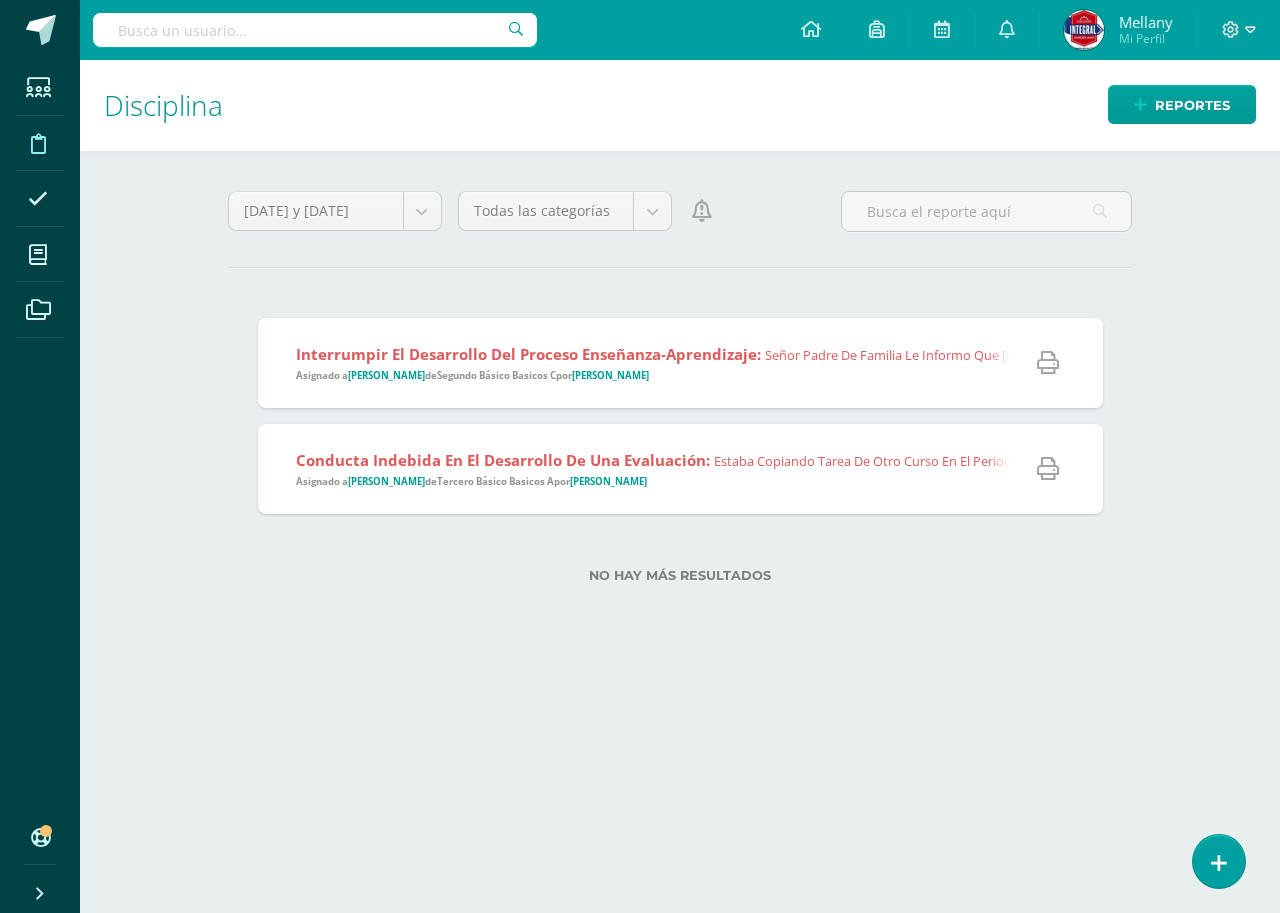 click on "Interrumpir el desarrollo del proceso enseñanza-aprendizaje:
señor padre de familia le informo  que [PERSON_NAME] tiene paginas pendientes del libro, el día [PERSON_NAME][DATE] se le indico que si no las entrega no se le puede poner una nota, ella indica que no tienen libro, yo le dije que lo realizara en su cuaderno pero ello lo único que hizo en todo el periodo fue platicar.
Asignado a
[PERSON_NAME] Basicos C
por
[PERSON_NAME]" at bounding box center (1502, 363) 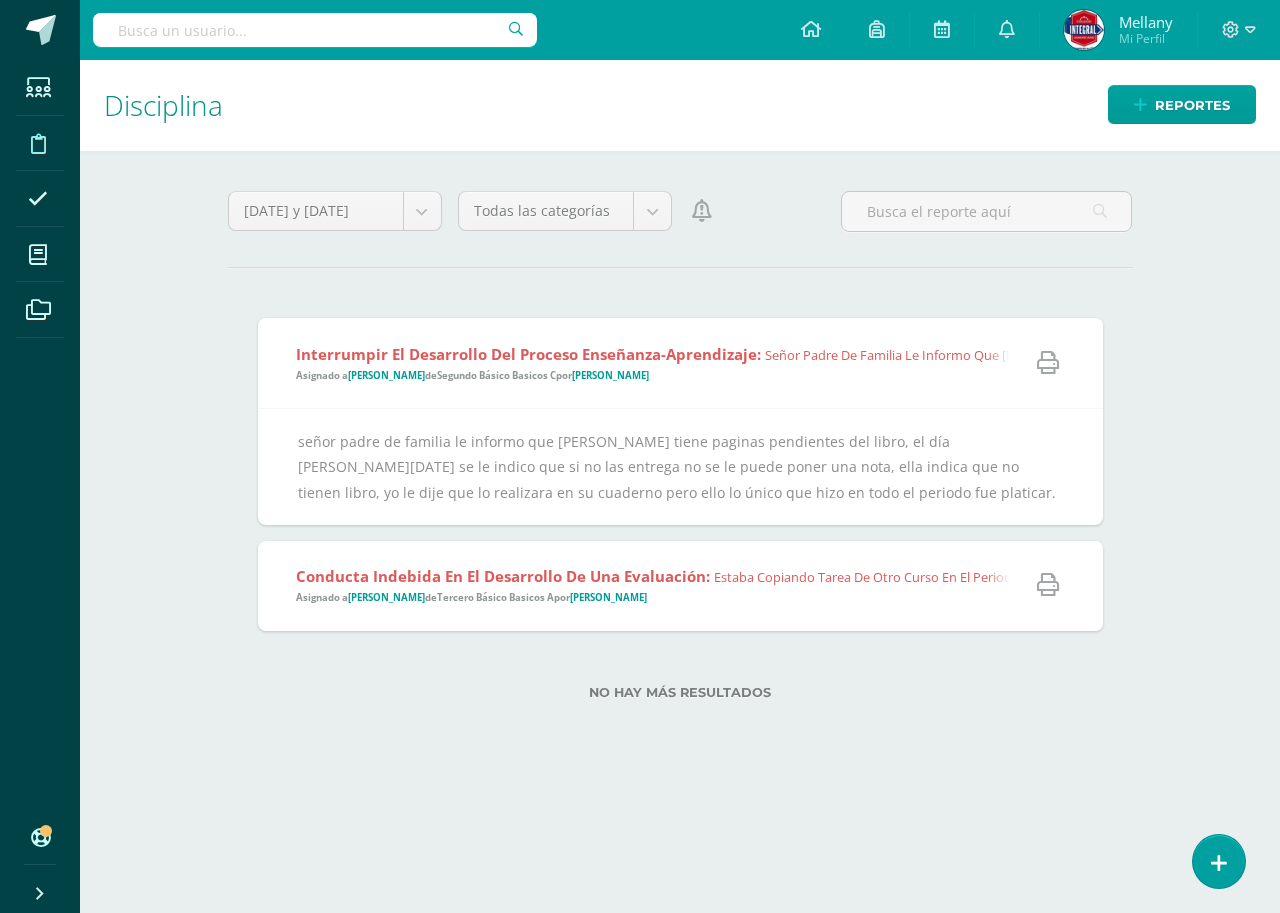 click on "Interrumpir el desarrollo del proceso enseñanza-aprendizaje:
señor padre de familia le informo  que [PERSON_NAME] tiene paginas pendientes del libro, el día [PERSON_NAME][DATE] se le indico que si no las entrega no se le puede poner una nota, ella indica que no tienen libro, yo le dije que lo realizara en su cuaderno pero ello lo único que hizo en todo el periodo fue platicar.
Asignado a
[PERSON_NAME] Basicos C
por
[PERSON_NAME]" at bounding box center (1495, 363) 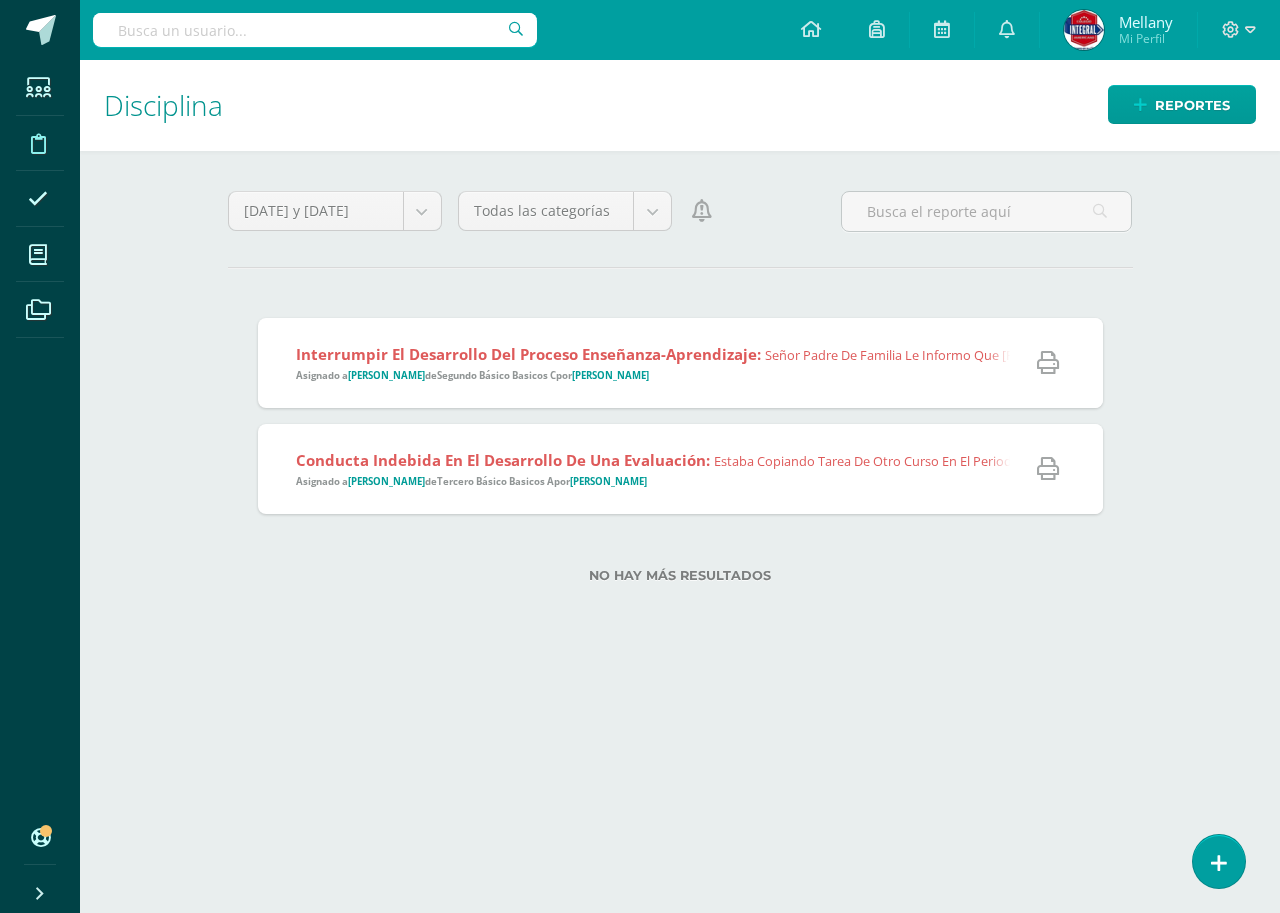 click on "Conducta indebida en el desarrollo de una evaluación:
Estaba copiando tarea de otro curso en el periodo de contabilidad, se le llamo la atención porque tiene tareas atrasadas
Asignado a
[PERSON_NAME] De
[PERSON_NAME] Básico Basicos A
por
[PERSON_NAME]" at bounding box center (868, 469) 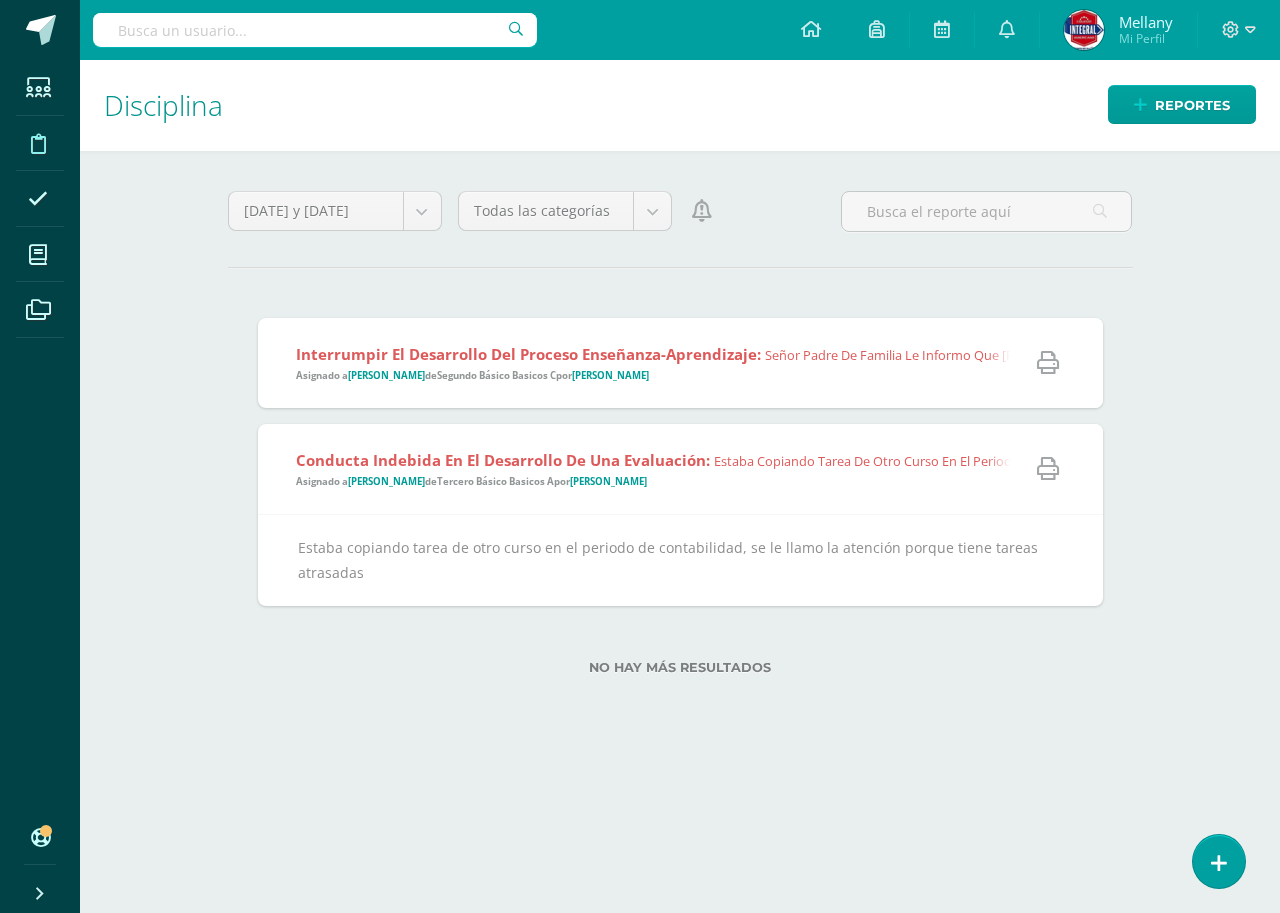click on "Conducta indebida en el desarrollo de una evaluación:
Estaba copiando tarea de otro curso en el periodo de contabilidad, se le llamo la atención porque tiene tareas atrasadas
Asignado a
[PERSON_NAME] De
[PERSON_NAME] Básico Basicos A
por
[PERSON_NAME]" at bounding box center (868, 469) 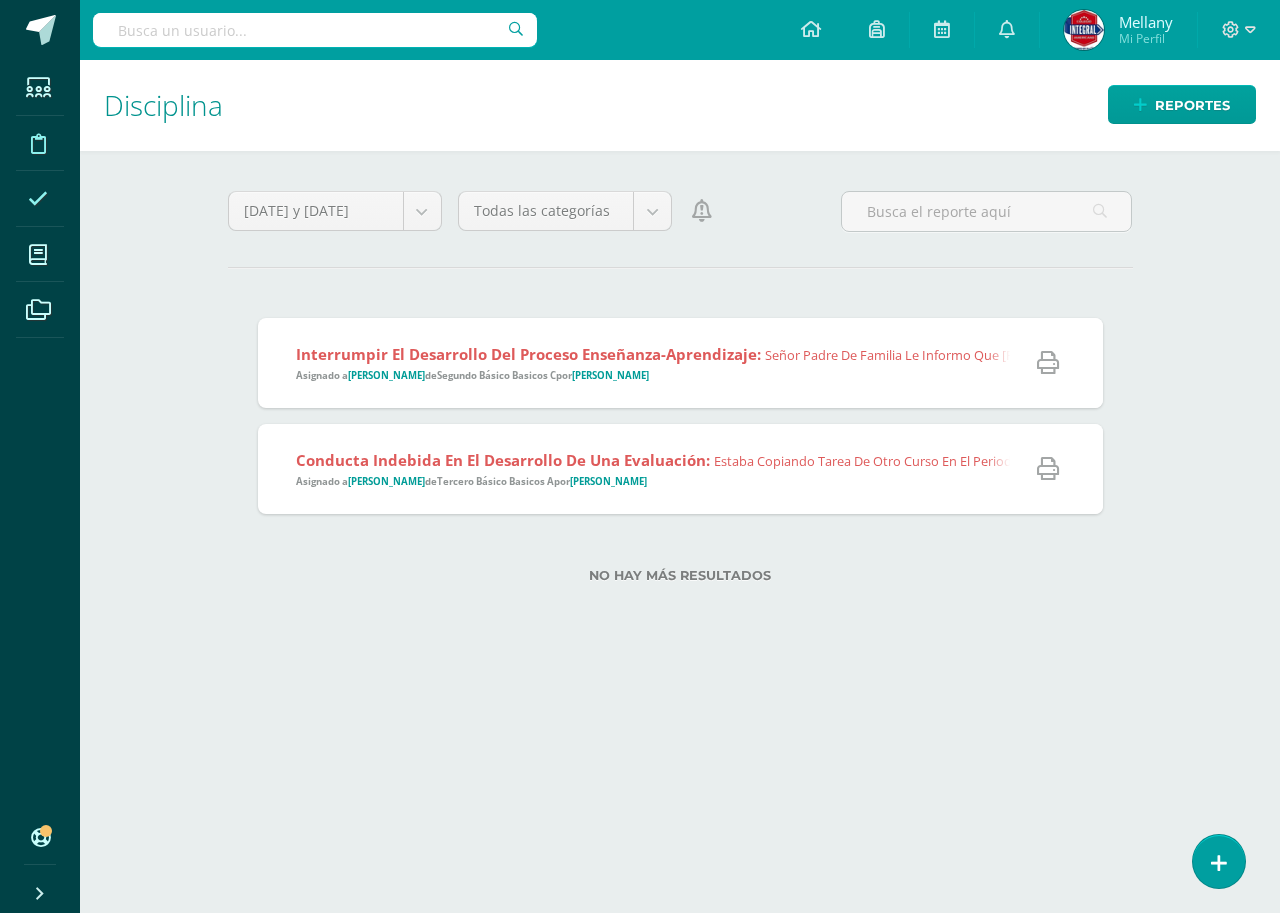click at bounding box center (38, 199) 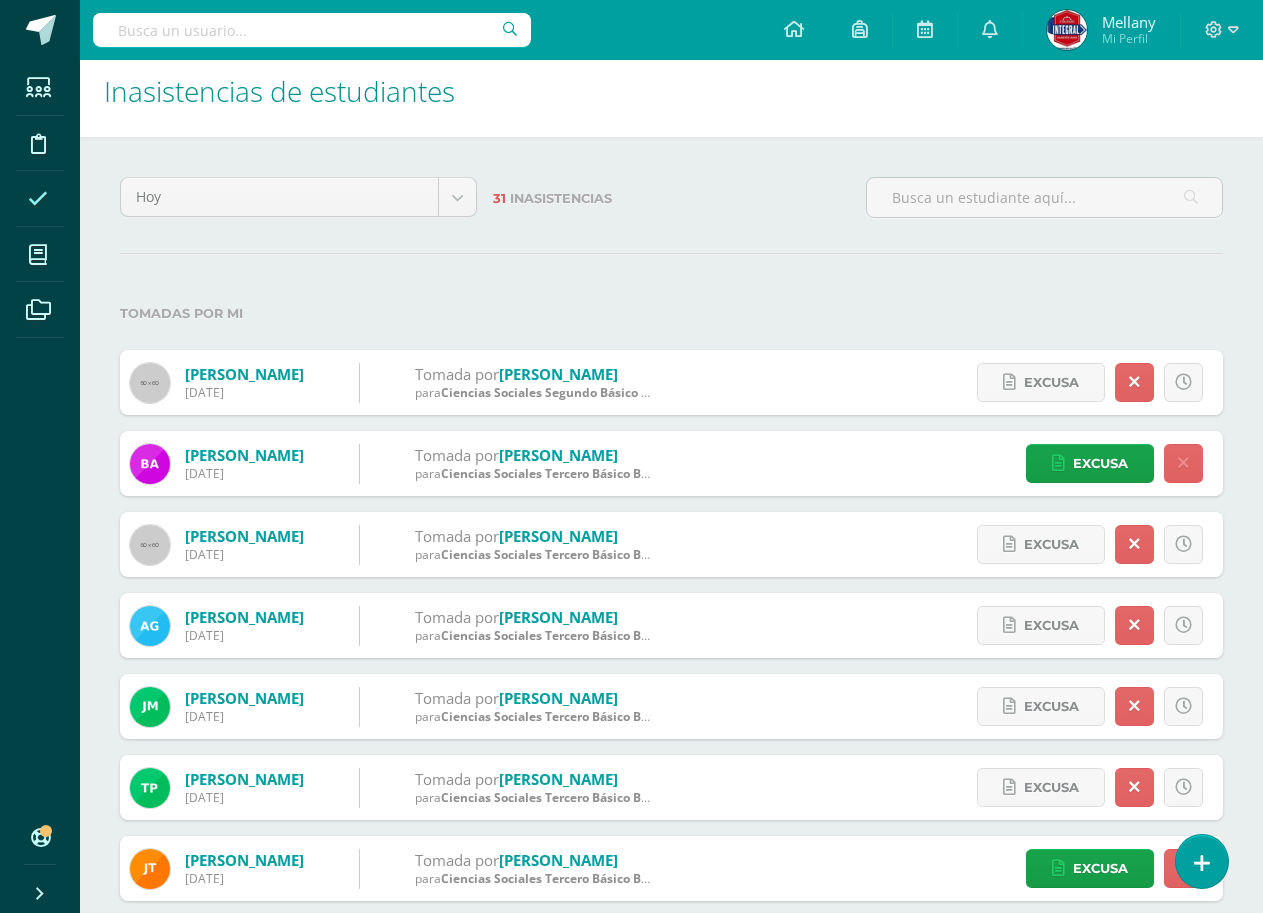 scroll, scrollTop: 0, scrollLeft: 0, axis: both 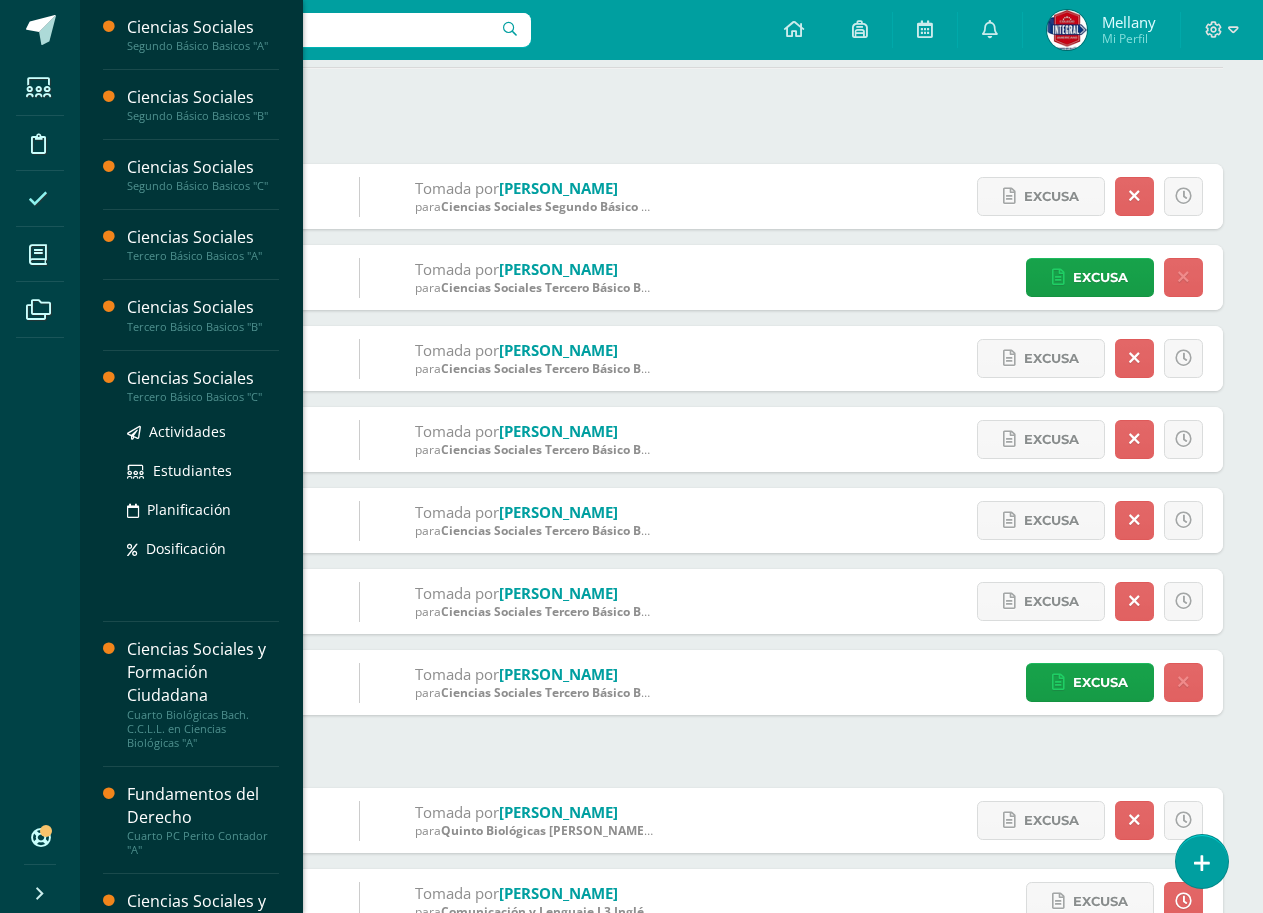 click on "Ciencias Sociales" at bounding box center [203, 378] 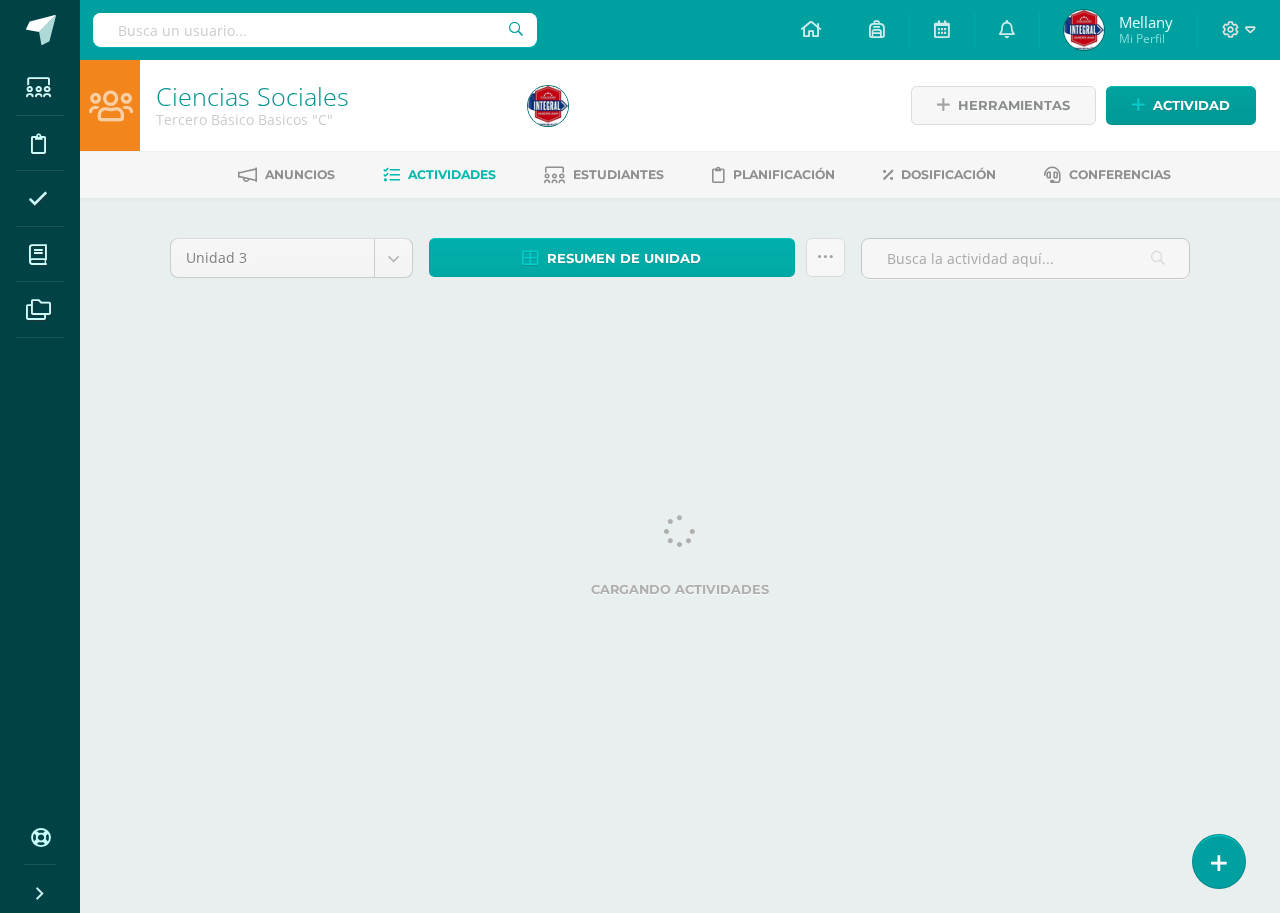 scroll, scrollTop: 0, scrollLeft: 0, axis: both 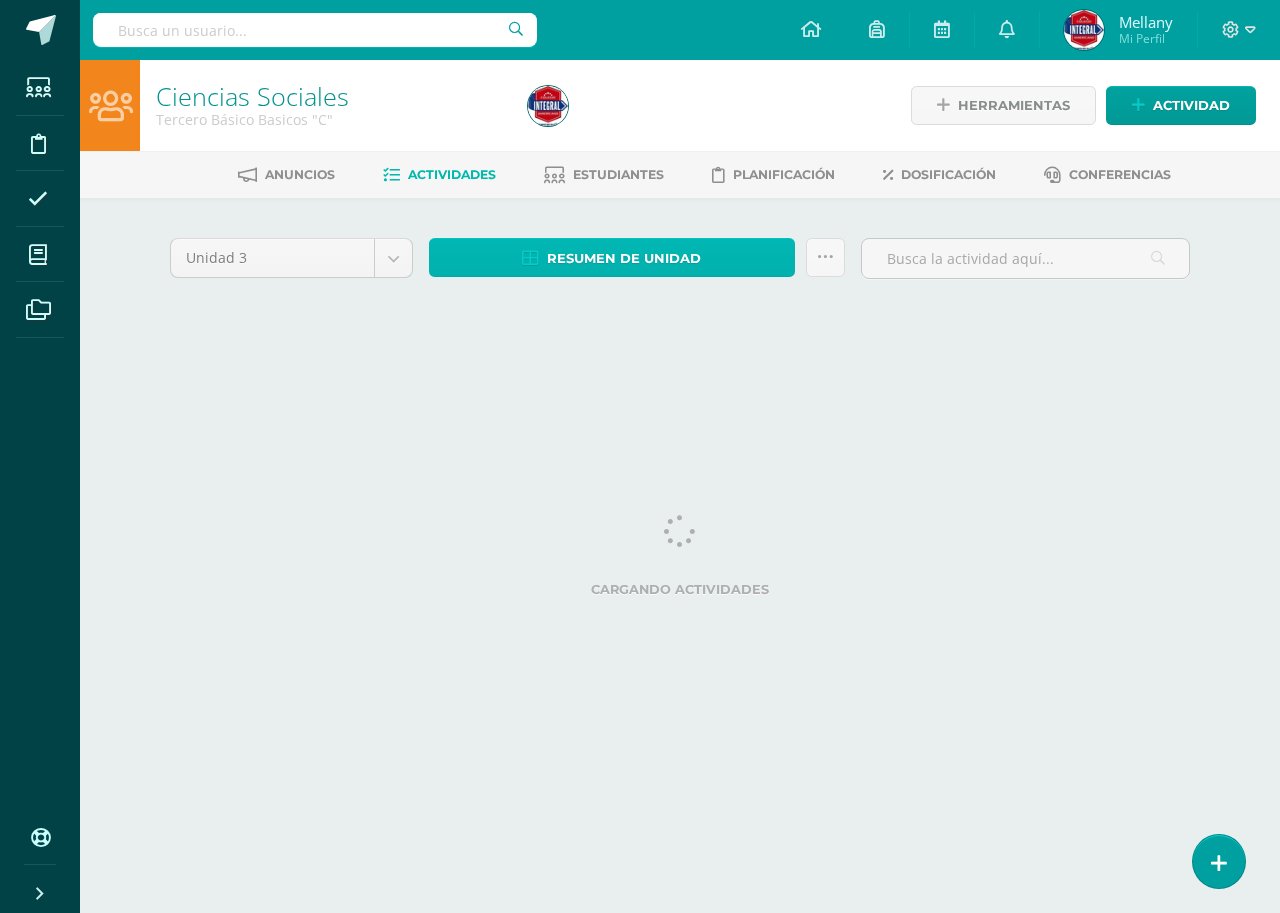 click on "Resumen de unidad" at bounding box center (624, 258) 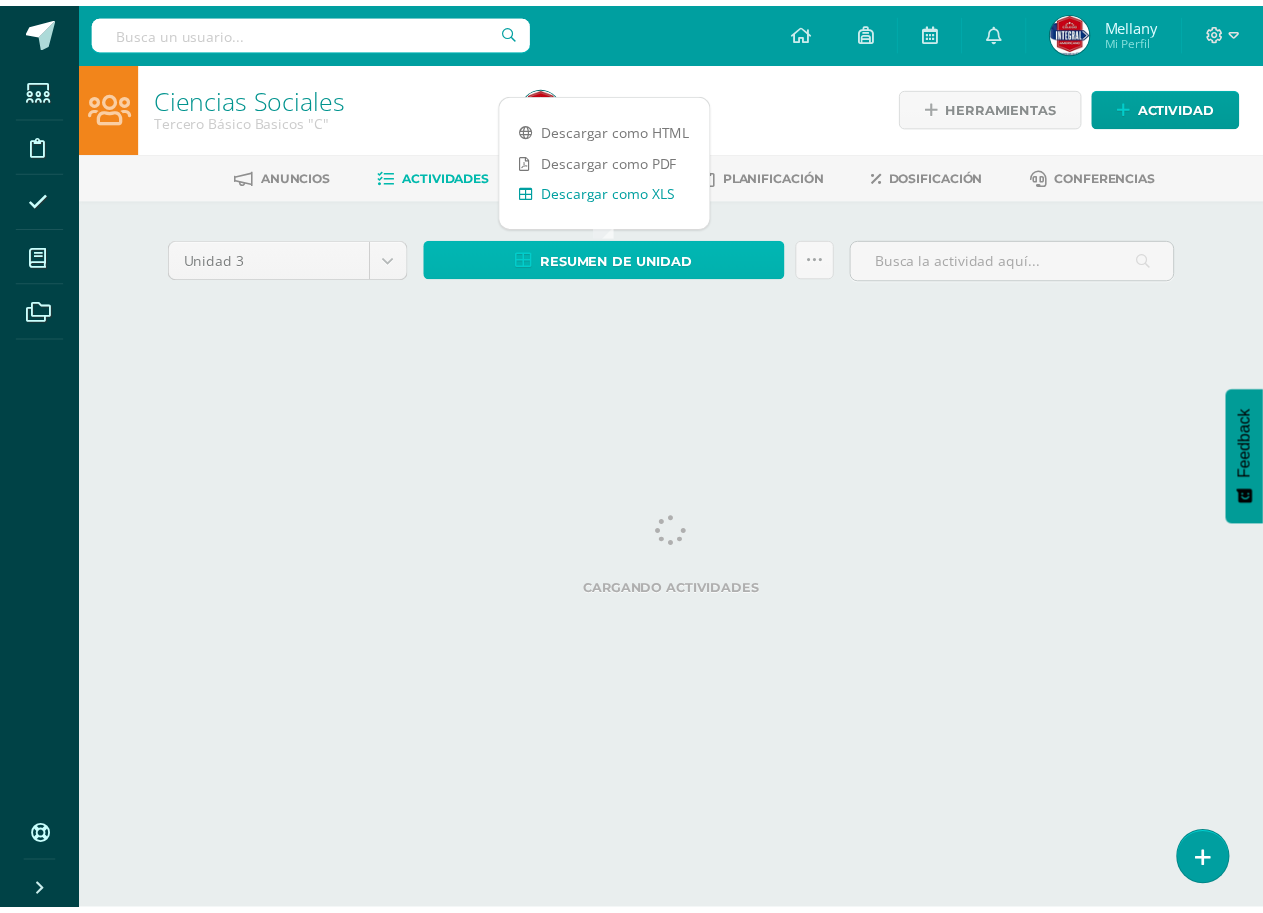 scroll, scrollTop: 0, scrollLeft: 0, axis: both 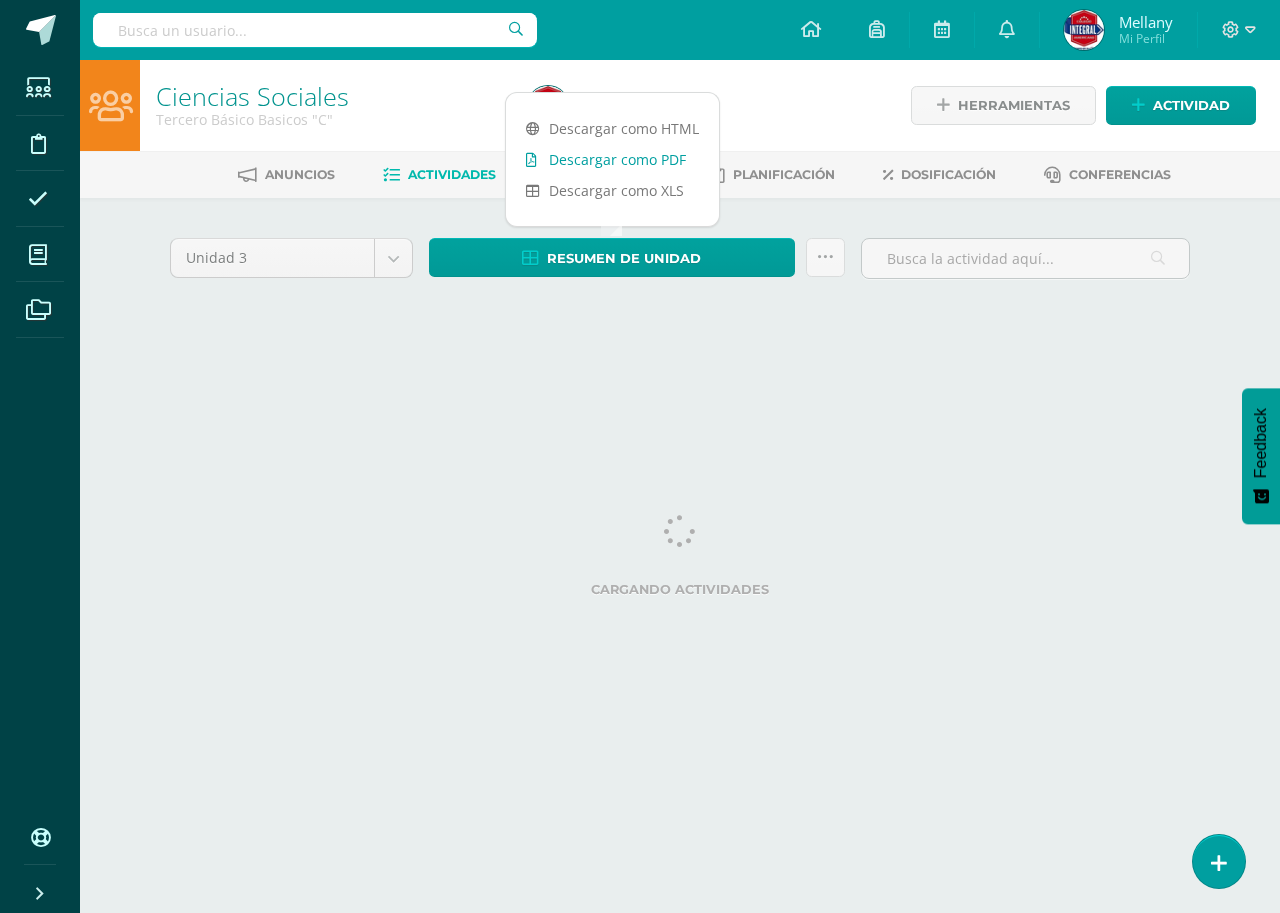 click on "Descargar como PDF" at bounding box center (612, 159) 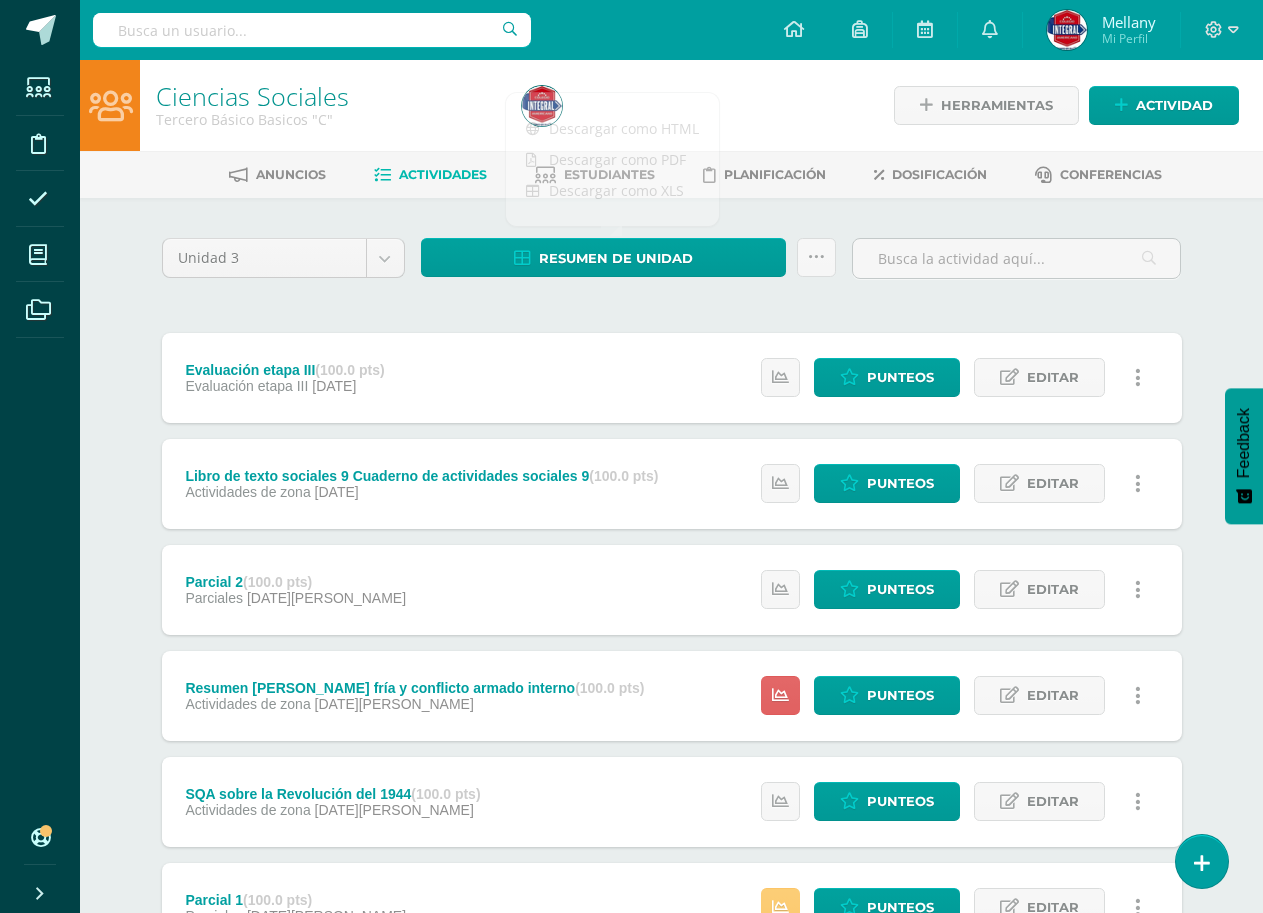 click at bounding box center (701, 105) 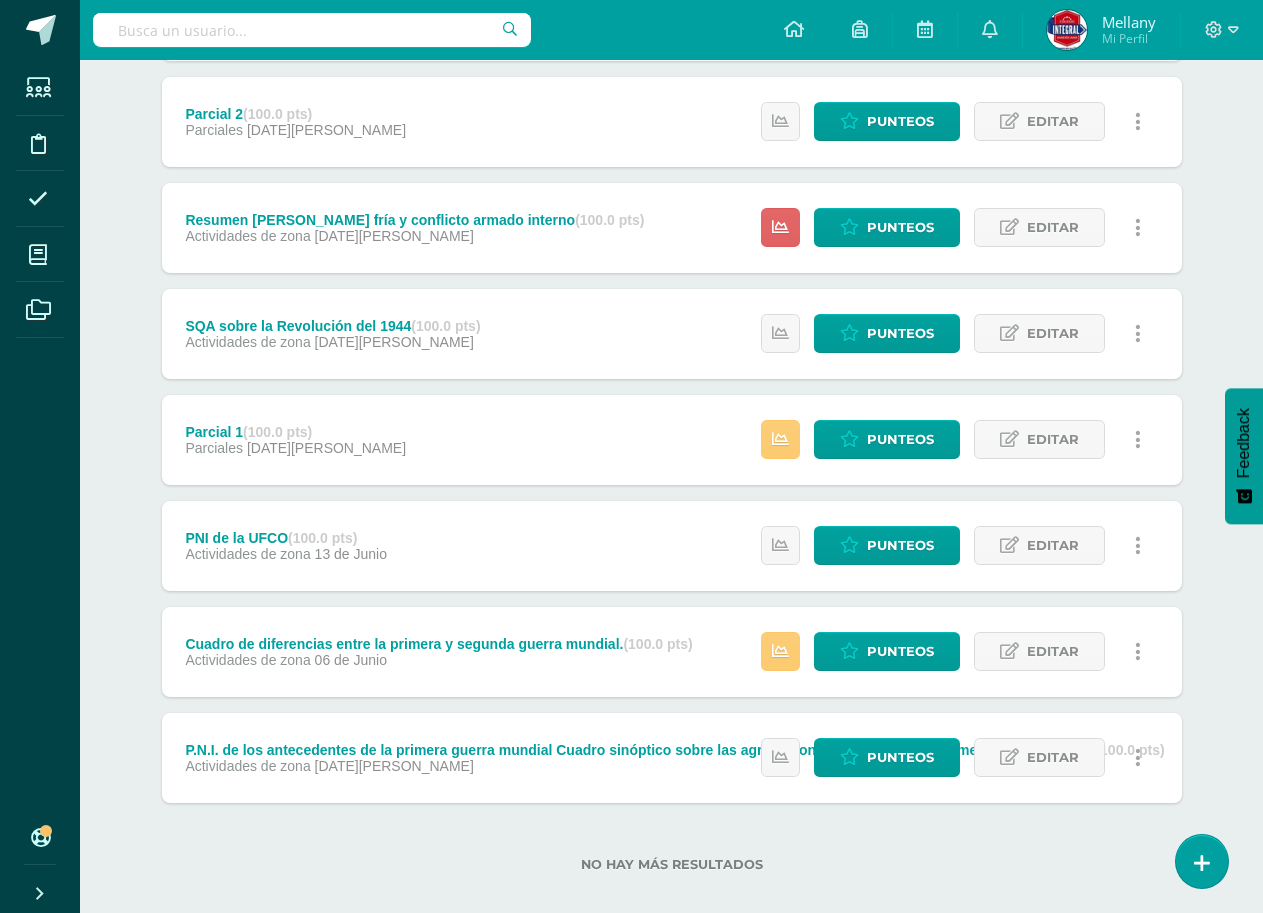 scroll, scrollTop: 491, scrollLeft: 0, axis: vertical 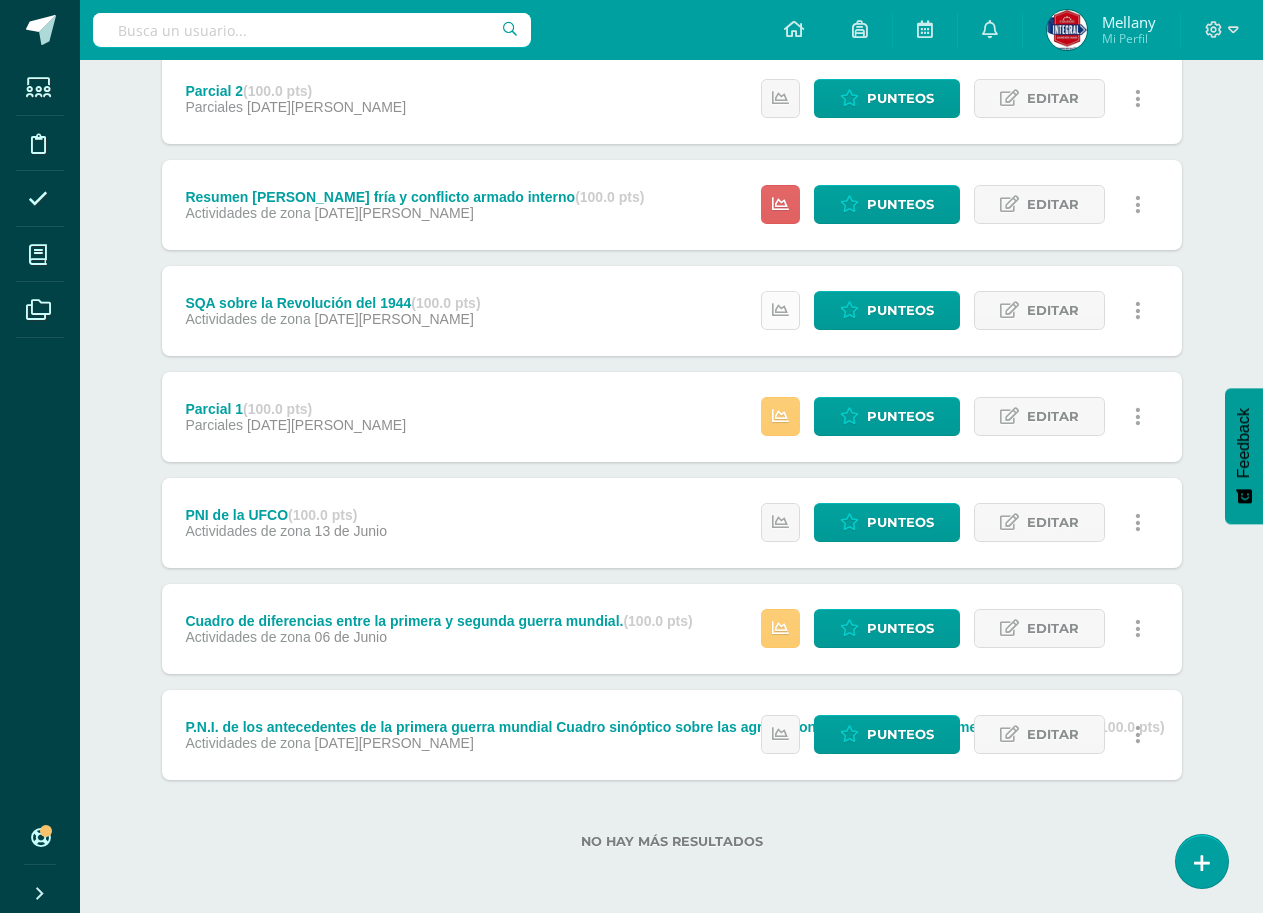 click at bounding box center [780, 310] 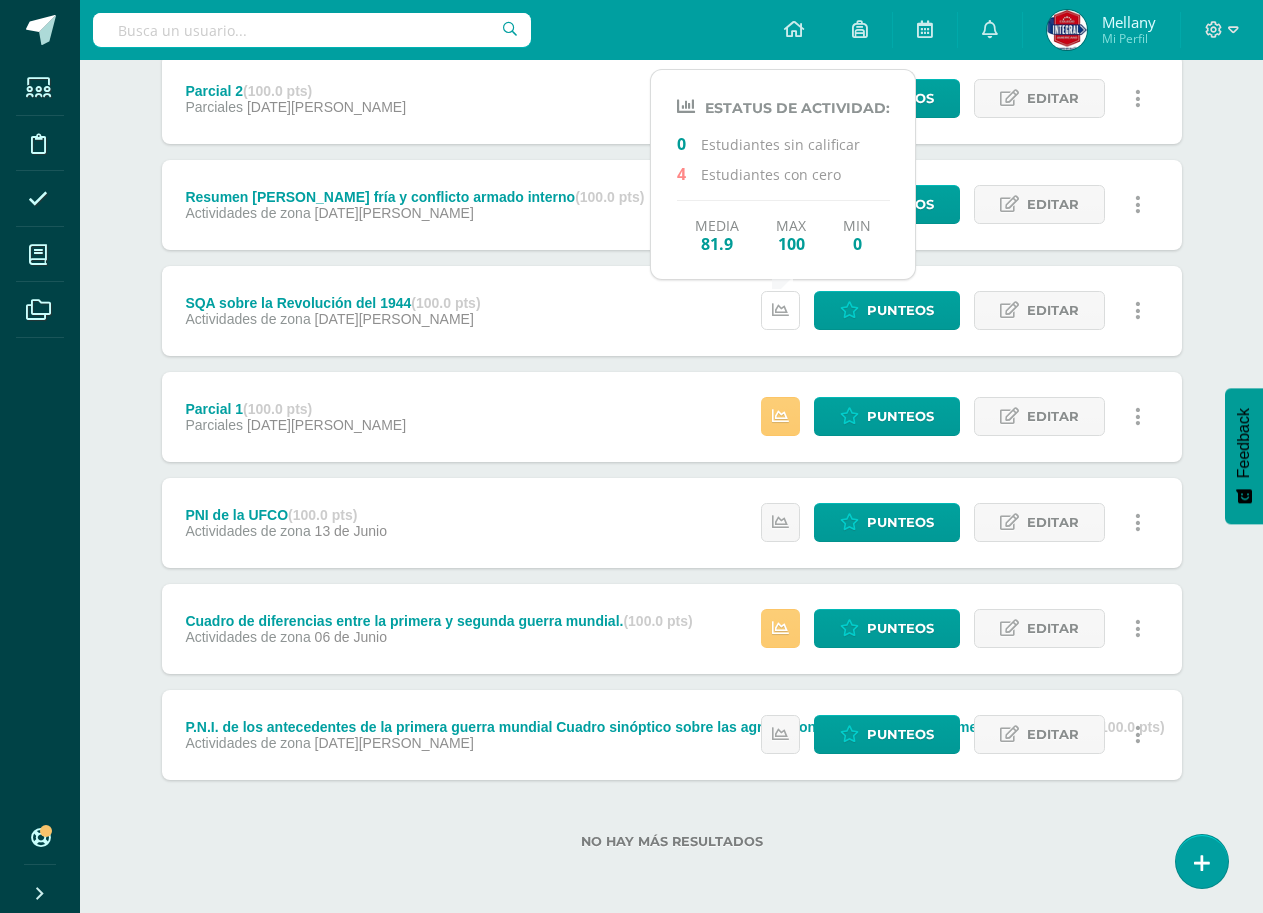 drag, startPoint x: 772, startPoint y: 310, endPoint x: 759, endPoint y: 315, distance: 13.928389 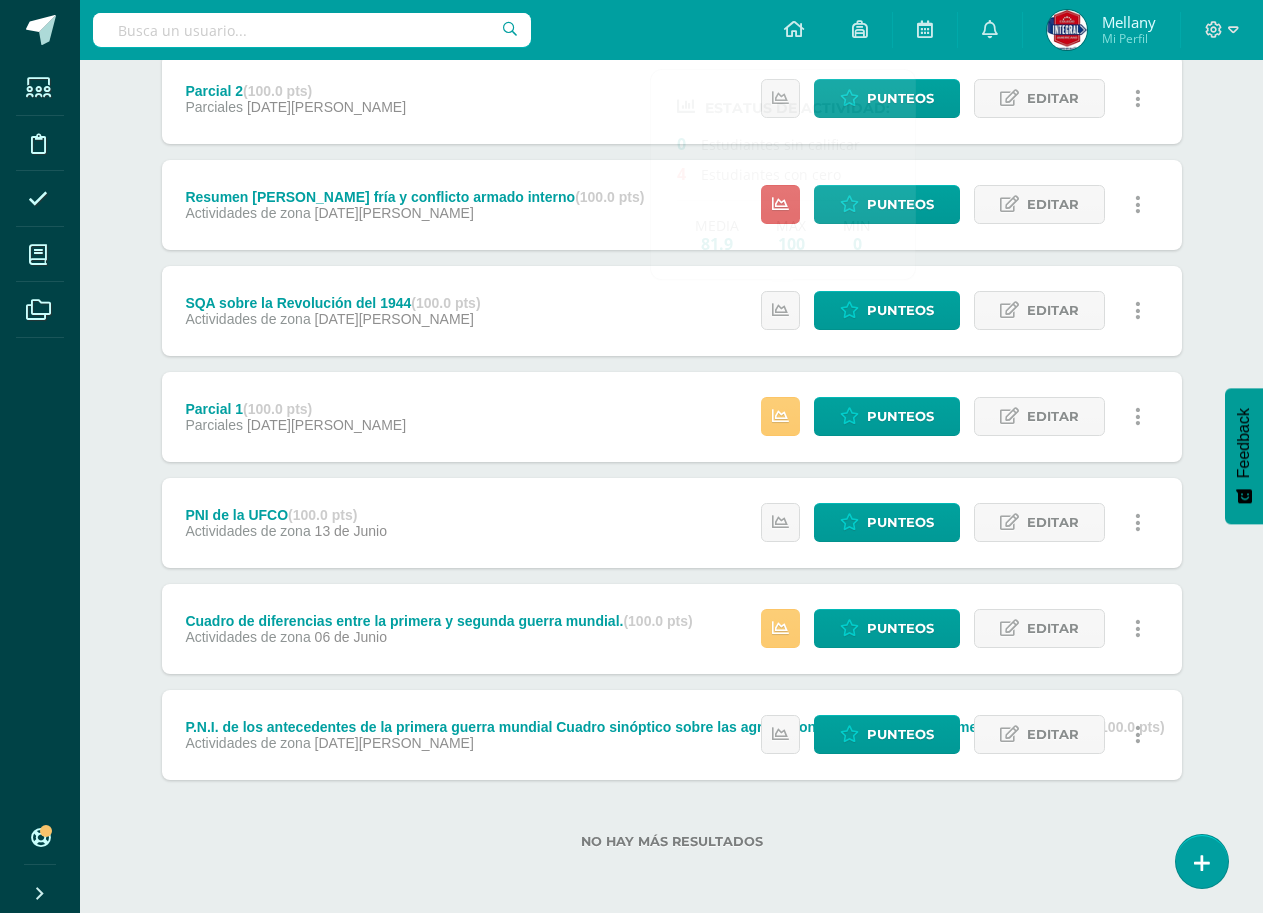 click on "No hay más resultados" at bounding box center [672, 841] 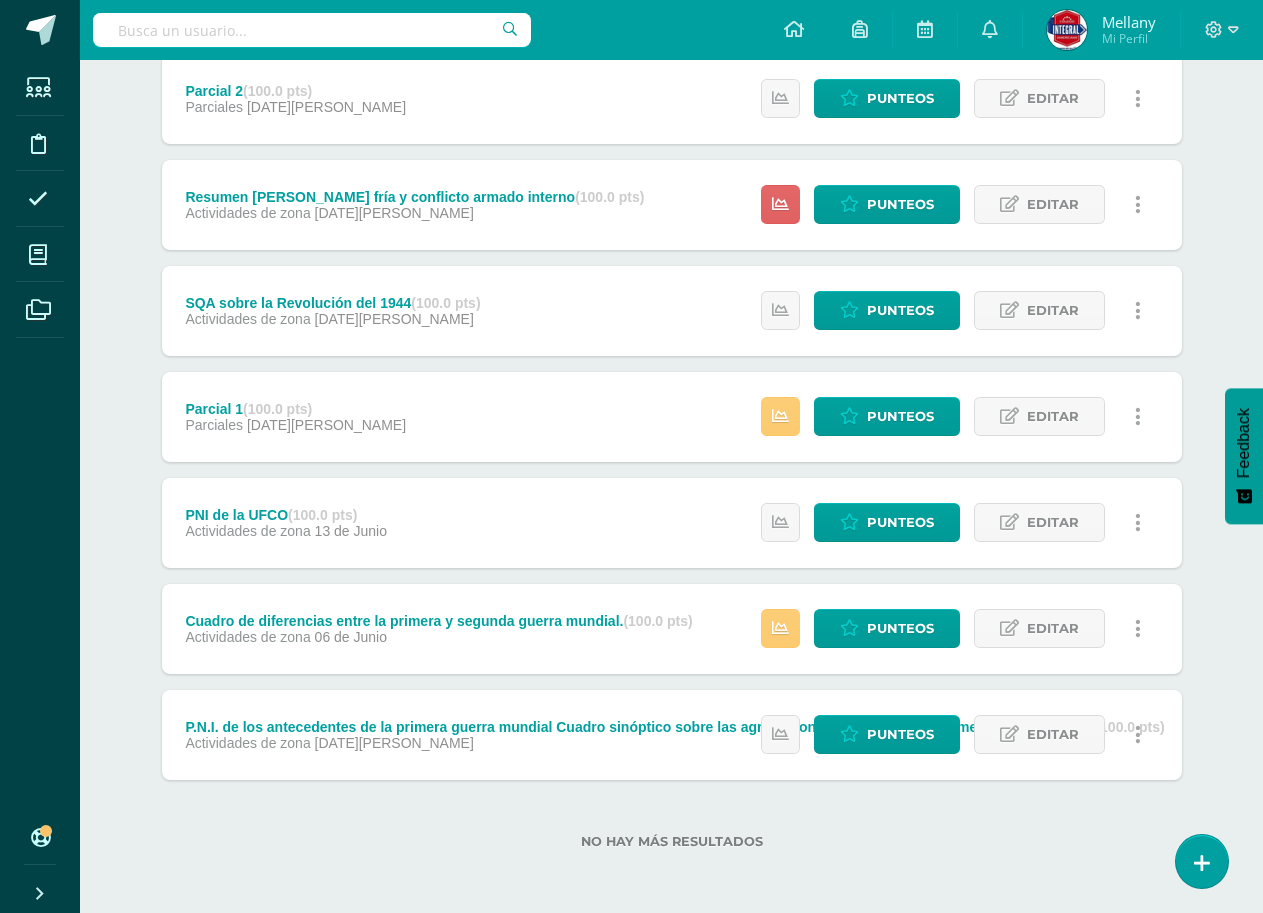 scroll, scrollTop: 0, scrollLeft: 0, axis: both 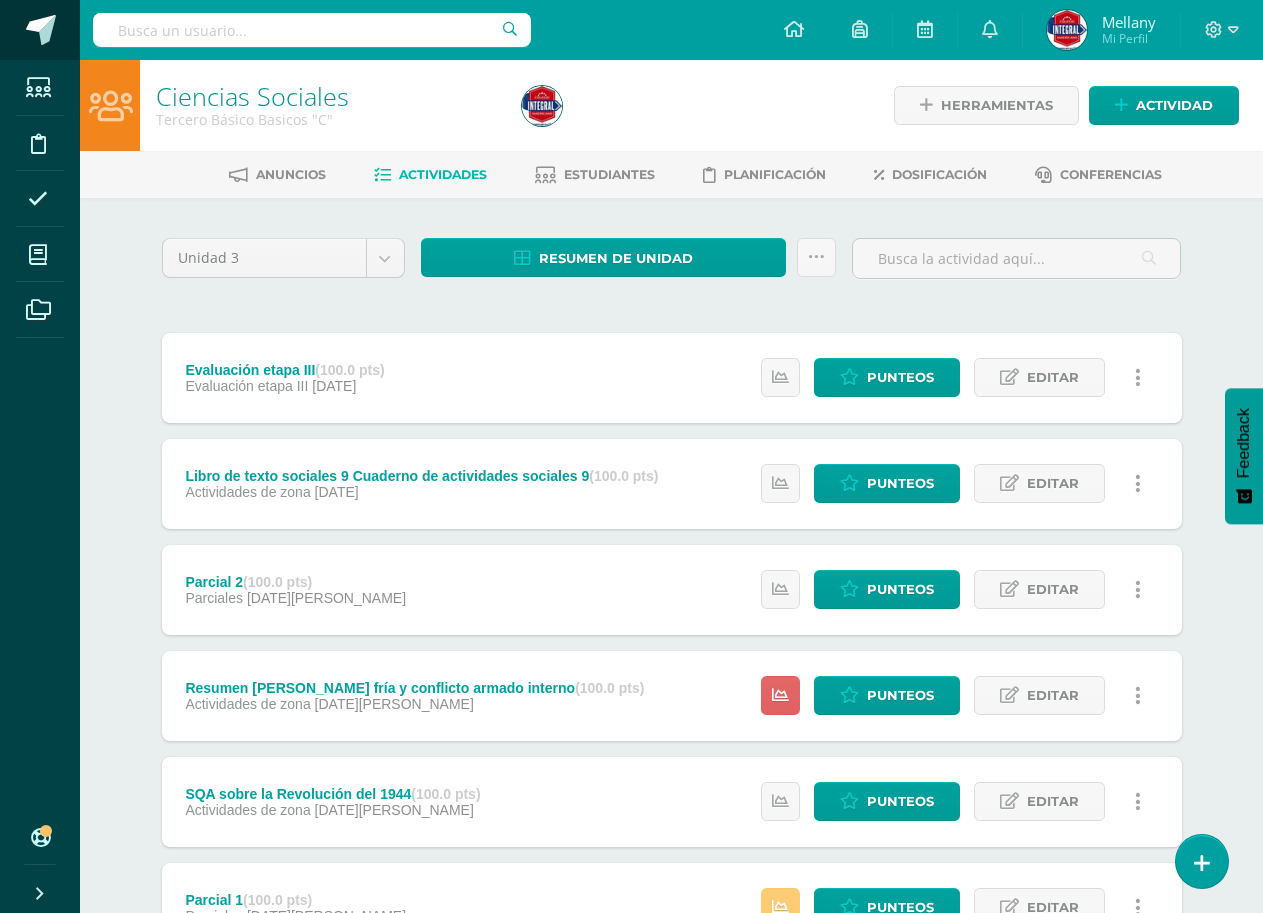 click at bounding box center [40, 30] 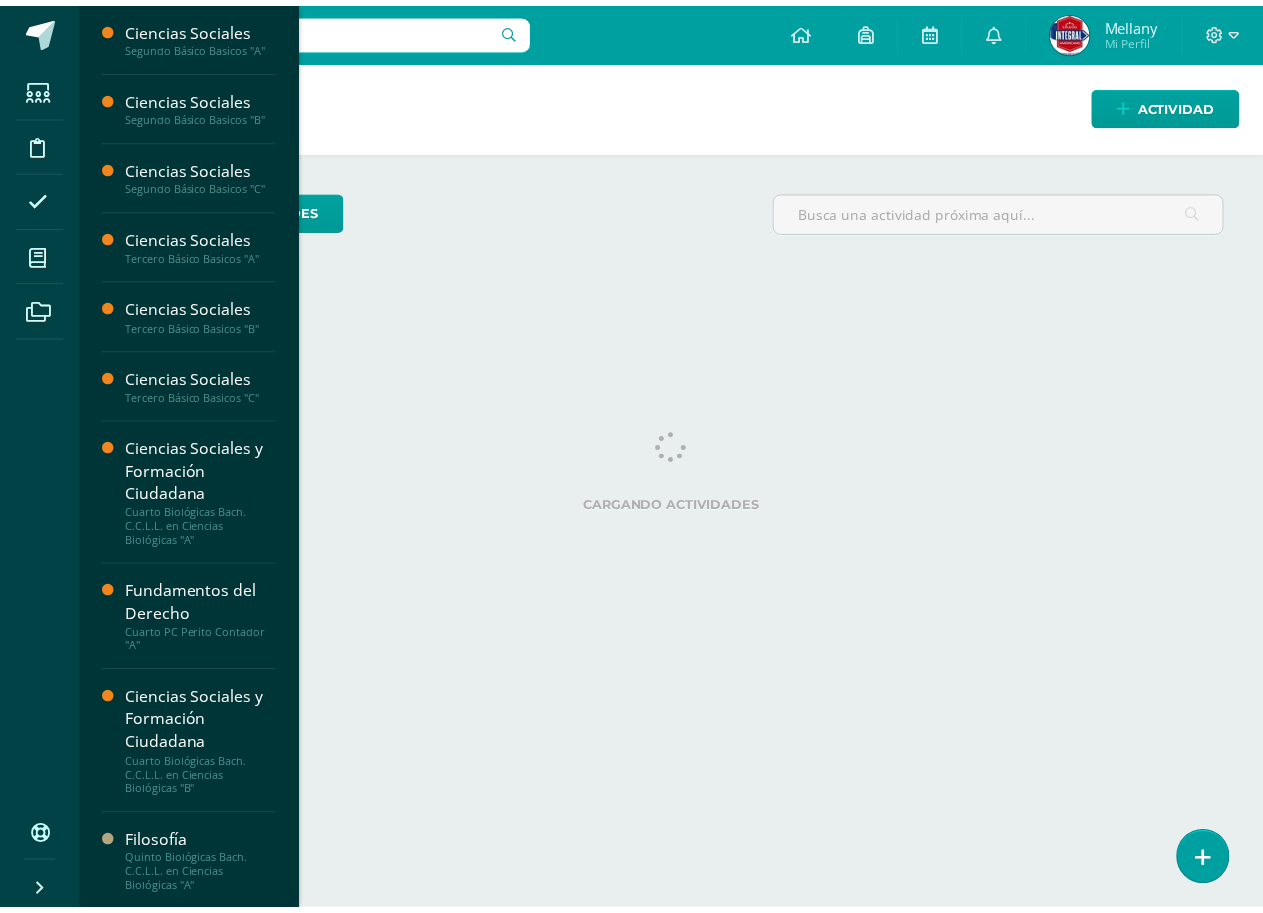 scroll, scrollTop: 0, scrollLeft: 0, axis: both 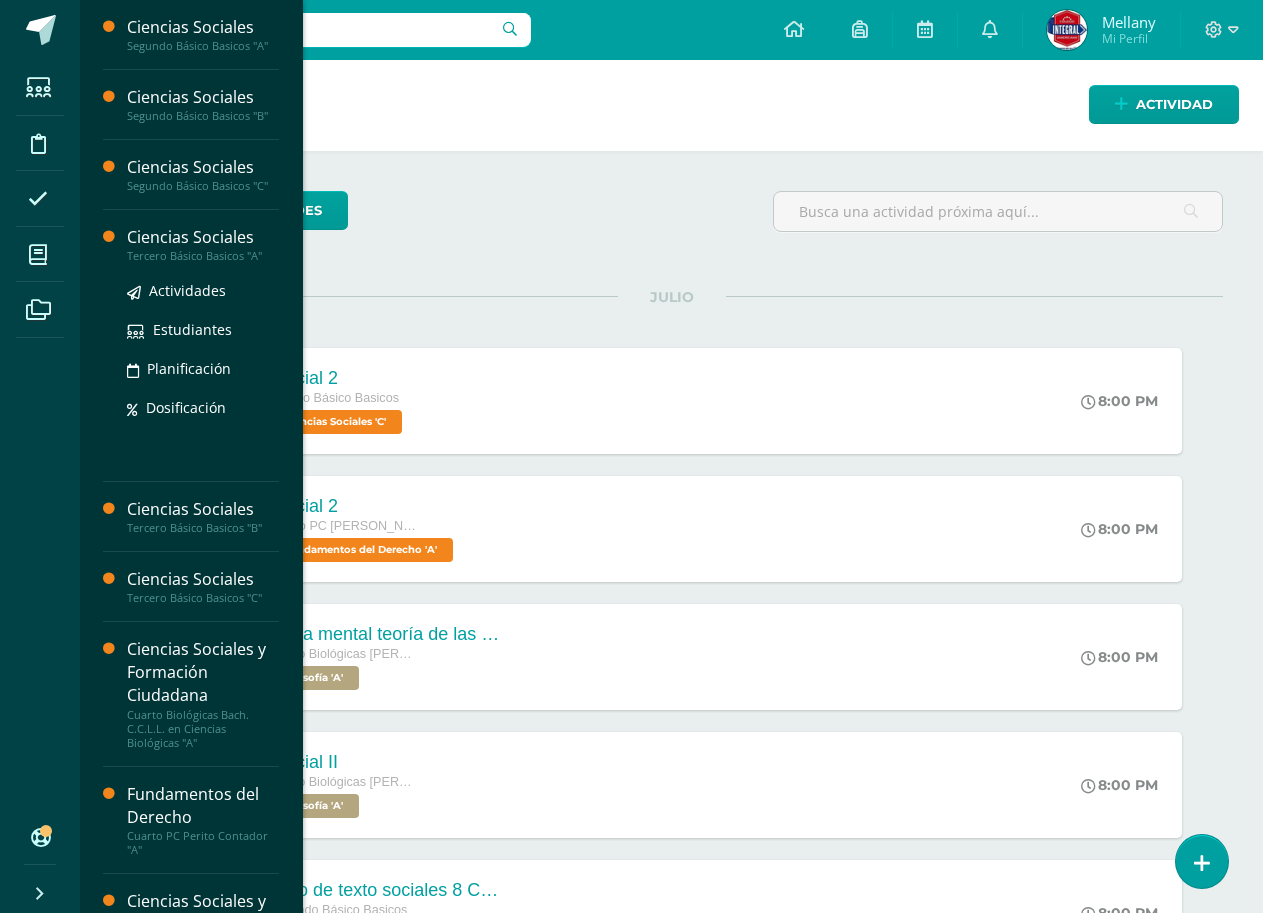 click on "Ciencias Sociales" at bounding box center (203, 237) 